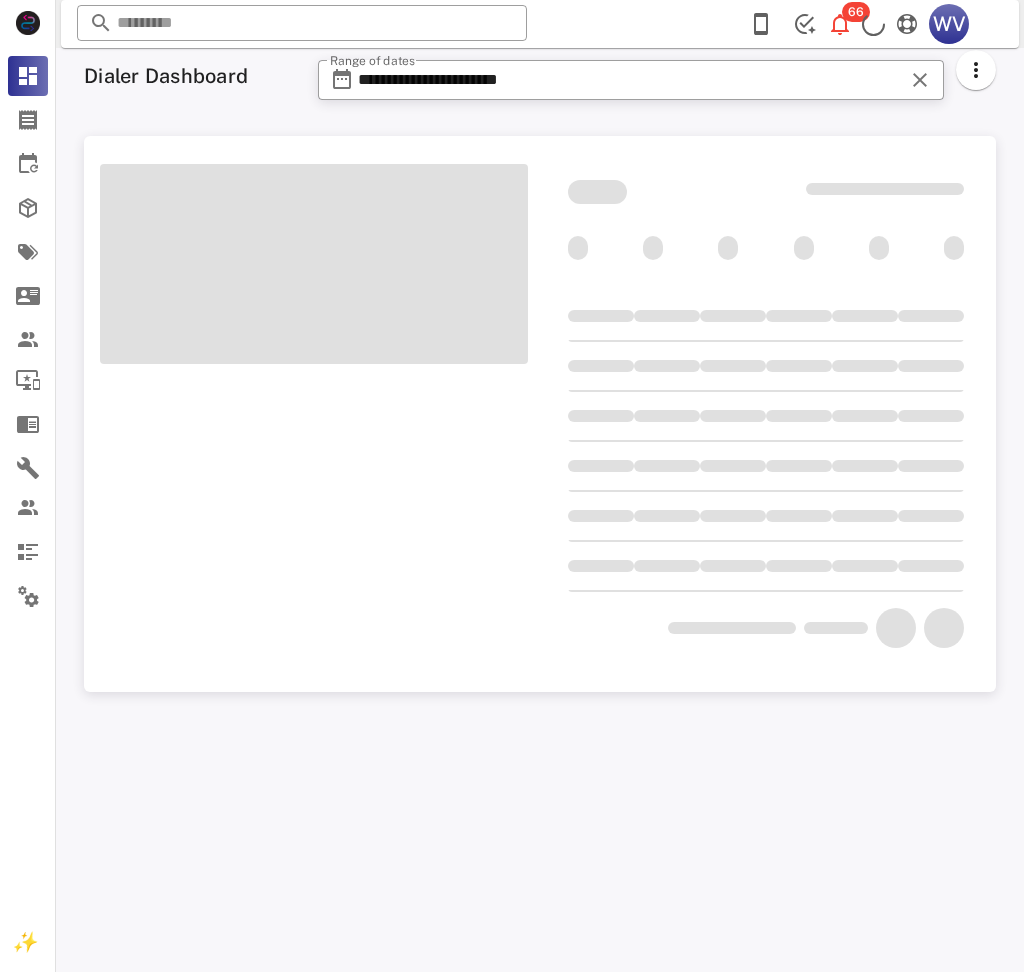 scroll, scrollTop: 0, scrollLeft: 0, axis: both 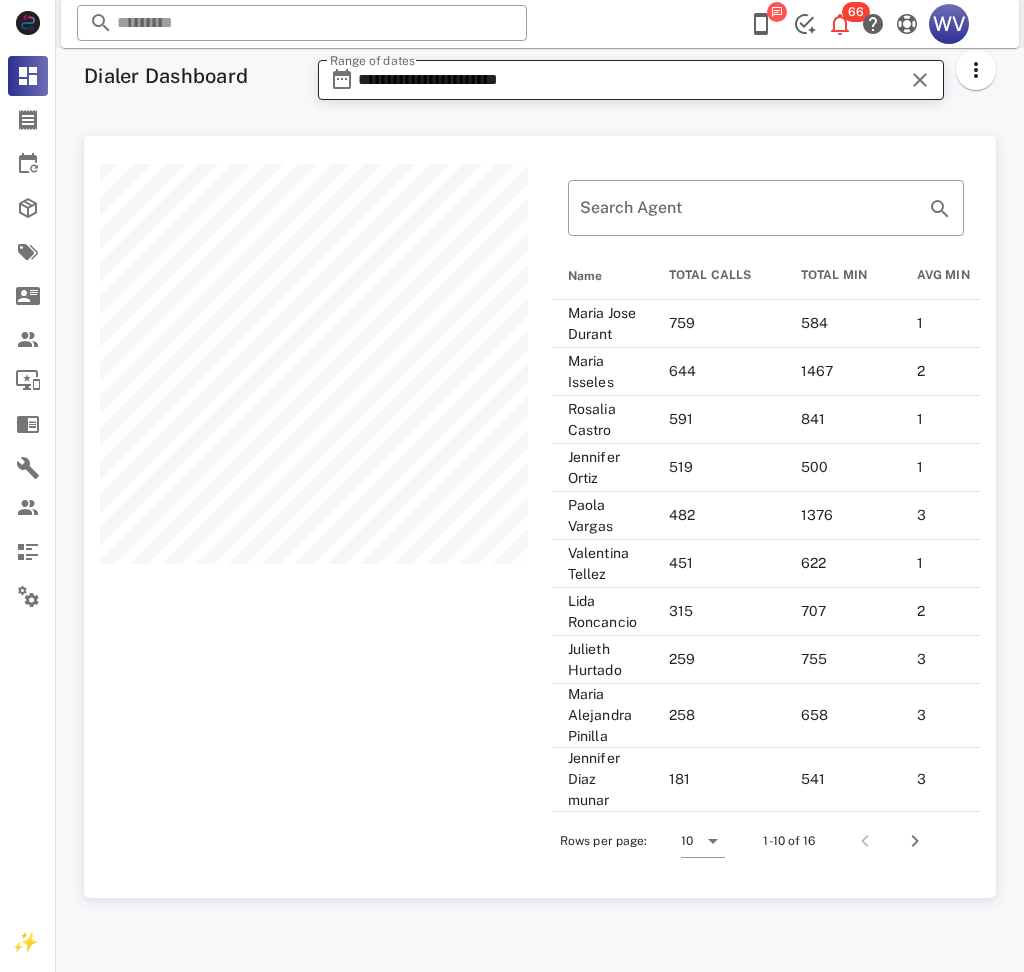 click on "**********" at bounding box center [631, 80] 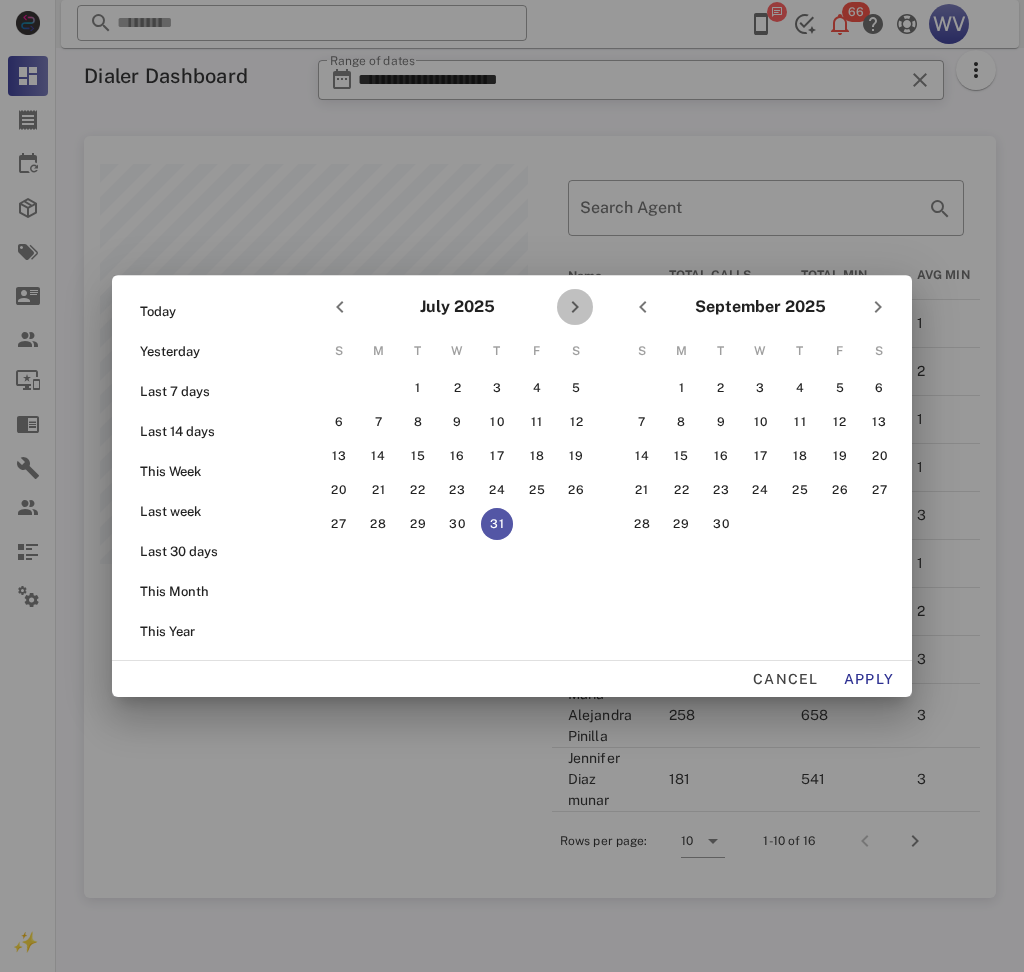 click at bounding box center (575, 307) 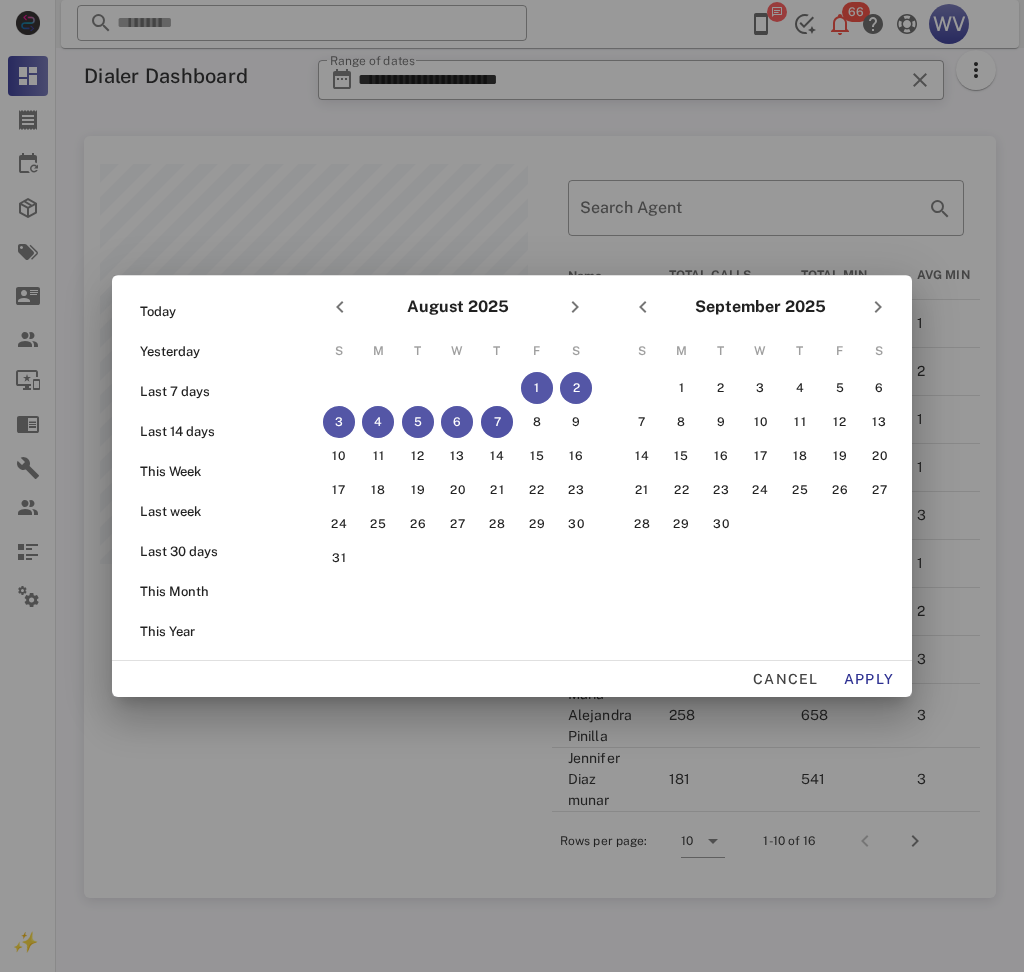 click on "7" at bounding box center (497, 422) 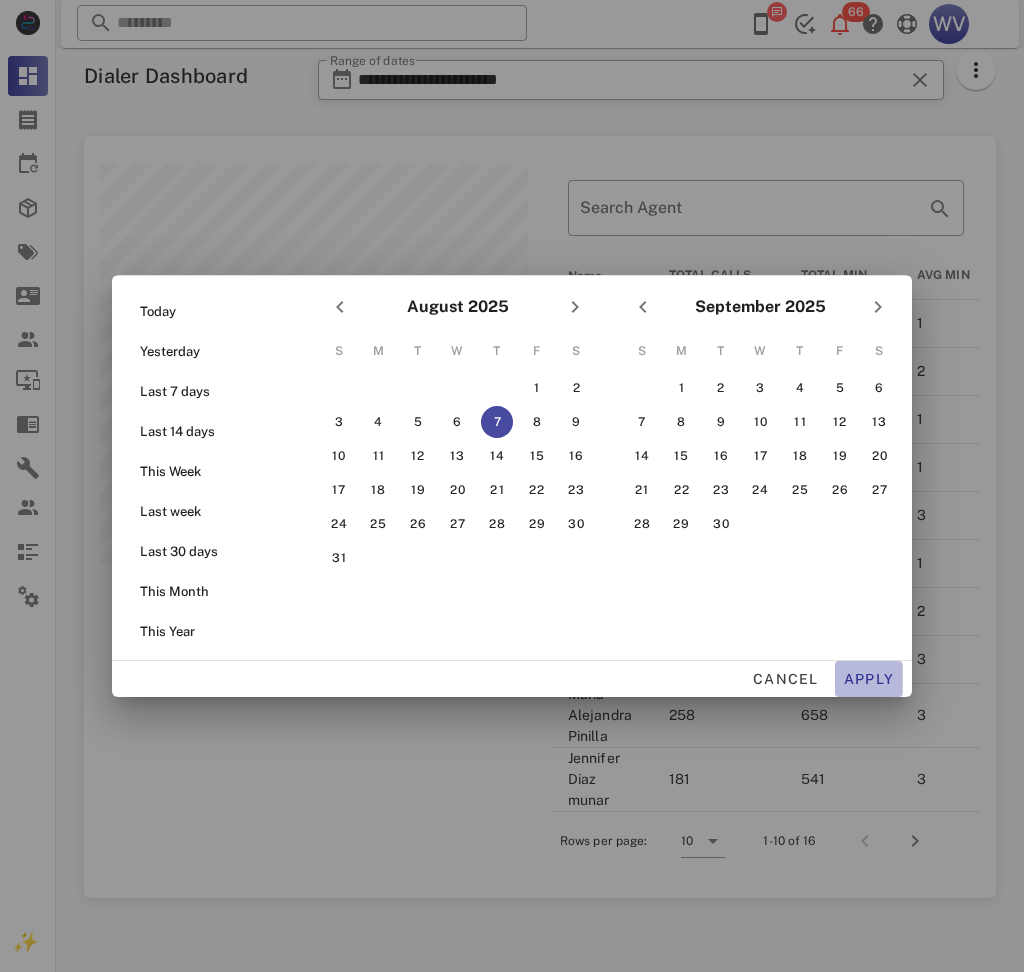 click on "Apply" at bounding box center (869, 679) 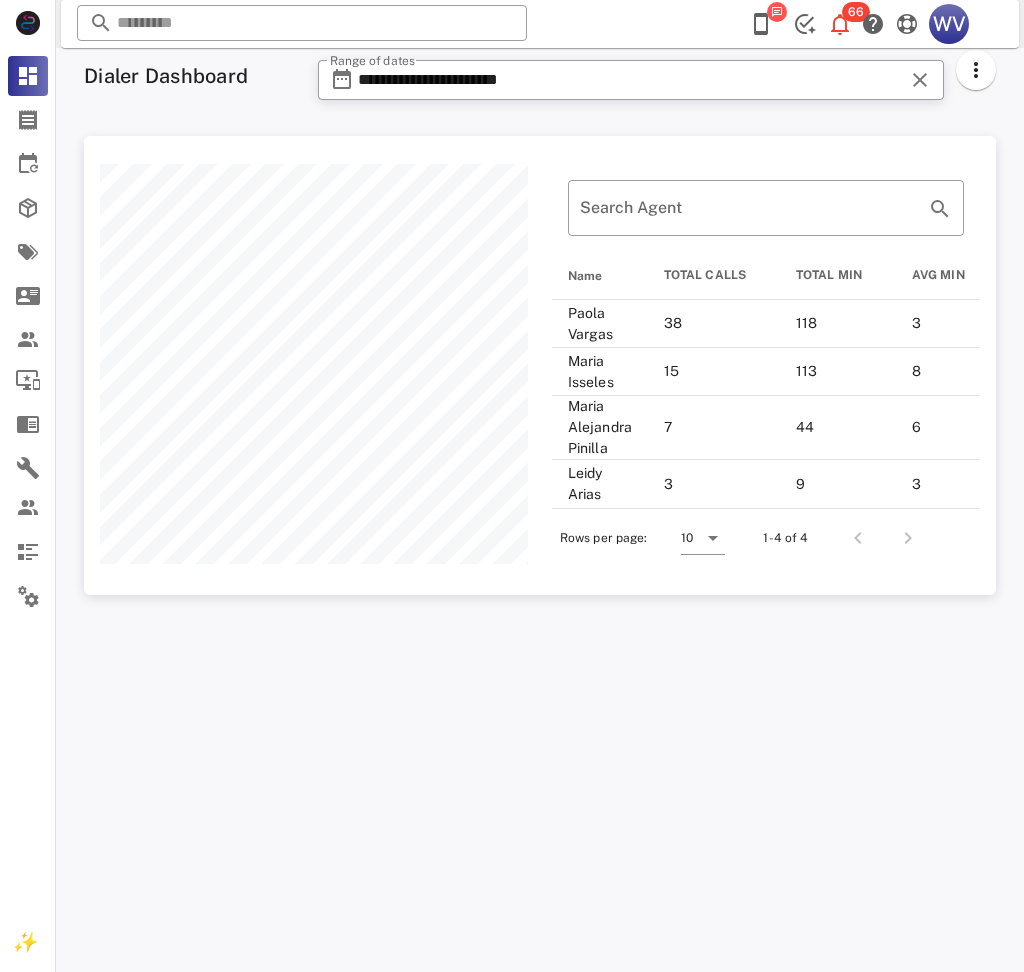 scroll, scrollTop: 999527, scrollLeft: 999088, axis: both 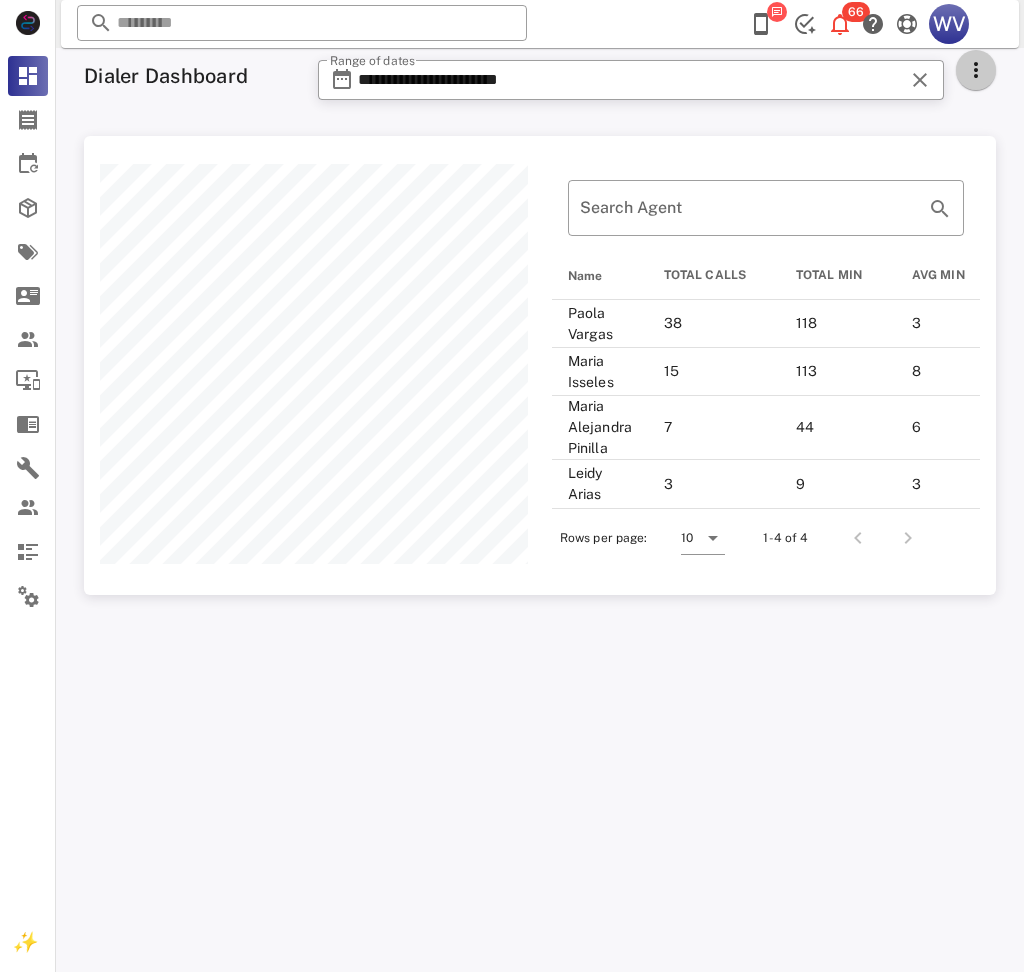 click at bounding box center (976, 70) 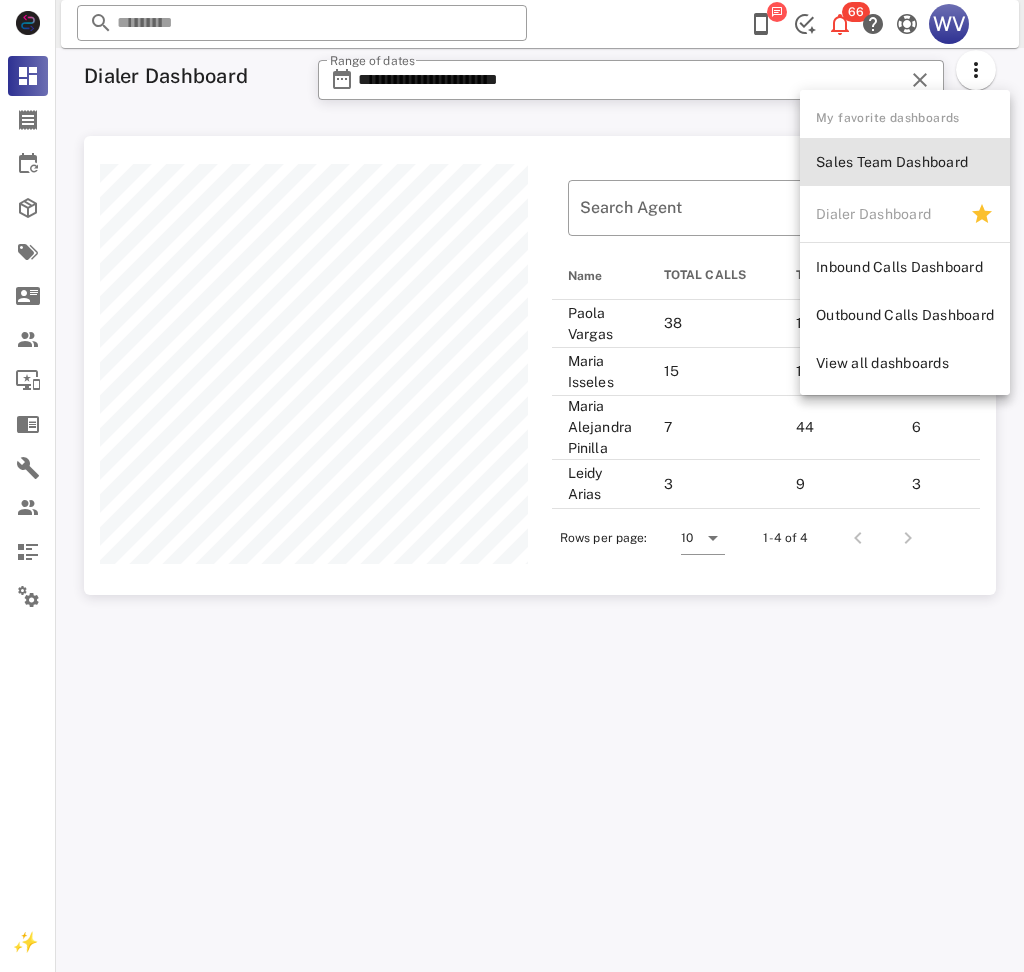 click on "Sales Team Dashboard" at bounding box center [905, 162] 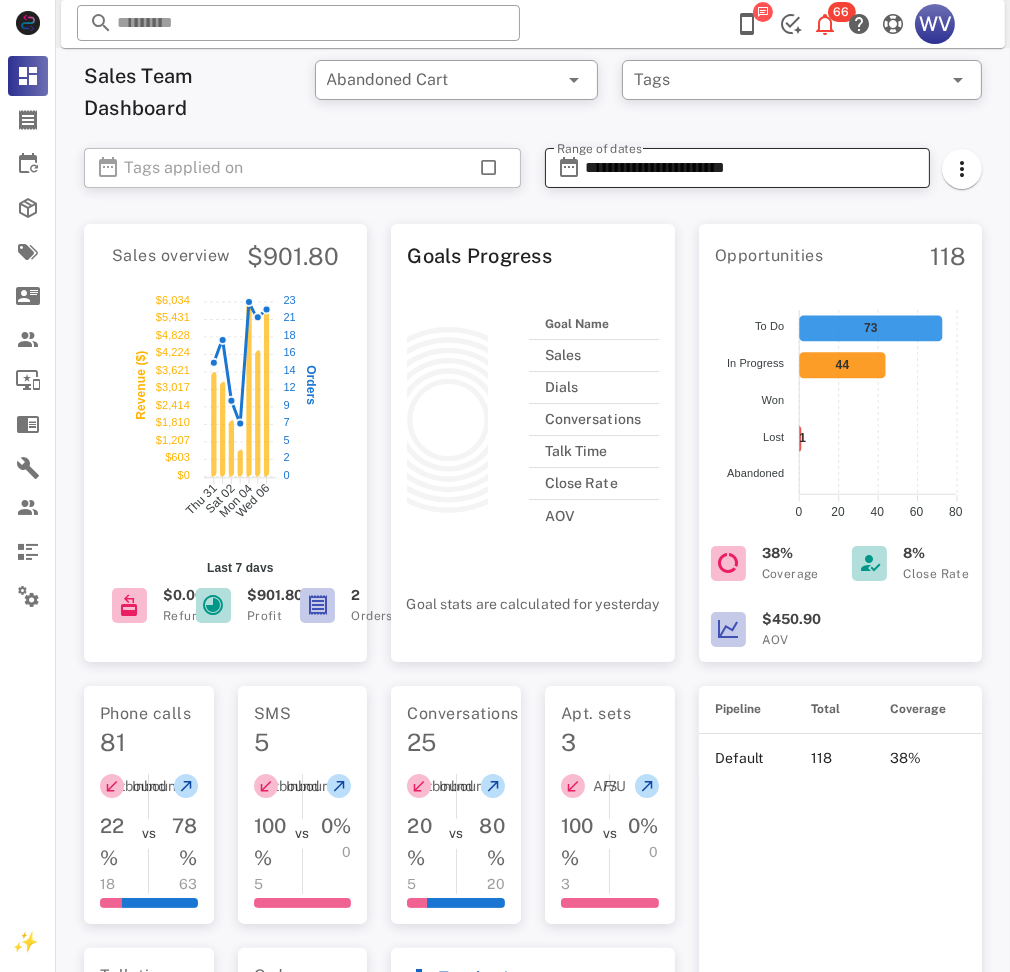 click on "**********" at bounding box center (751, 168) 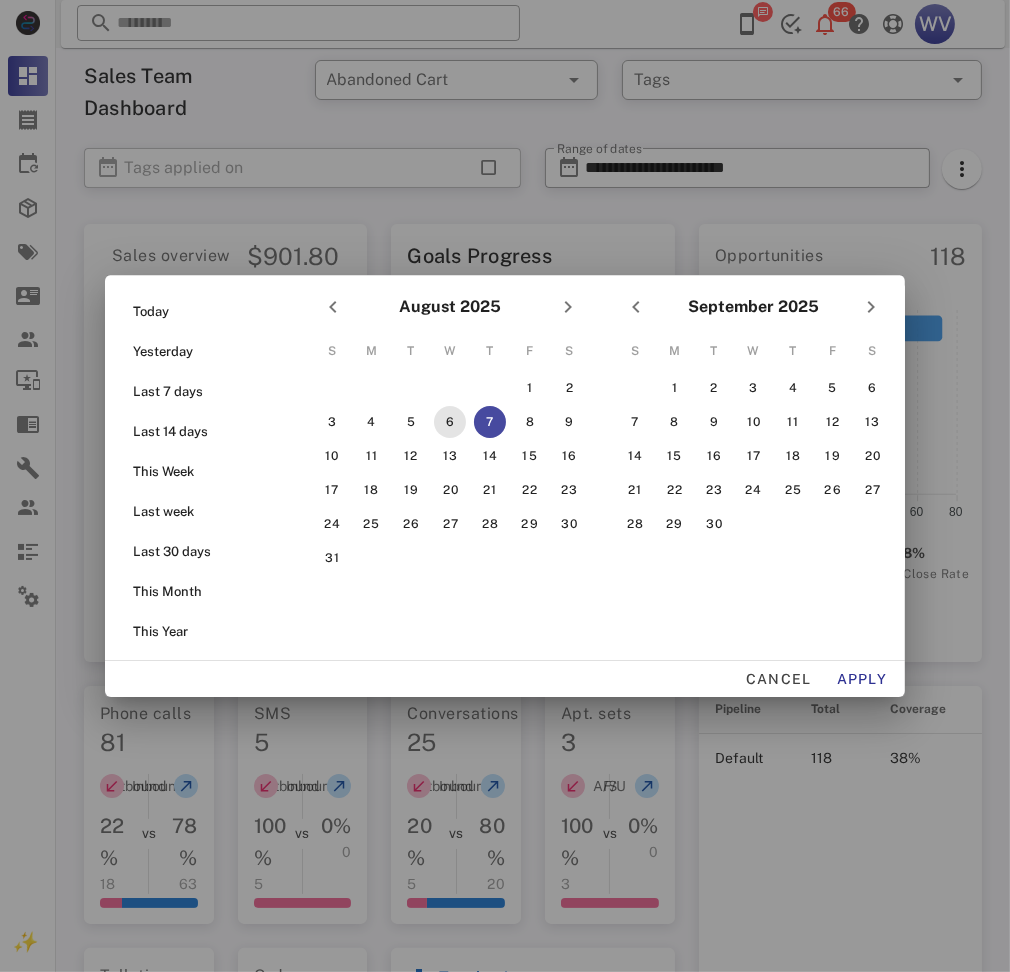 click on "6" at bounding box center (450, 422) 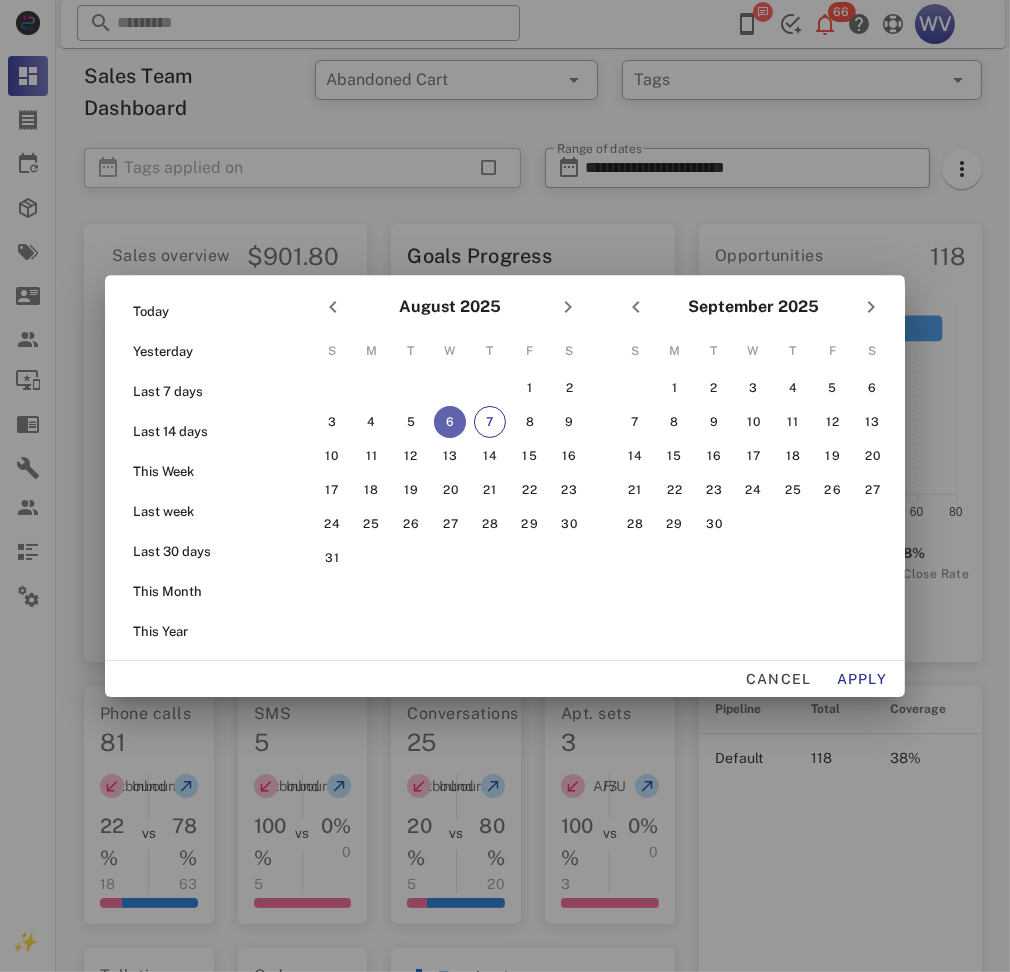 click on "6" at bounding box center (450, 422) 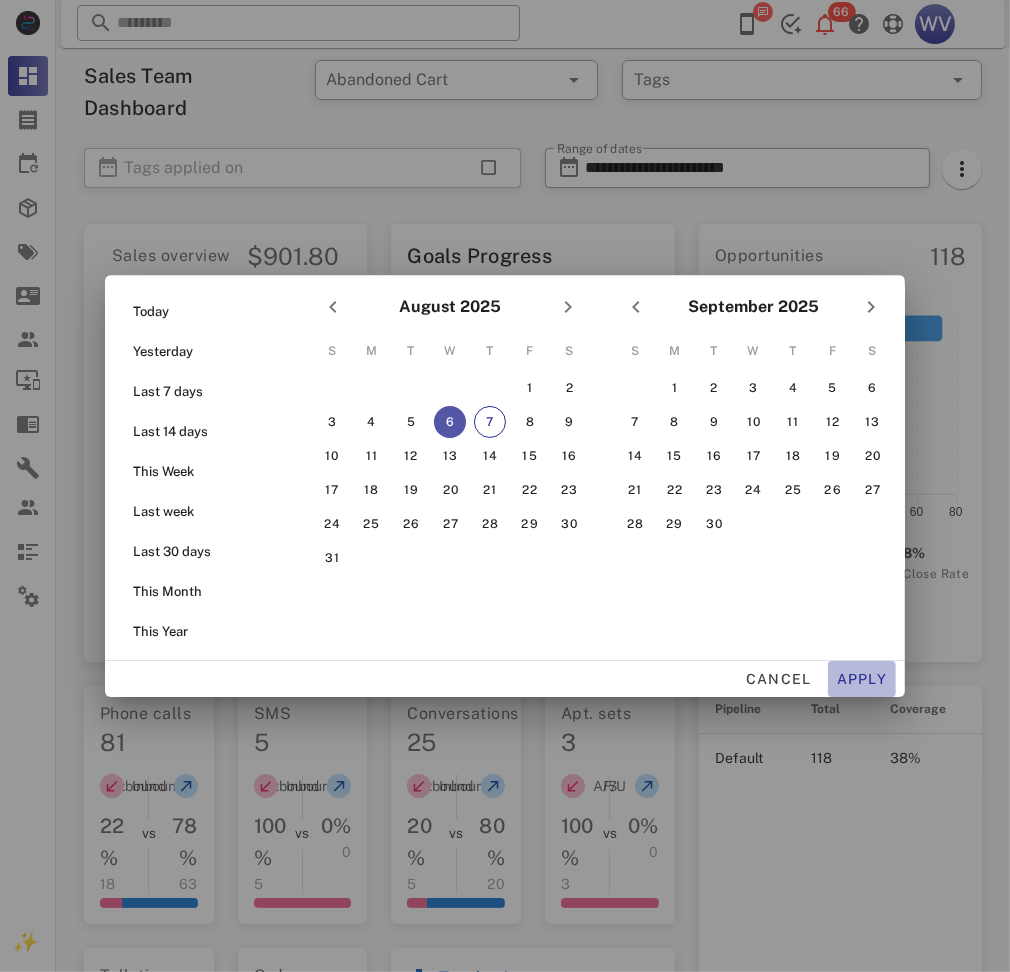 click on "Apply" at bounding box center (862, 679) 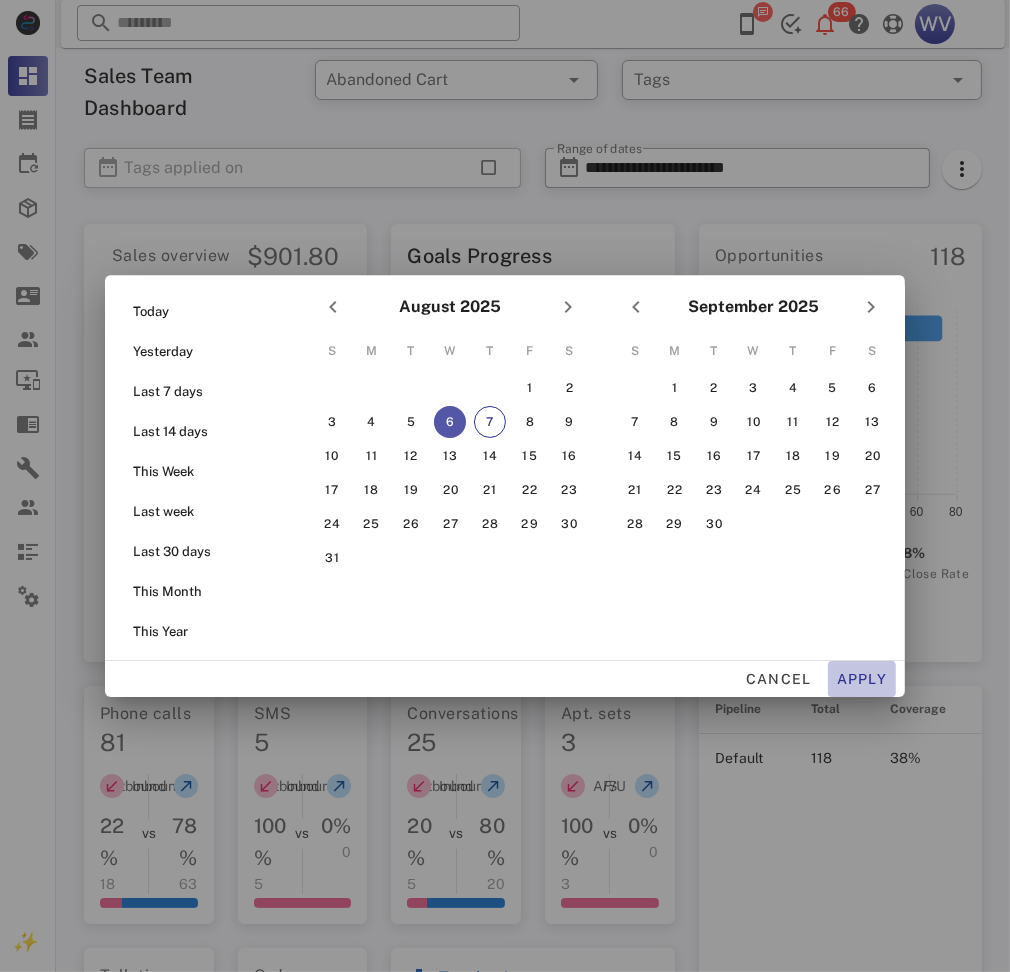 type on "**********" 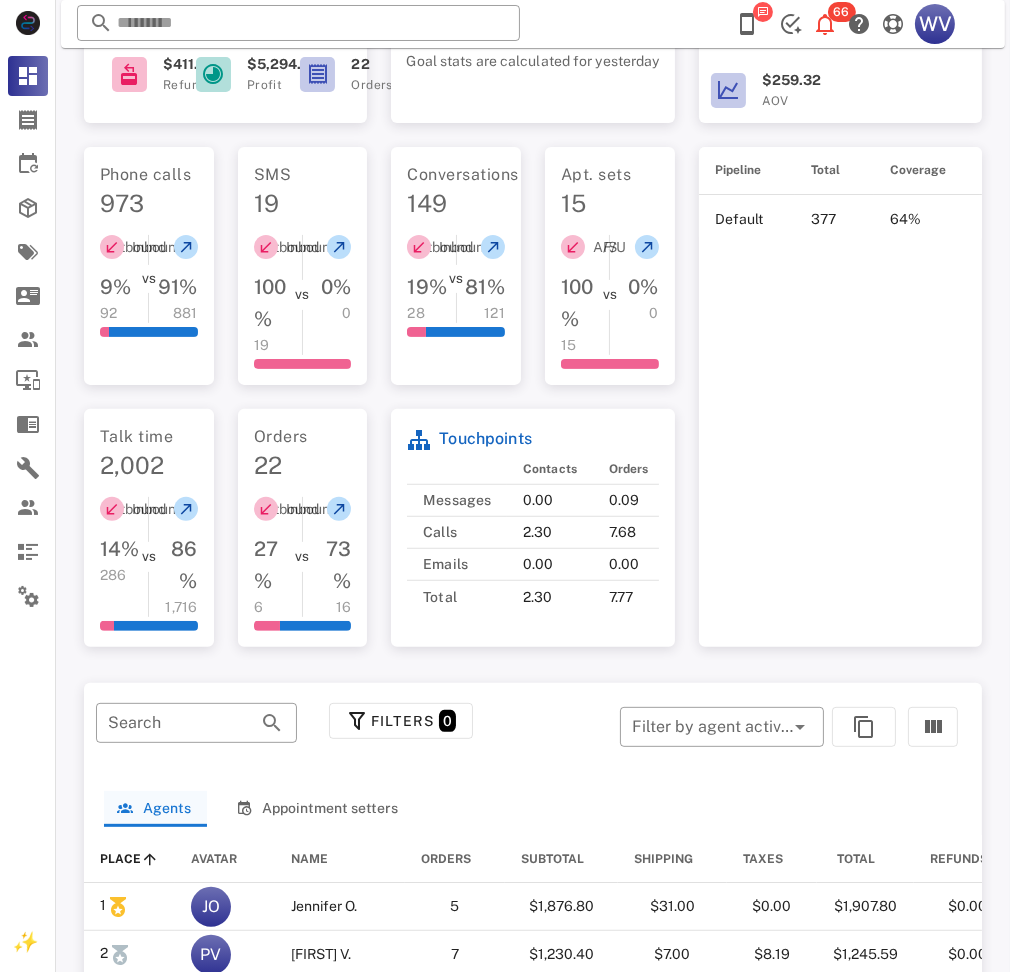scroll, scrollTop: 1128, scrollLeft: 0, axis: vertical 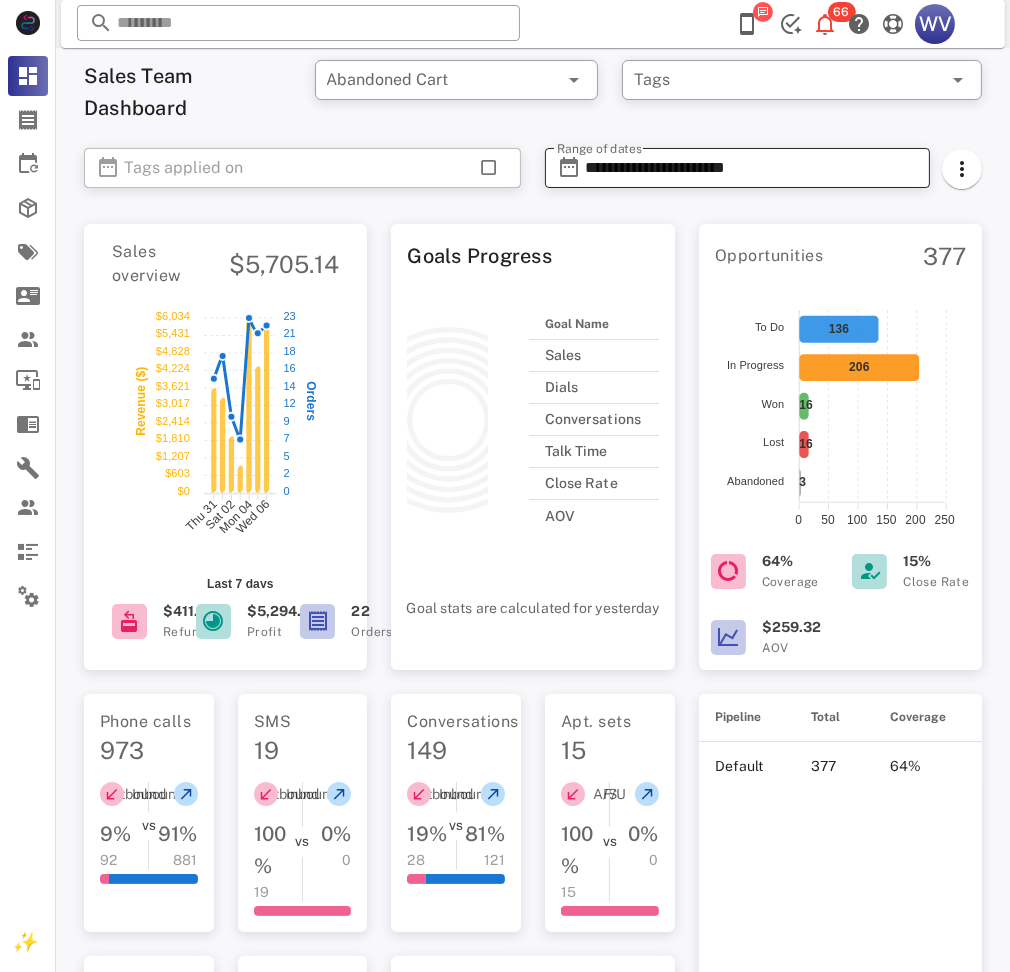 click on "**********" at bounding box center (751, 168) 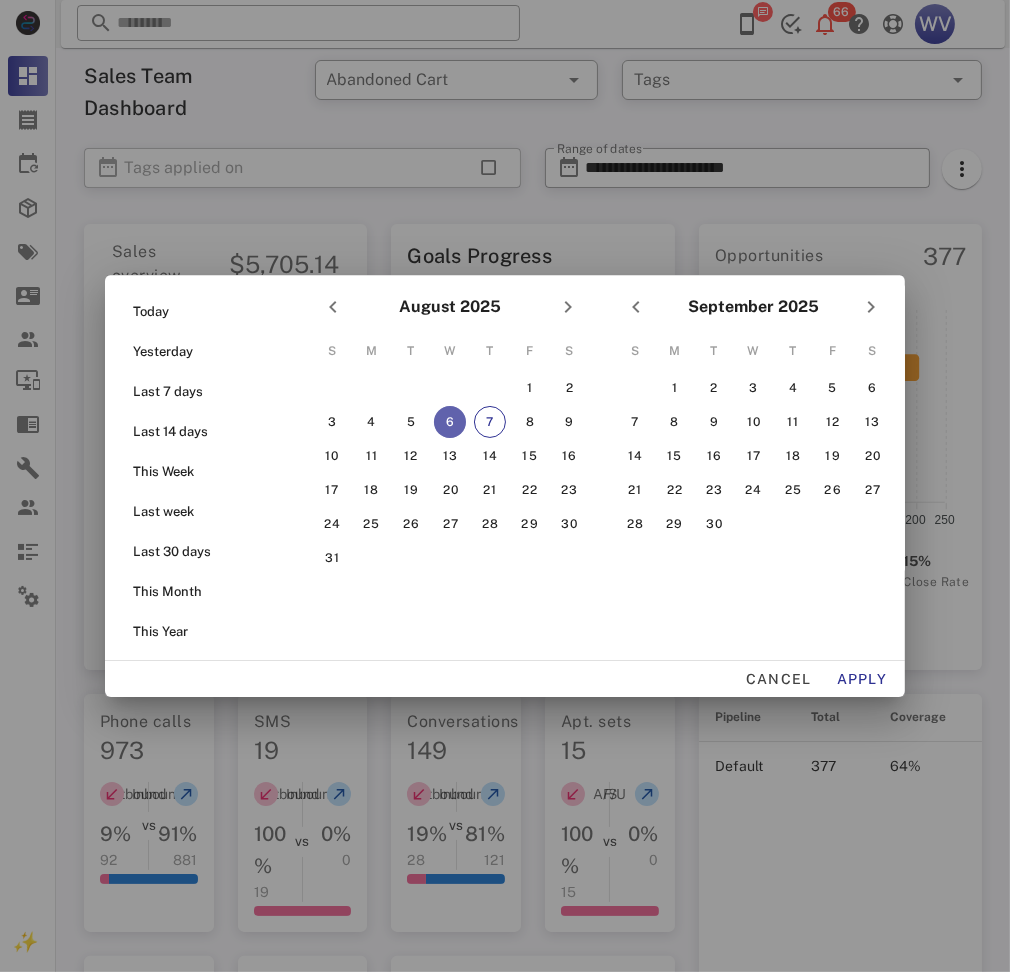 click on "6" at bounding box center [450, 422] 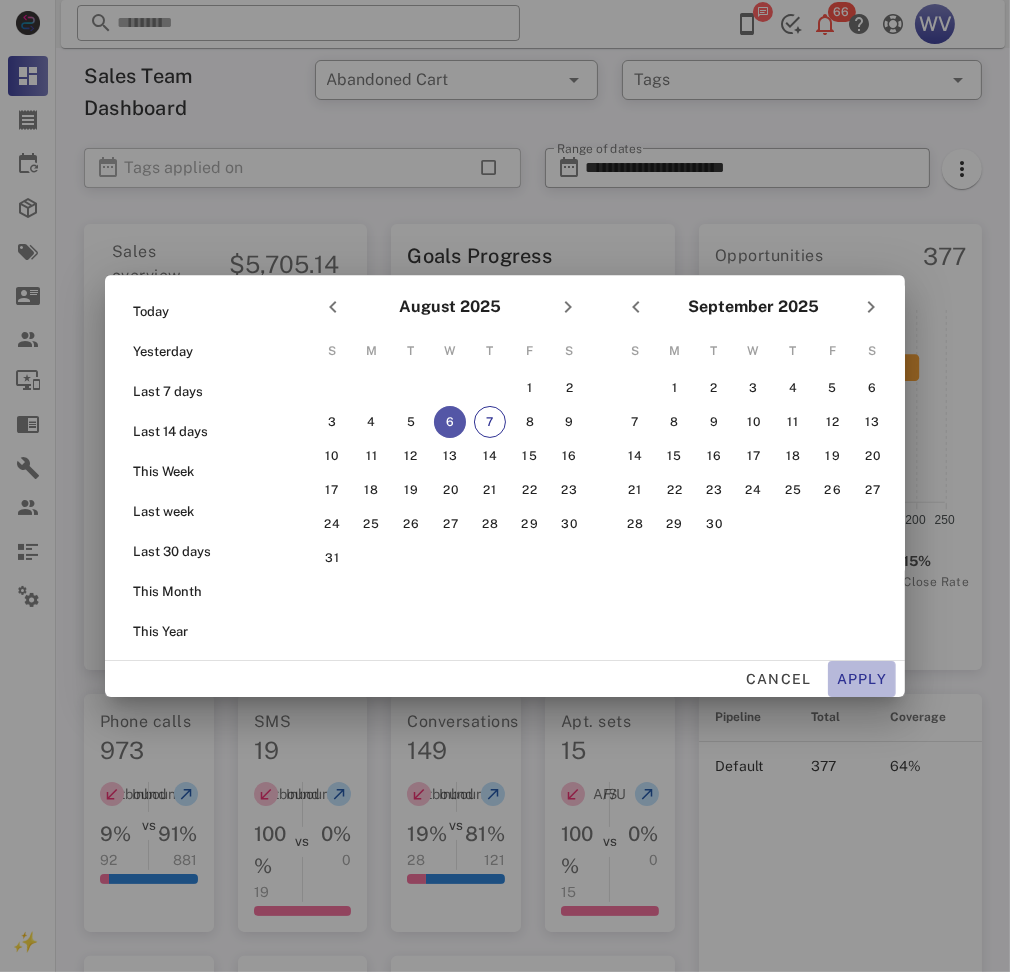 click on "Apply" at bounding box center (862, 679) 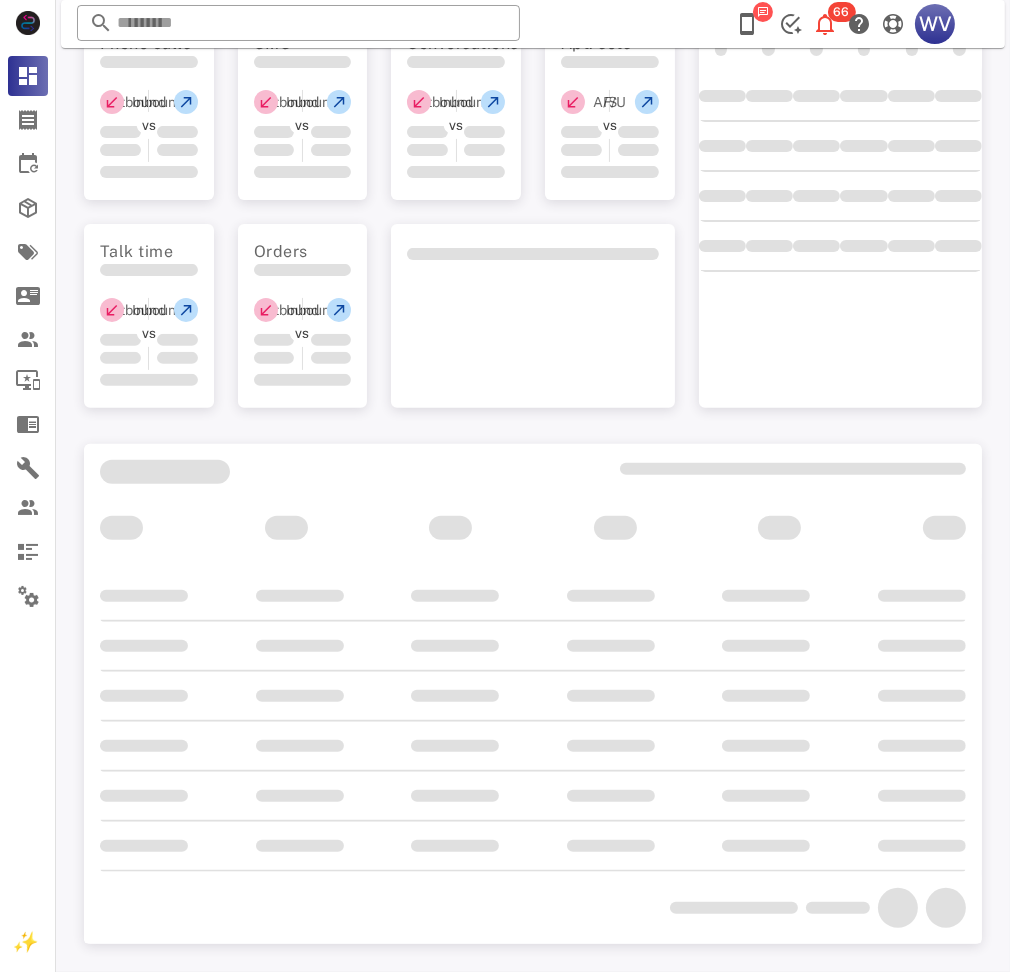 scroll, scrollTop: 681, scrollLeft: 0, axis: vertical 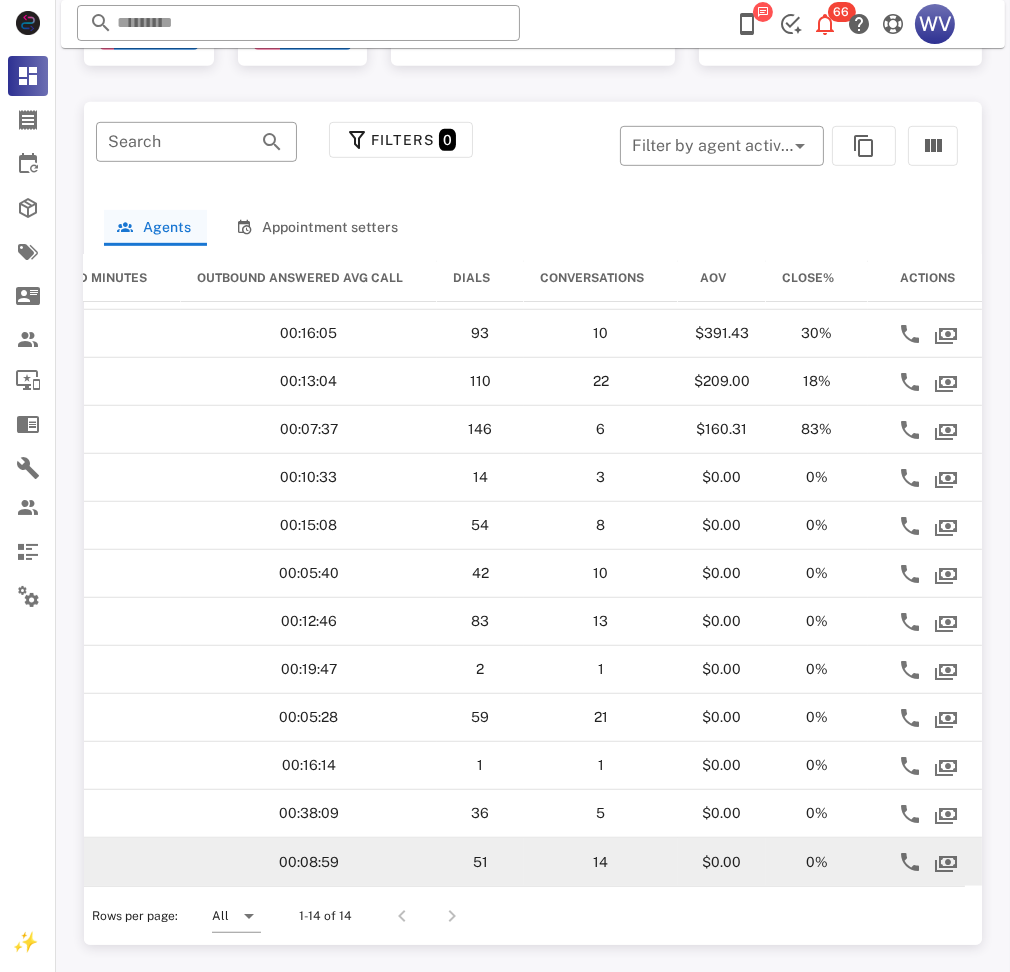 drag, startPoint x: 88, startPoint y: 767, endPoint x: 858, endPoint y: 824, distance: 772.1069 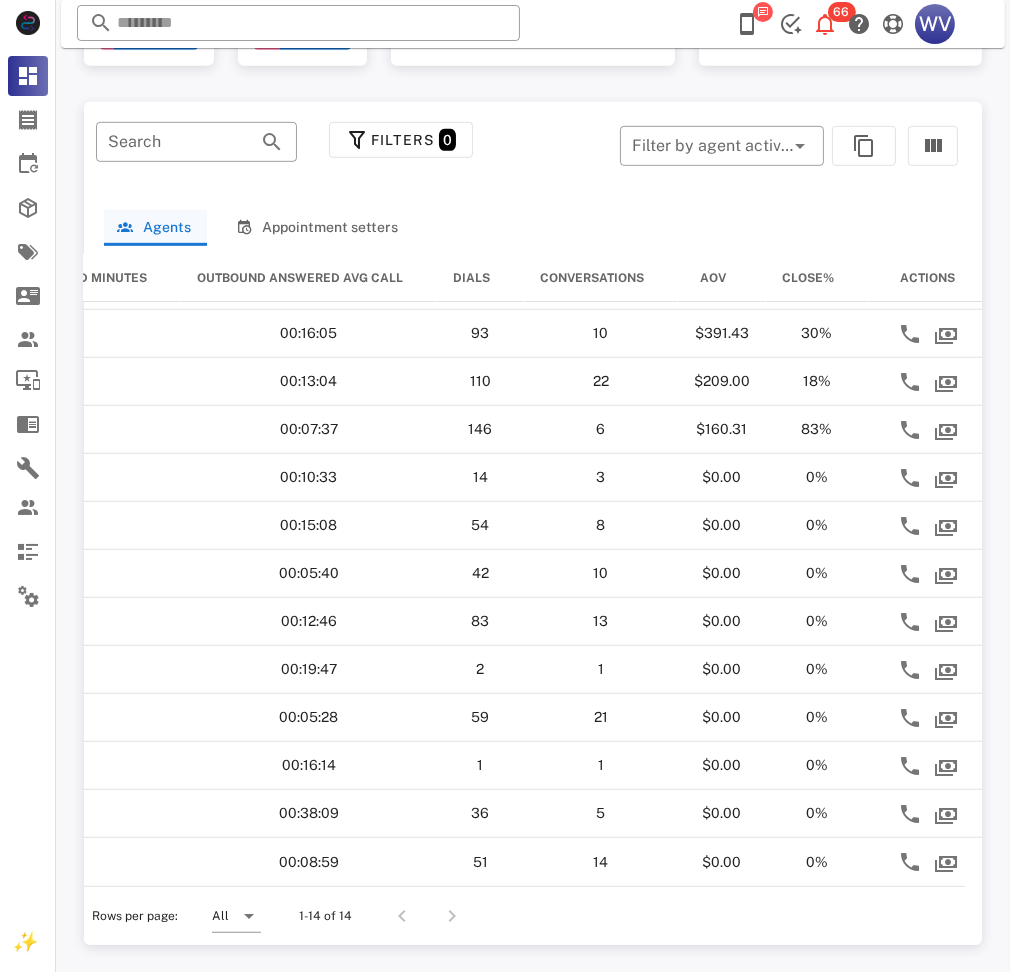copy on "PLACE AVATAR NAME ORDERS SUBTOTAL SHIPPING TAXES TOTAL REFUNDS CHARGEBACKS %CHARGEBACKS SALE PAYOUT CHARGEBACK WON PAYOUT REFUND PAYOUT CHARGEBACK OPEN PAYOUT INBOUND INBOUND MINUTES INBOUND AVG CALL OUTBOUND MINUTES OUTBOUND AVG CALL OUTBOUND ANSWERED MINUTES OUTBOUND ANSWERED AVG CALL DIALS CONVERSATIONS AOV CLOSE% ACTIONS" 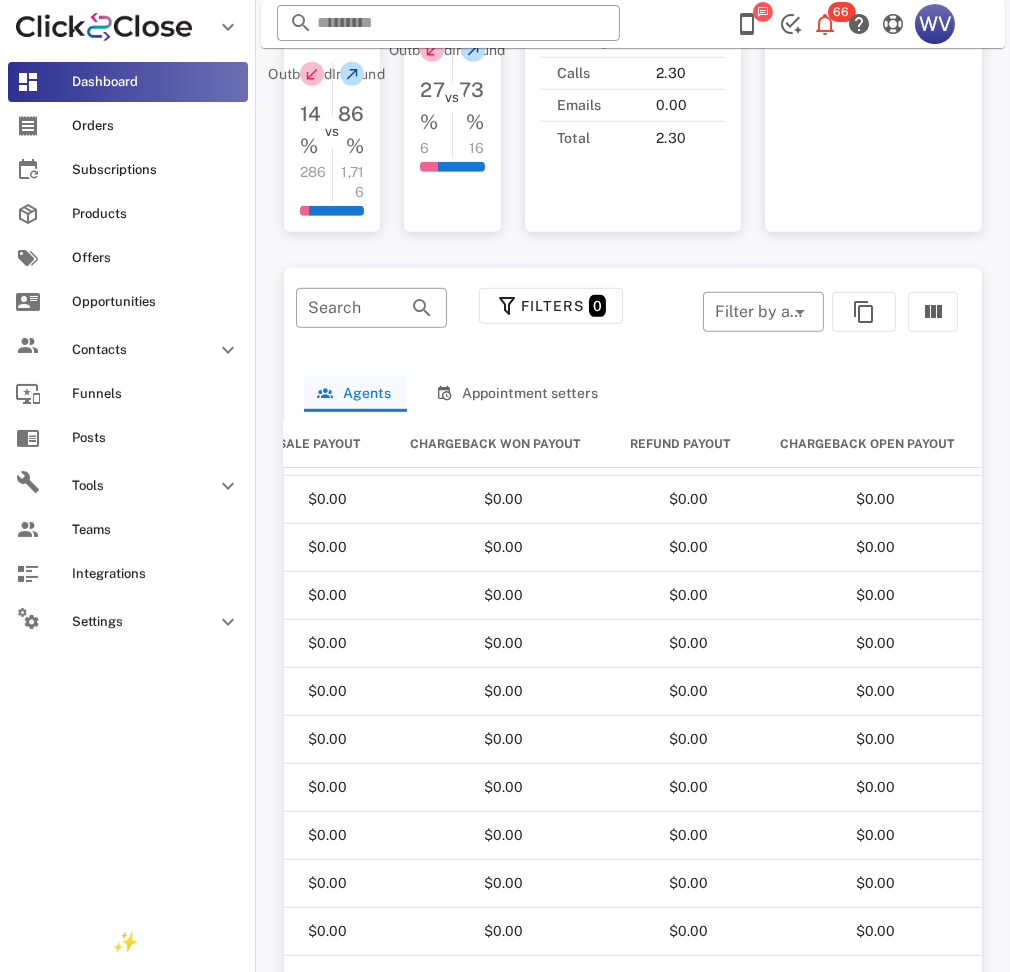 scroll, scrollTop: 101, scrollLeft: 0, axis: vertical 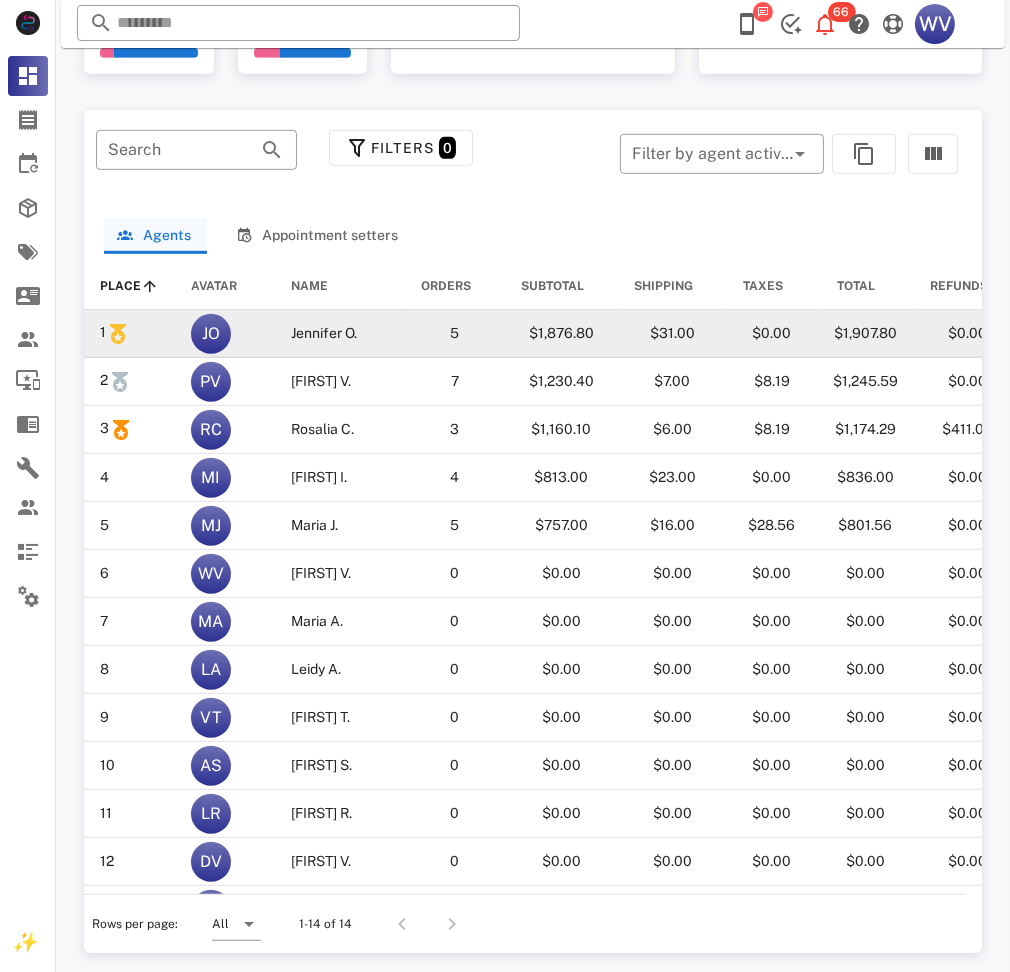 drag, startPoint x: 837, startPoint y: 844, endPoint x: 101, endPoint y: 346, distance: 888.65063 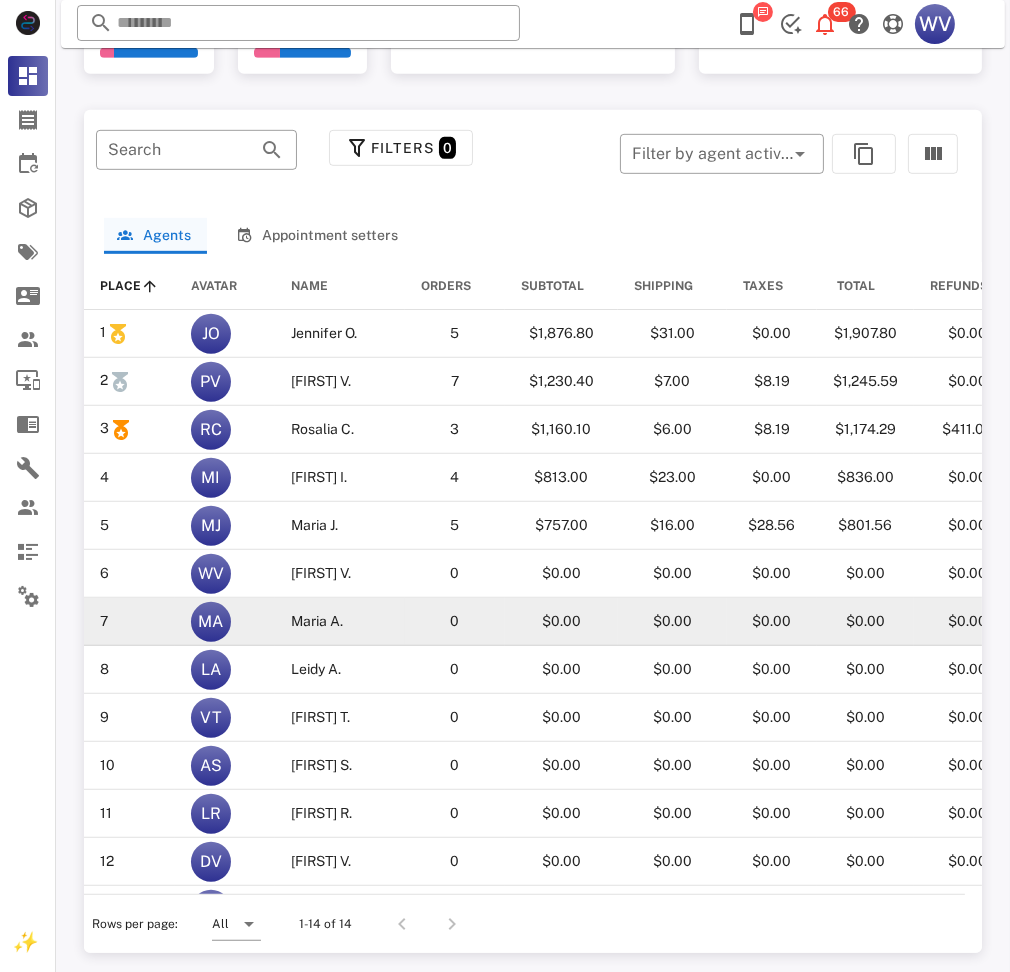 copy on "1  JO  Jennifer O.   5   $1,876.80   $31.00   $0.00   $1,907.80   $0.00   $0.00   0%   $0.00   $0.00   $0.00   $0.00  4  37  00:09:15  134  00:01:37  115  00:09:35 82  16   $381.56   31%   2  PV  Paola V.   7   $1,230.40   $7.00   $8.19   $1,245.59   $0.00   $0.00   0%   $0.00   $0.00   $0.00   $0.00  6  19  00:03:09  280  00:02:35  243  00:16:10 108  19   $177.94   37%   3  RC  Rosalia C.   3   $1,160.10   $6.00   $8.19   $1,174.29   $411.00   $0.00   0%   $0.00   $0.00   $0.00   $0.00  6  17  00:02:48  148  00:01:35  129  00:16:05 93  10   $391.43   30%   4  MI  Maria I.   4   $813.00   $23.00   $0.00   $836.00   $0.00   $0.00   0%   $0.00   $0.00   $0.00   $0.00  9  38  00:04:13  257  00:02:20  209  00:13:04 110  22   $209.00   18%   5  MJ  Maria J.   5   $757.00   $16.00   $28.56   $801.56   $0.00   $0.00   0%   $0.00   $0.00   $0.00   $0.00  7  84  00:11:56  40  00:00:16  15  00:07:37 146  6   $160.31   83%   6  WV  Wilmer V.   0   $0.00   $0.00   $0.00   $0.00   $0.00   $0.00   0%   $0.00   $0.00   $..." 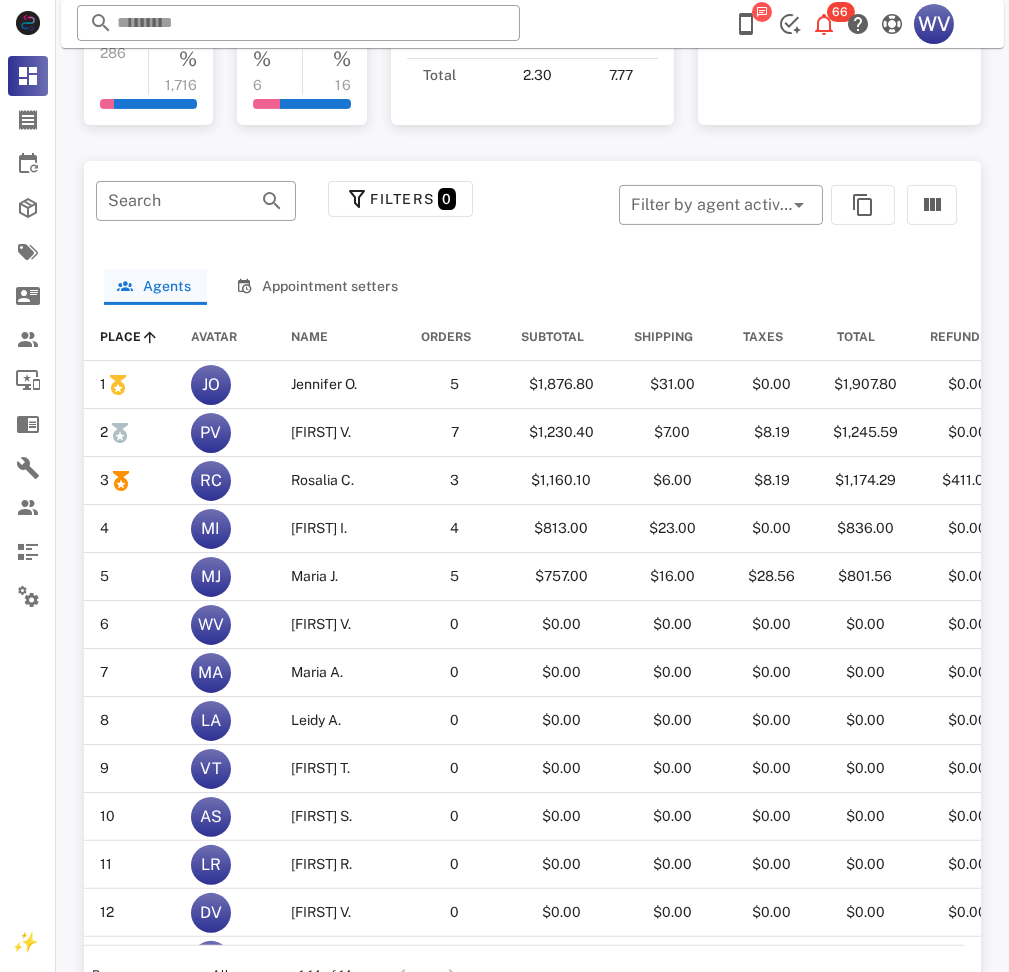 scroll, scrollTop: 1120, scrollLeft: 0, axis: vertical 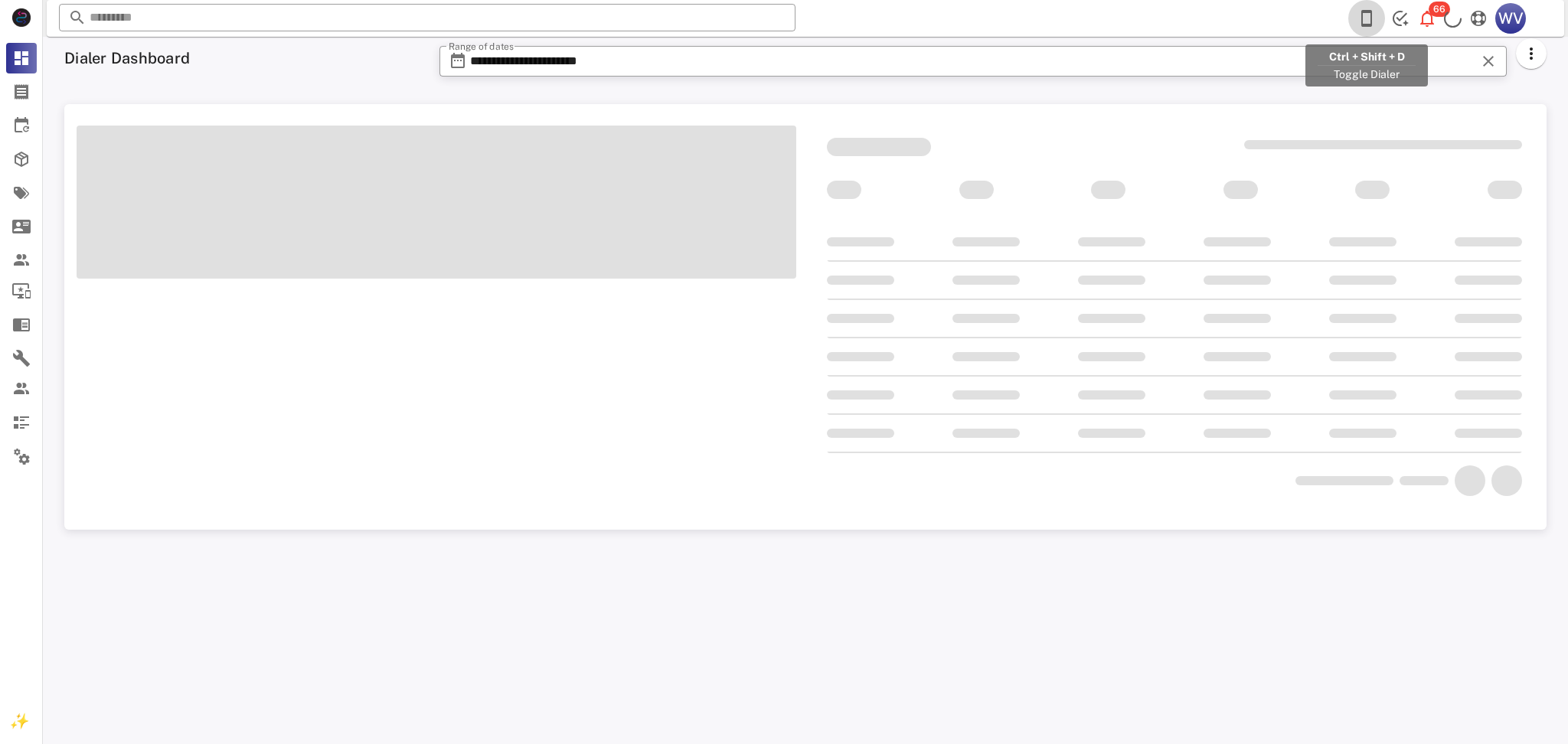 click at bounding box center [1367, 18] 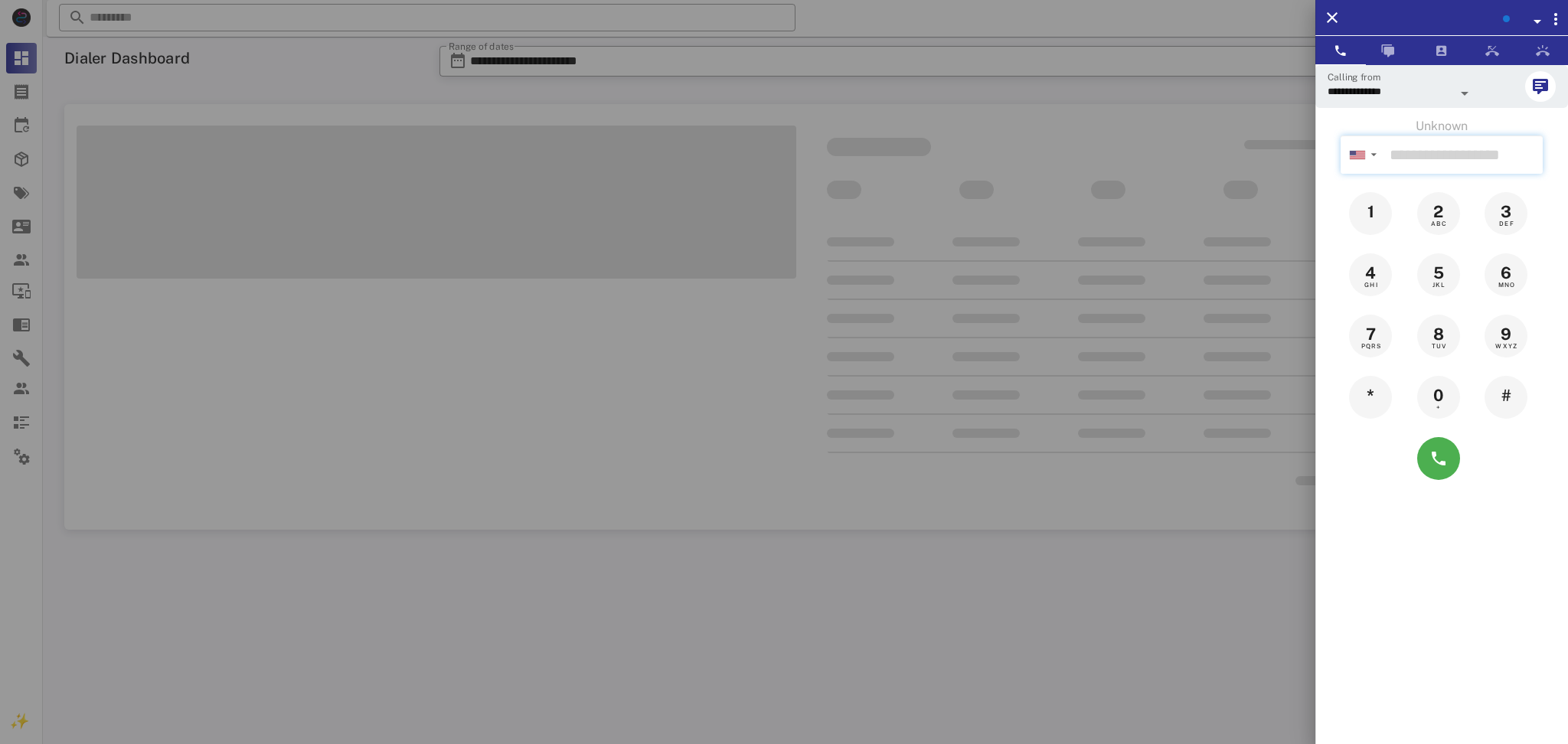 click at bounding box center [1463, 155] 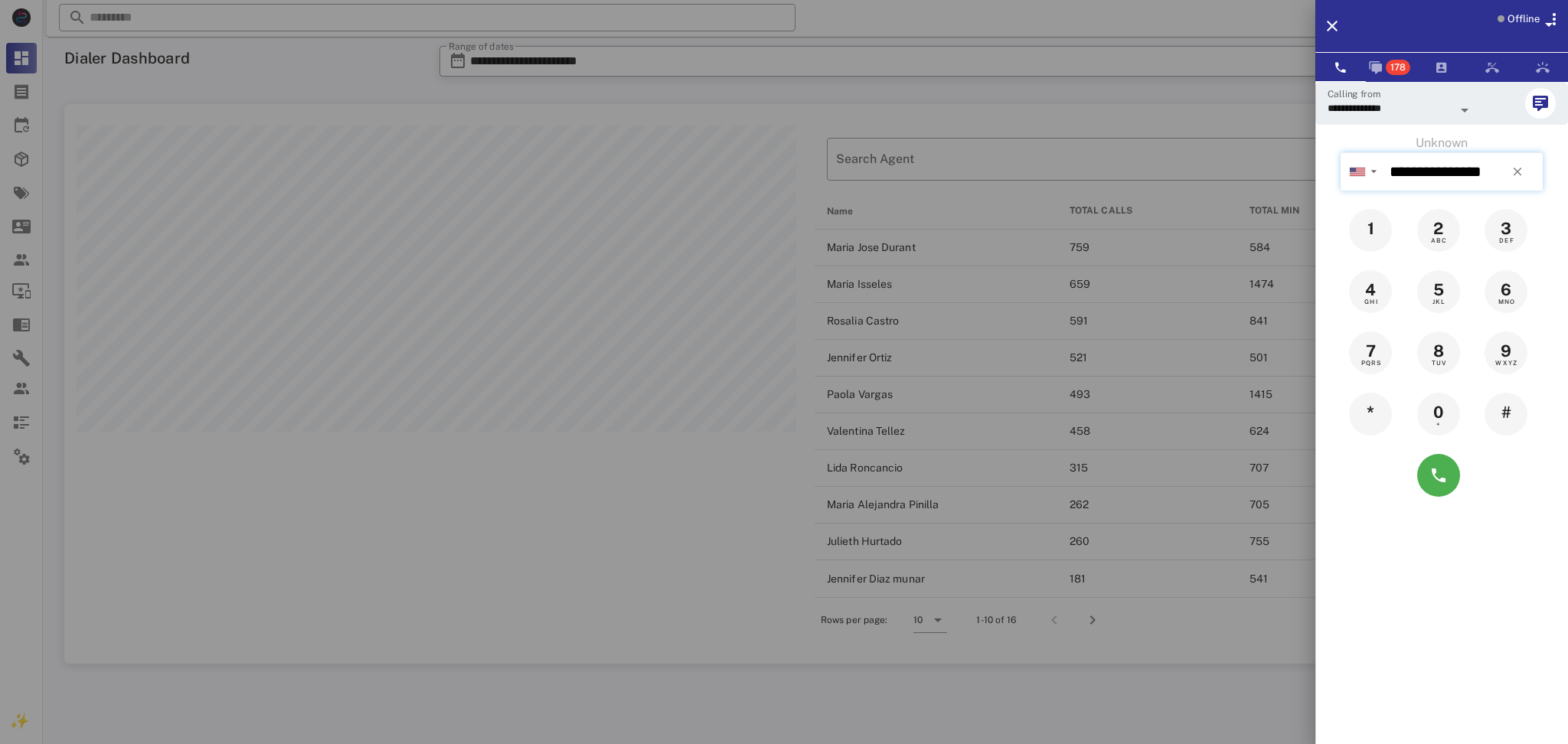 scroll, scrollTop: 764873, scrollLeft: 764143, axis: both 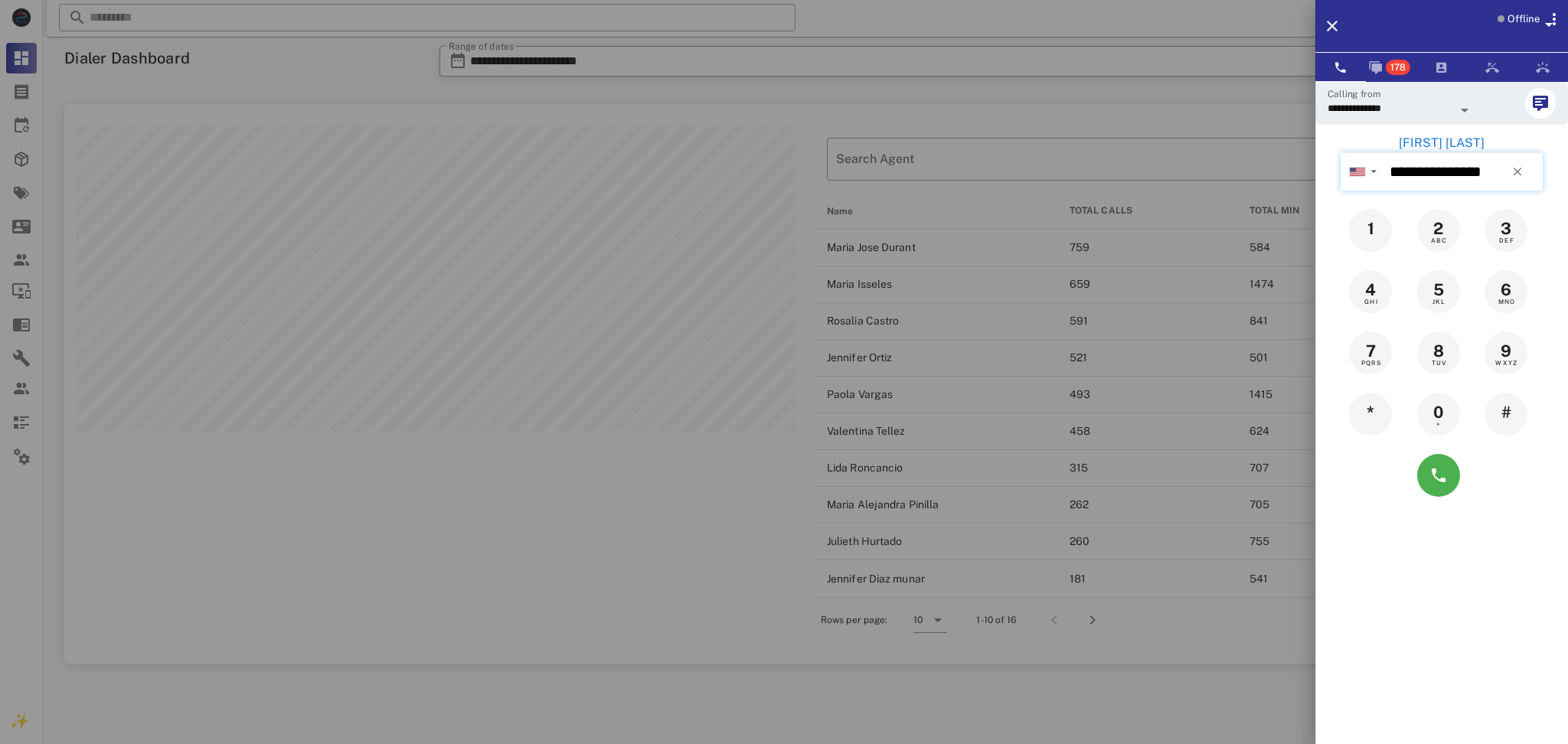 type on "**********" 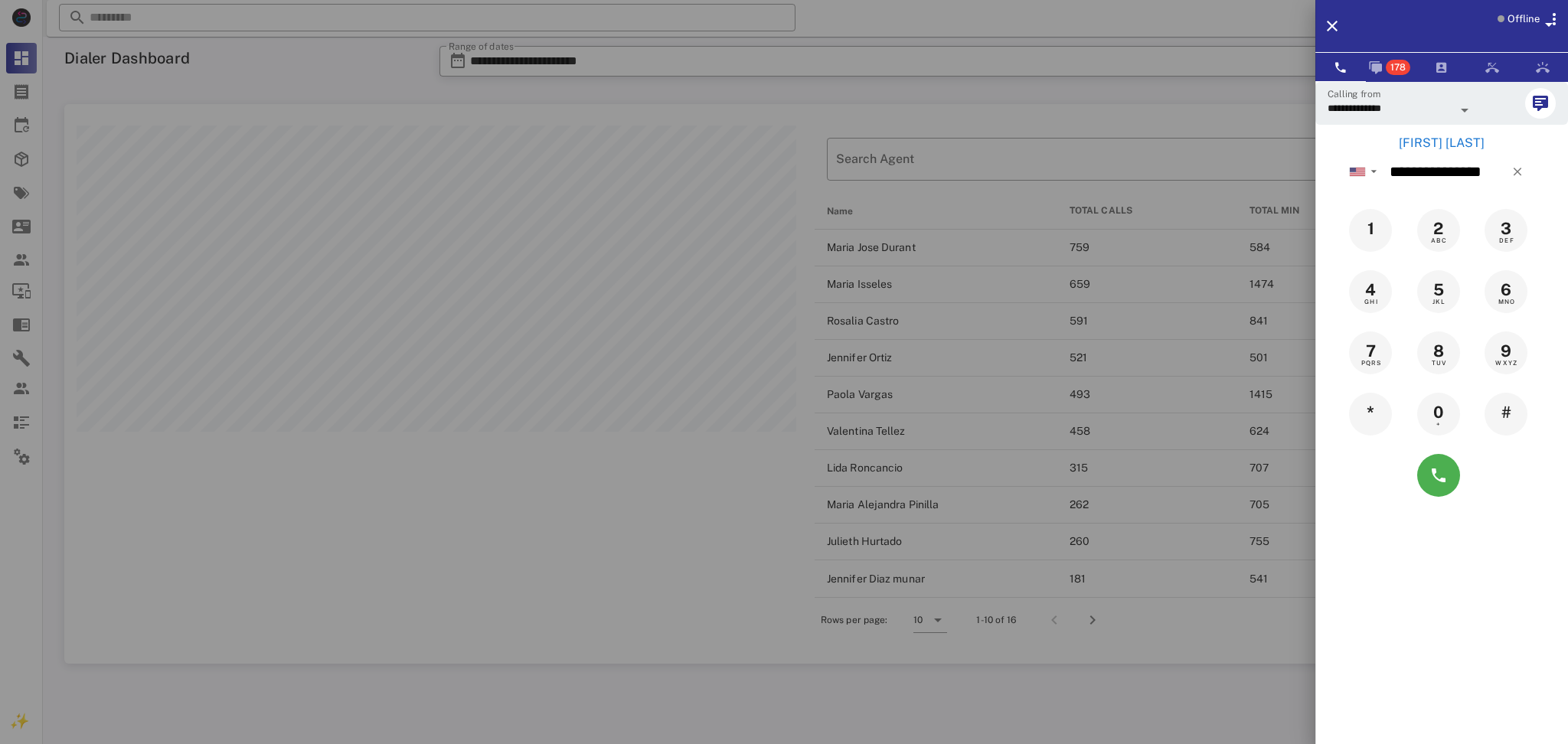 click on "[FIRST] [LAST]" at bounding box center [1442, 143] 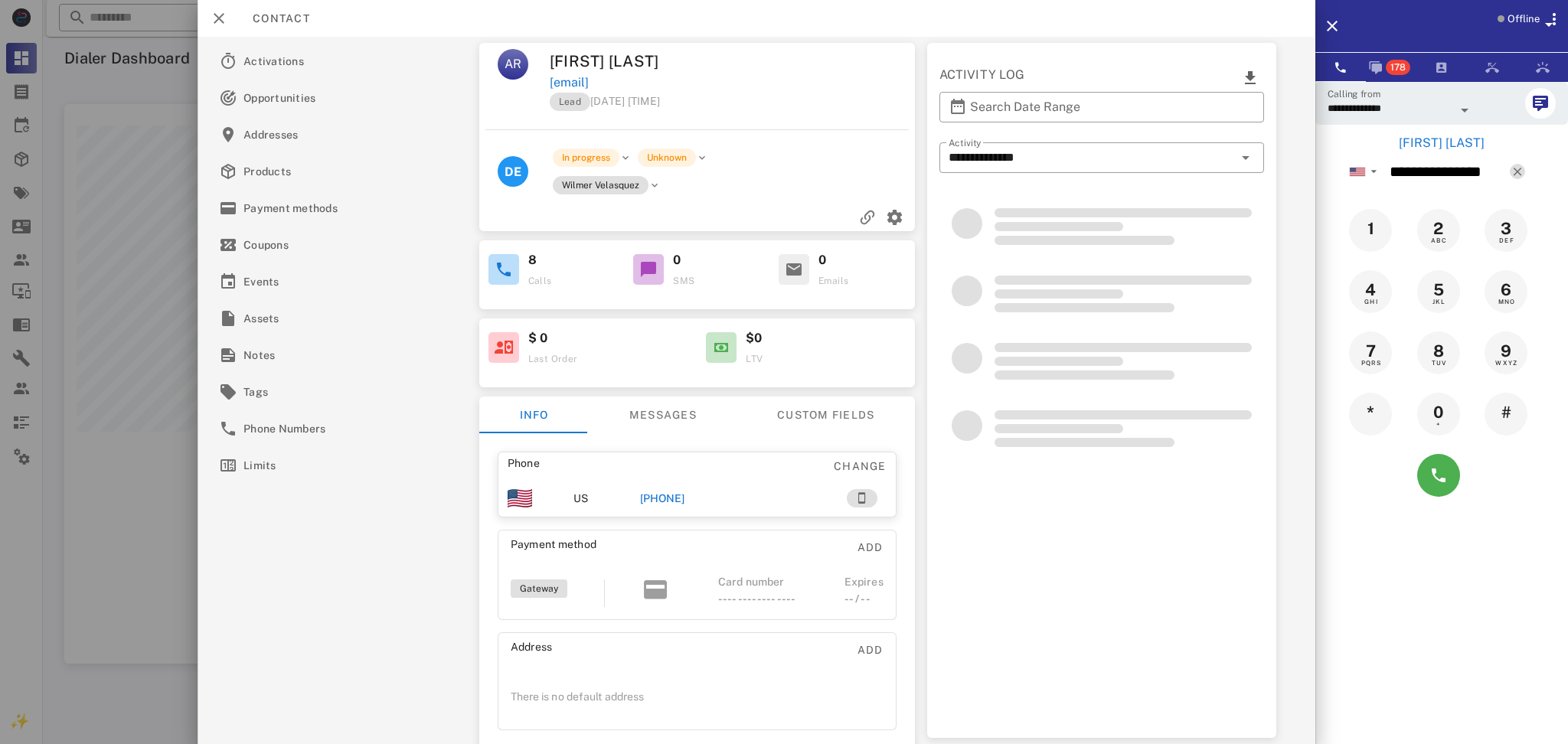 click at bounding box center (1517, 171) 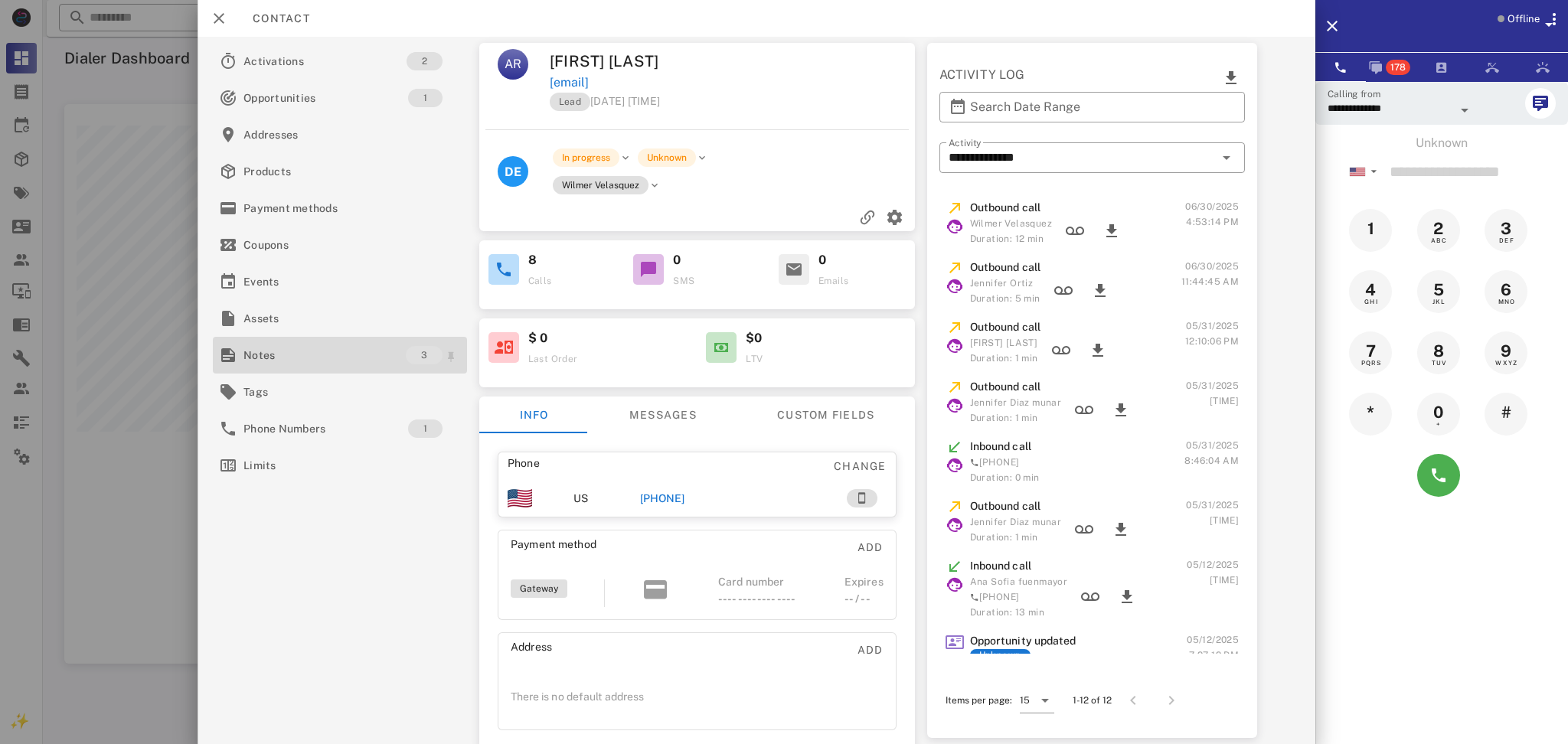 click on "Notes" at bounding box center [325, 355] 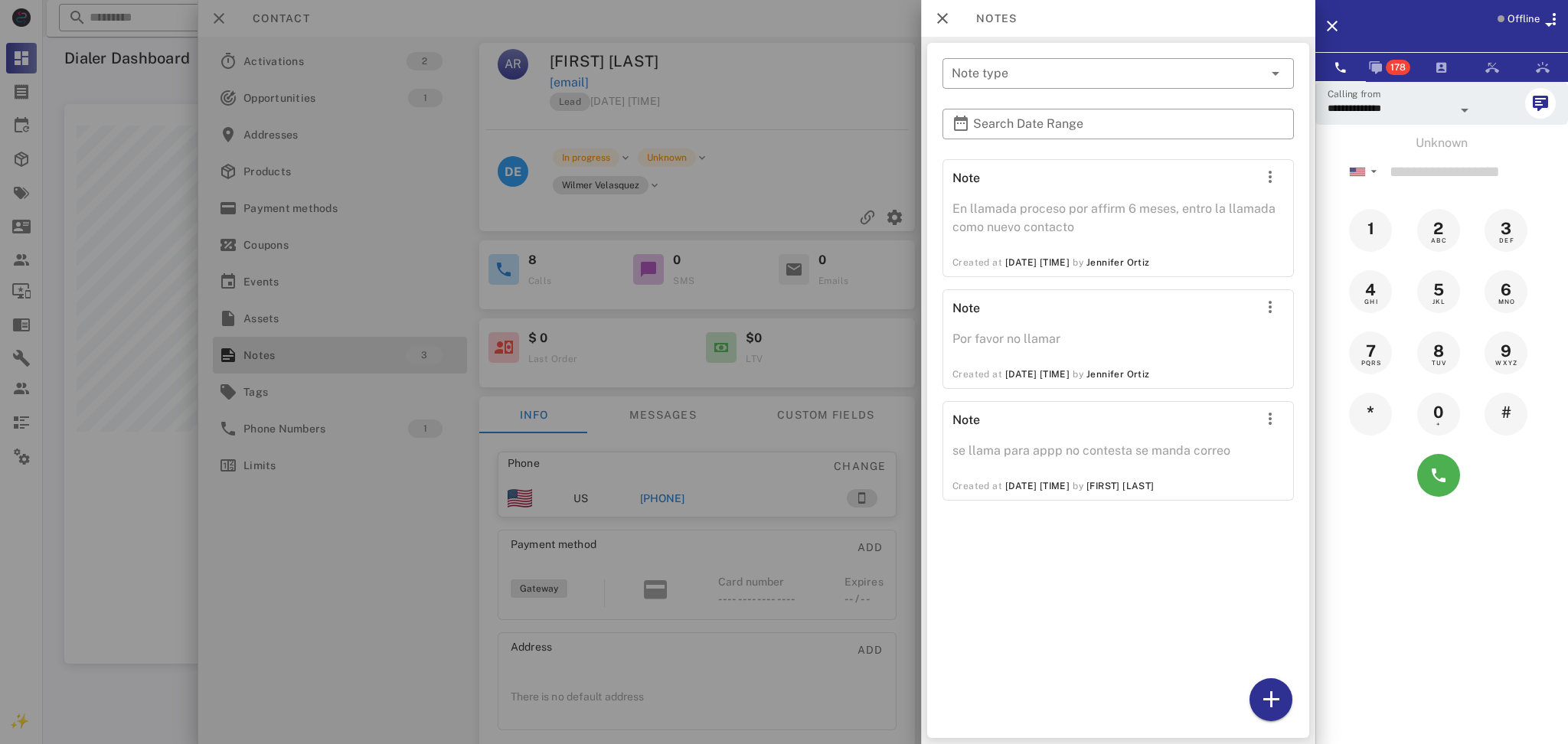 click at bounding box center (784, 372) 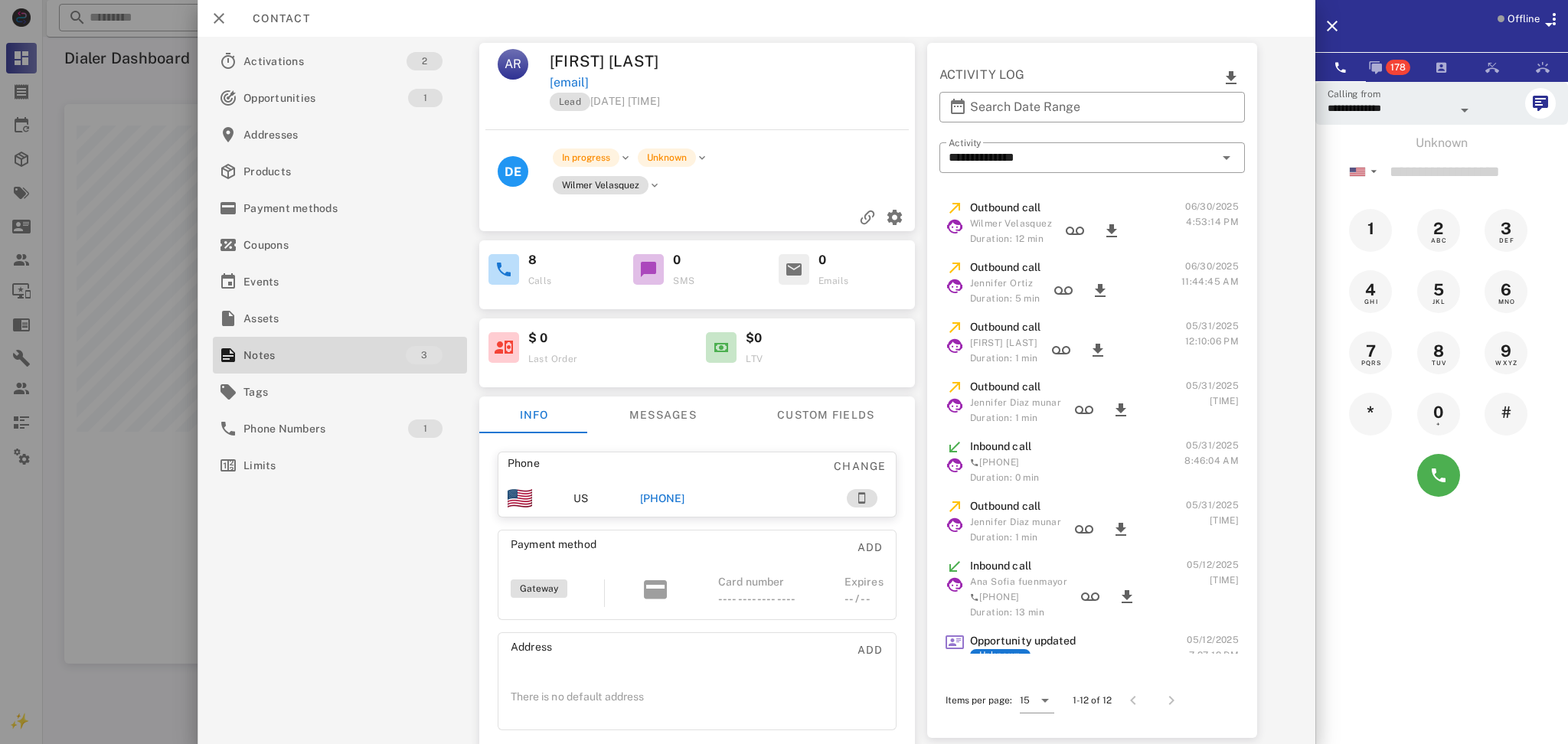 click on "[PHONE]" at bounding box center [662, 498] 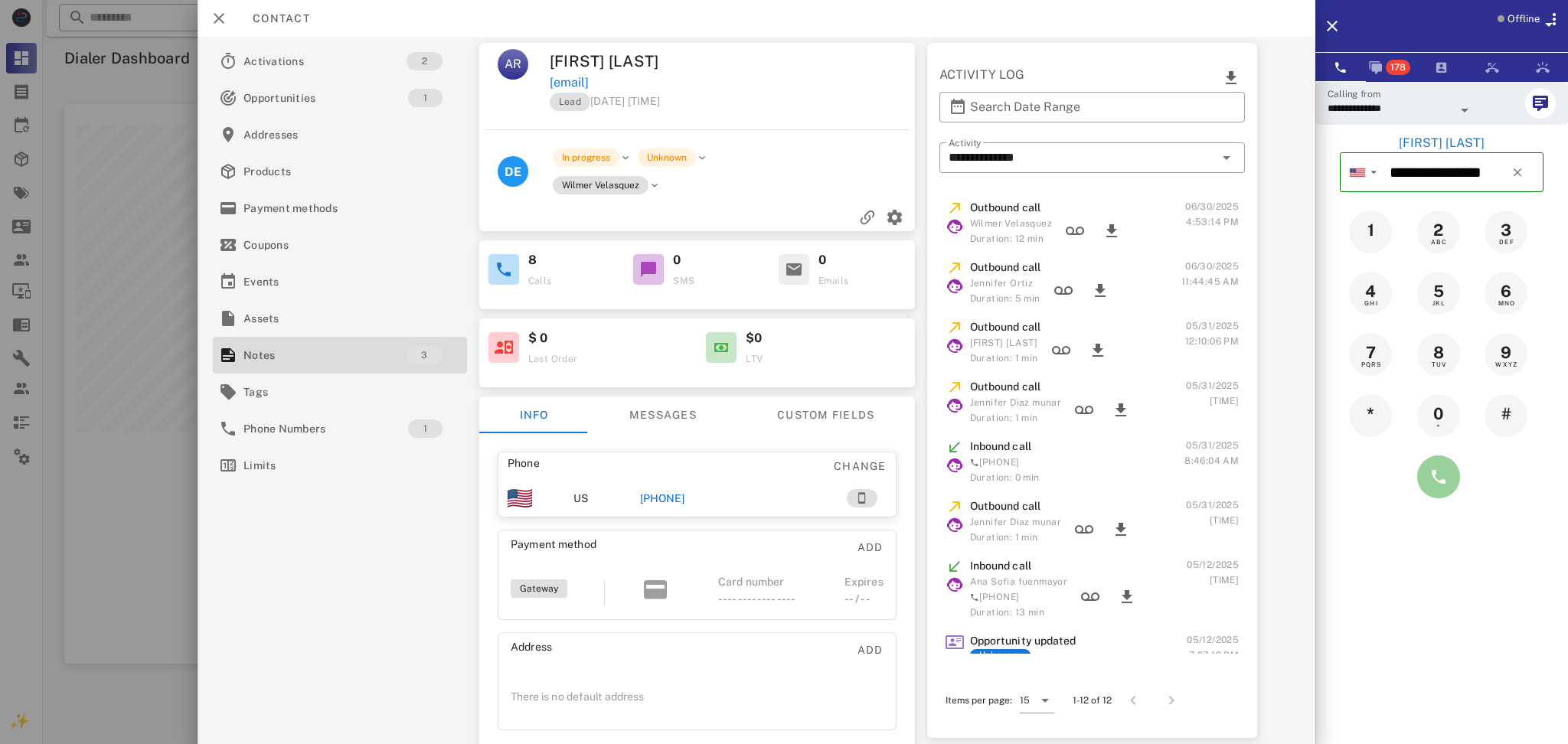 click at bounding box center (1439, 477) 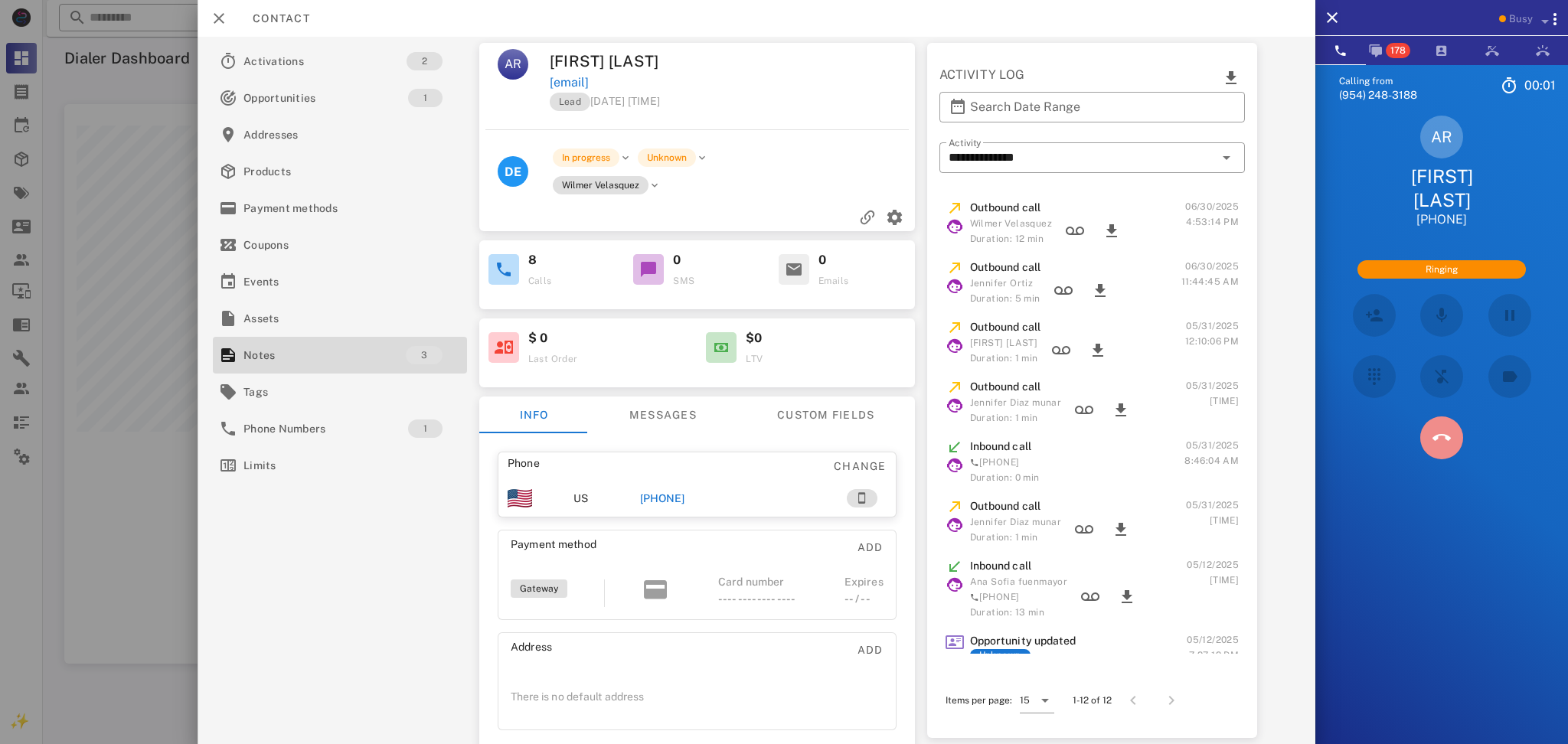 click at bounding box center (1442, 438) 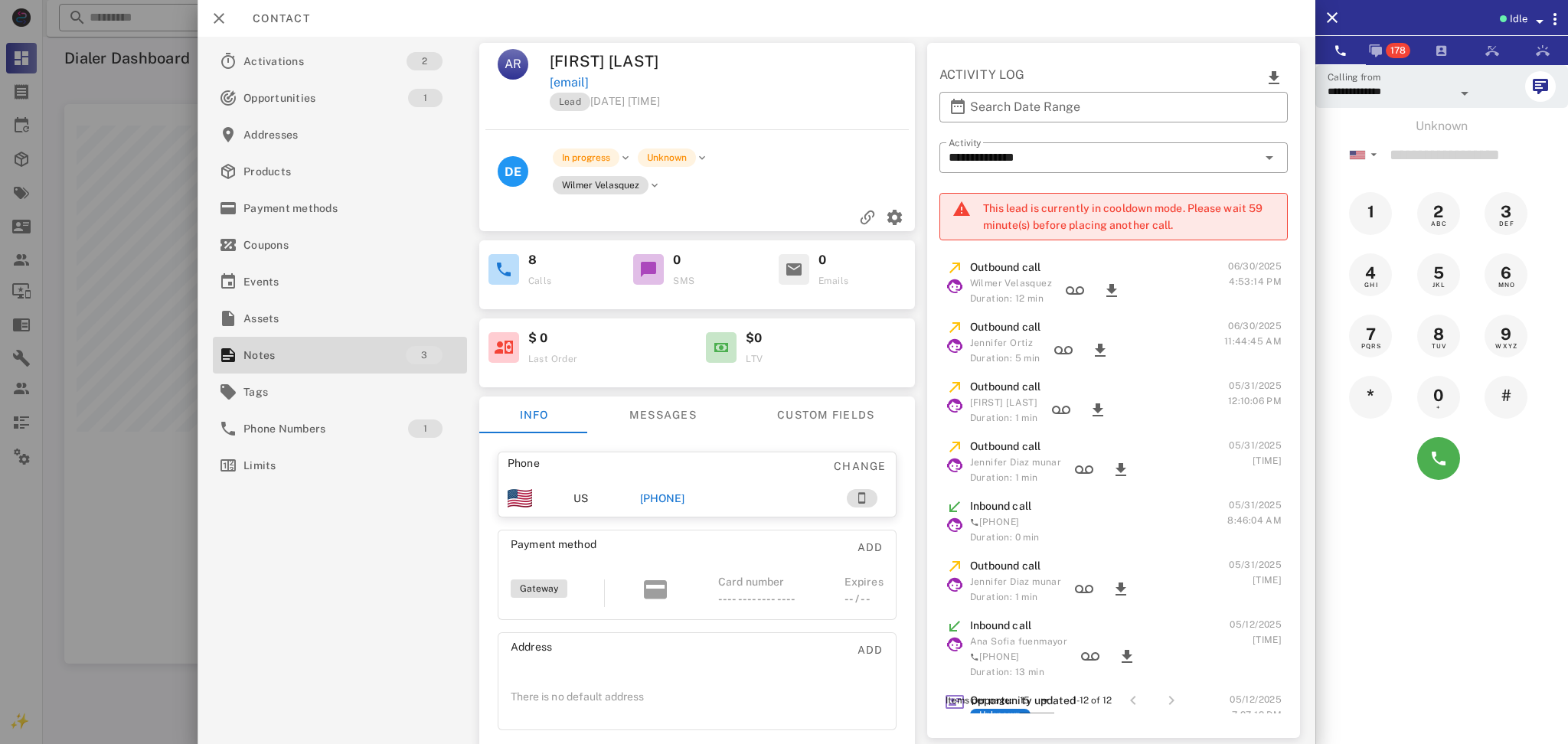 click on "[PHONE]" at bounding box center [662, 498] 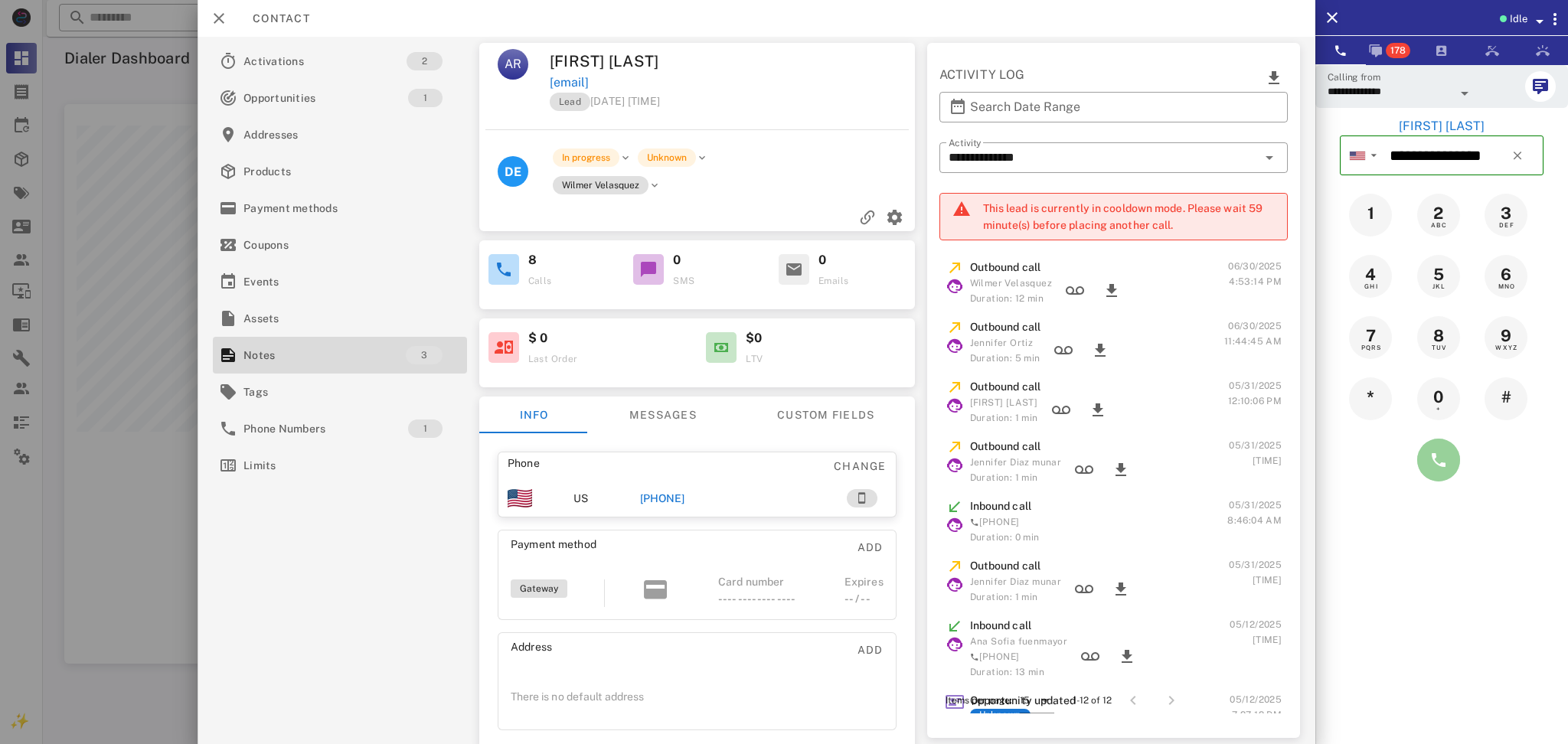 click at bounding box center [1439, 460] 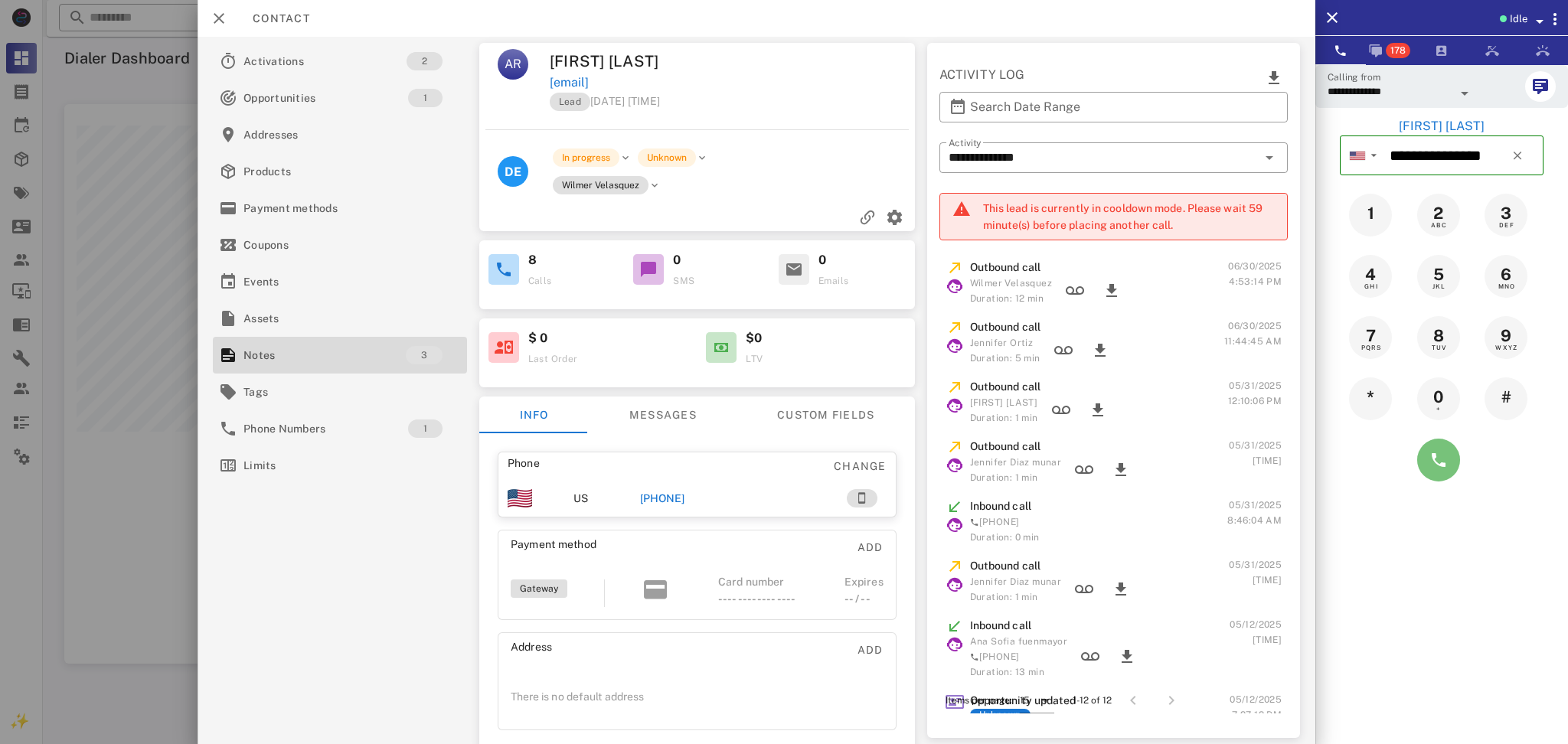 type 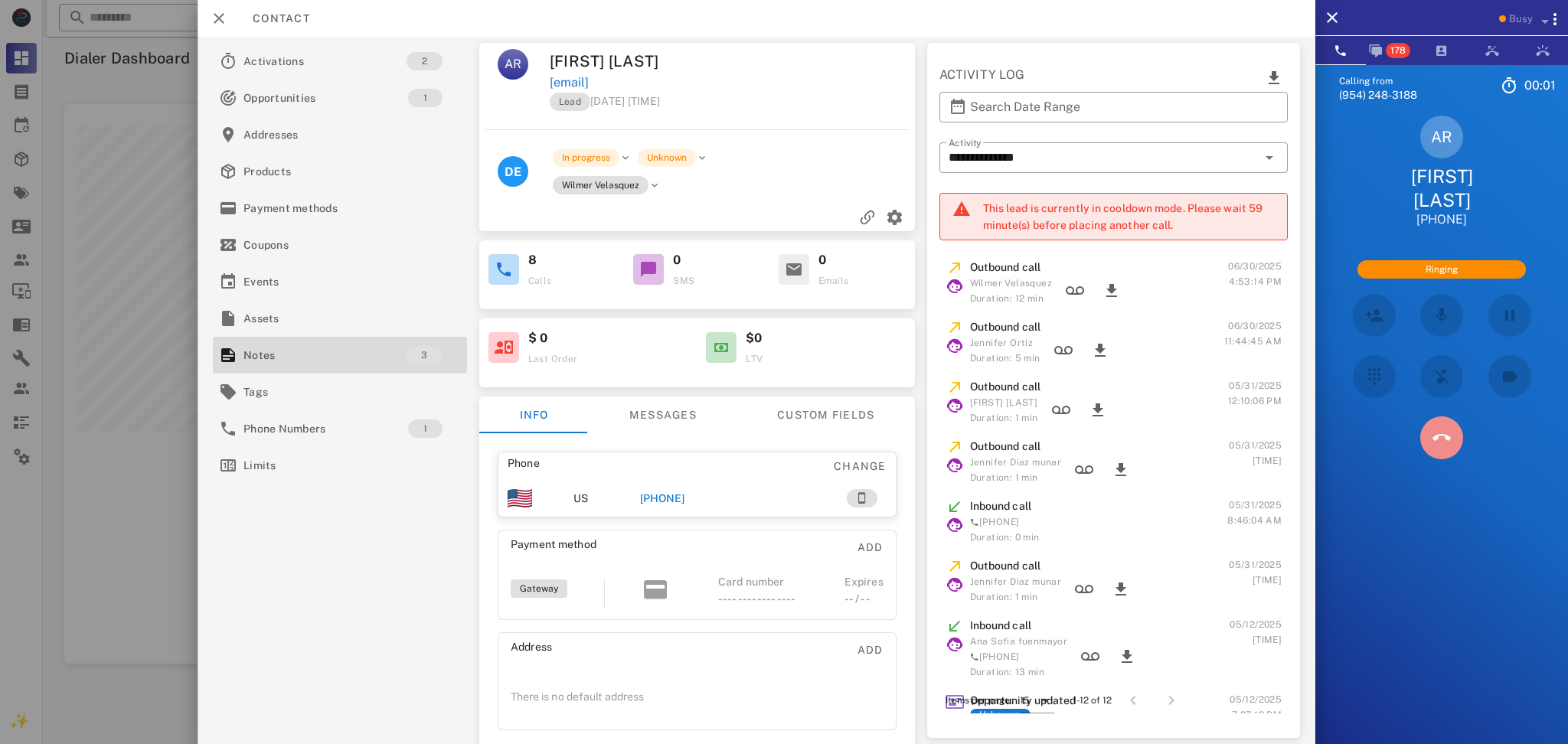 drag, startPoint x: 1441, startPoint y: 431, endPoint x: 1086, endPoint y: 233, distance: 406.4837 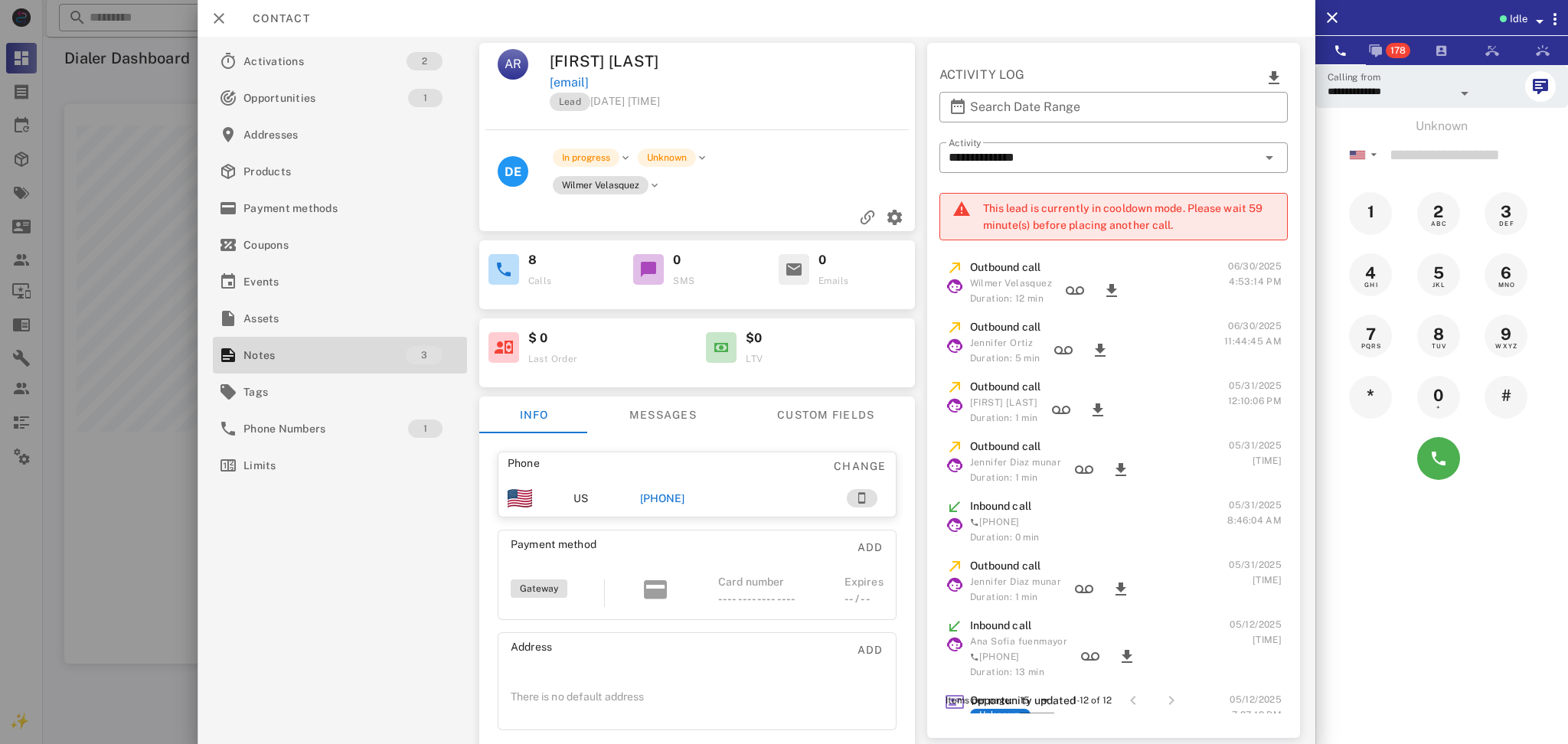 drag, startPoint x: 741, startPoint y: 51, endPoint x: 782, endPoint y: 79, distance: 49.648766 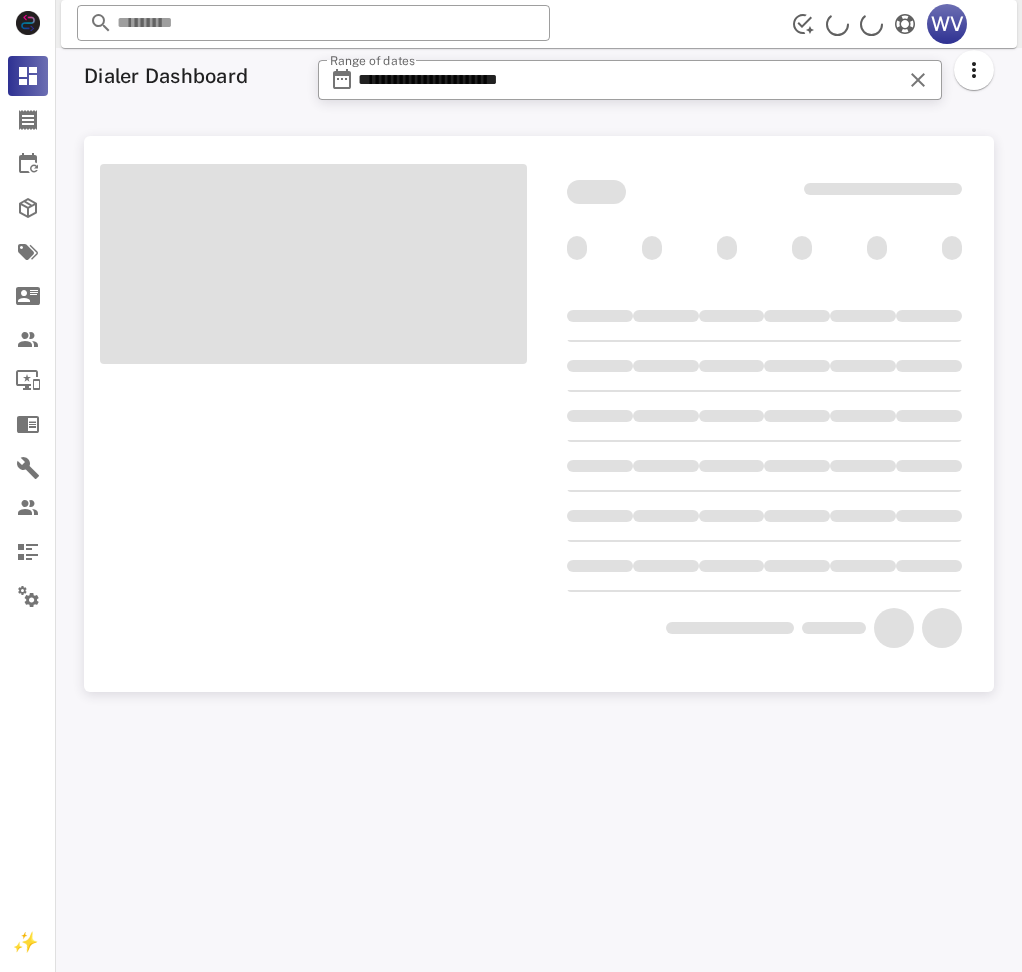 scroll, scrollTop: 0, scrollLeft: 0, axis: both 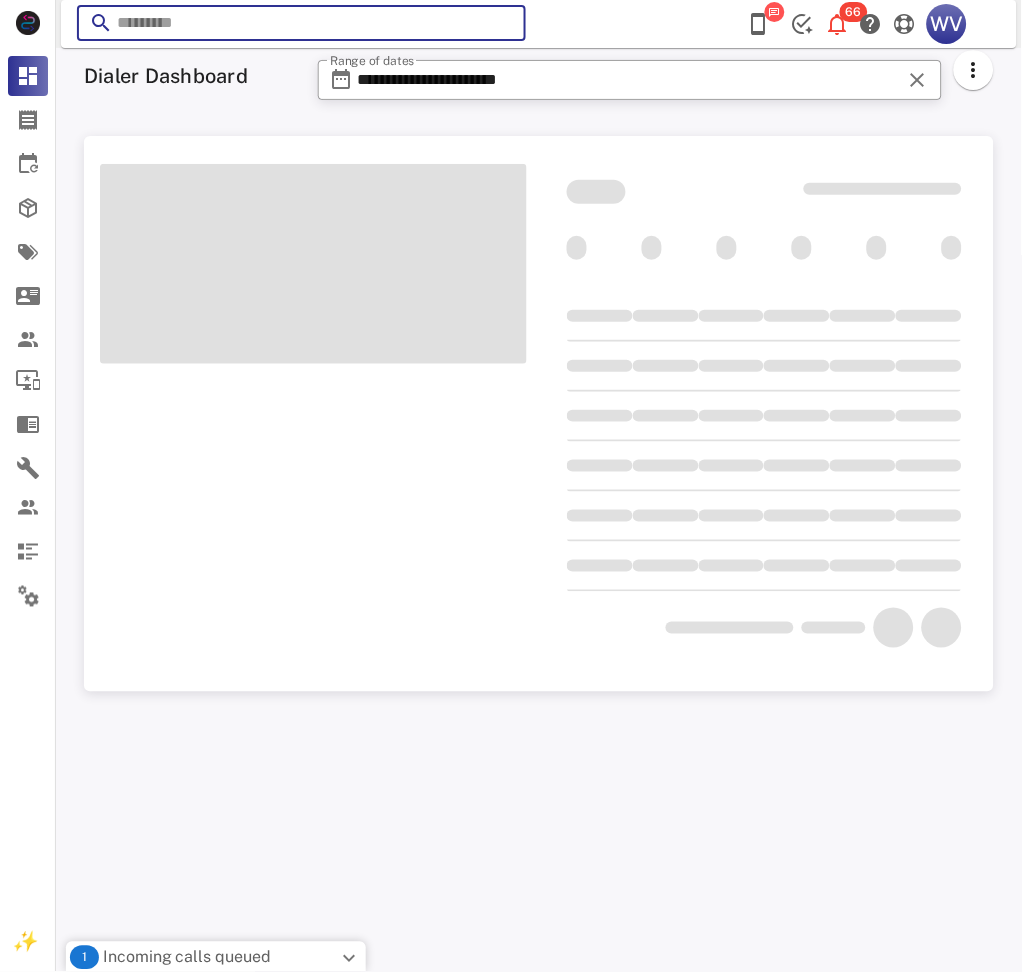 click at bounding box center (301, 23) 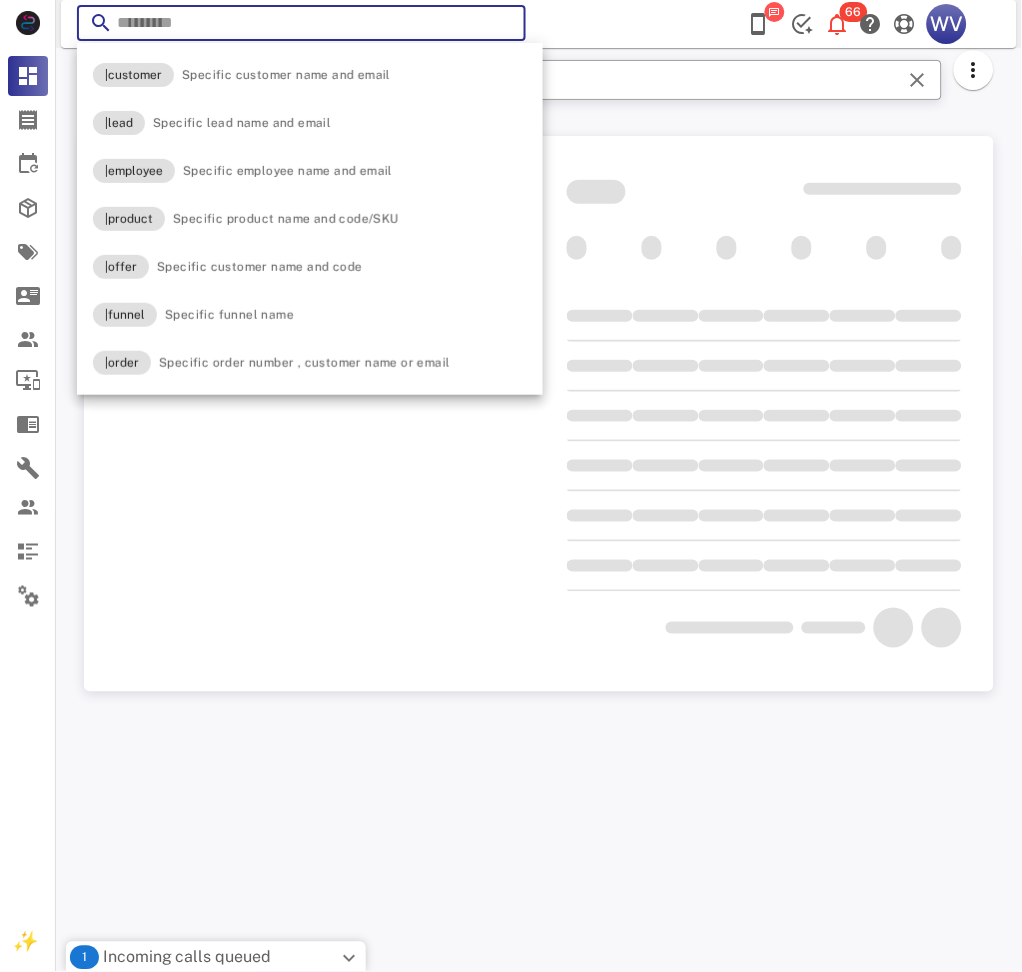 paste on "**********" 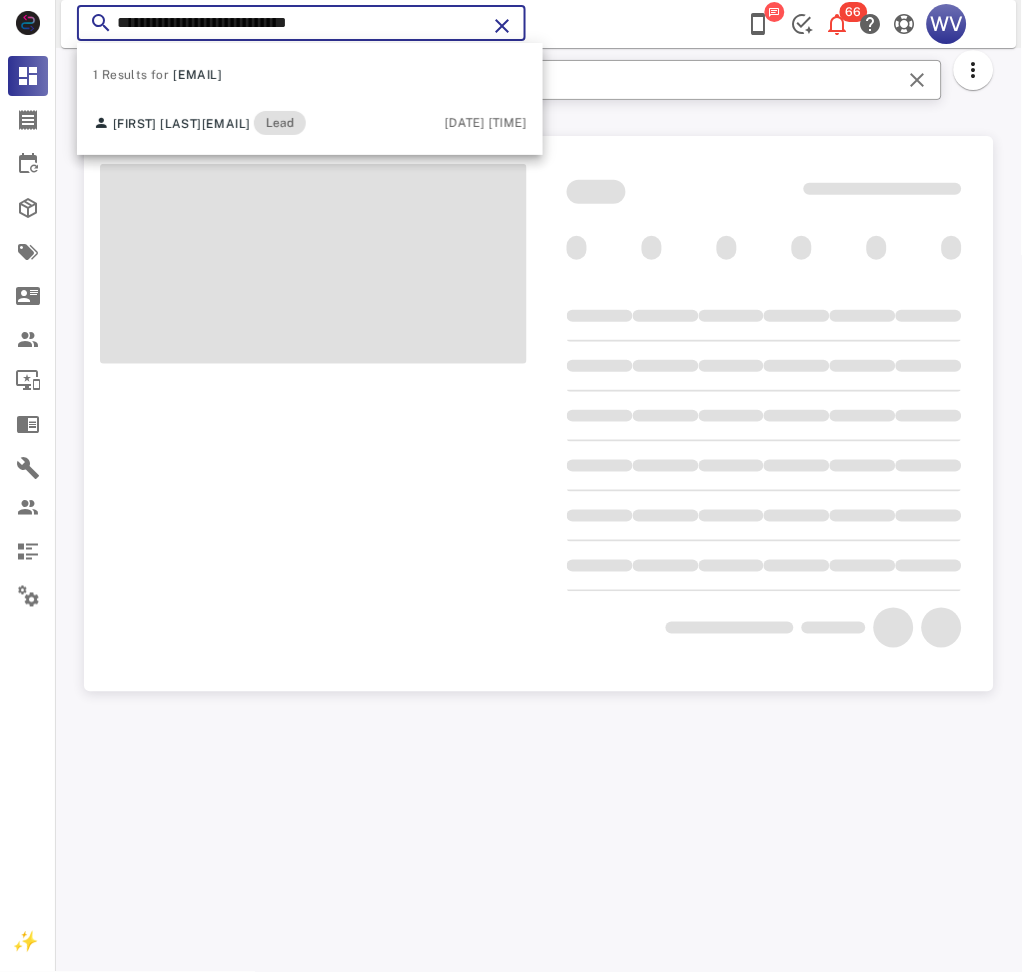 type on "**********" 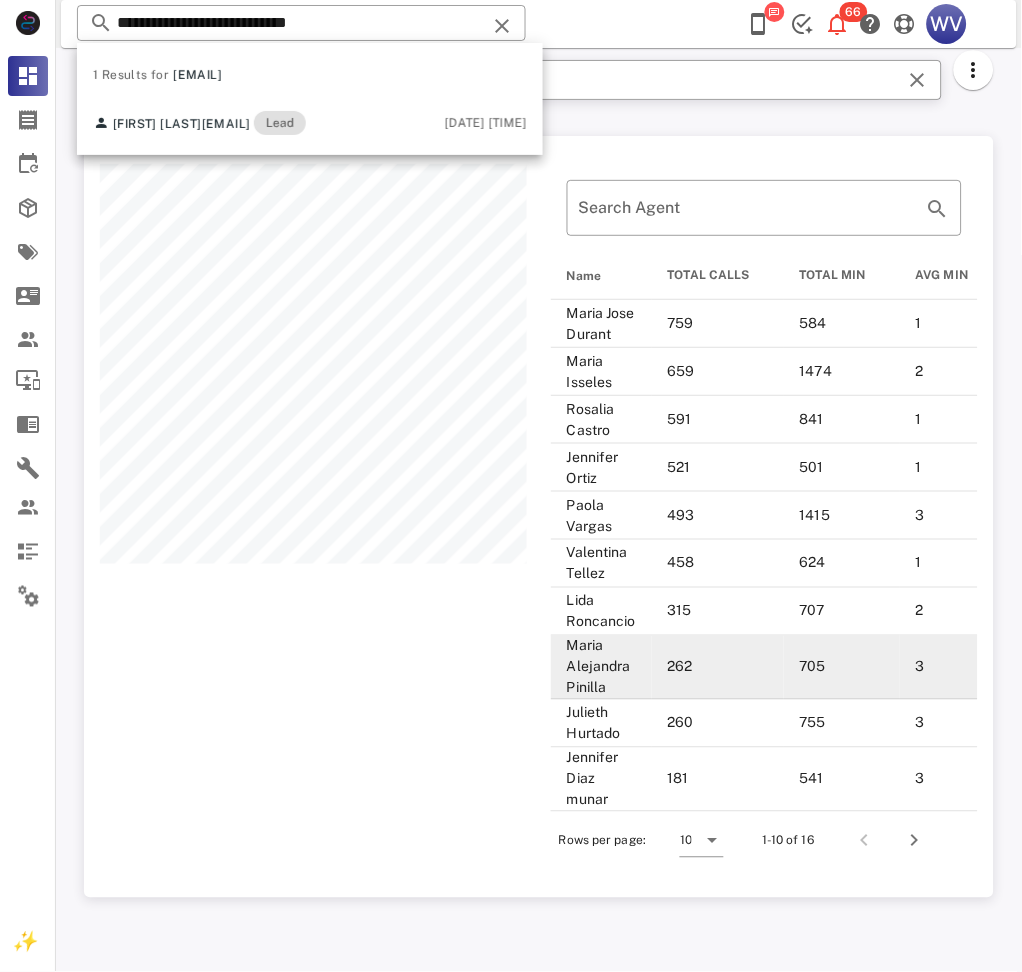 scroll, scrollTop: 999207, scrollLeft: 999089, axis: both 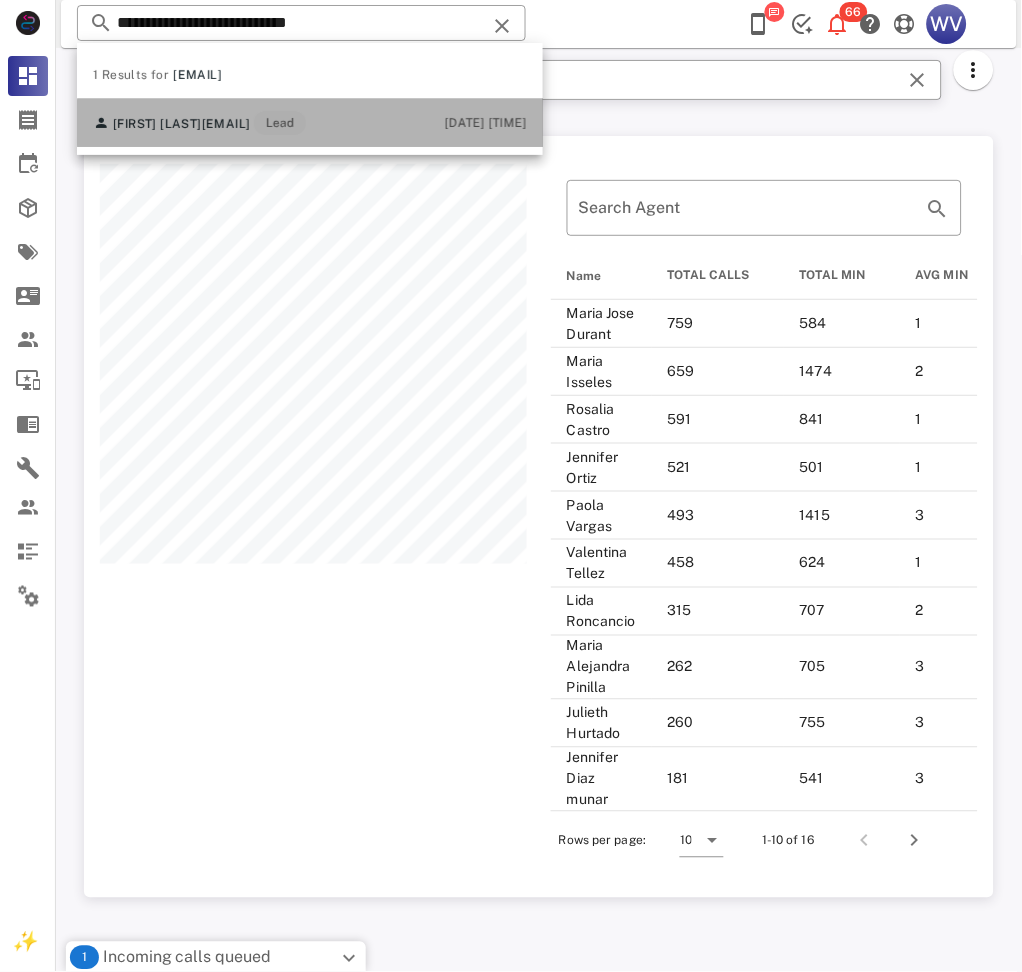 click on "[EMAIL]" at bounding box center (226, 124) 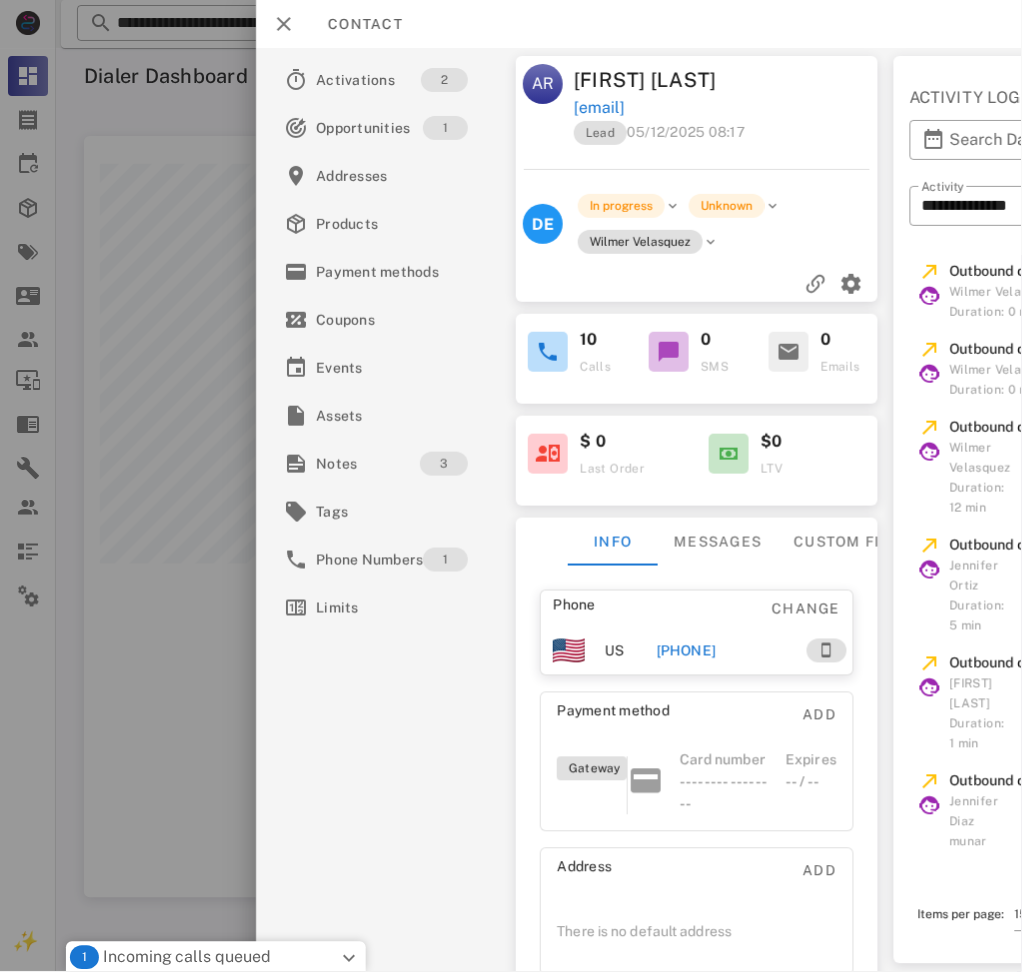 click on "[PHONE]" at bounding box center (686, 651) 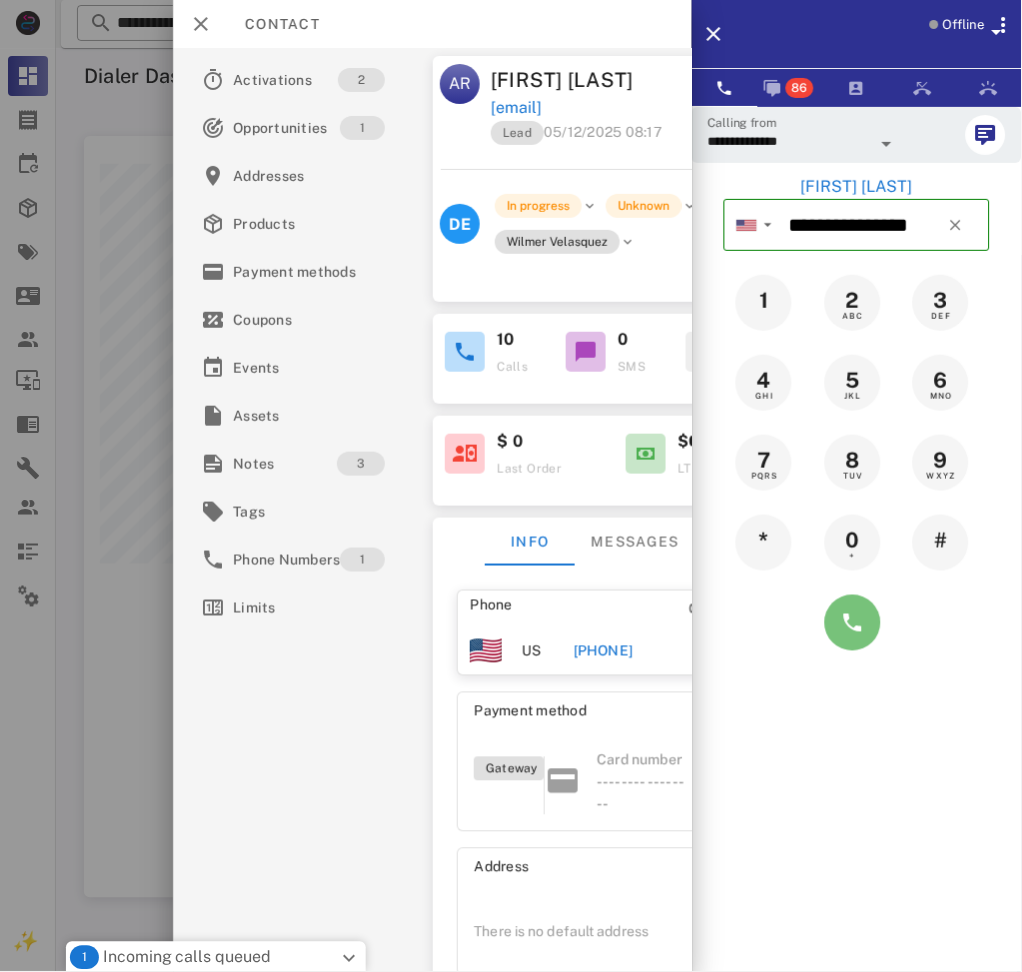 click at bounding box center (853, 623) 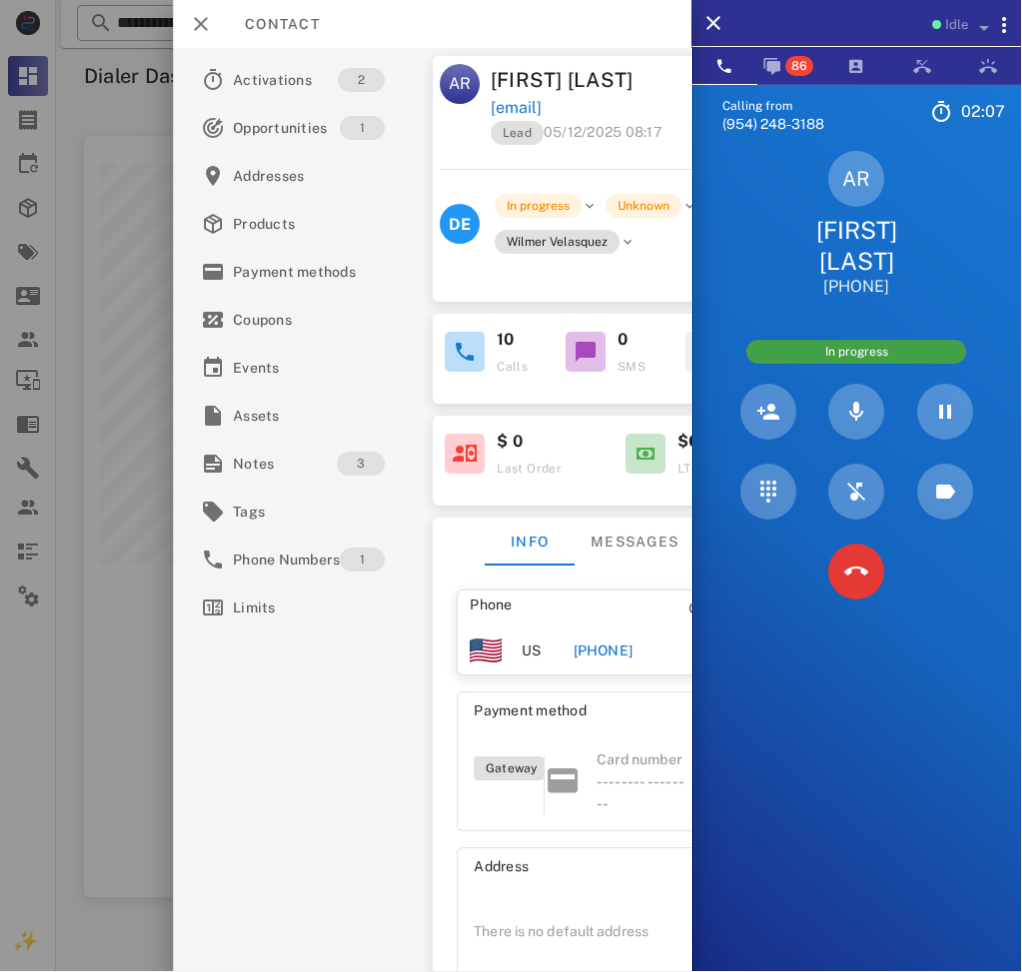 click on "[STATE] [FIRST] [LAST] [PHONE]" at bounding box center (857, 224) 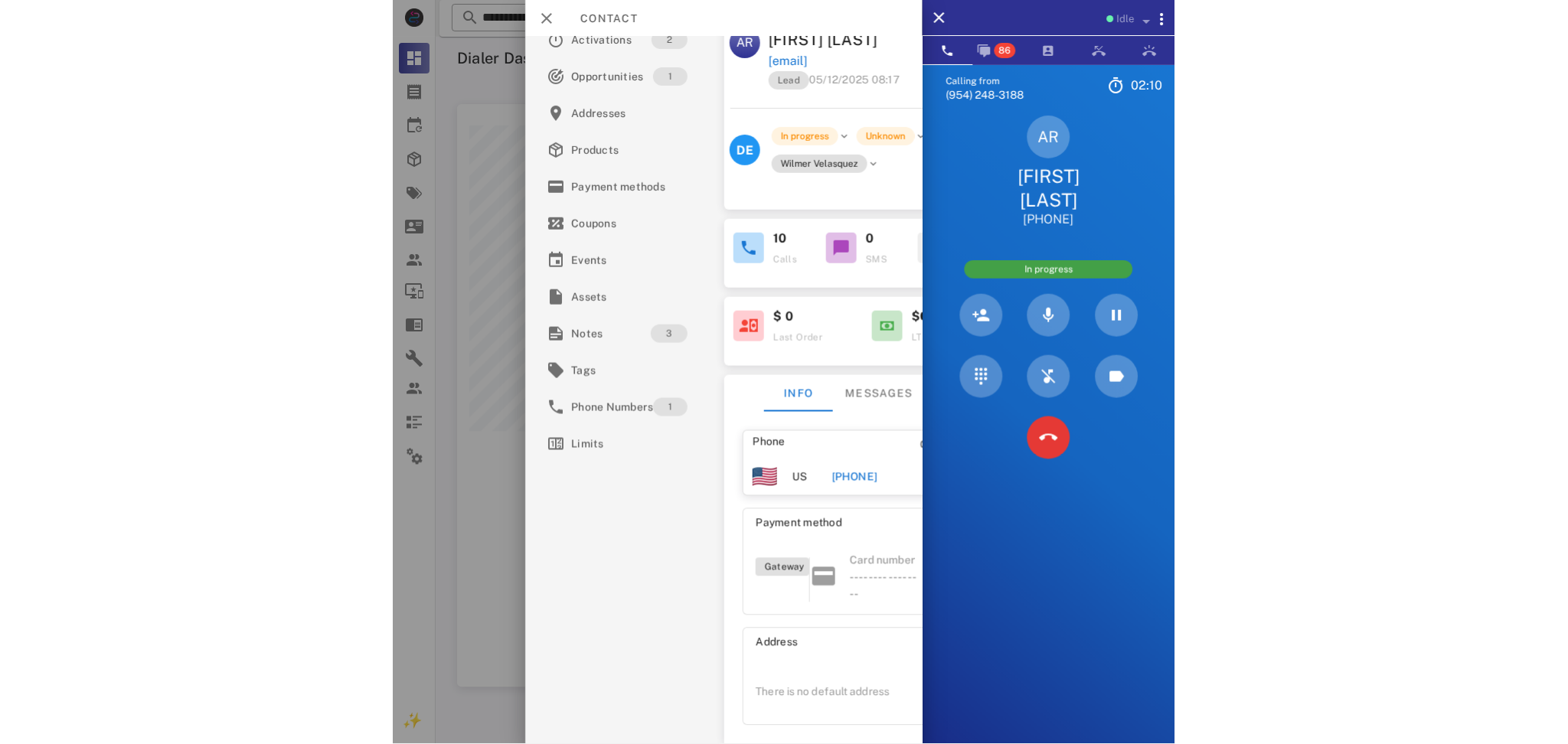 scroll, scrollTop: 0, scrollLeft: 0, axis: both 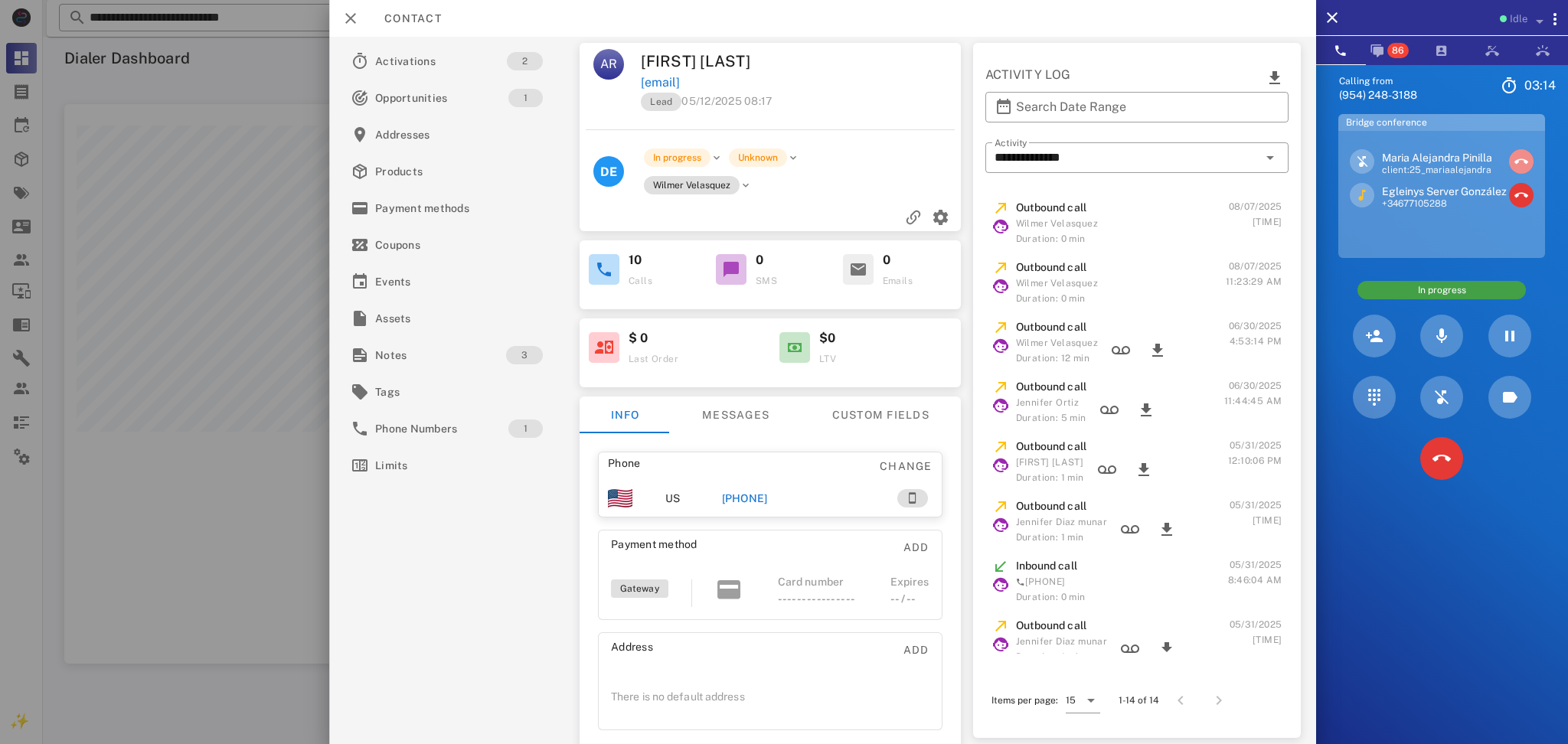 click at bounding box center [1521, 162] 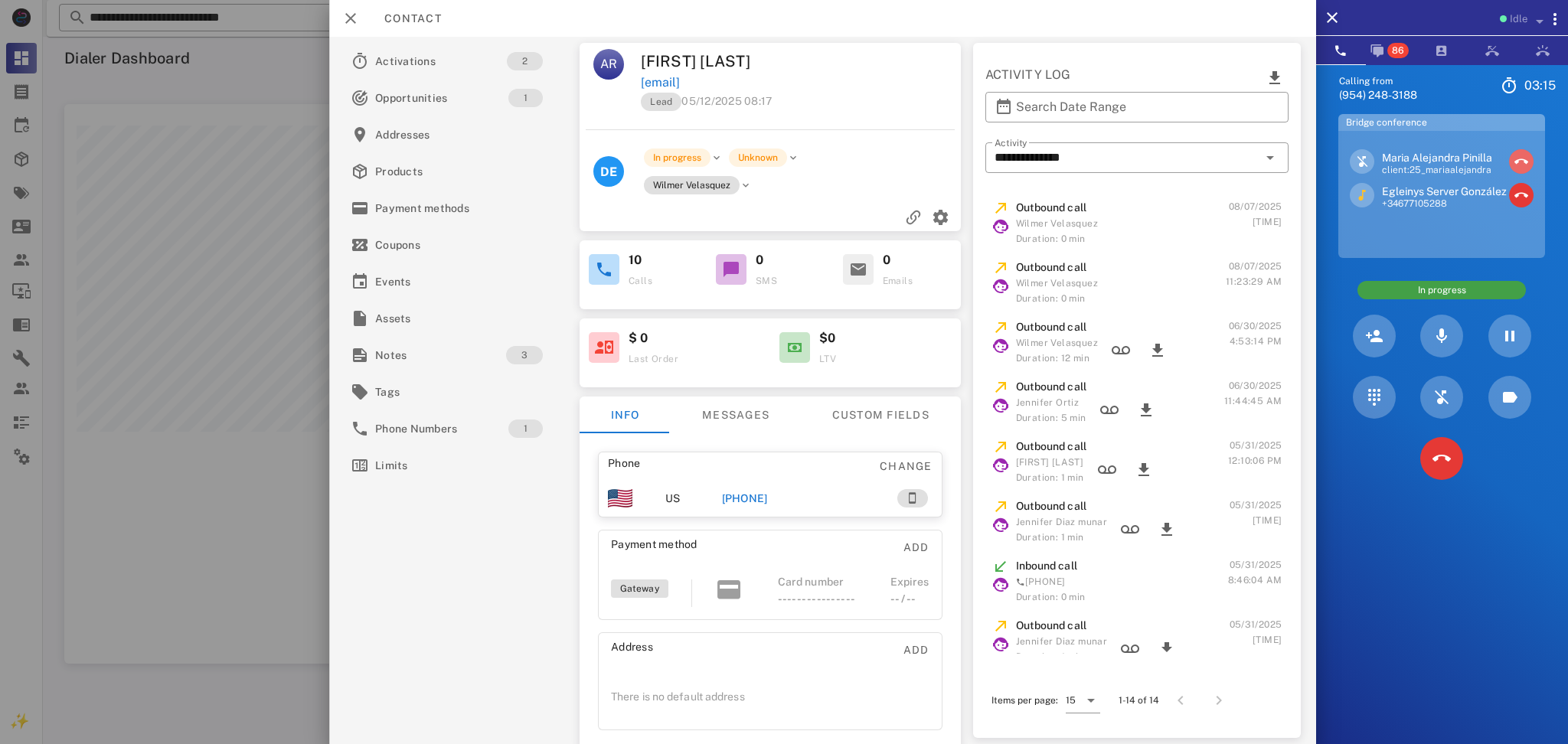 type 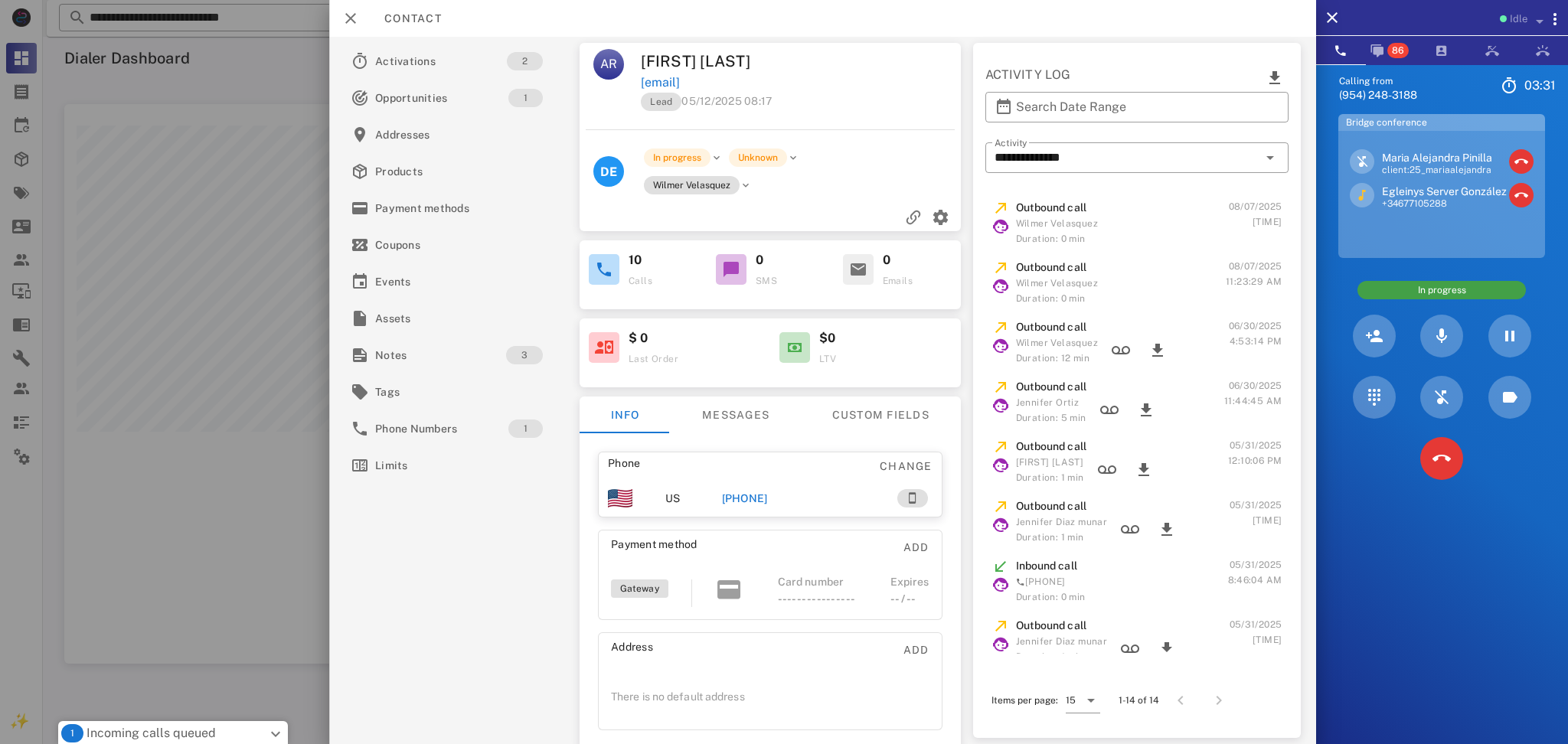 click on "Calling from [PHONE] [TIME]  Unknown      ▼     Andorra
+376
Argentina
+54
Aruba
+297
Australia
+61
Belgium (België)
+32
Bolivia
+591
Brazil (Brasil)
+55
Canada
+1
Chile
+56
Colombia
+57
Costa Rica
+506
Dominican Republic (República Dominicana)
+1
Ecuador
+593
El Salvador
+503
France
+33
Germany (Deutschland)
+49
Guadeloupe
+590
Guatemala
+502
Honduras
+504
Iceland (Ísland)
+354
India (भारत)
+91
Israel (‫ישראל‬‎)
+972
Italy (Italia)
+39" at bounding box center (1442, 436) 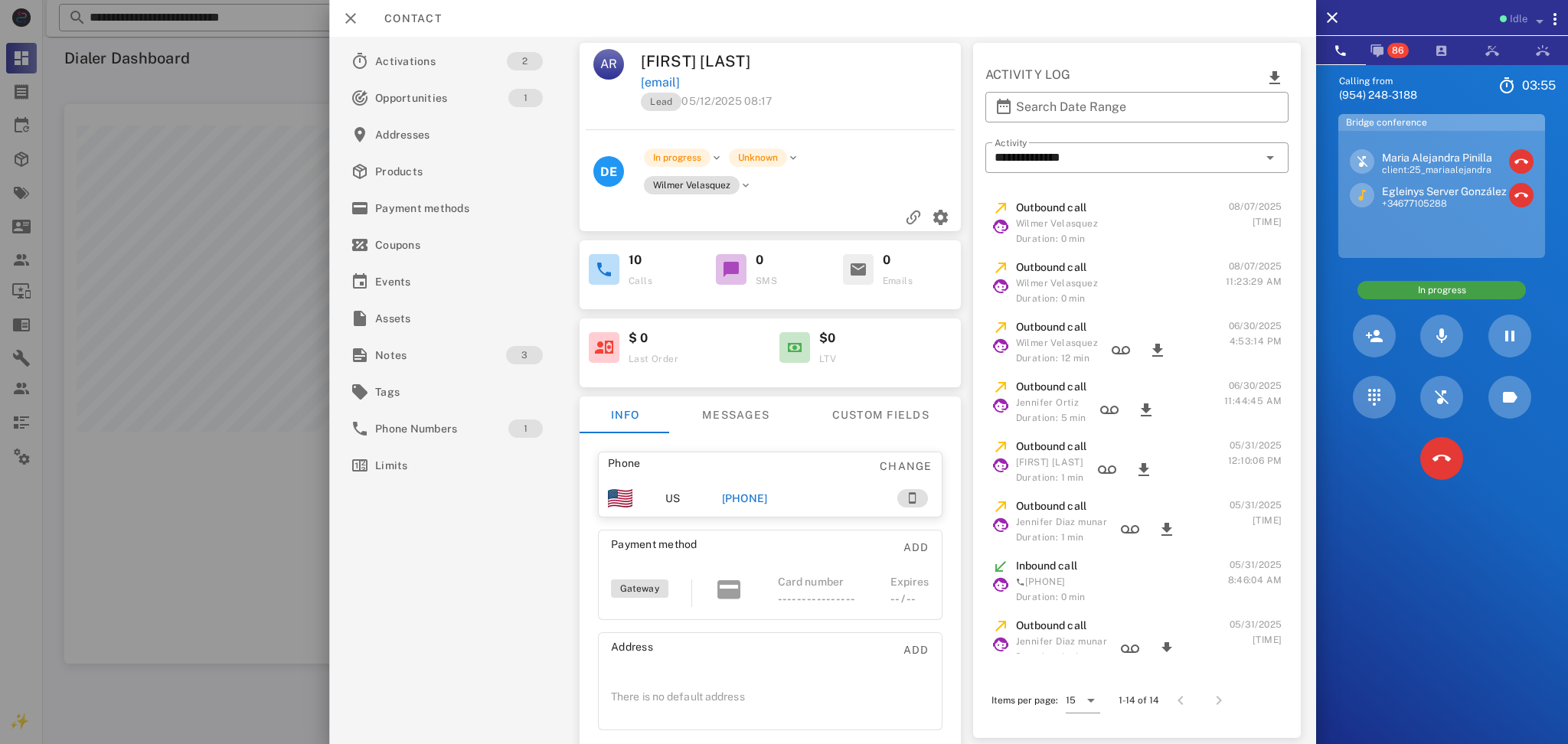 click on "Calling from [PHONE] 03: 55  Unknown      ▼     Andorra
+376
Argentina
+54
Aruba
+297
Australia
+61
Belgium (België)
+32
Bolivia
+591
Brazil (Brasil)
+55
Canada
+1
Chile
+56
Colombia
+57
Costa Rica
+506
Dominican Republic (República Dominicana)
+1
Ecuador
+593
El Salvador
+503
France
+33
Germany (Deutschland)
+49
Guadeloupe
+590
Guatemala
+502
Honduras
+504
Iceland (Ísland)
+354
India (भारत)
+91
Israel (‫ישראל‬‎)
+972
Italy (Italia)
+39" at bounding box center (1442, 436) 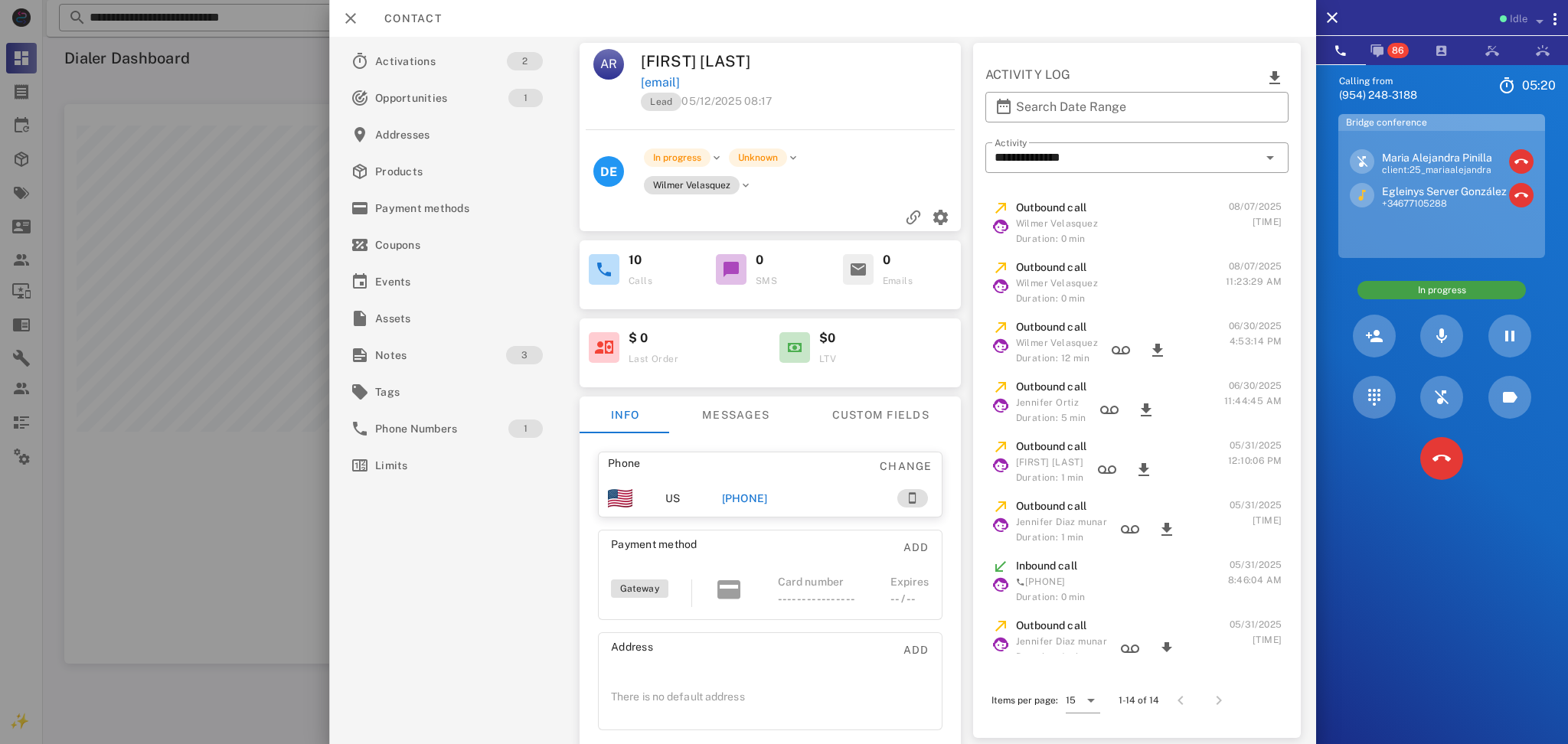 click on "Calling from [PHONE] [TIME]  Unknown      ▼     Andorra
+376
Argentina
+54
Aruba
+297
Australia
+61
Belgium (België)
+32
Bolivia
+591
Brazil (Brasil)
+55
Canada
+1
Chile
+56
Colombia
+57
Costa Rica
+506
Dominican Republic (República Dominicana)
+1
Ecuador
+593
El Salvador
+503
France
+33
Germany (Deutschland)
+49
Guadeloupe
+590
Guatemala
+502
Honduras
+504
Iceland (Ísland)
+354
India (भारत)
+91
Israel (‫ישראל‬‎)
+972
Italy (Italia)
+39" at bounding box center [1442, 436] 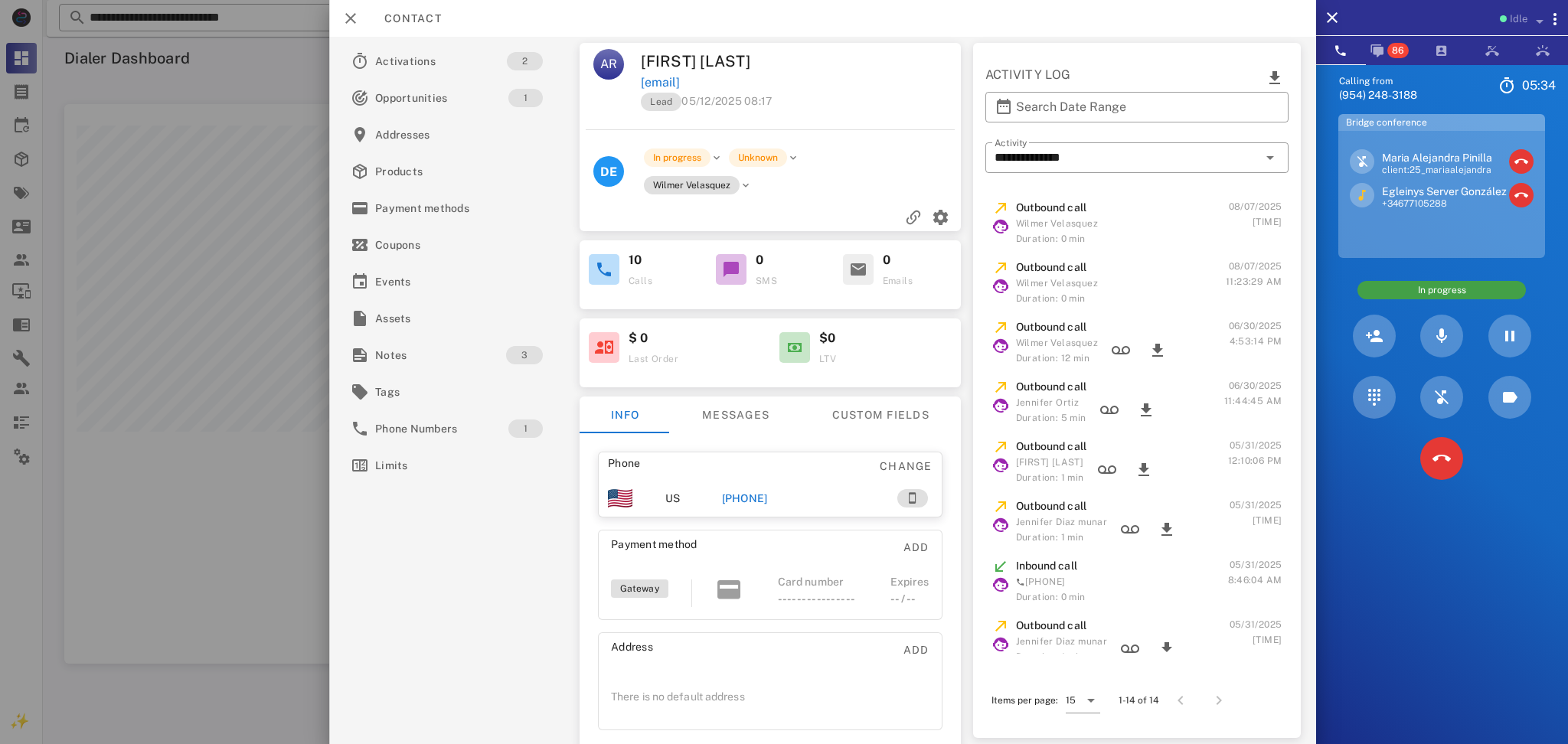 click on "Calling from [PHONE] 05: 34  Unknown      ▼     Andorra
+376
Argentina
+54
Aruba
+297
Australia
+61
Belgium (België)
+32
Bolivia
+591
Brazil (Brasil)
+55
Canada
+1
Chile
+56
Colombia
+57
Costa Rica
+506
Dominican Republic (República Dominicana)
+1
Ecuador
+593
El Salvador
+503
France
+33
Germany (Deutschland)
+49
Guadeloupe
+590
Guatemala
+502
Honduras
+504
Iceland (Ísland)
+354
India (भारत)
+91
Israel (‫ישראל‬‎)
+972
Italy (Italia)
+39" at bounding box center (1442, 436) 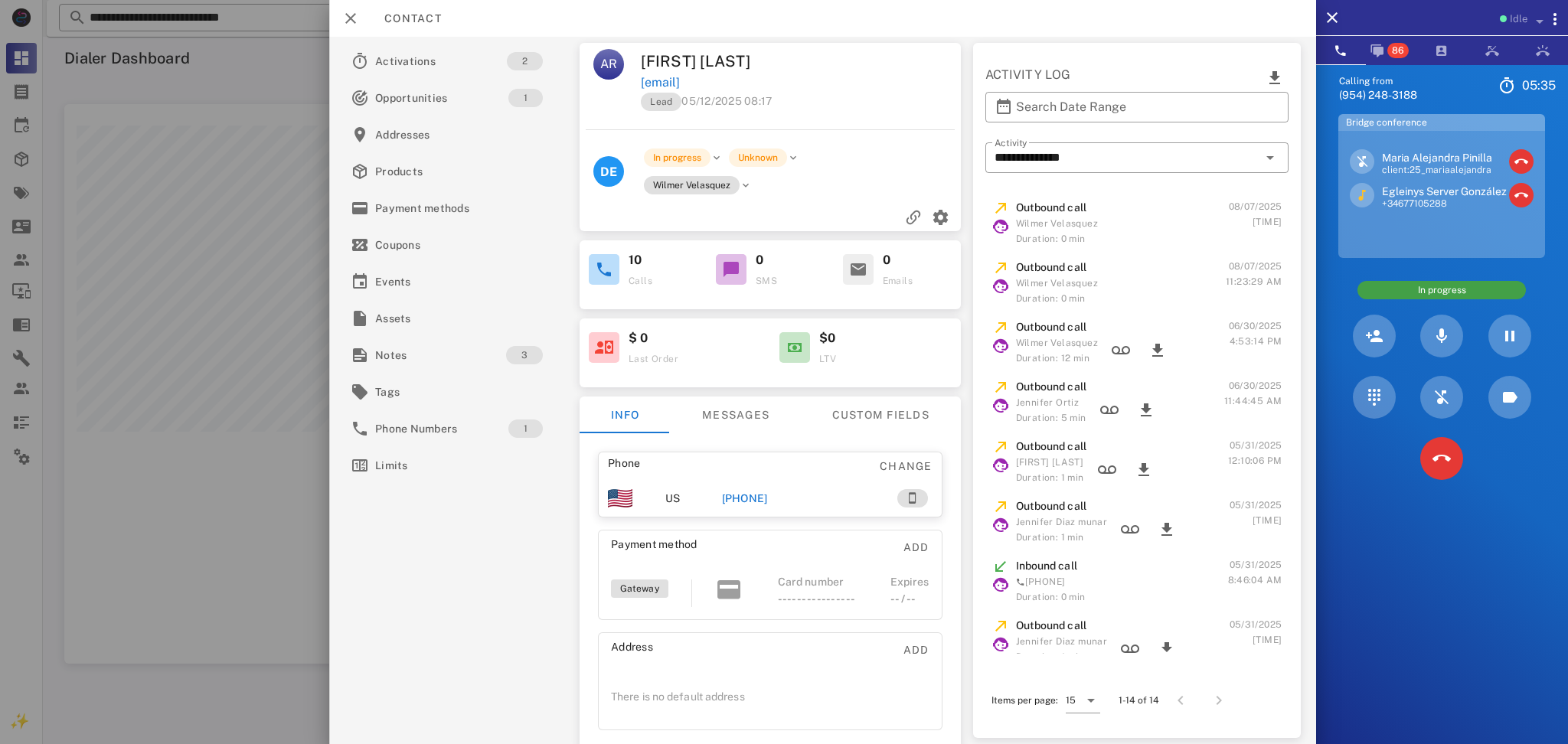 click on "Lead   [DATE] [TIME]" at bounding box center (802, 106) 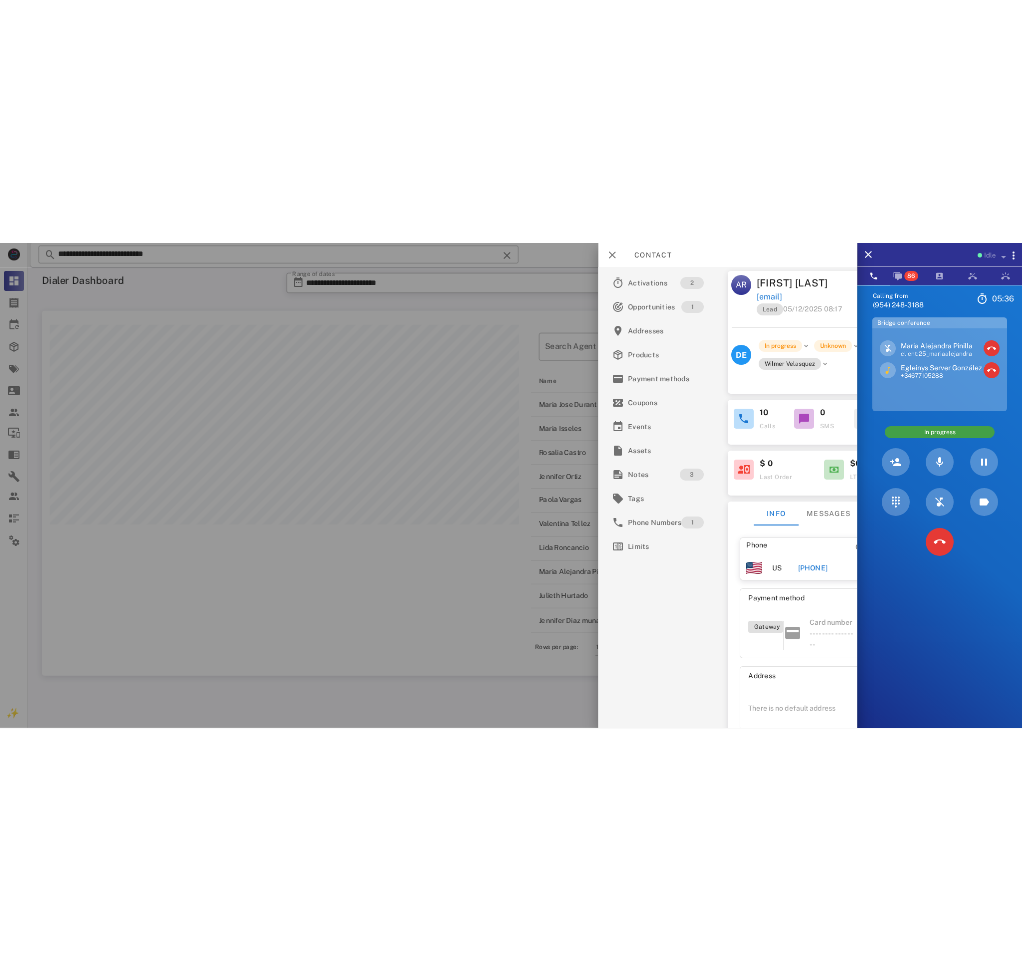 scroll, scrollTop: 999207, scrollLeft: 999089, axis: both 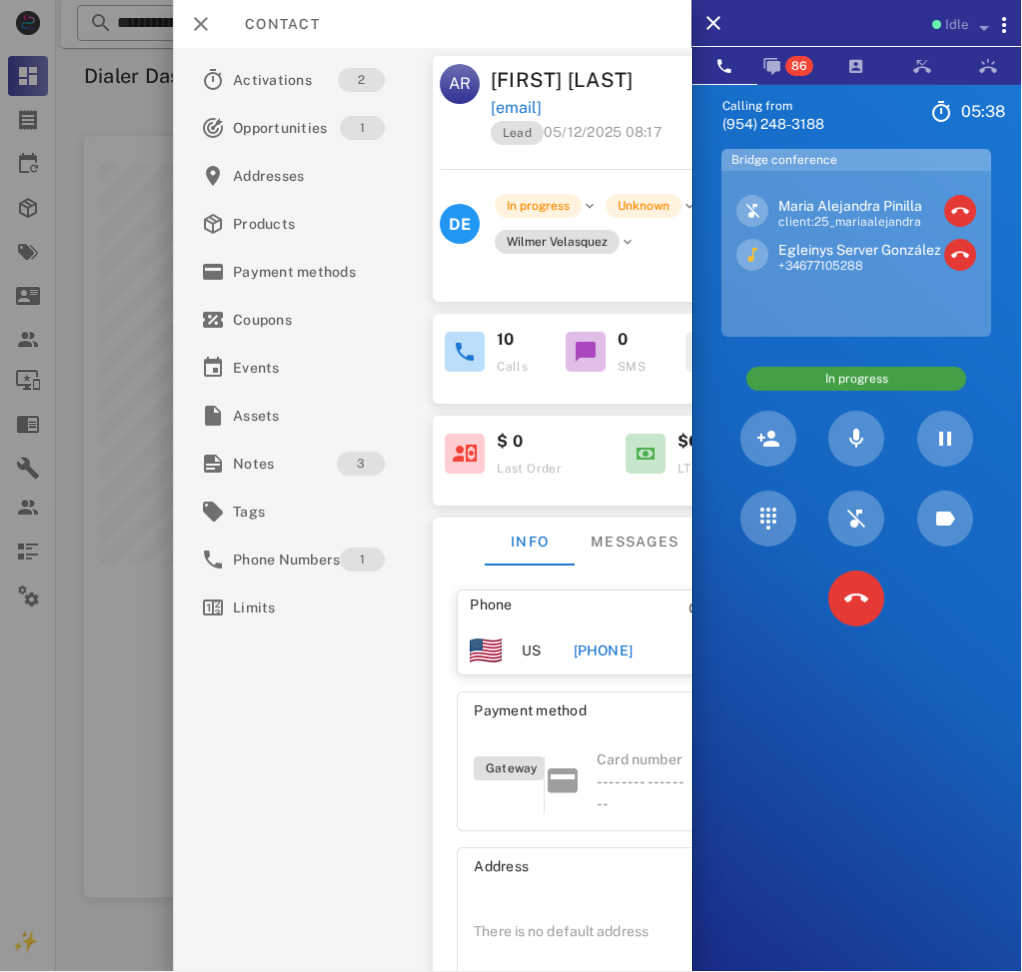 click on "Calling from [PHONE] 05: 38  Unknown      ▼     Andorra
+376
Argentina
+54
Aruba
+297
Australia
+61
Belgium (België)
+32
Bolivia
+591
Brazil (Brasil)
+55
Canada
+1
Chile
+56
Colombia
+57
Costa Rica
+506
Dominican Republic (República Dominicana)
+1
Ecuador
+593
El Salvador
+503
France
+33
Germany (Deutschland)
+49
Guadeloupe
+590
Guatemala
+502
Honduras
+504
Iceland (Ísland)
+354
India (भारत)
+91
Israel (‫ישראל‬‎)
+972
Italy (Italia)
+39" at bounding box center (857, 570) 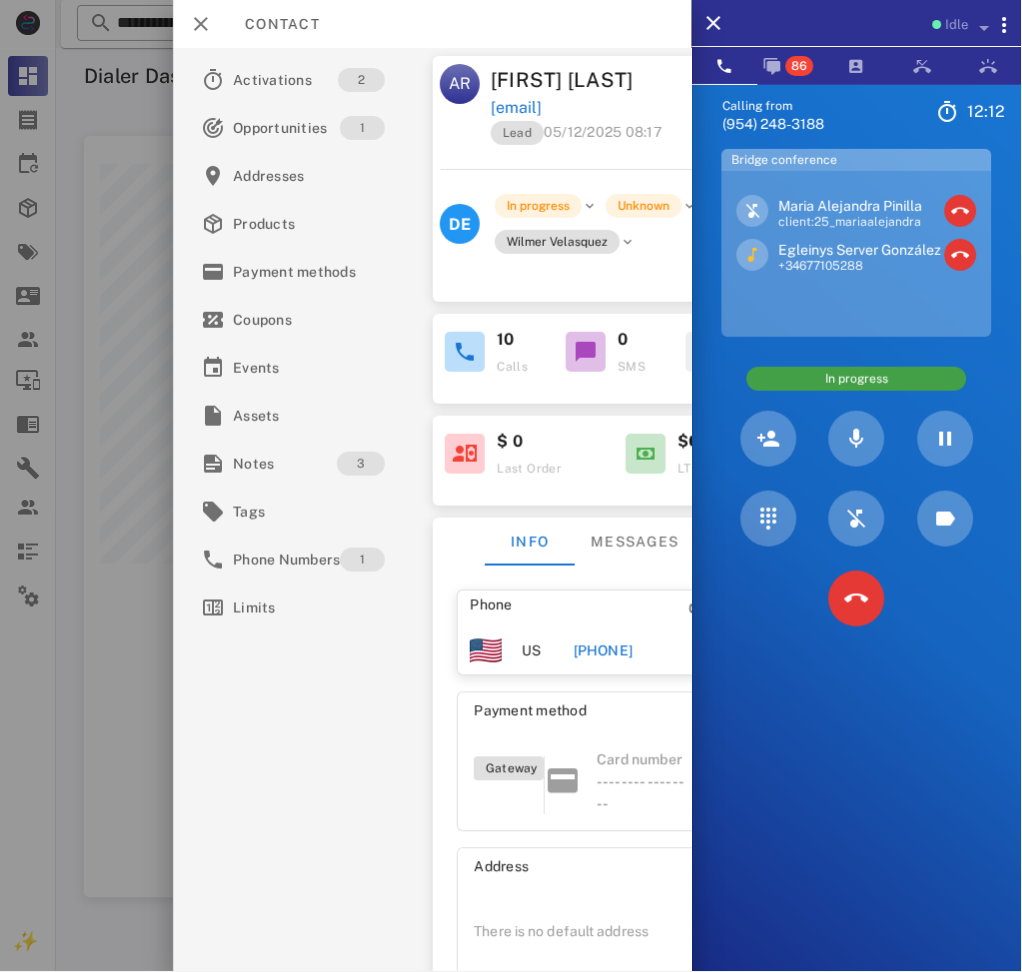 click at bounding box center (768, 599) 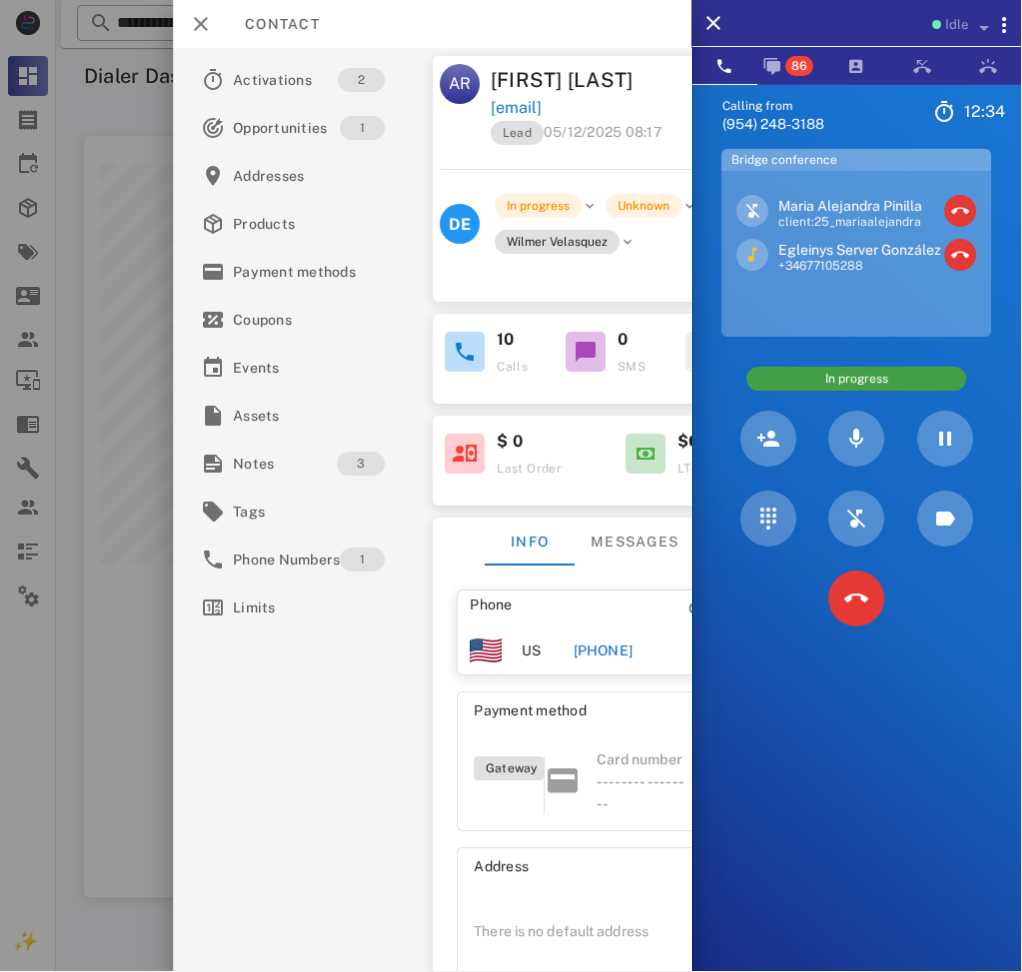 click on "[FIRST] [LAST]" at bounding box center (568, 80) 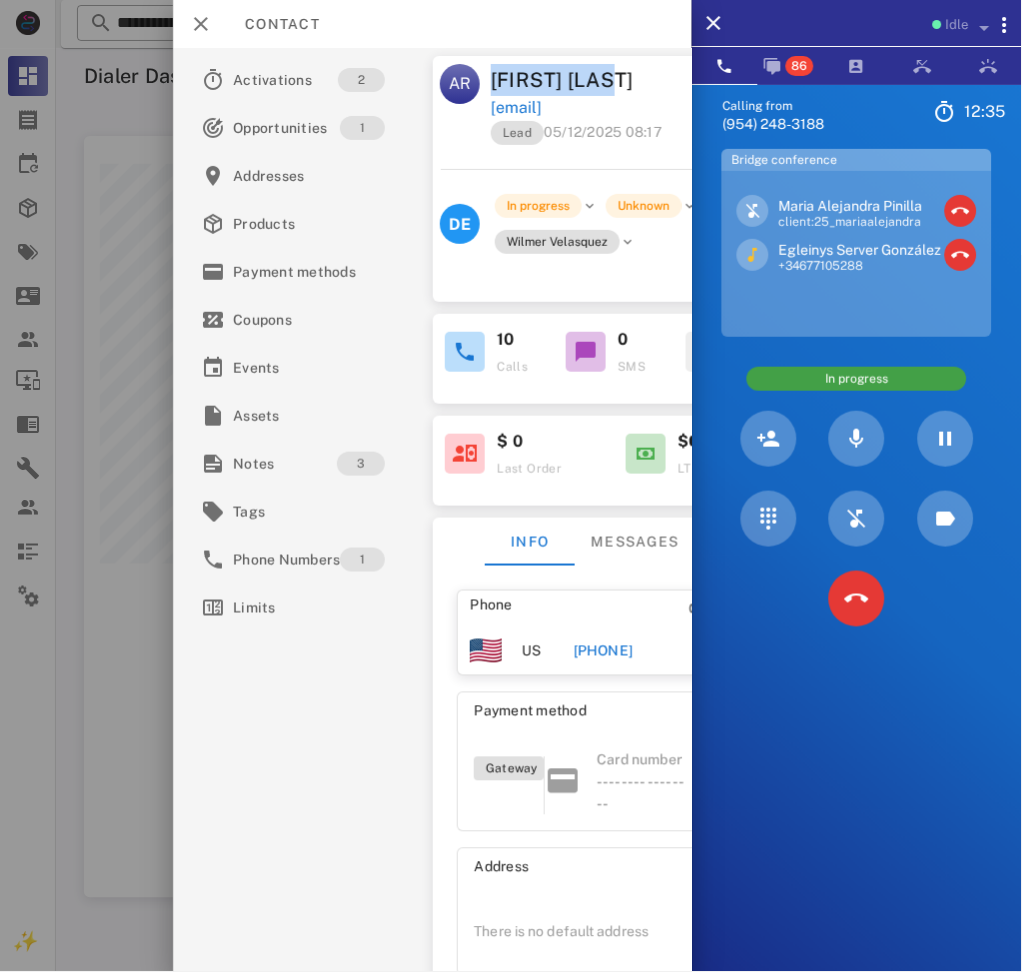 drag, startPoint x: 515, startPoint y: 69, endPoint x: 561, endPoint y: 69, distance: 46 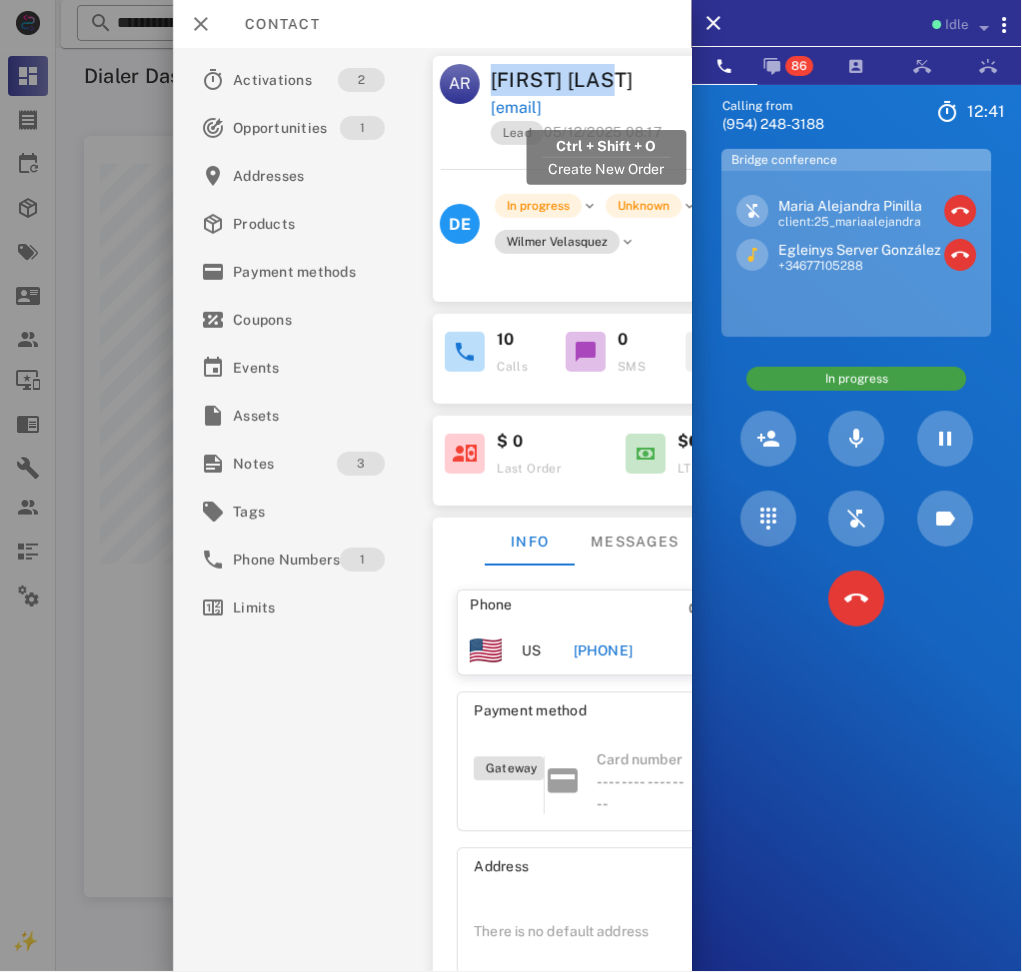 drag, startPoint x: 654, startPoint y: 78, endPoint x: 616, endPoint y: 102, distance: 44.94441 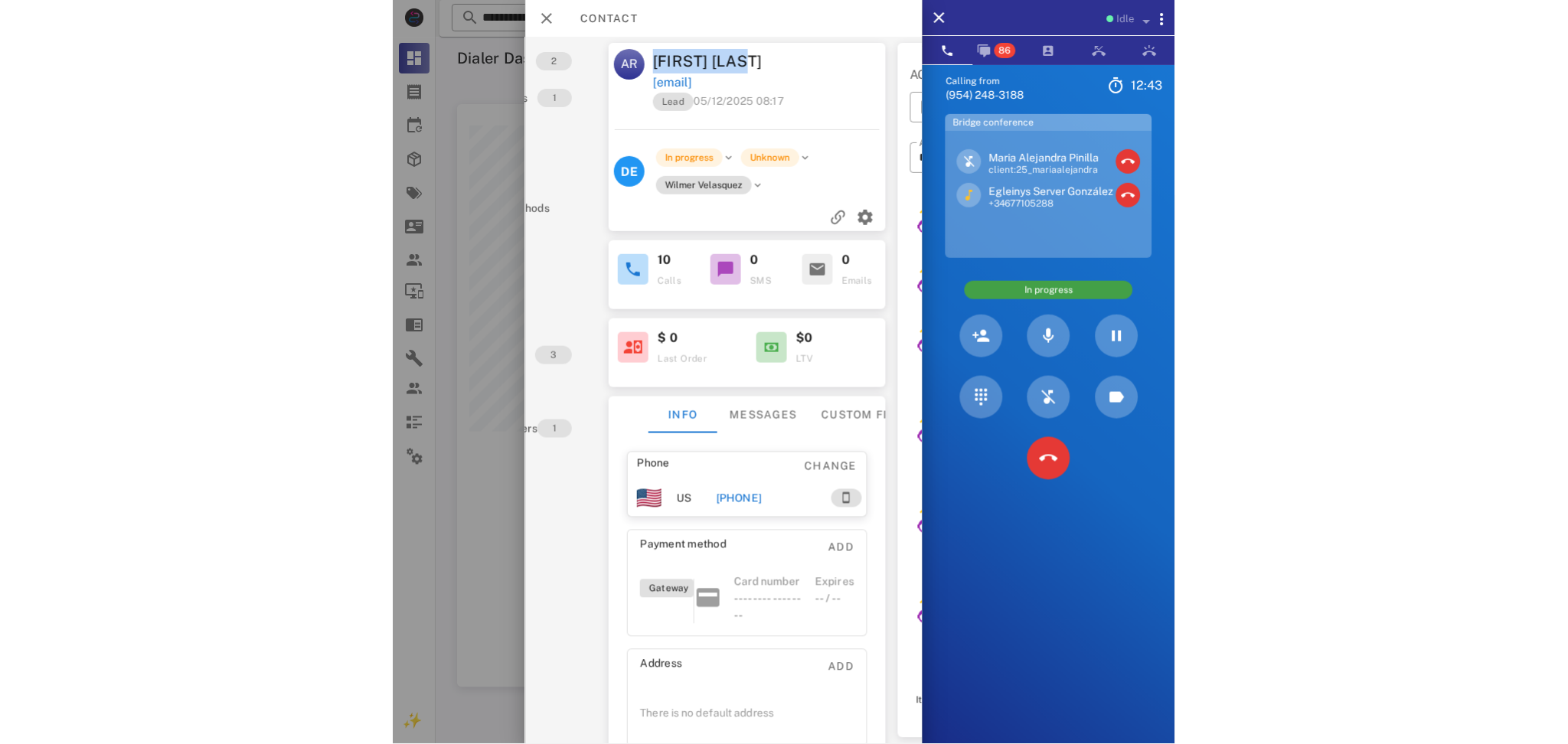 scroll, scrollTop: 0, scrollLeft: 123, axis: horizontal 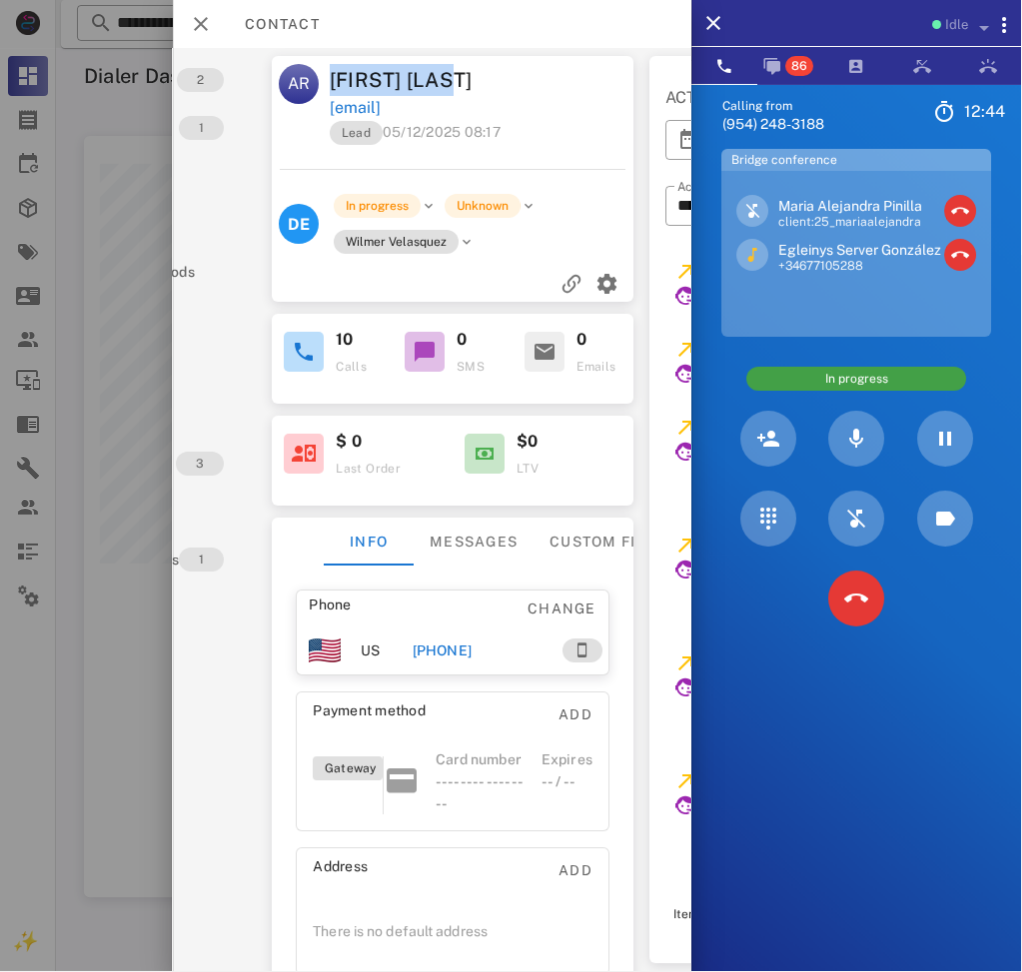 click at bounding box center [561, 80] 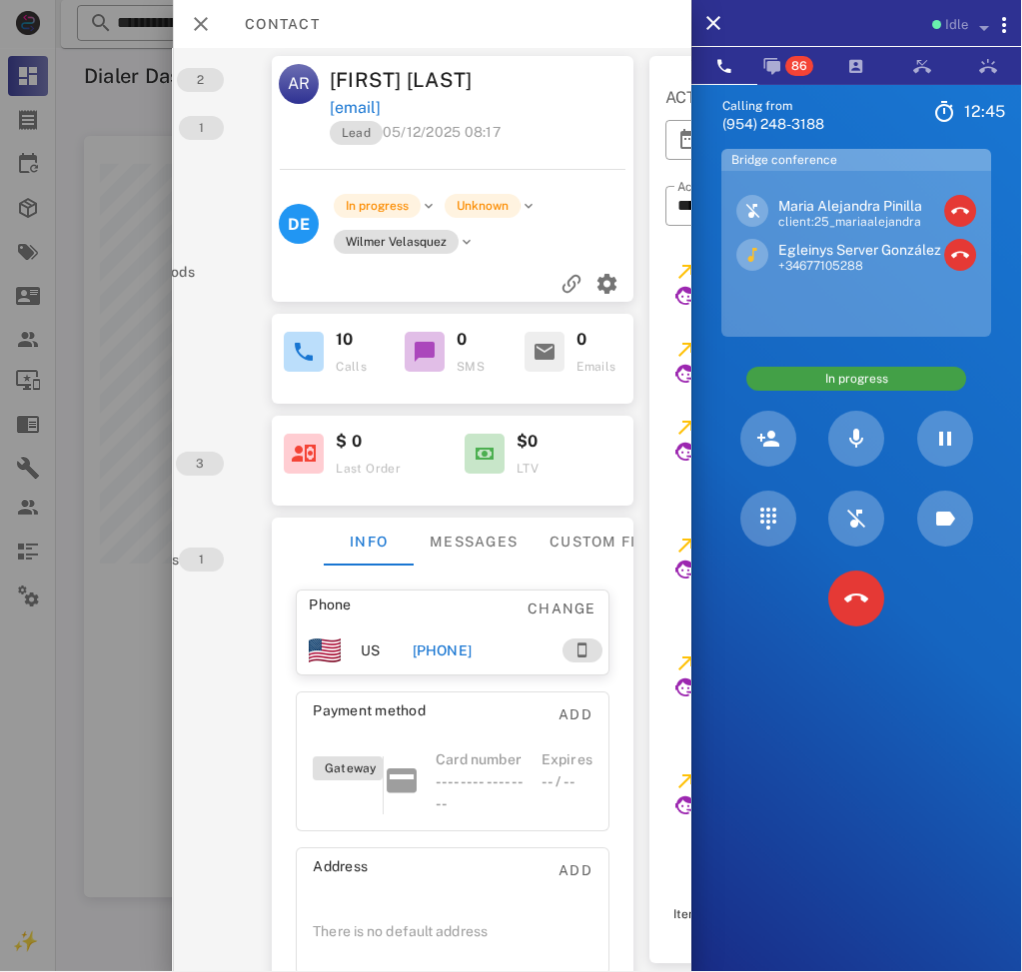 drag, startPoint x: 558, startPoint y: 90, endPoint x: 597, endPoint y: 103, distance: 41.109608 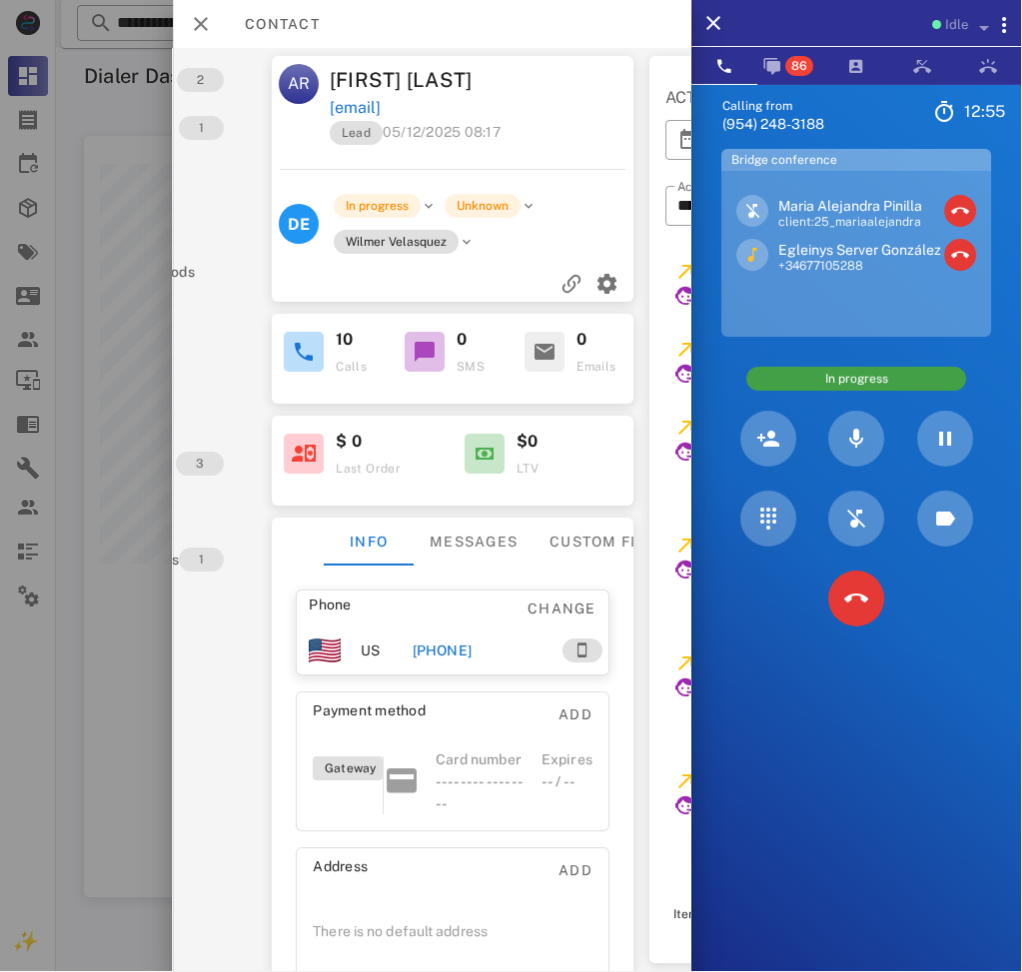 click at bounding box center (453, 169) 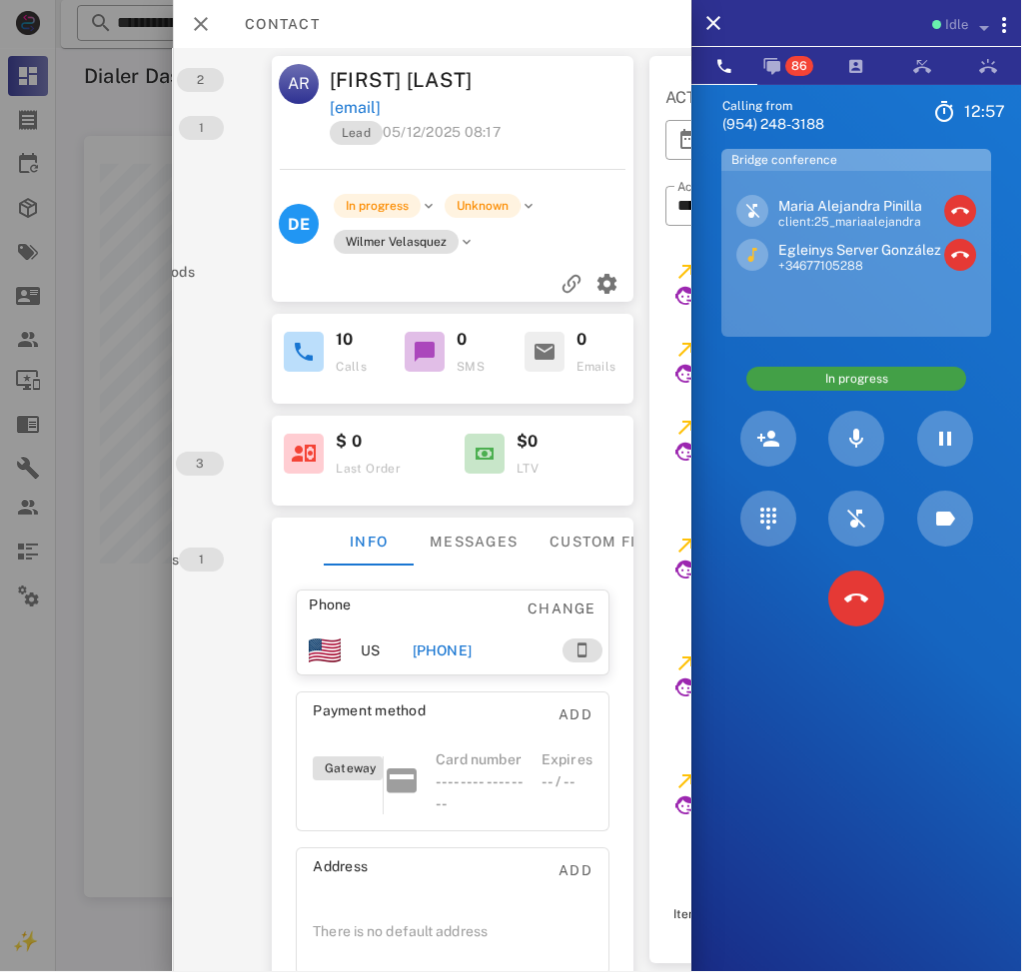 drag, startPoint x: 576, startPoint y: 92, endPoint x: 592, endPoint y: 102, distance: 18.867962 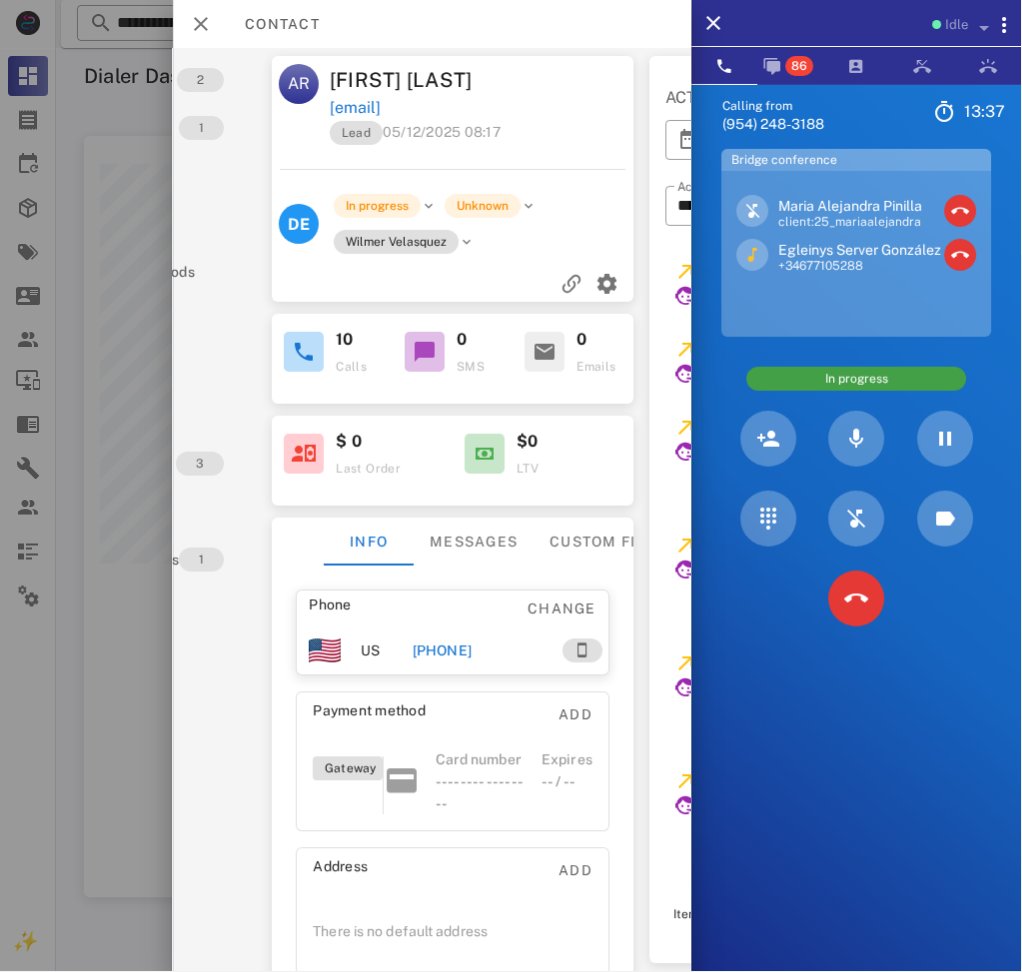 drag, startPoint x: 528, startPoint y: 662, endPoint x: 420, endPoint y: 670, distance: 108.29589 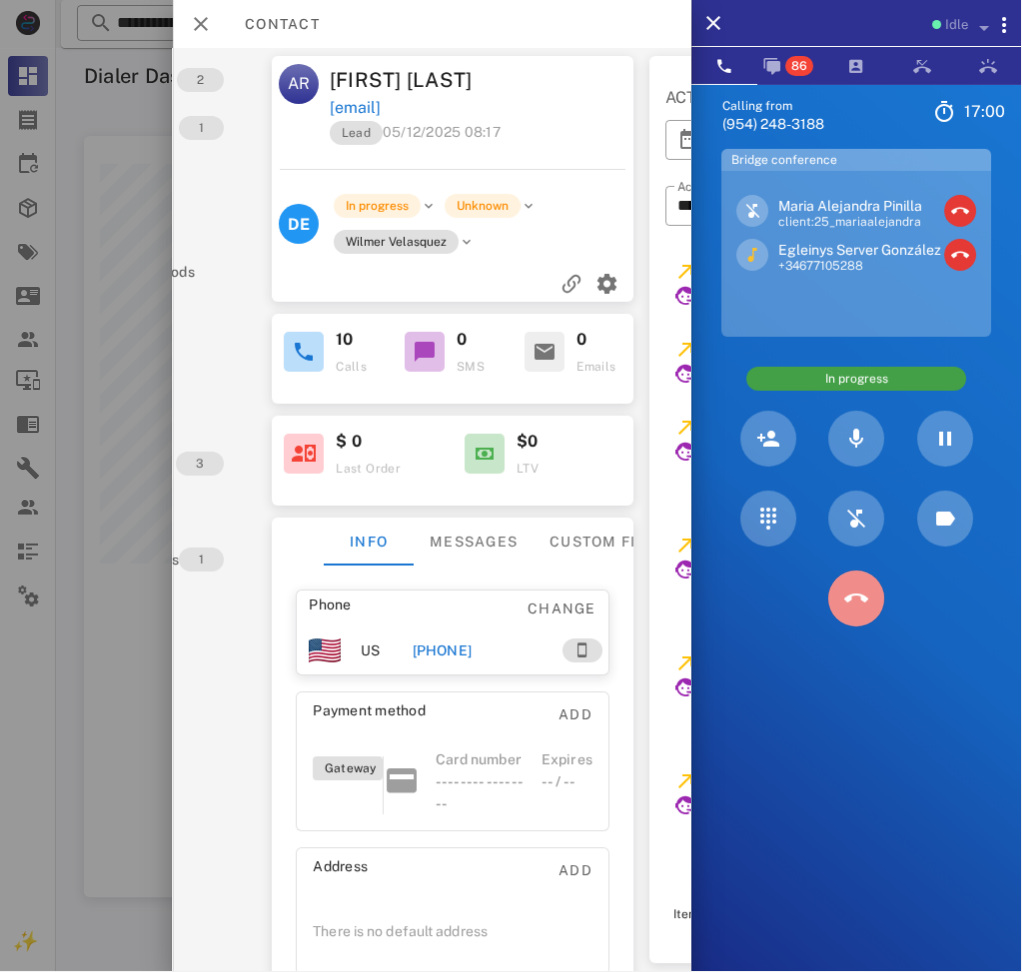 click at bounding box center [857, 599] 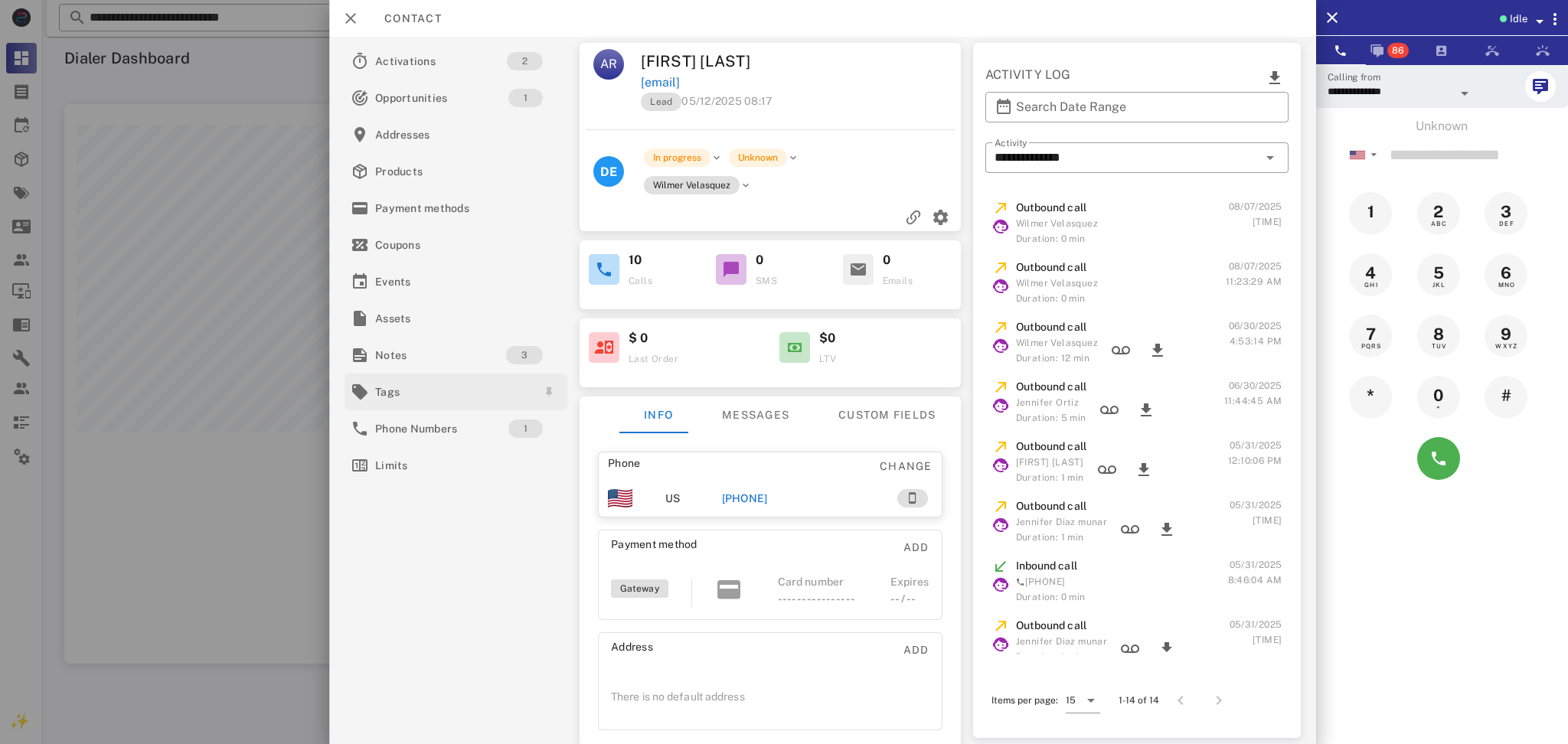 scroll, scrollTop: 764873, scrollLeft: 764143, axis: both 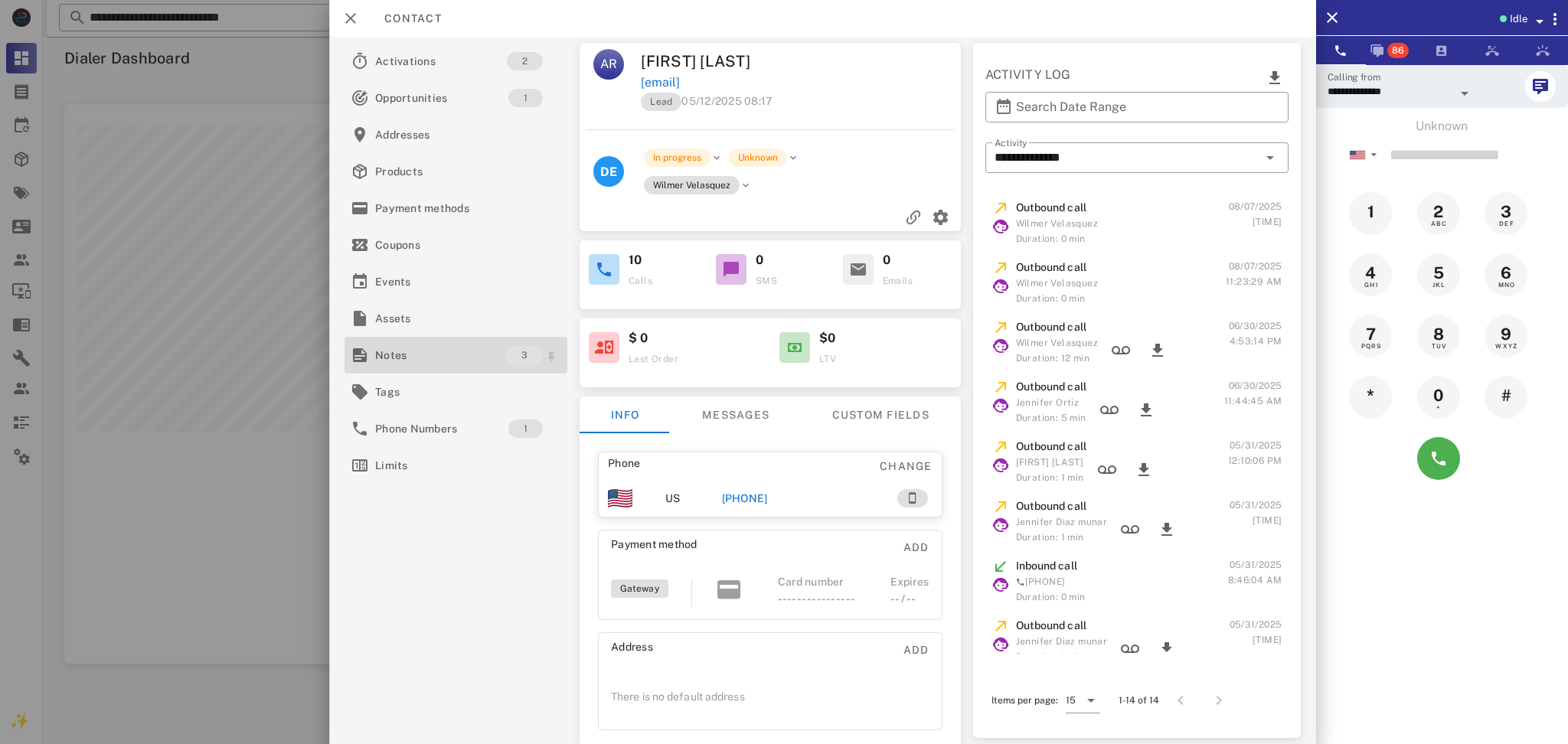 click on "Notes" at bounding box center [440, 355] 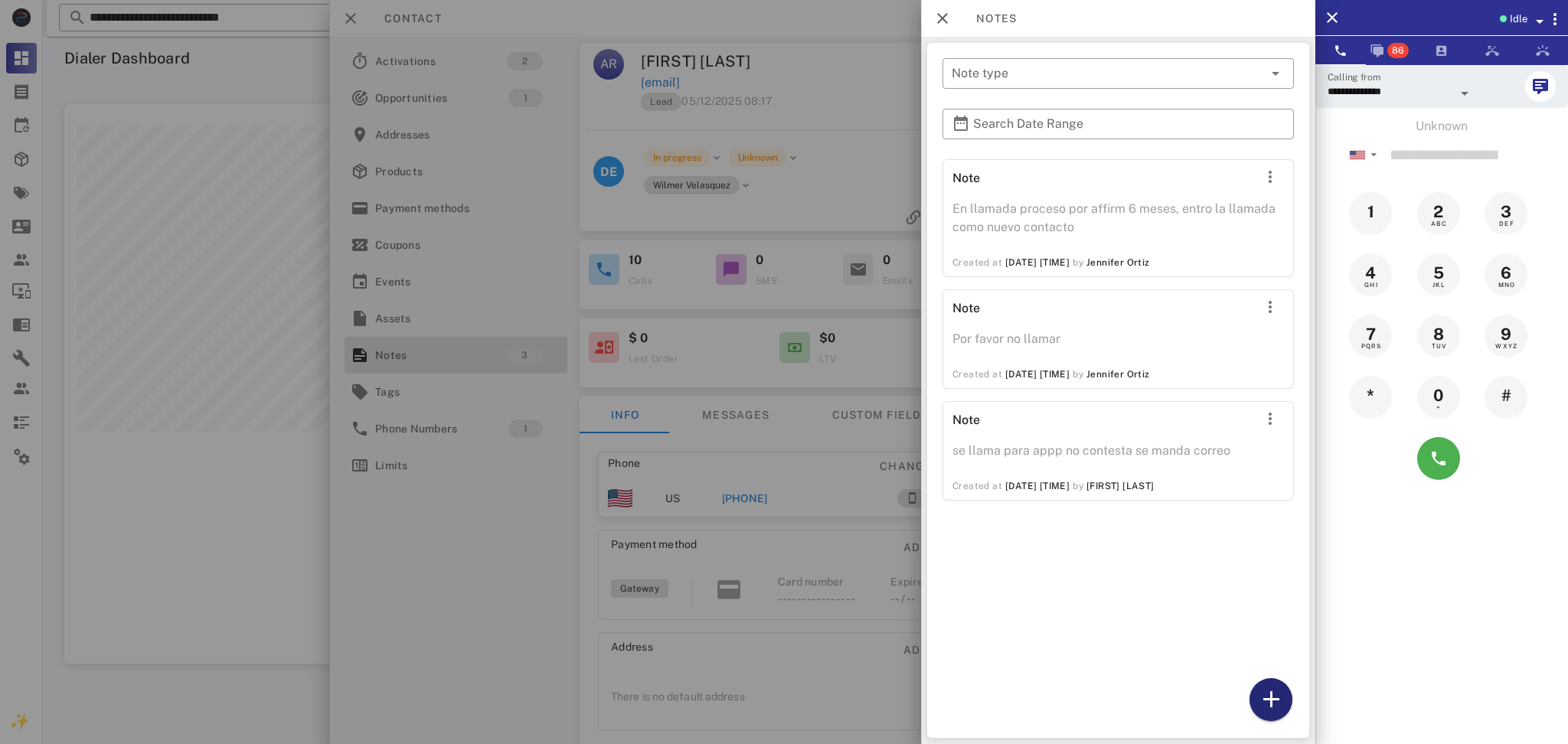 drag, startPoint x: 1266, startPoint y: 712, endPoint x: 1276, endPoint y: 710, distance: 10.198039 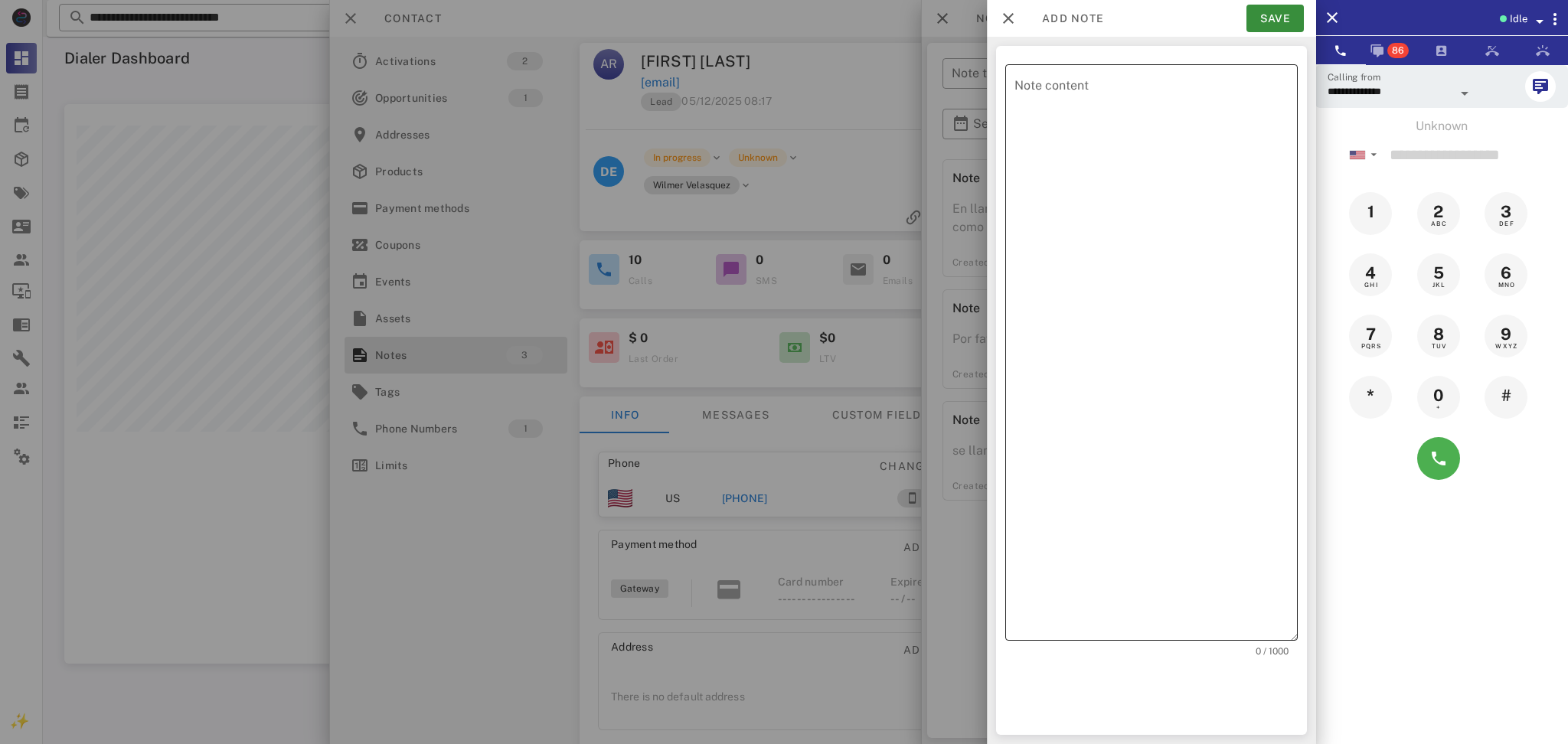 click on "Note content" at bounding box center (1156, 356) 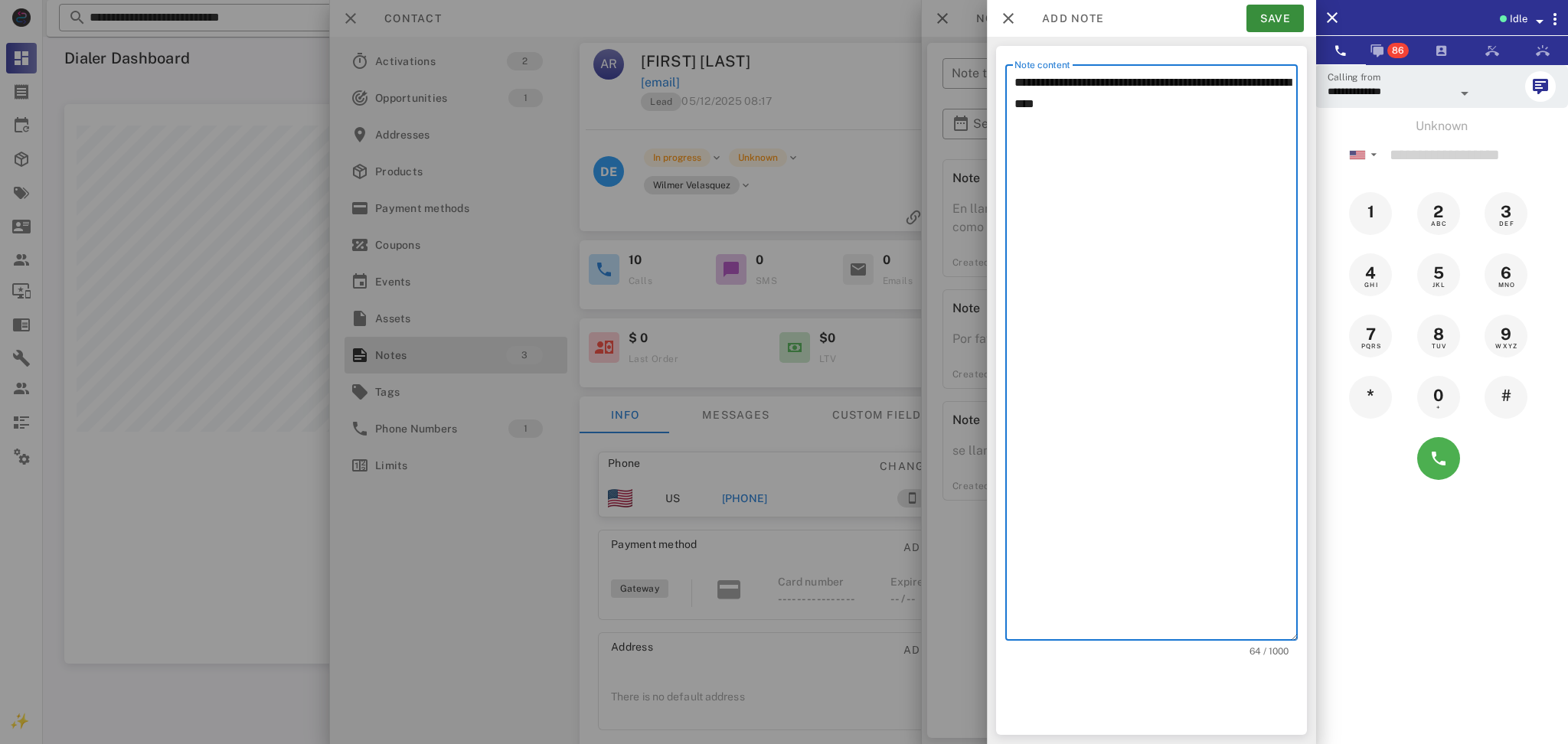 click on "**********" at bounding box center (1156, 356) 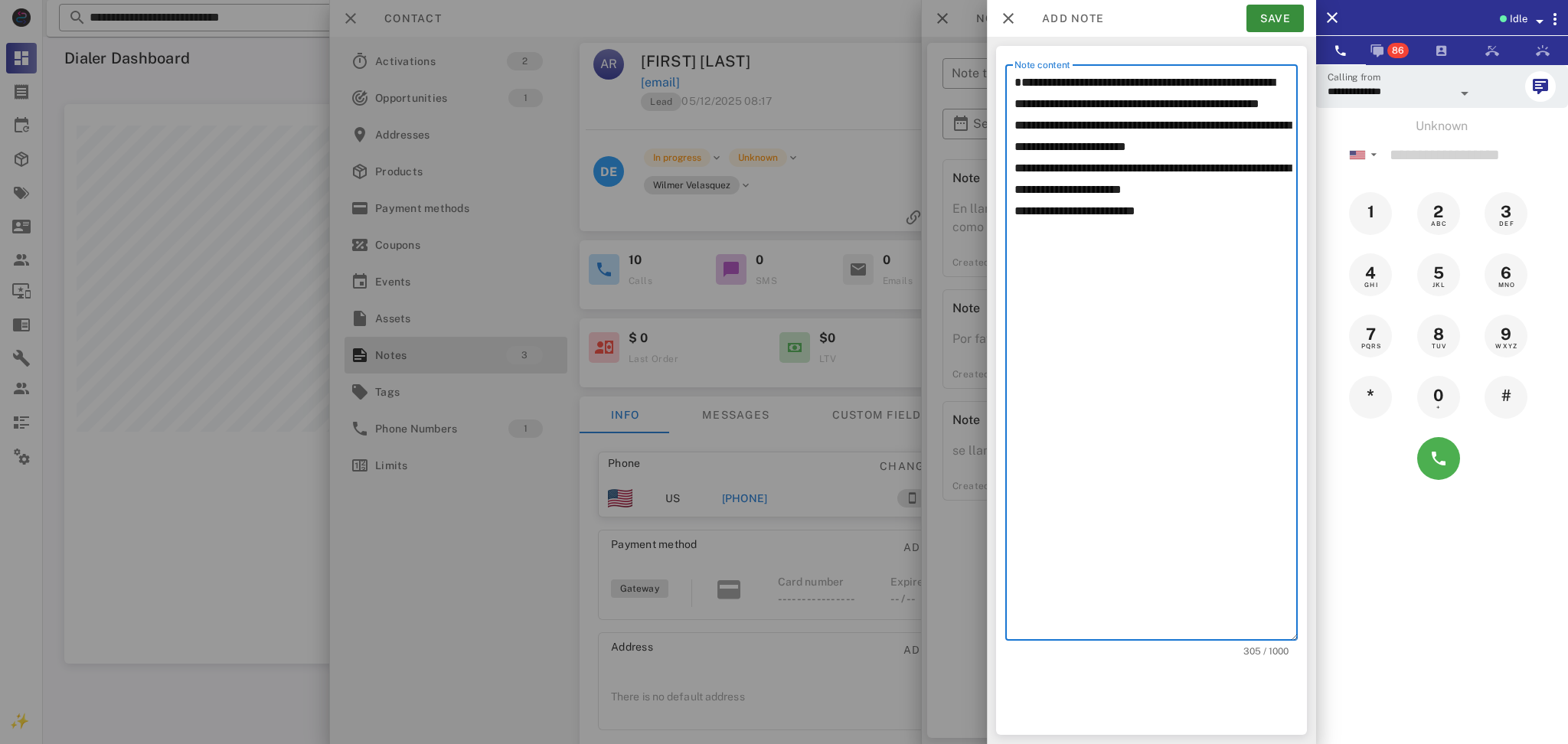 click on "**********" at bounding box center [1156, 356] 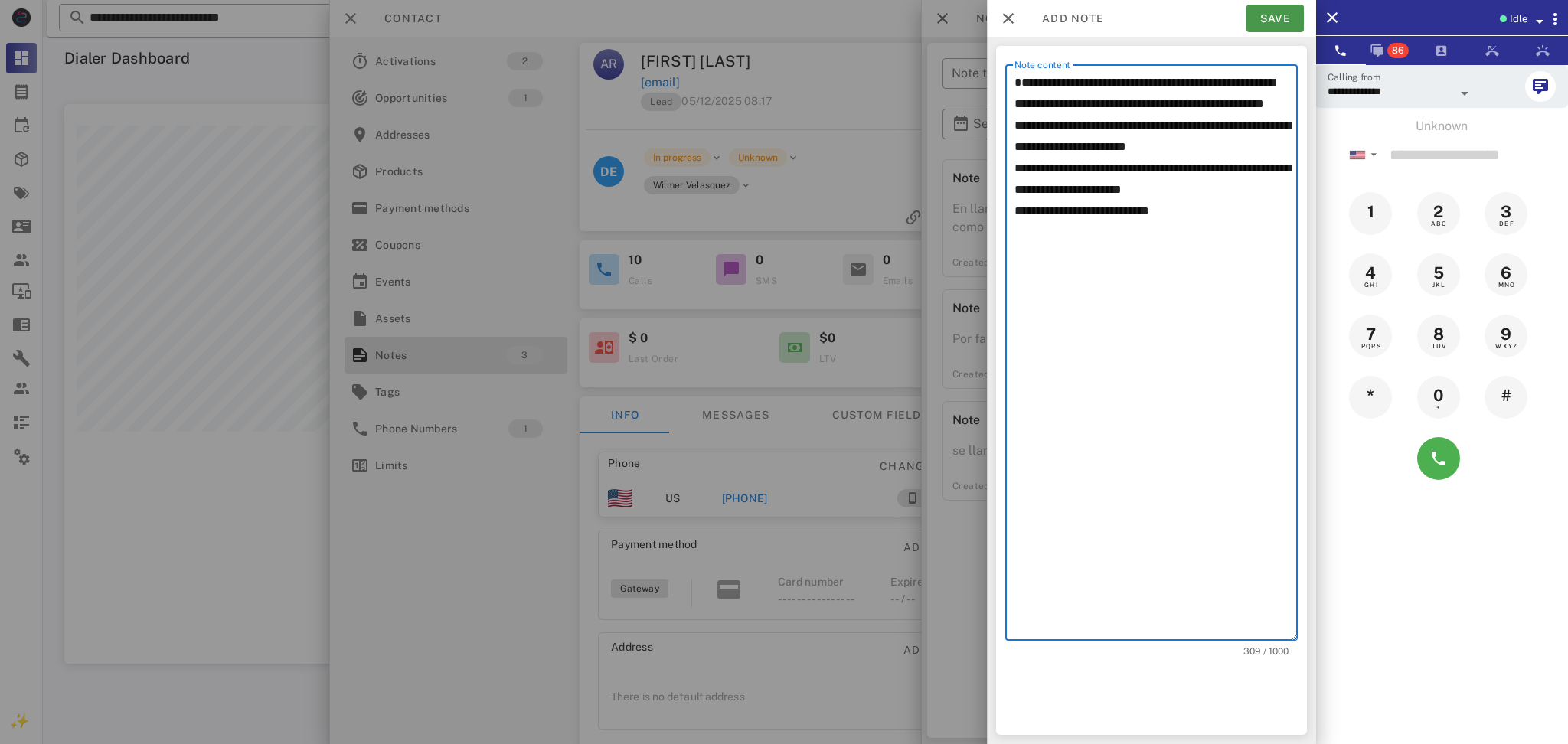type on "**********" 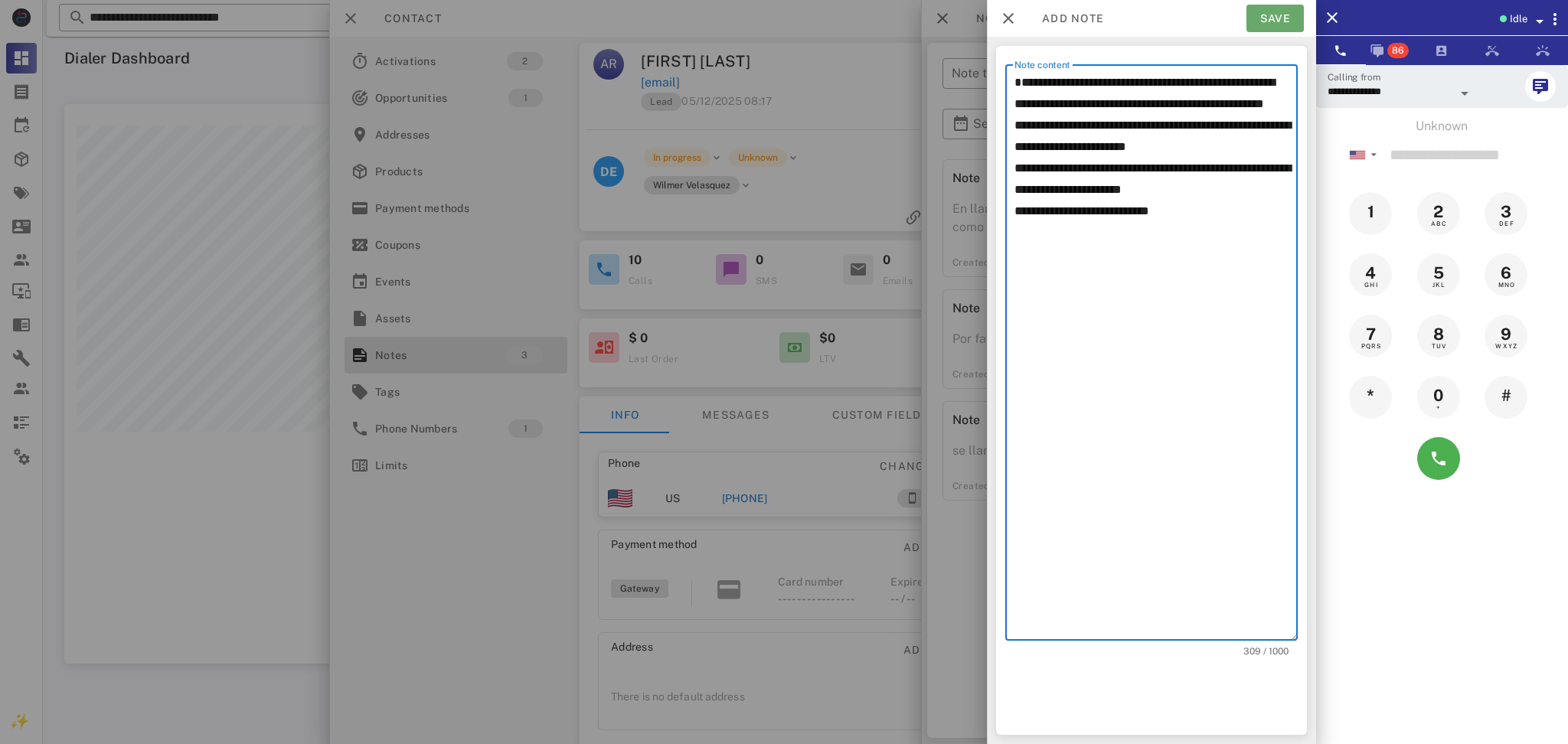 click on "Save" at bounding box center (1275, 18) 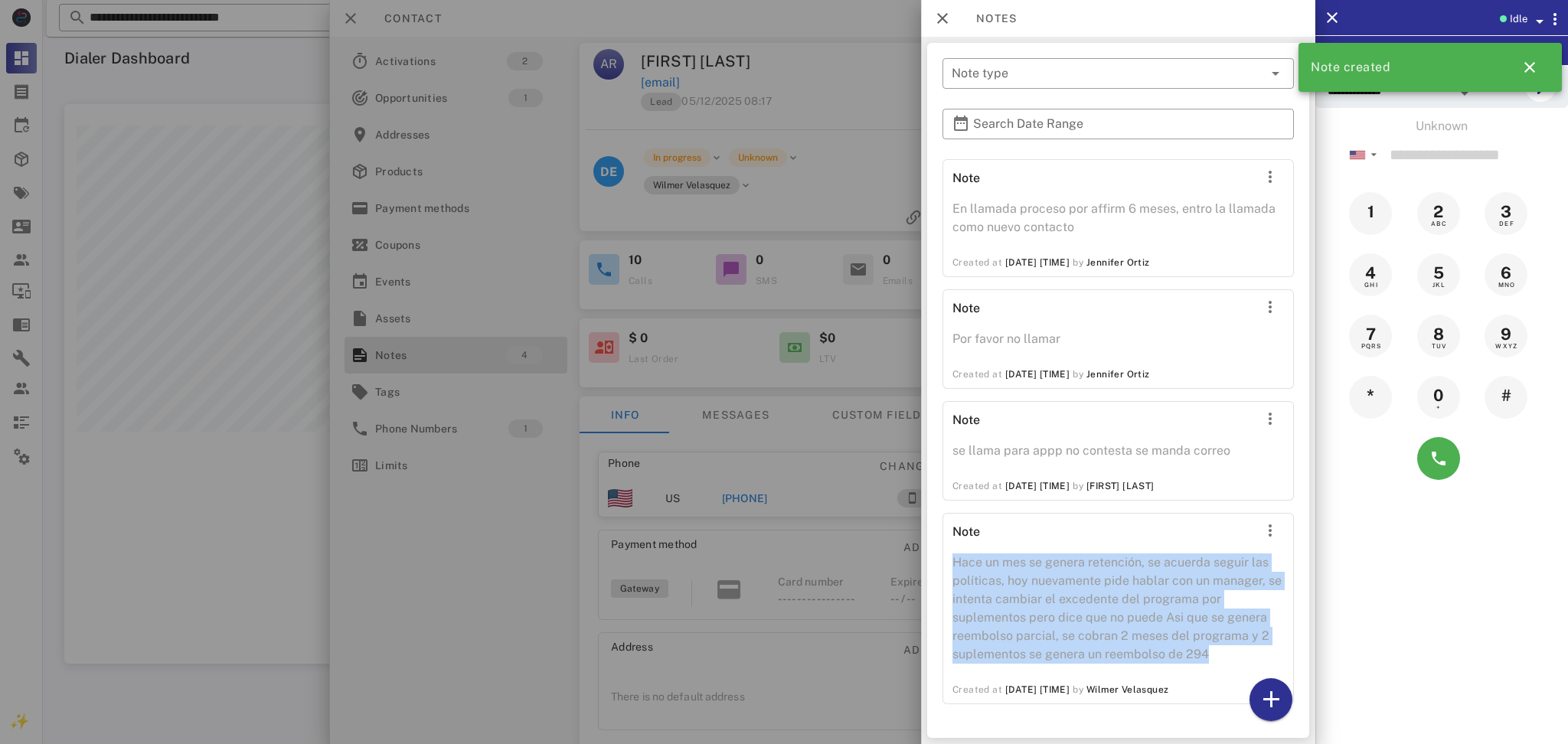 drag, startPoint x: 1220, startPoint y: 653, endPoint x: 954, endPoint y: 530, distance: 293.06143 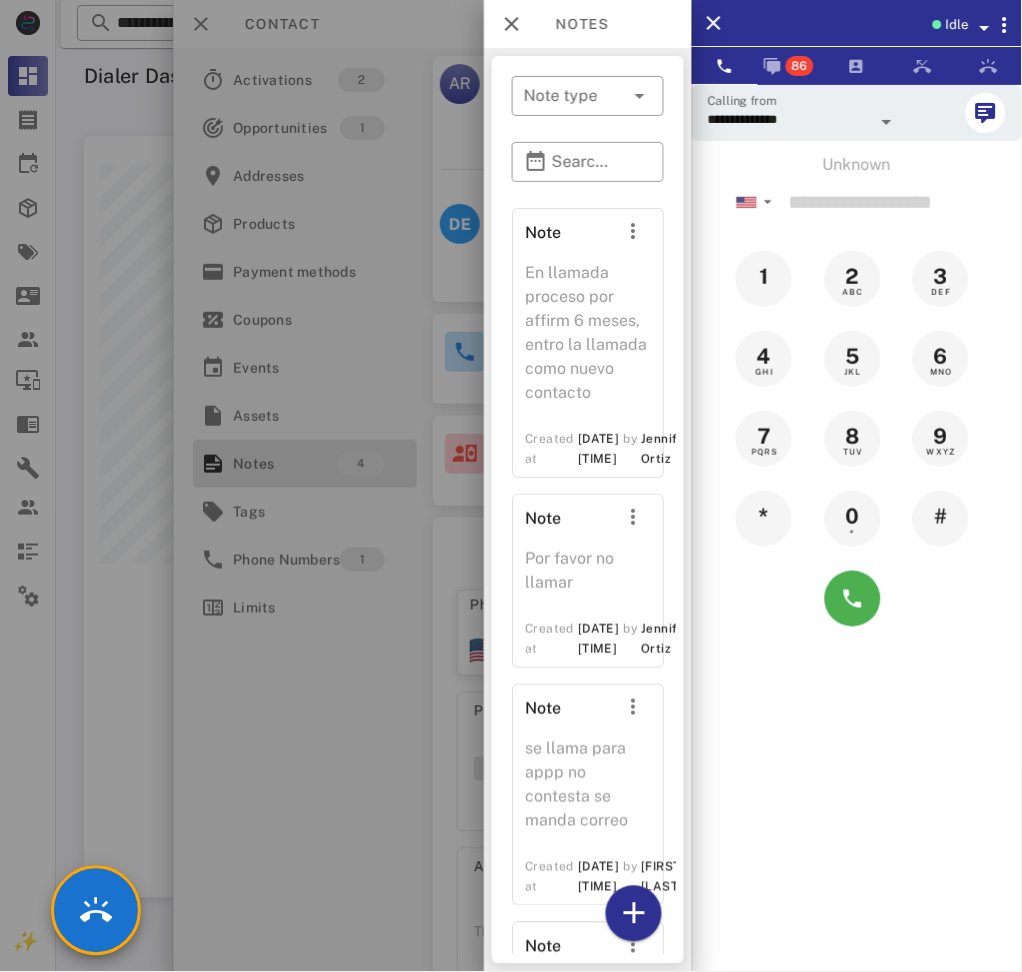 scroll, scrollTop: 999207, scrollLeft: 999089, axis: both 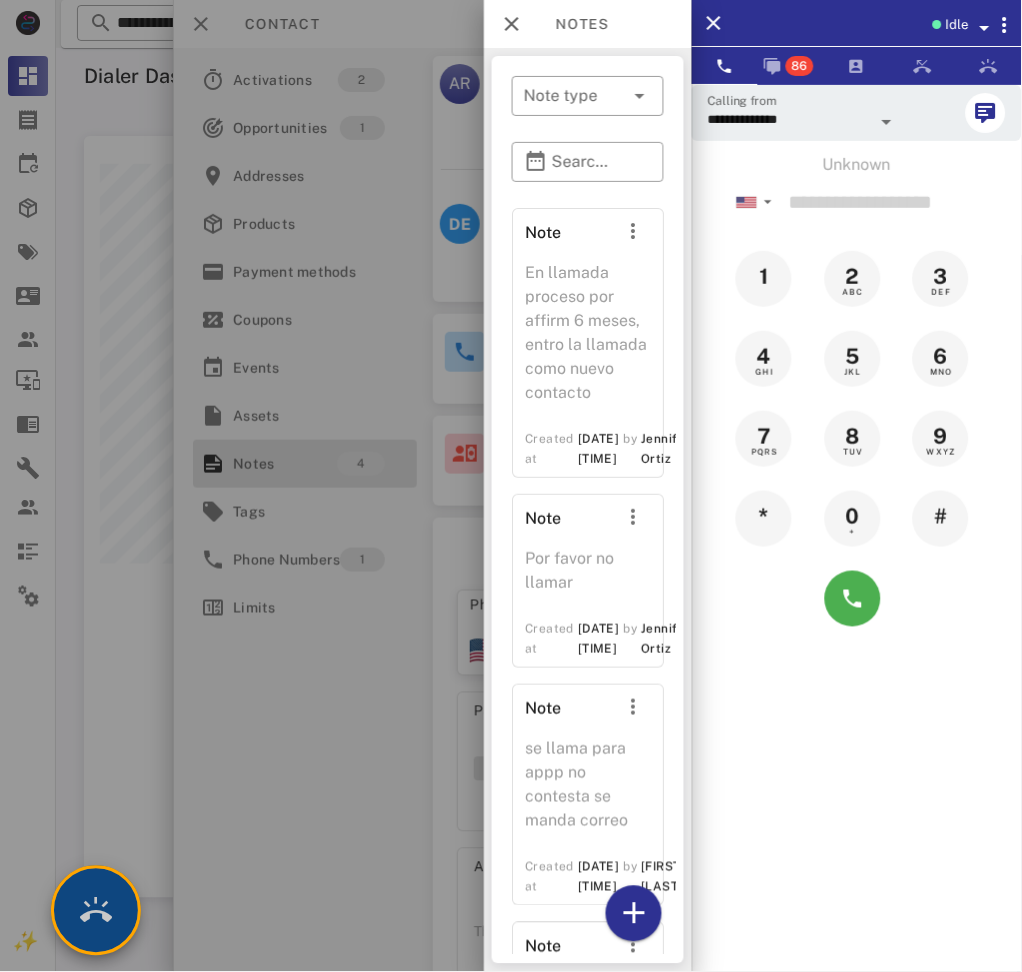click at bounding box center [96, 911] 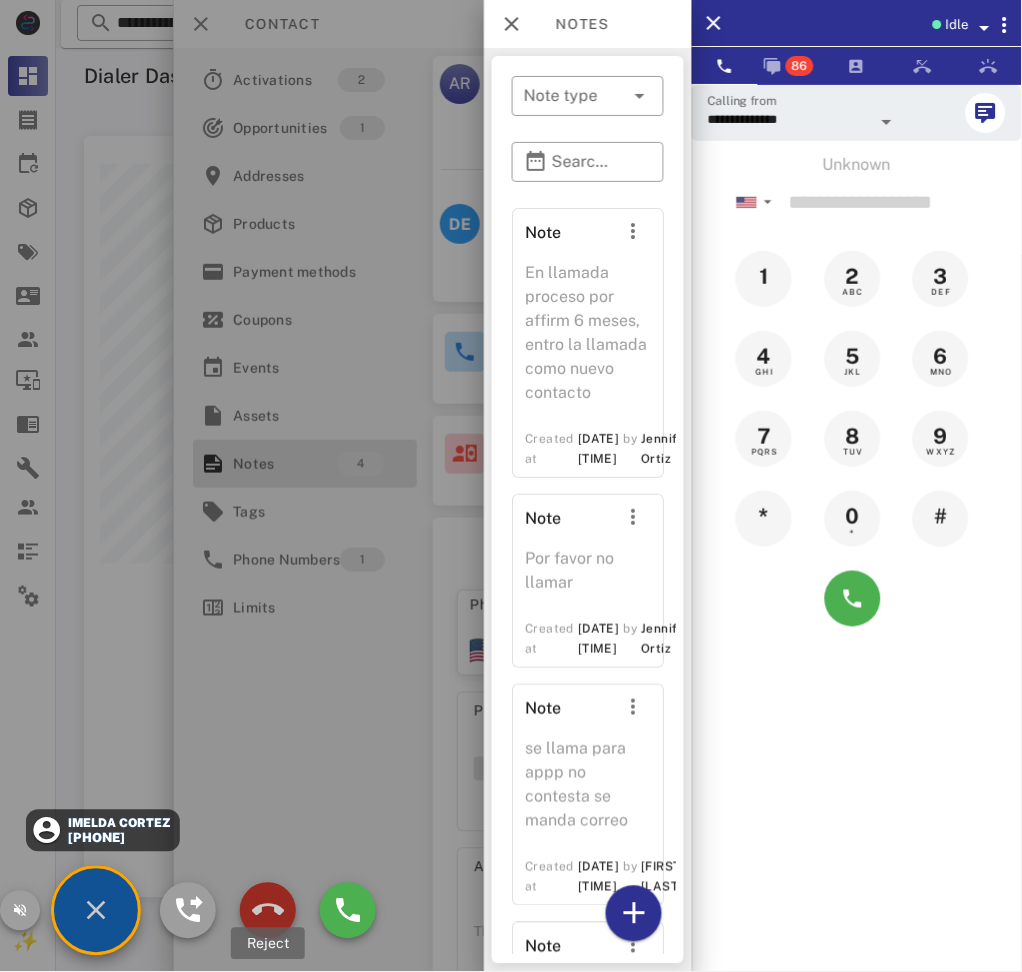 click at bounding box center [268, 911] 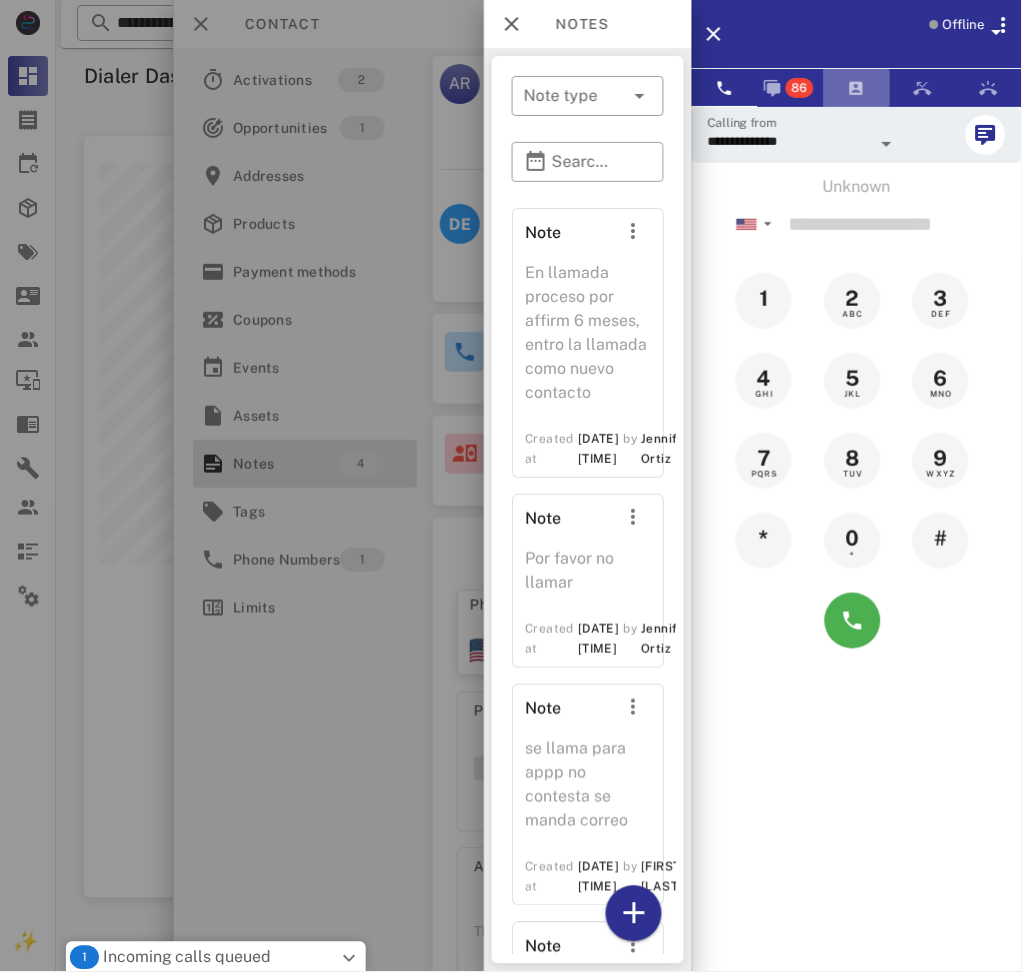 click at bounding box center (857, 88) 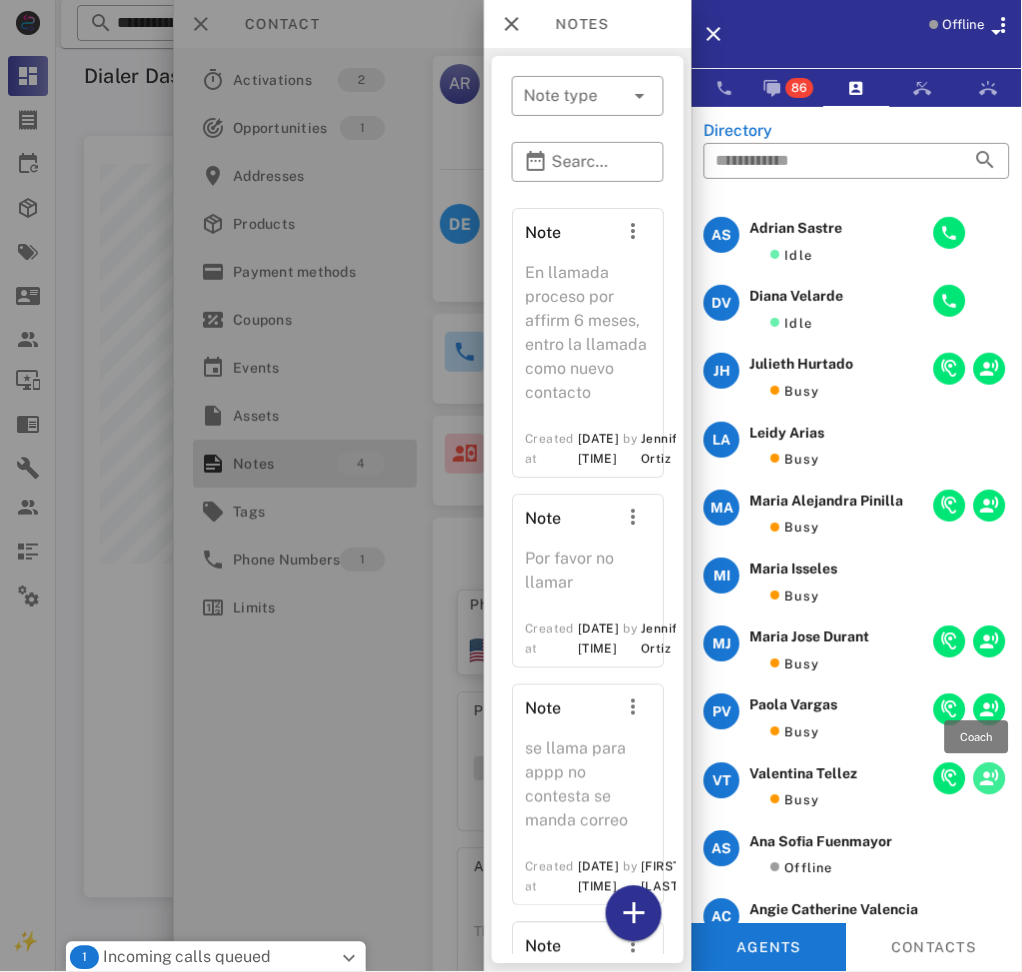 click at bounding box center [990, 779] 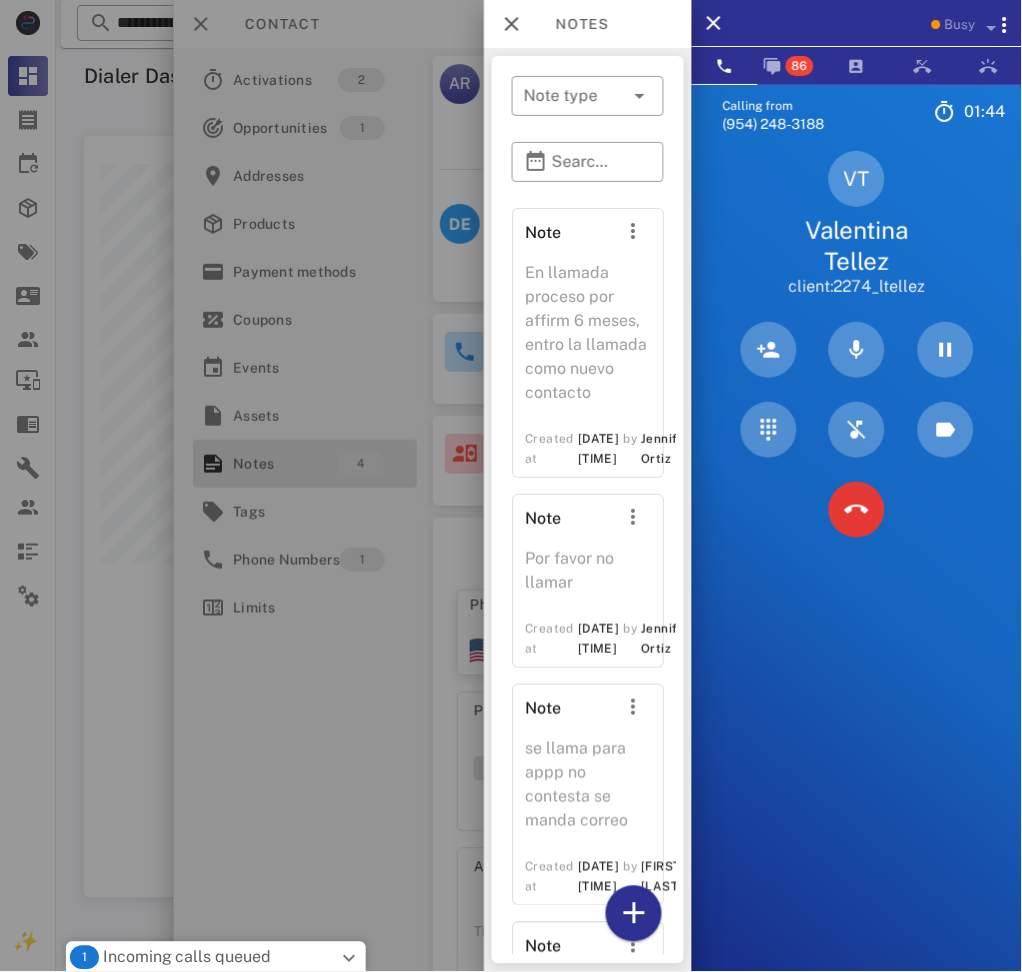 click at bounding box center (350, 959) 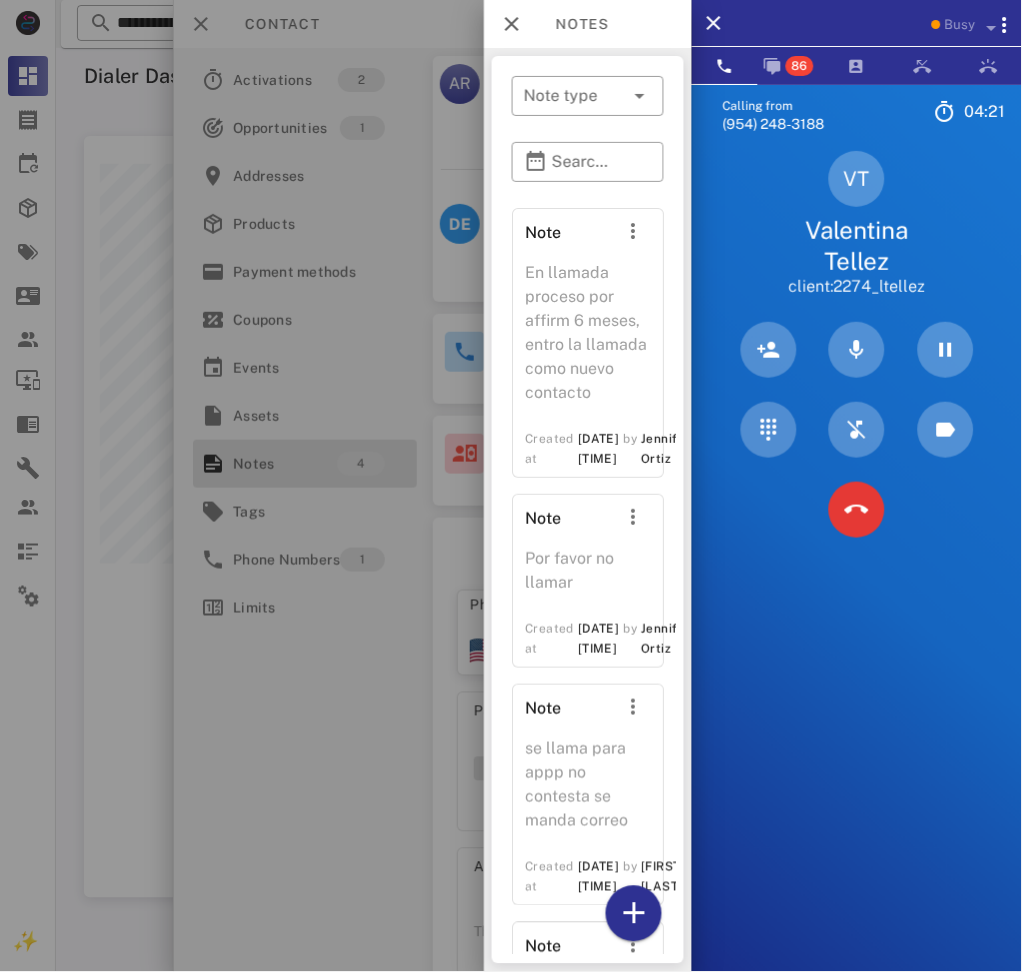 click on "Calling from [PHONE] 04: 21  Unknown      ▼     Andorra
+376
Argentina
+54
Aruba
+297
Australia
+61
Belgium (België)
+32
Bolivia
+591
Brazil (Brasil)
+55
Canada
+1
Chile
+56
Colombia
+57
Costa Rica
+506
Dominican Republic (República Dominicana)
+1
Ecuador
+593
El Salvador
+503
France
+33
Germany (Deutschland)
+49
Guadeloupe
+590
Guatemala
+502
Honduras
+504
Iceland (Ísland)
+354
India (भारत)
+91
Israel (‫ישראל‬‎)
+972
Italy (Italia)
+39" at bounding box center [857, 570] 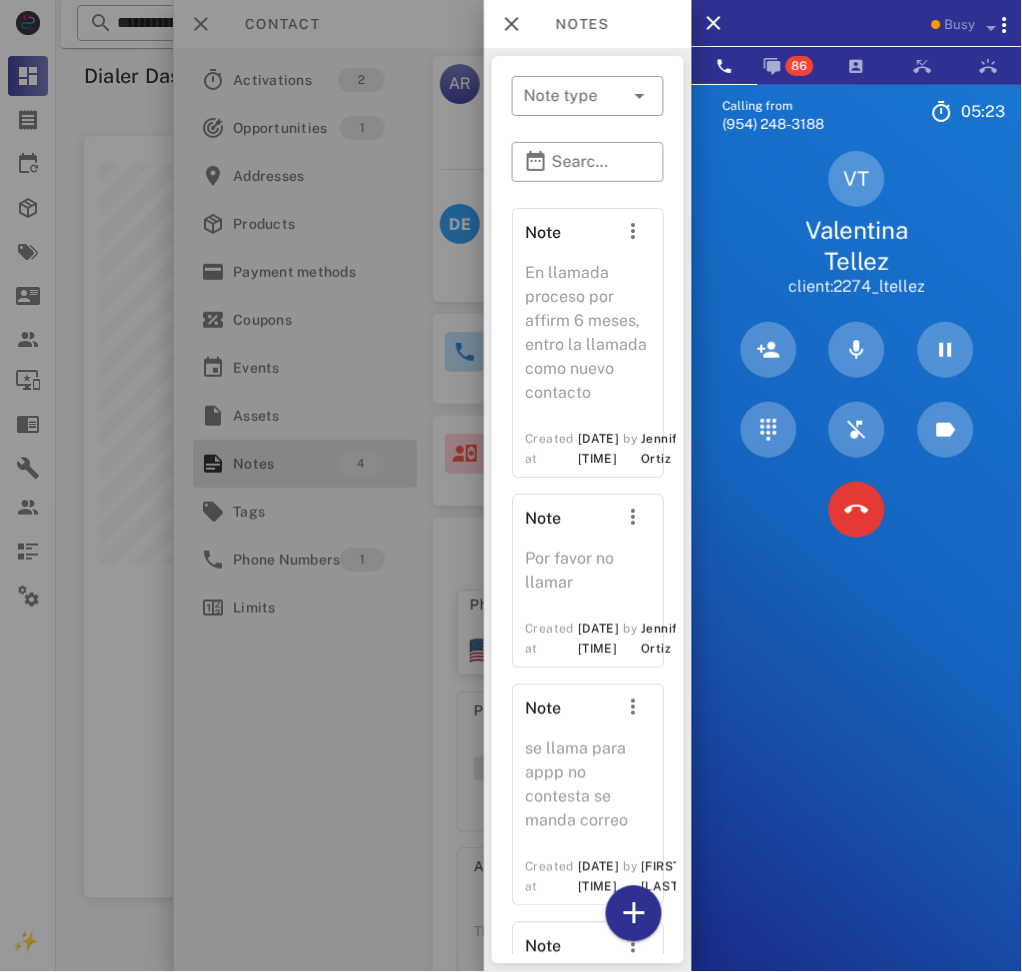 click on "Calling from [PHONE] 05: 23  Unknown      ▼     Andorra
+376
Argentina
+54
Aruba
+297
Australia
+61
Belgium (België)
+32
Bolivia
+591
Brazil (Brasil)
+55
Canada
+1
Chile
+56
Colombia
+57
Costa Rica
+506
Dominican Republic (República Dominicana)
+1
Ecuador
+593
El Salvador
+503
France
+33
Germany (Deutschland)
+49
Guadeloupe
+590
Guatemala
+502
Honduras
+504
Iceland (Ísland)
+354
India (भारत)
+91
Israel (‫ישראל‬‎)
+972
Italy (Italia)
+39" at bounding box center [857, 570] 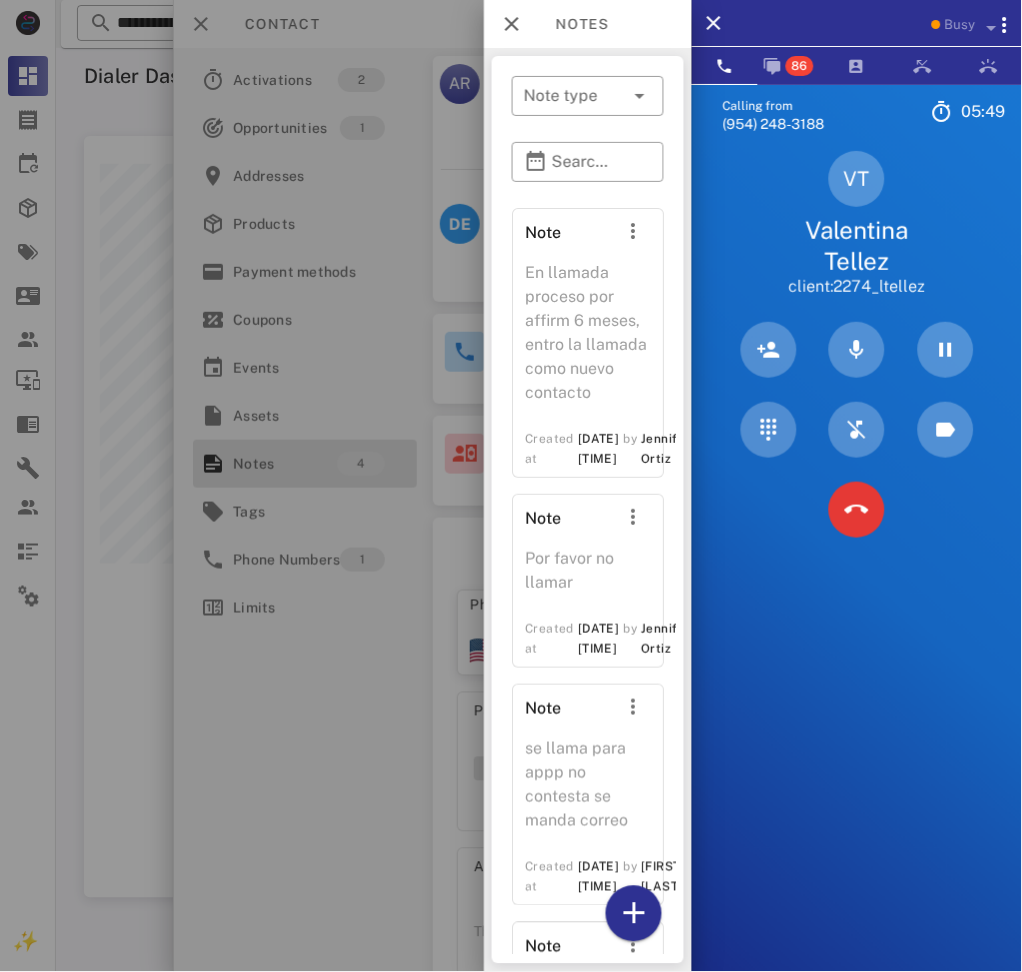 click on "[INITIALS] [FIRST] [LAST]  client:[ID]_[INITIALS][LAST]" at bounding box center (857, 224) 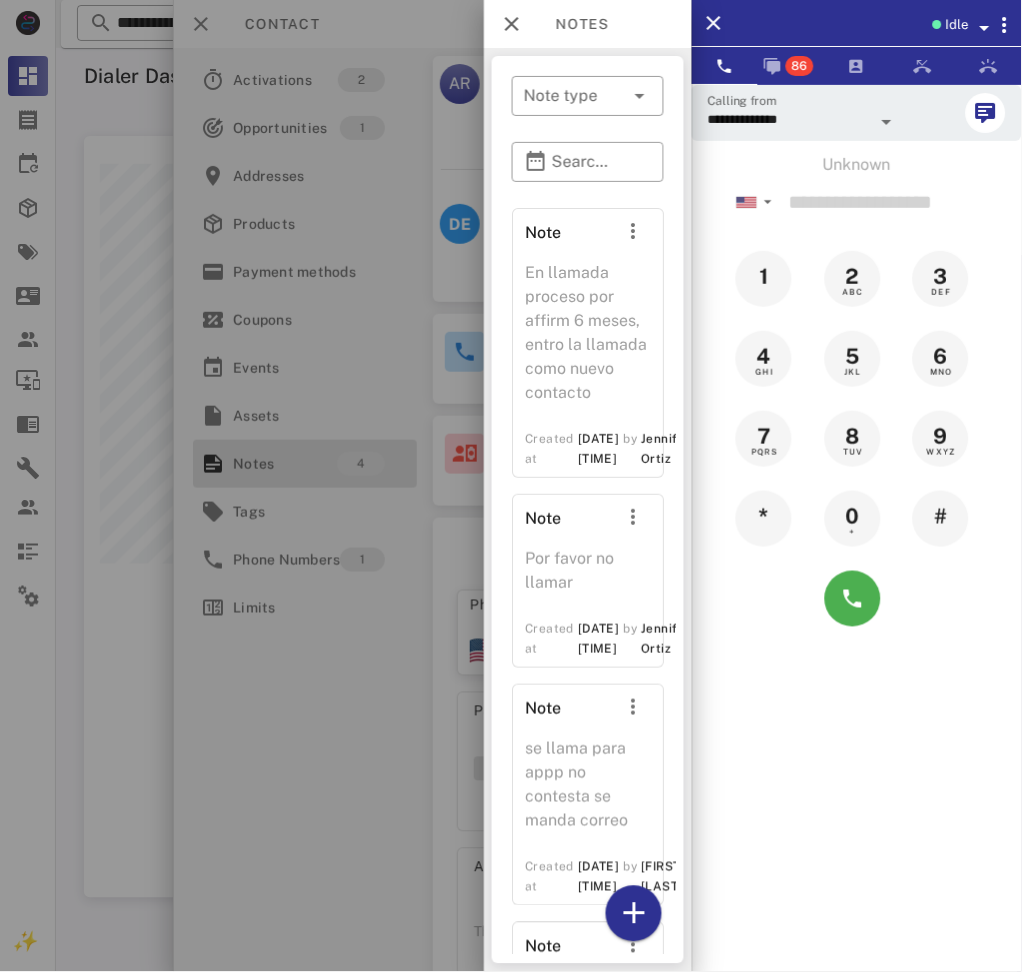 click on "Unknown" at bounding box center (857, 165) 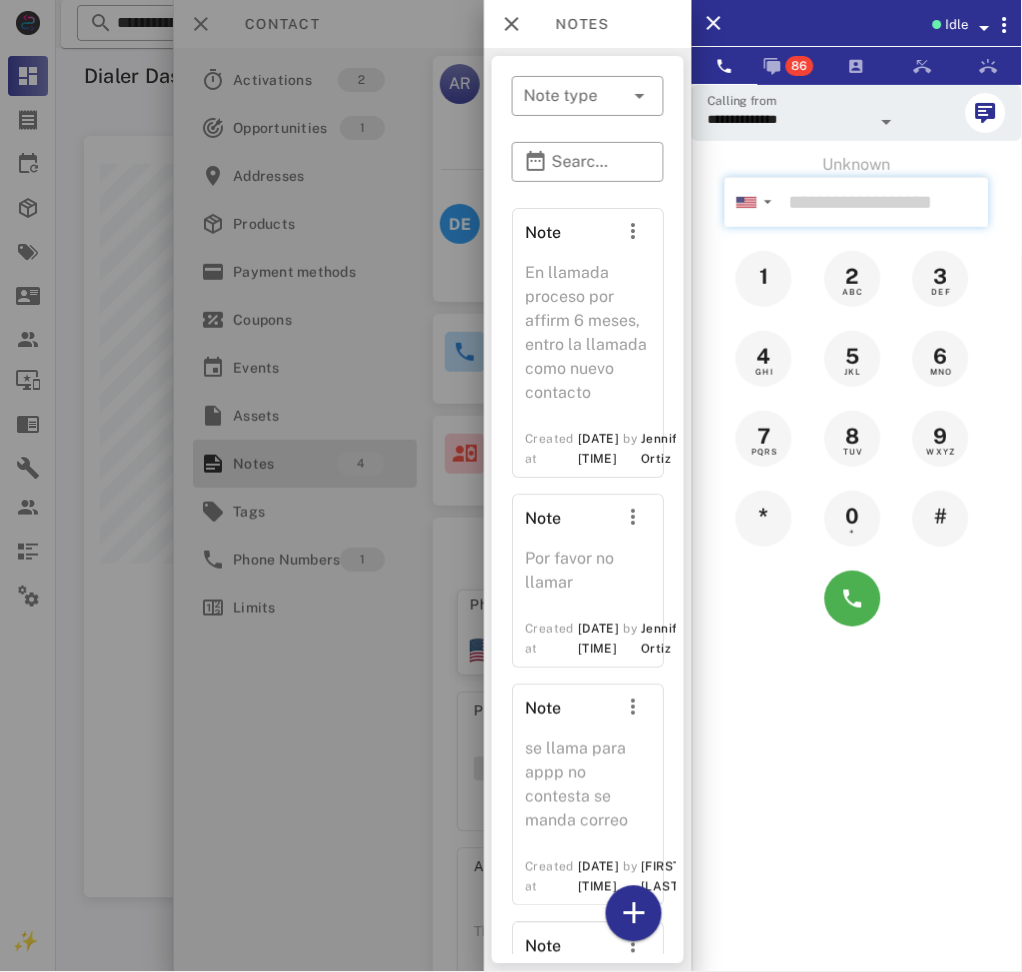 click at bounding box center (885, 202) 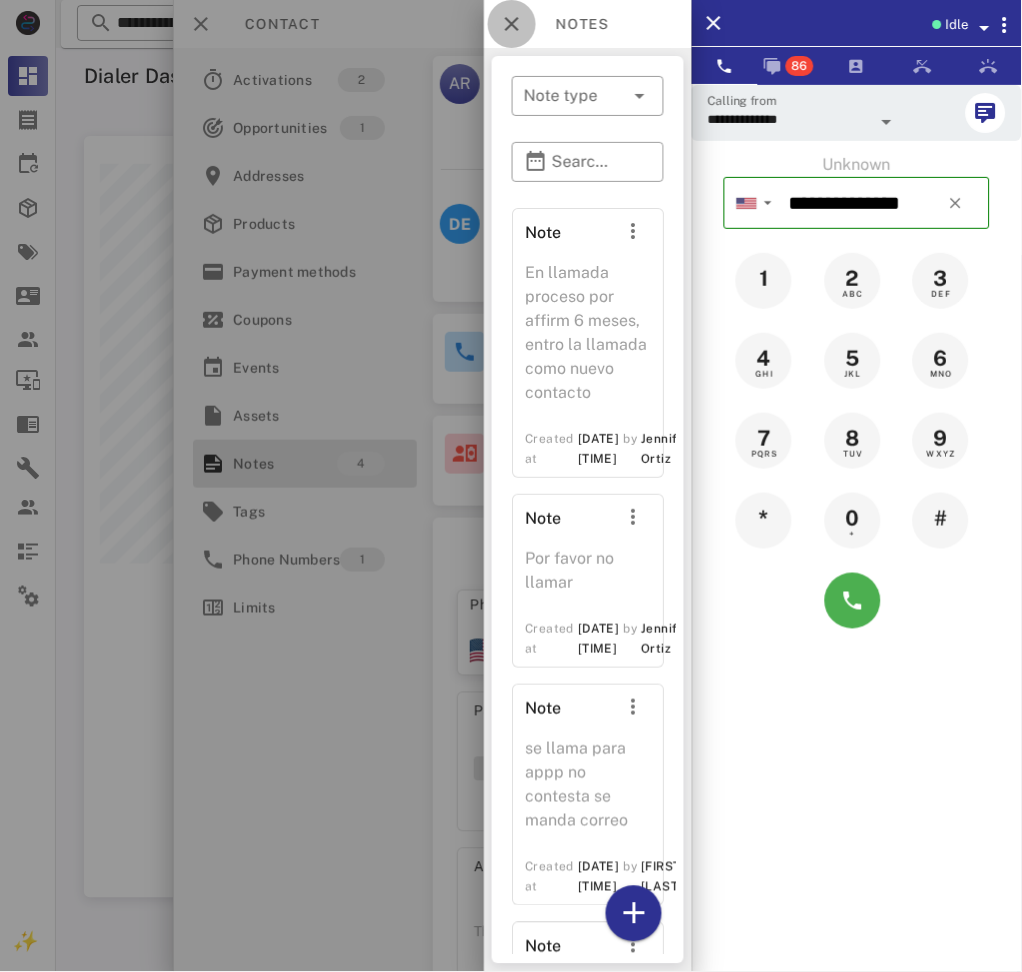 click at bounding box center (512, 24) 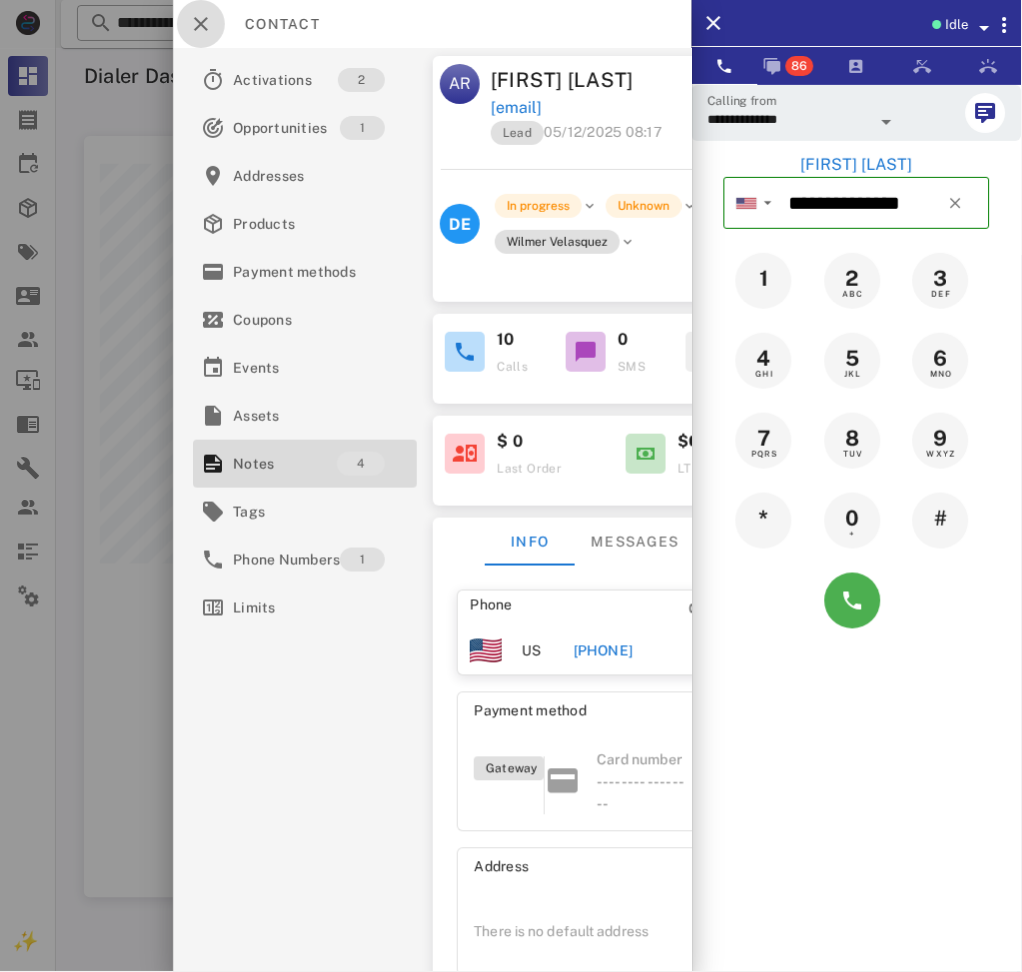 click at bounding box center (201, 24) 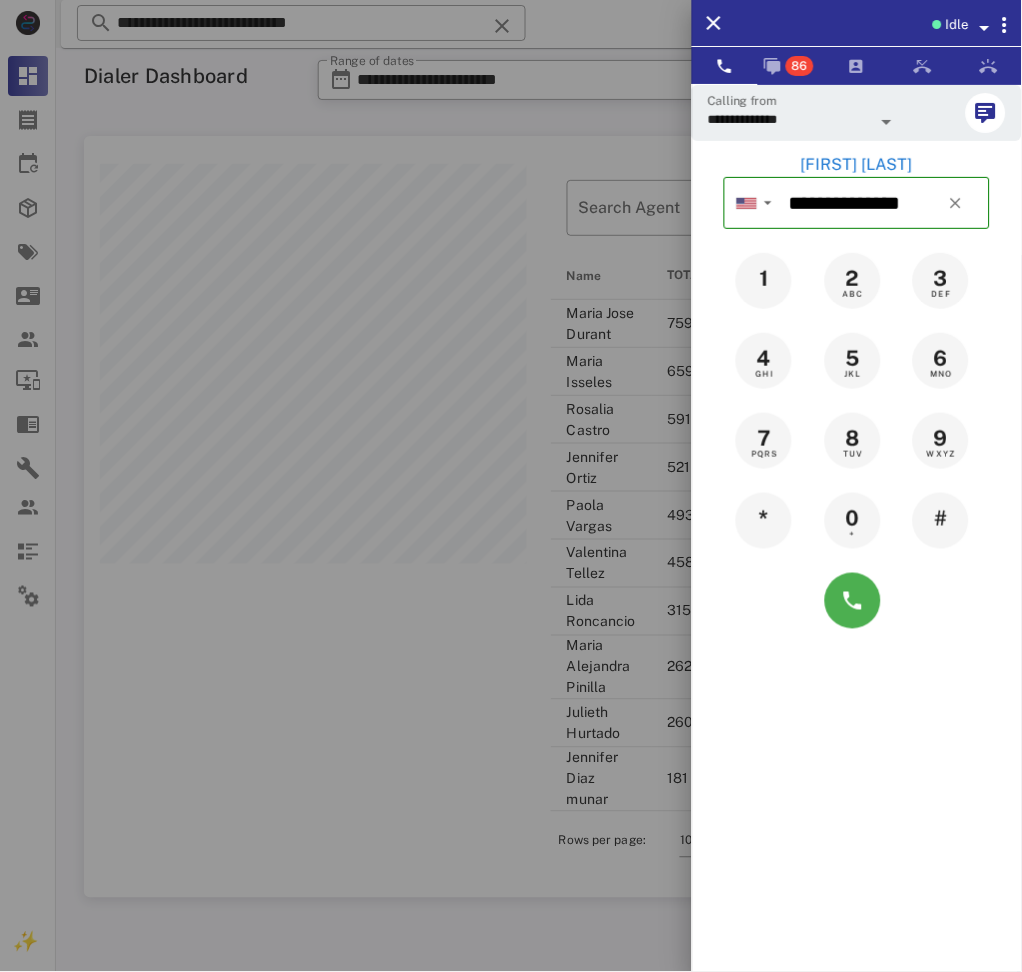 click on "[FIRST] [LAST]" at bounding box center (857, 165) 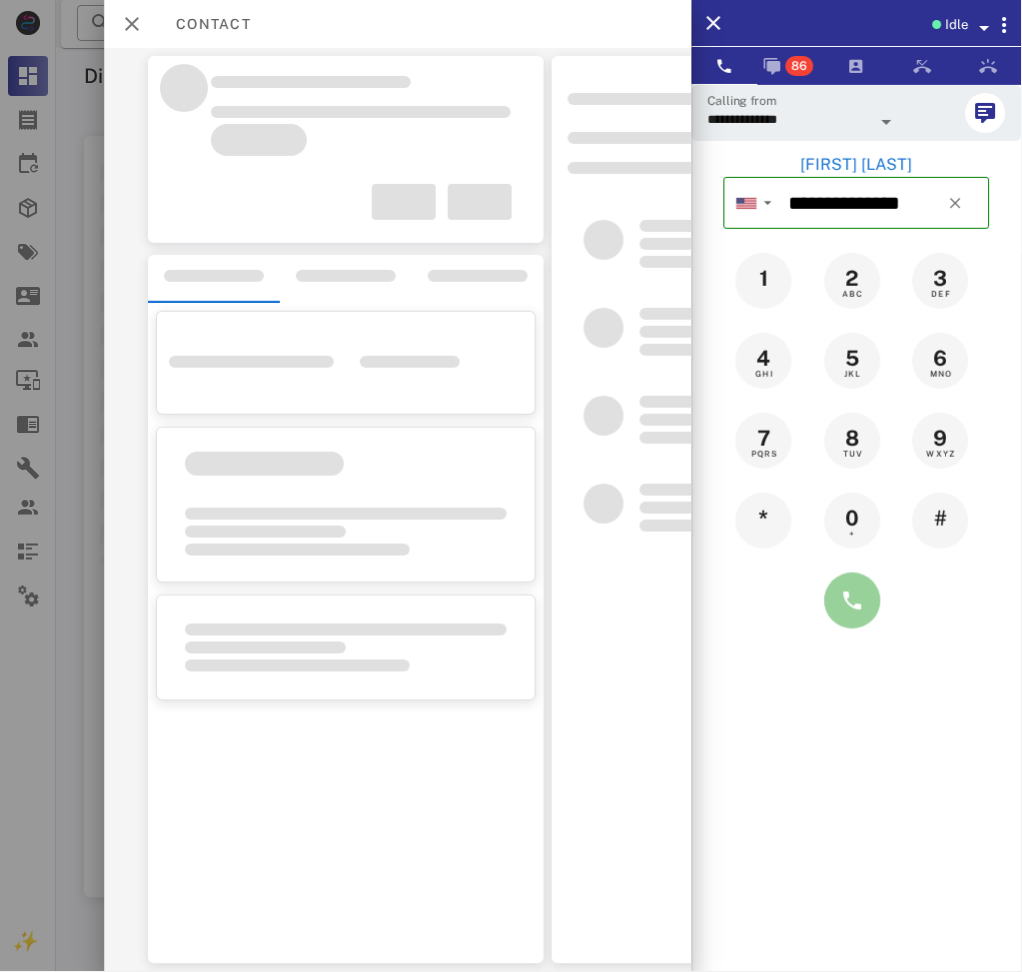 click at bounding box center (853, 601) 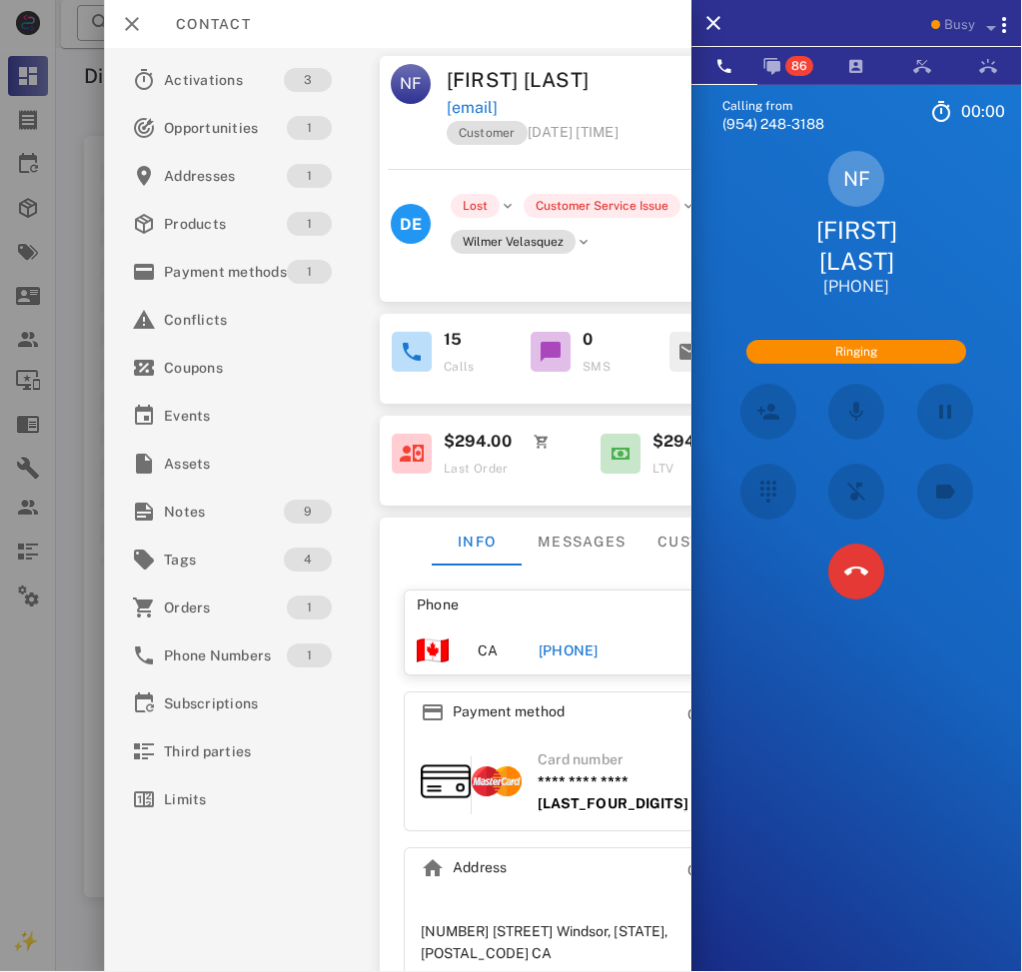 drag, startPoint x: 597, startPoint y: 92, endPoint x: 638, endPoint y: 108, distance: 44.011364 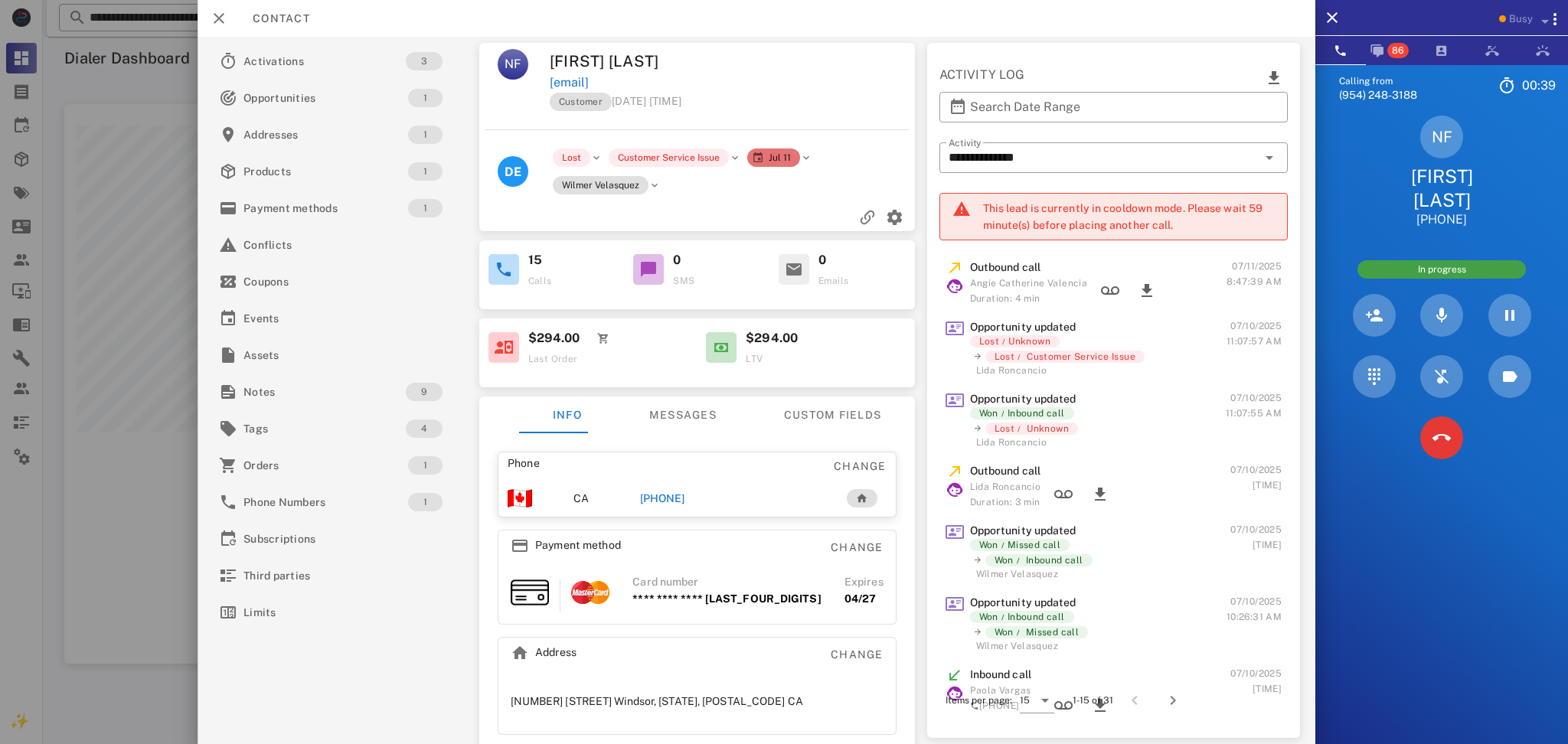 scroll, scrollTop: 764873, scrollLeft: 764143, axis: both 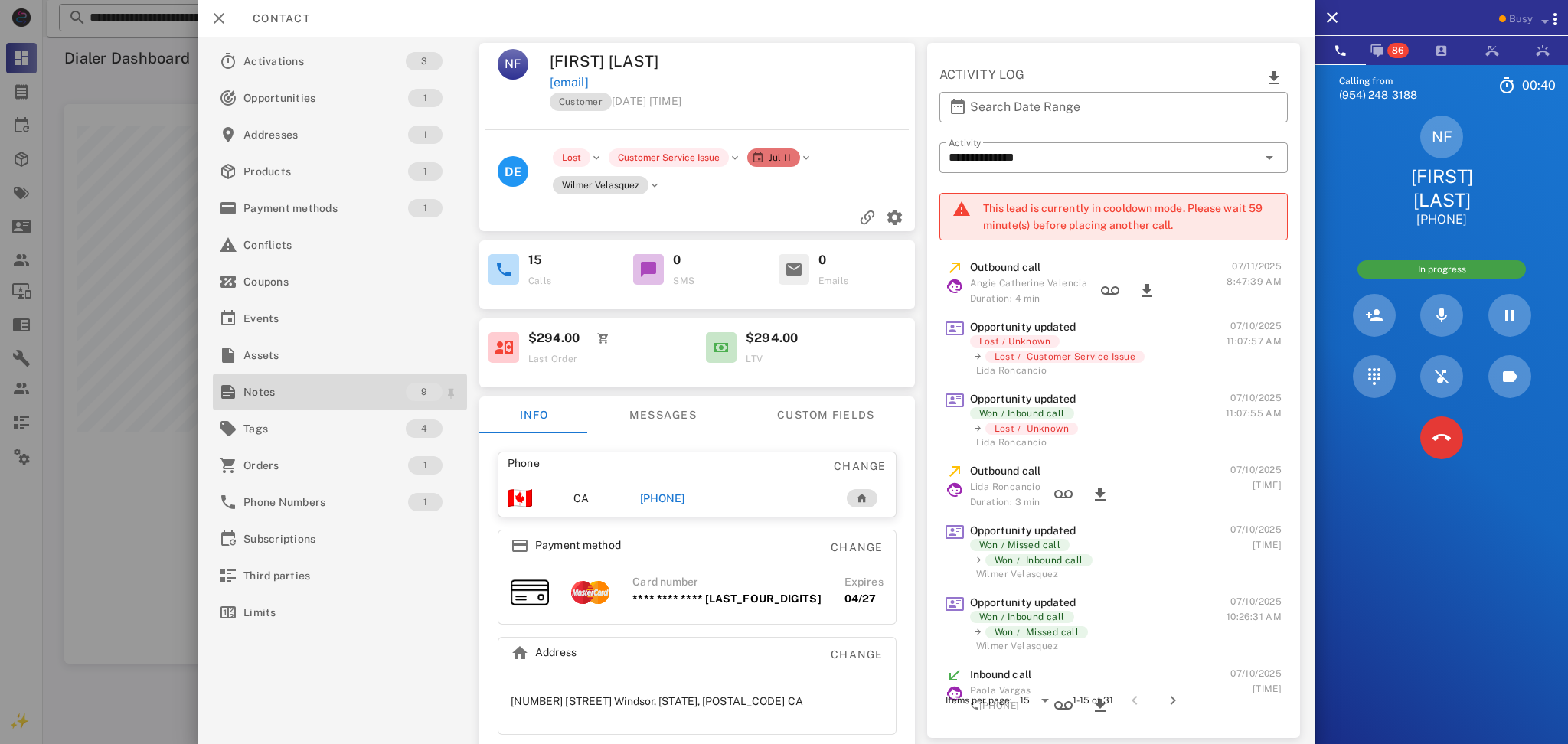 click on "Notes" at bounding box center (325, 392) 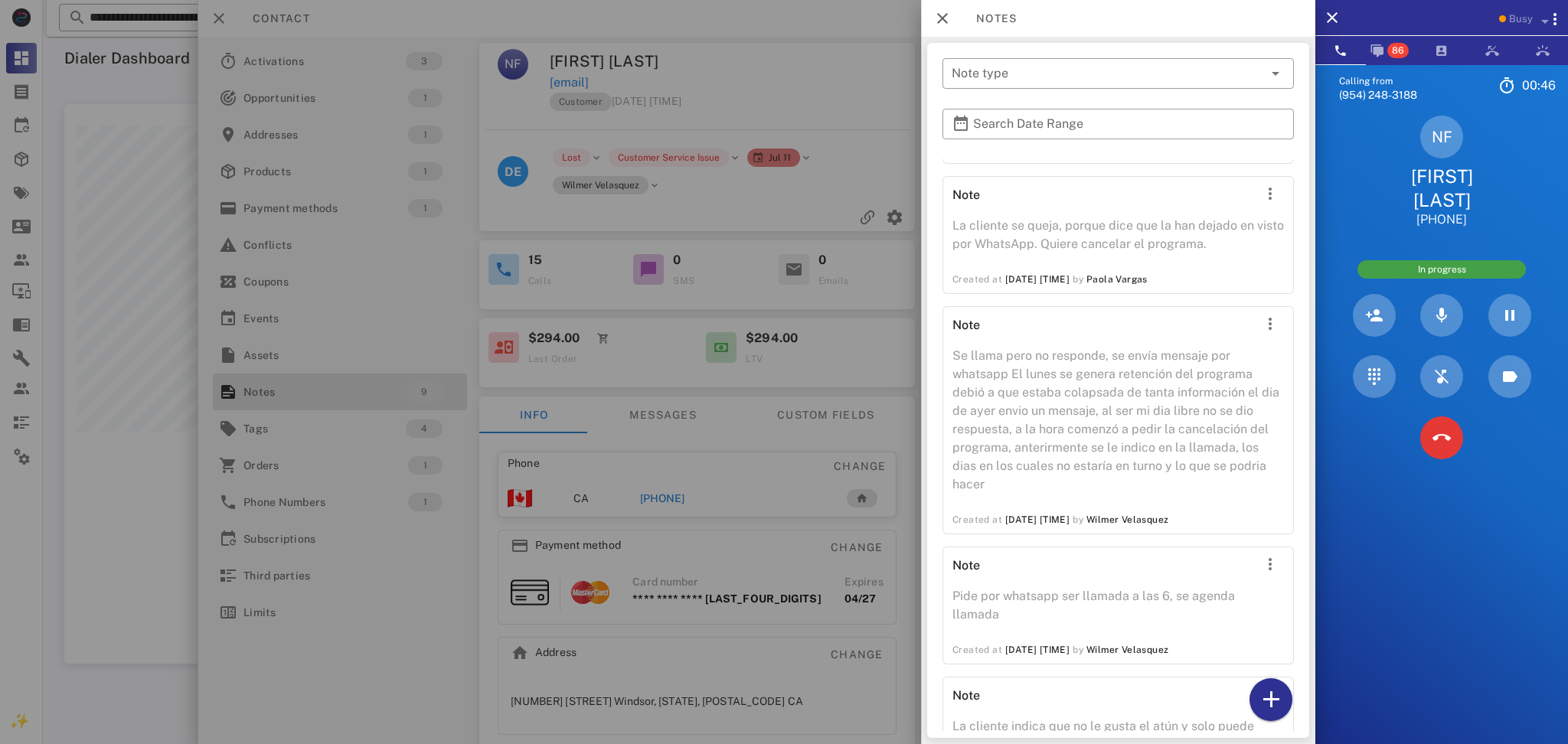 scroll, scrollTop: 866, scrollLeft: 0, axis: vertical 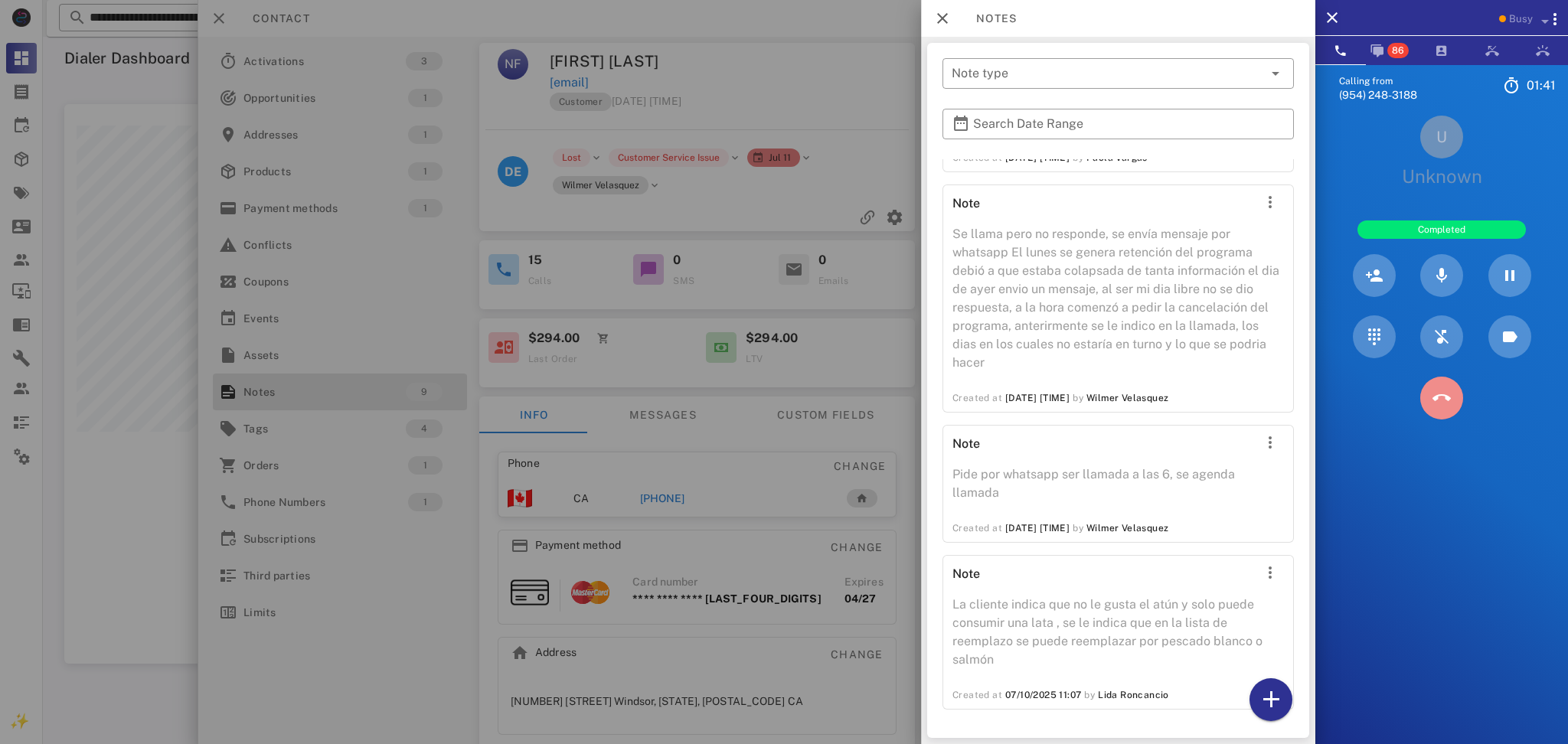 click at bounding box center (1442, 398) 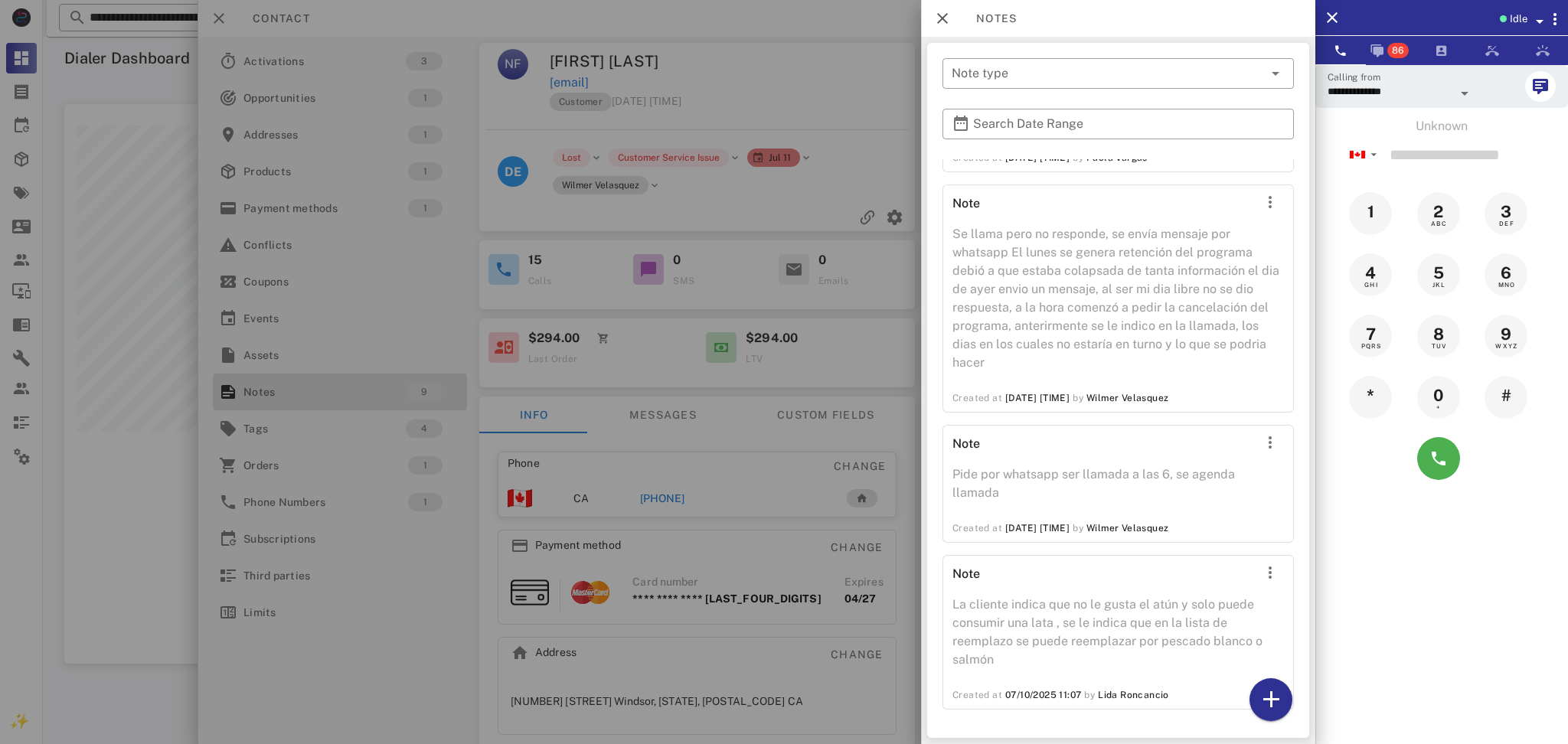 click at bounding box center (784, 372) 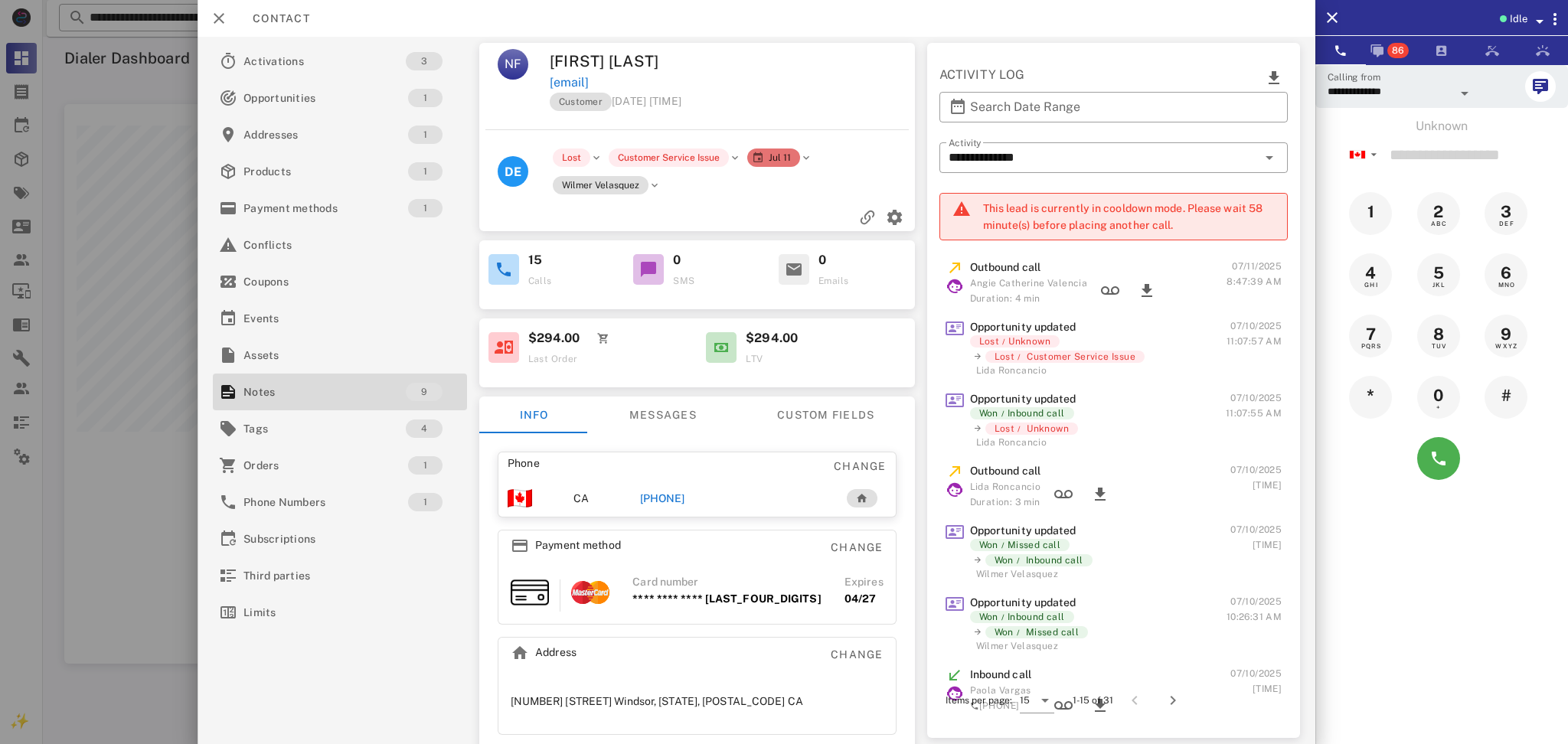 click on "[PHONE]" at bounding box center (662, 498) 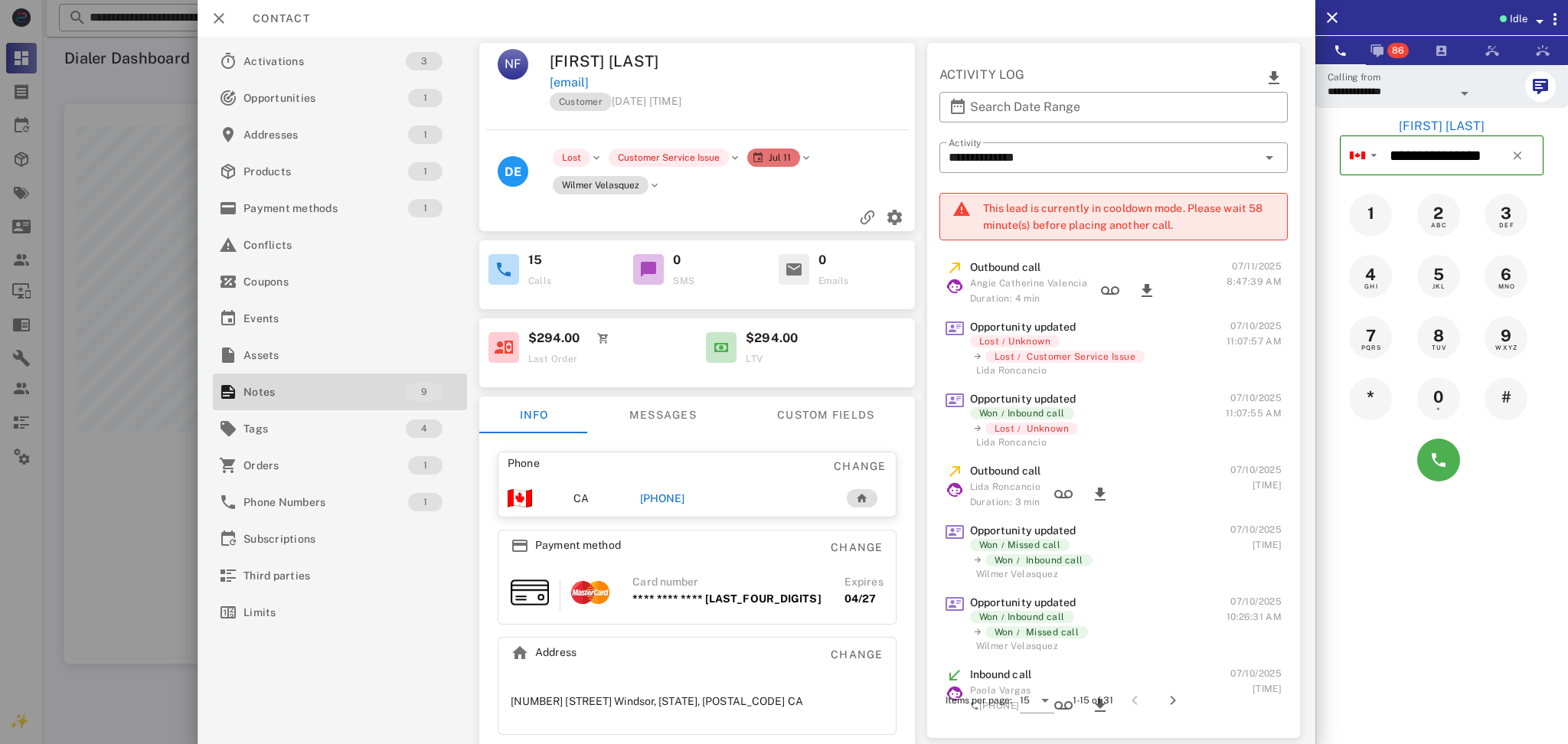 click at bounding box center (1442, 460) 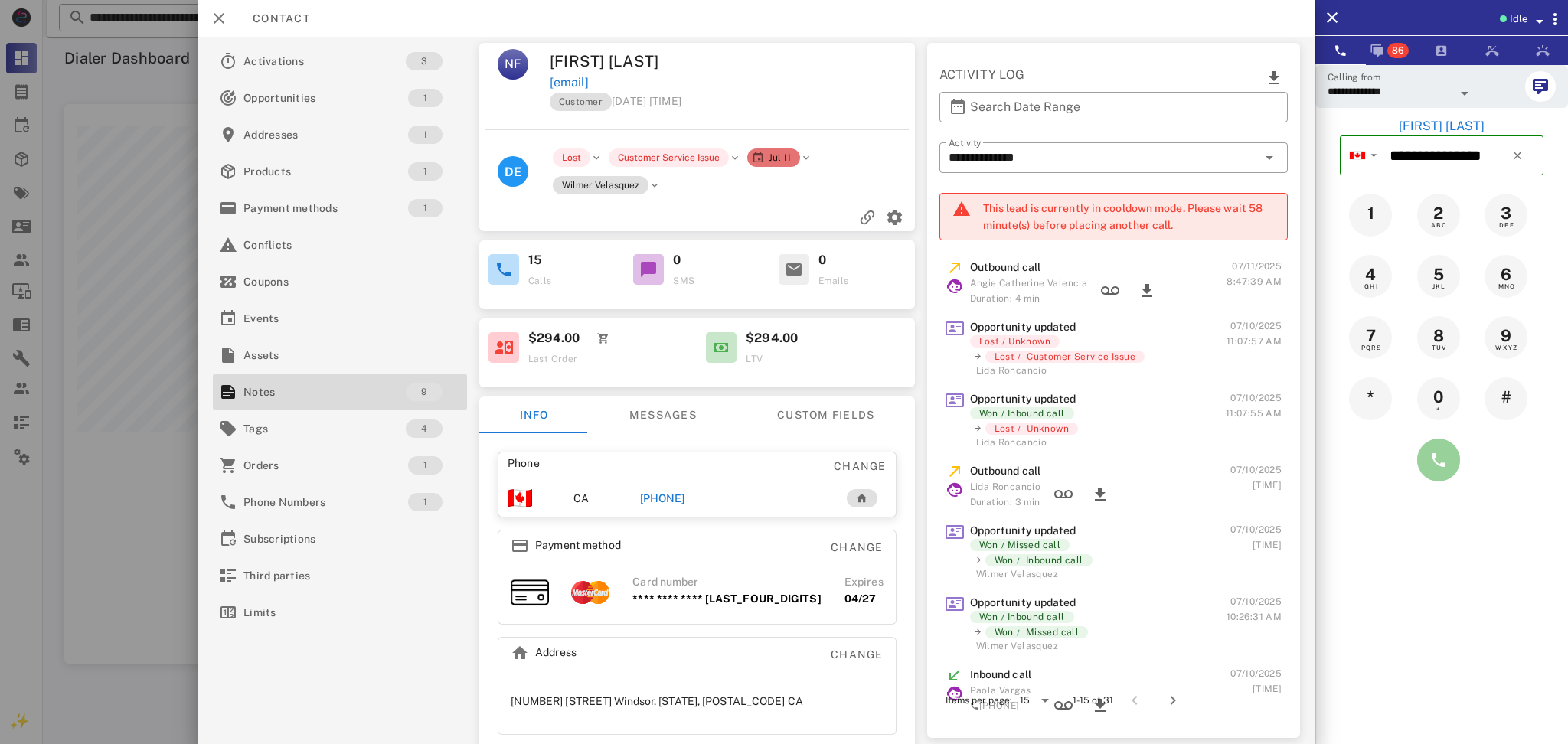click at bounding box center (1439, 460) 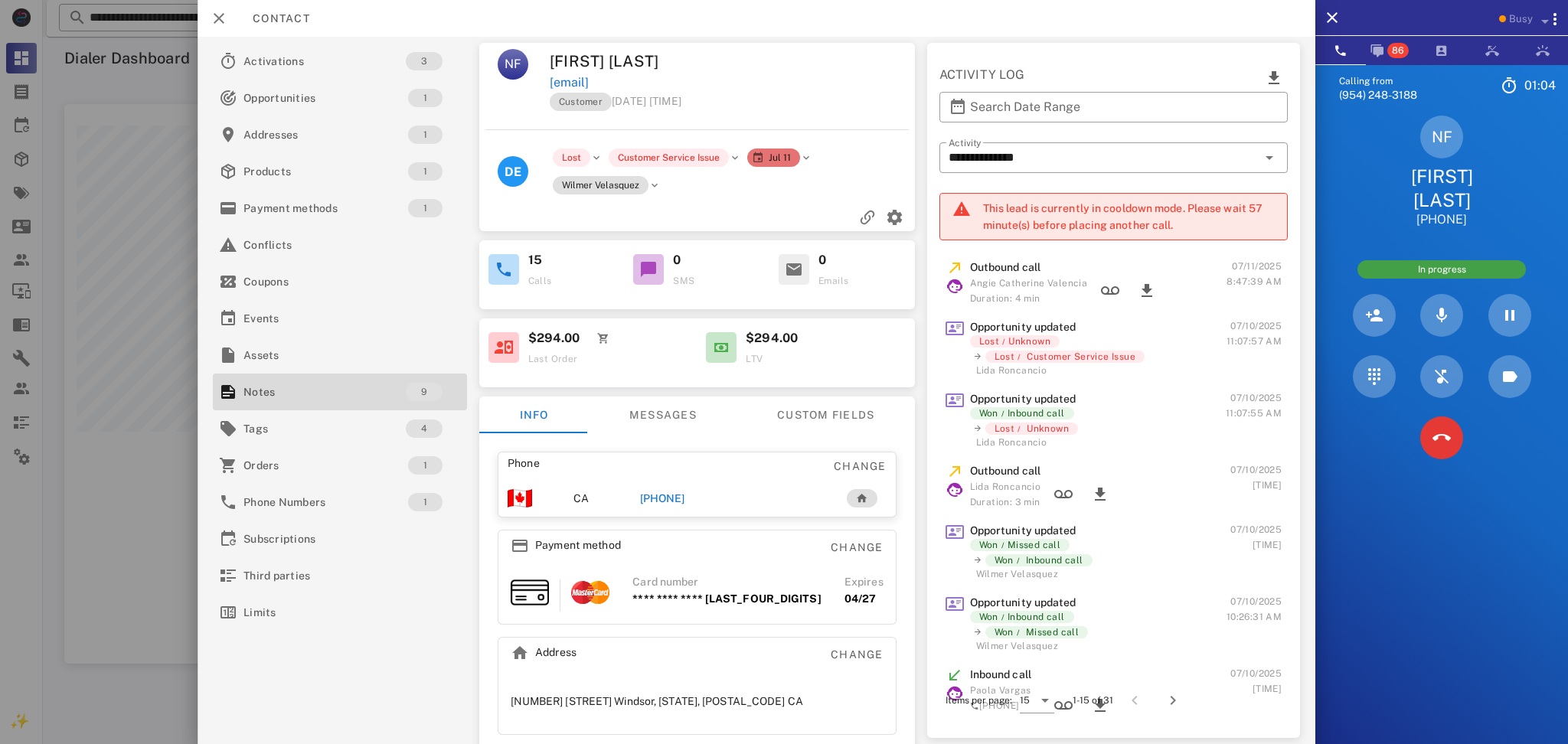 click on "[STATE] [FIRST] [LAST] [PHONE]" at bounding box center (1442, 171) 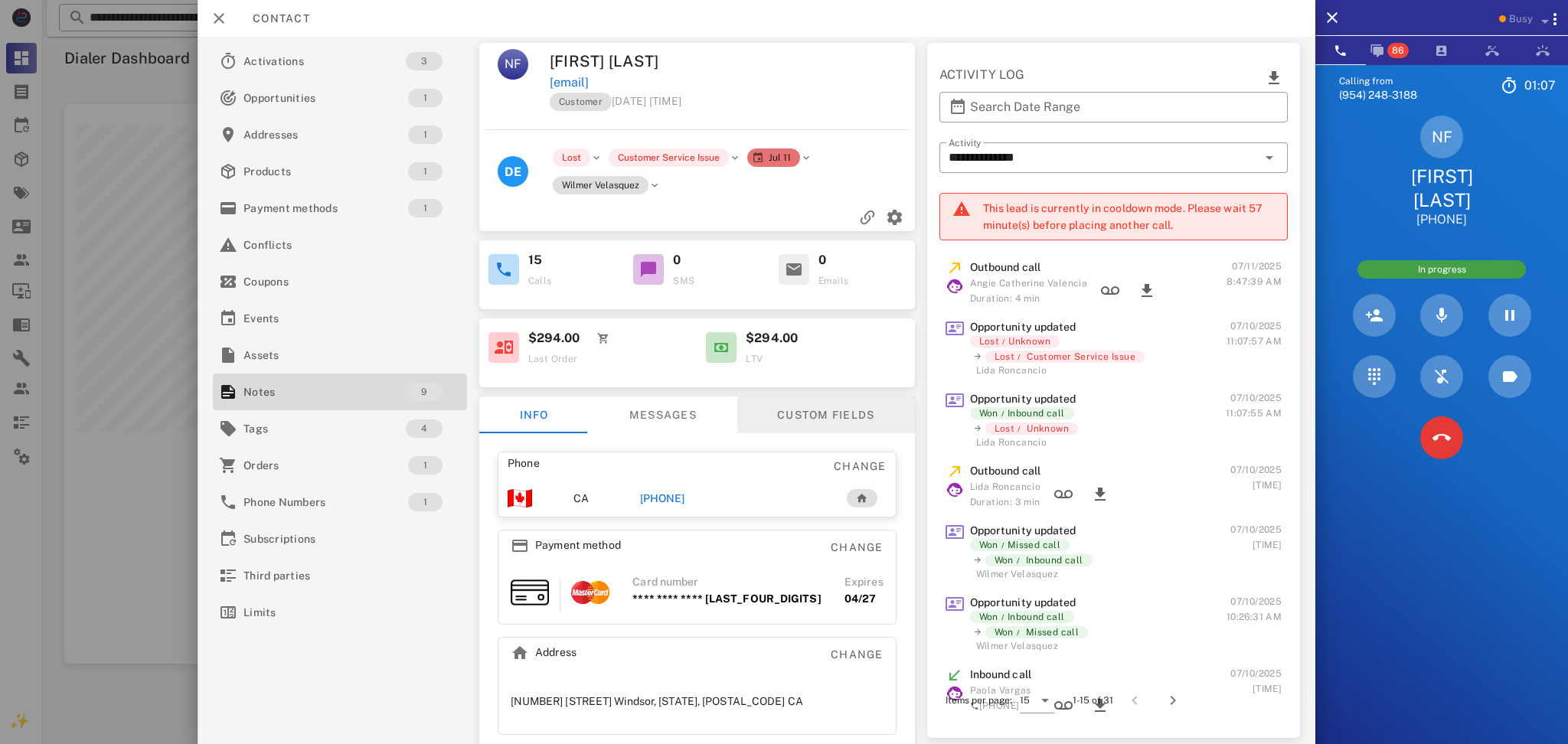 click on "Custom fields" at bounding box center (825, 415) 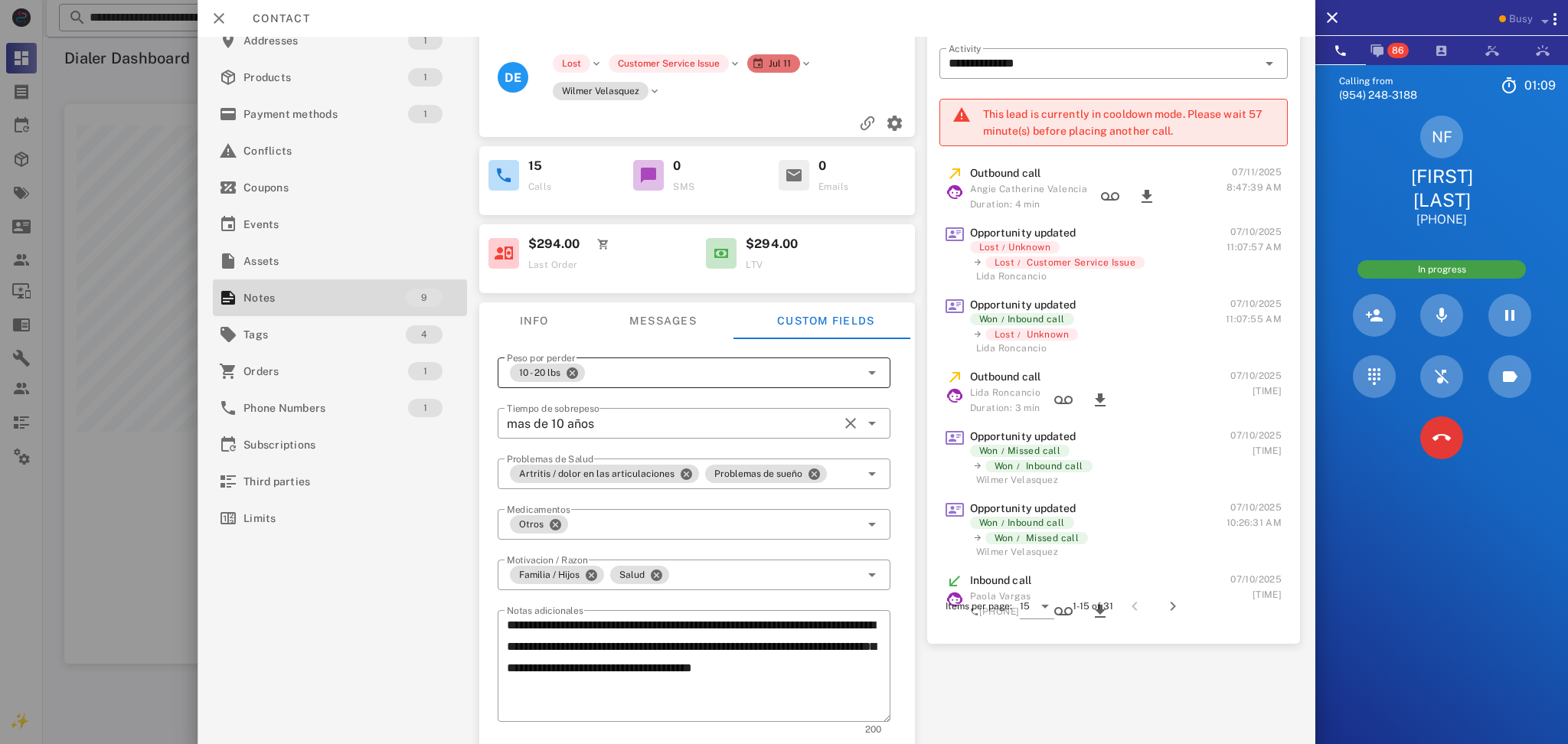 scroll, scrollTop: 176, scrollLeft: 0, axis: vertical 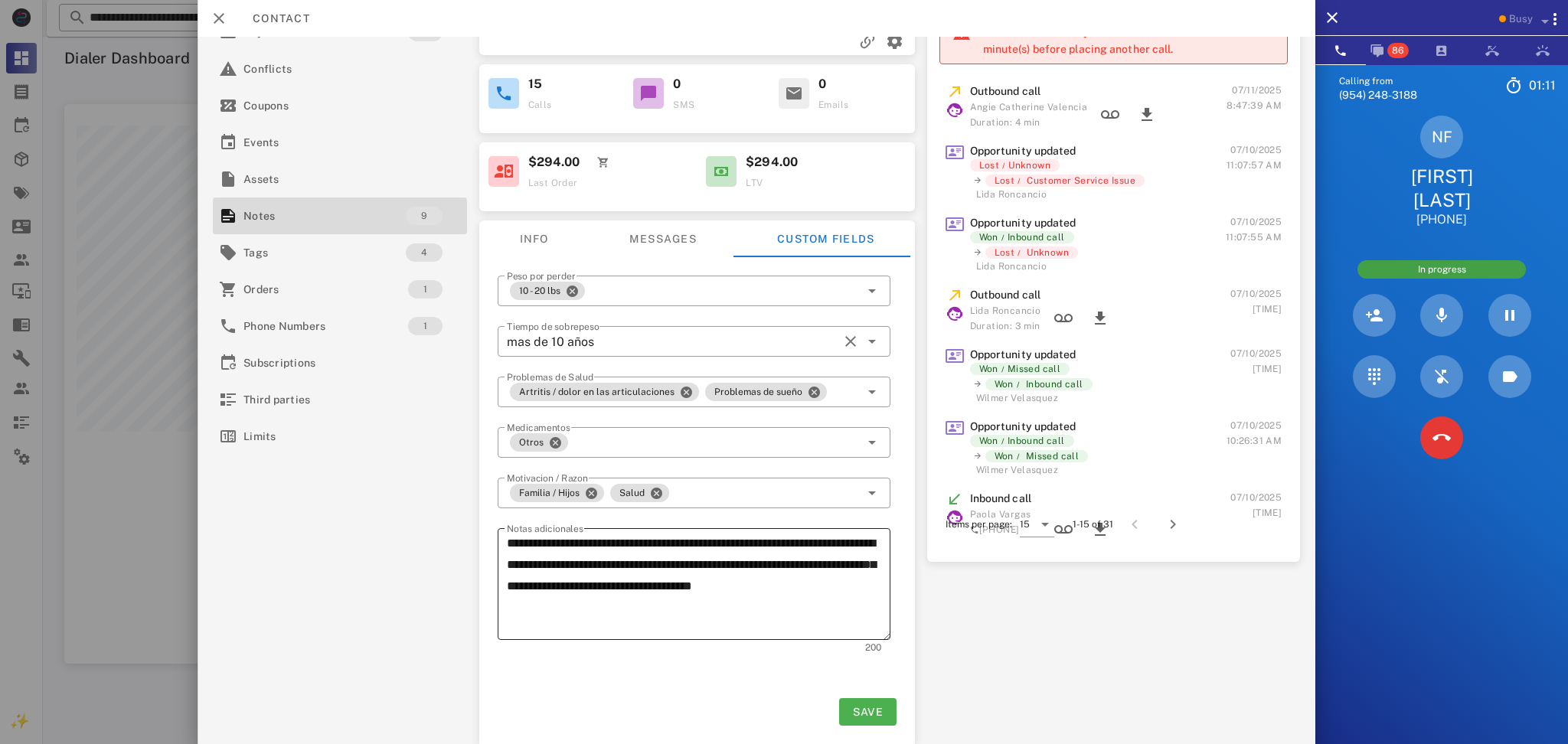 click on "**********" at bounding box center [697, 586] 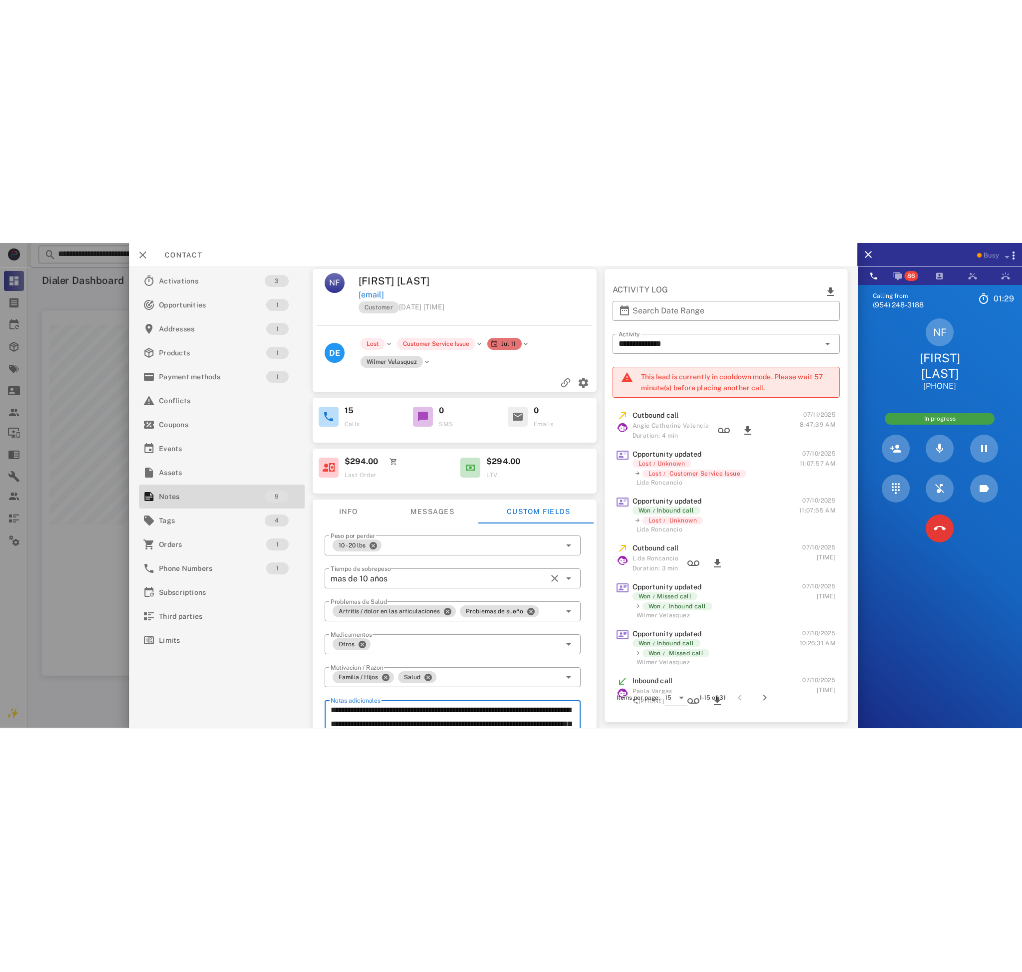scroll, scrollTop: 0, scrollLeft: 0, axis: both 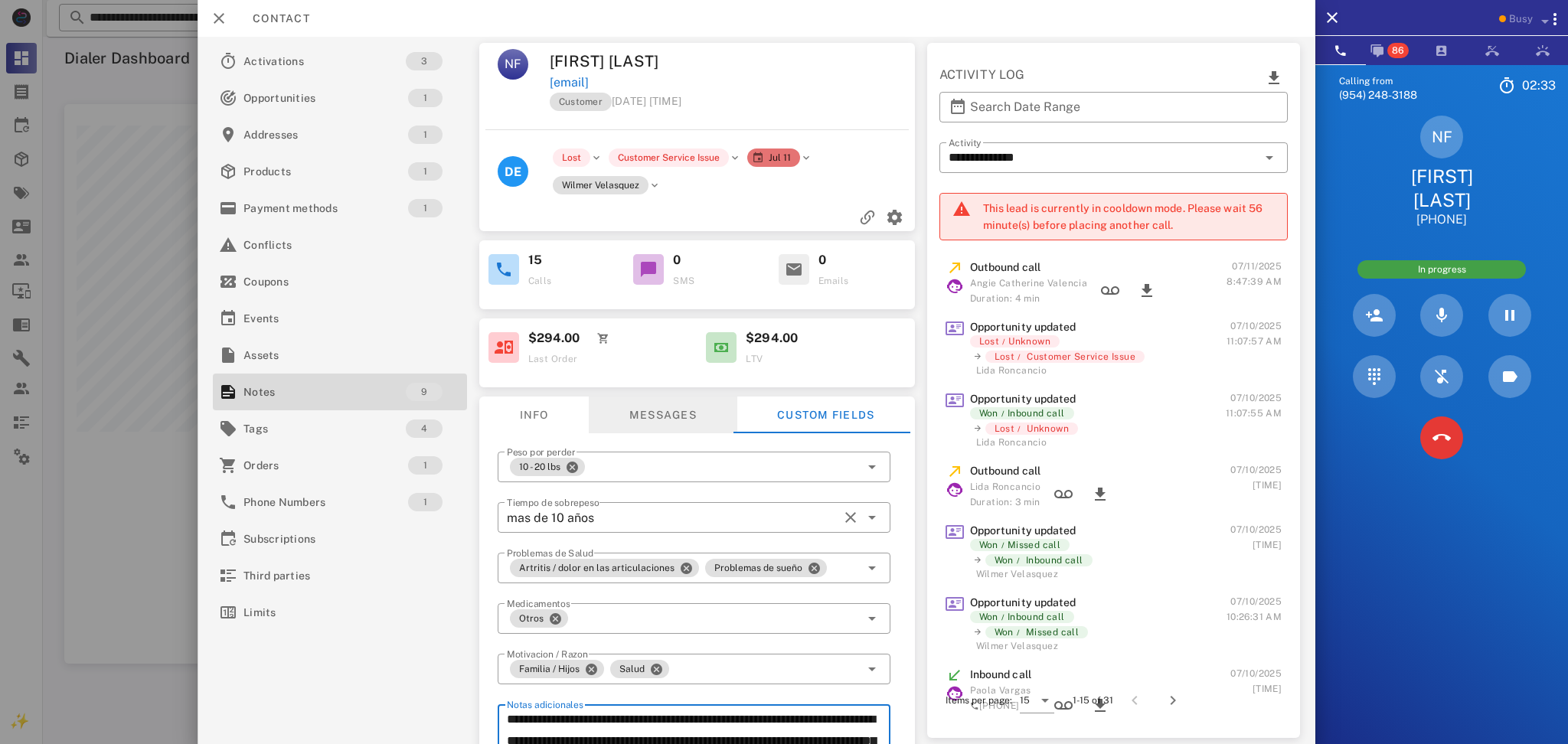 click on "Messages" at bounding box center (662, 415) 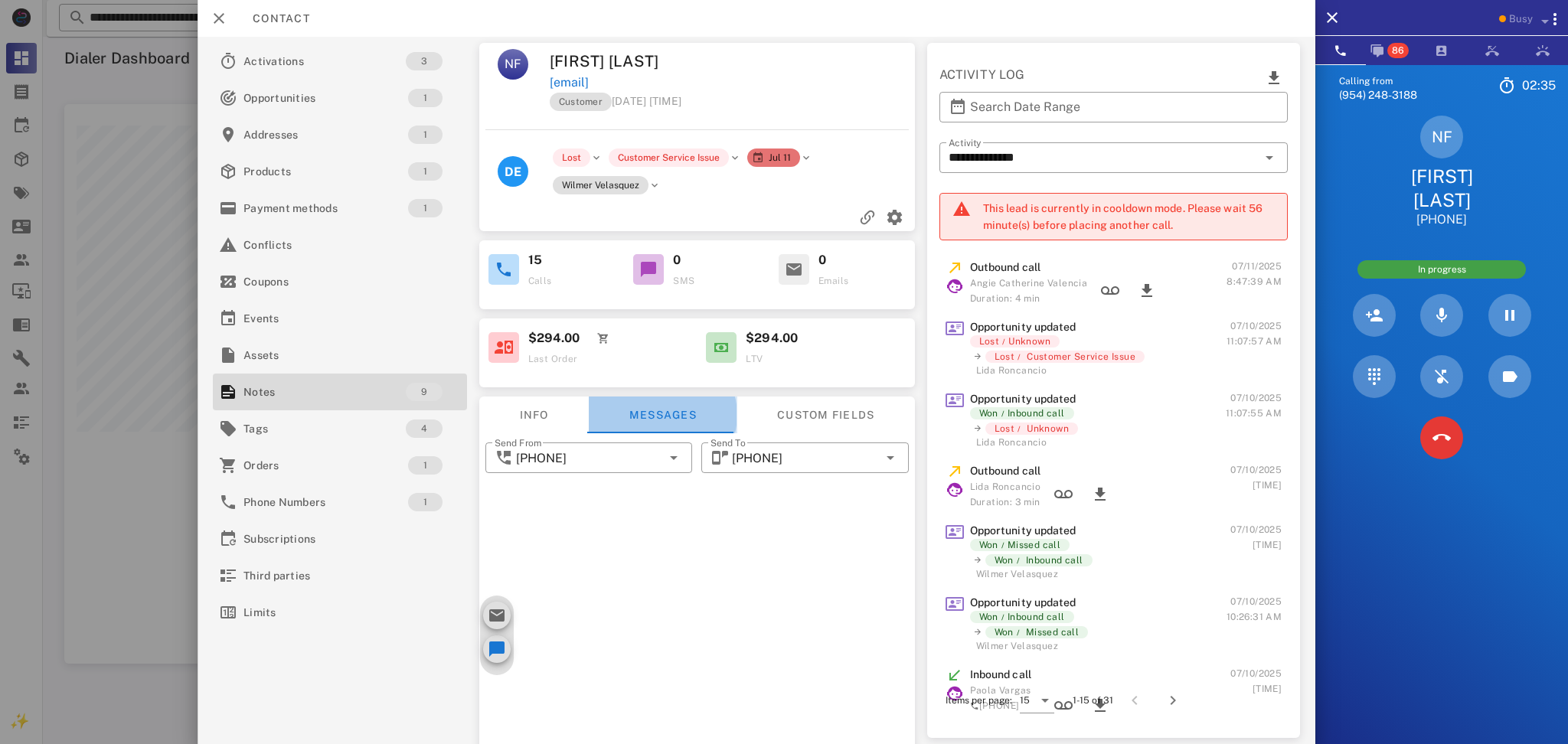 click on "Messages" at bounding box center [662, 415] 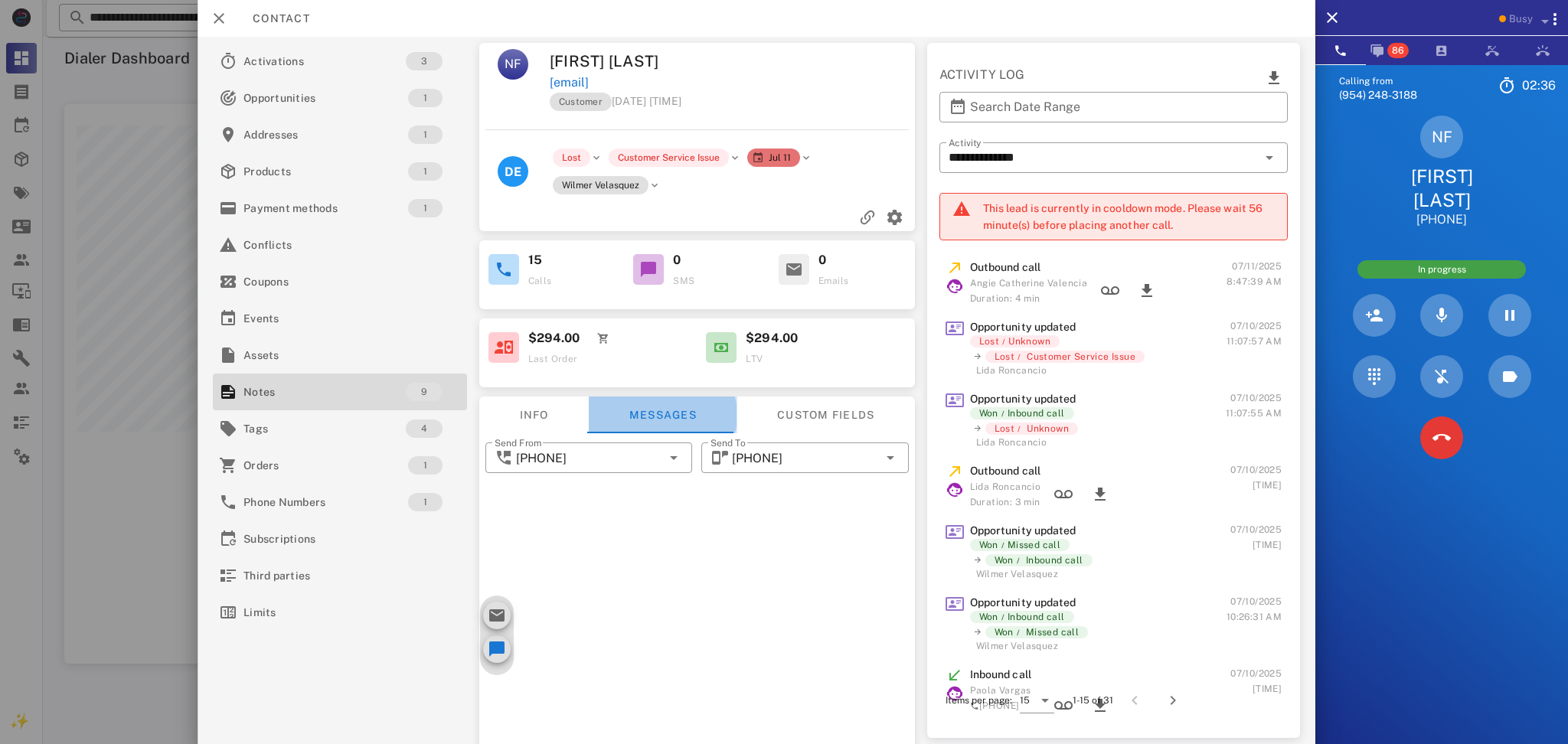 click on "Messages" at bounding box center [662, 415] 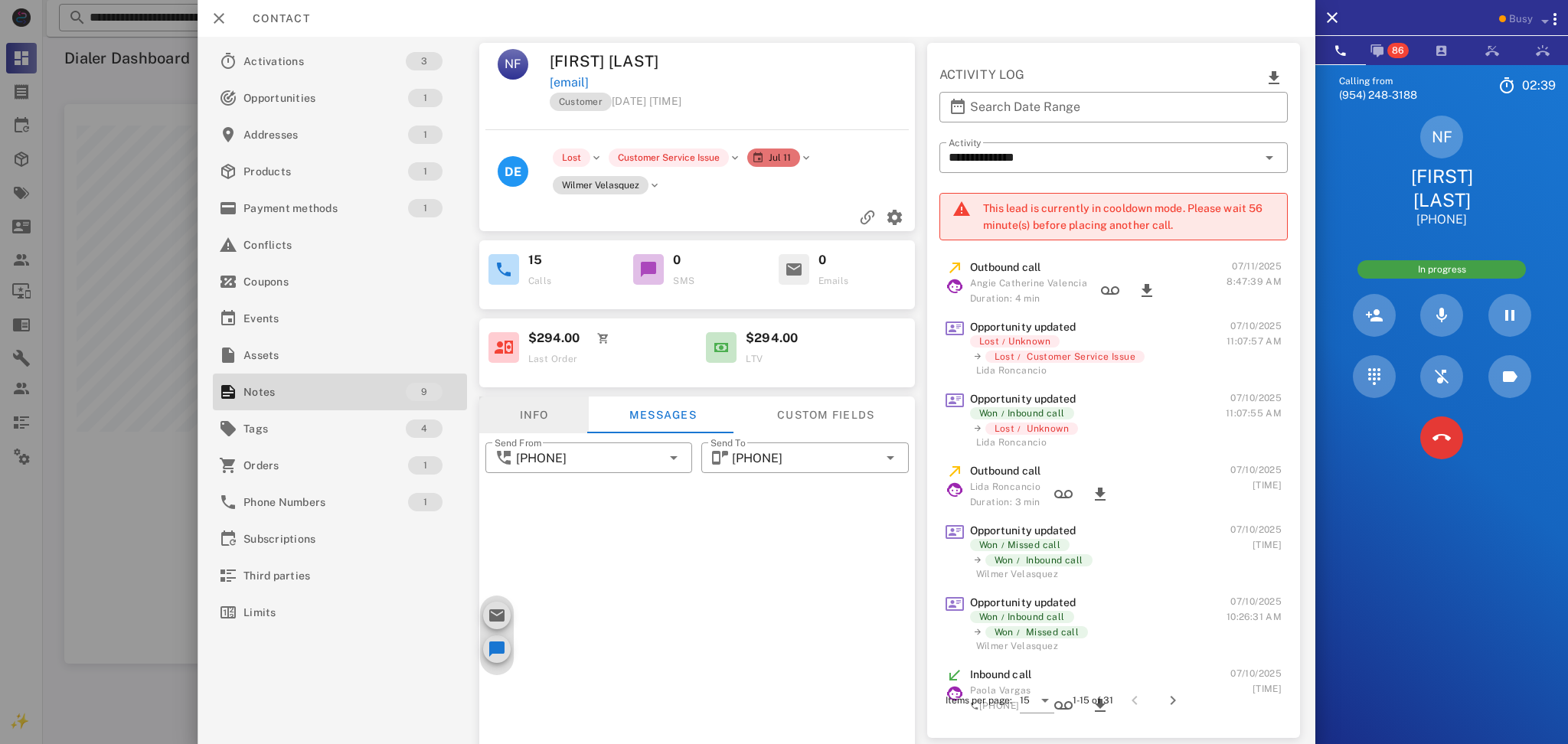 click on "Info" at bounding box center (533, 415) 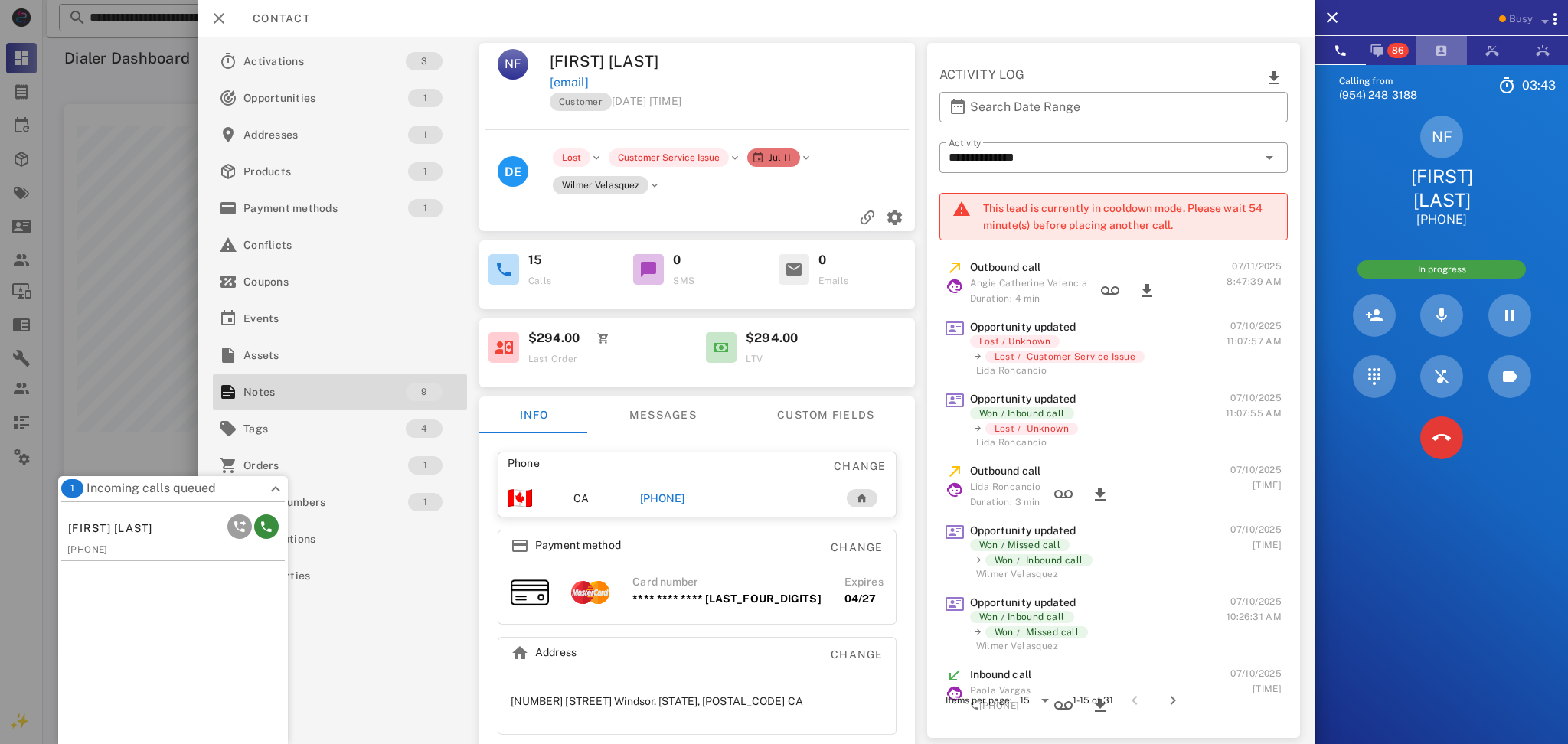 click at bounding box center (1442, 51) 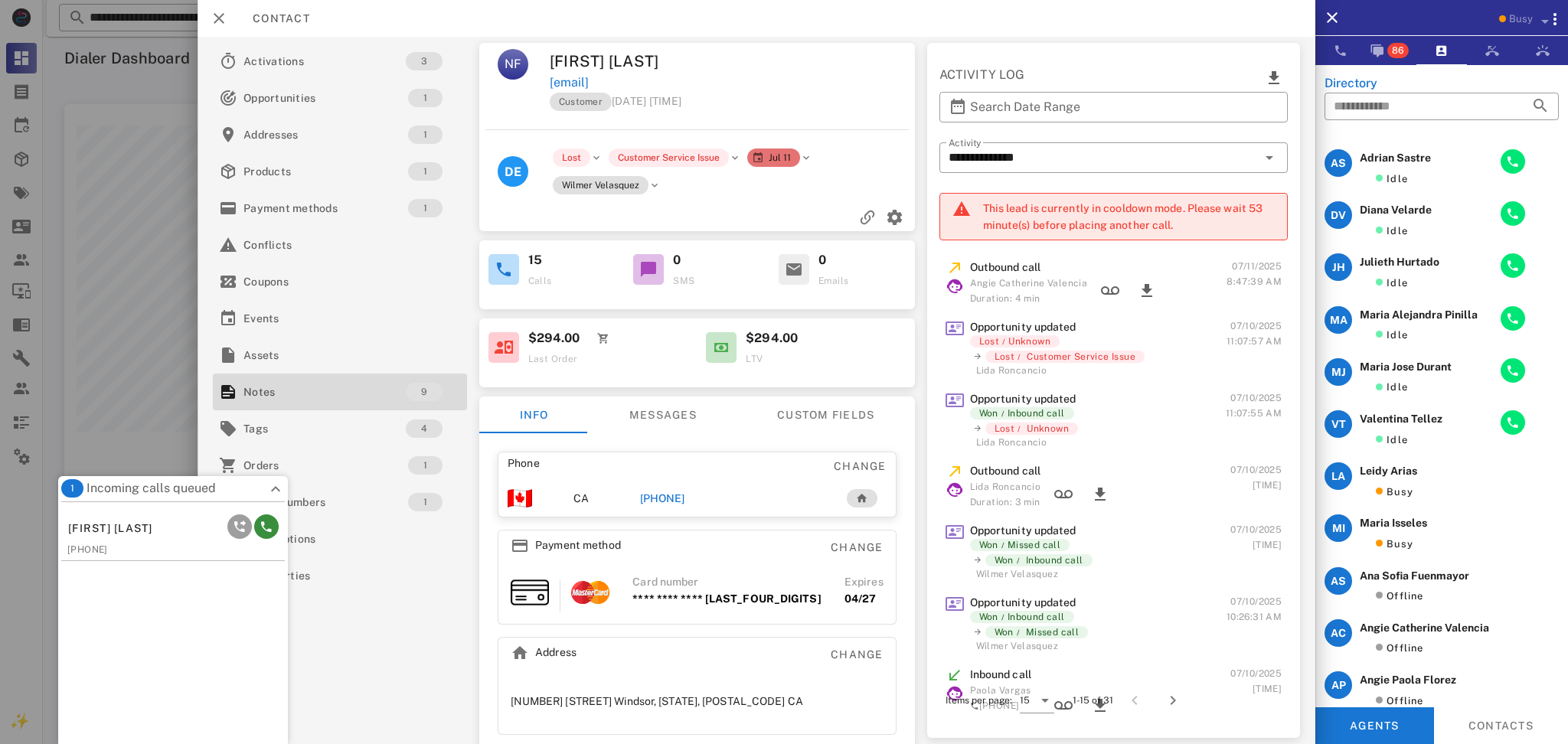 click on "**********" at bounding box center (1113, 384) 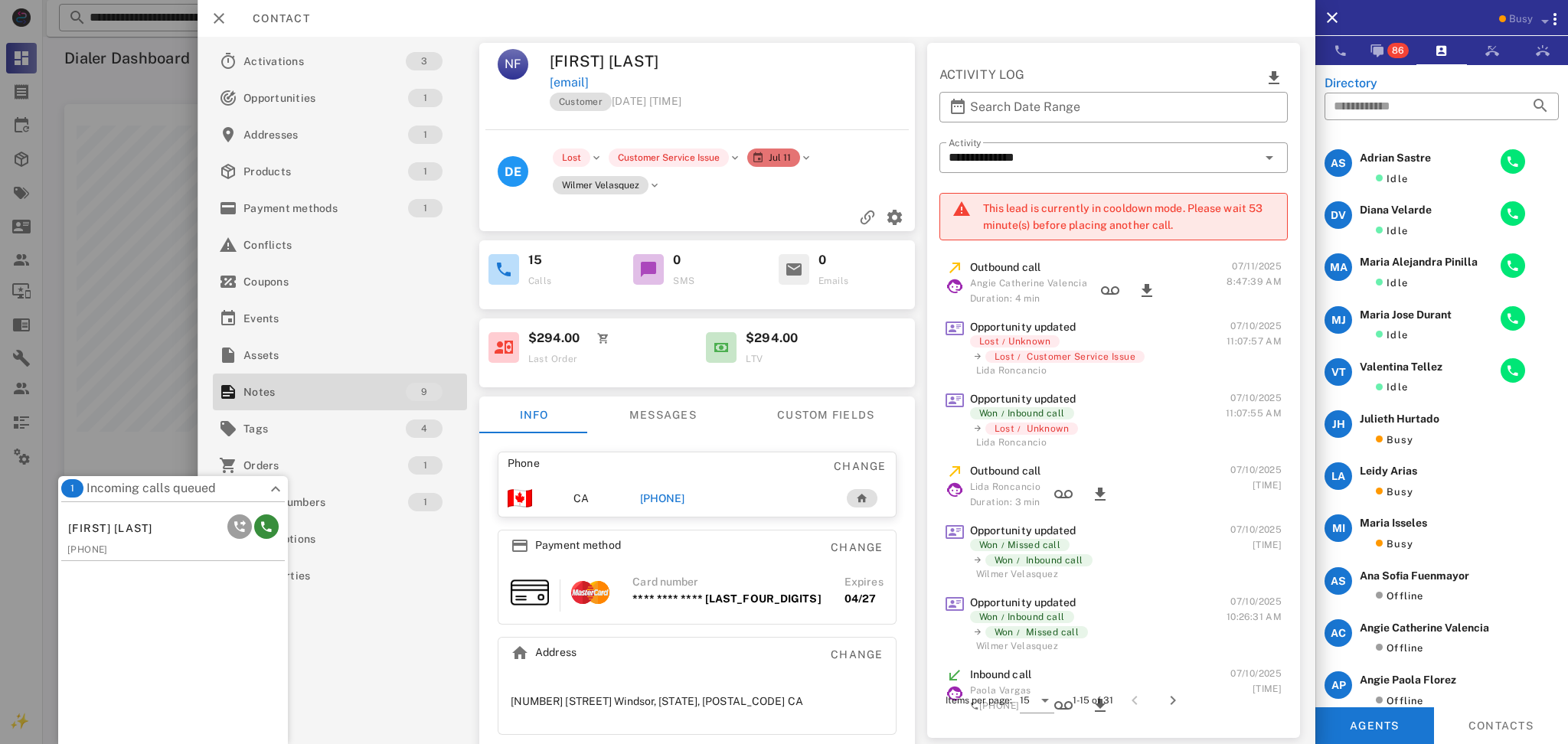 click on "NF [FIRST] [LAST]  [EMAIL]   Customer   [DATE] [TIME]  DE  Lost   Customer Service Issue   Jul 11   Wilmer Velasquez  15 Calls 0 SMS 0 Emails $[PRICE] Last Order $[PRICE] LTV   Info   Messages   Custom fields   Phone   Change   CA   [PHONE]   Payment method   Change   Card number   **** **** **** [LAST_FOUR_DIGITS]   Expires  04/27  Address   Change   [NUMBER] [STREET]
Windsor, [STATE], [POSTAL_CODE]
CA   ​ Send From [PHONE] ​ Send To [PHONE]  This conversation was initiated from automation messages.  ​ 0 ​ Peso por perder 10 - 20 lbs ​ Tiempo de sobrepeso mas de 10 años ​ Problemas de Salud Artritis / dolor en las articulaciones Problemas de sueño ​ Medicamentos Otros ​ Motivacion / Razon Familia / Hijos Salud ​ Notas adicionales 200  Save  Activity log  ​ Search Date Range ​ Activity" at bounding box center (756, 390) 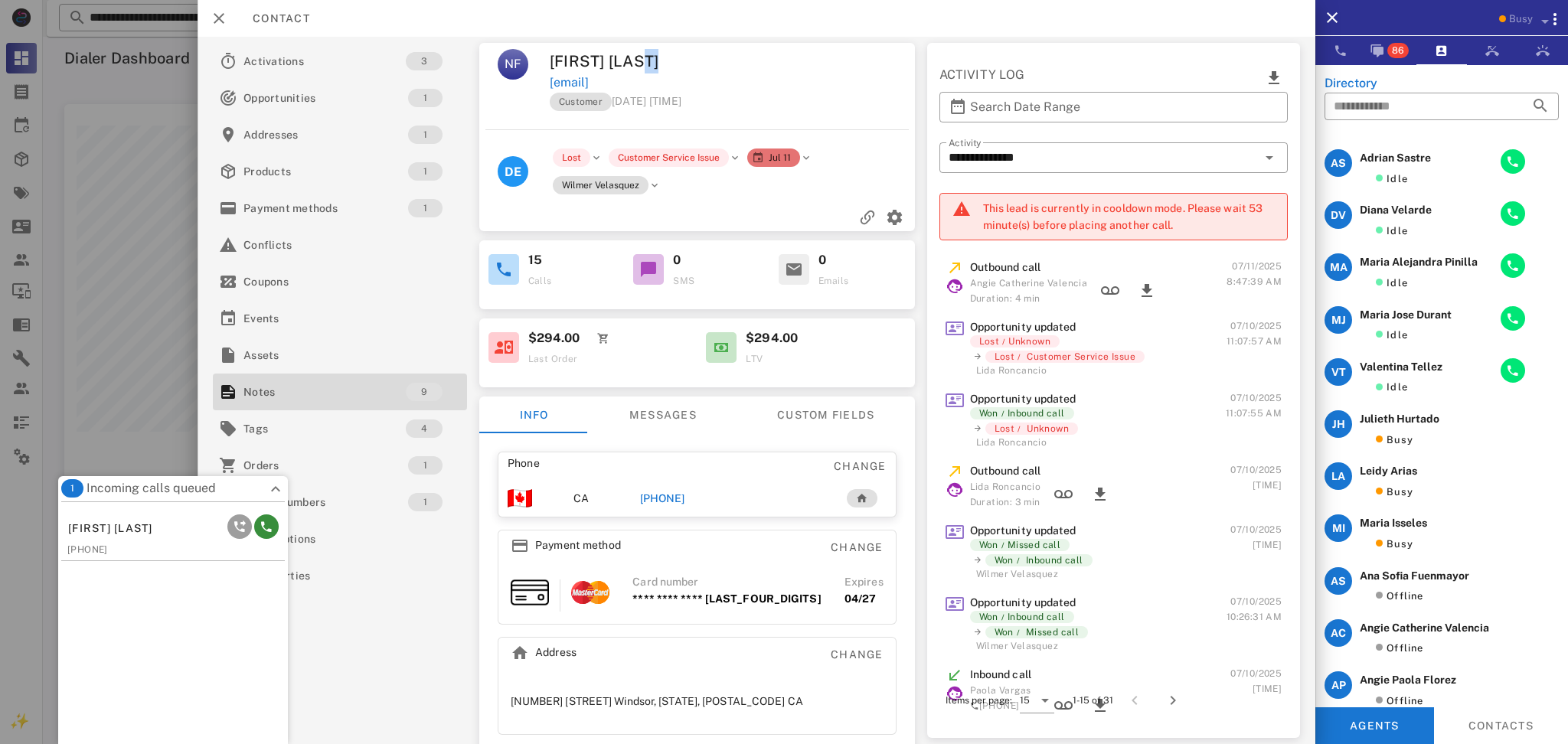 drag, startPoint x: 740, startPoint y: 68, endPoint x: 720, endPoint y: 70, distance: 20.099751 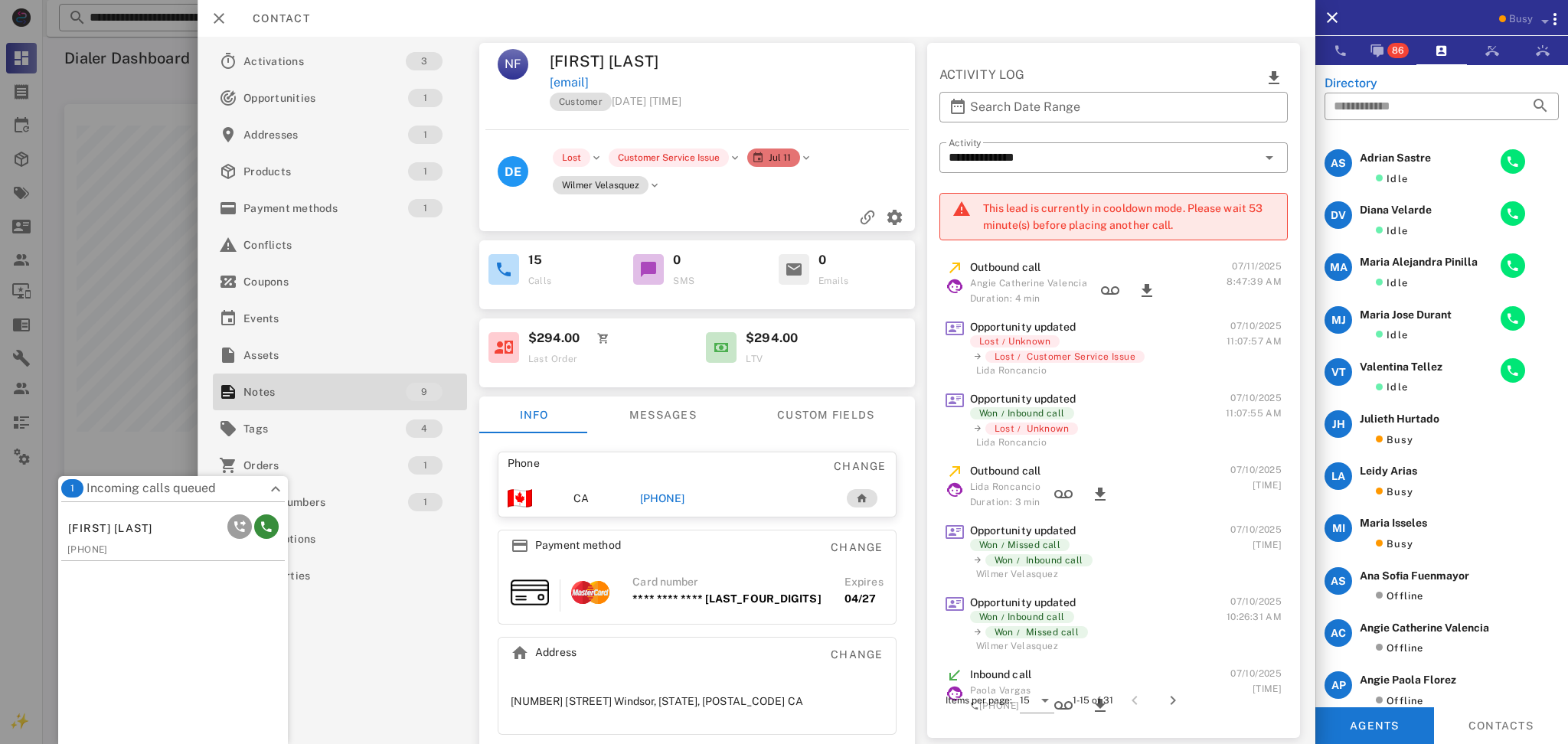 click on "[EMAIL]" at bounding box center [733, 83] 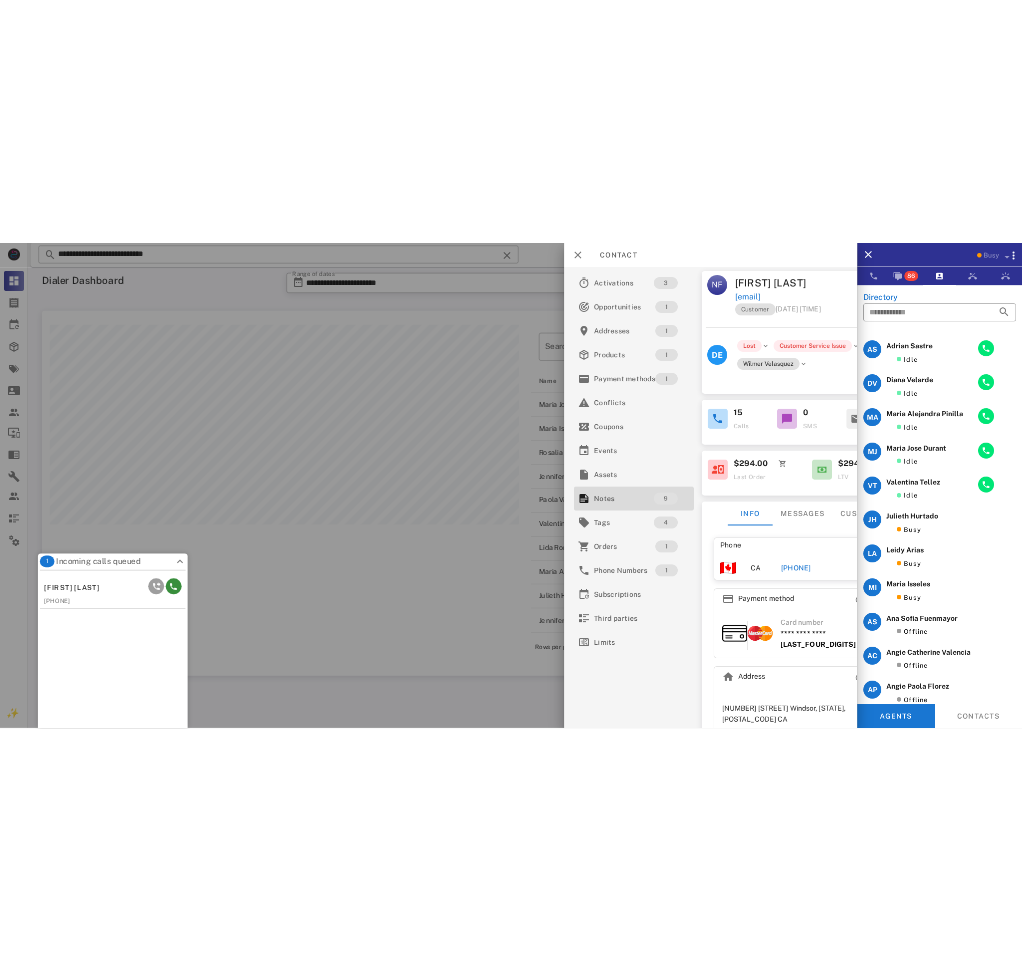 scroll, scrollTop: 999207, scrollLeft: 999089, axis: both 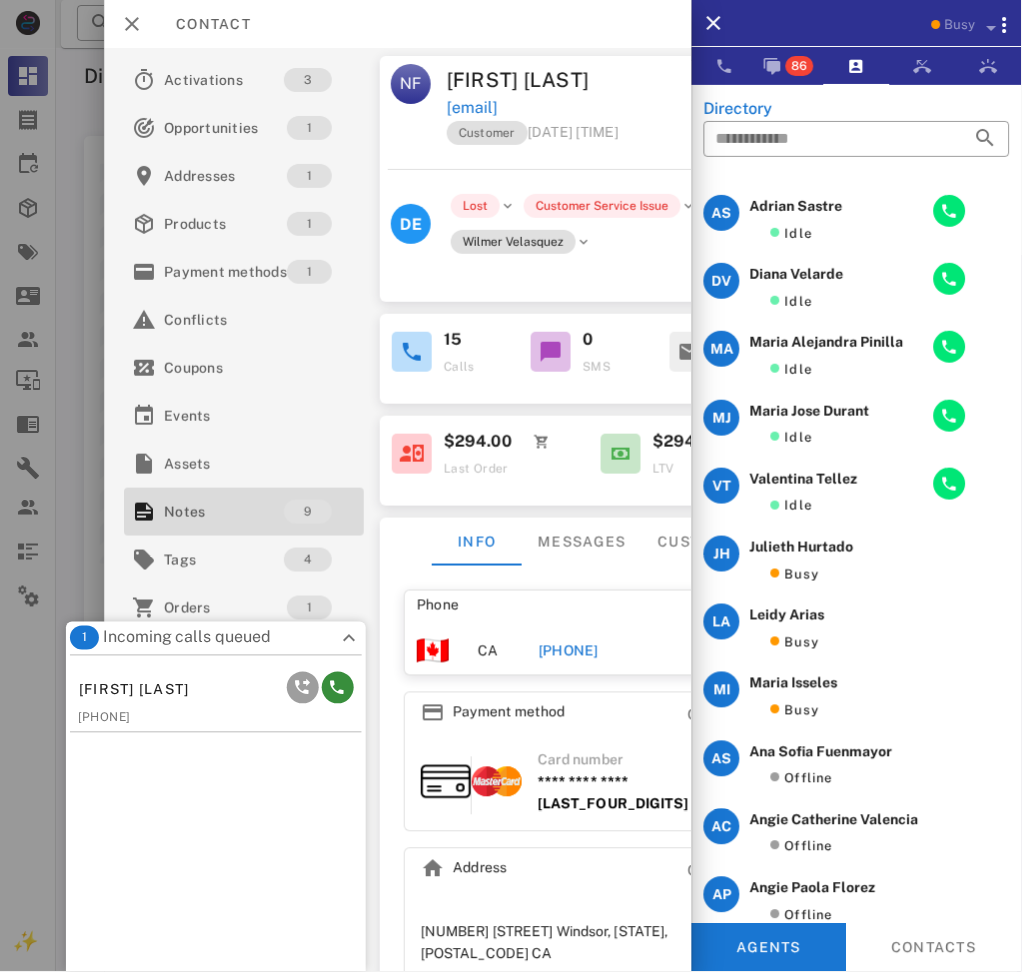 drag, startPoint x: 615, startPoint y: 50, endPoint x: 615, endPoint y: 66, distance: 16 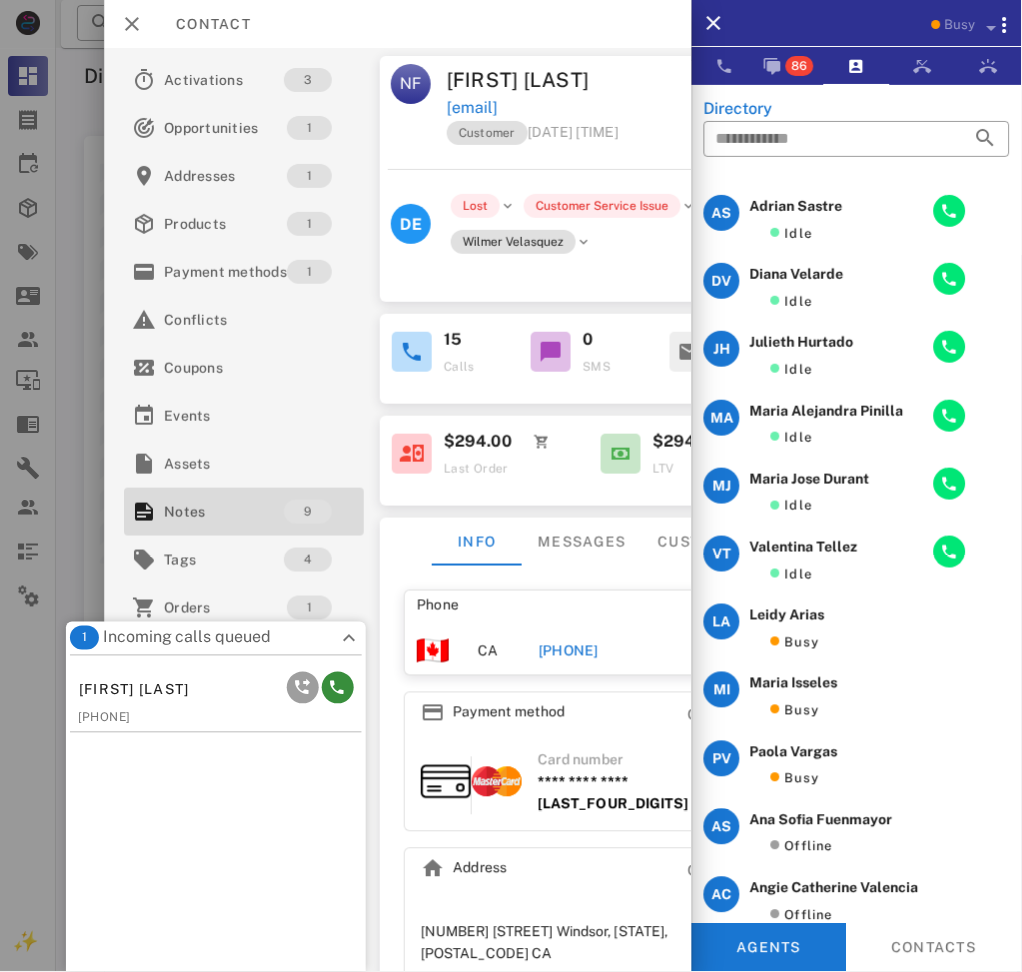 click on "Busy" at bounding box center (885, 23) 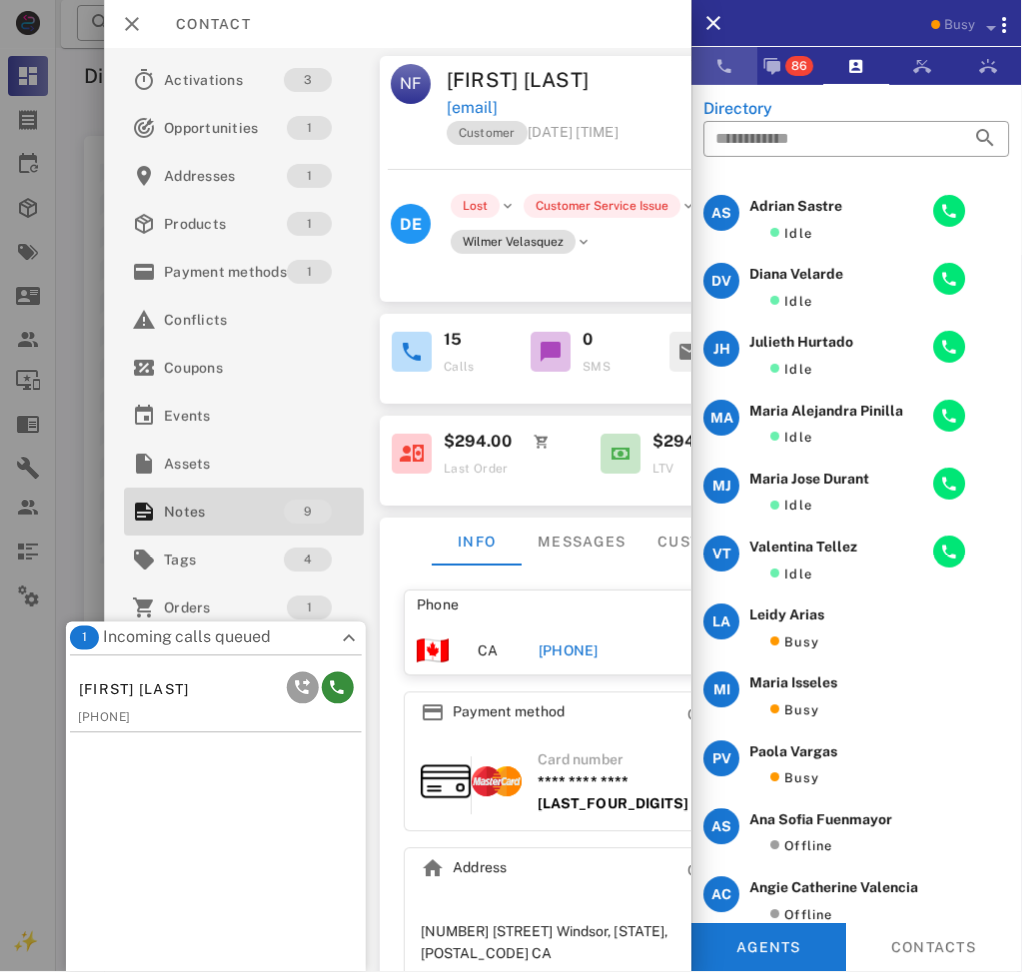 click at bounding box center (725, 66) 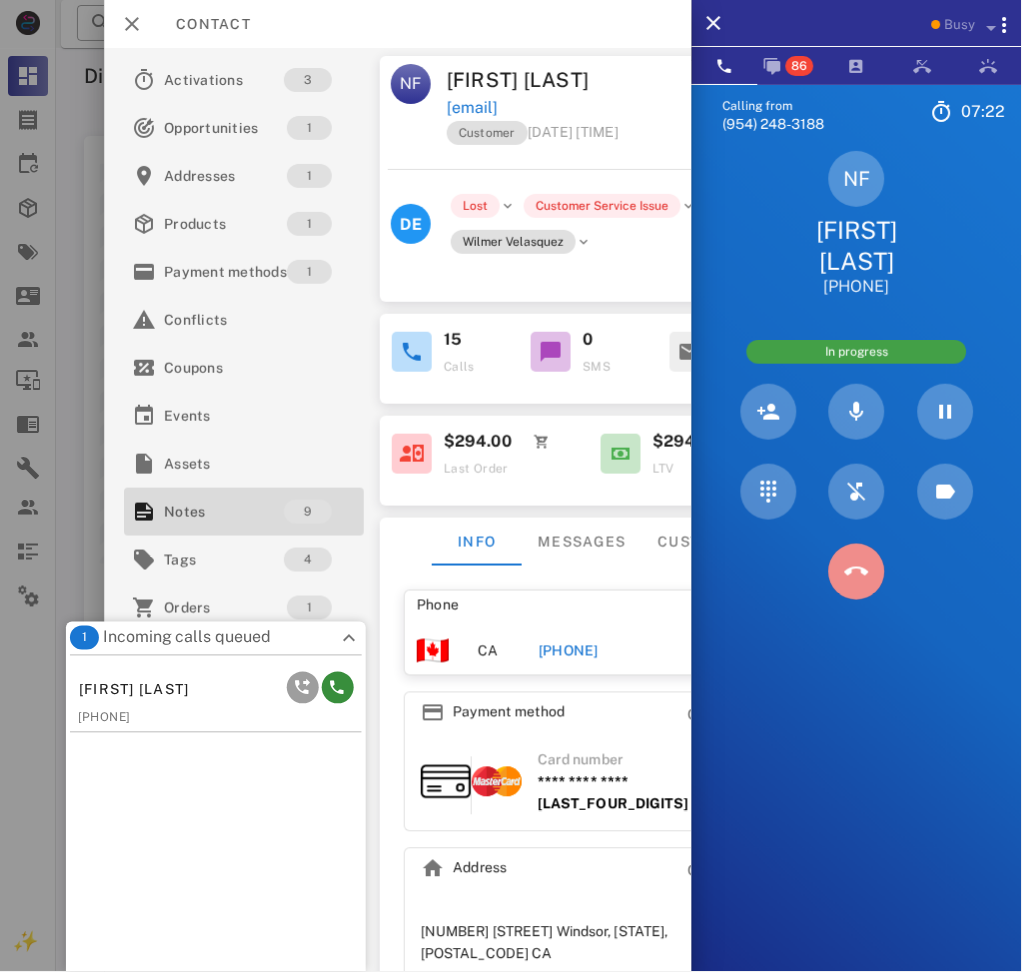 click at bounding box center [857, 572] 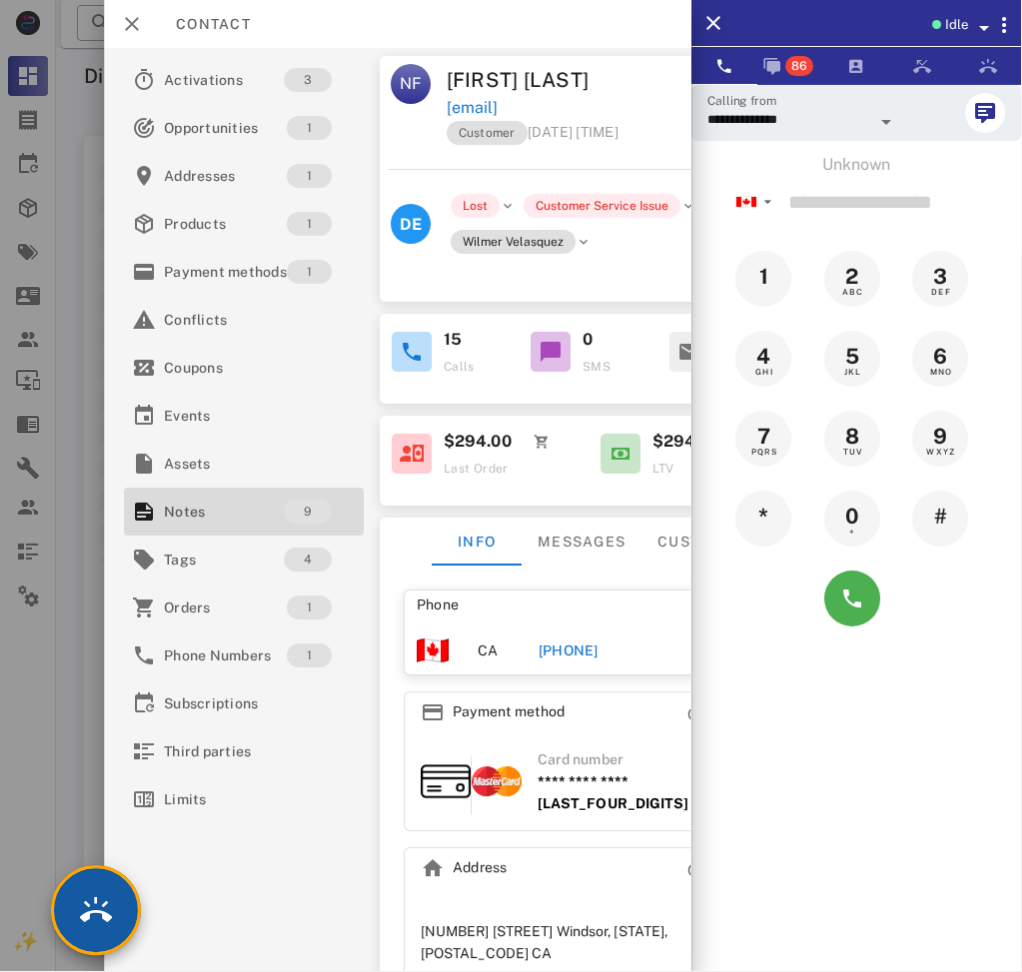 click at bounding box center [96, 911] 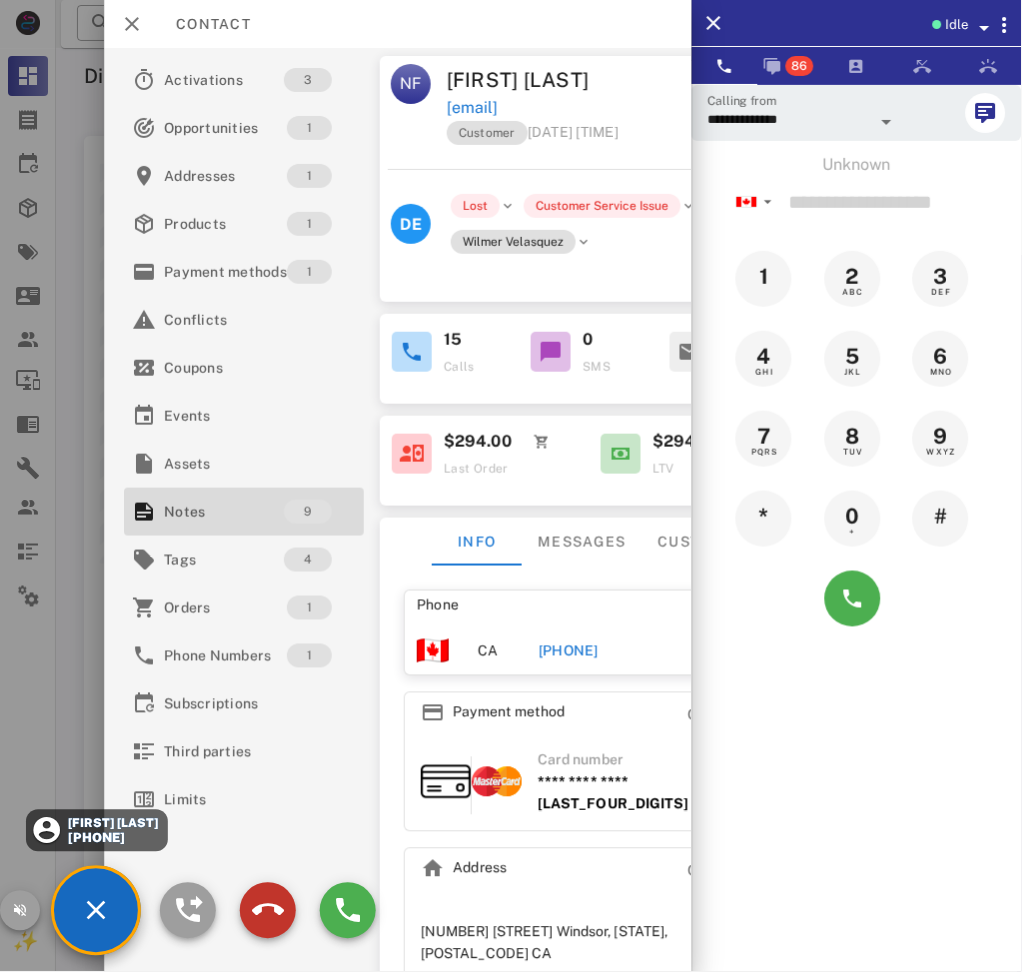 click at bounding box center [268, 911] 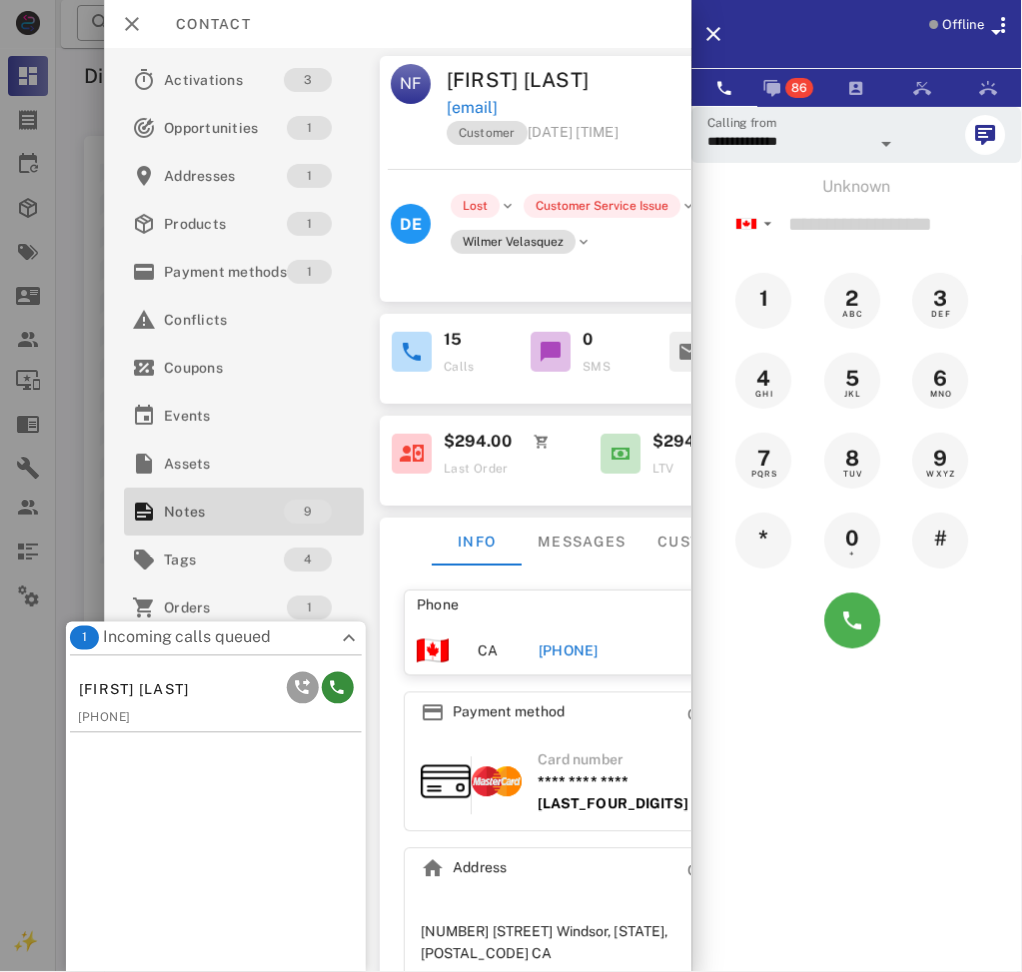 click at bounding box center [350, 639] 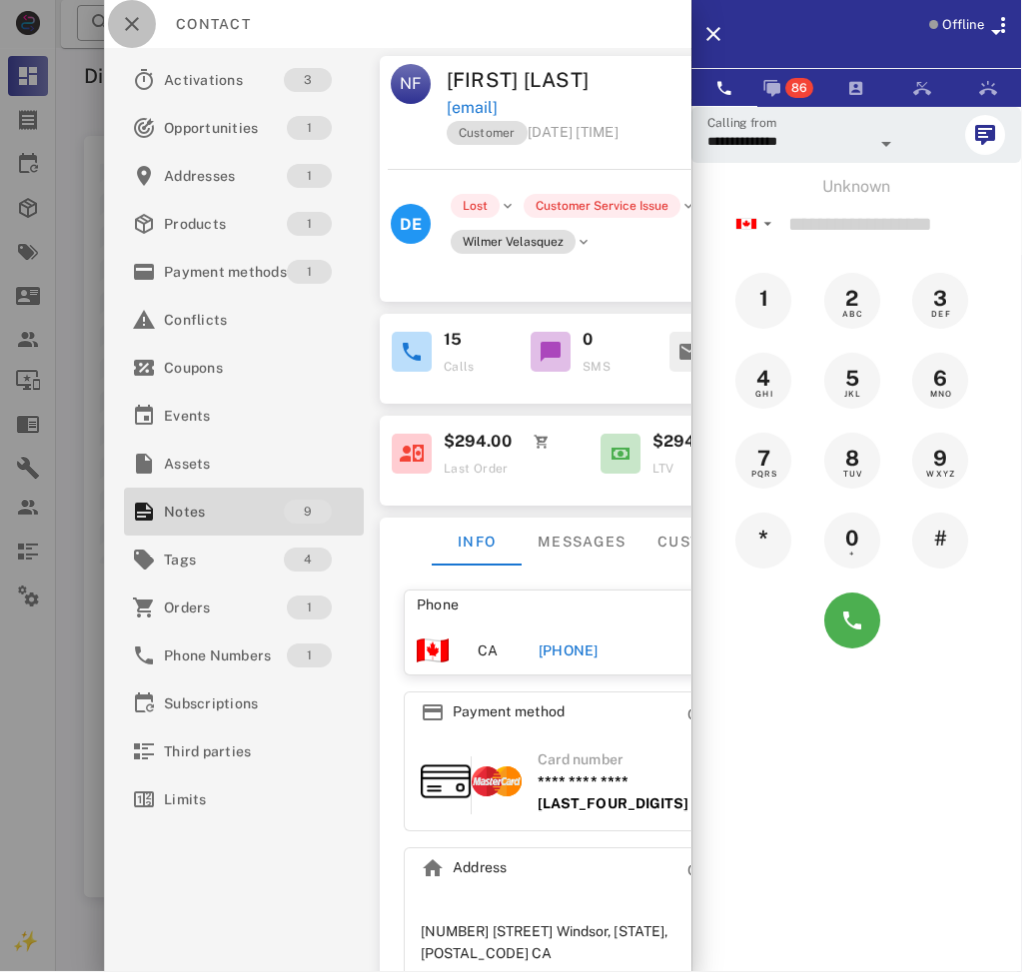 click at bounding box center (132, 24) 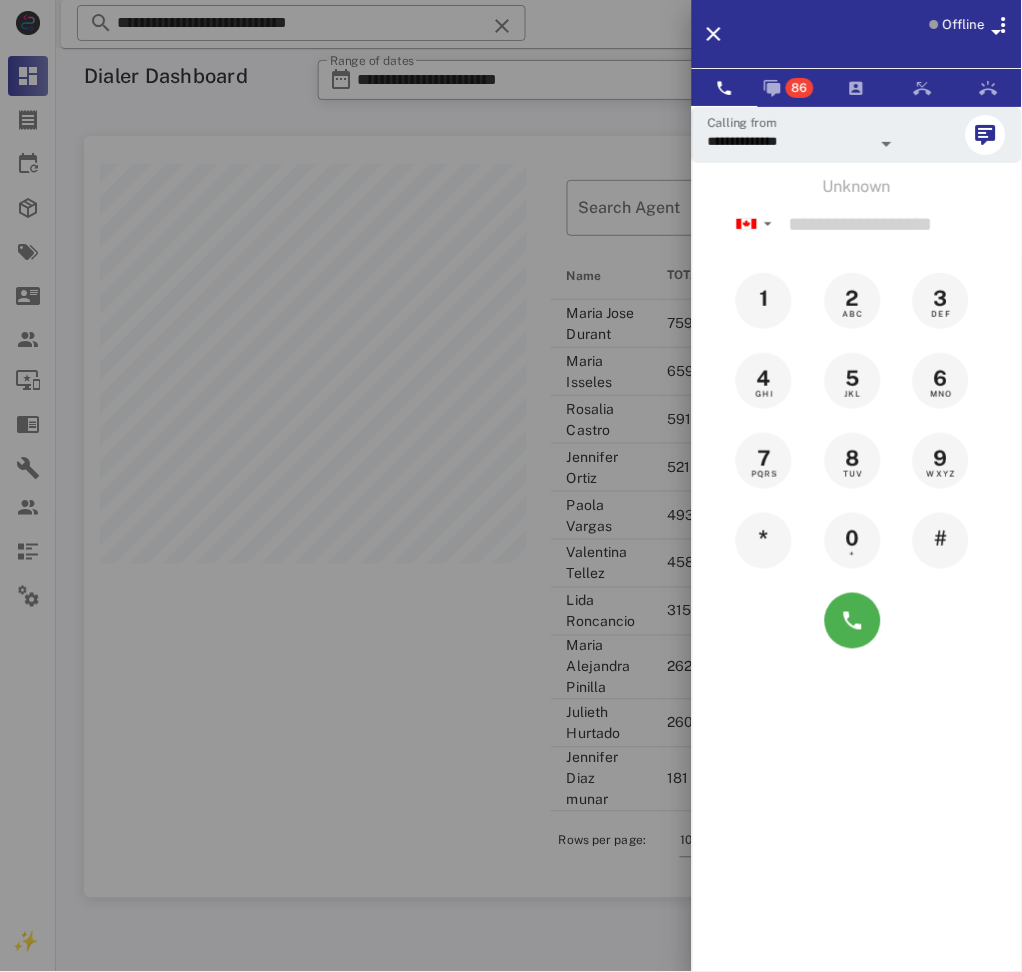click at bounding box center [511, 486] 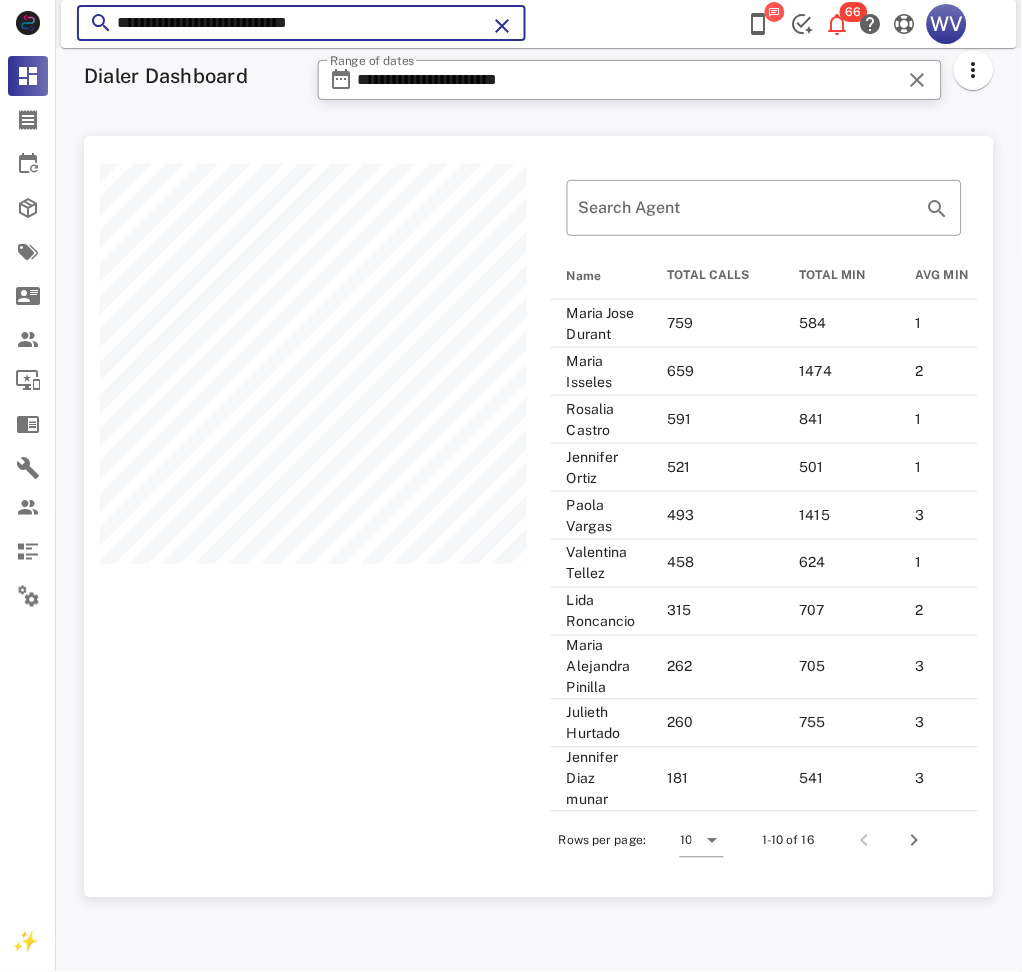 click on "**********" at bounding box center (301, 23) 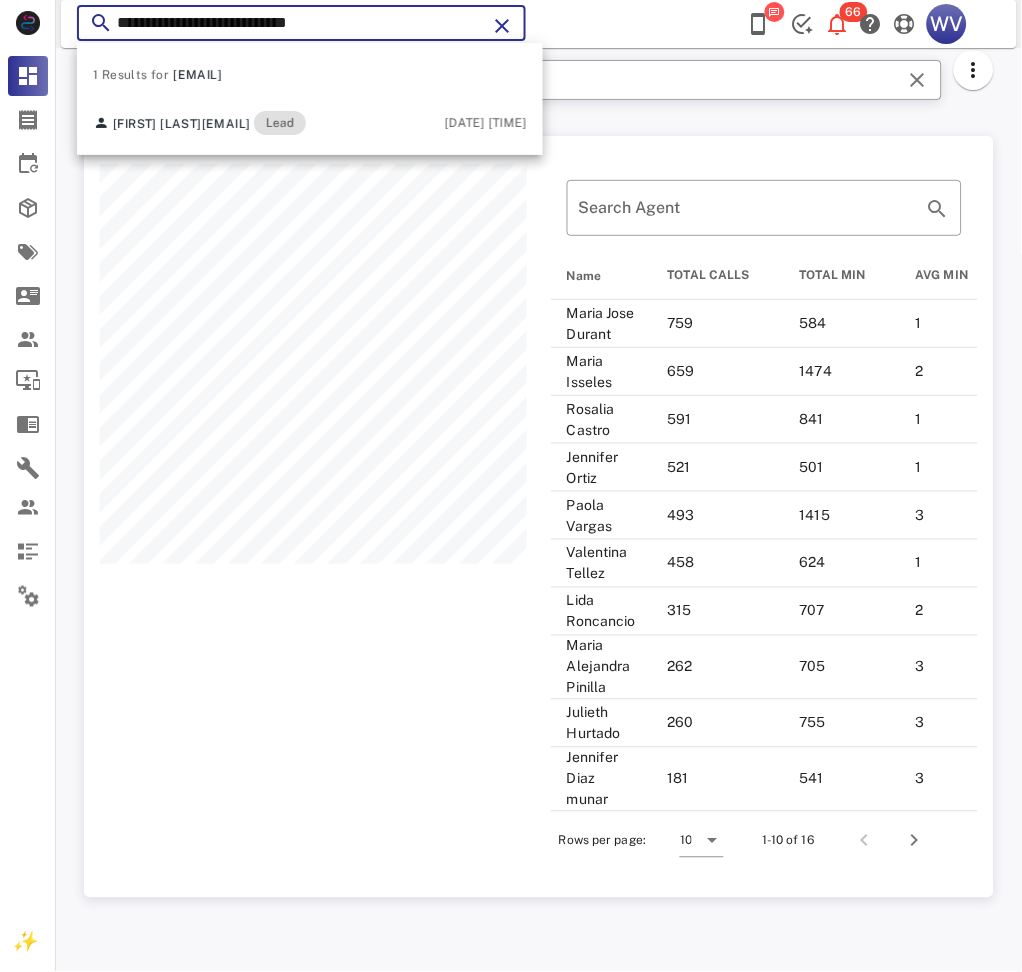 paste 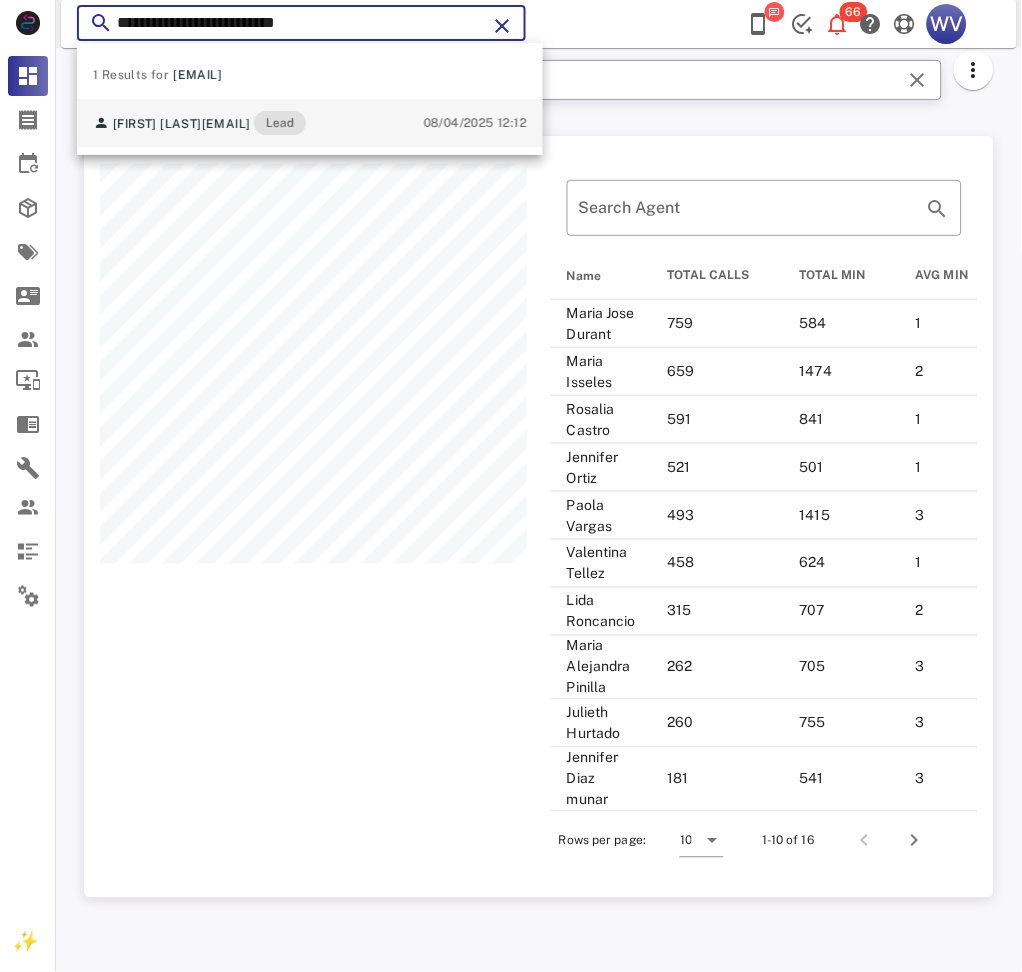 type on "**********" 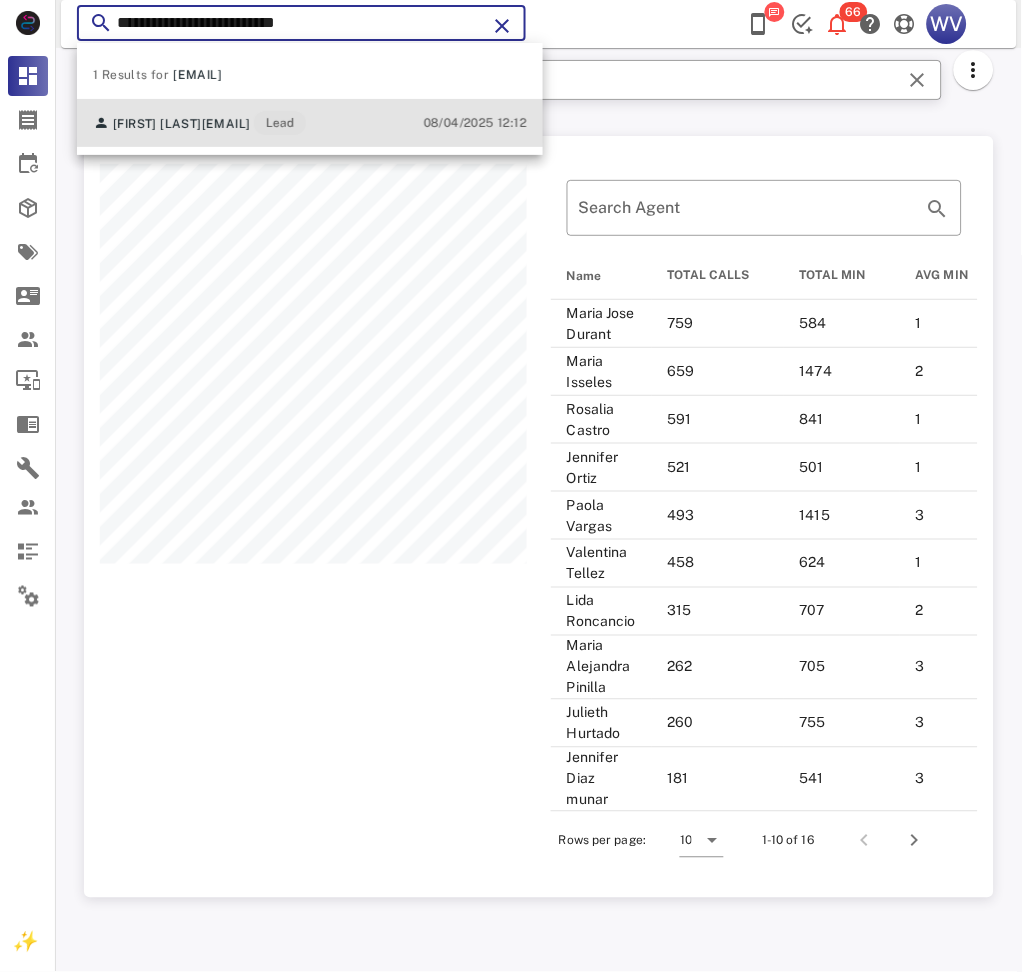 click on "[EMAIL]" at bounding box center (226, 124) 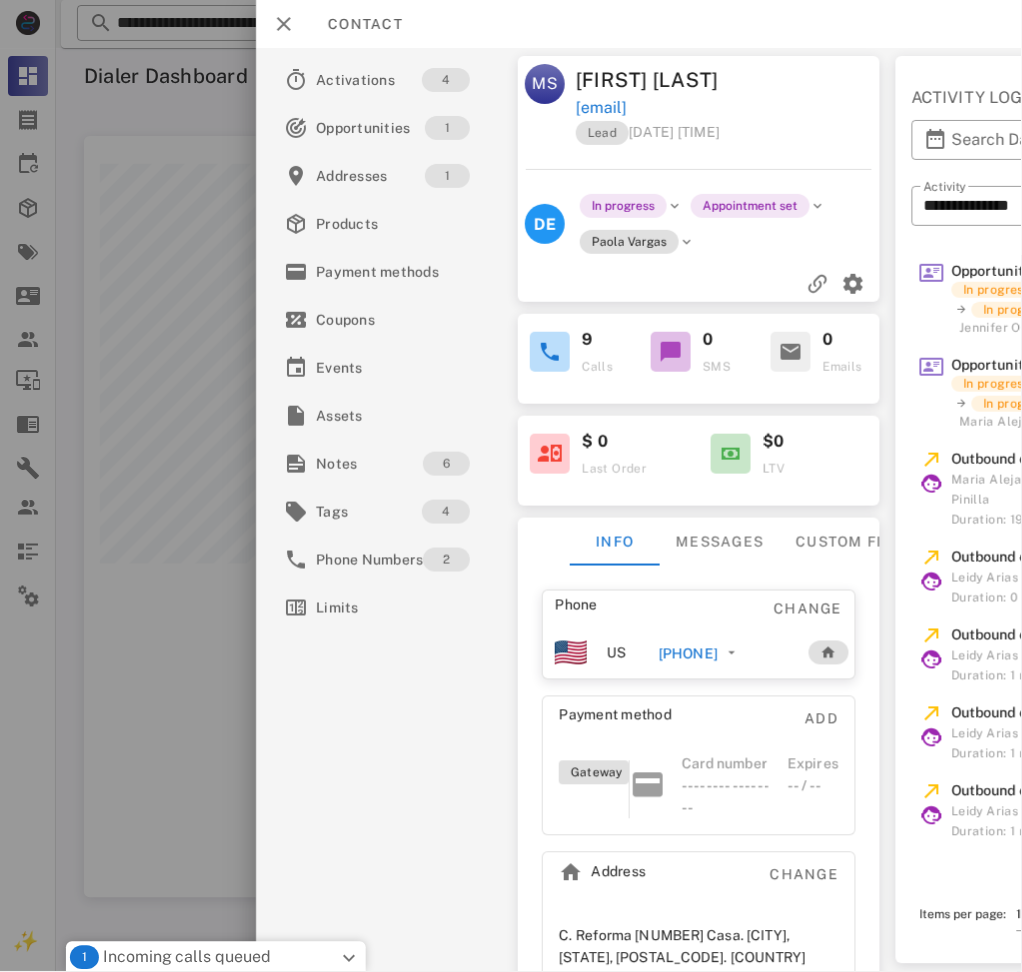 click on "[PHONE]" at bounding box center (688, 654) 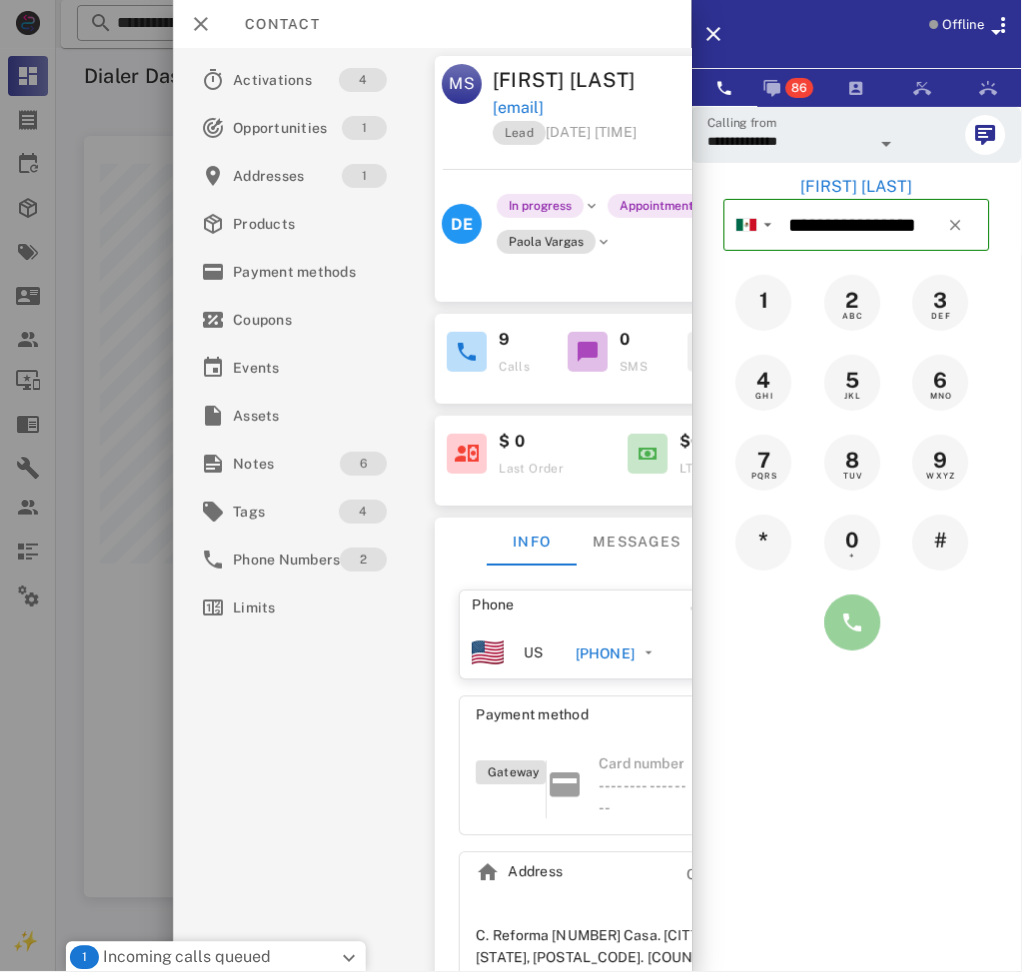click at bounding box center (853, 623) 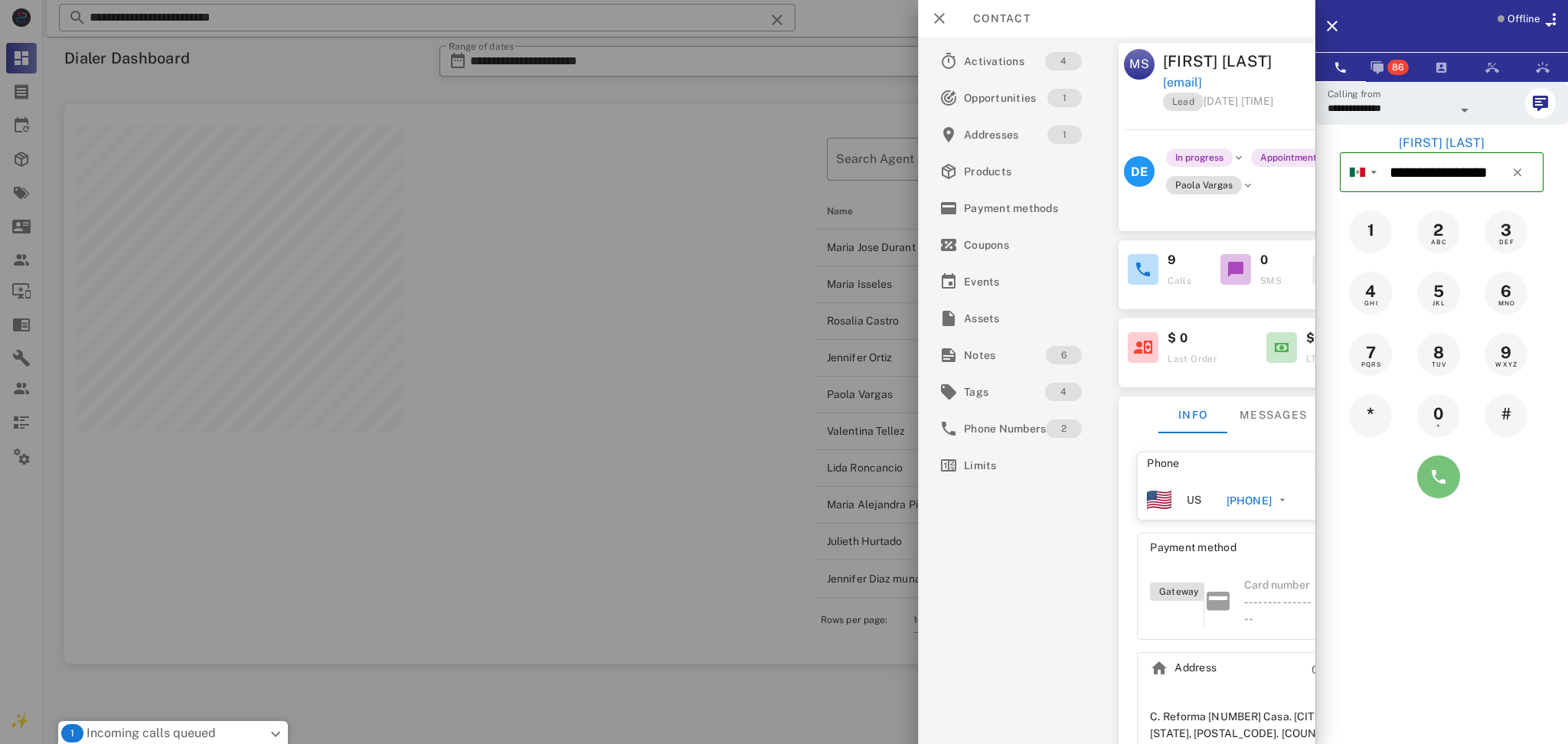 scroll, scrollTop: 764873, scrollLeft: 764143, axis: both 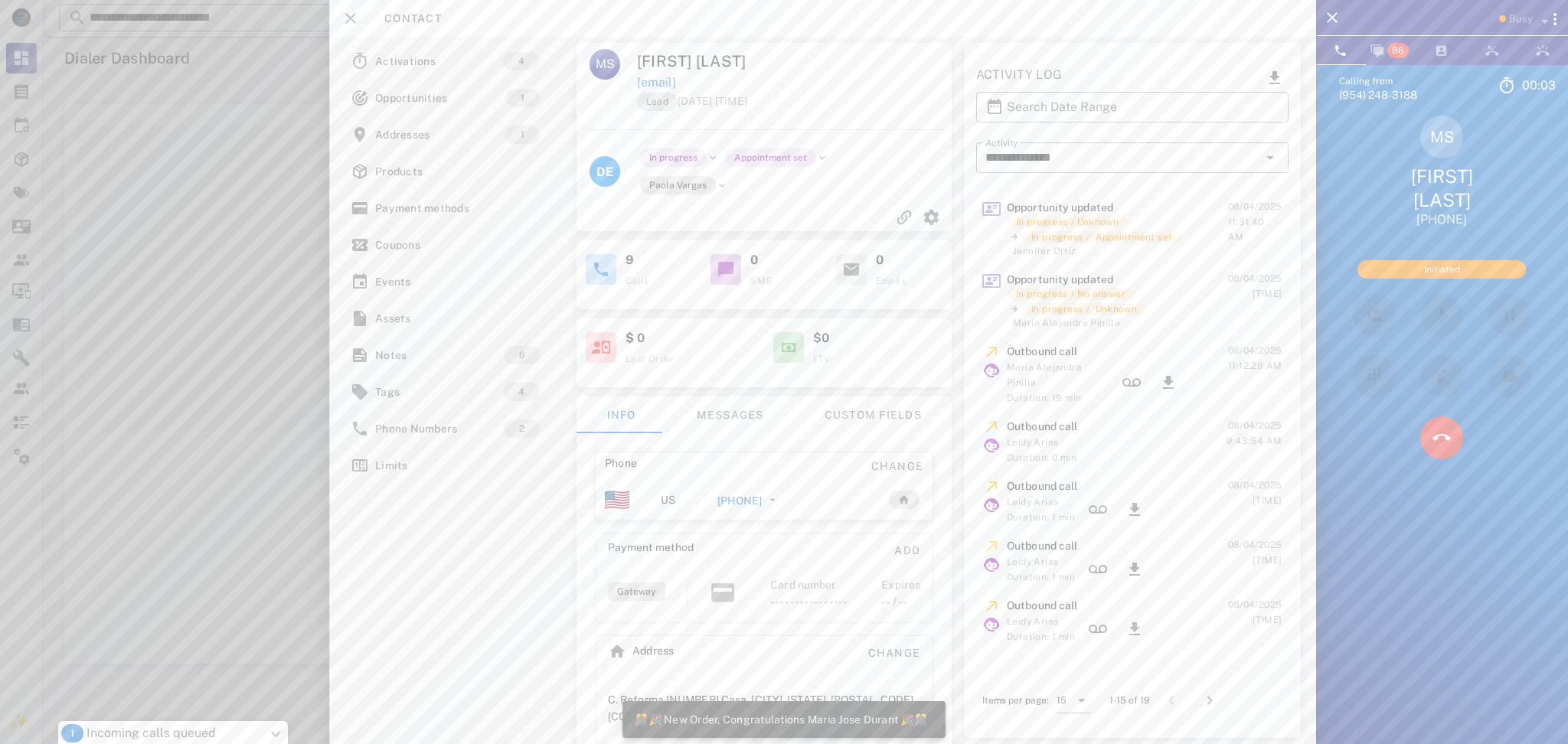 click on "Calling from [PHONE] 00: 03  Unknown      ▼     Andorra
+376
Argentina
+54
Aruba
+297
Australia
+61
Belgium (België)
+32
Bolivia
+591
Brazil (Brasil)
+55
Canada
+1
Chile
+56
Colombia
+57
Costa Rica
+506
Dominican Republic (República Dominicana)
+1
Ecuador
+593
El Salvador
+503
France
+33
Germany (Deutschland)
+49
Guadeloupe
+590
Guatemala
+502
Honduras
+504
Iceland (Ísland)
+354
India (भारत)
+91
Israel (‫ישראל‬‎)
+972
Italy (Italia)
+39" at bounding box center (1442, 436) 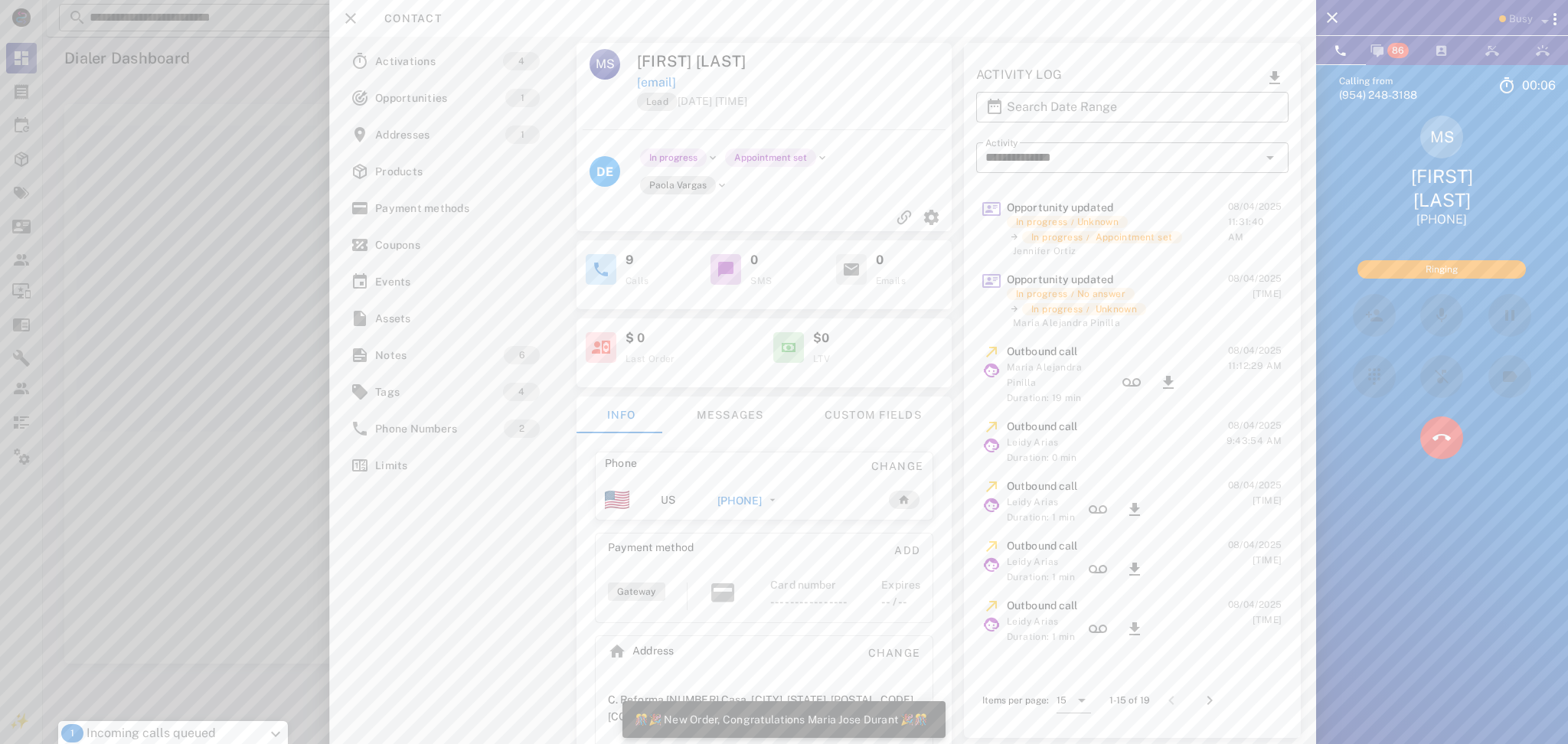 drag, startPoint x: 813, startPoint y: 68, endPoint x: 838, endPoint y: 77, distance: 26.5707 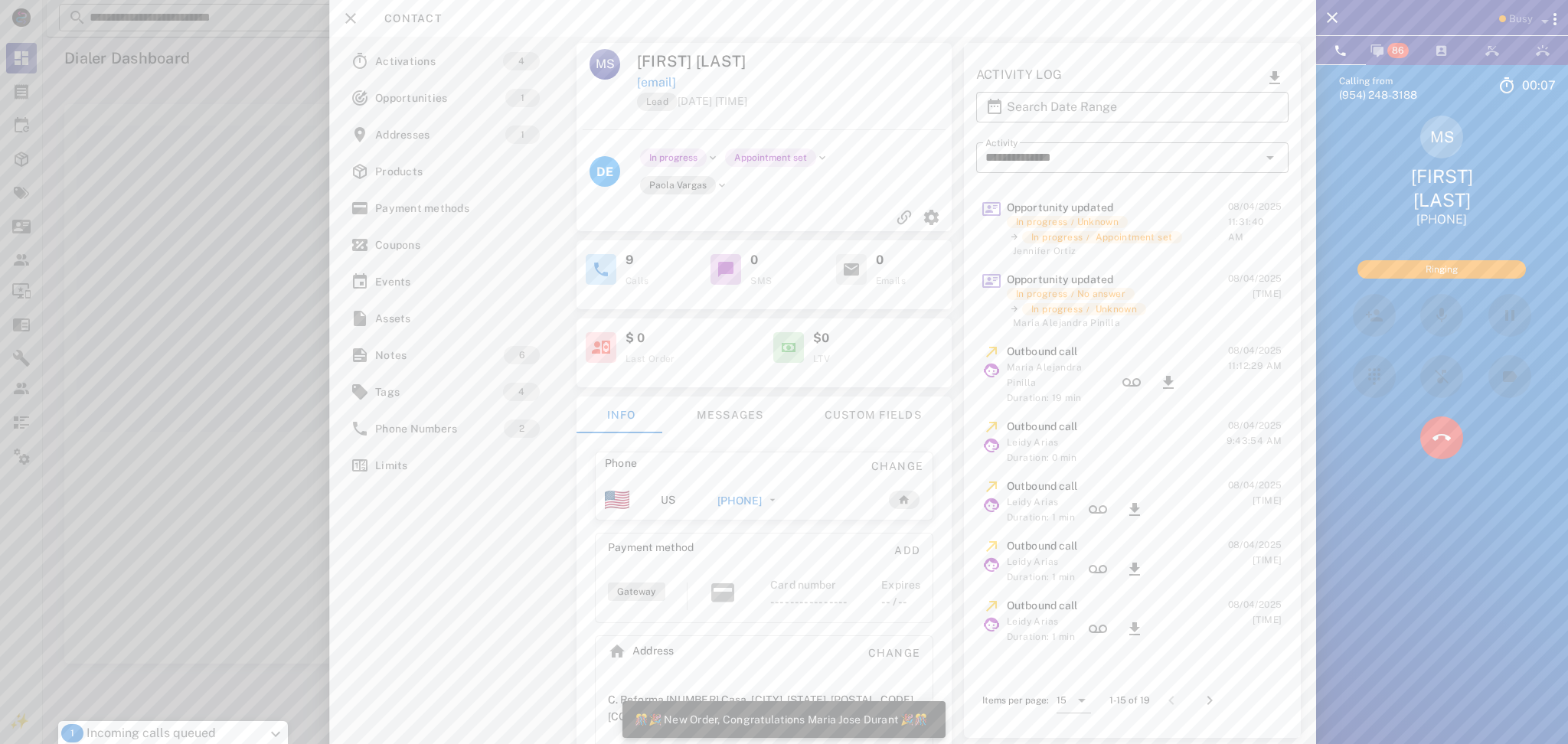 copy on "[EMAIL]" 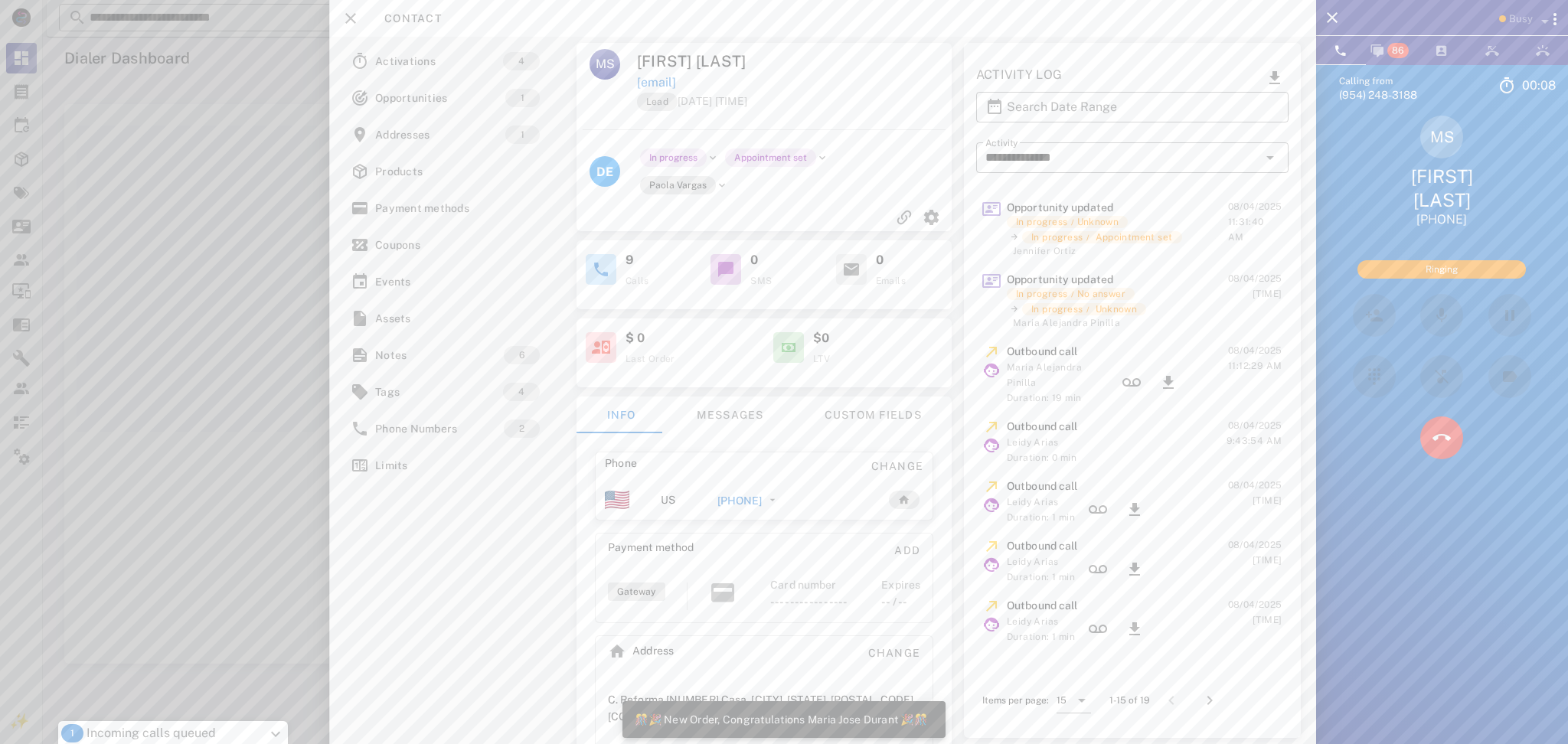 click on "Calling from [PHONE] 00: 08  Unknown      ▼     Andorra
+376
Argentina
+54
Aruba
+297
Australia
+61
Belgium (België)
+32
Bolivia
+591
Brazil (Brasil)
+55
Canada
+1
Chile
+56
Colombia
+57
Costa Rica
+506
Dominican Republic (República Dominicana)
+1
Ecuador
+593
El Salvador
+503
France
+33
Germany (Deutschland)
+49
Guadeloupe
+590
Guatemala
+502
Honduras
+504
Iceland (Ísland)
+354
India (भारत)
+91
Israel (‫ישראל‬‎)
+972
Italy (Italia)
+39" at bounding box center (1442, 436) 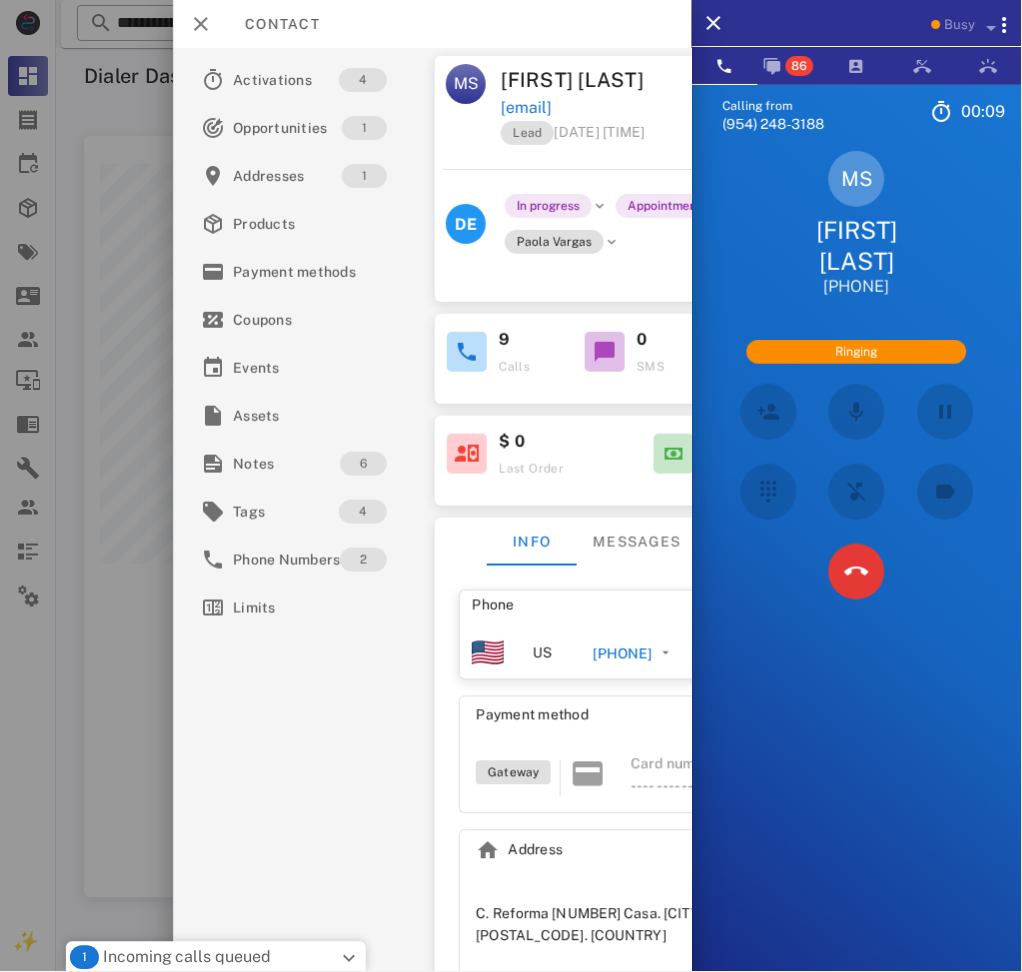 scroll, scrollTop: 999207, scrollLeft: 999089, axis: both 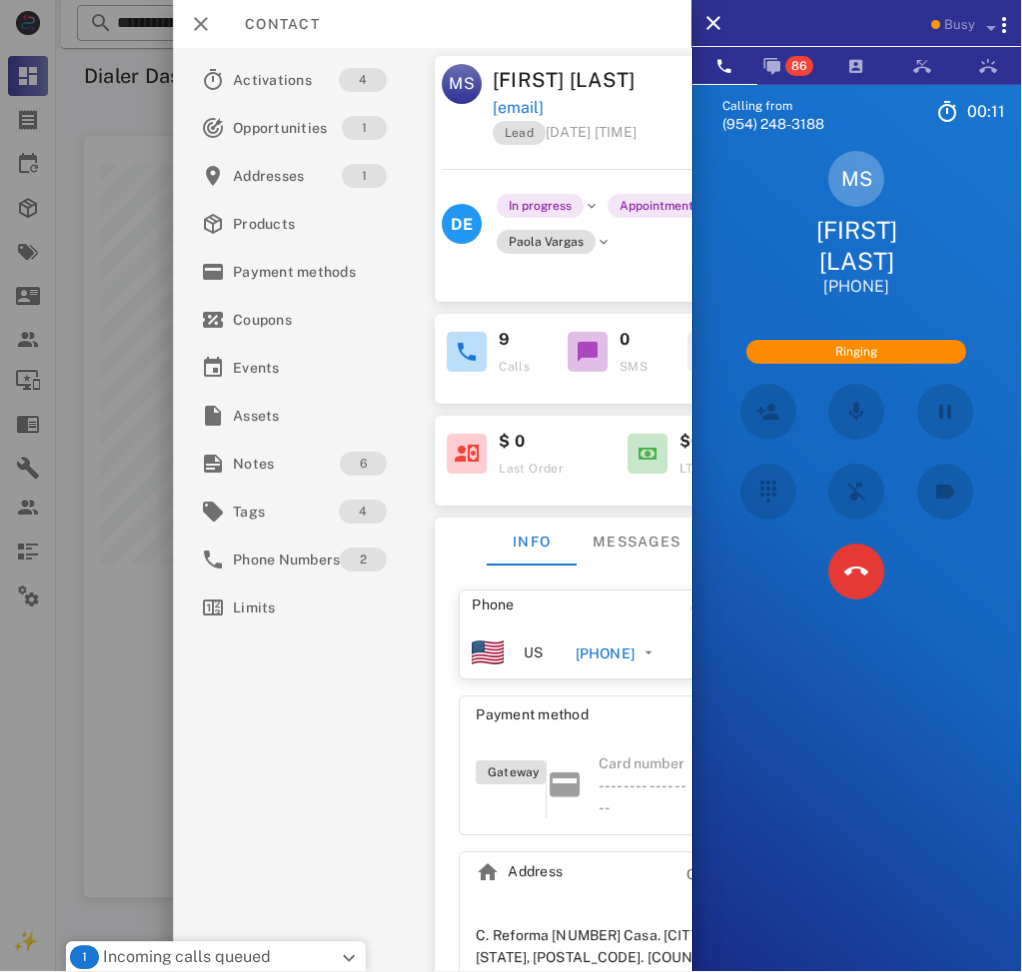 click on "Calling from [PHONE] 00: 11  Unknown      ▼     Andorra
+376
Argentina
+54
Aruba
+297
Australia
+61
Belgium (België)
+32
Bolivia
+591
Brazil (Brasil)
+55
Canada
+1
Chile
+56
Colombia
+57
Costa Rica
+506
Dominican Republic (República Dominicana)
+1
Ecuador
+593
El Salvador
+503
France
+33
Germany (Deutschland)
+49
Guadeloupe
+590
Guatemala
+502
Honduras
+504
Iceland (Ísland)
+354
India (भारत)
+91
Israel (‫ישראל‬‎)
+972
Italy (Italia)
+39" at bounding box center (857, 570) 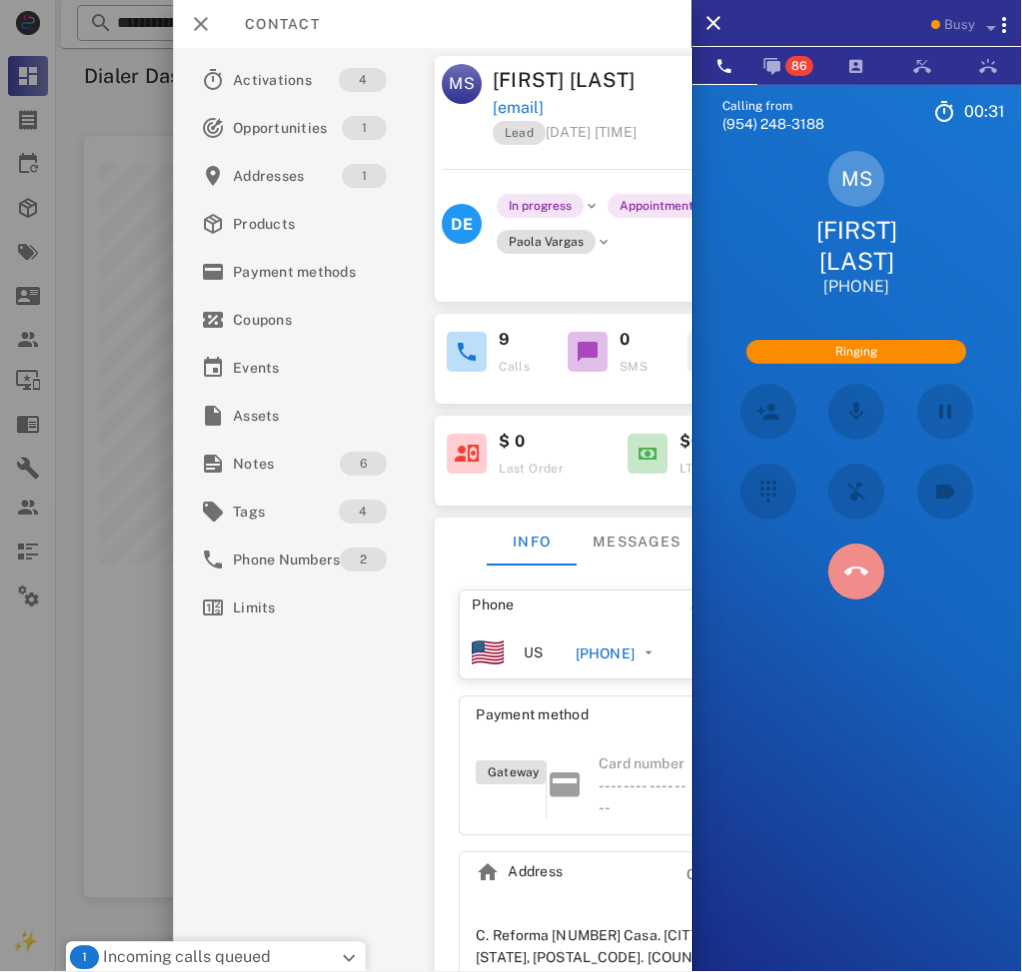 drag, startPoint x: 859, startPoint y: 570, endPoint x: 716, endPoint y: 594, distance: 145 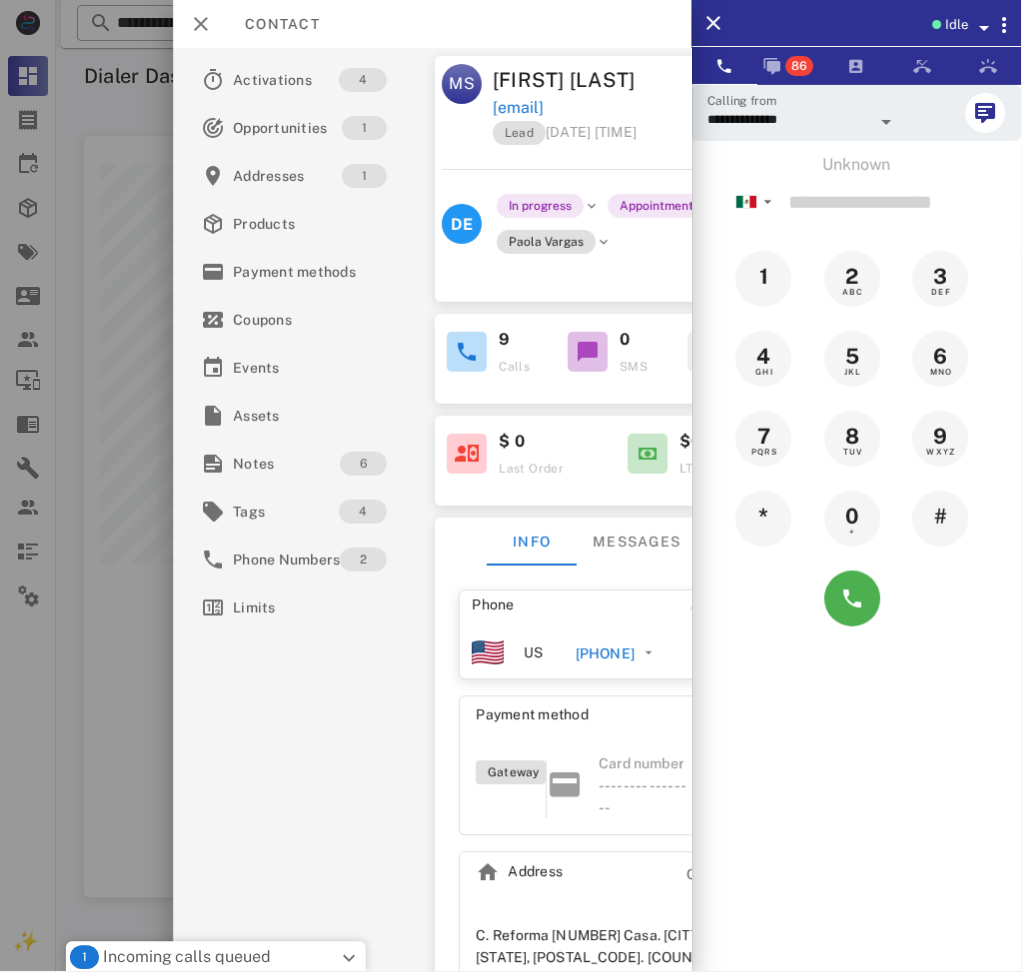 click on "[PHONE]" at bounding box center [605, 654] 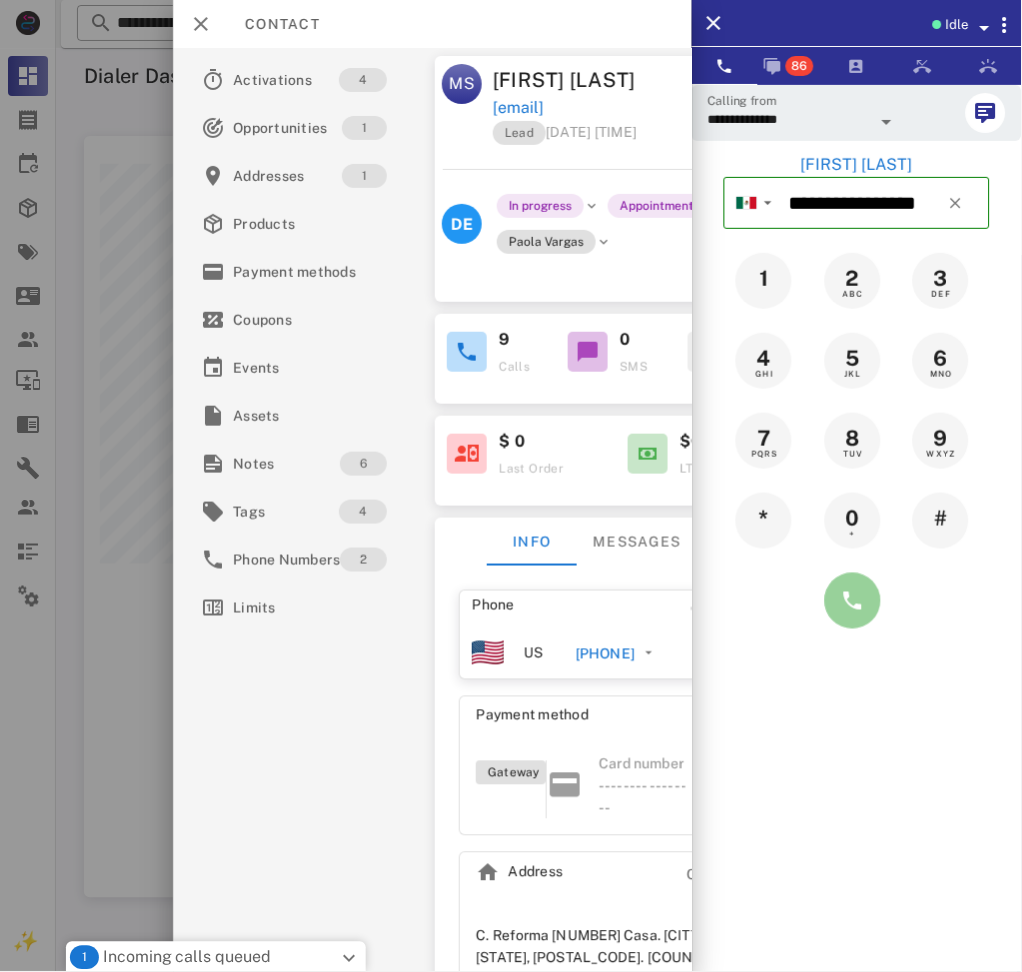 click at bounding box center (853, 601) 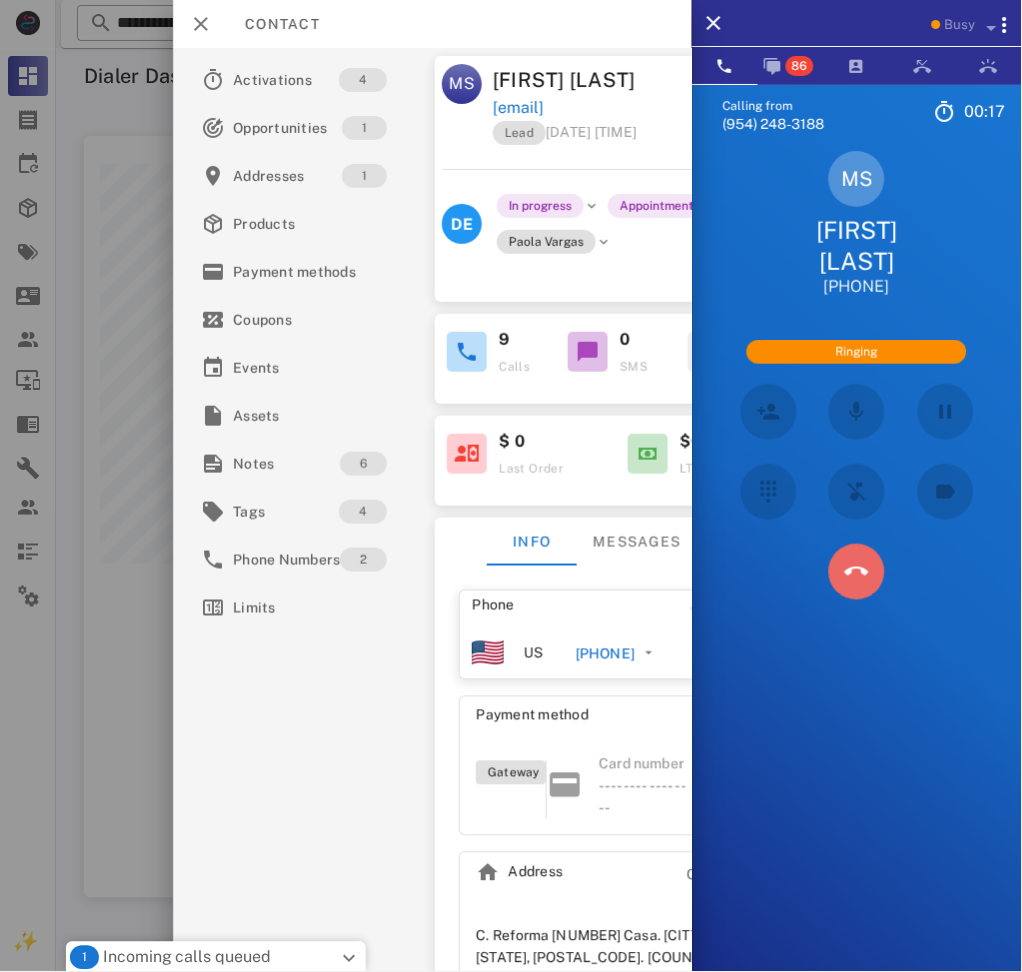 click at bounding box center (857, 572) 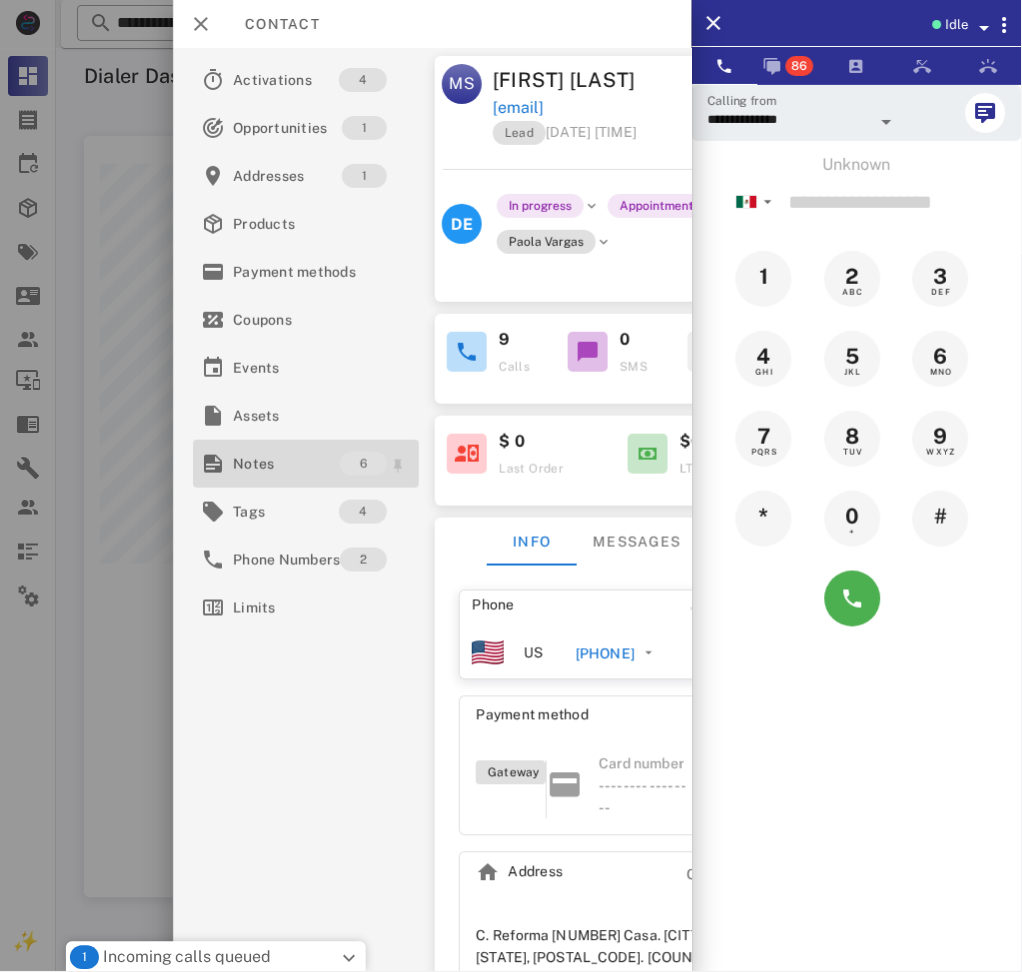 click on "Notes" at bounding box center (286, 464) 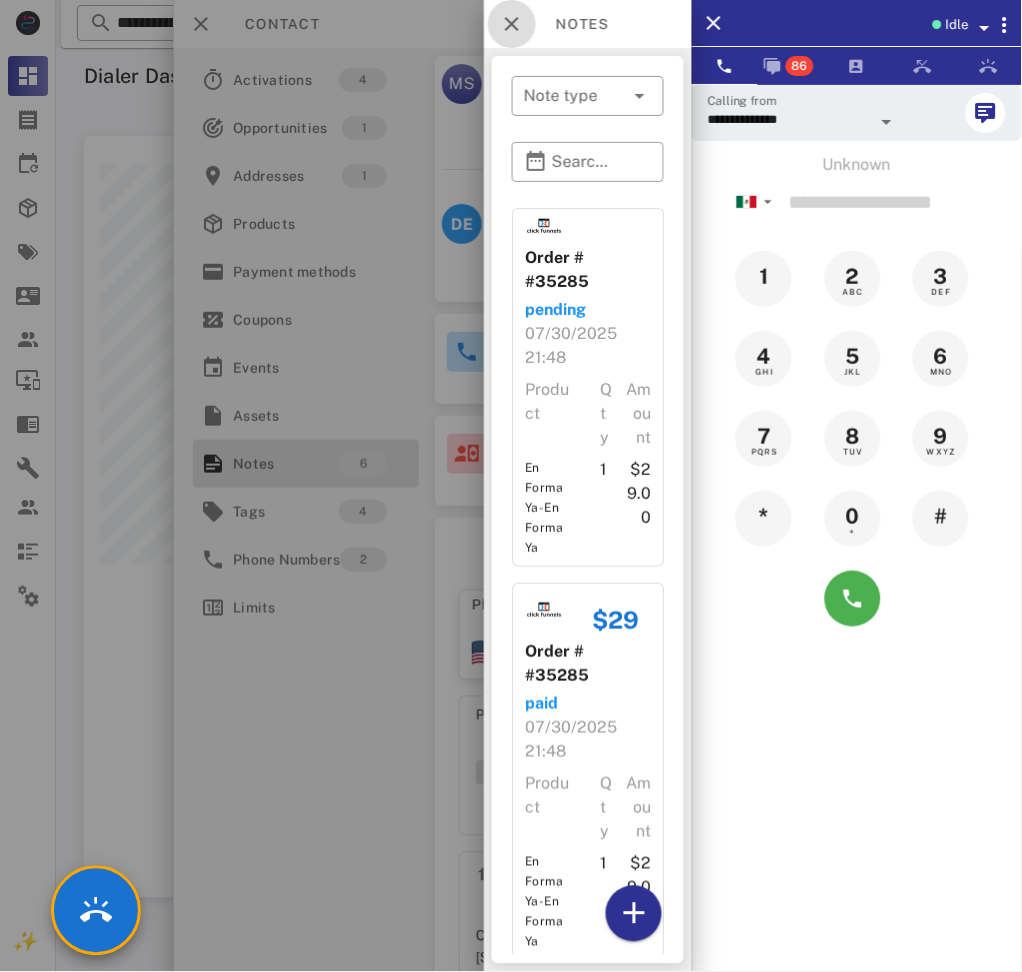 click at bounding box center (512, 24) 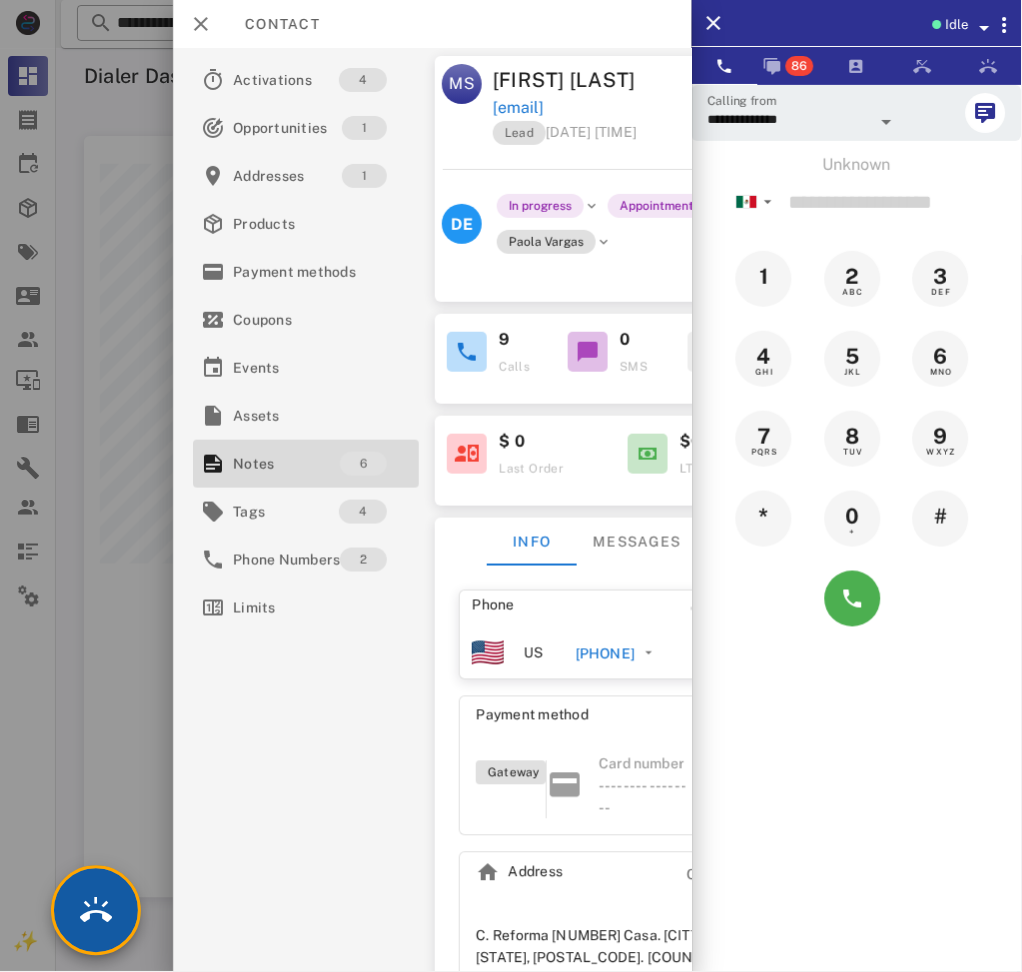 click at bounding box center [96, 911] 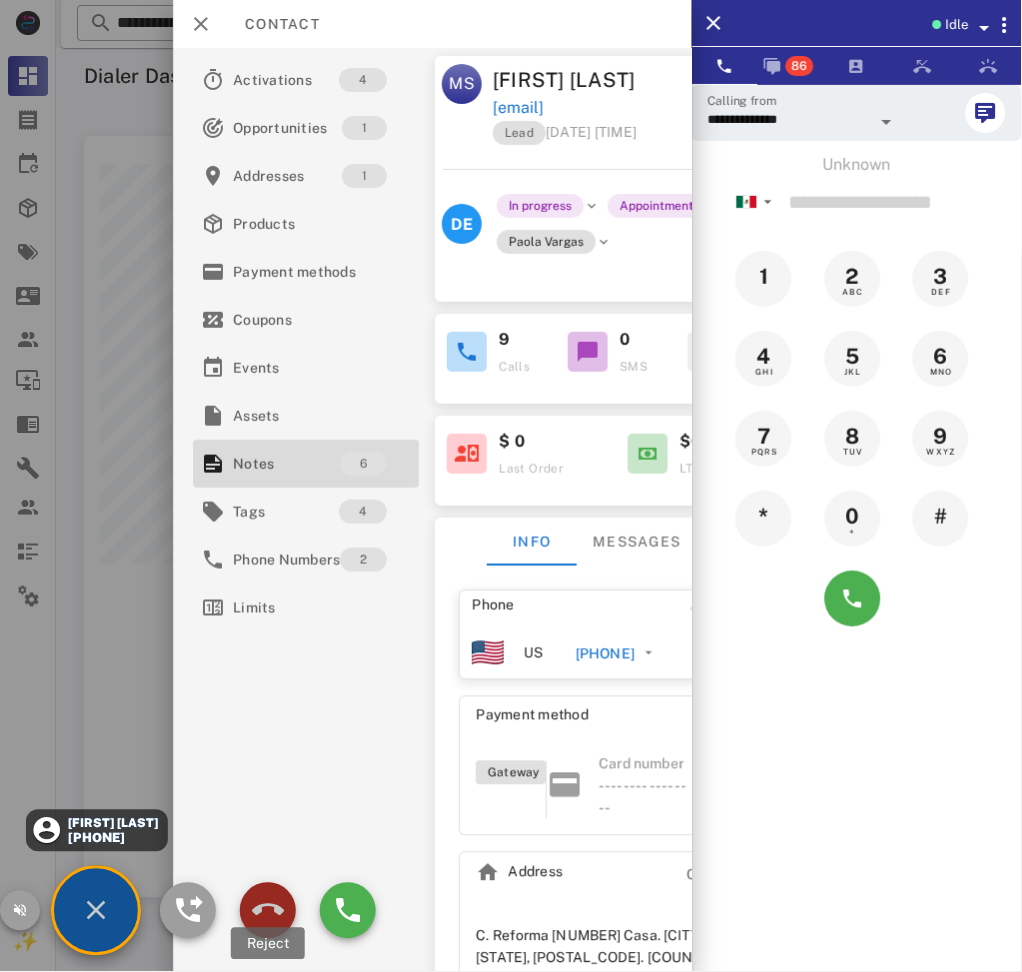 click at bounding box center [268, 911] 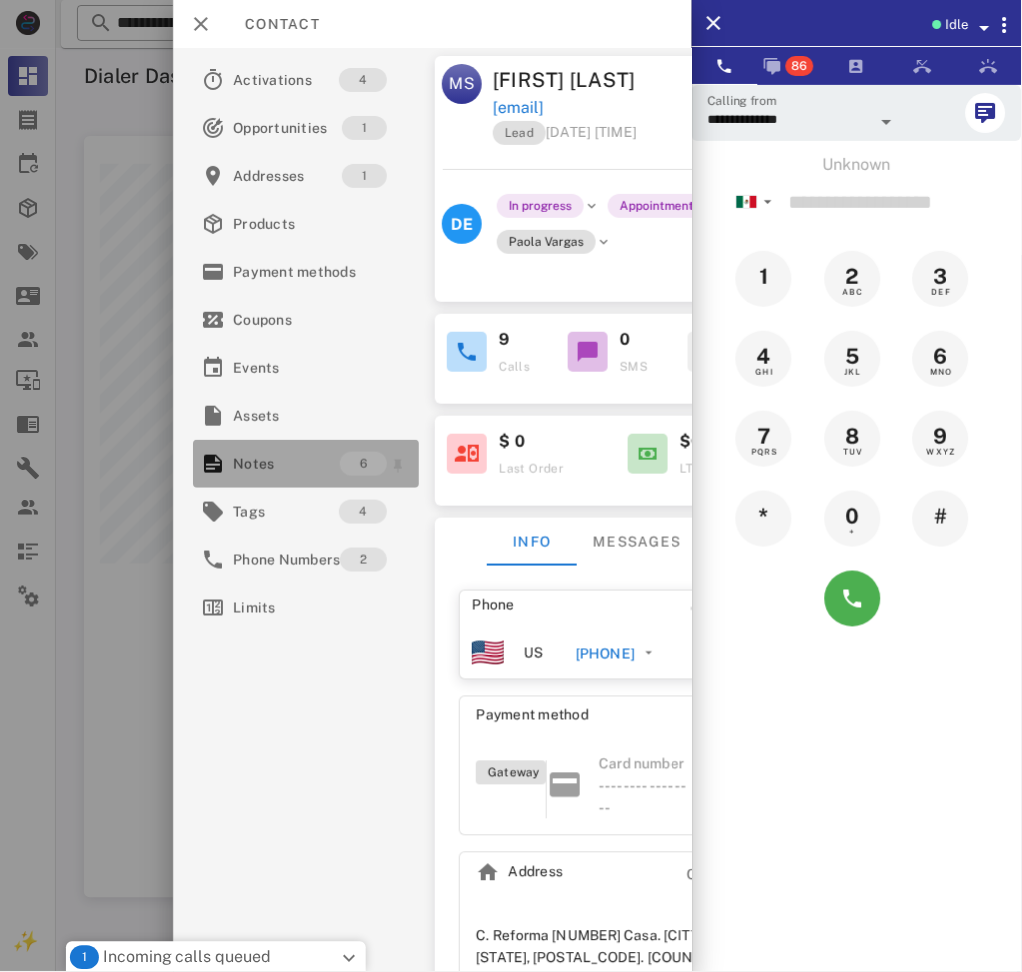 click on "Notes" at bounding box center [286, 464] 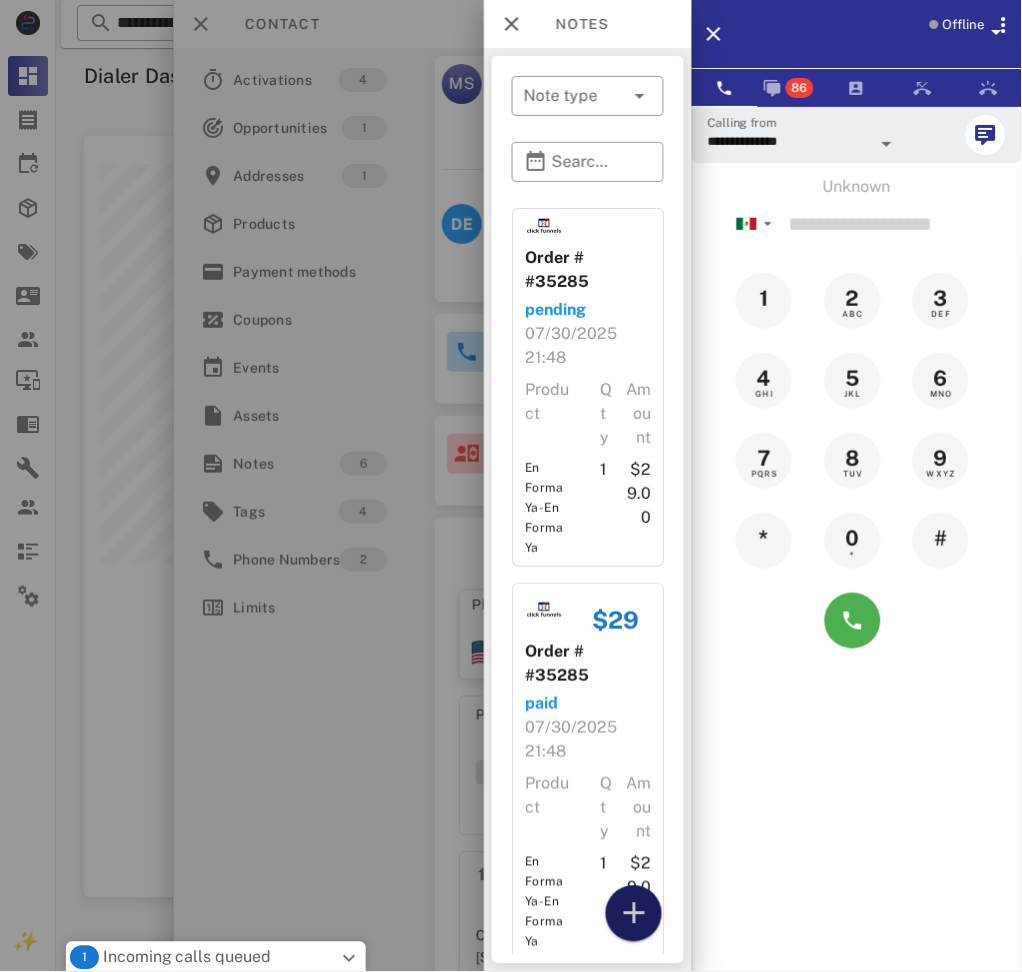 click at bounding box center [634, 914] 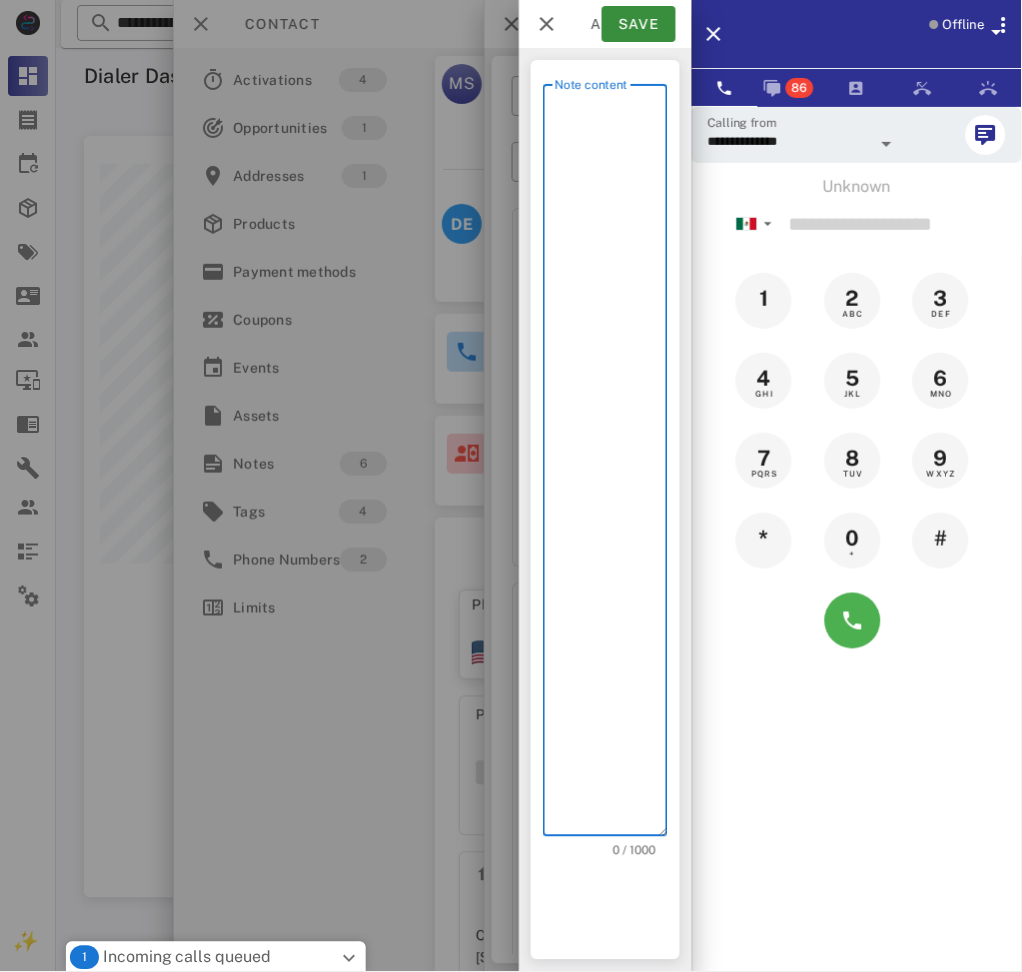 click on "Note content" at bounding box center (611, 465) 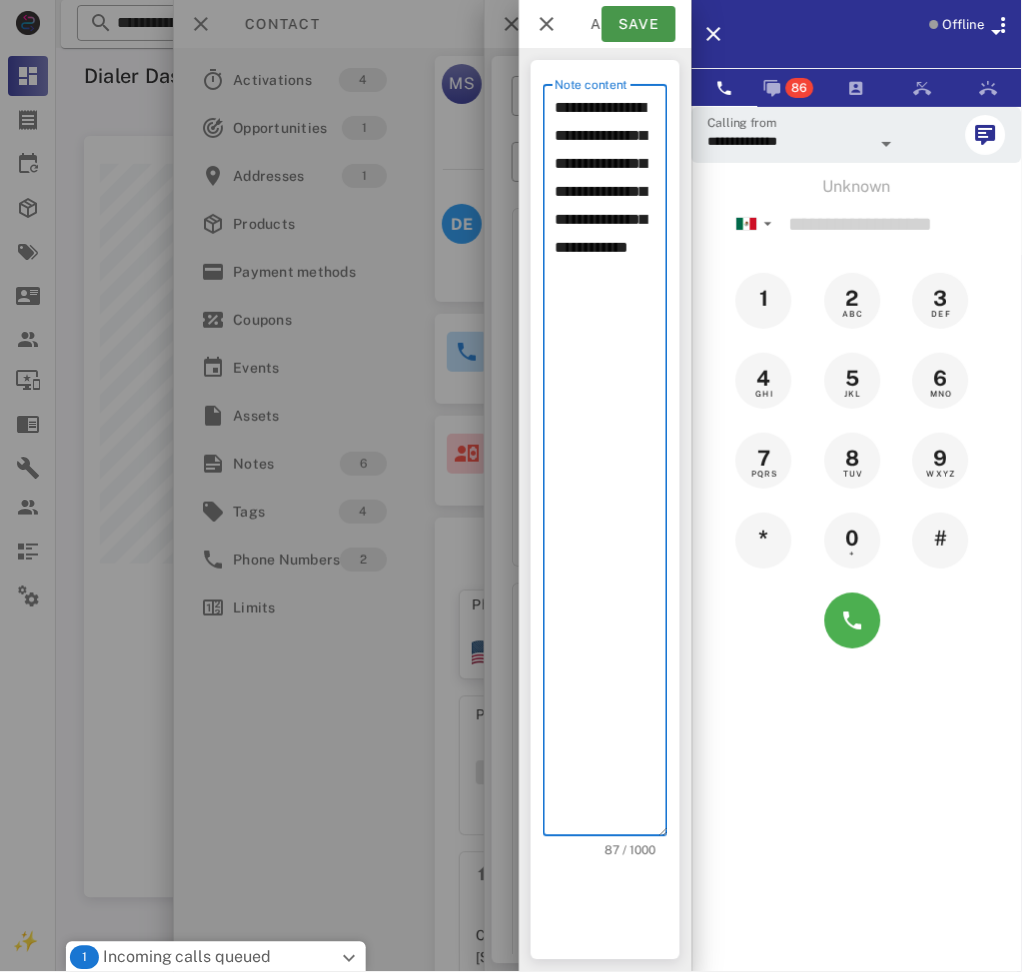 type on "**********" 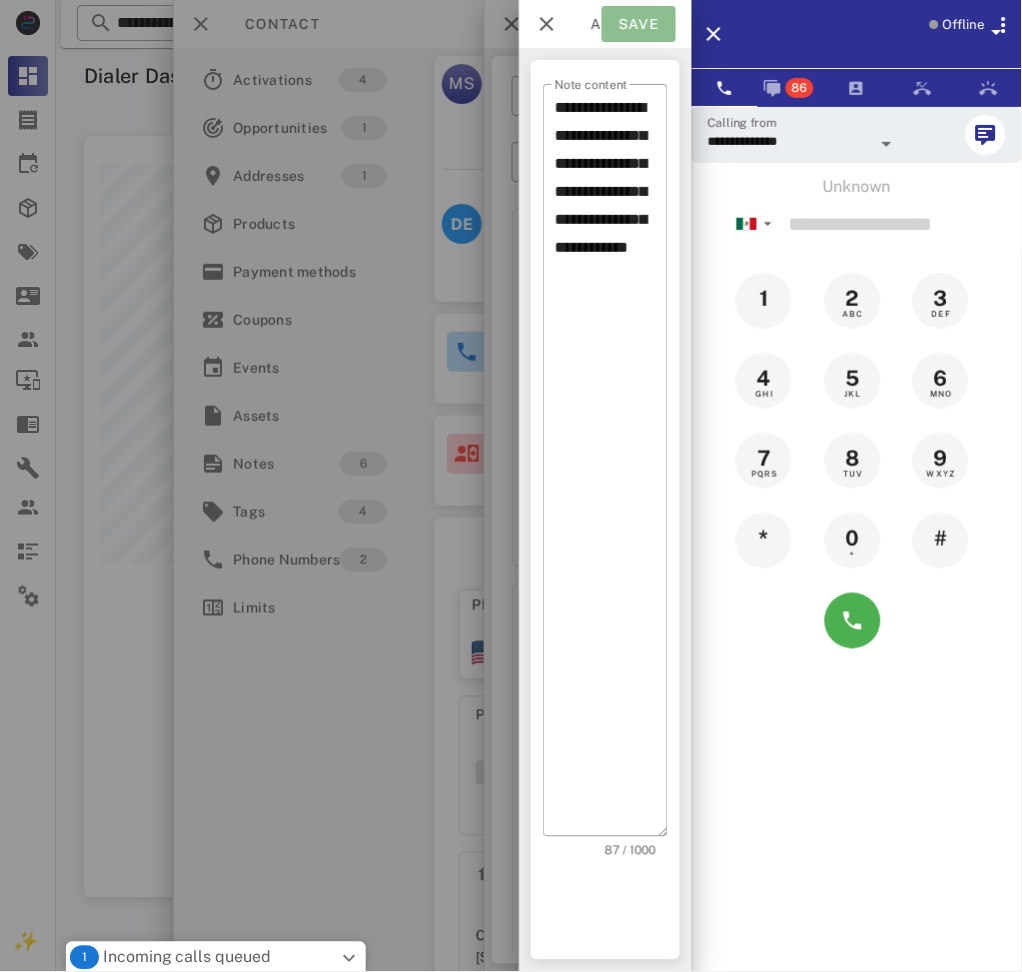 click on "Save" at bounding box center (639, 24) 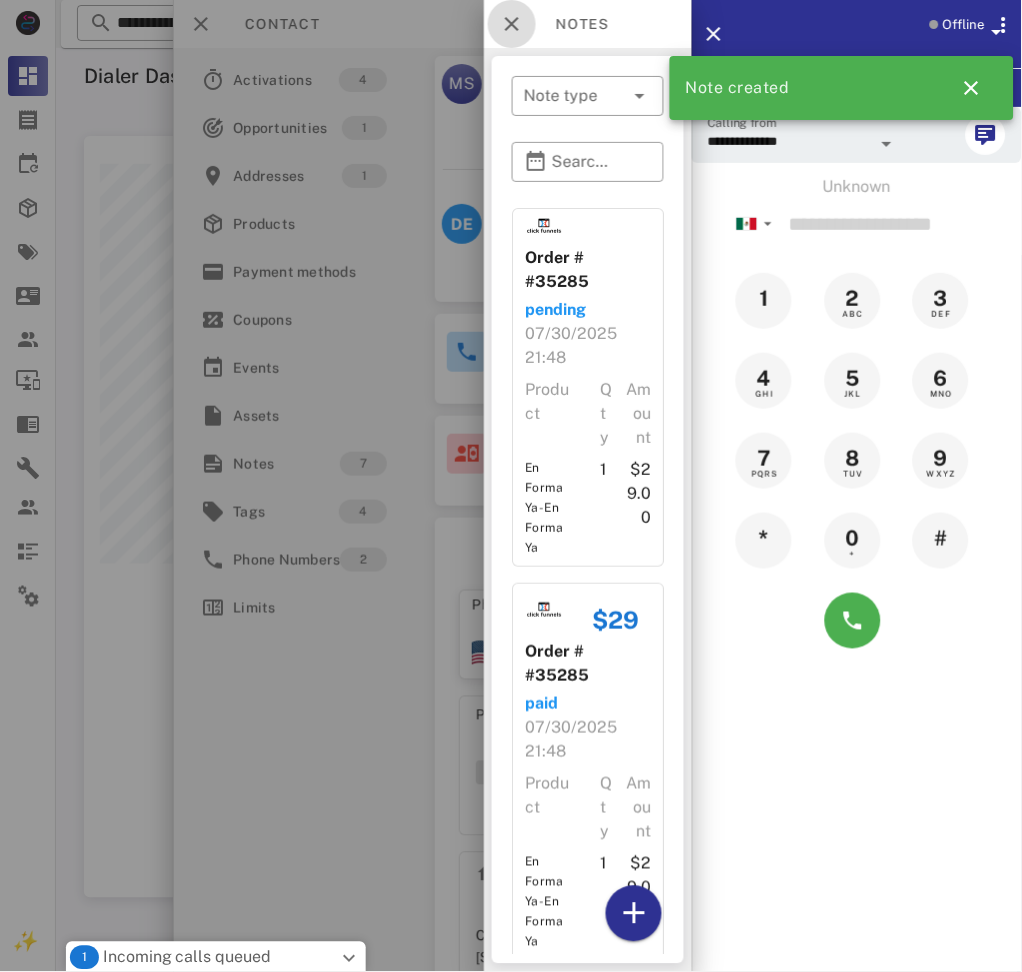 click at bounding box center [512, 24] 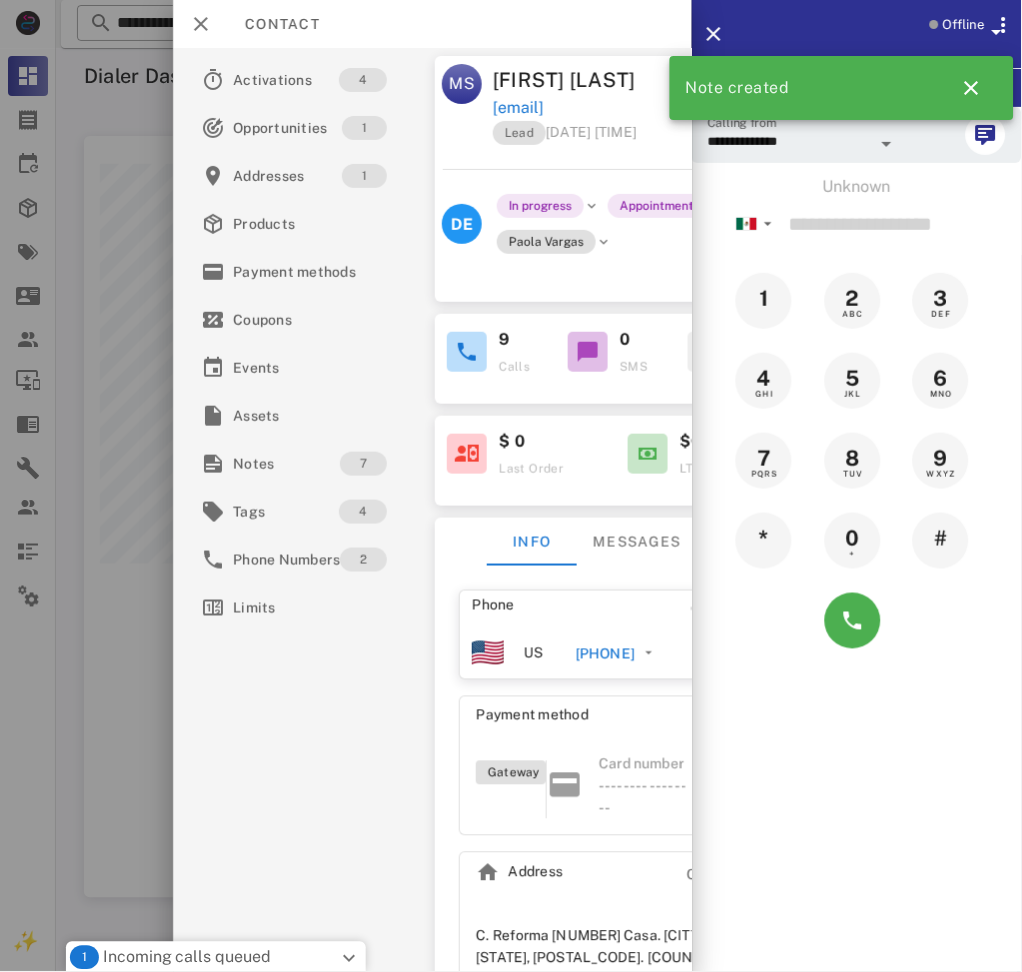 click on "Contact" at bounding box center (432, 24) 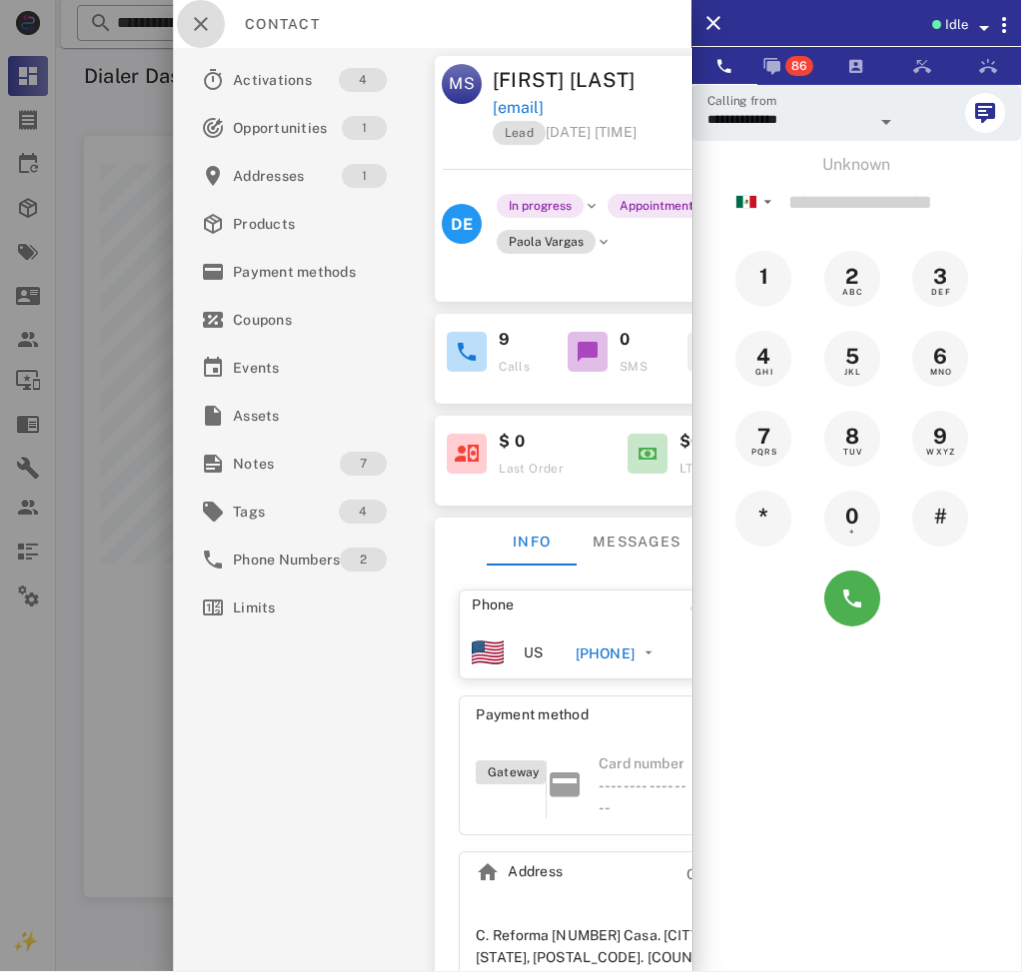 click at bounding box center [201, 24] 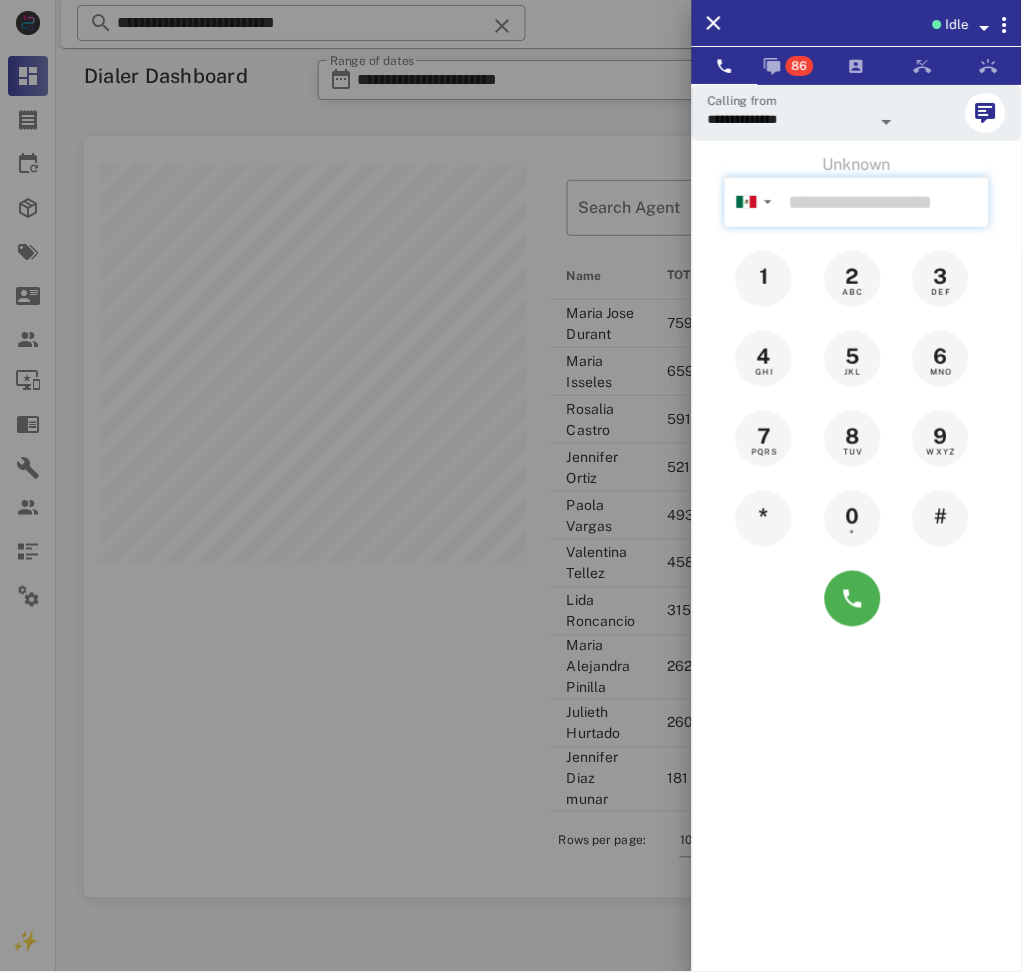 click at bounding box center (885, 202) 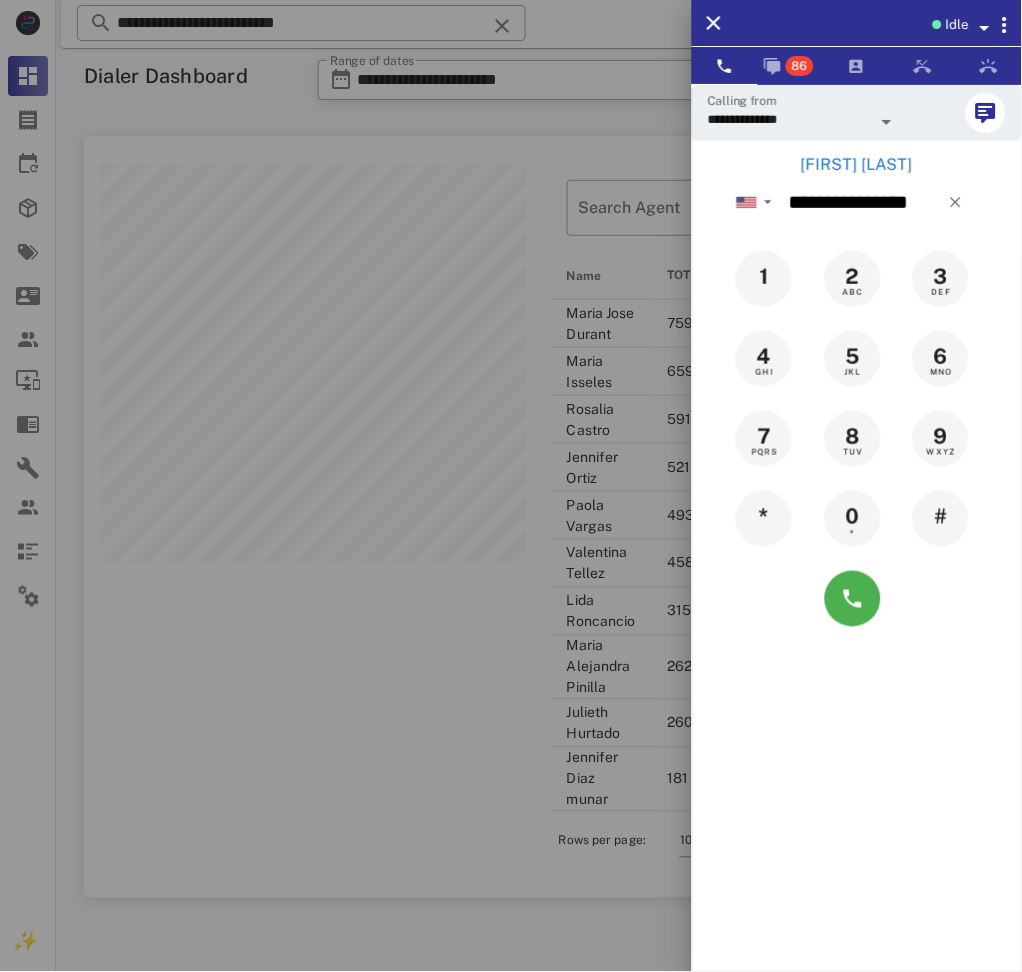 click on "[FIRST] [LAST]" at bounding box center [857, 165] 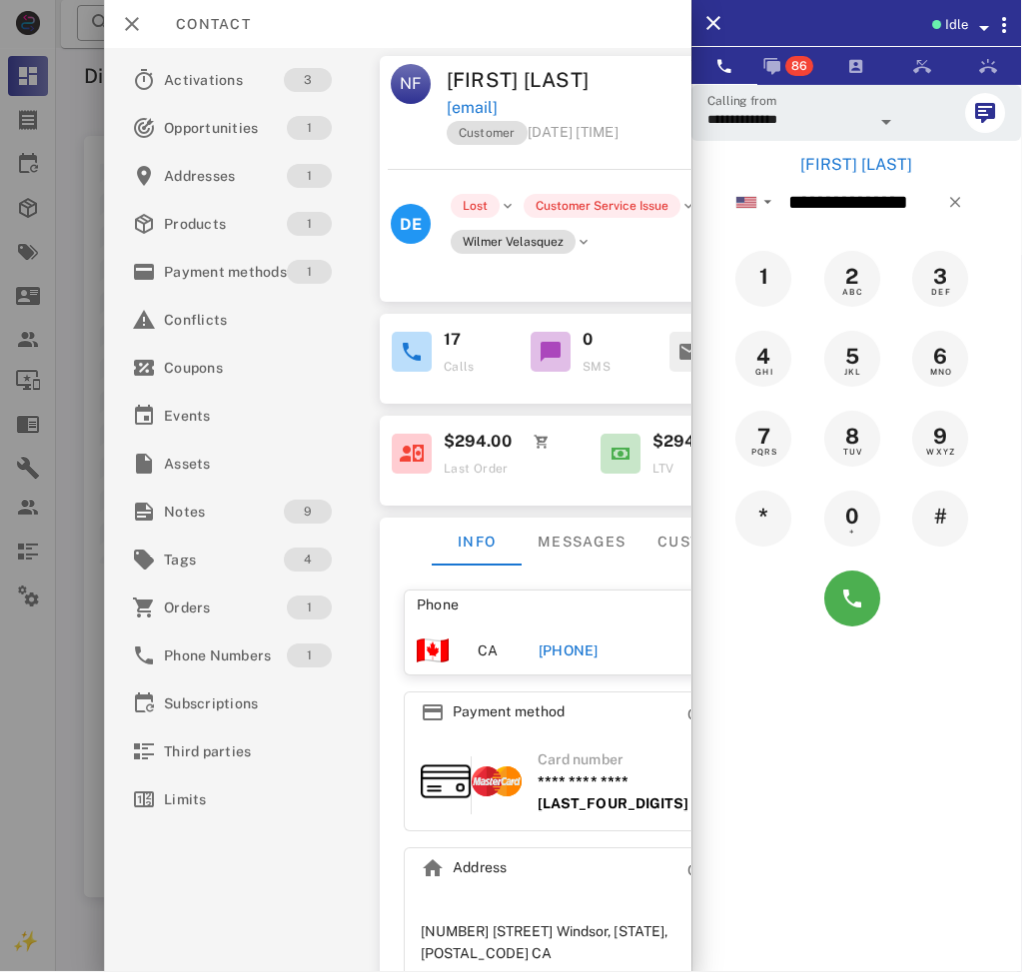 click on "[PHONE]" at bounding box center (568, 651) 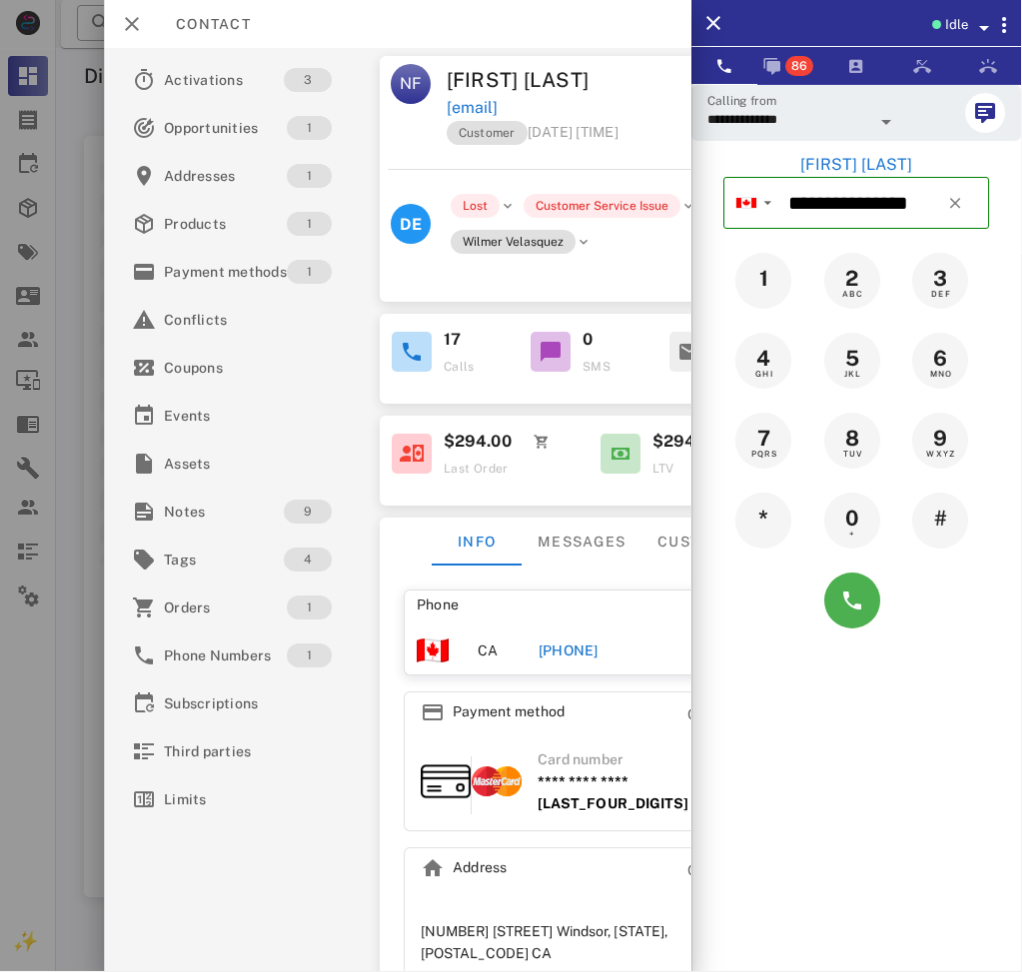 click on "[PHONE]" at bounding box center [568, 651] 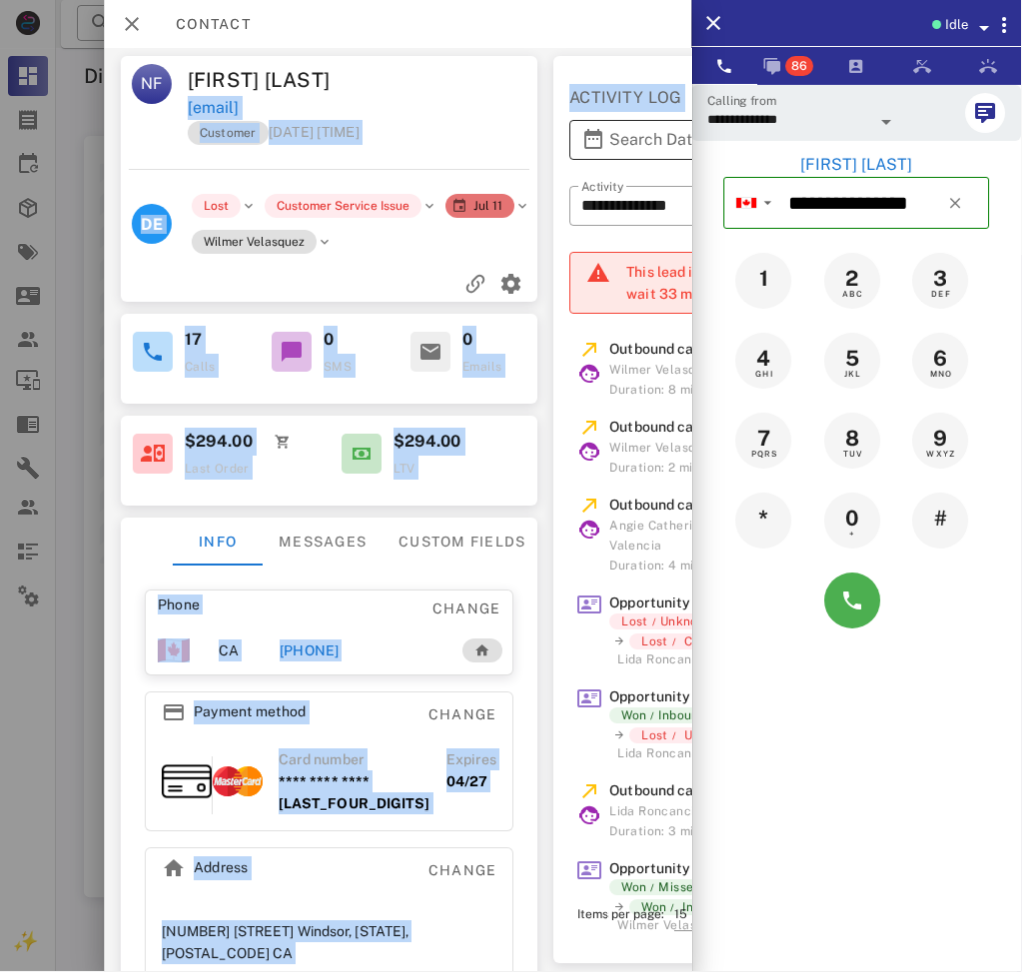 scroll, scrollTop: 0, scrollLeft: 394, axis: horizontal 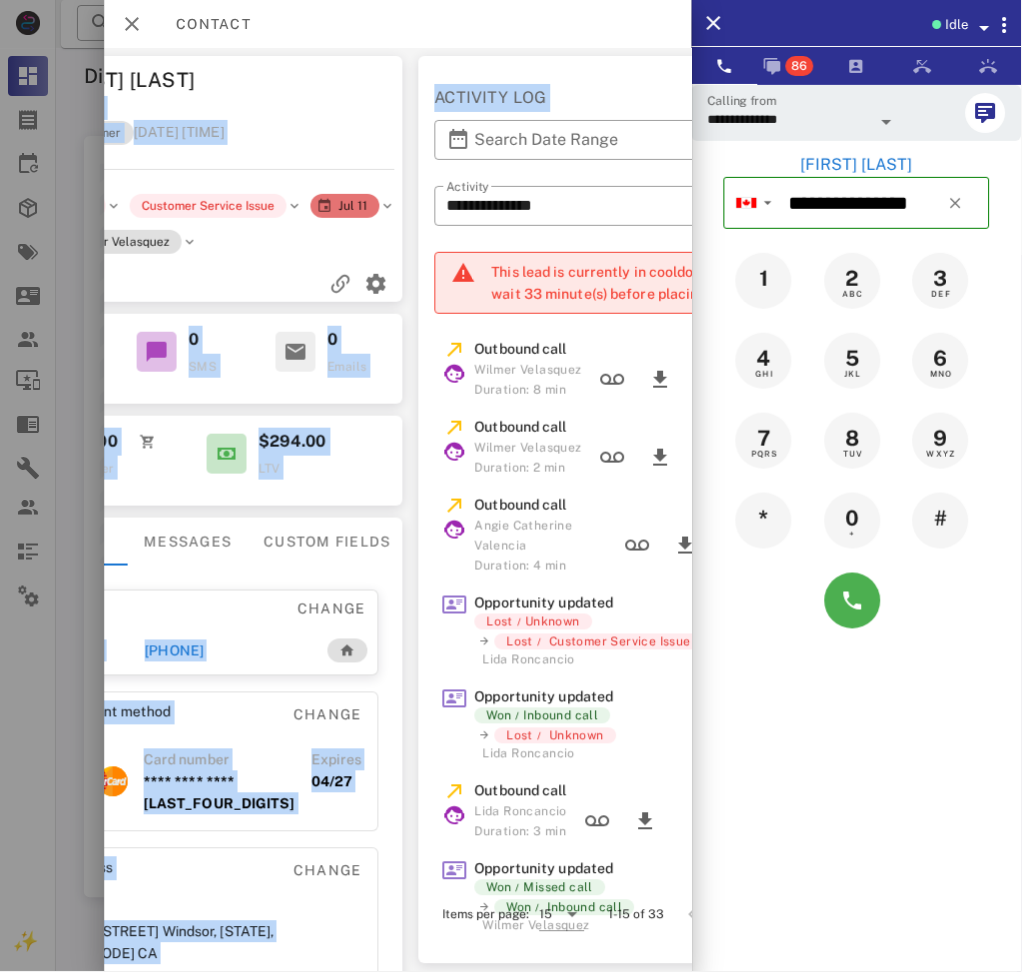 drag, startPoint x: 630, startPoint y: 80, endPoint x: 252, endPoint y: 105, distance: 378.8258 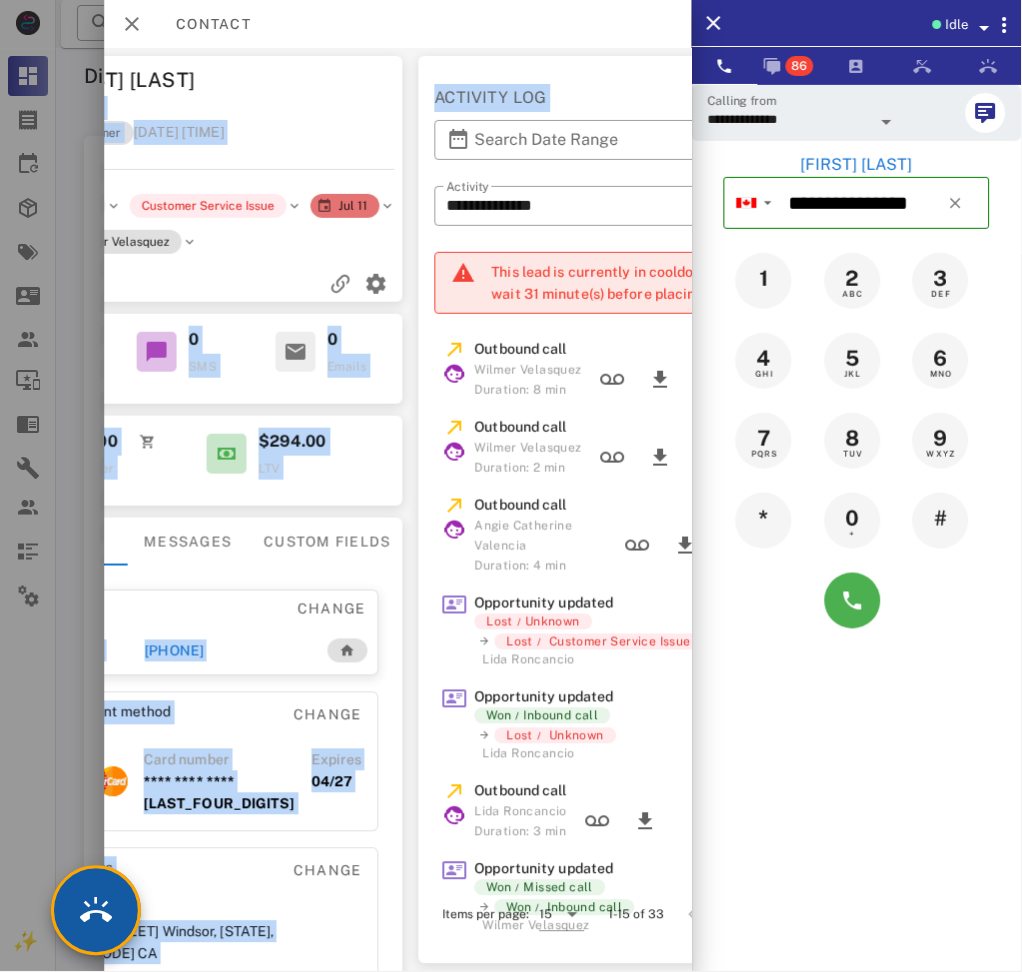 click at bounding box center (96, 911) 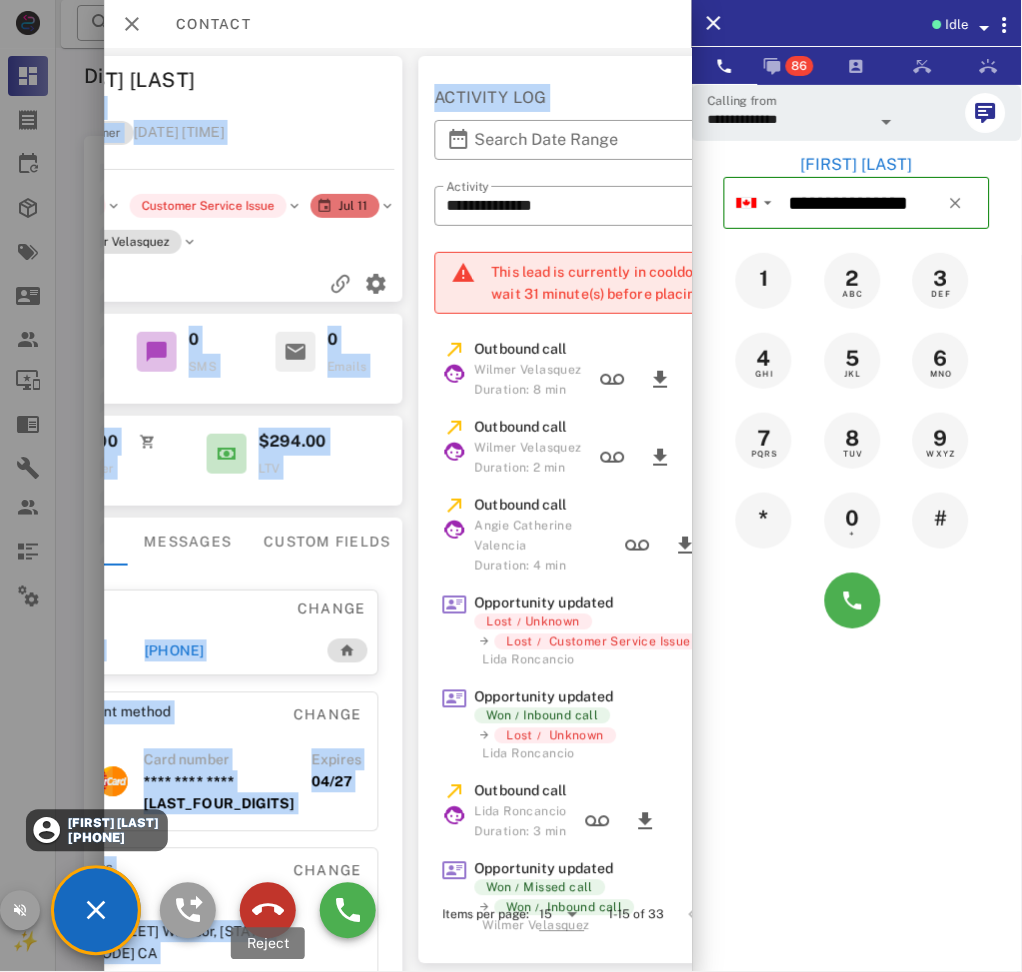 click at bounding box center (268, 911) 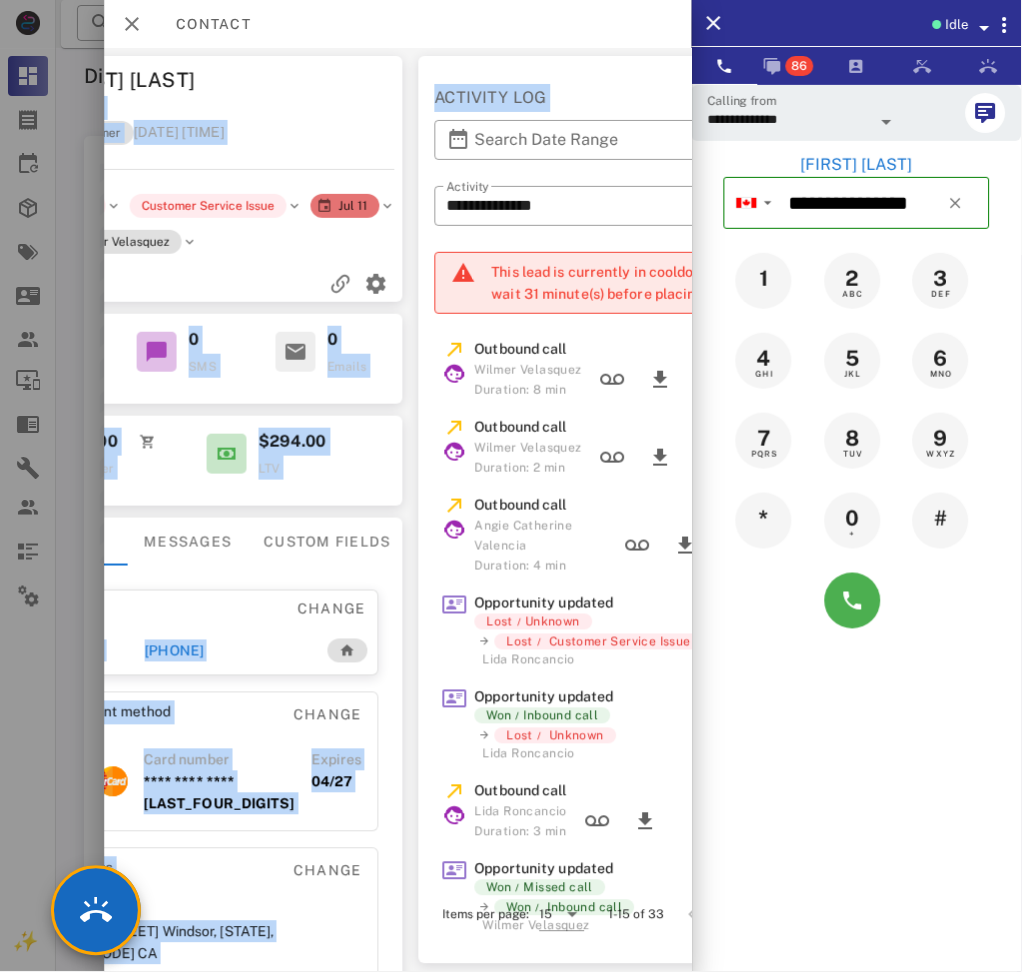 type 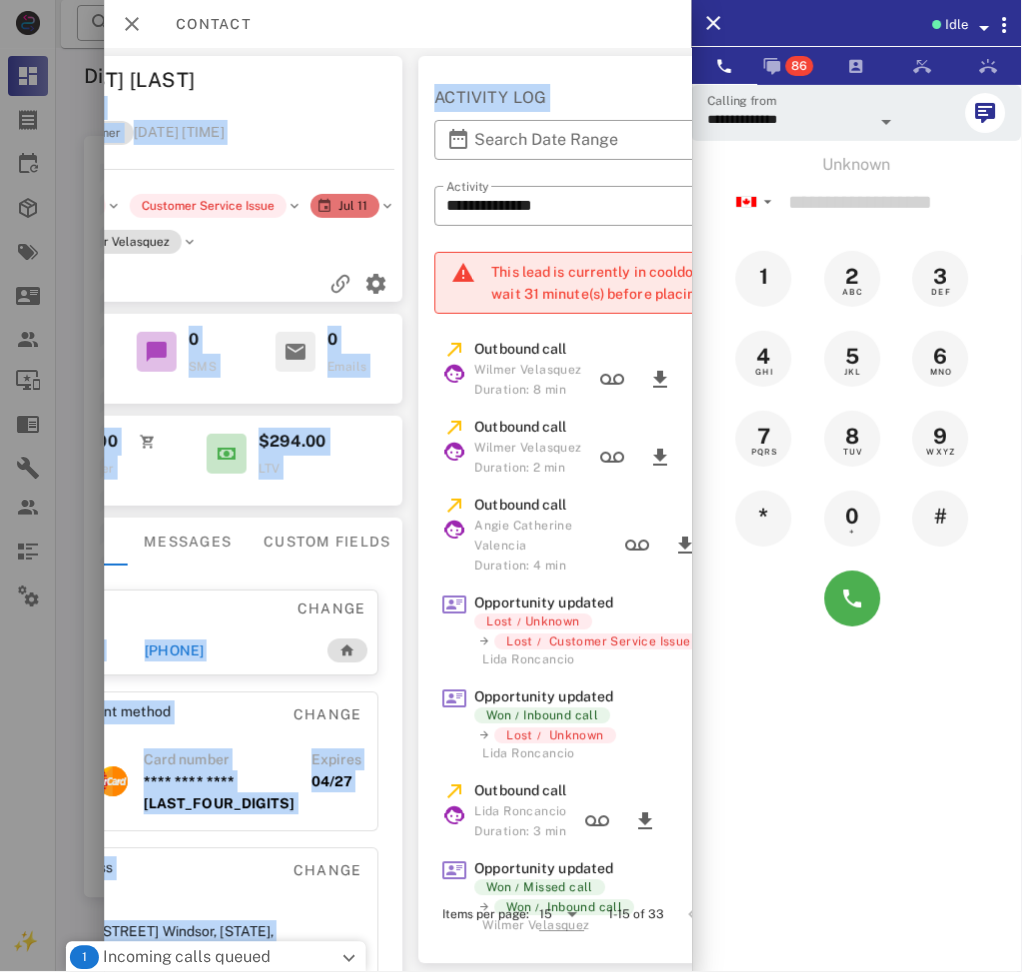 scroll, scrollTop: 0, scrollLeft: 0, axis: both 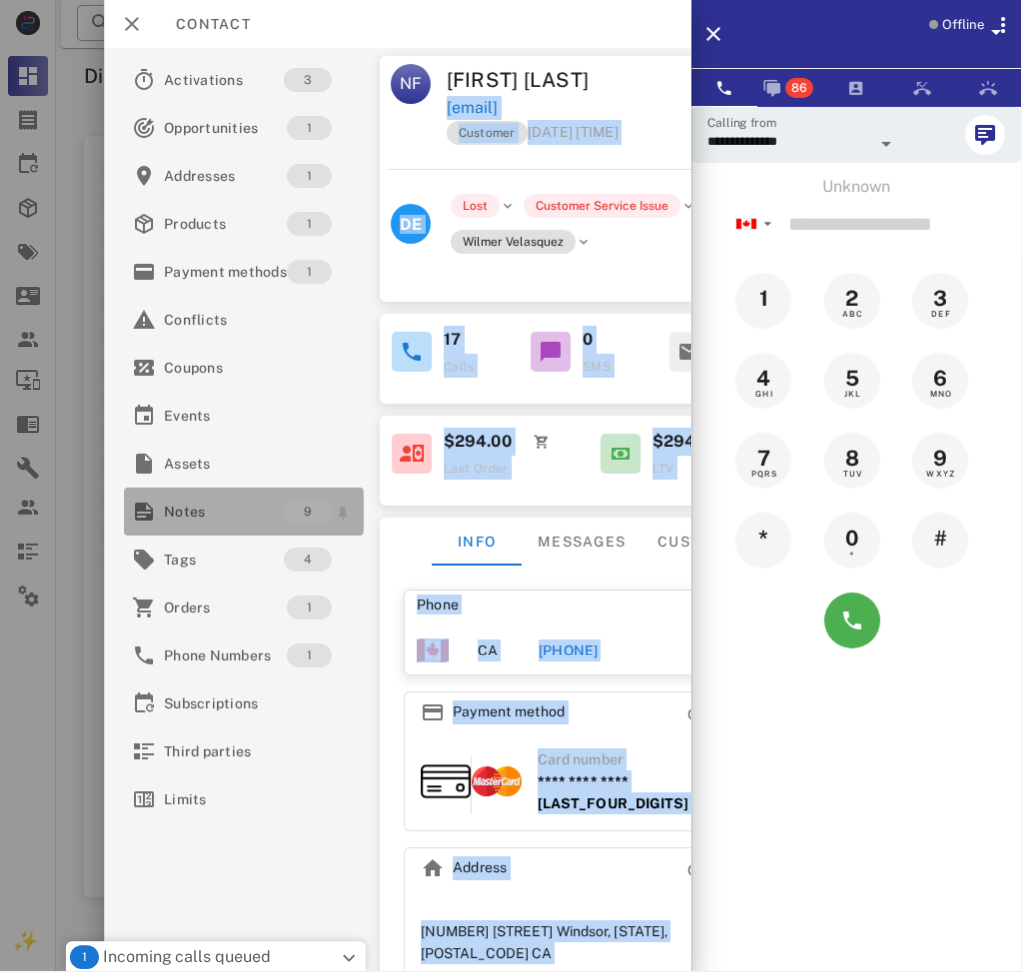 click on "Notes" at bounding box center (224, 512) 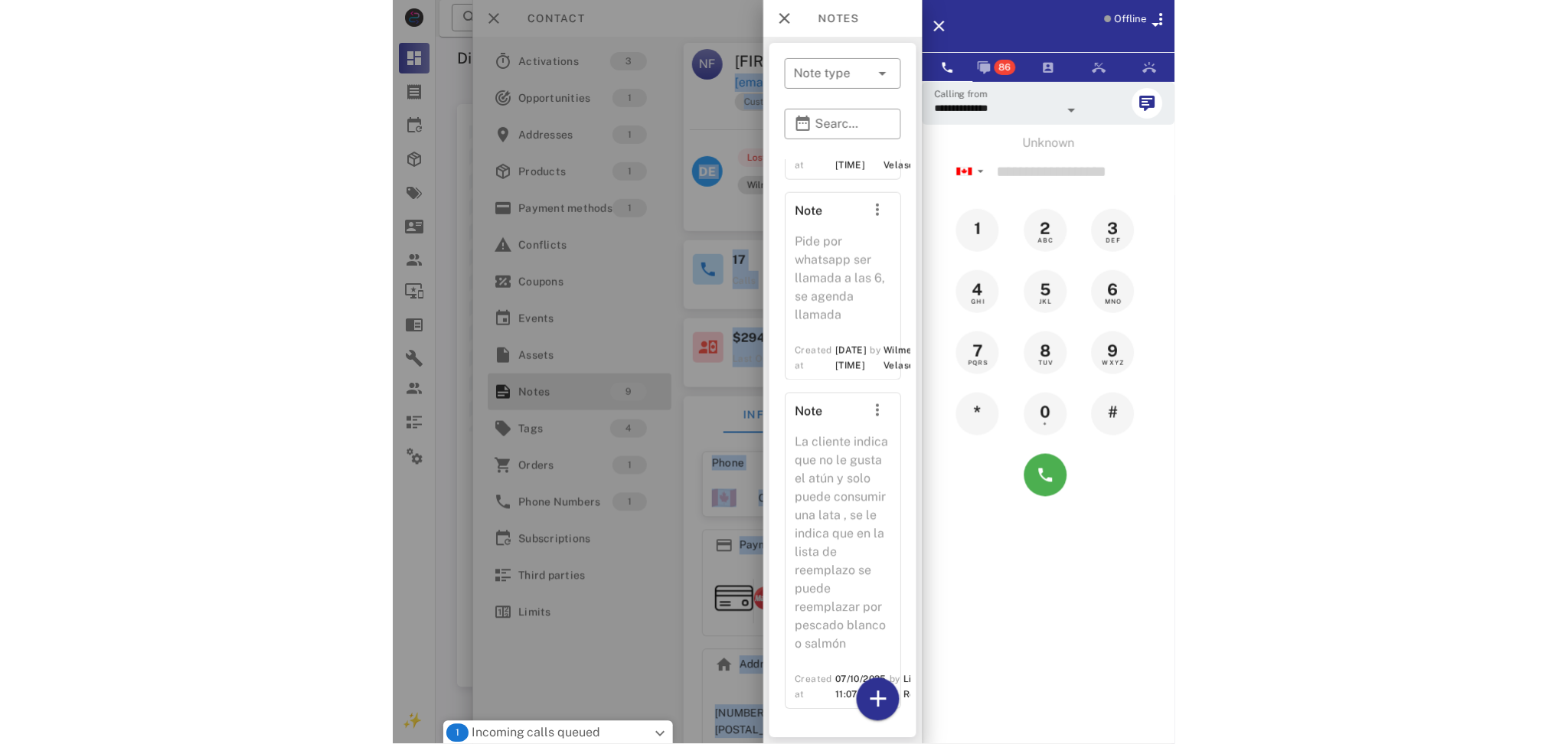 scroll, scrollTop: 2777, scrollLeft: 0, axis: vertical 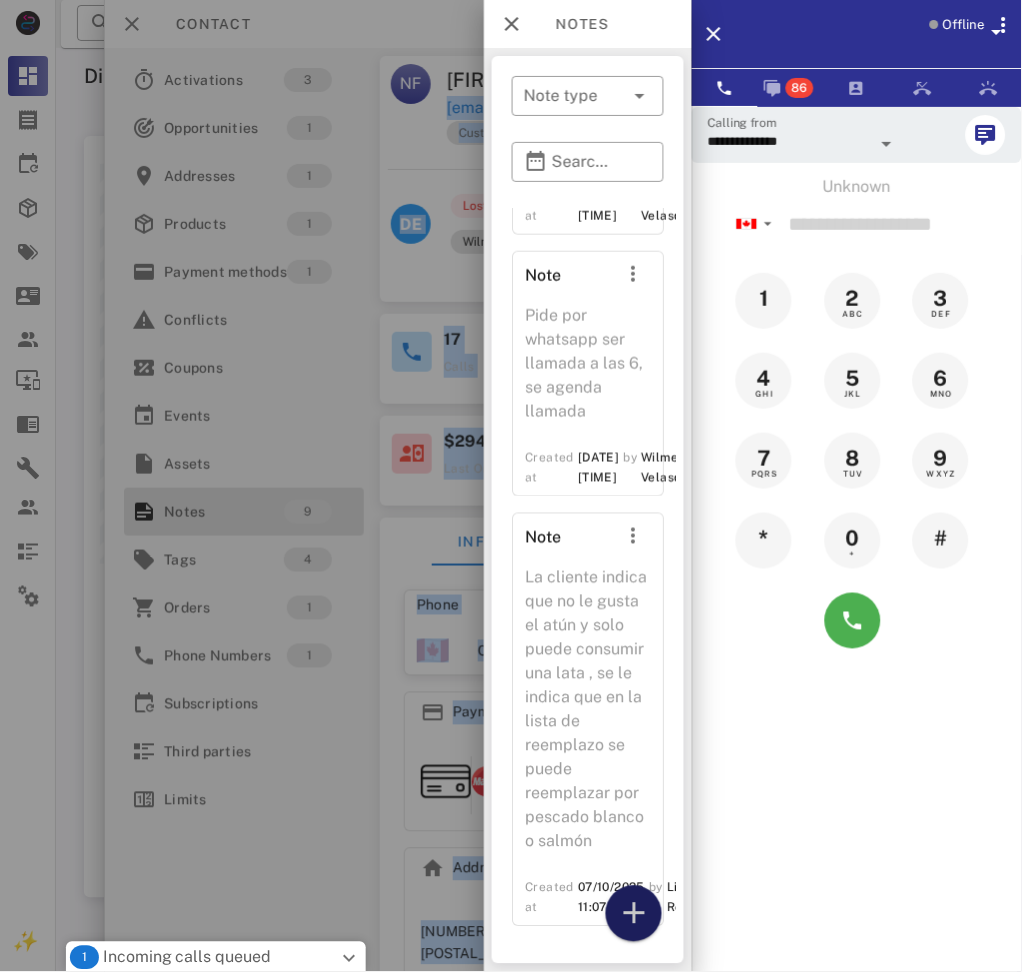 click at bounding box center [634, 914] 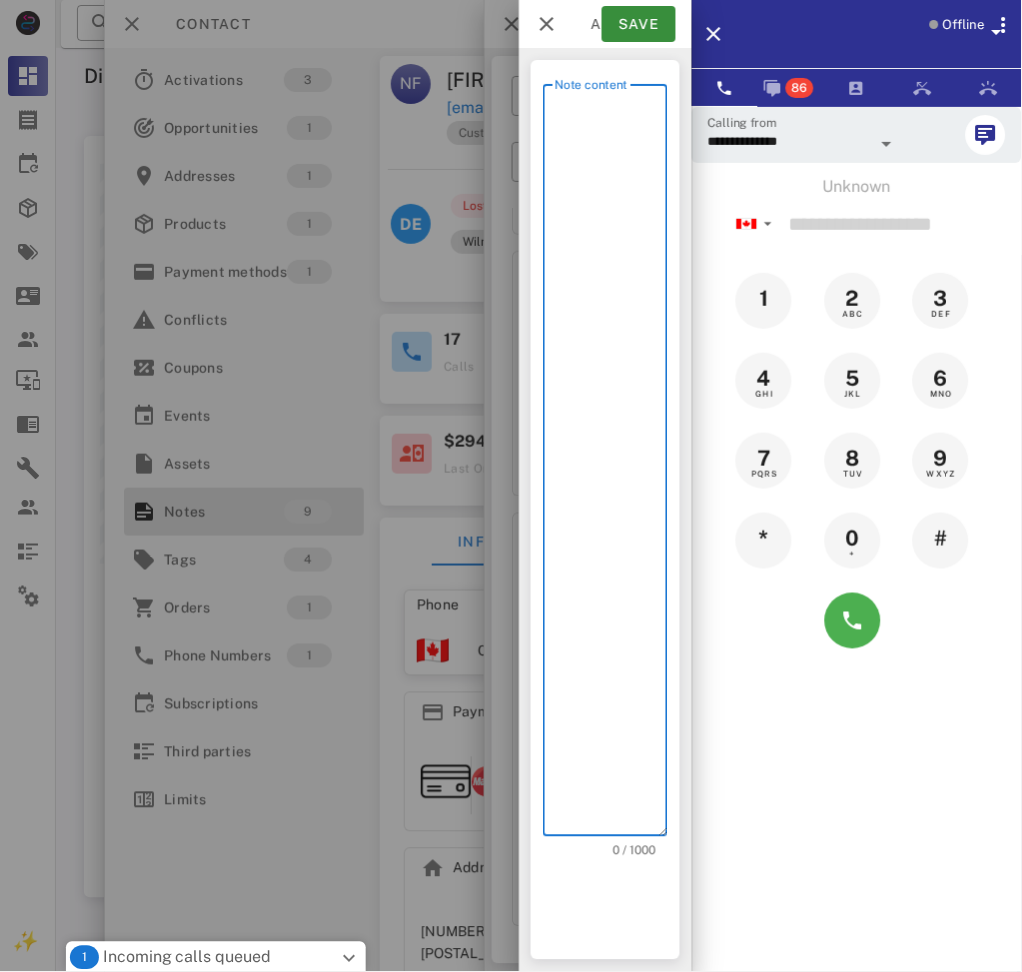 click on "Note content" at bounding box center [611, 465] 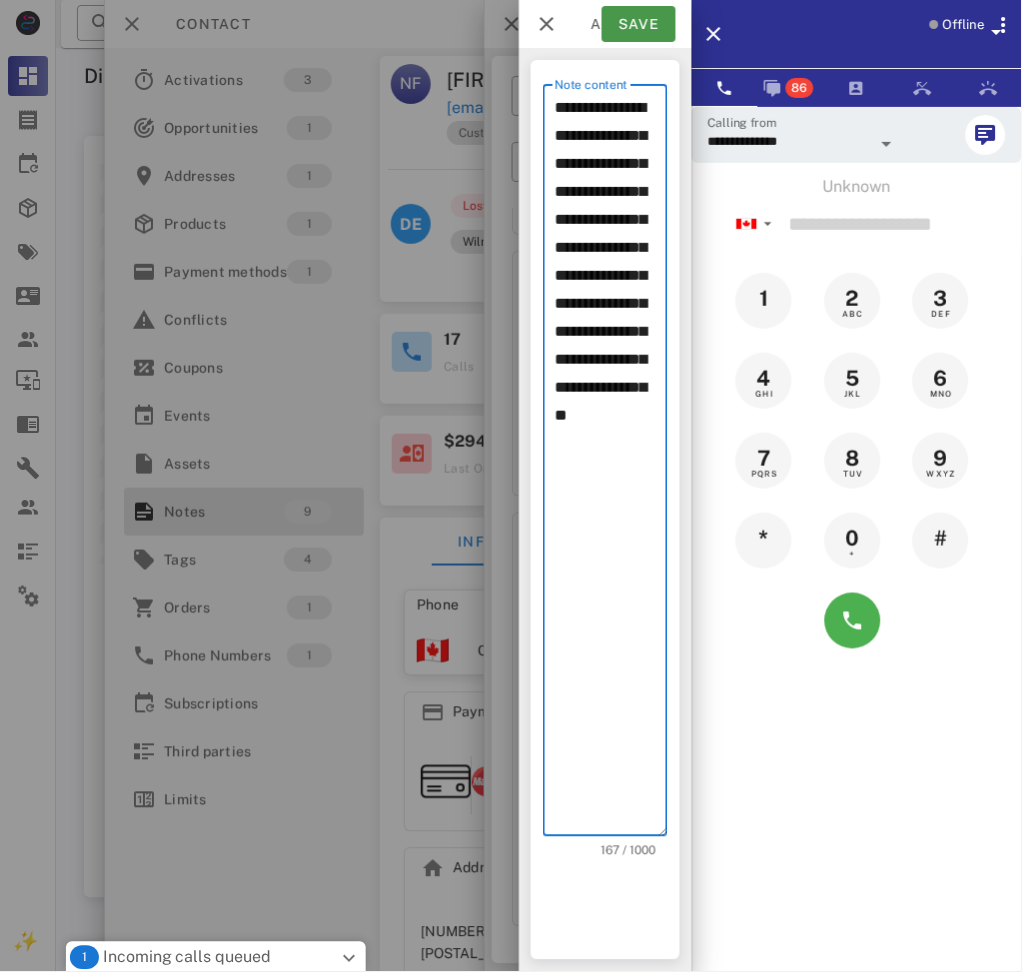 type on "**********" 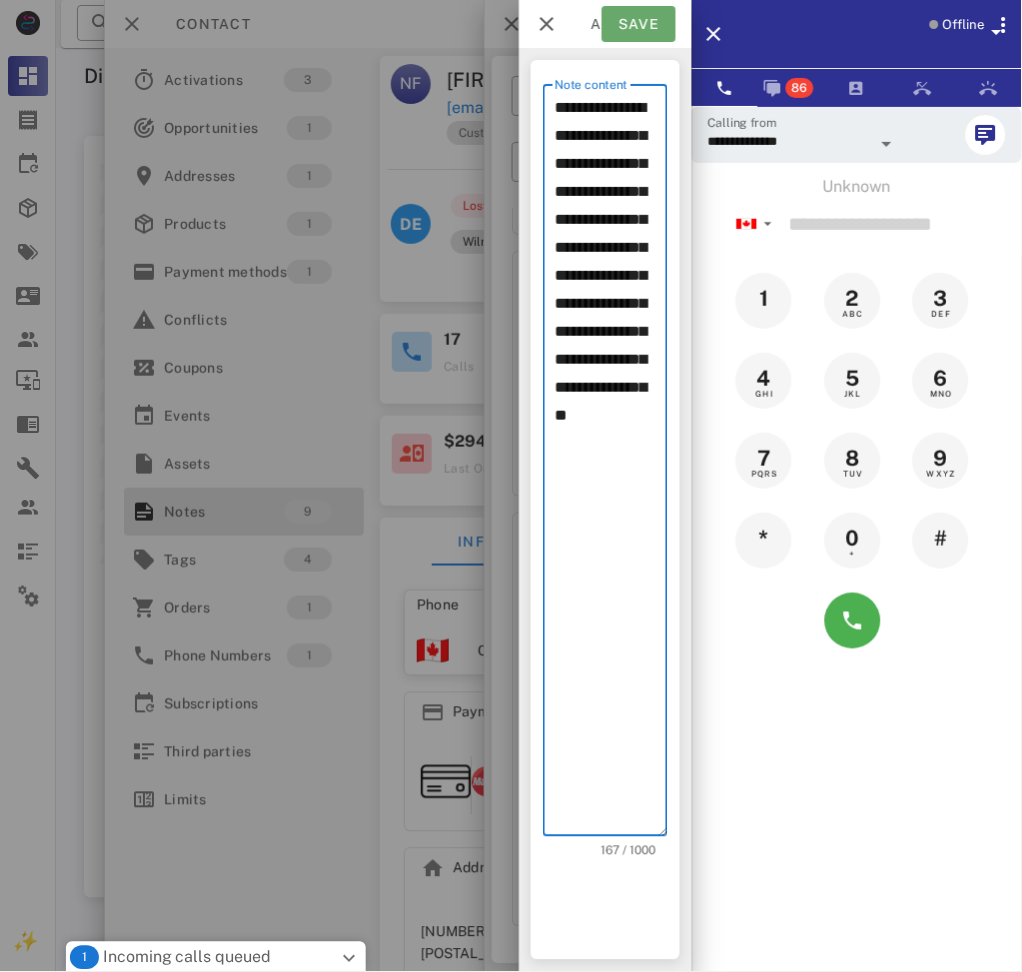 click on "Save" at bounding box center (639, 24) 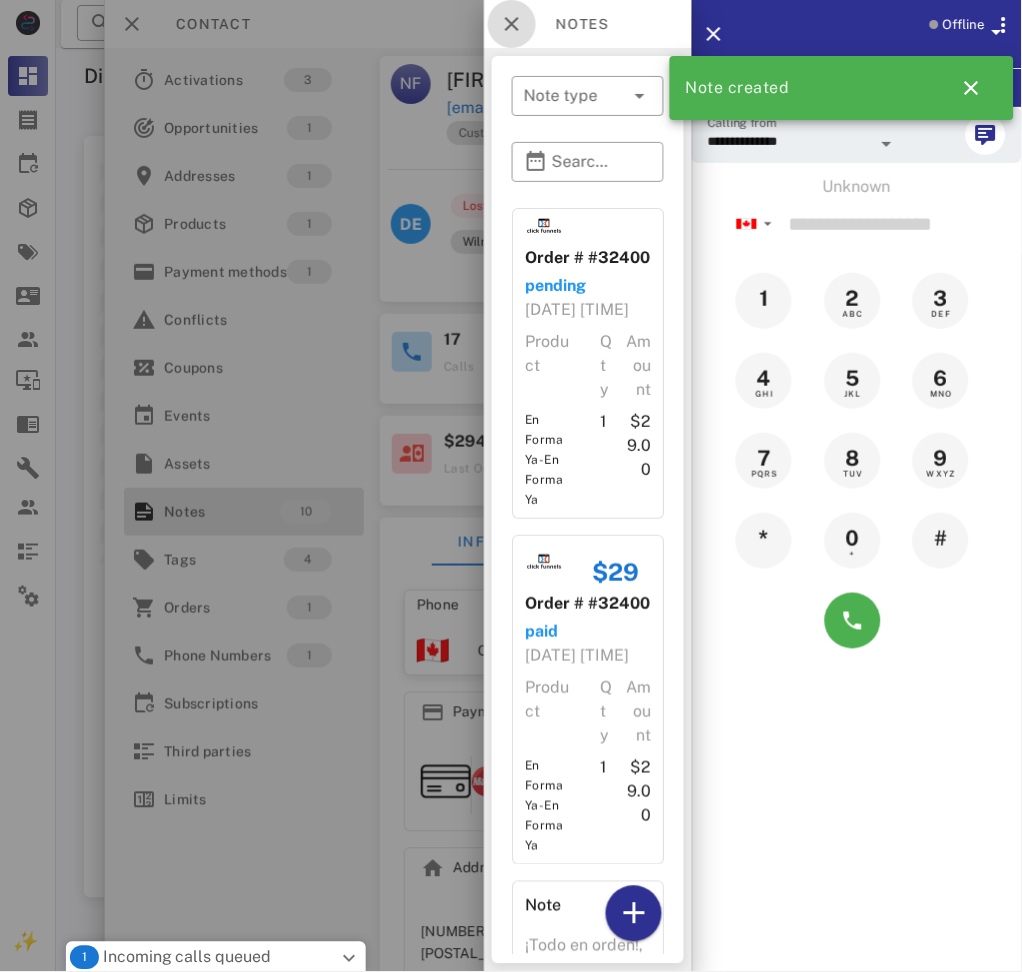 click at bounding box center (512, 24) 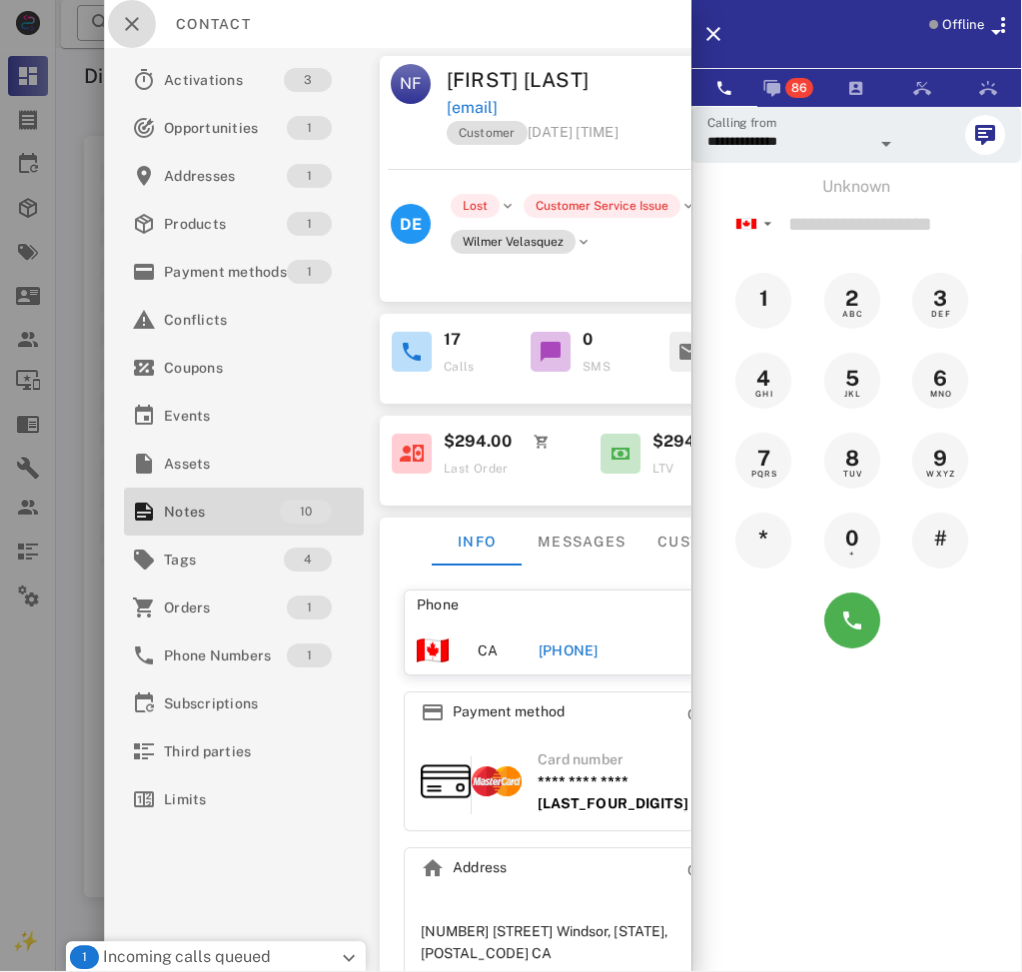 click at bounding box center [132, 24] 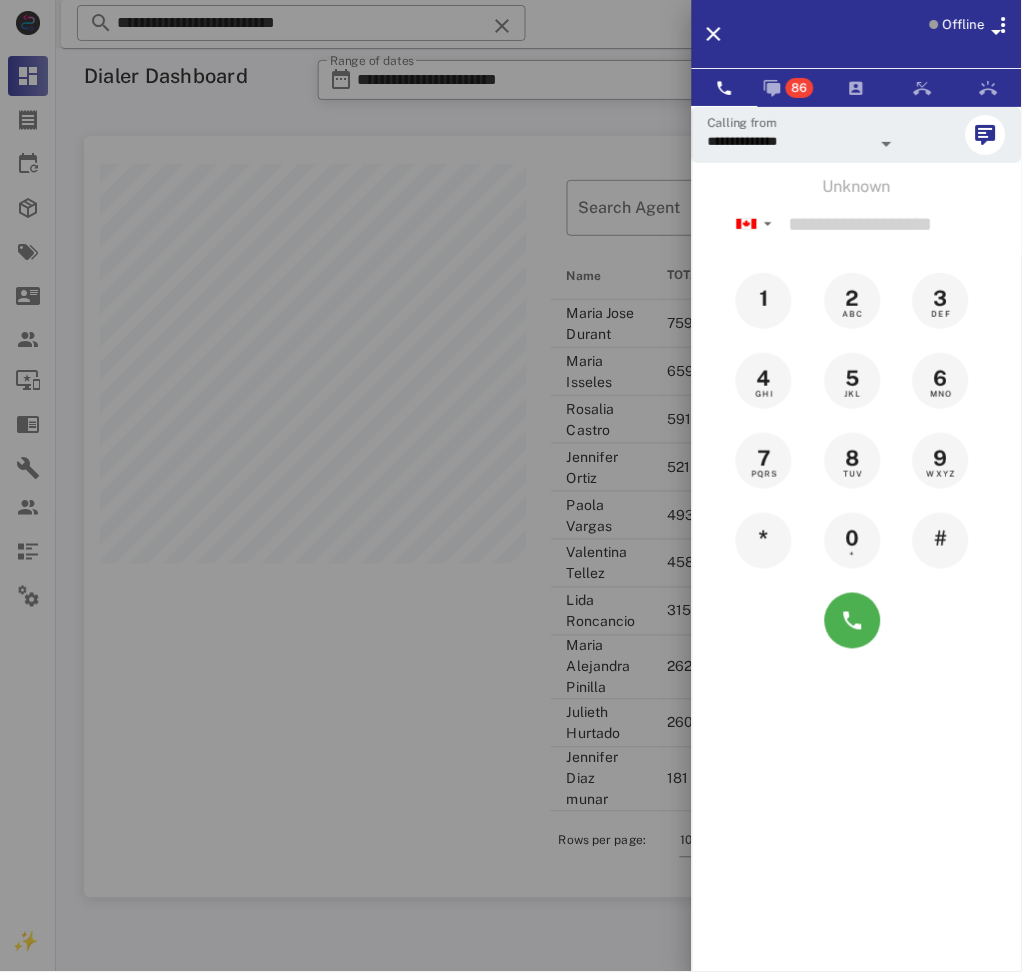 click at bounding box center (511, 486) 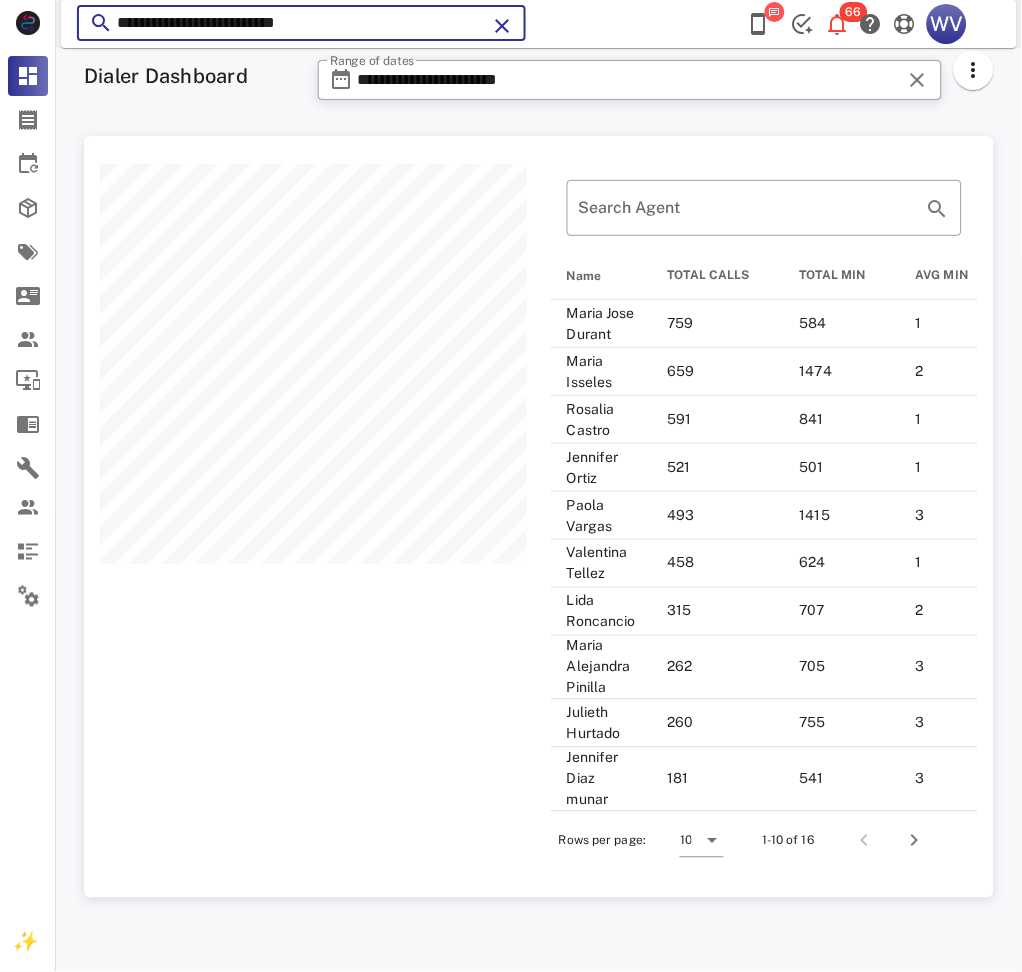 click on "**********" at bounding box center (301, 23) 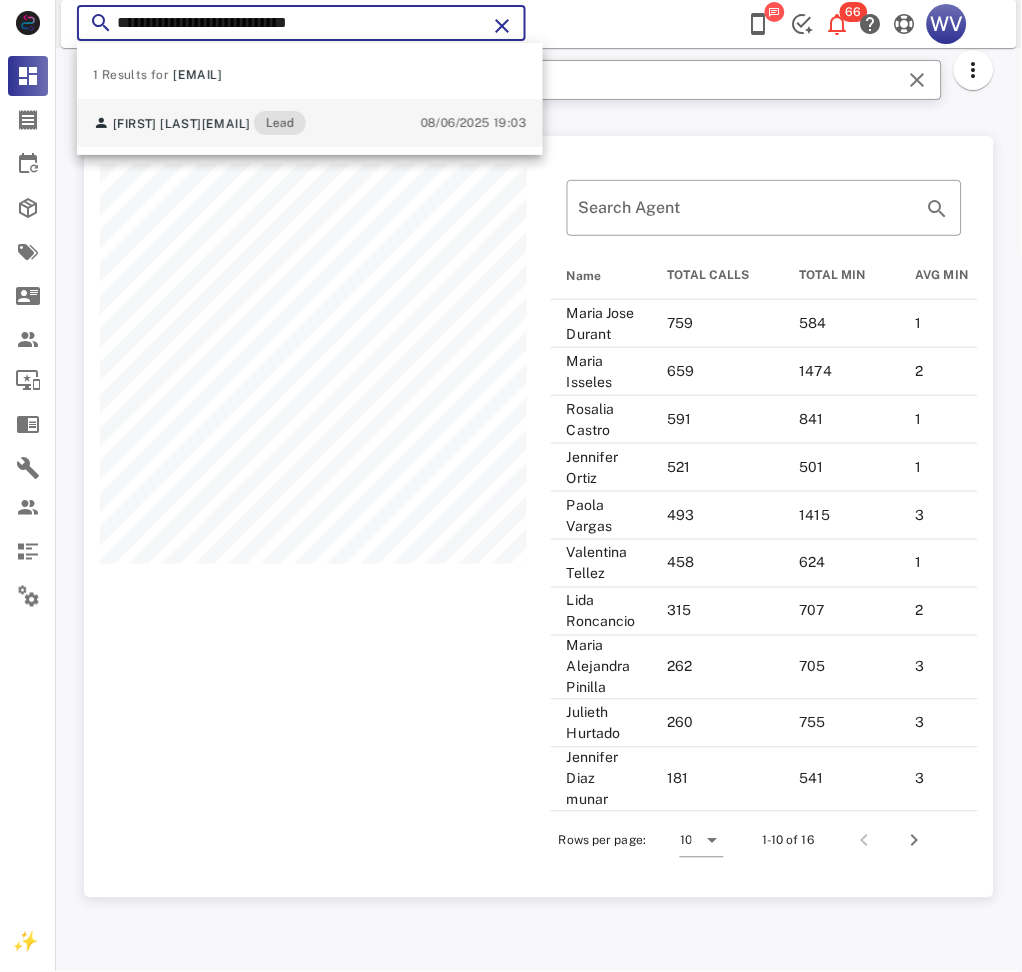 type on "**********" 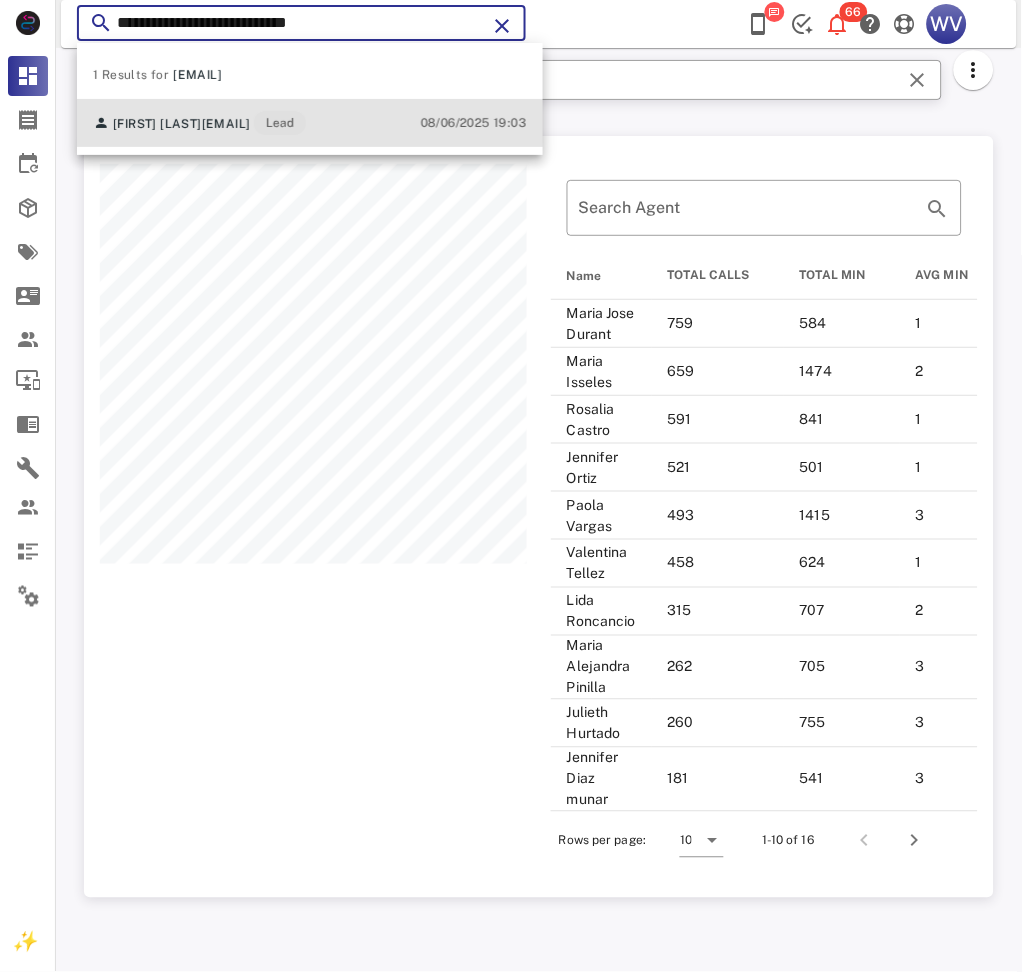 click on "[FIRST] [LAST]   [EMAIL]   Lead   [DATE] [TIME]" at bounding box center [310, 123] 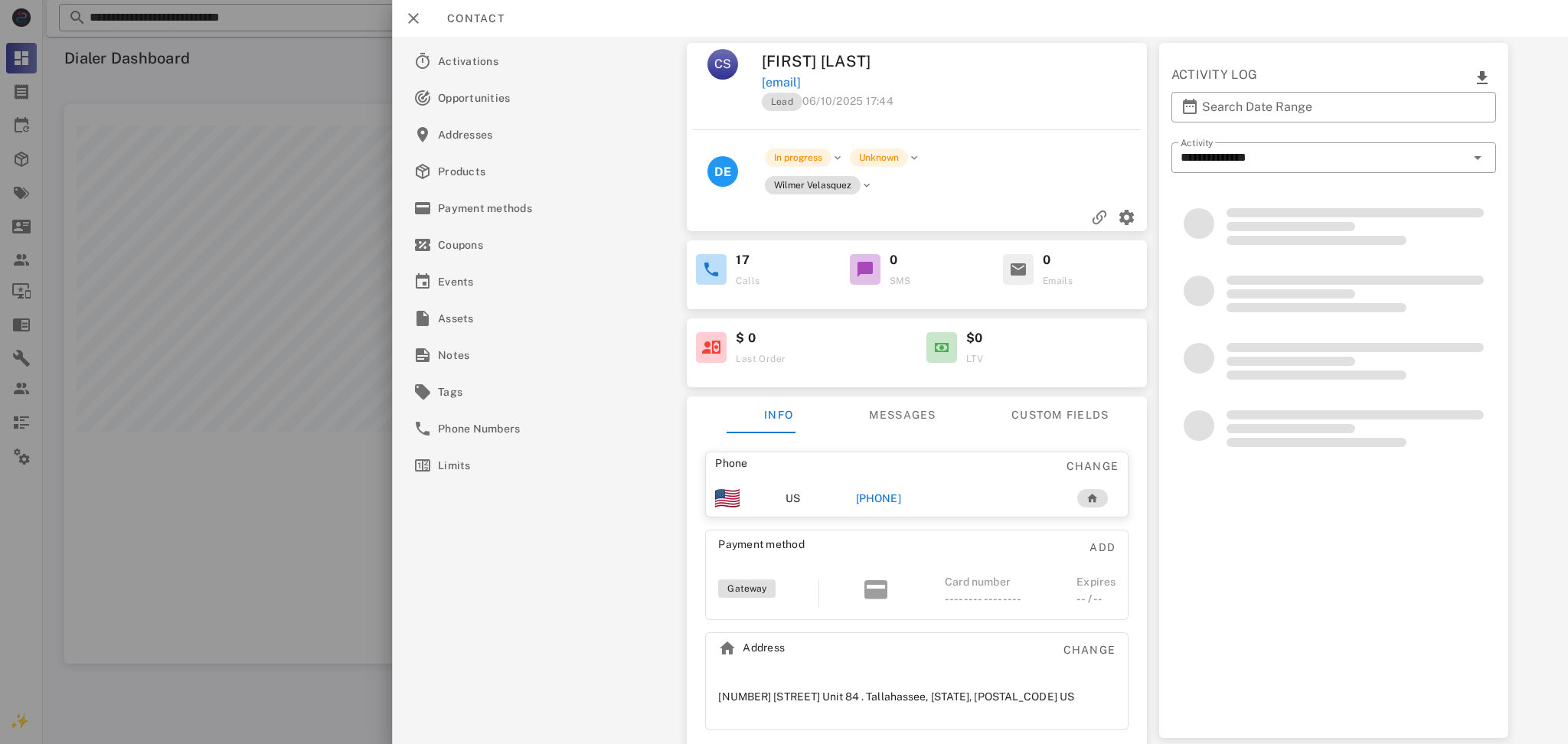 scroll, scrollTop: 764873, scrollLeft: 764143, axis: both 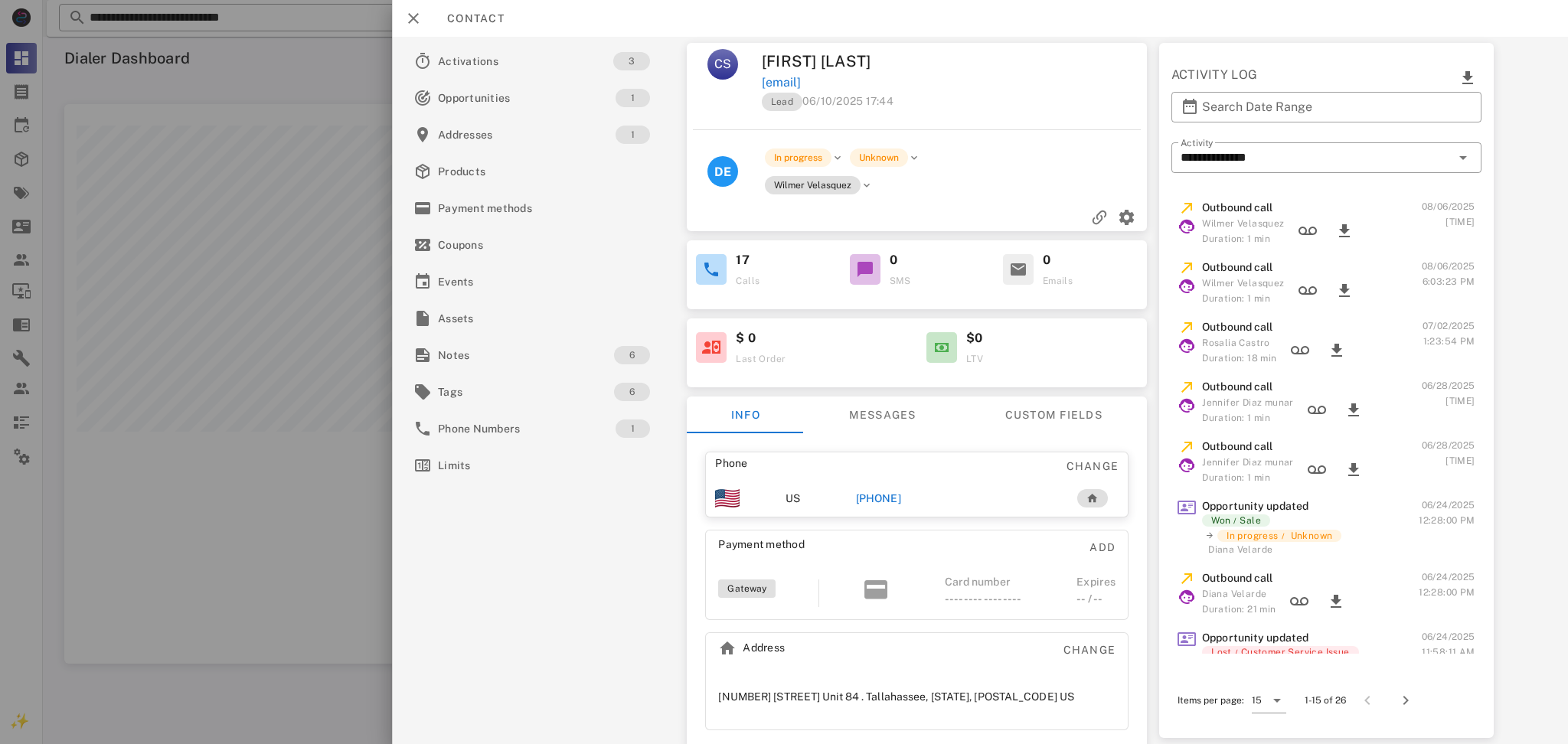 click on "[PHONE]" at bounding box center (878, 498) 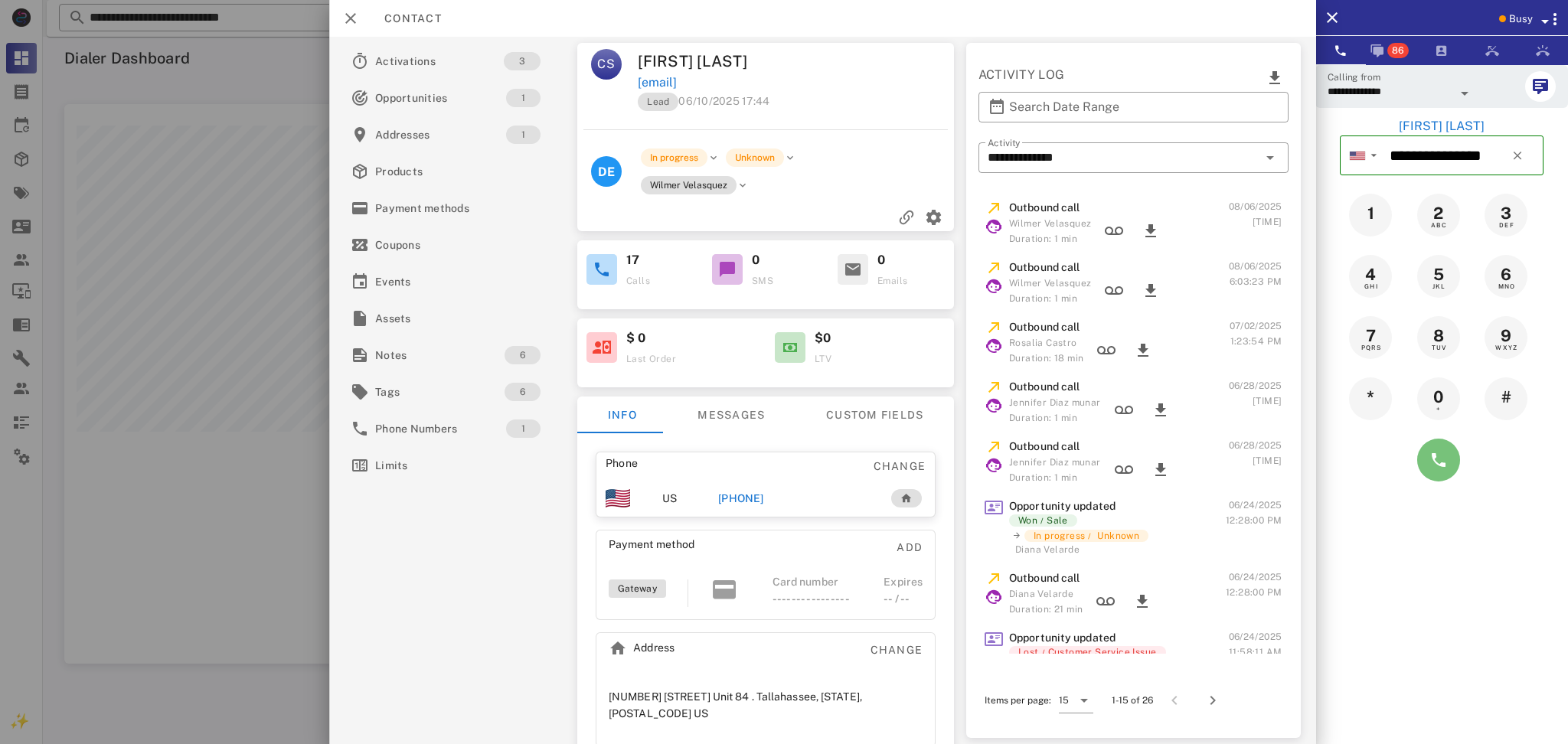 click at bounding box center (1439, 460) 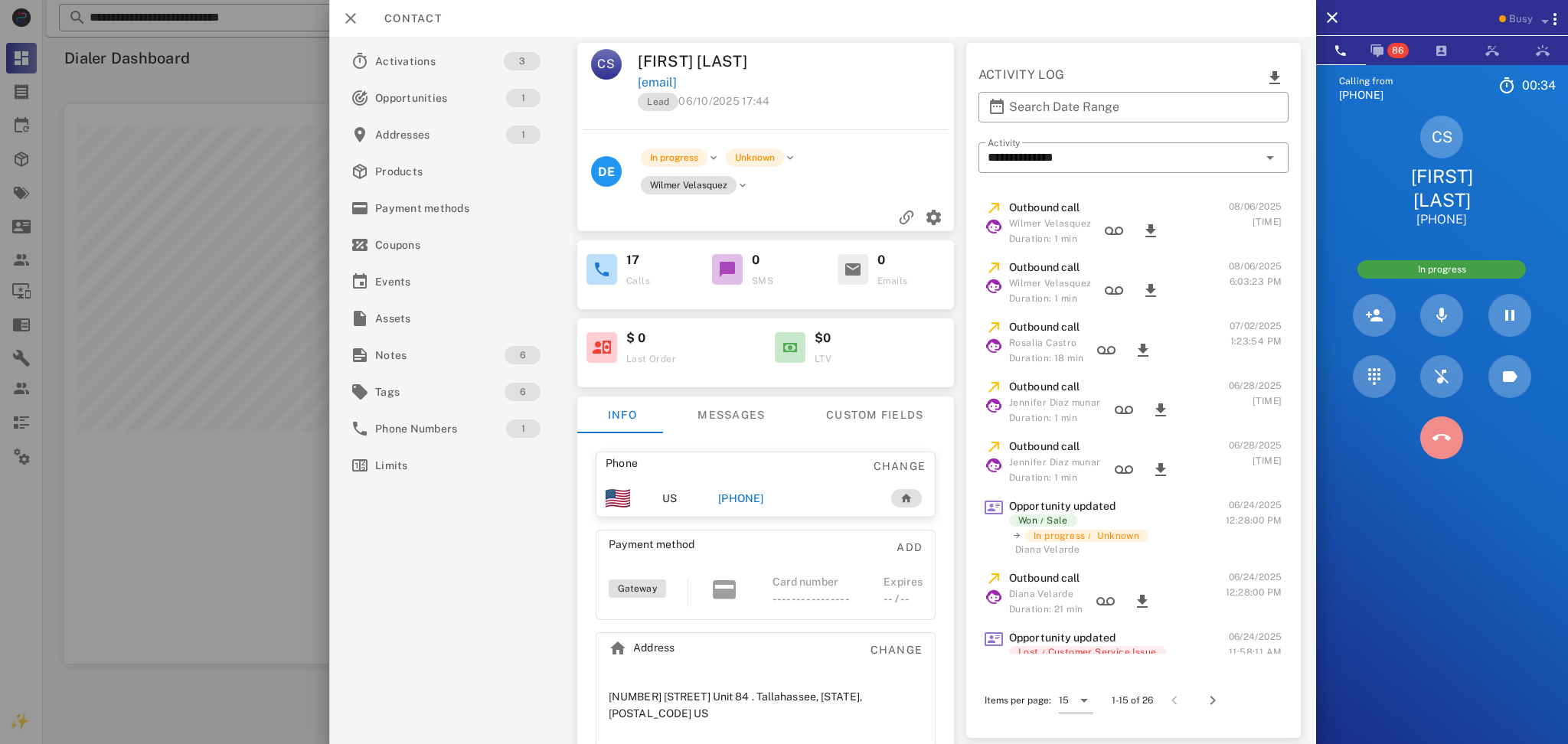 click at bounding box center [1442, 438] 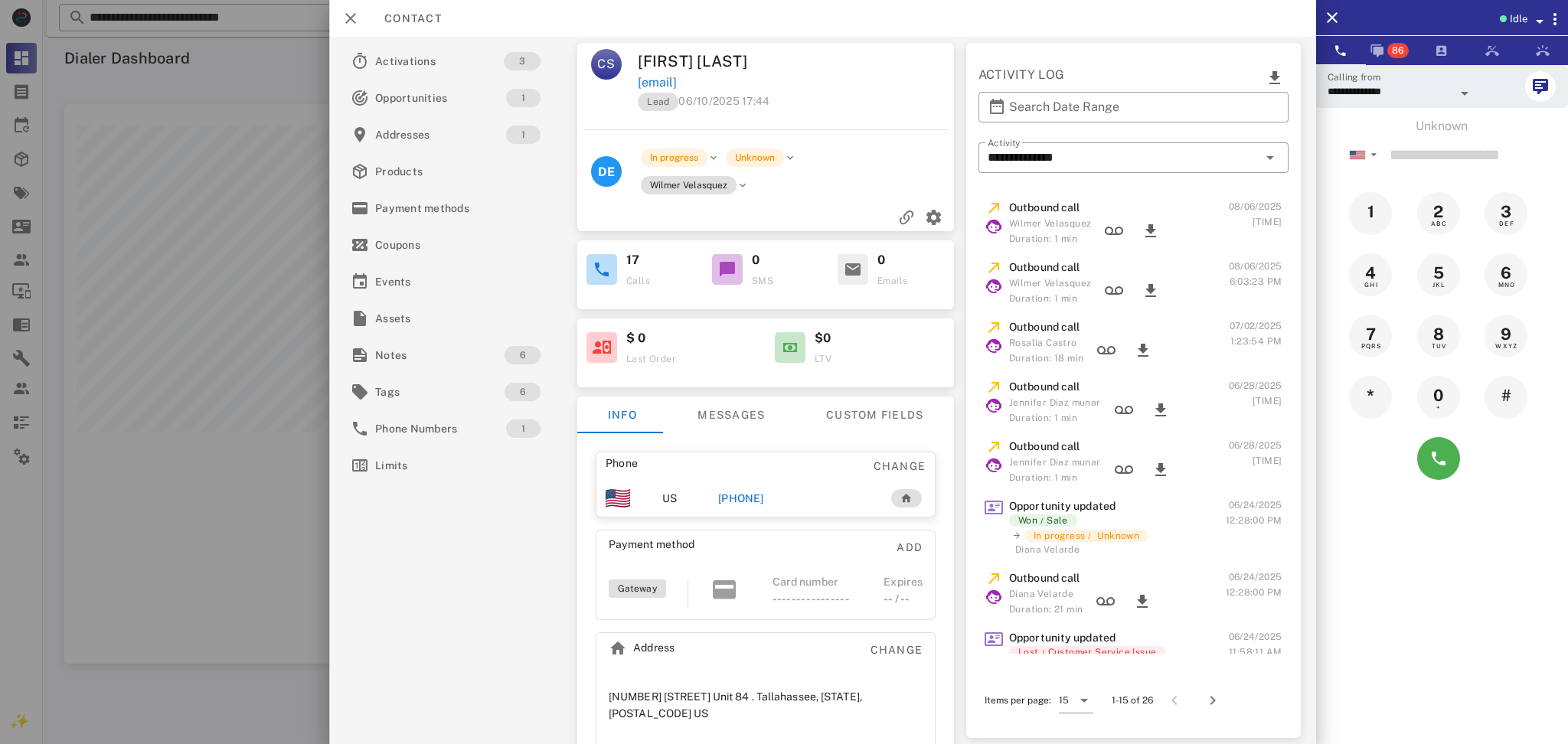 click on "[PHONE]" at bounding box center [740, 498] 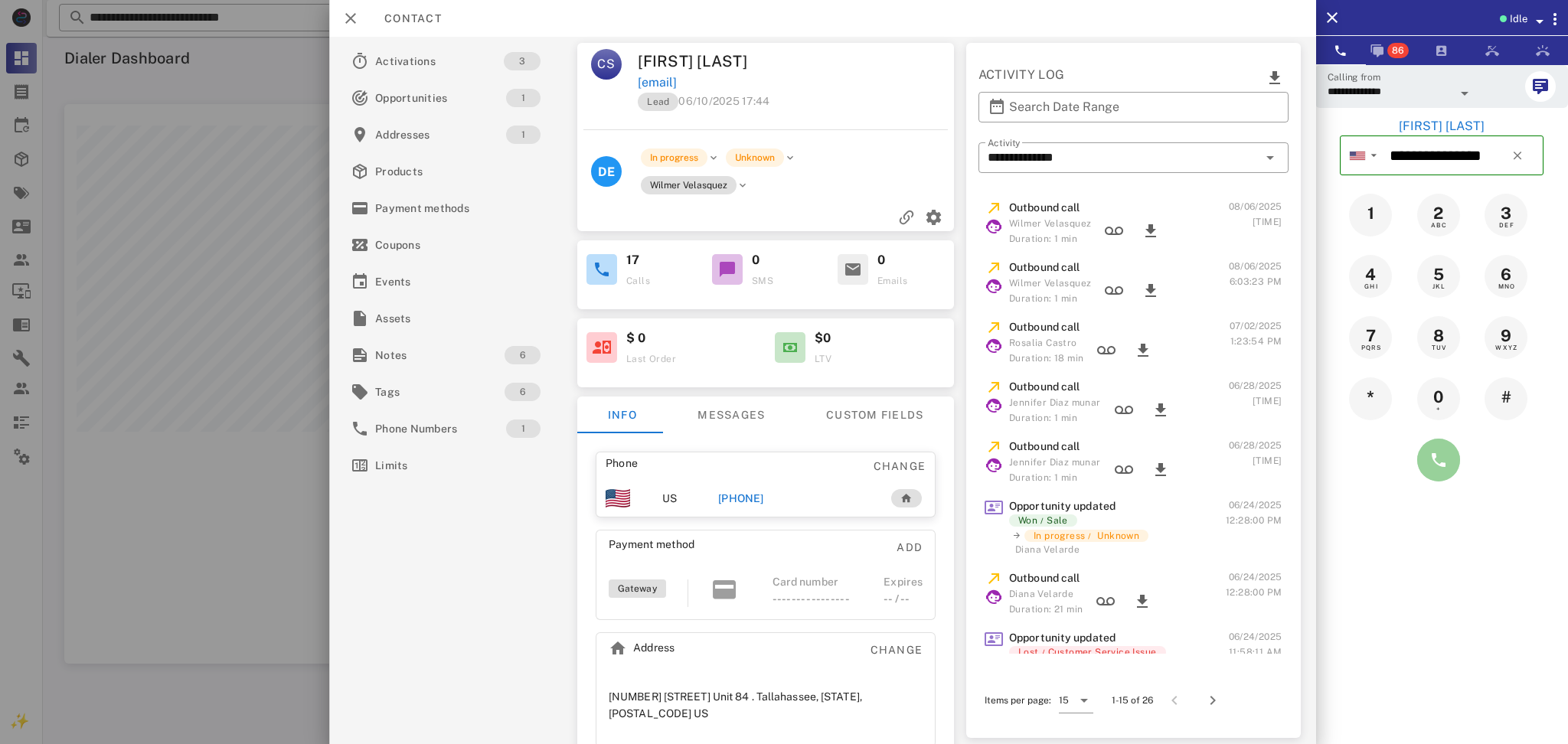 click at bounding box center [1439, 460] 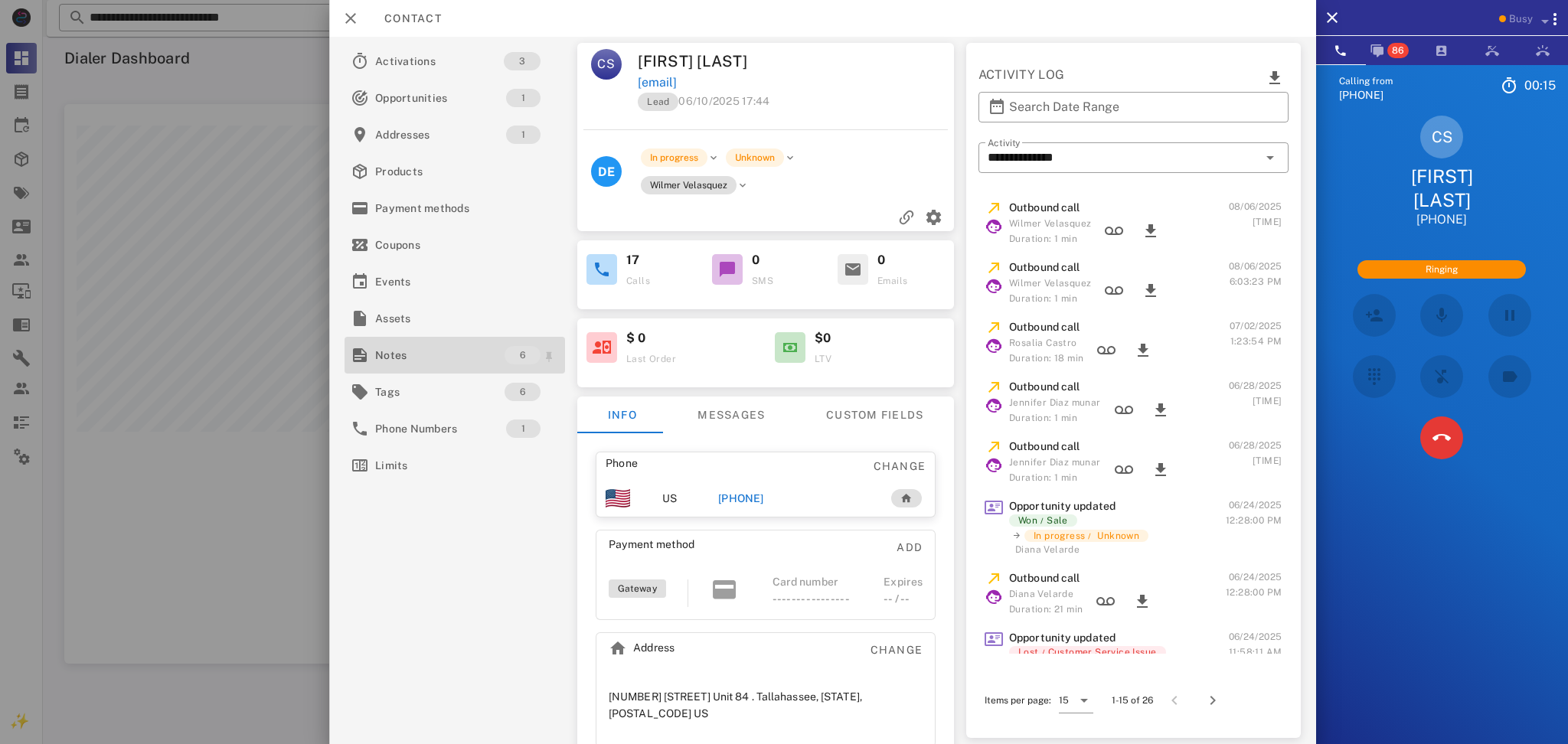 click on "Notes" at bounding box center (439, 355) 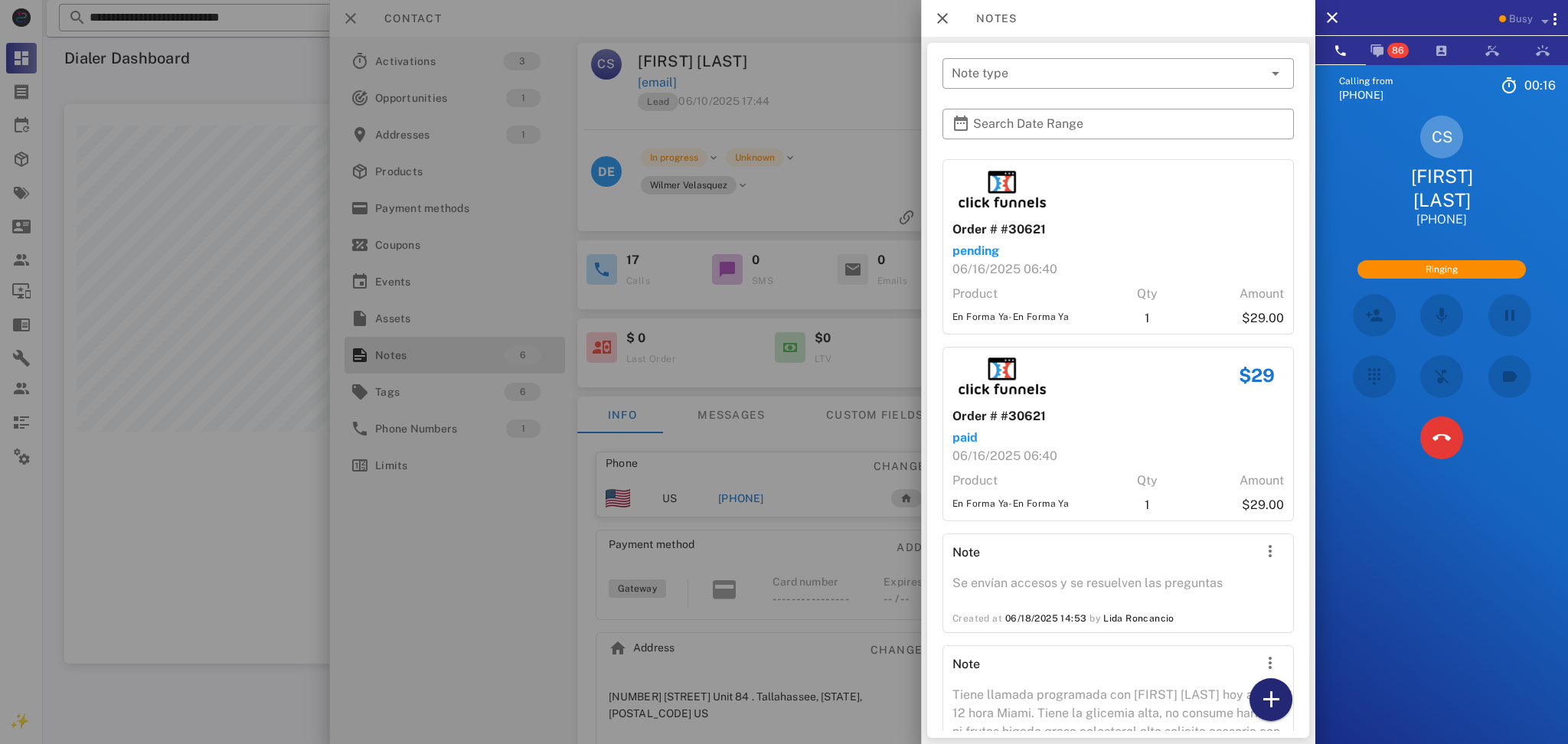 click at bounding box center (1271, 700) 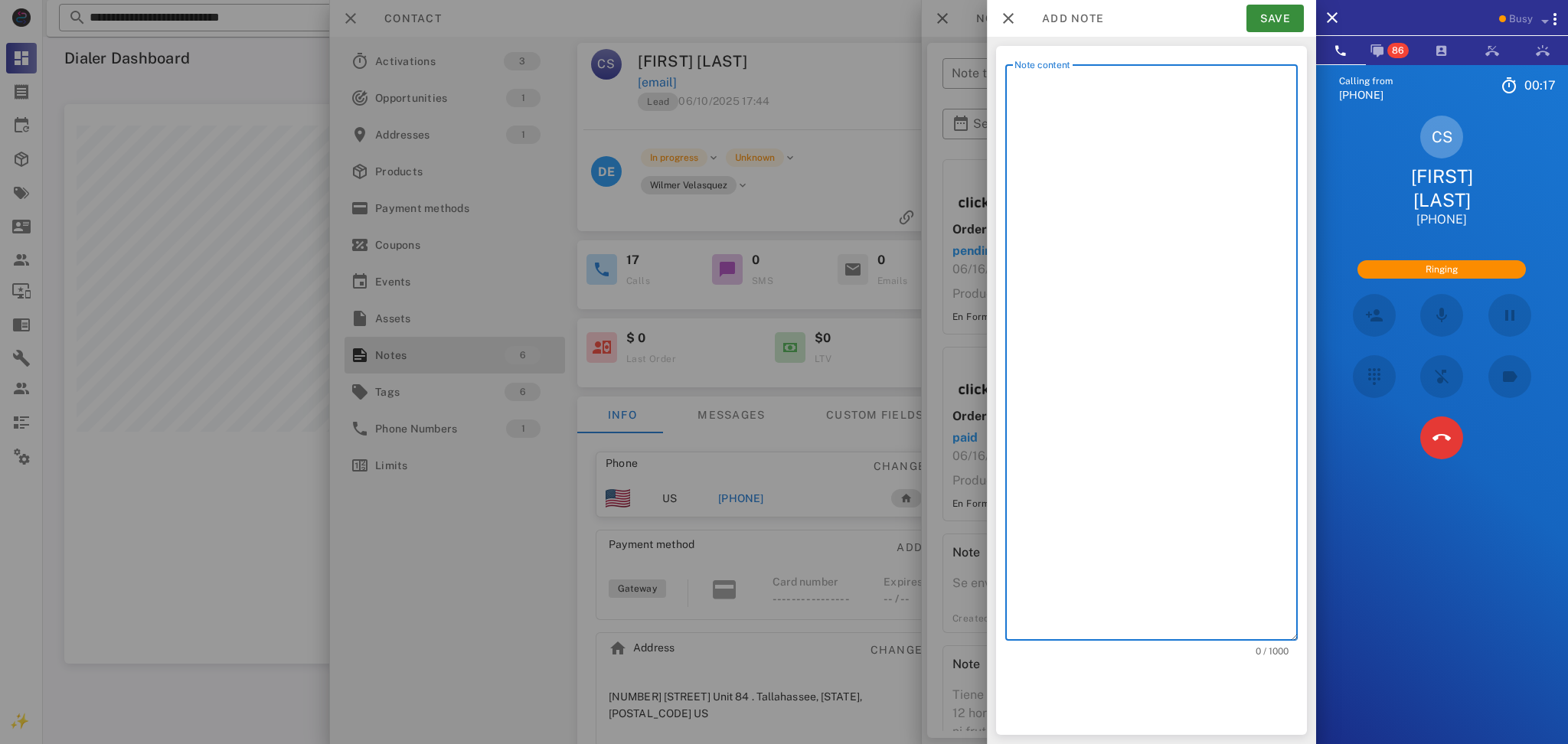 click on "Note content" at bounding box center [1156, 356] 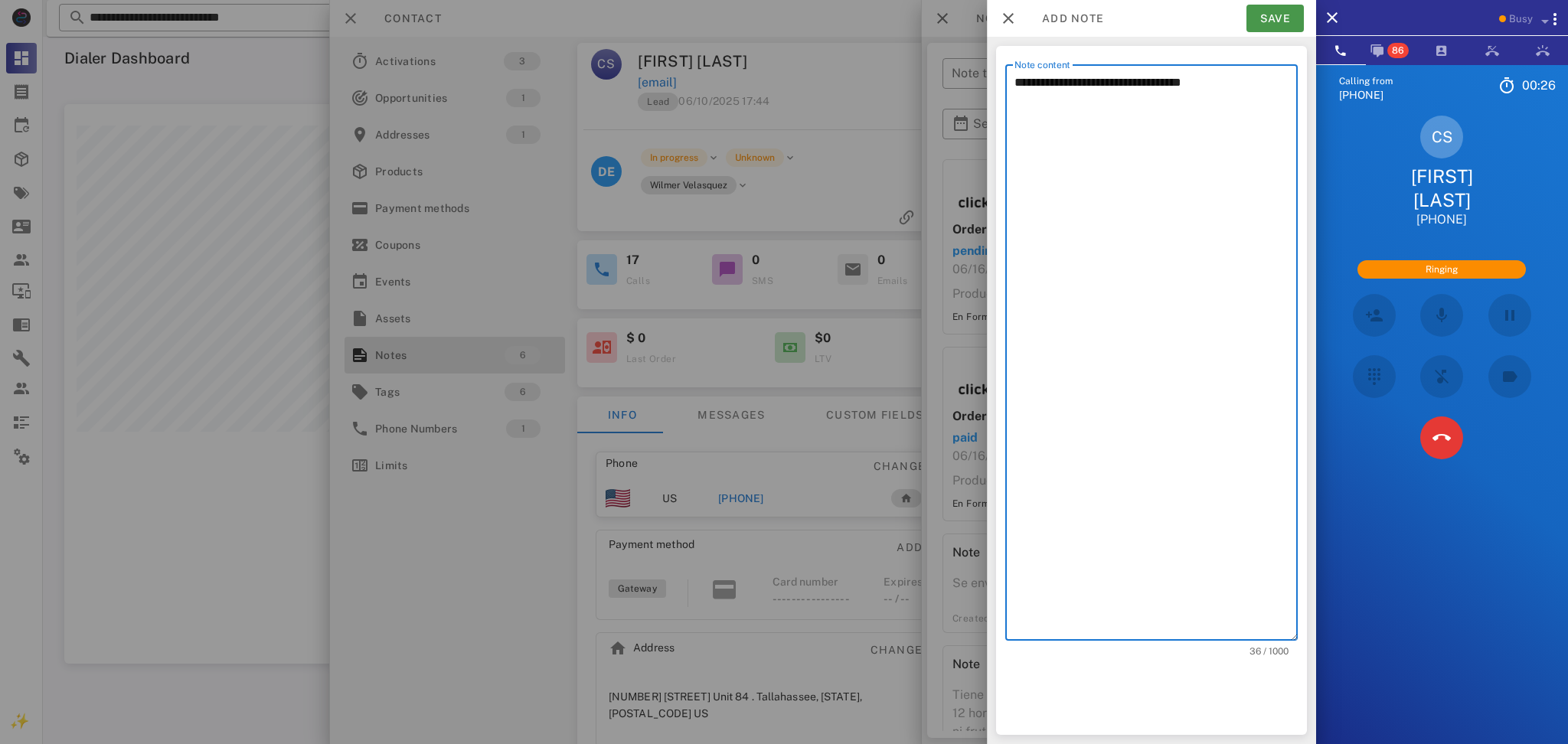 type on "**********" 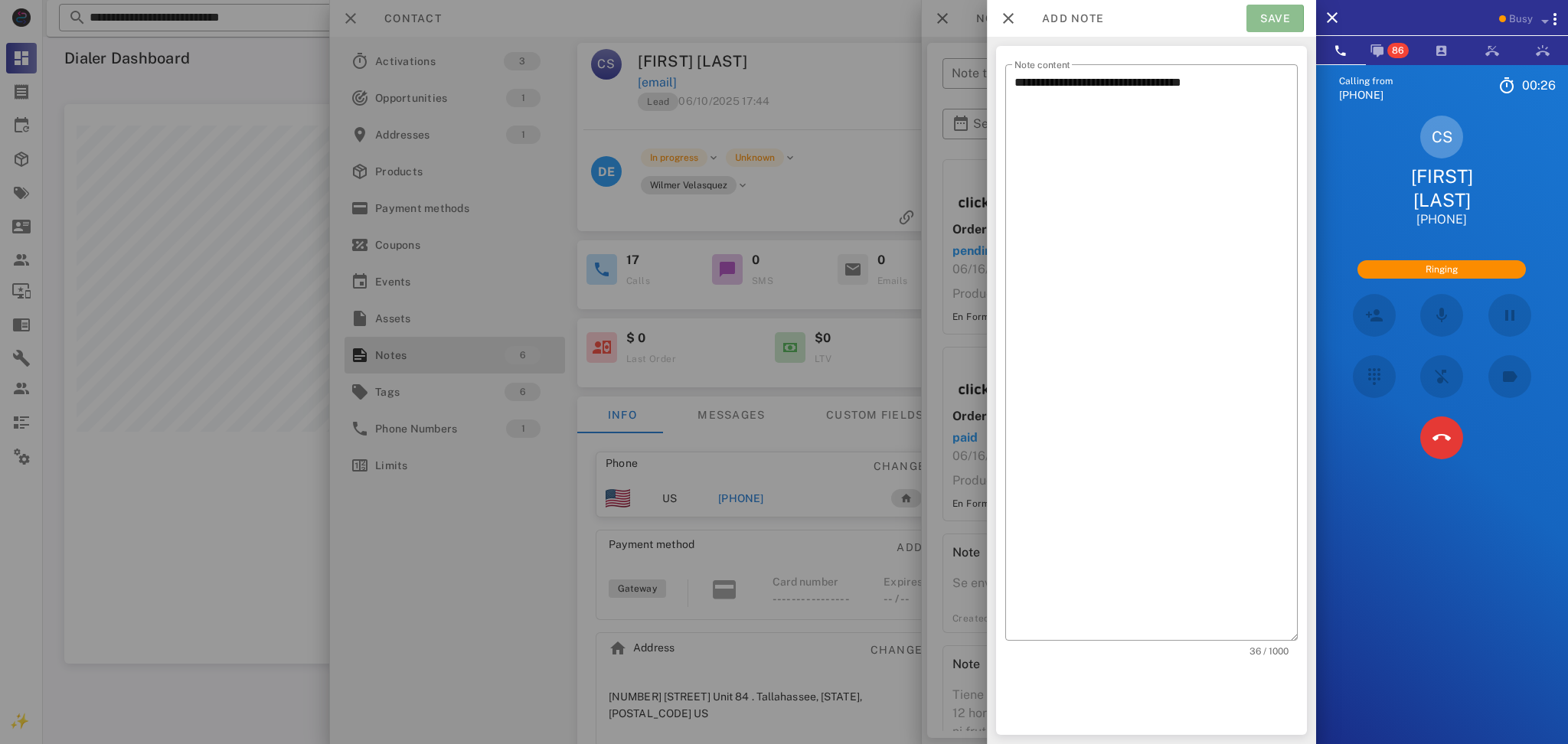 click on "Save" at bounding box center (1275, 18) 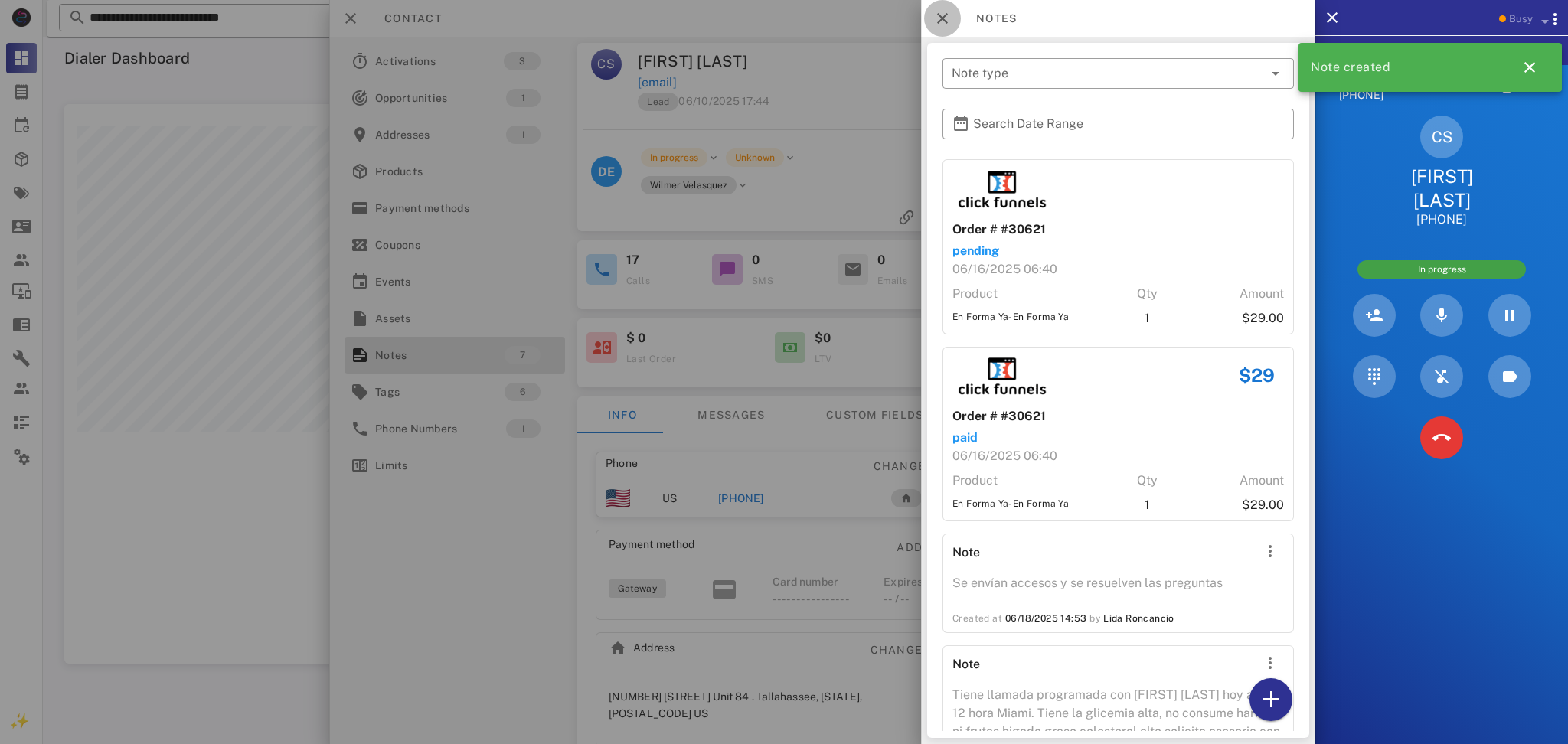 click at bounding box center (942, 18) 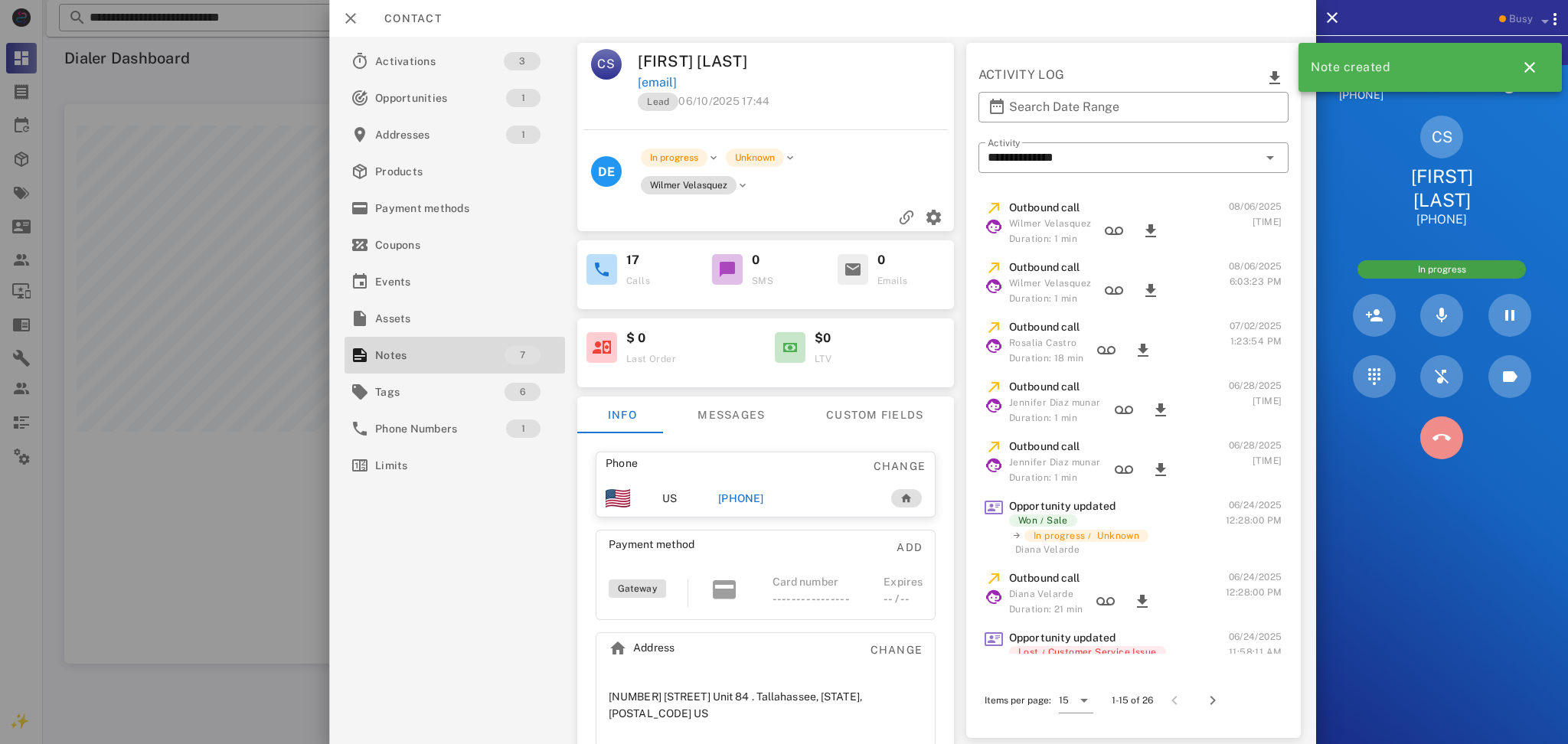 click at bounding box center [1442, 438] 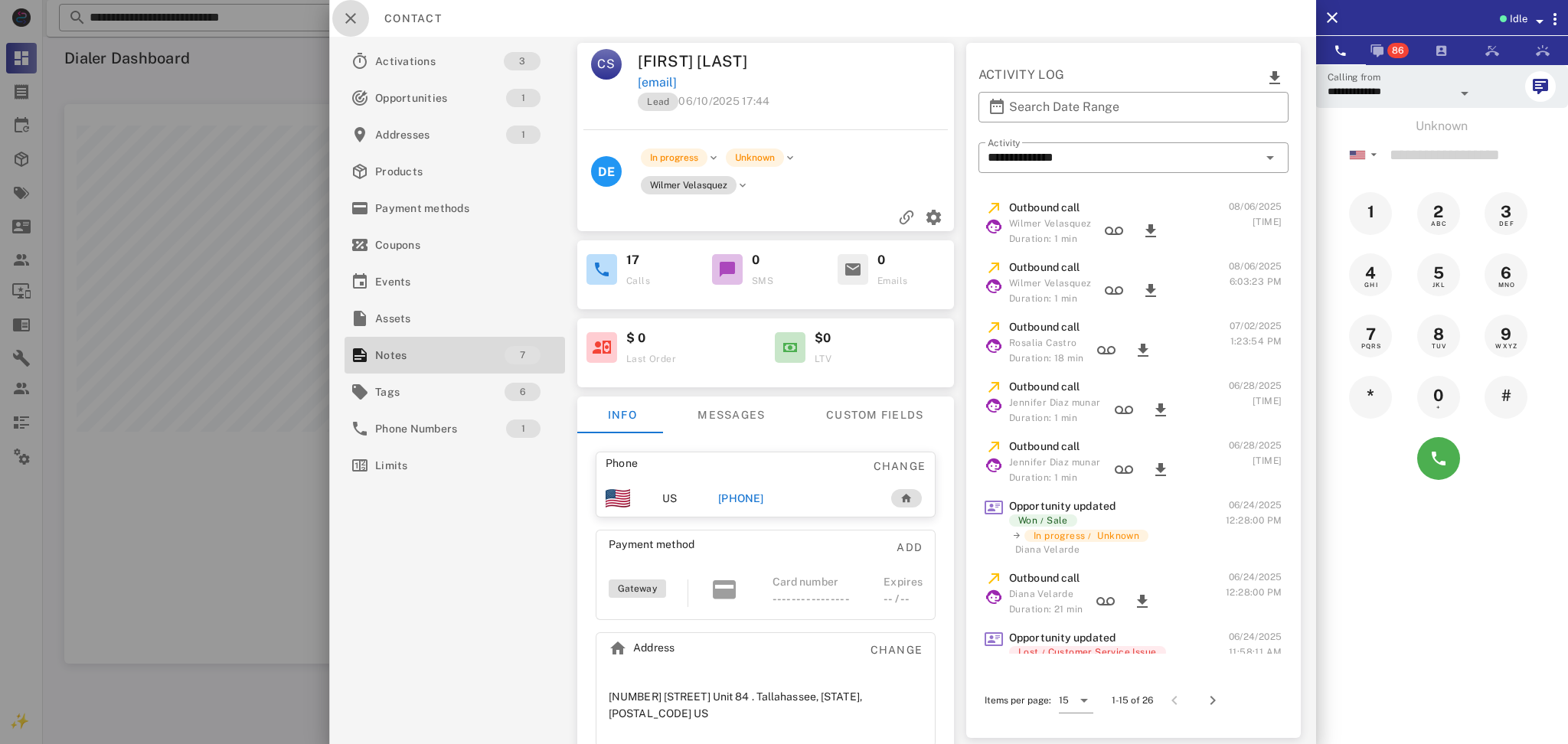 click at bounding box center [351, 18] 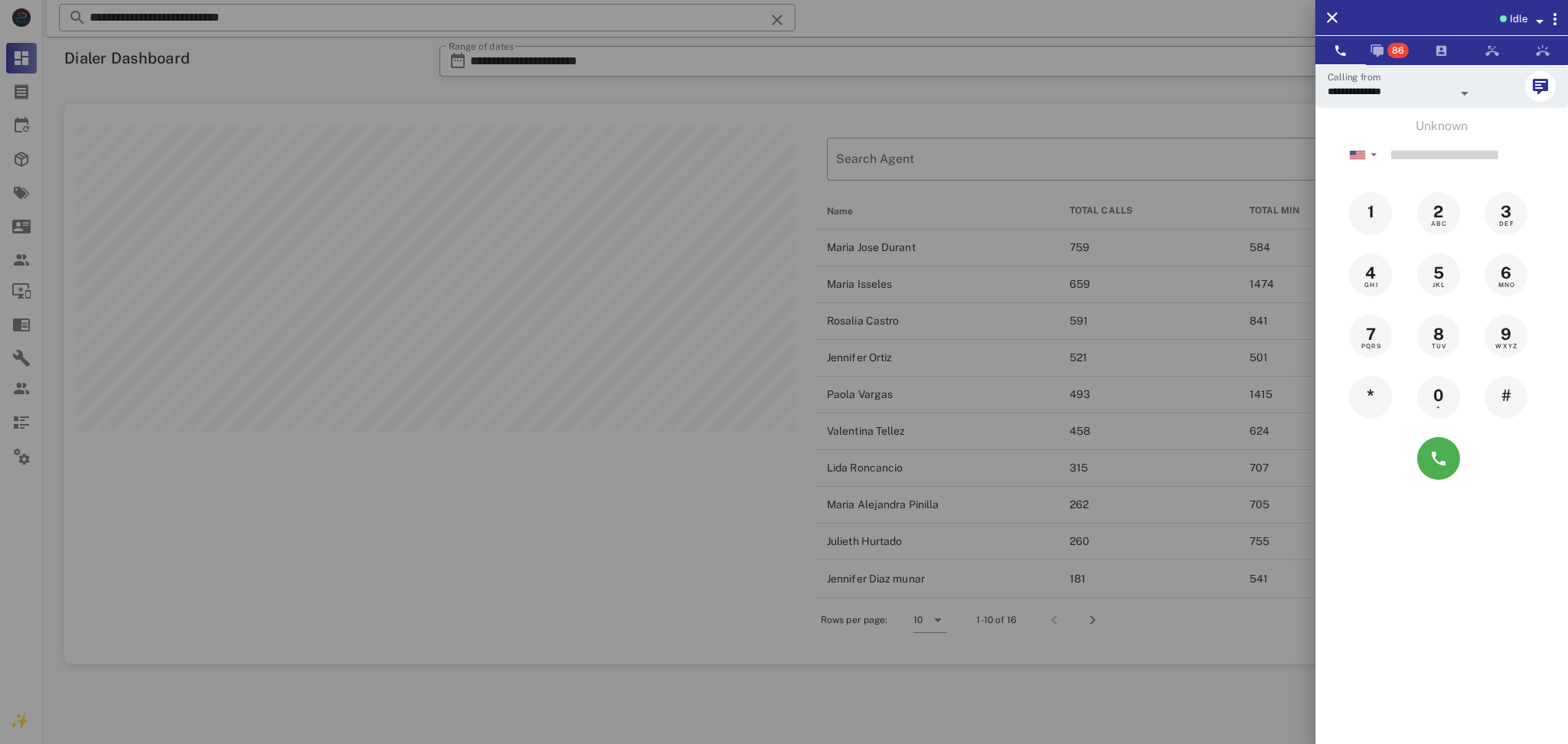 click at bounding box center [784, 372] 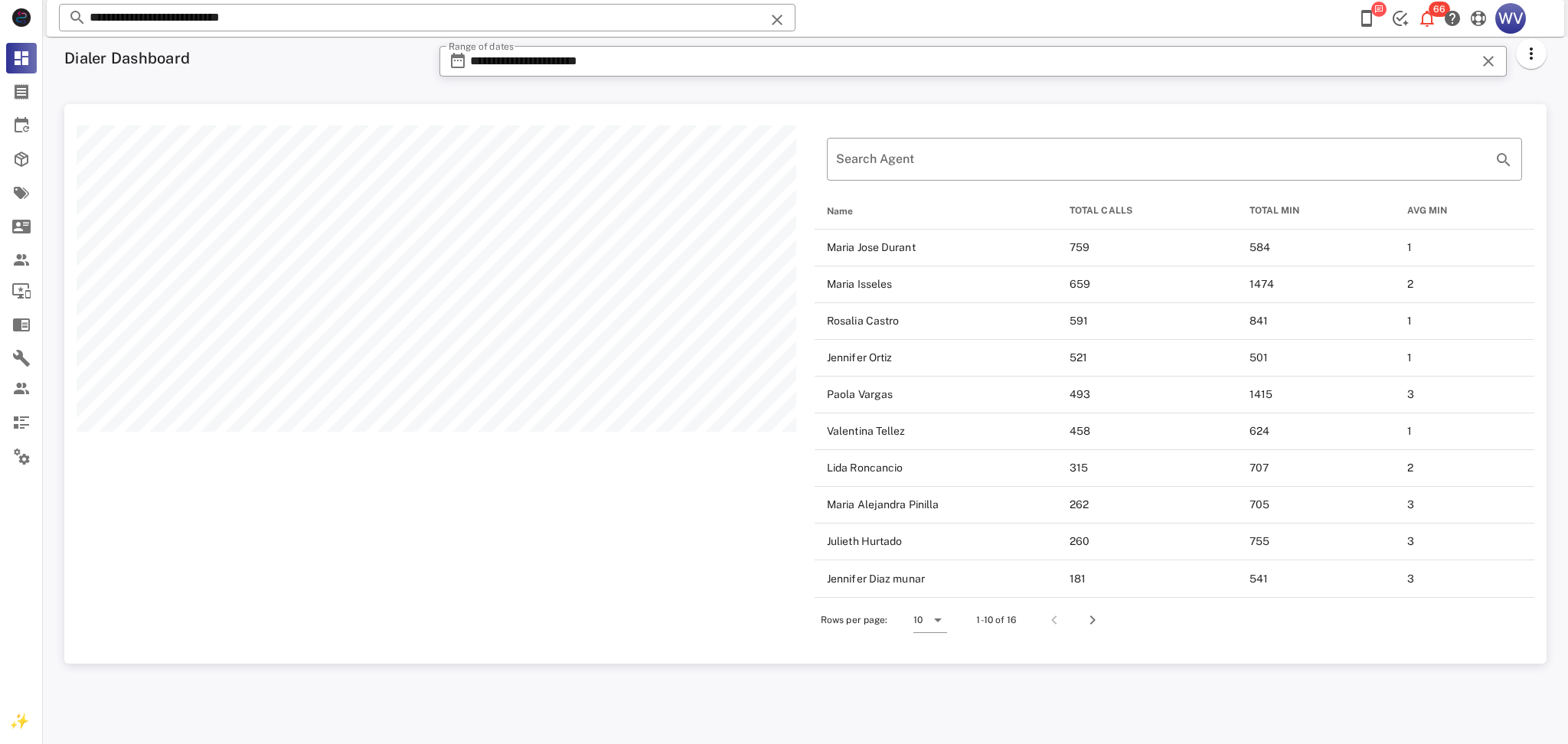 click on "**********" at bounding box center [427, 18] 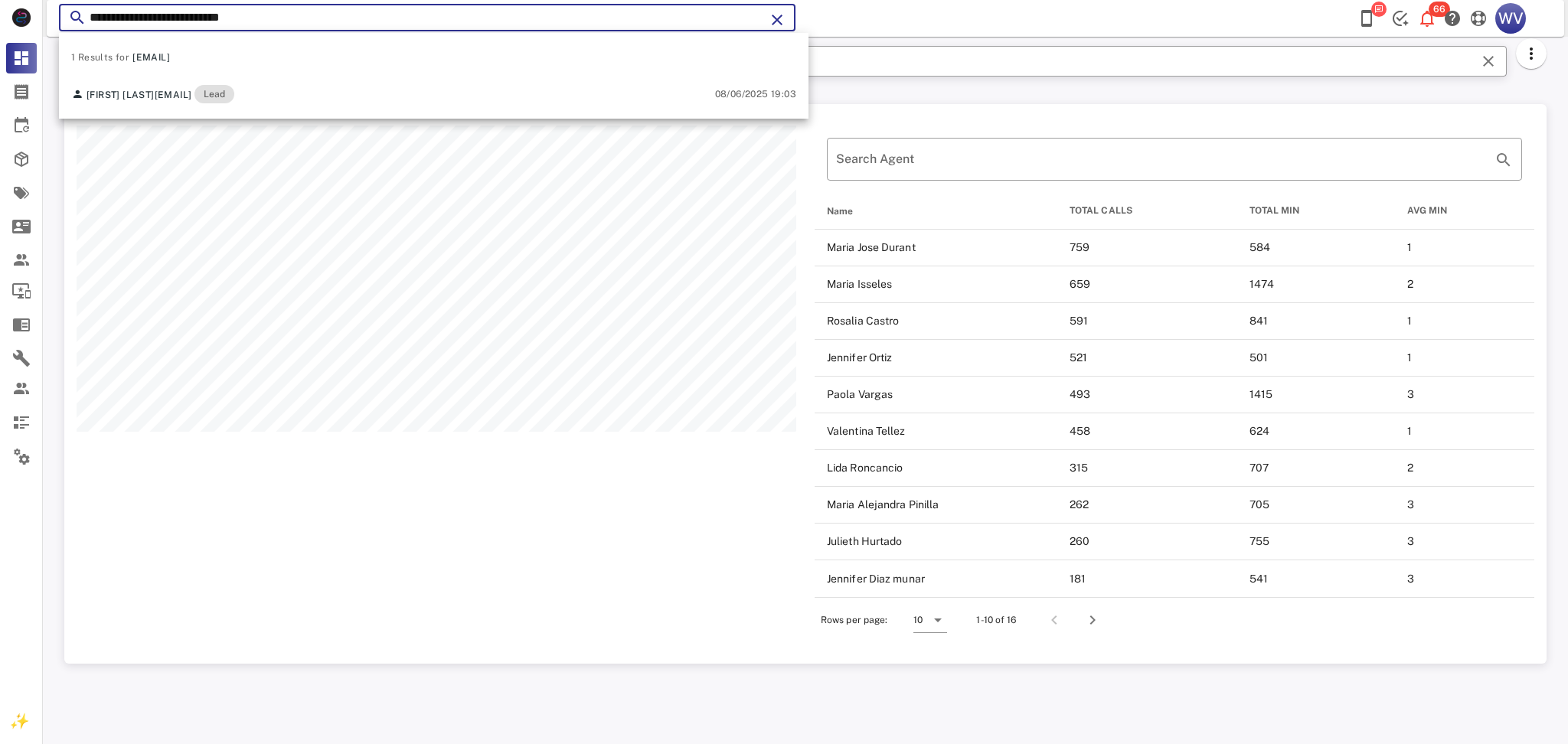click on "**********" at bounding box center [427, 18] 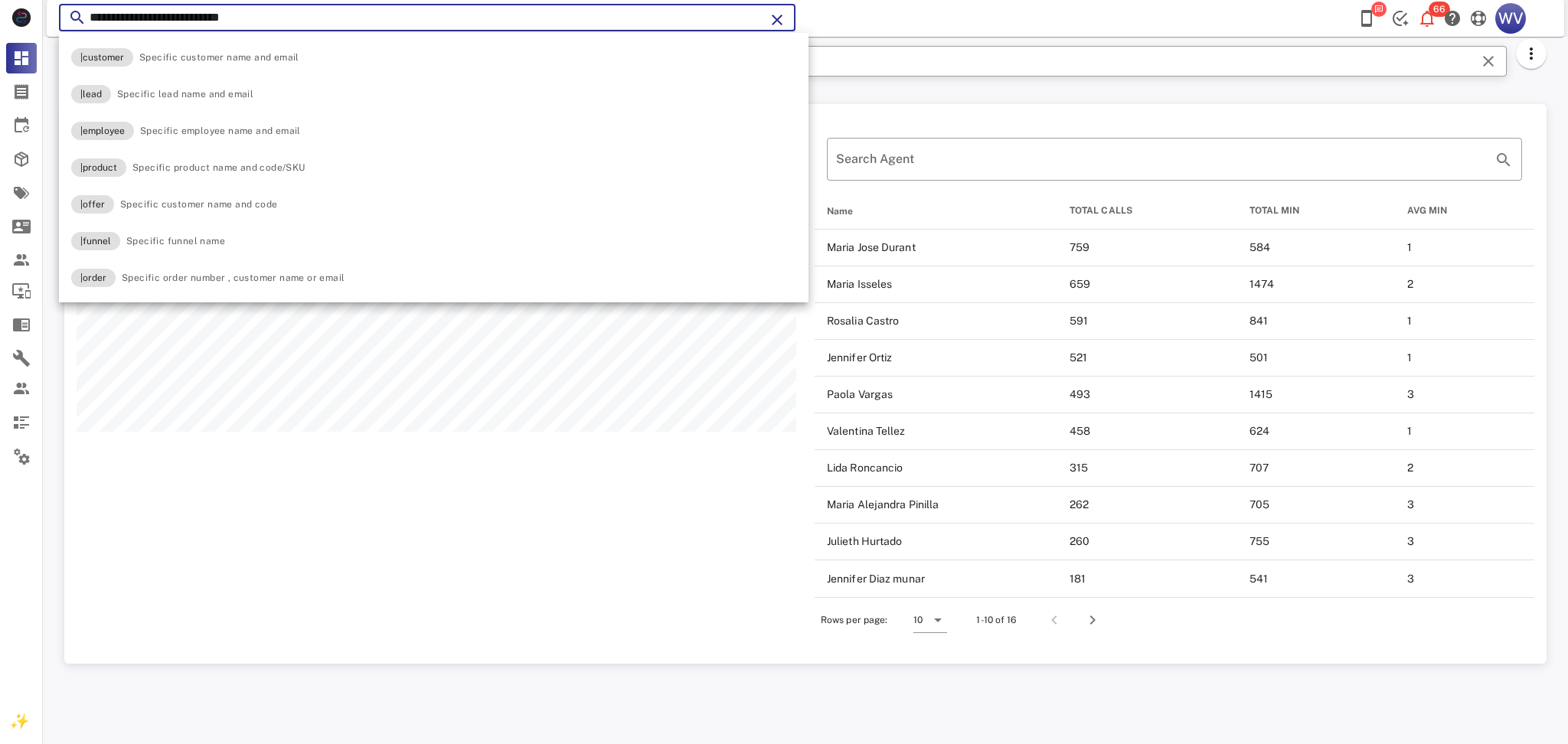 paste 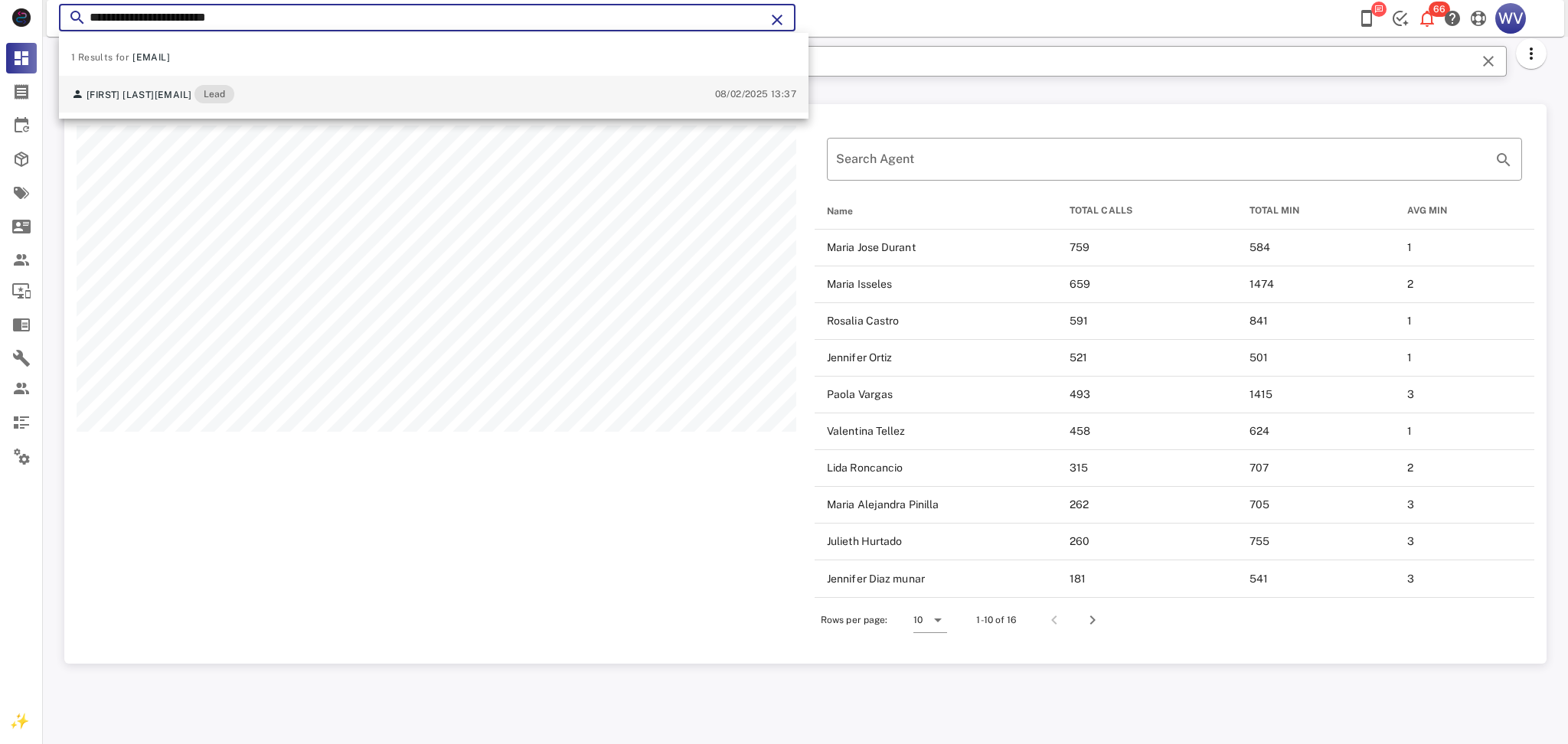 type on "**********" 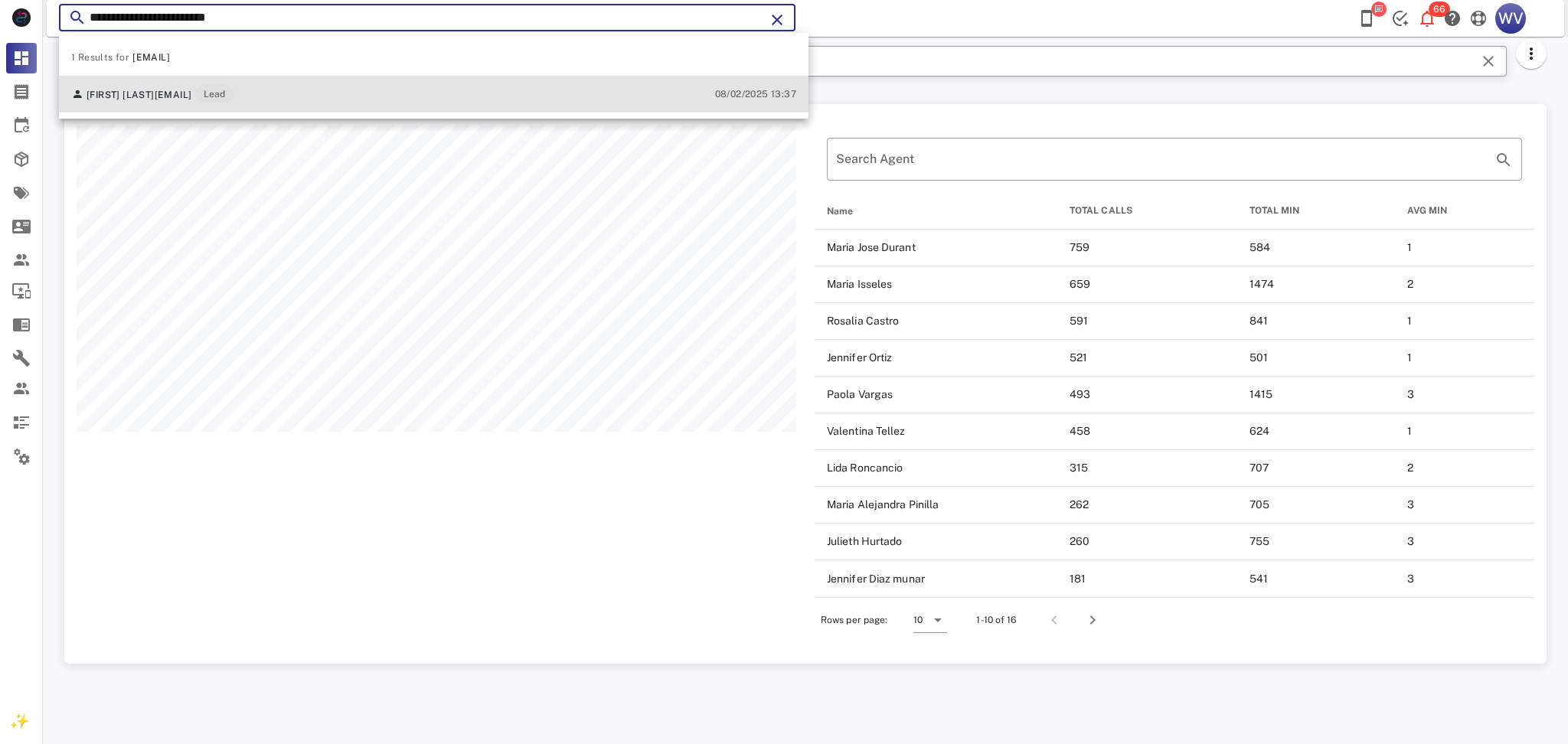click on "[FIRST] [LAST]   [EMAIL]   Lead" at bounding box center [152, 94] 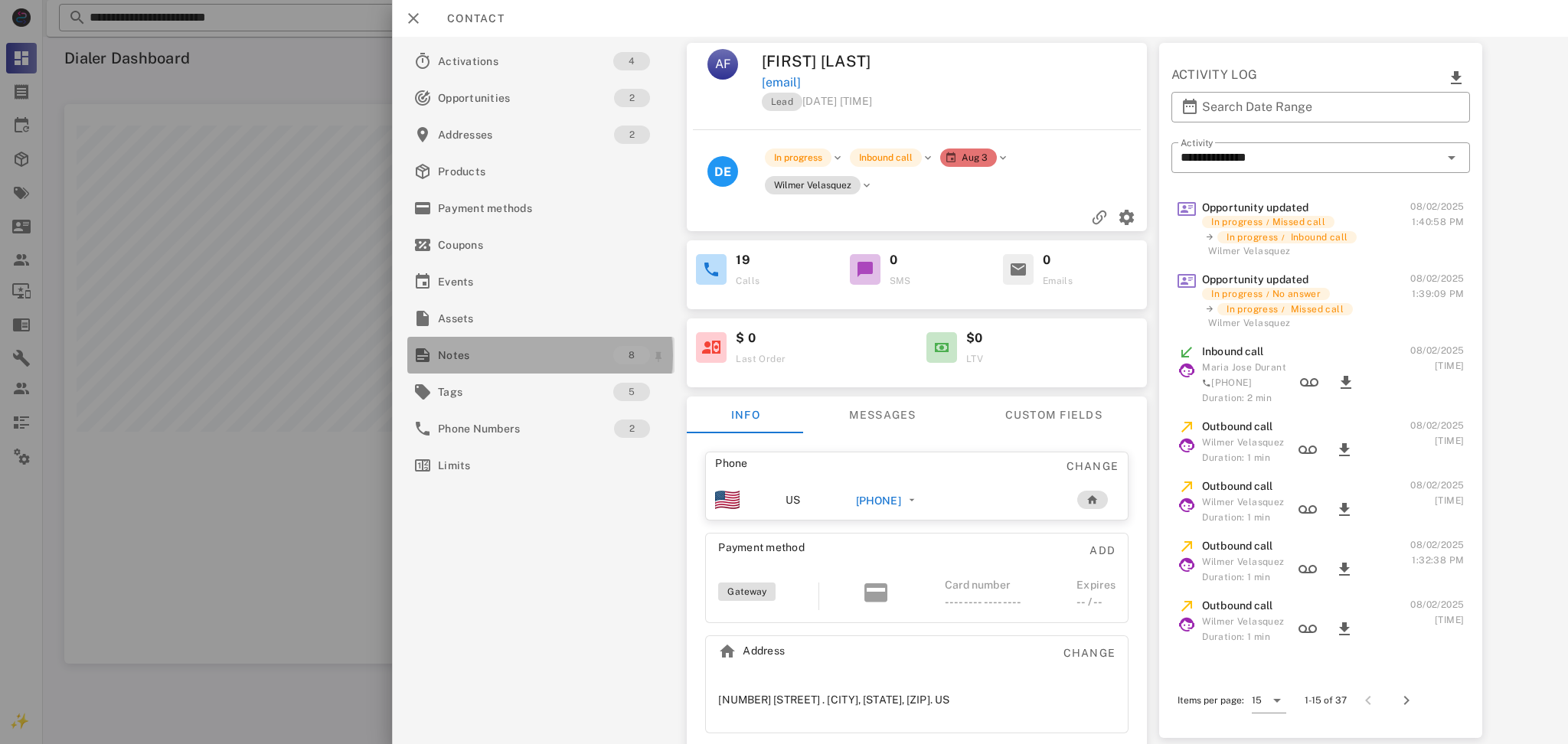 click on "Notes" at bounding box center (525, 355) 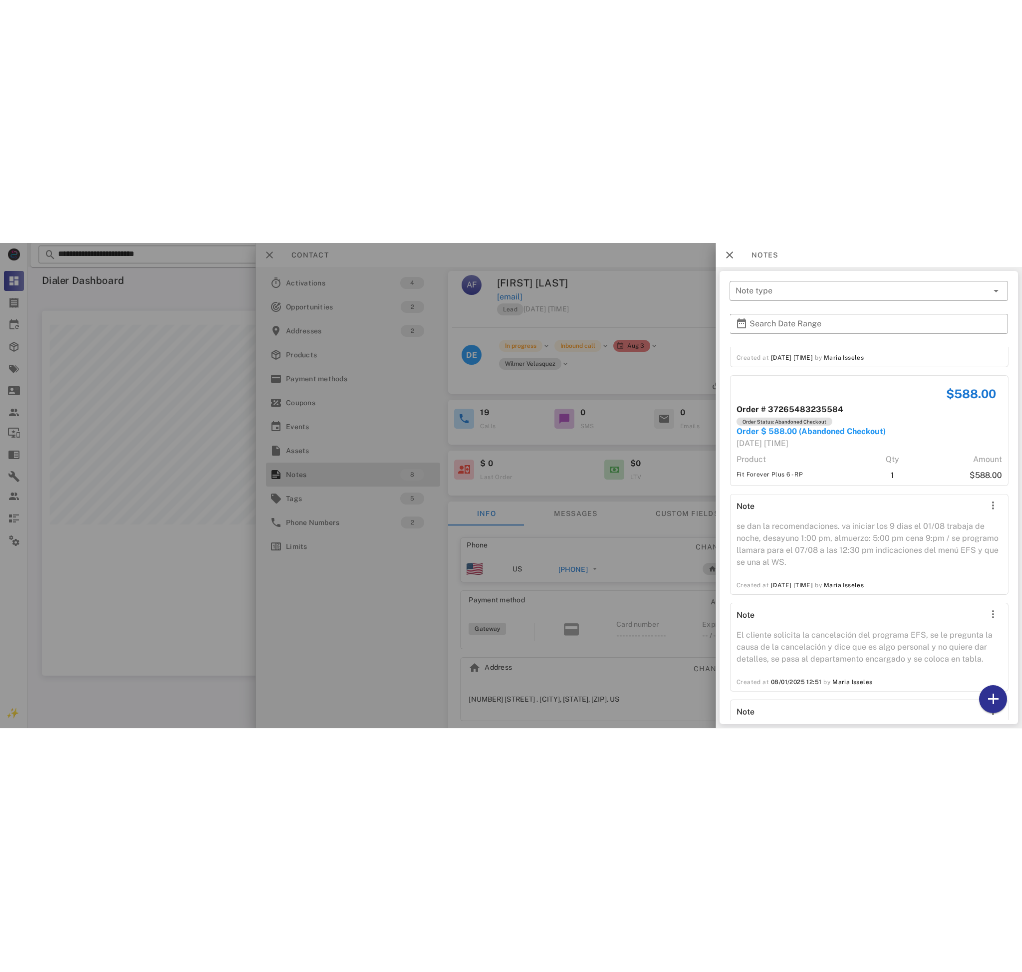 scroll, scrollTop: 961, scrollLeft: 0, axis: vertical 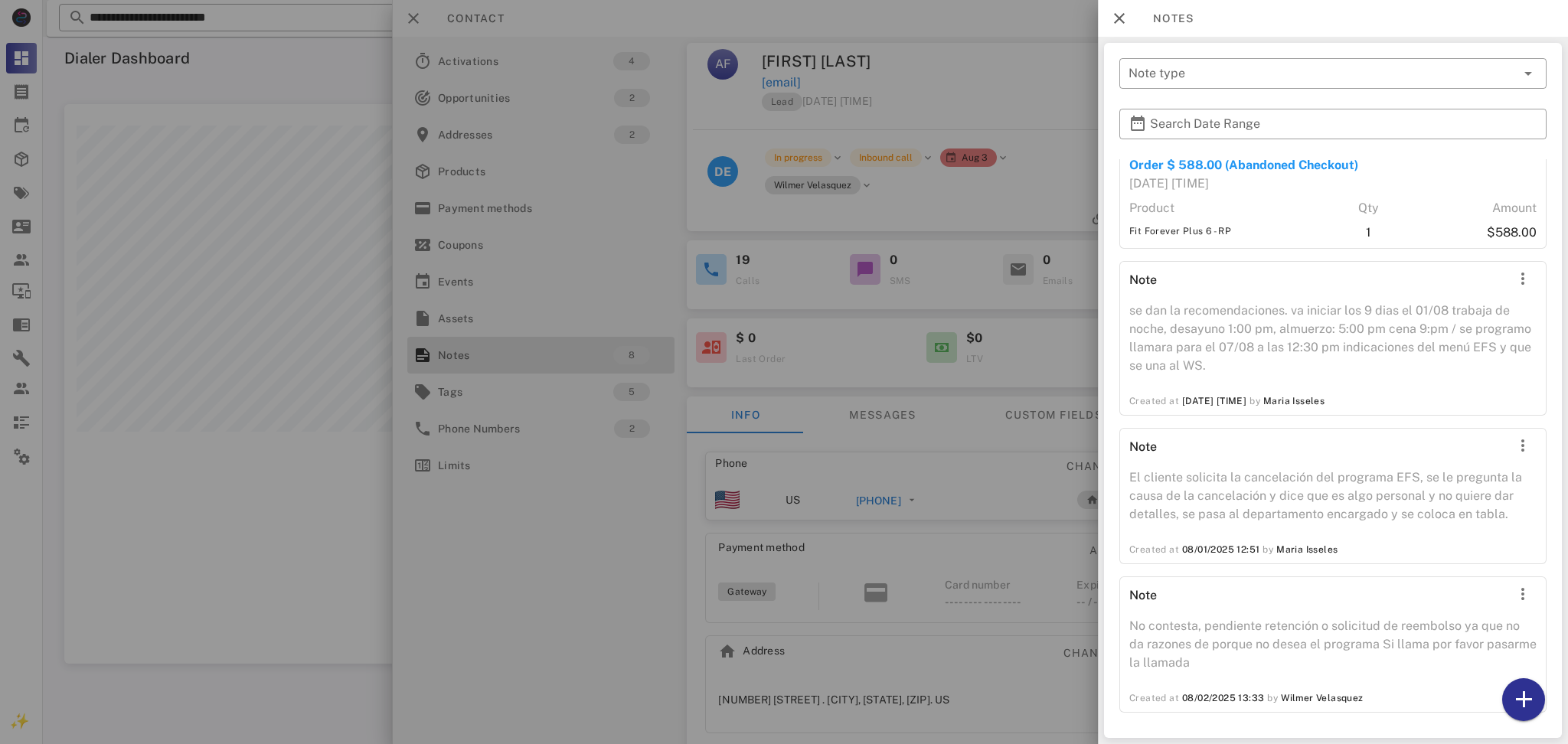 click at bounding box center (784, 372) 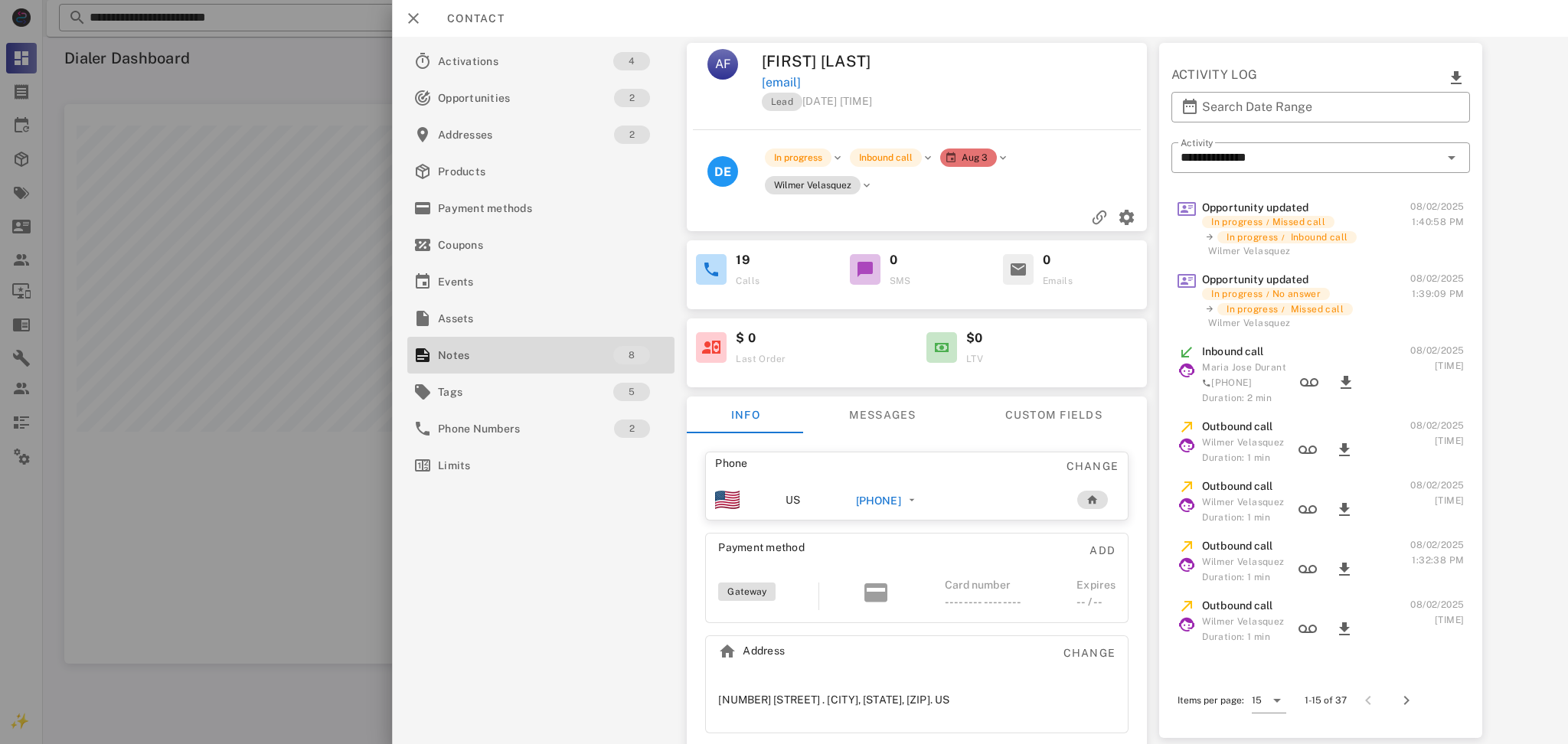 click on "Phone   Change   US   [PHONE]   Payment method   Add  Gateway  Card number  ---- ---- ---- ----  Expires  -- / --  Address   Change   [NUMBER] [STREET] .
[CITY], [STATE], [POSTAL_CODE].
US" at bounding box center (916, 592) 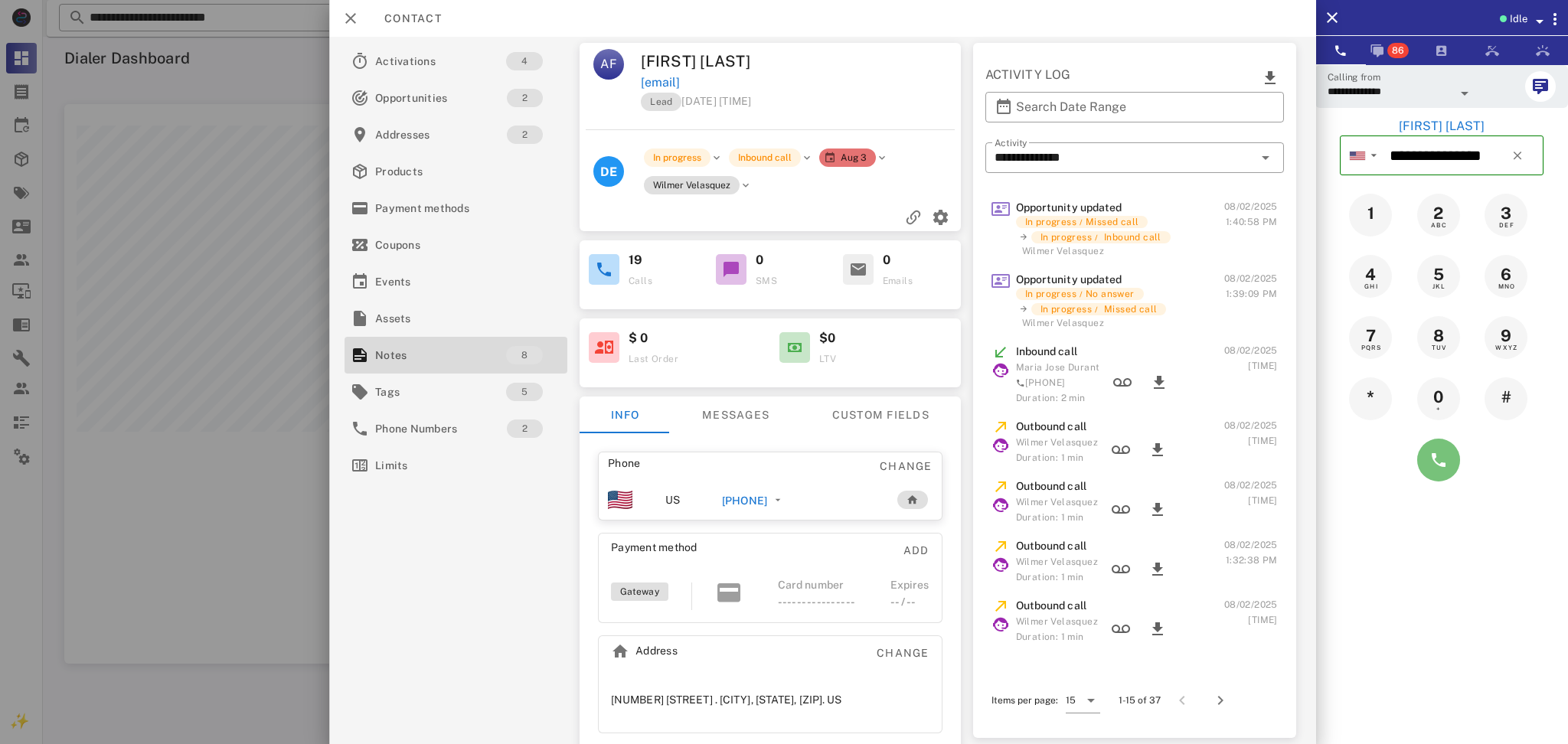click at bounding box center [1439, 460] 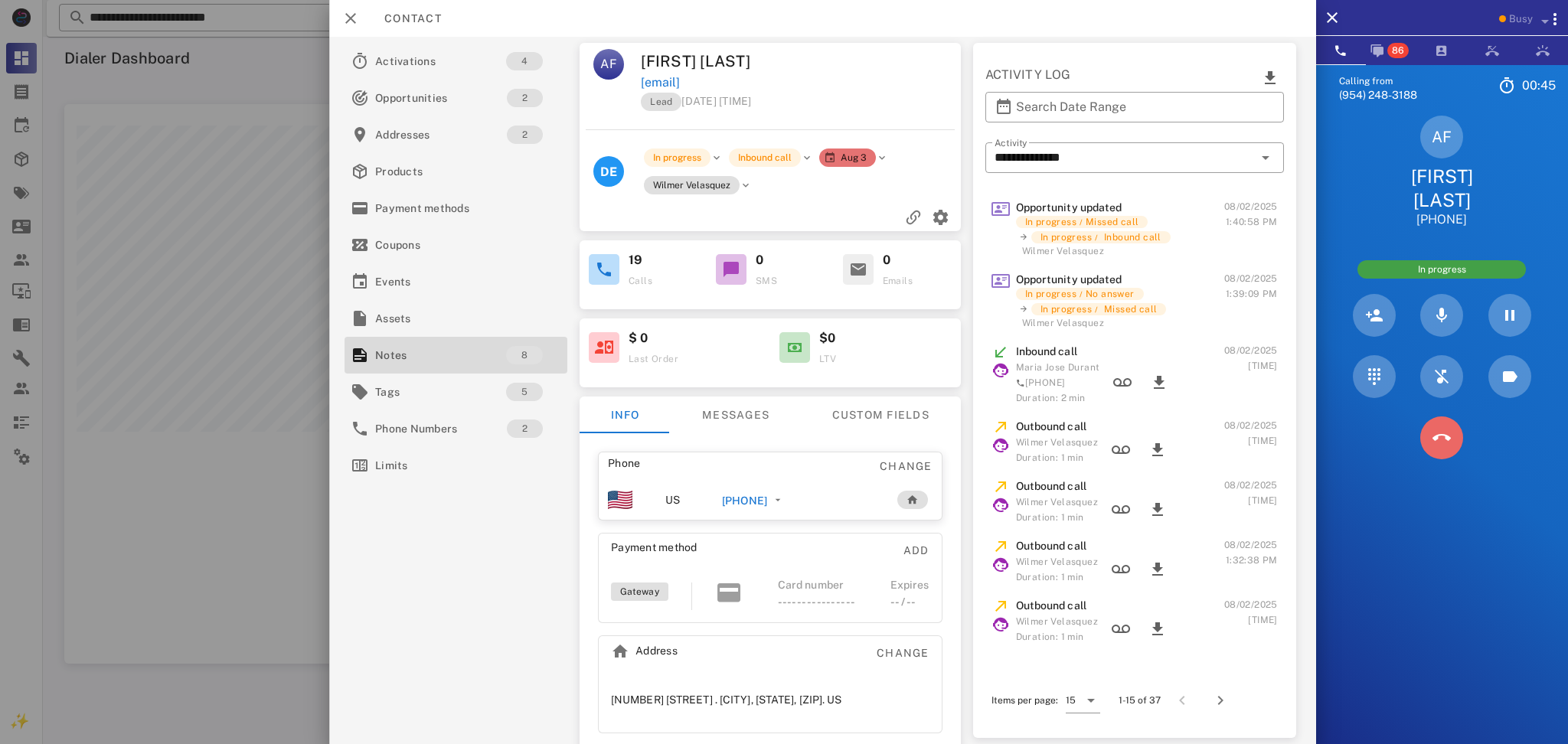 click at bounding box center [1442, 438] 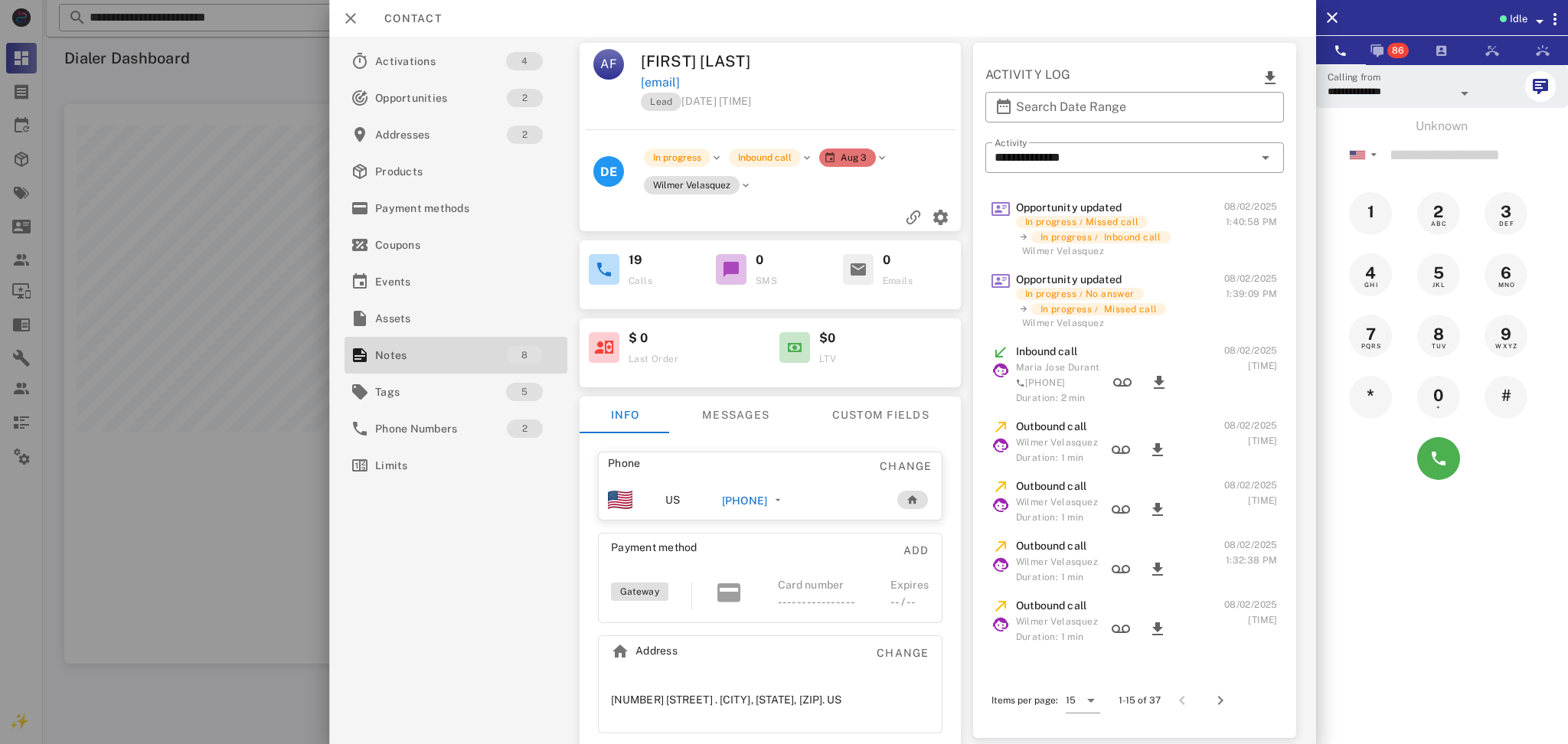 click on "[PHONE]" at bounding box center [744, 501] 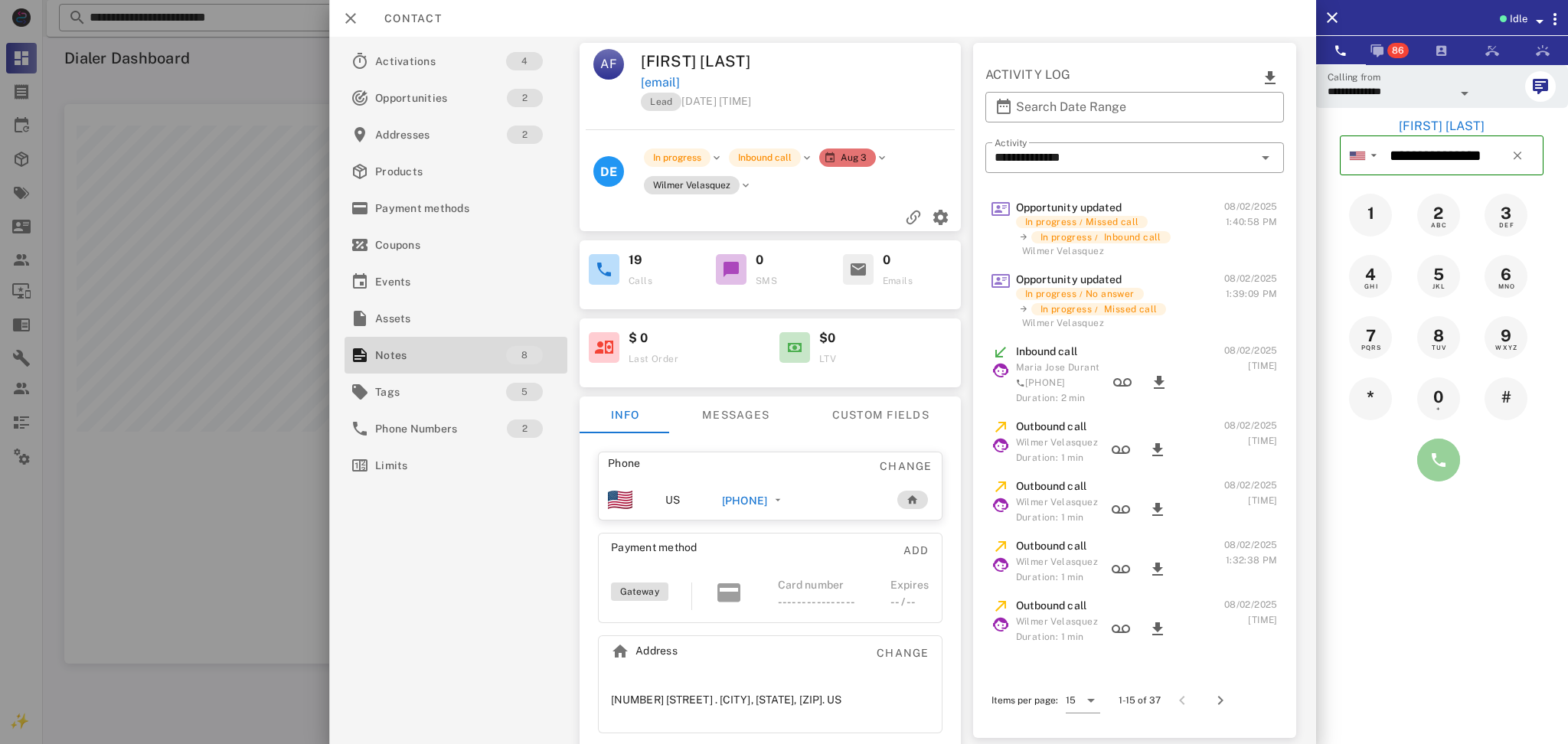 click at bounding box center [1439, 460] 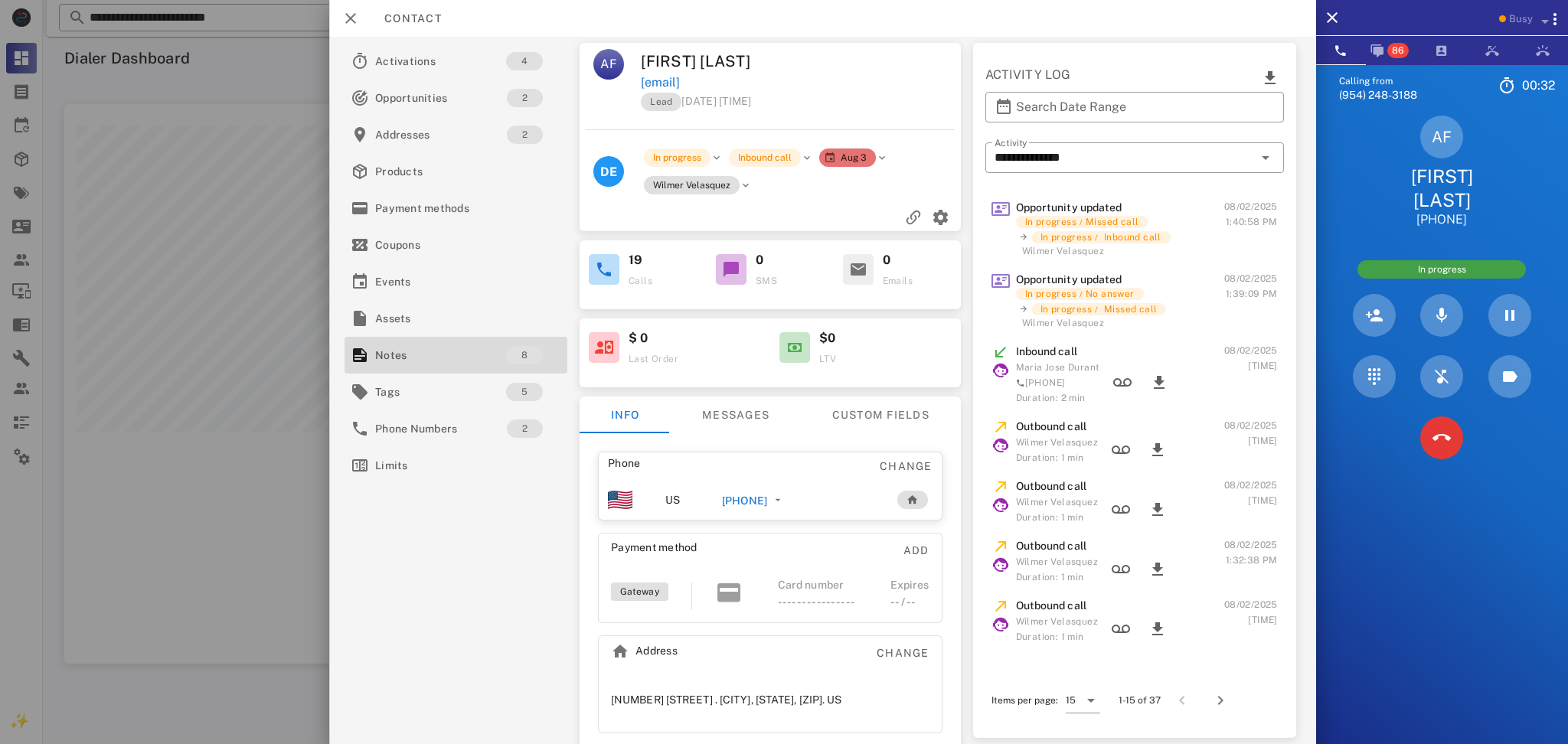 drag, startPoint x: 784, startPoint y: 71, endPoint x: 867, endPoint y: 91, distance: 85.375641 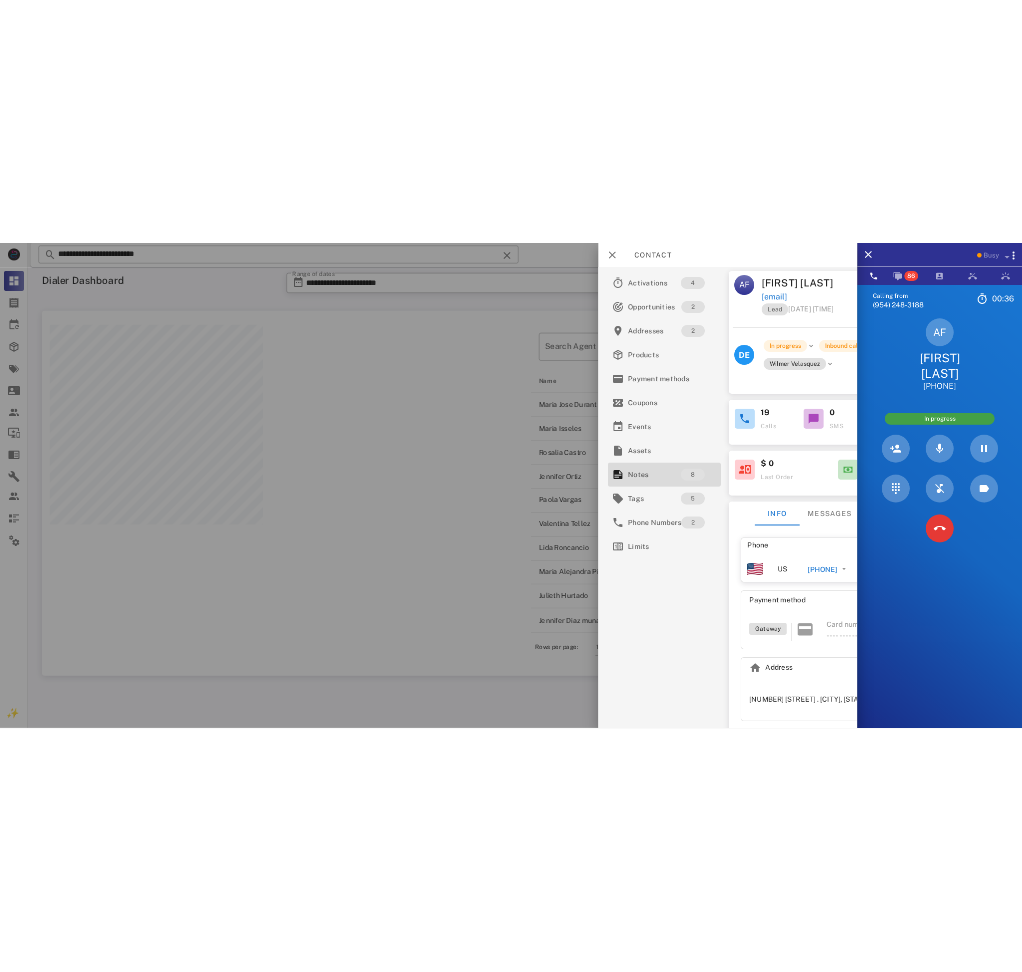 scroll, scrollTop: 999207, scrollLeft: 999089, axis: both 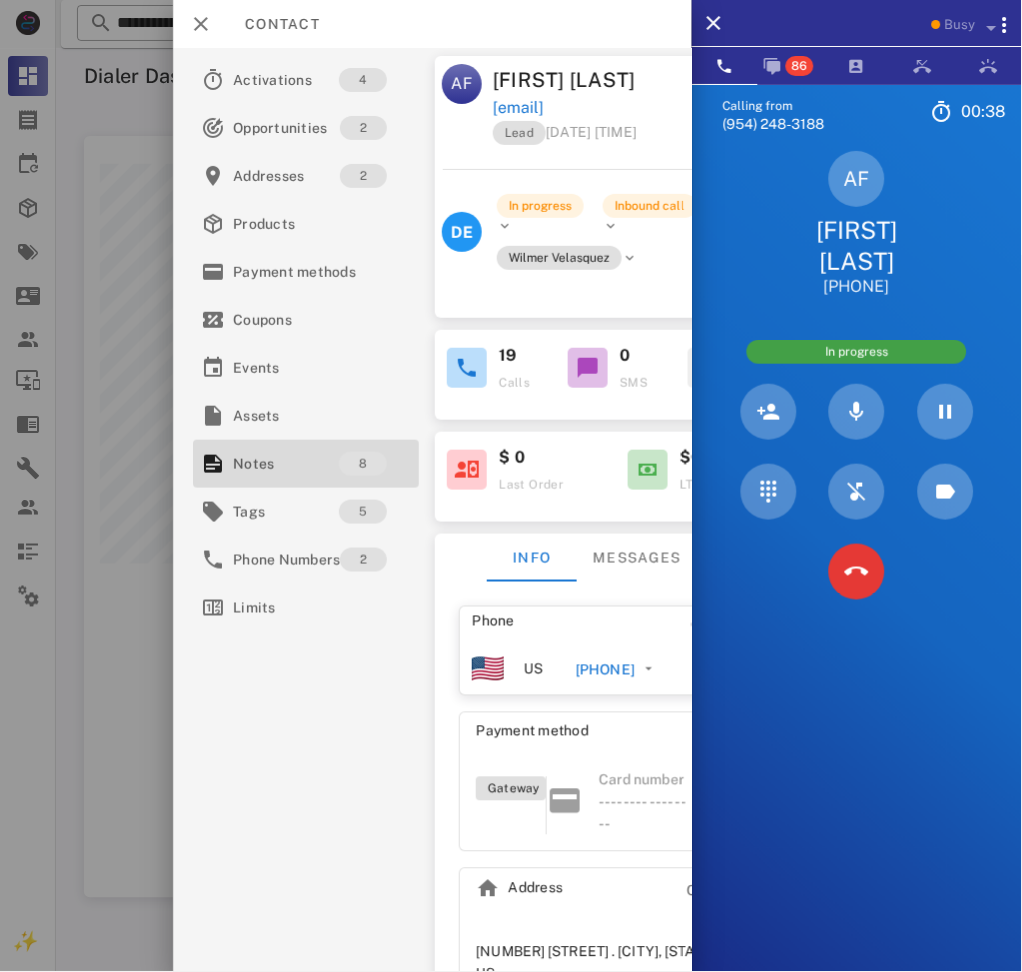 click on "Contact" at bounding box center (432, 24) 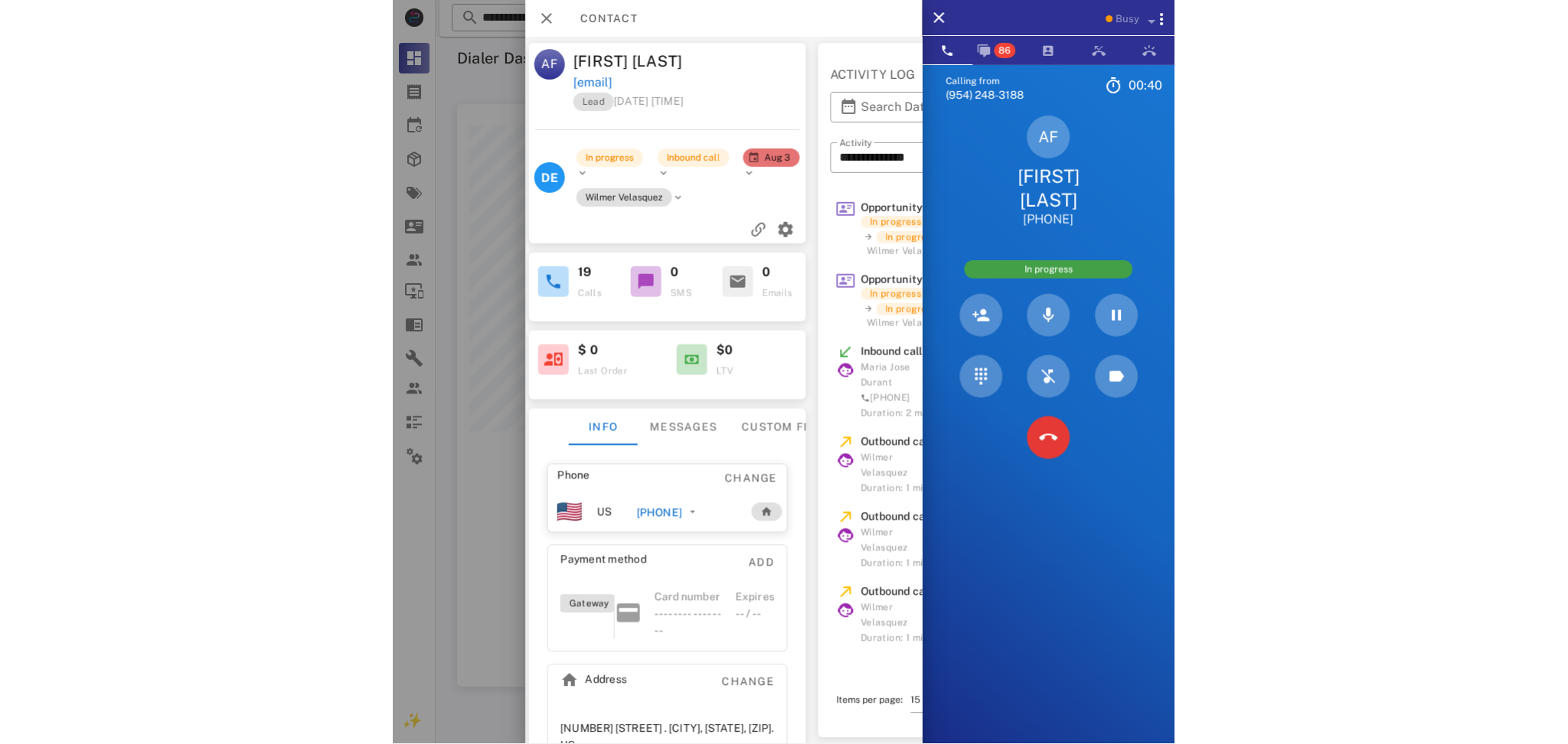 scroll, scrollTop: 0, scrollLeft: 184, axis: horizontal 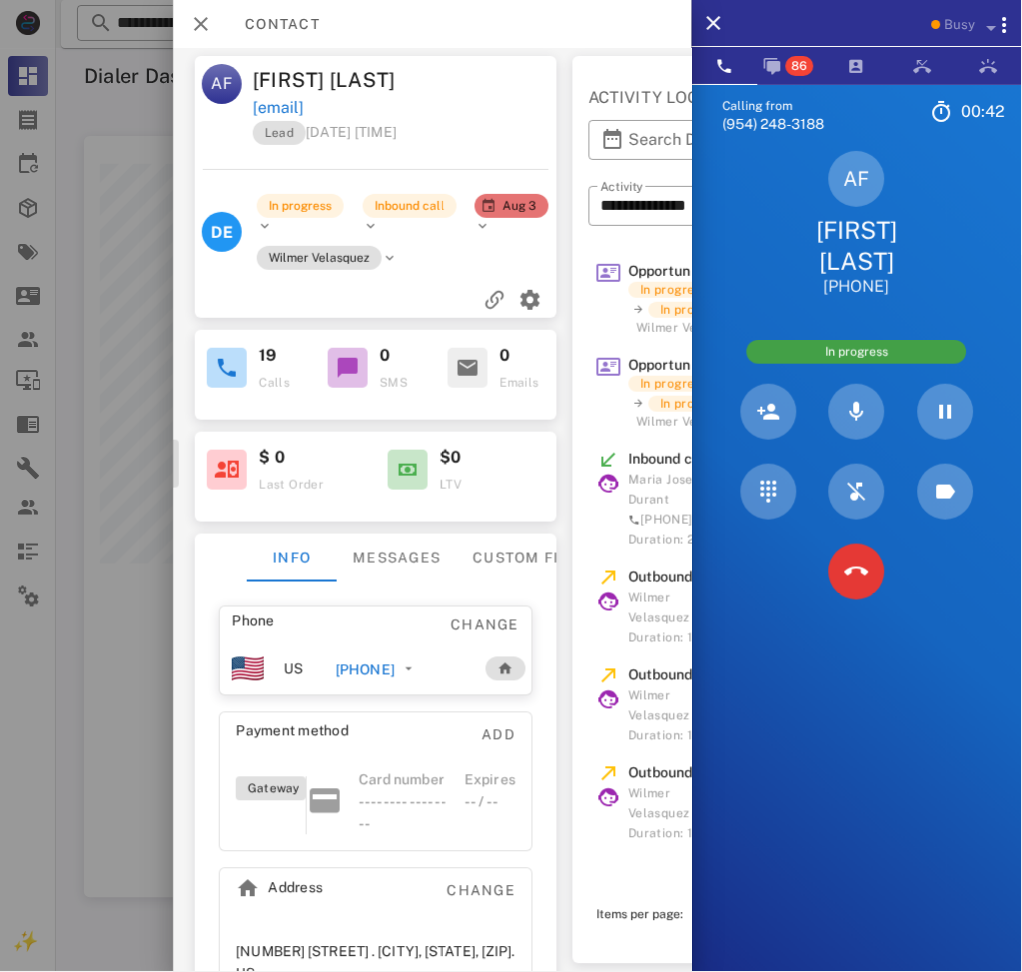 drag, startPoint x: 484, startPoint y: 87, endPoint x: 514, endPoint y: 98, distance: 31.95309 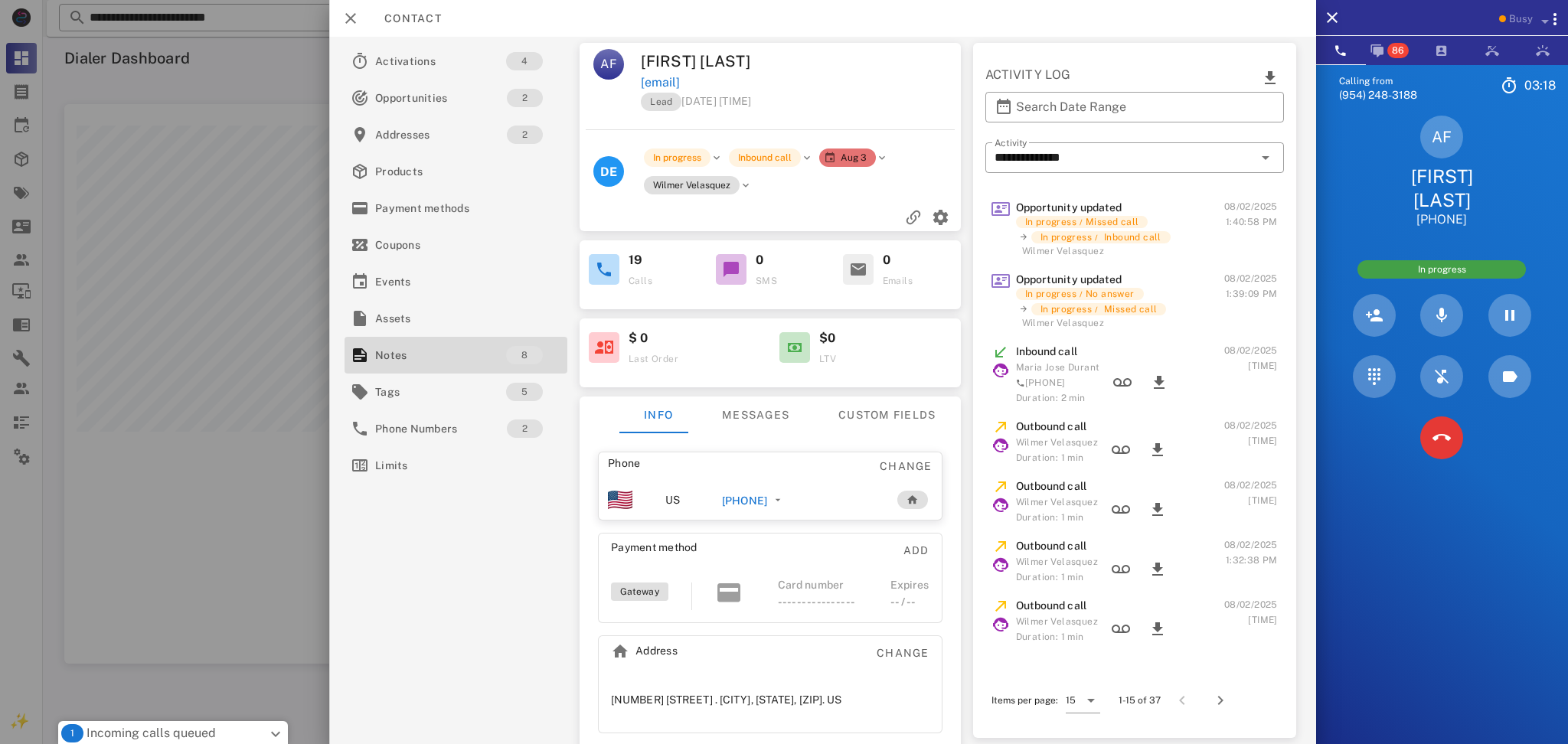 scroll, scrollTop: 764873, scrollLeft: 764143, axis: both 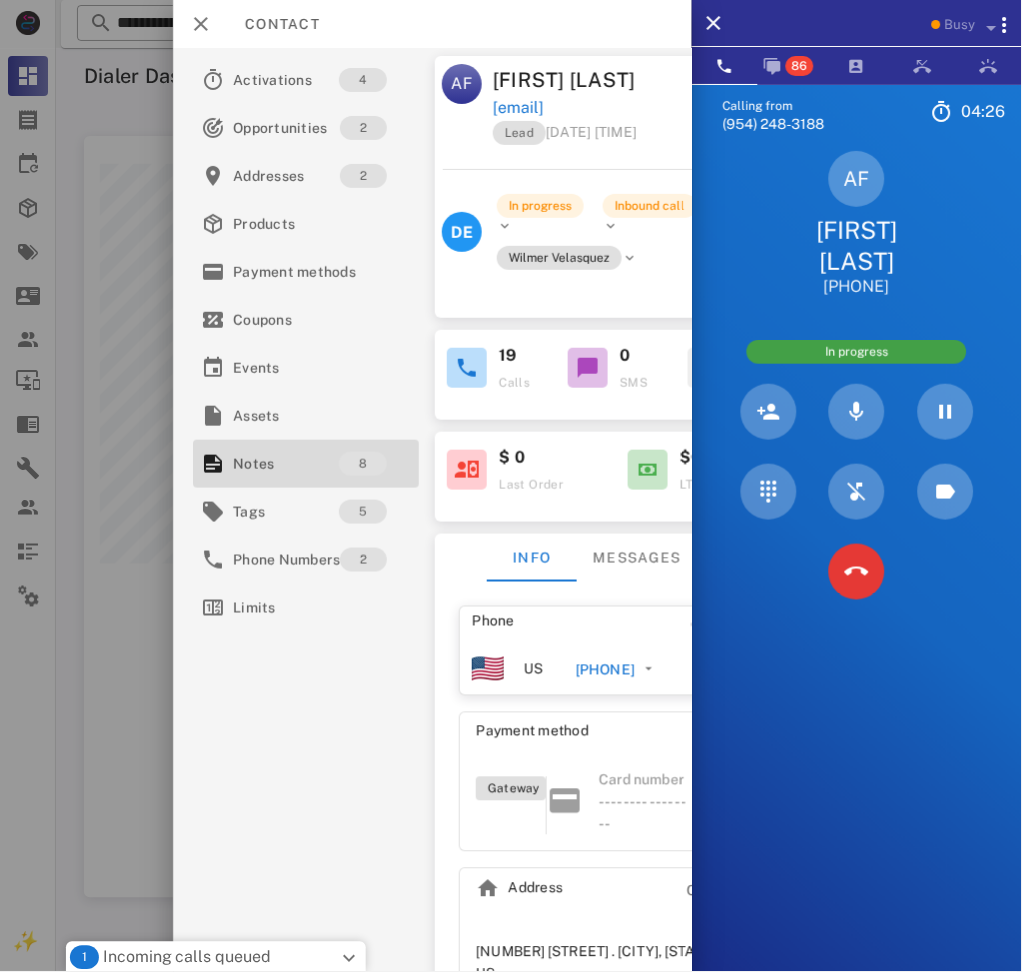 click on "Calling from [PHONE] [TIME]  Unknown      ▼     Andorra
+376
Argentina
+54
Aruba
+297
Australia
+61
Belgium (België)
+32
Bolivia
+591
Brazil (Brasil)
+55
Canada
+1
Chile
+56
Colombia
+57
Costa Rica
+506
Dominican Republic (República Dominicana)
+1
Ecuador
+593
El Salvador
+503
France
+33
Germany (Deutschland)
+49
Guadeloupe
+590
Guatemala
+502
Honduras
+504
Iceland (Ísland)
+354
India (भारत)
+91
Israel (‫ישראל‬‎)
+972
Italy (Italia)
+39" at bounding box center [857, 570] 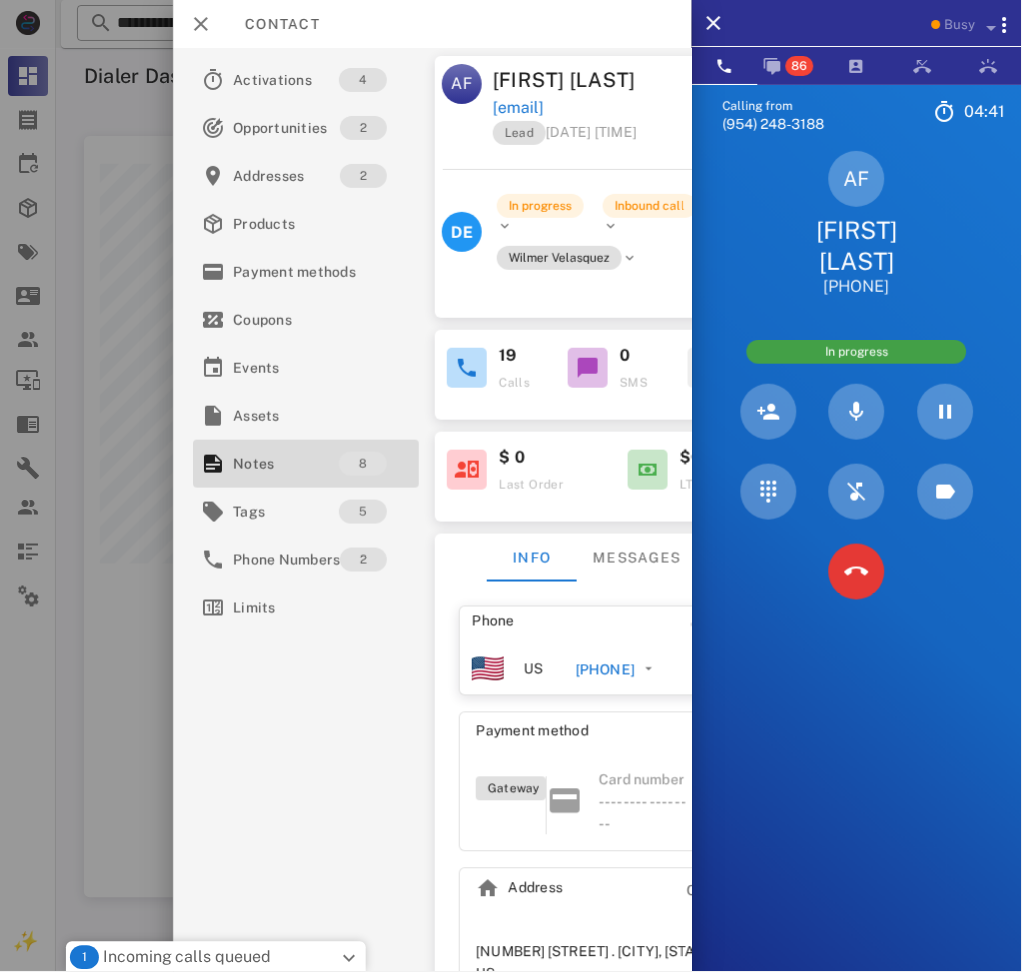 click on "[FIRST] [LAST]" at bounding box center [570, 80] 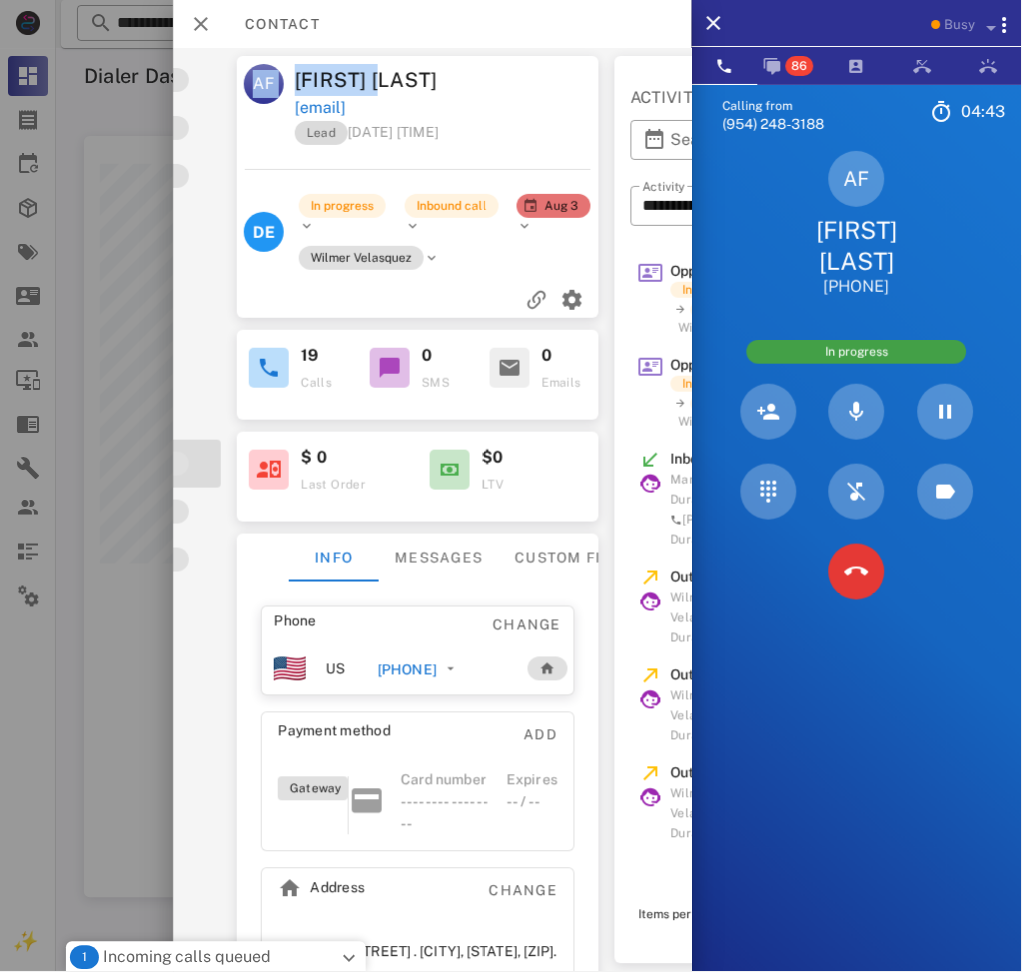scroll, scrollTop: 0, scrollLeft: 161, axis: horizontal 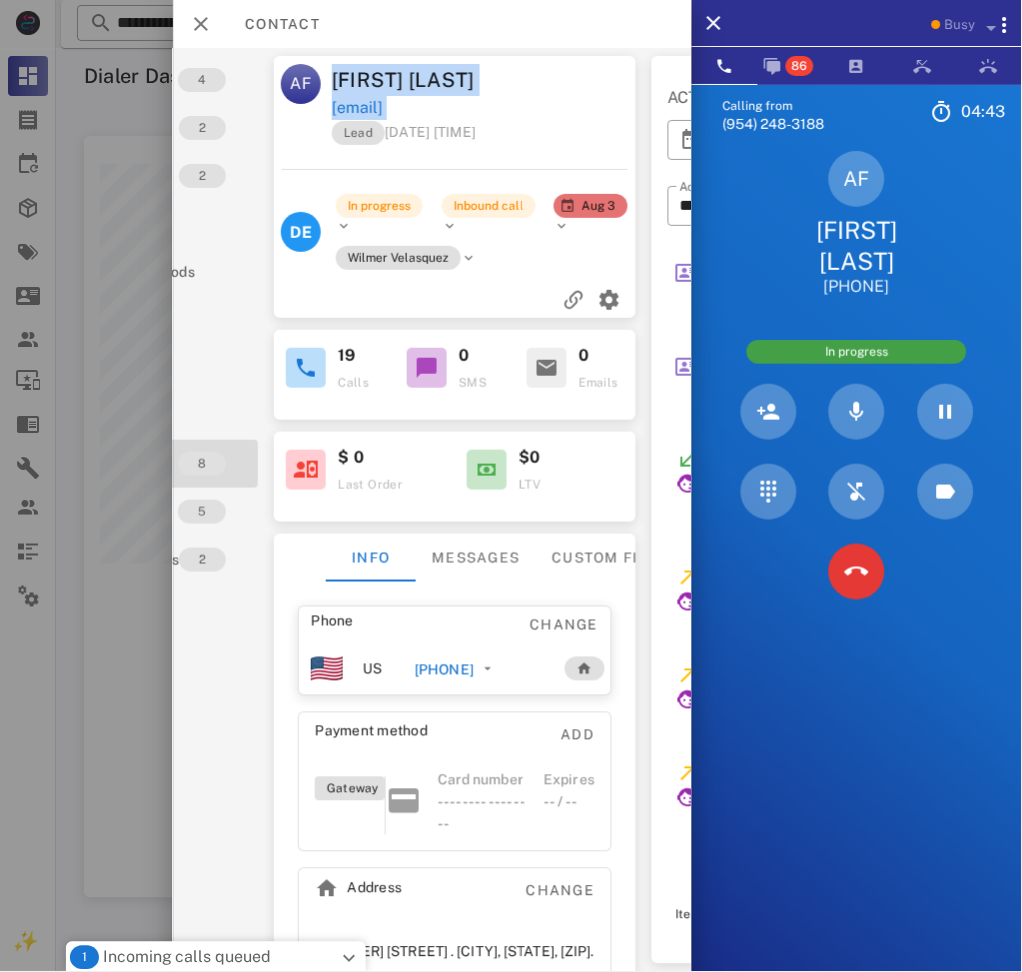 drag, startPoint x: 526, startPoint y: 73, endPoint x: 561, endPoint y: 102, distance: 45.453274 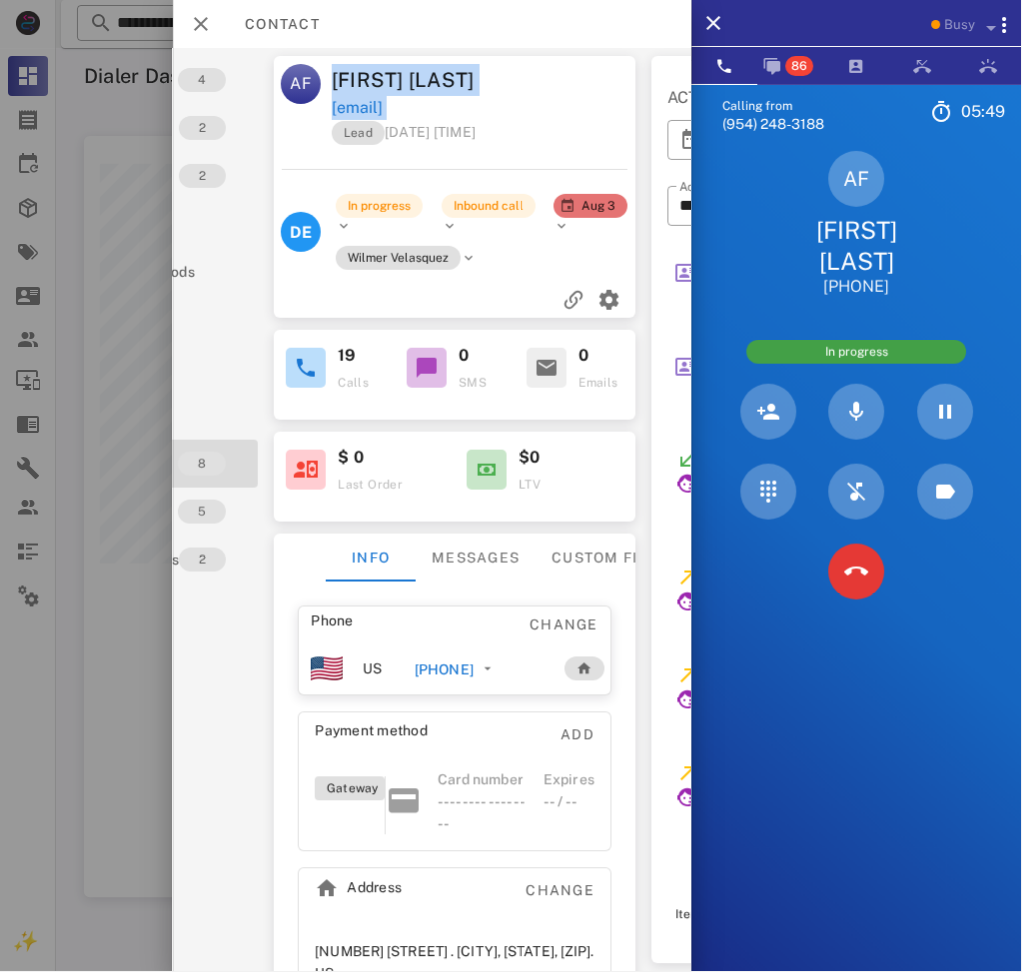 click at bounding box center [563, 80] 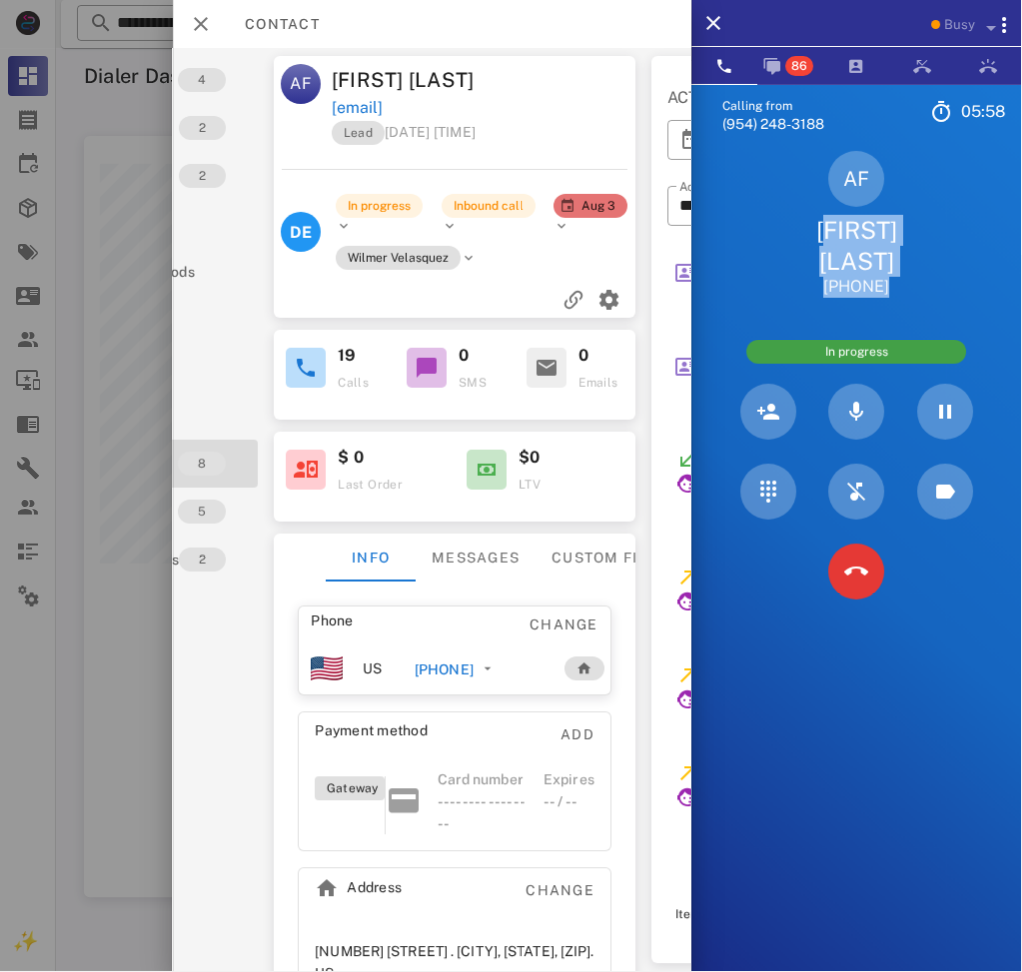 drag, startPoint x: 791, startPoint y: 236, endPoint x: 956, endPoint y: 301, distance: 177.34148 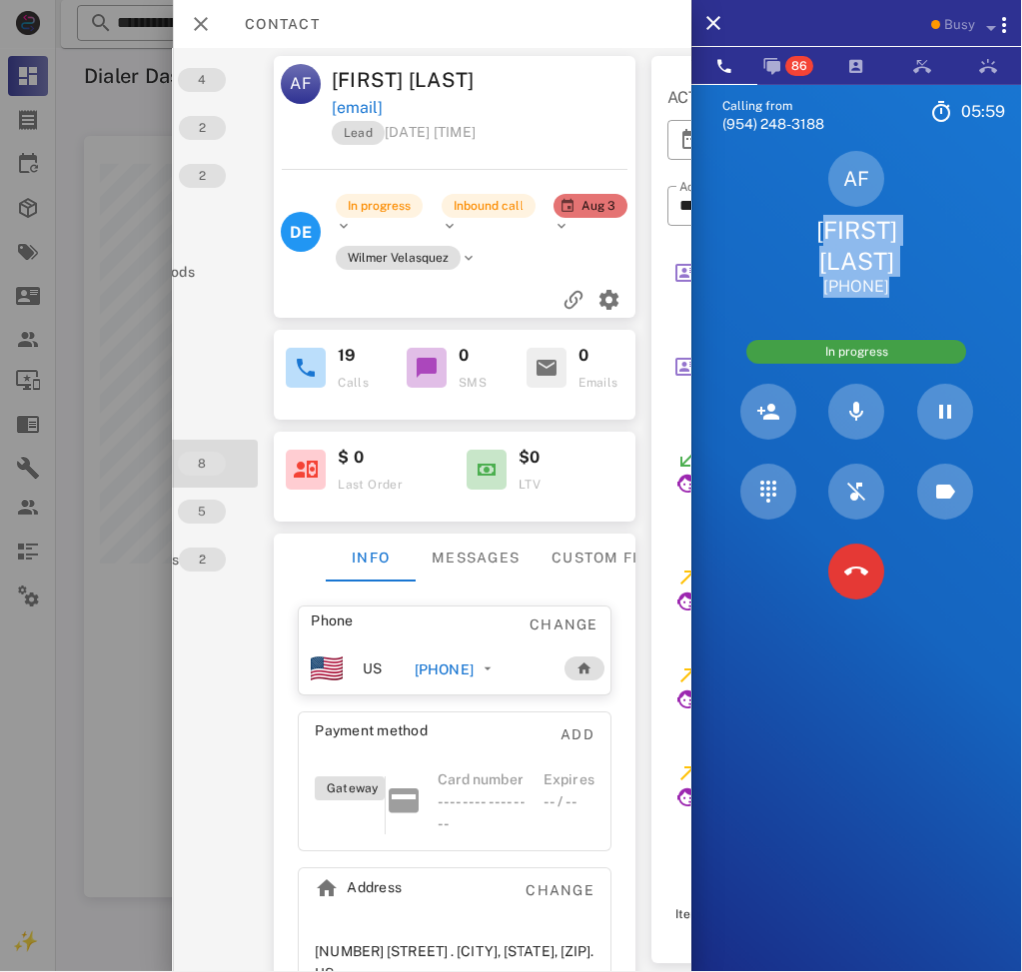 scroll, scrollTop: 791, scrollLeft: 910, axis: both 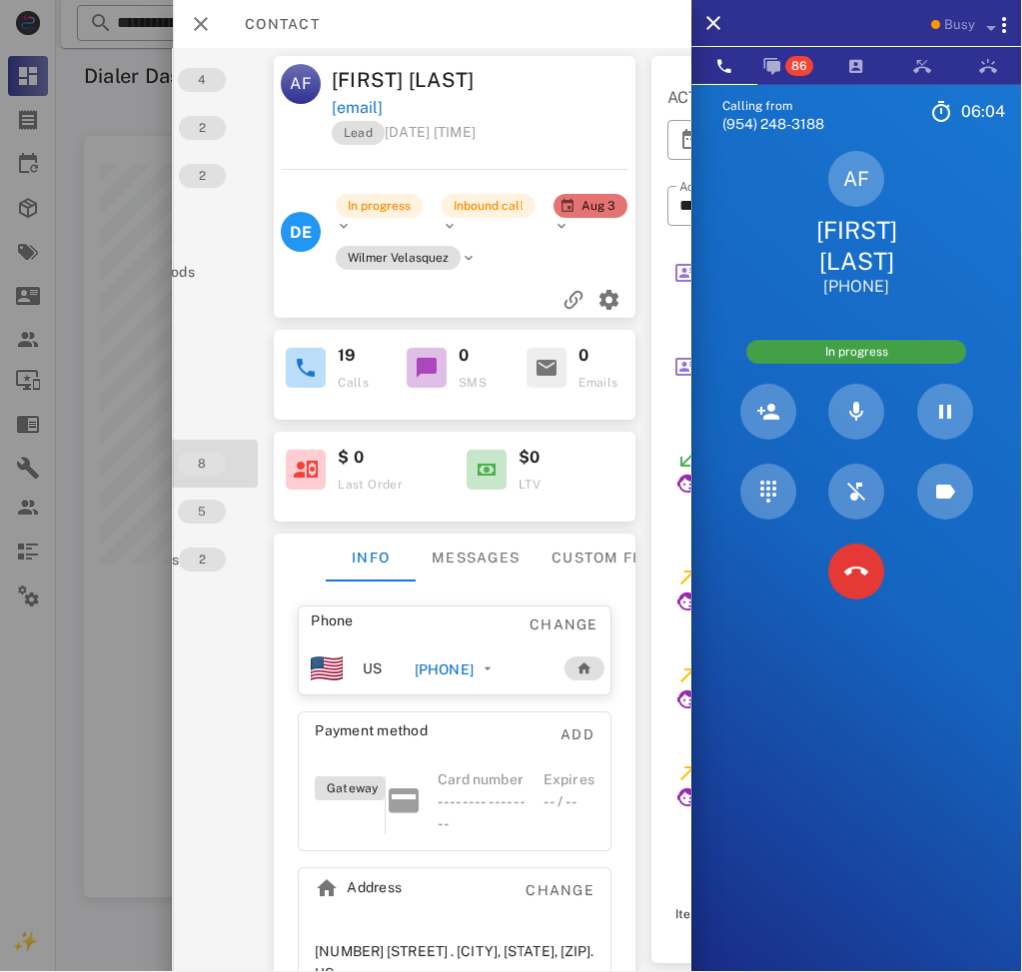 drag, startPoint x: 944, startPoint y: 293, endPoint x: 806, endPoint y: 30, distance: 297.00674 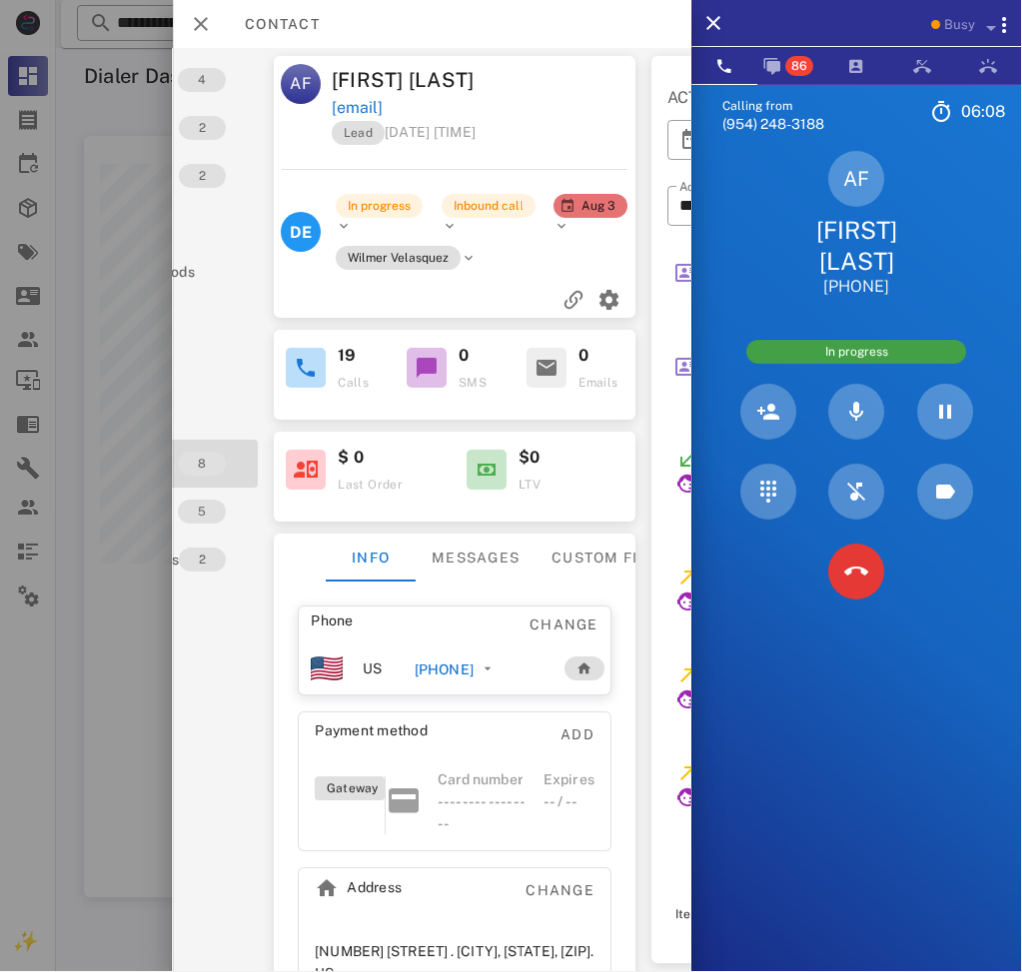 click on "Contact" at bounding box center (272, 24) 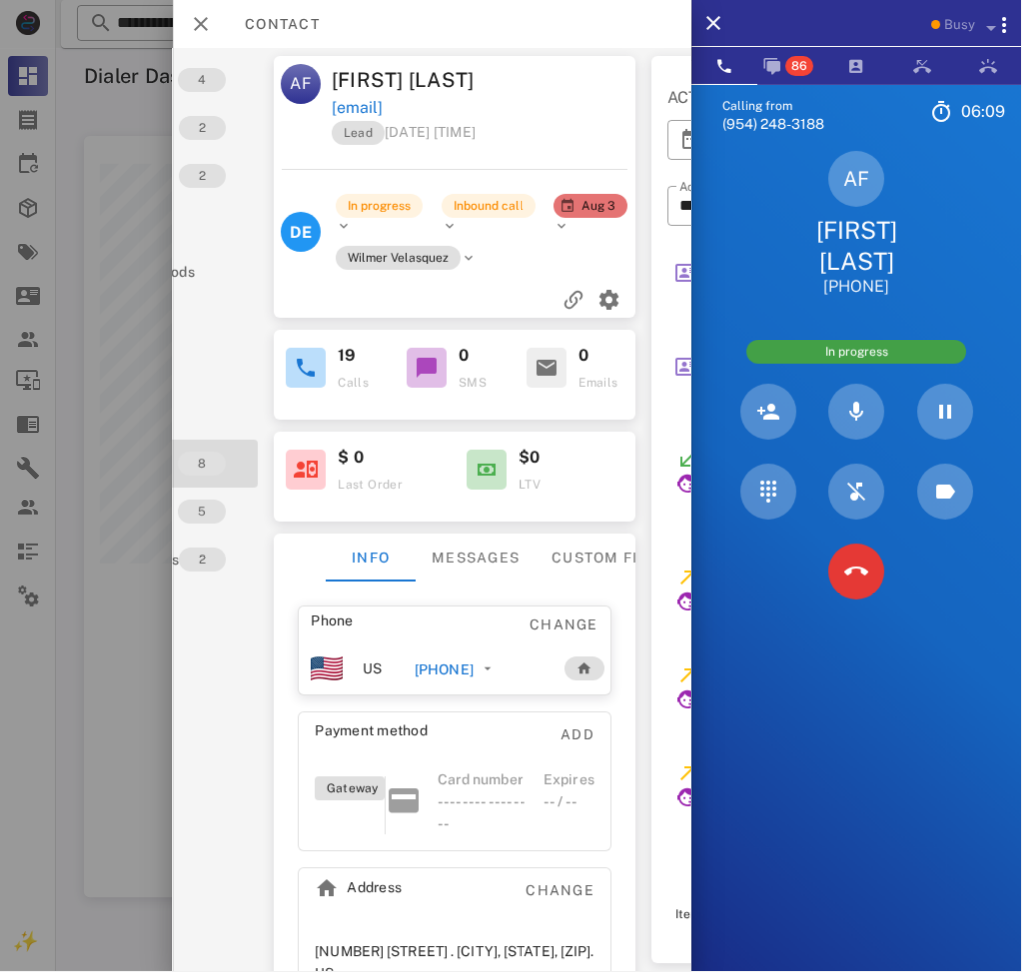 drag, startPoint x: 247, startPoint y: 12, endPoint x: 910, endPoint y: 911, distance: 1117.0363 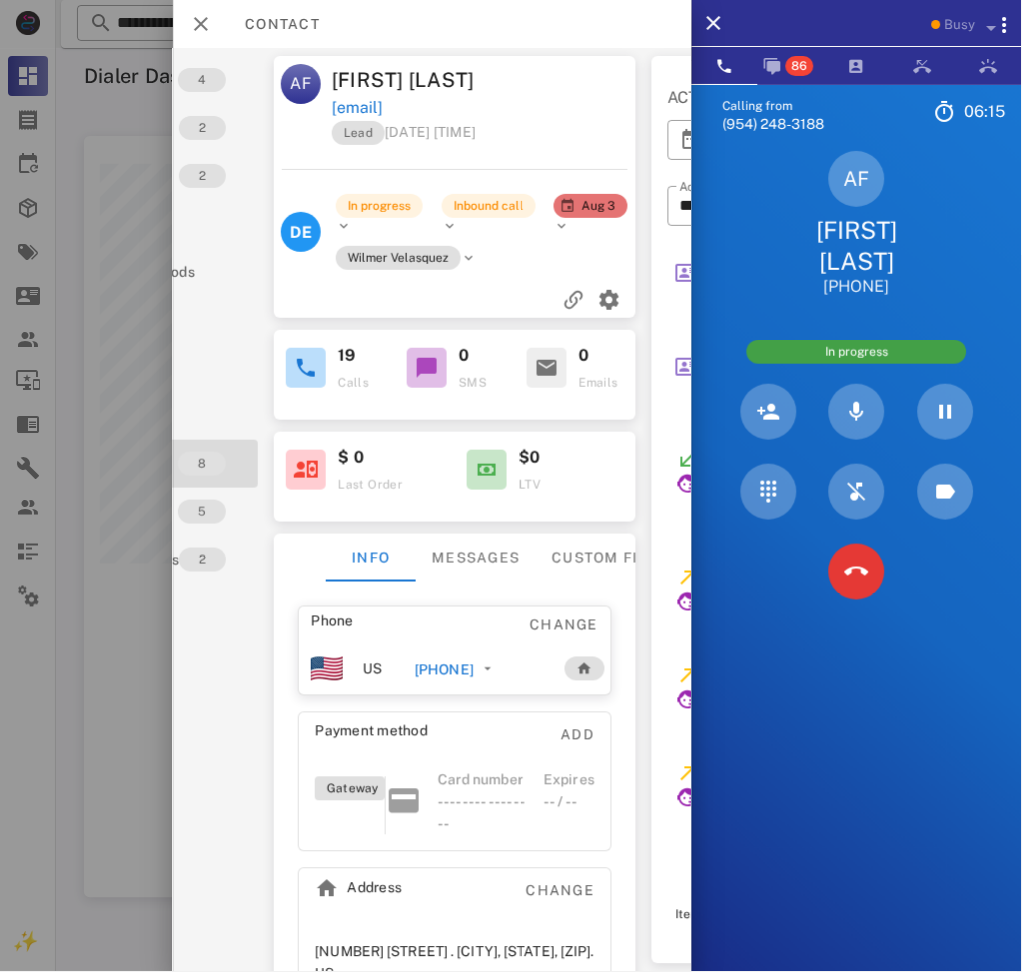 drag, startPoint x: 910, startPoint y: 911, endPoint x: 643, endPoint y: 950, distance: 269.83328 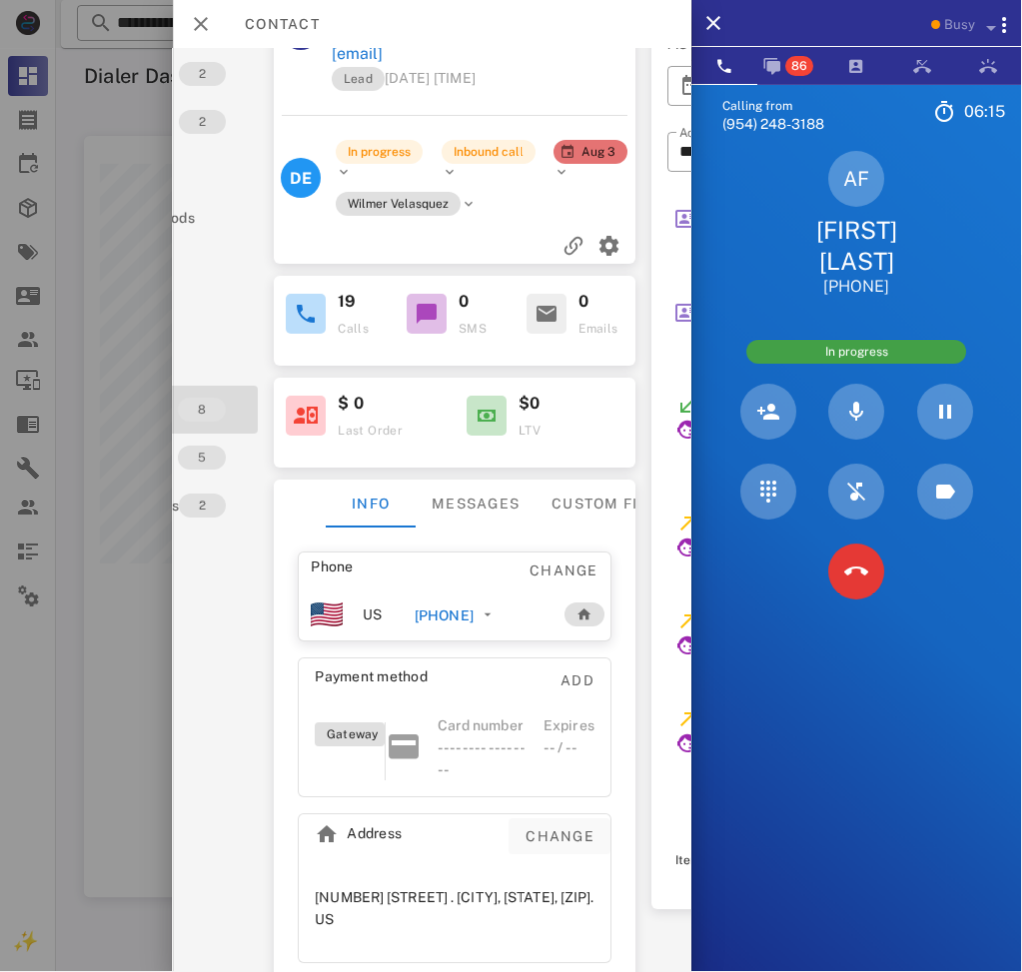 scroll, scrollTop: 84, scrollLeft: 161, axis: both 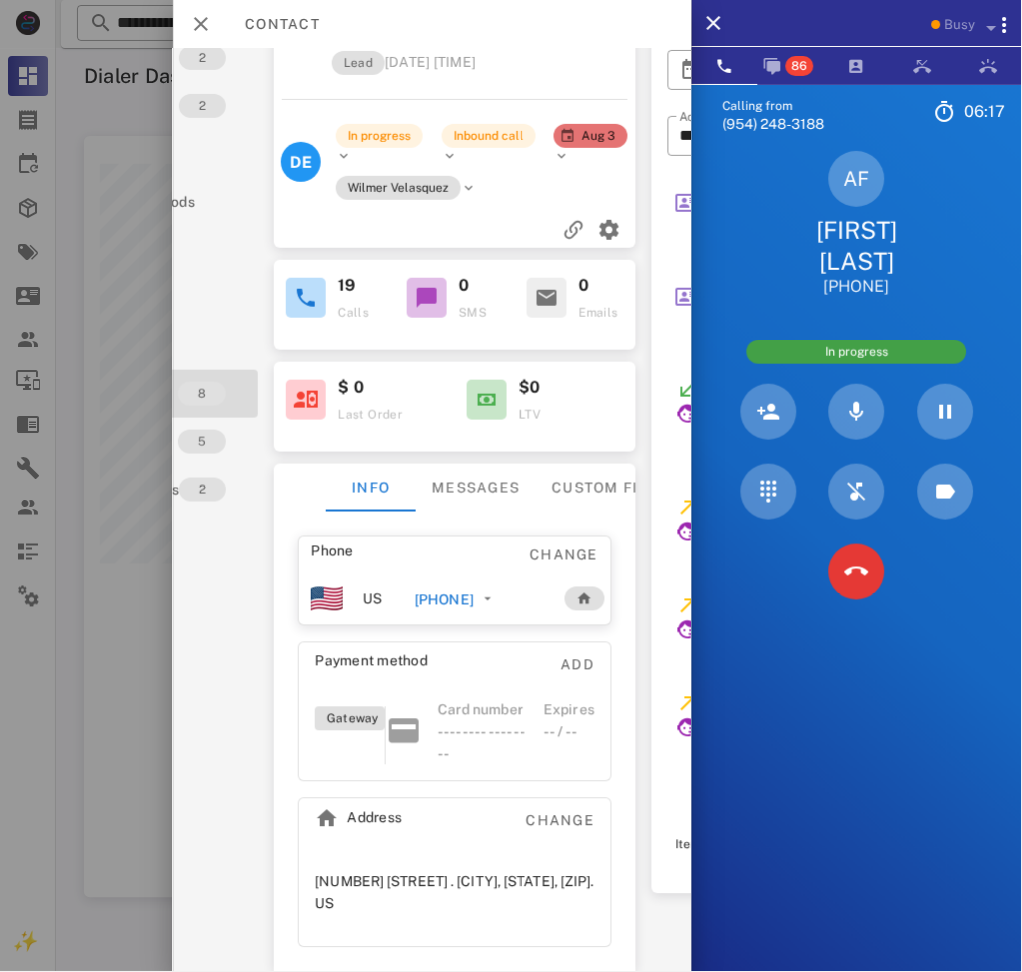 click on "Phone   Change   US   [PHONE]   Payment method   Add  Gateway  Card number  ---- ---- ---- ----  Expires  -- / --  Address   Change   [NUMBER] [STREET] .
[CITY], [STATE], [POSTAL_CODE].
US" at bounding box center (455, 742) 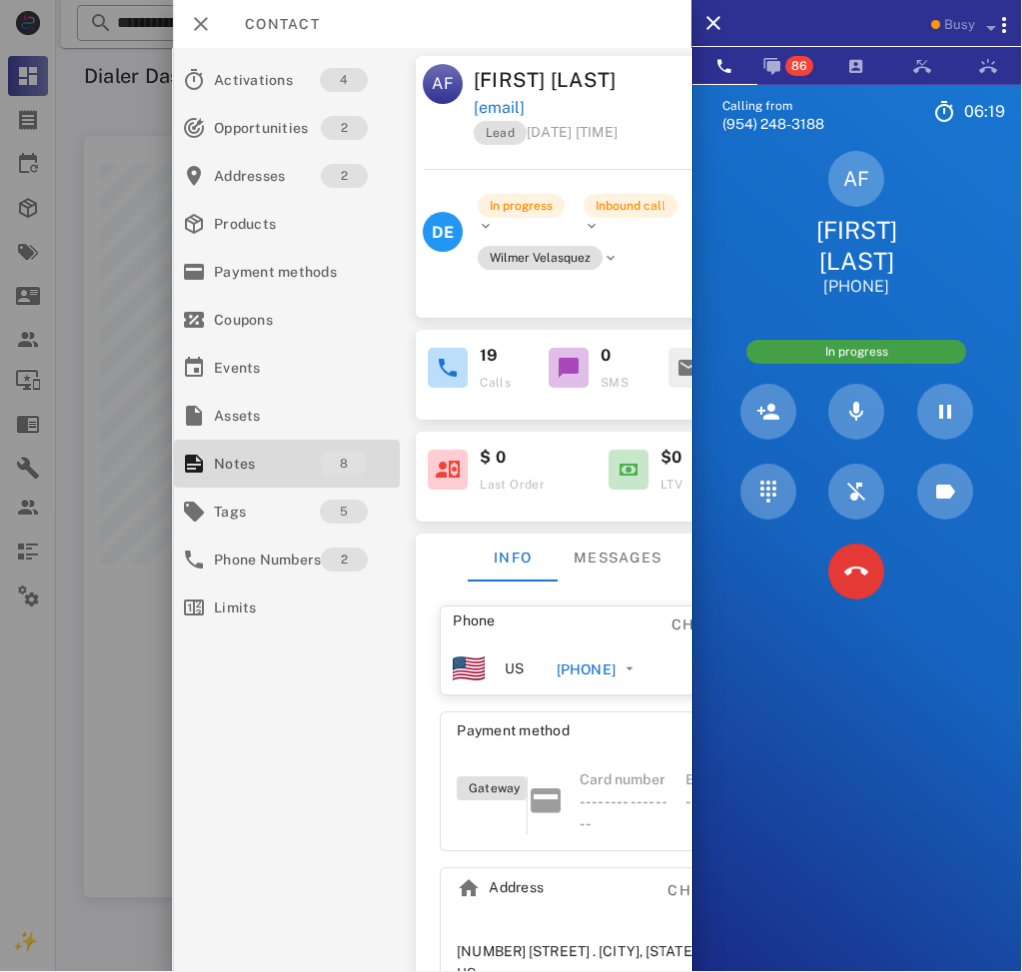 scroll, scrollTop: 0, scrollLeft: 0, axis: both 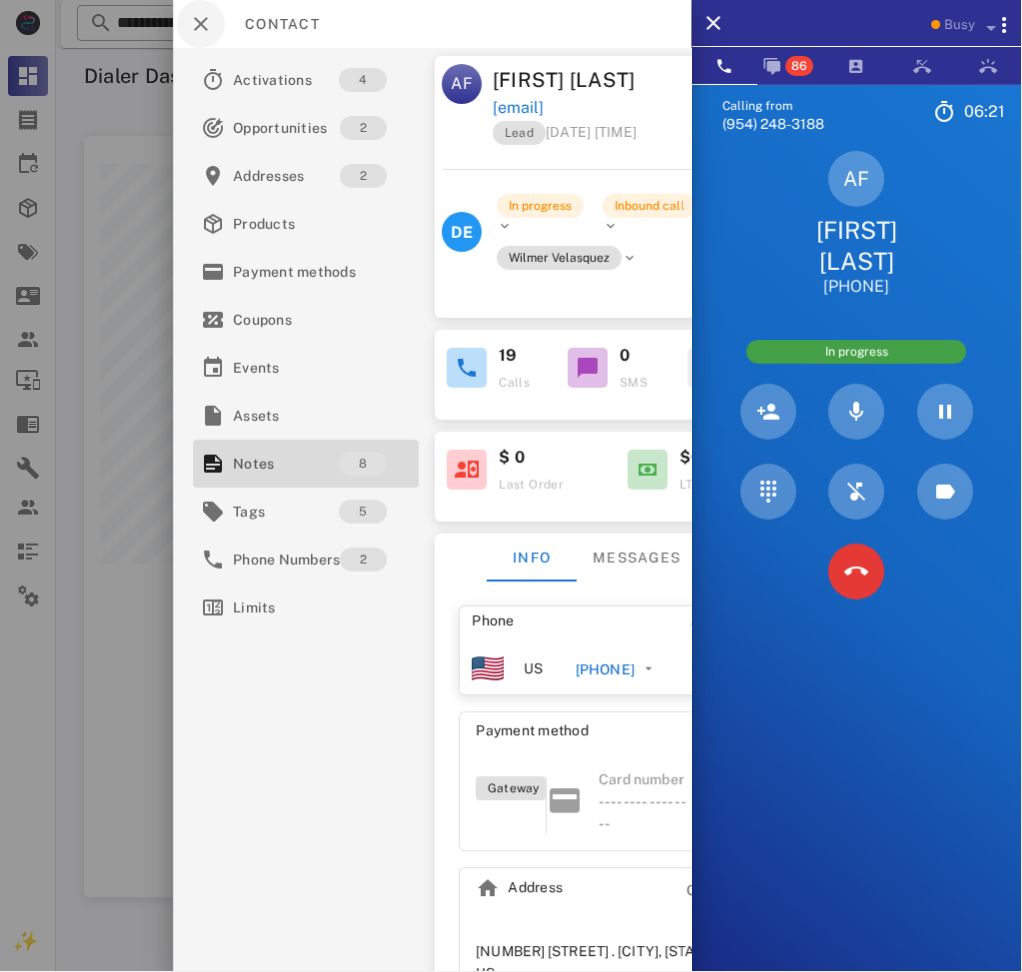 drag, startPoint x: 629, startPoint y: 935, endPoint x: 190, endPoint y: 7, distance: 1026.5988 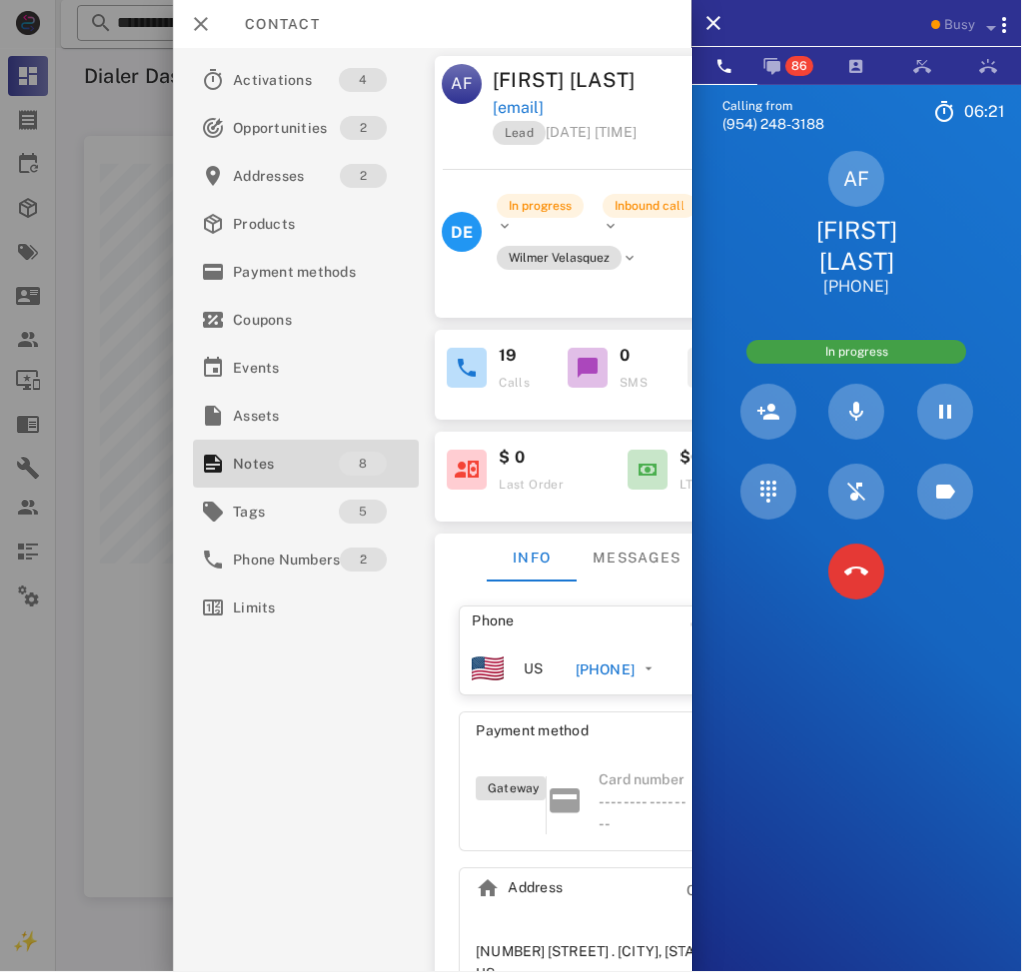 click on "Contact" at bounding box center [432, 24] 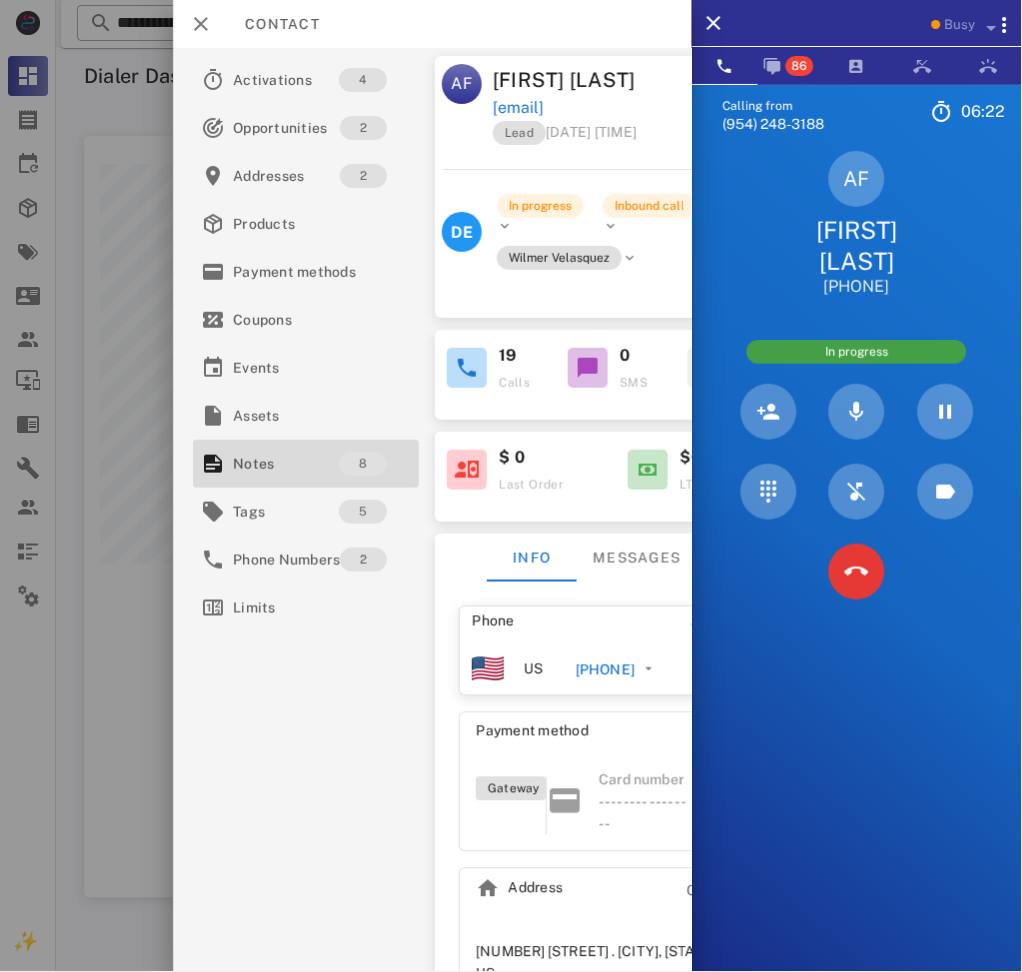 click on "Contact" at bounding box center [272, 24] 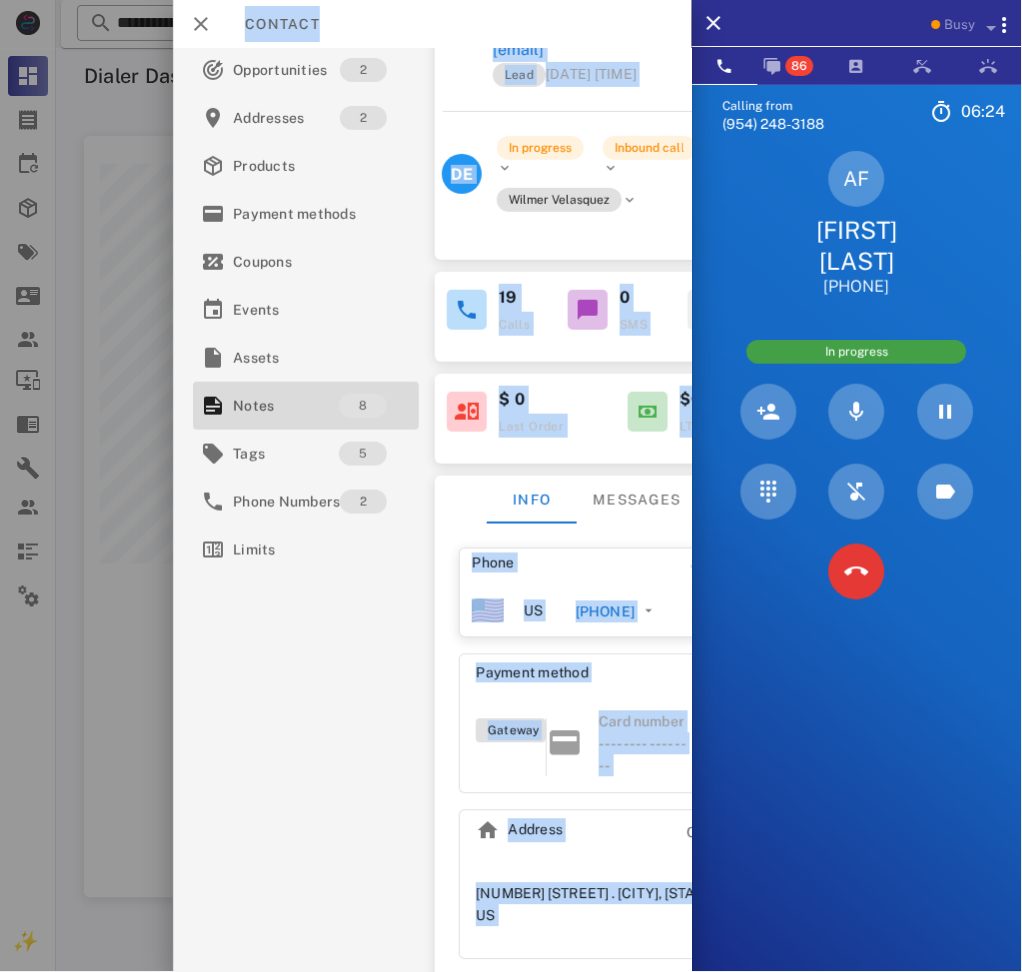 scroll, scrollTop: 84, scrollLeft: 0, axis: vertical 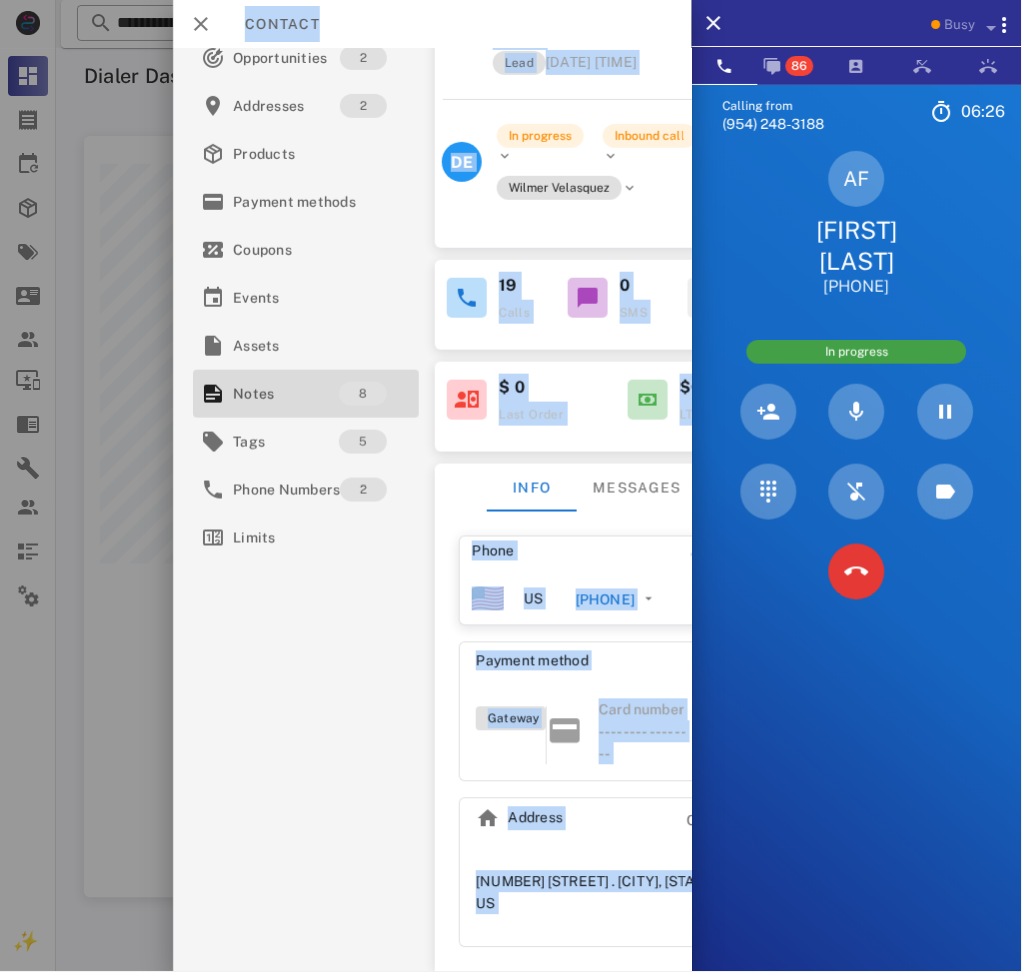 drag, startPoint x: 252, startPoint y: 23, endPoint x: 625, endPoint y: 950, distance: 999.2287 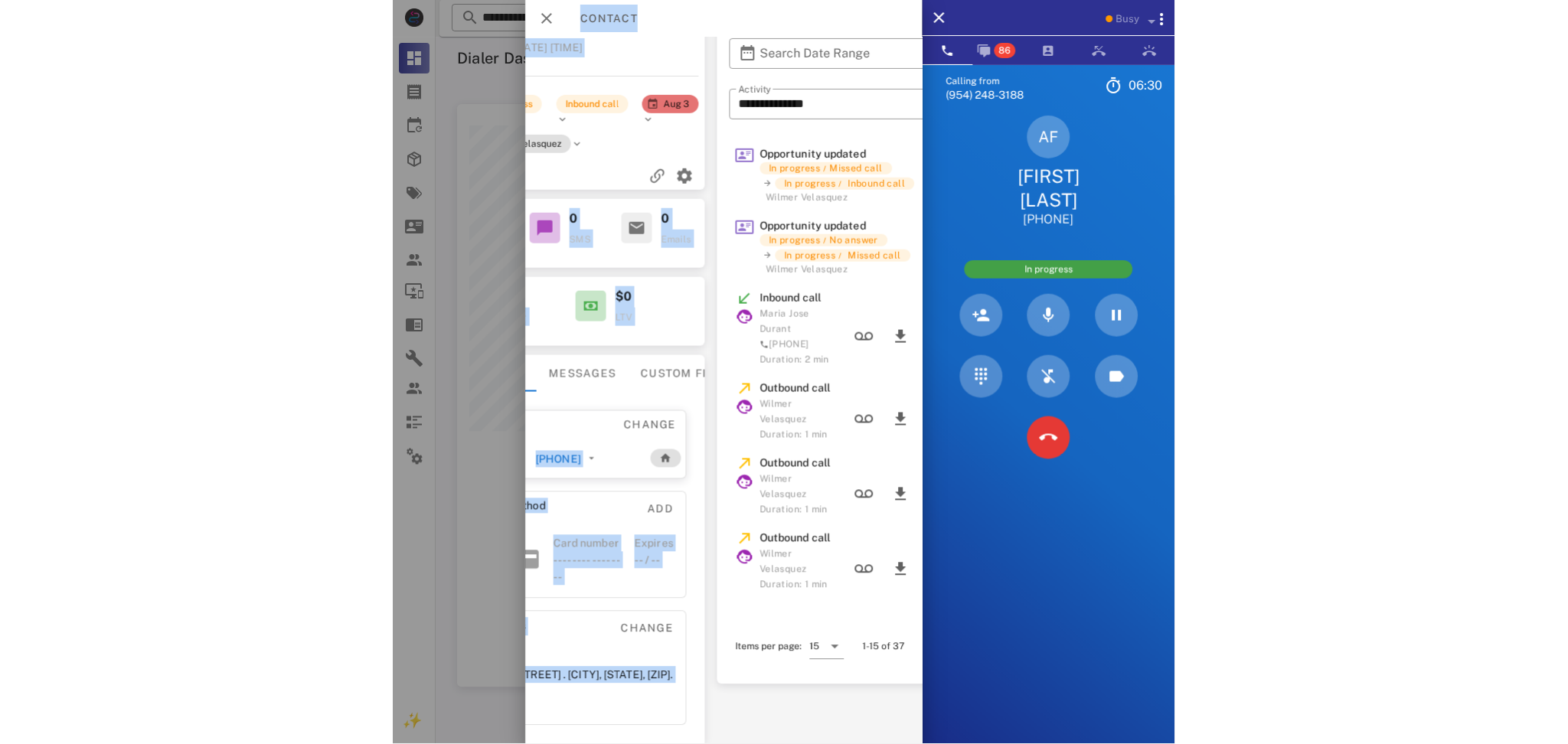 scroll, scrollTop: 64, scrollLeft: 303, axis: both 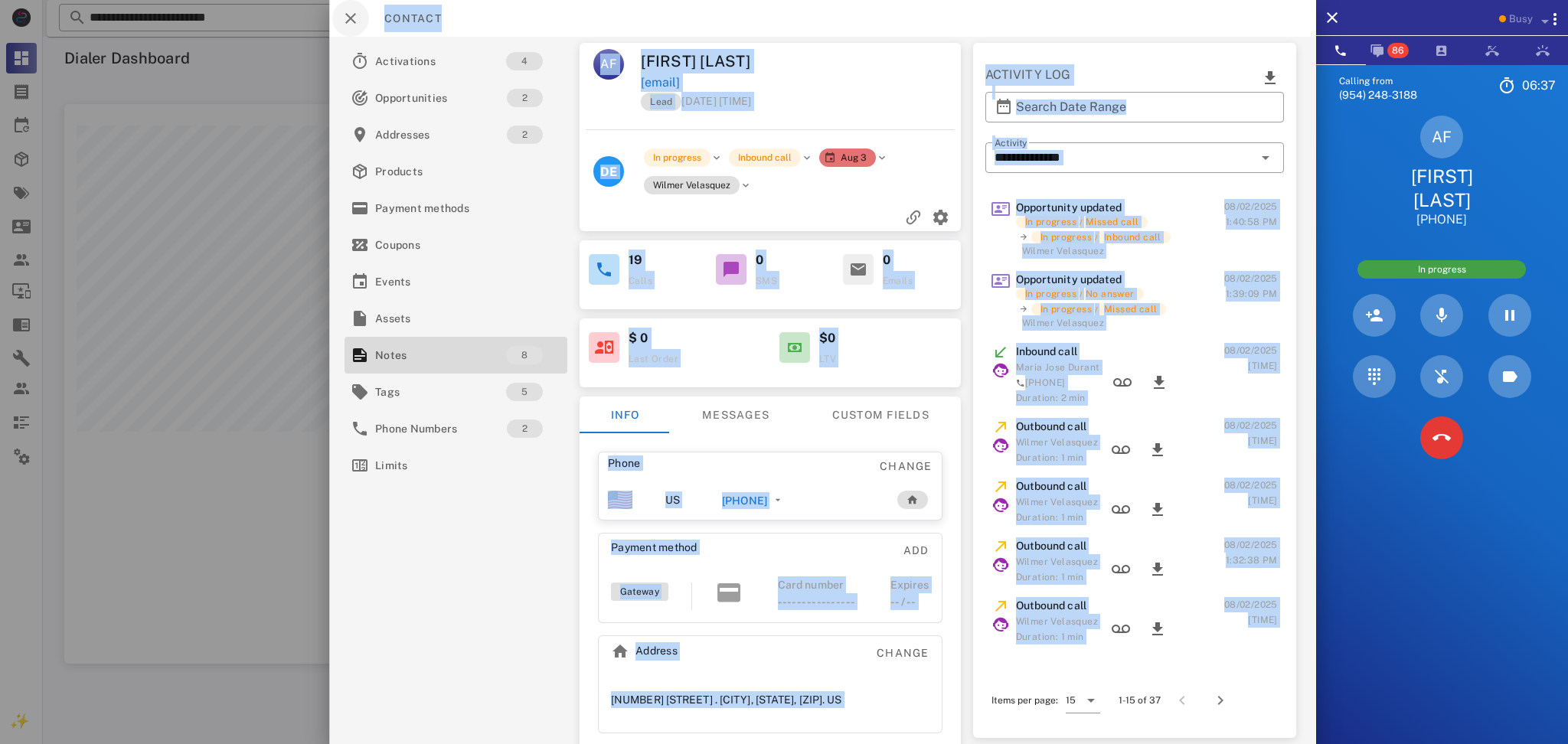 drag, startPoint x: 1219, startPoint y: 641, endPoint x: 364, endPoint y: 20, distance: 1056.7242 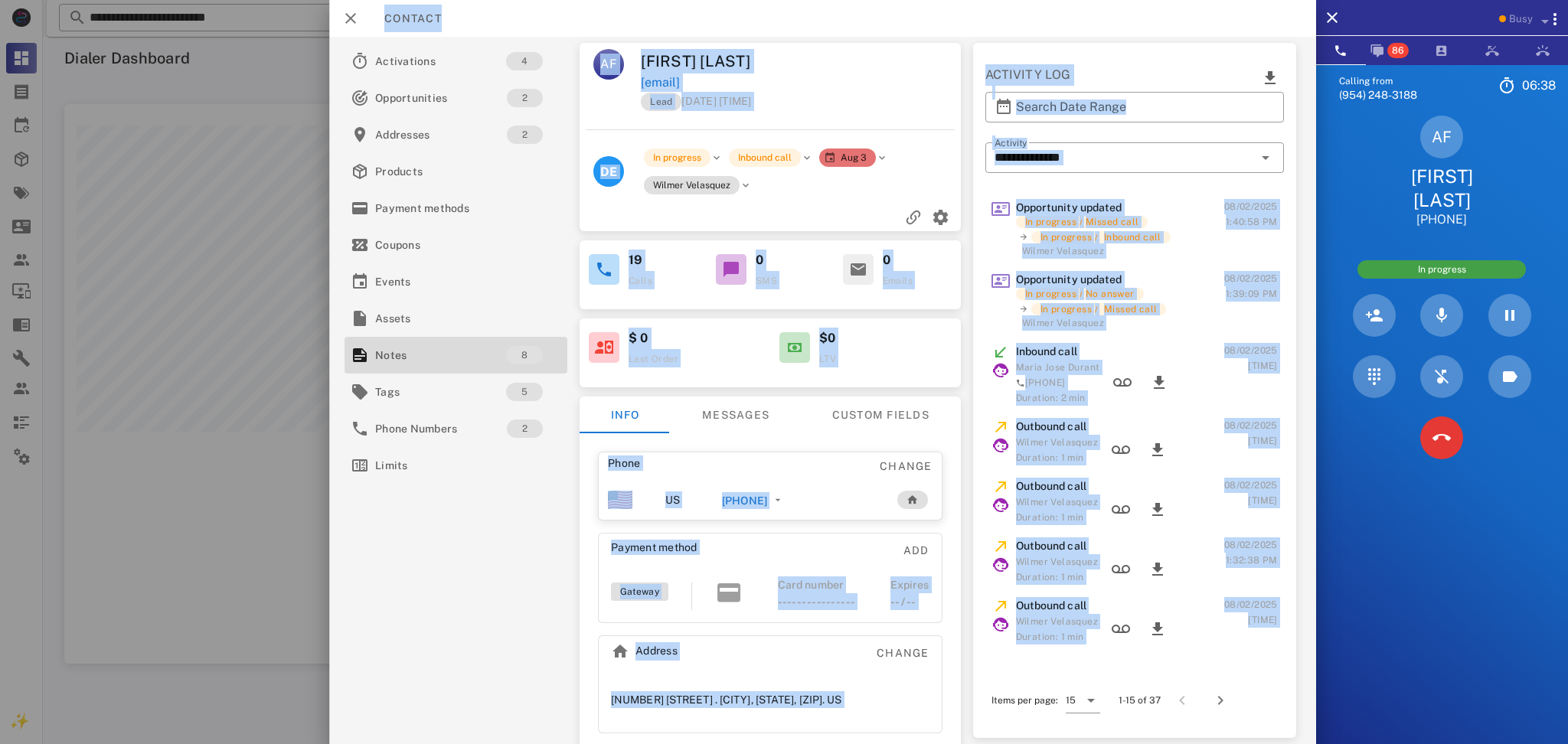 click at bounding box center [770, 129] 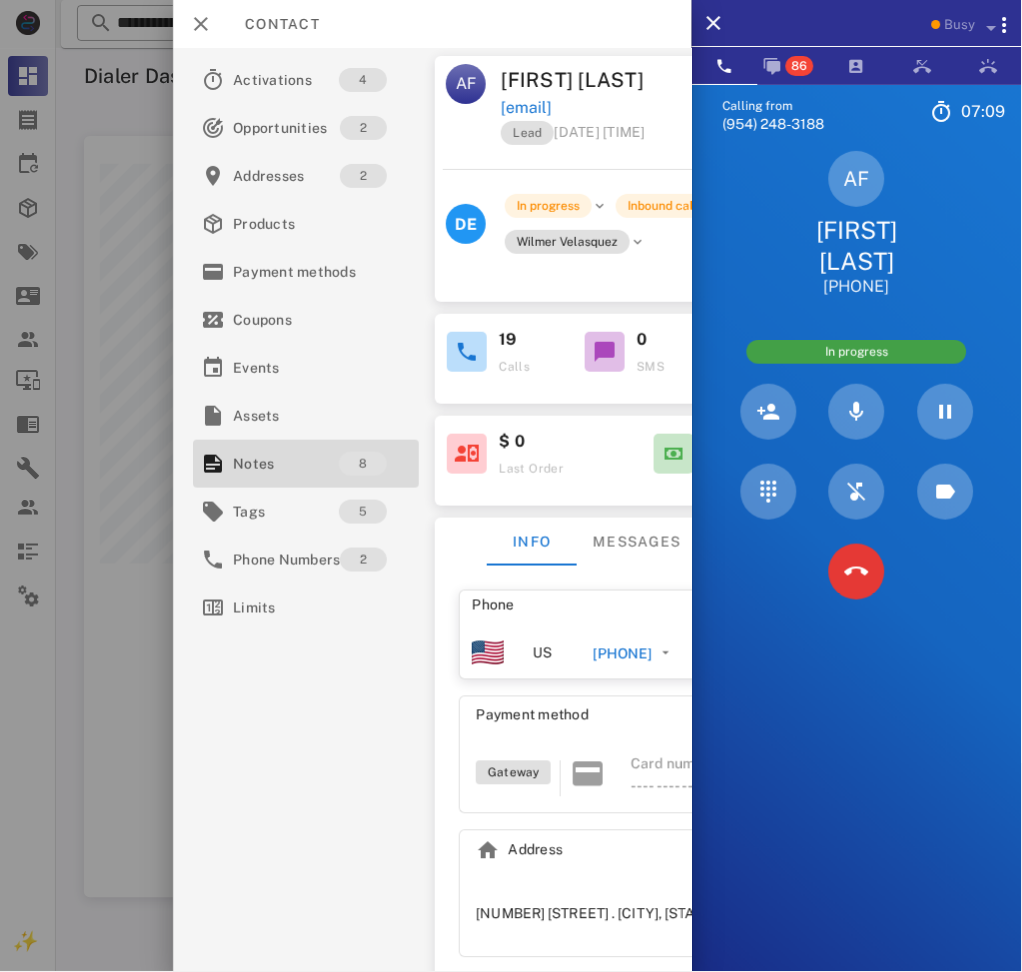scroll, scrollTop: 999207, scrollLeft: 999089, axis: both 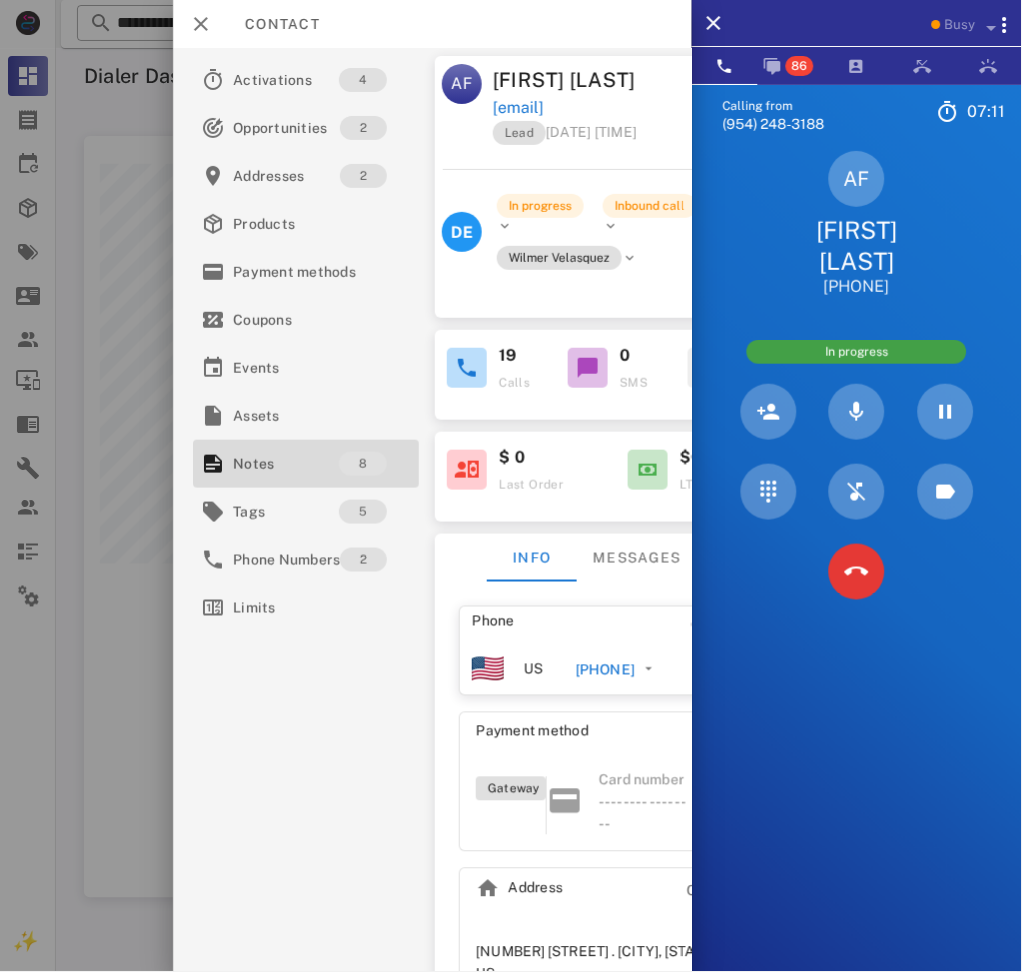 click on "[INITIALS]   [FIRST] [LAST]  [PHONE]" at bounding box center (857, 224) 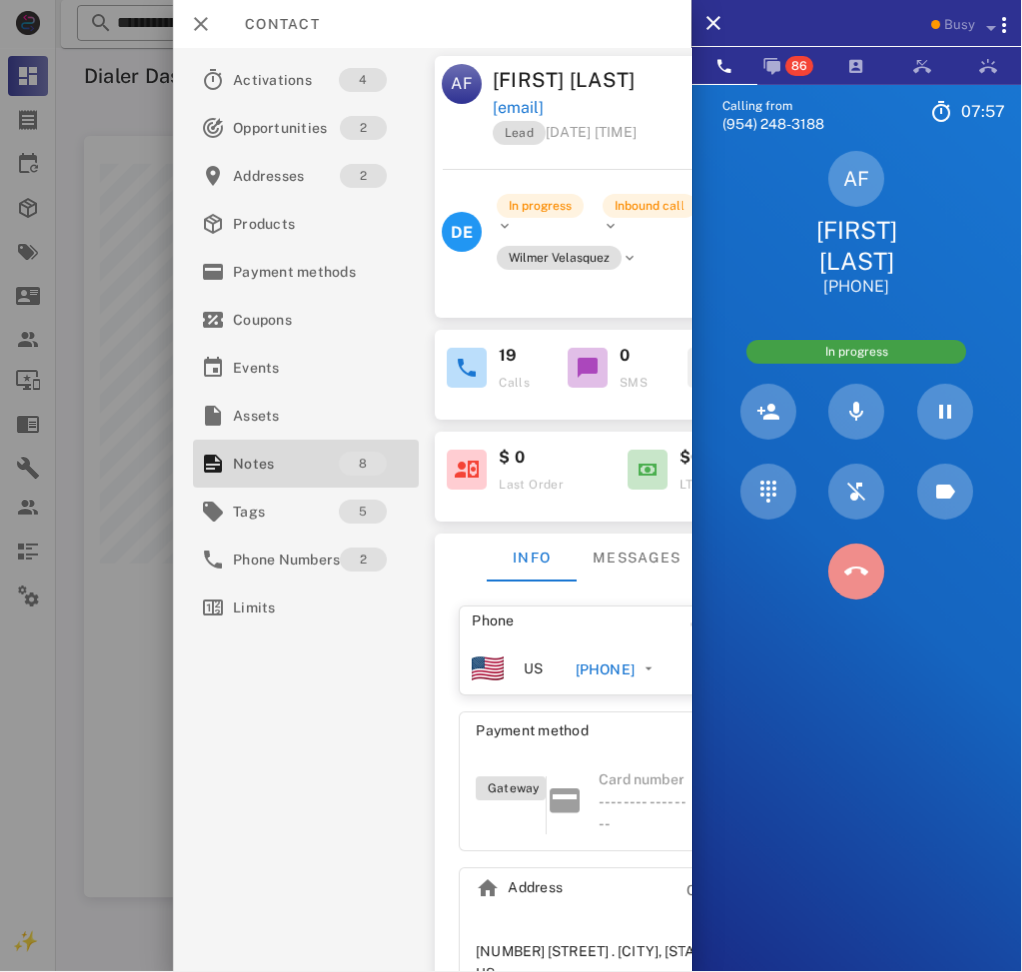 click at bounding box center (857, 572) 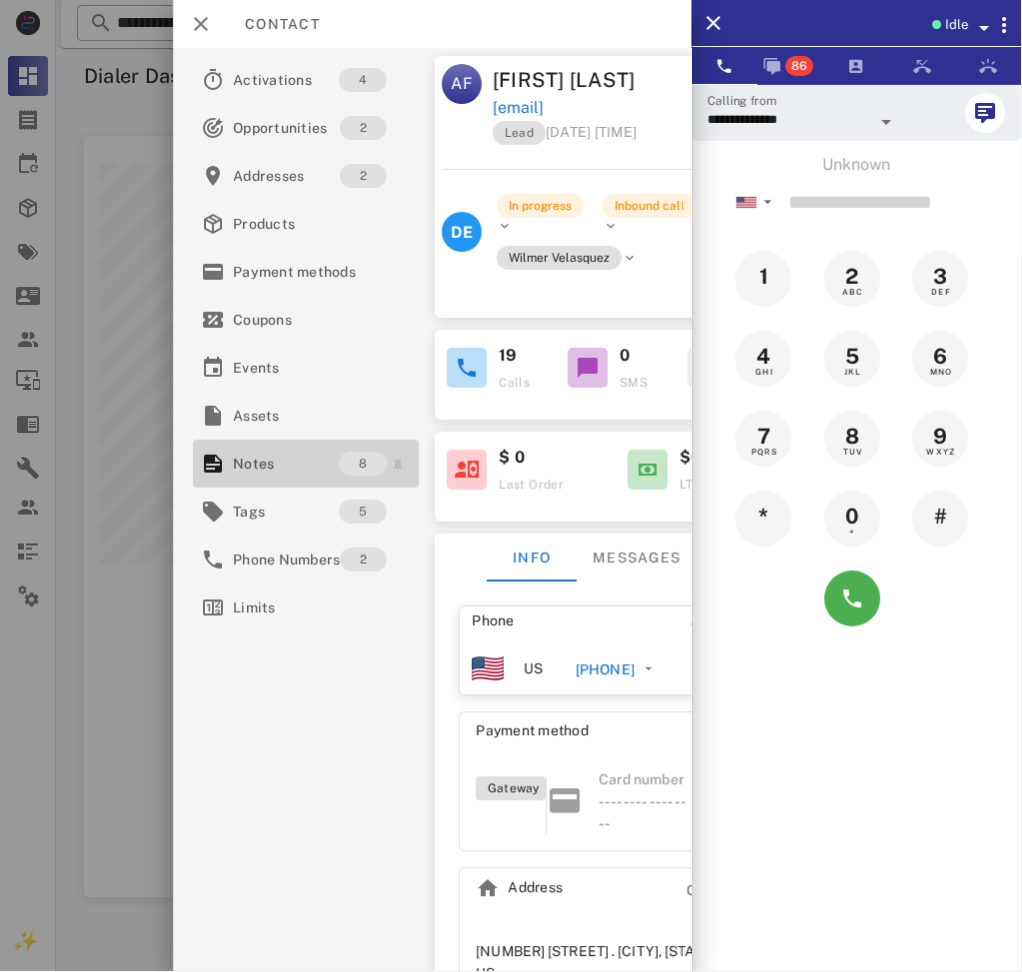 click on "Notes" at bounding box center (286, 464) 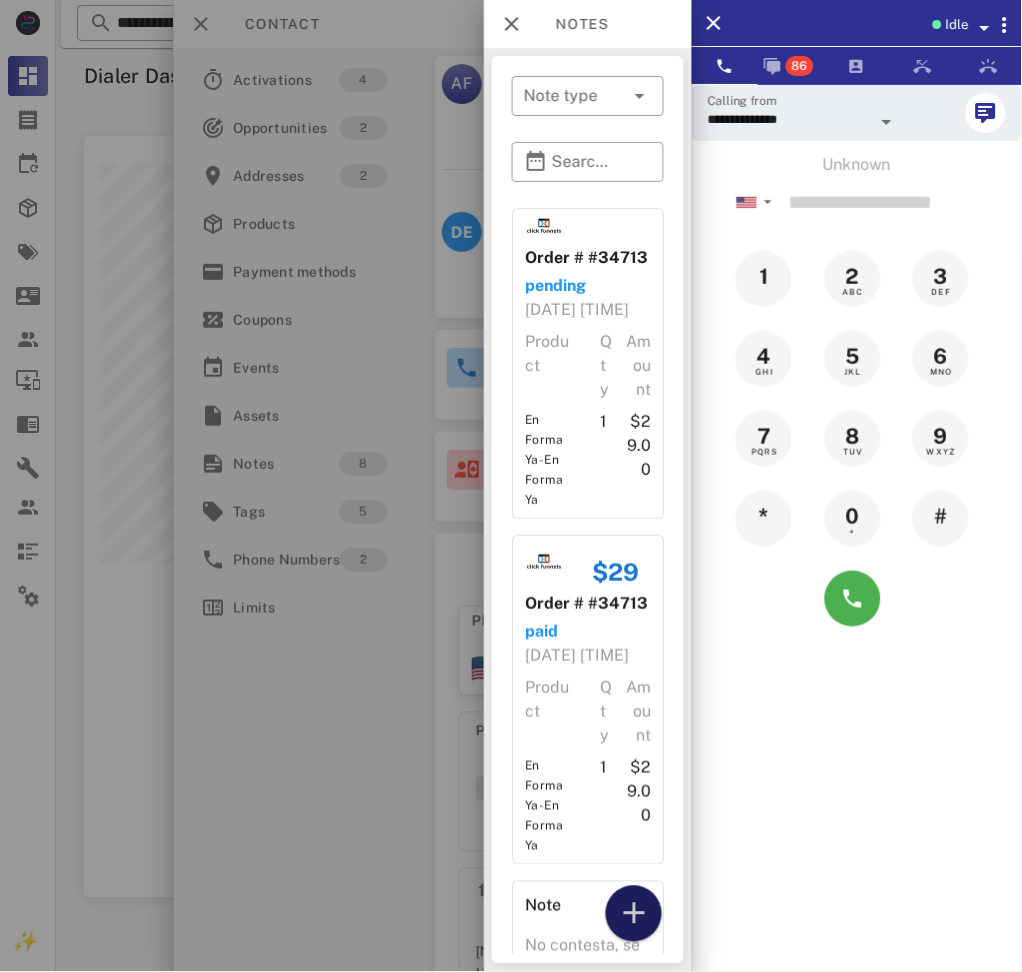 click at bounding box center [634, 914] 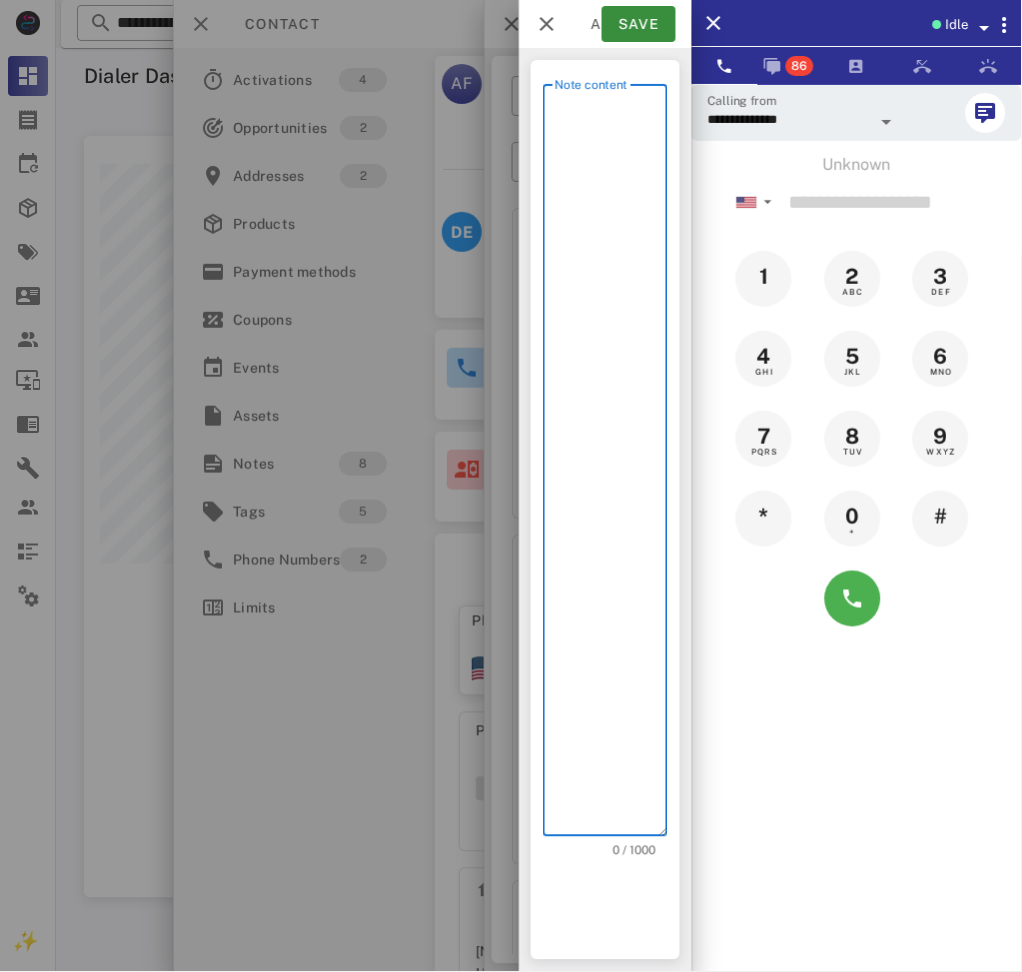 click on "Note content" at bounding box center (611, 465) 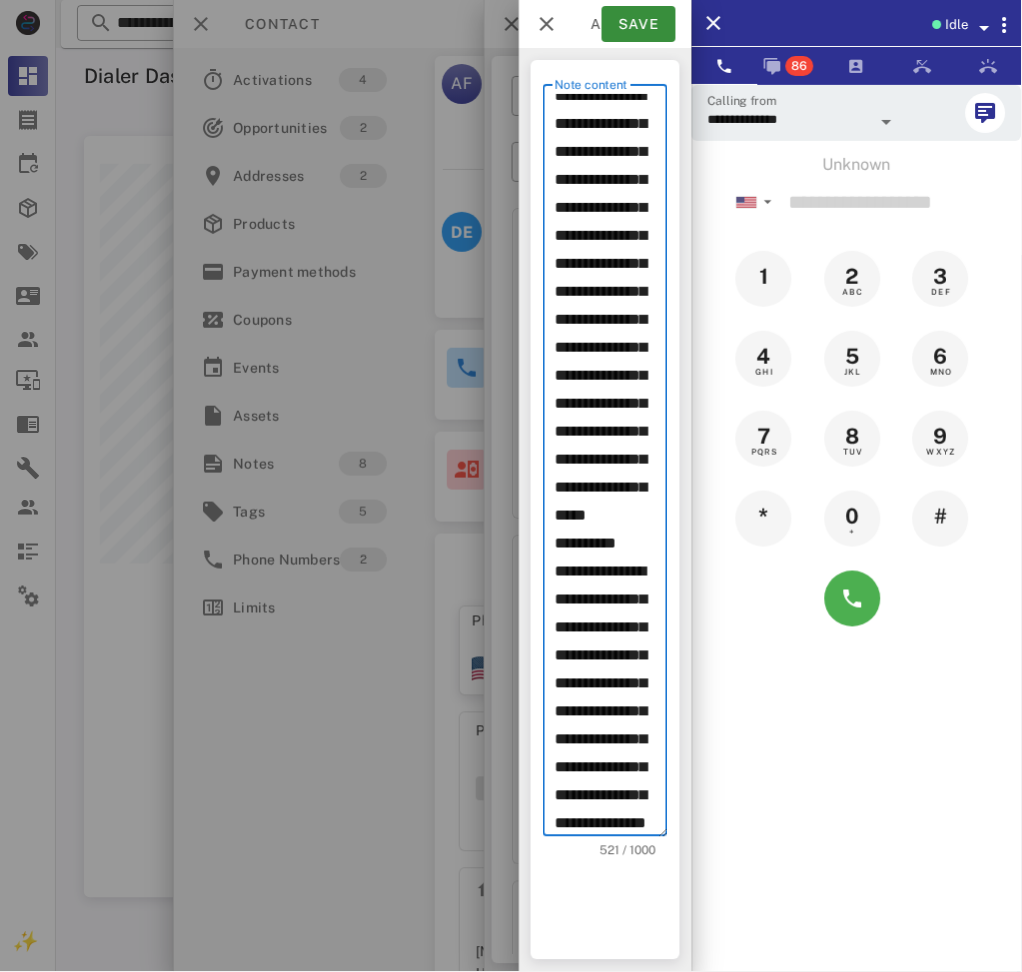 scroll, scrollTop: 875, scrollLeft: 0, axis: vertical 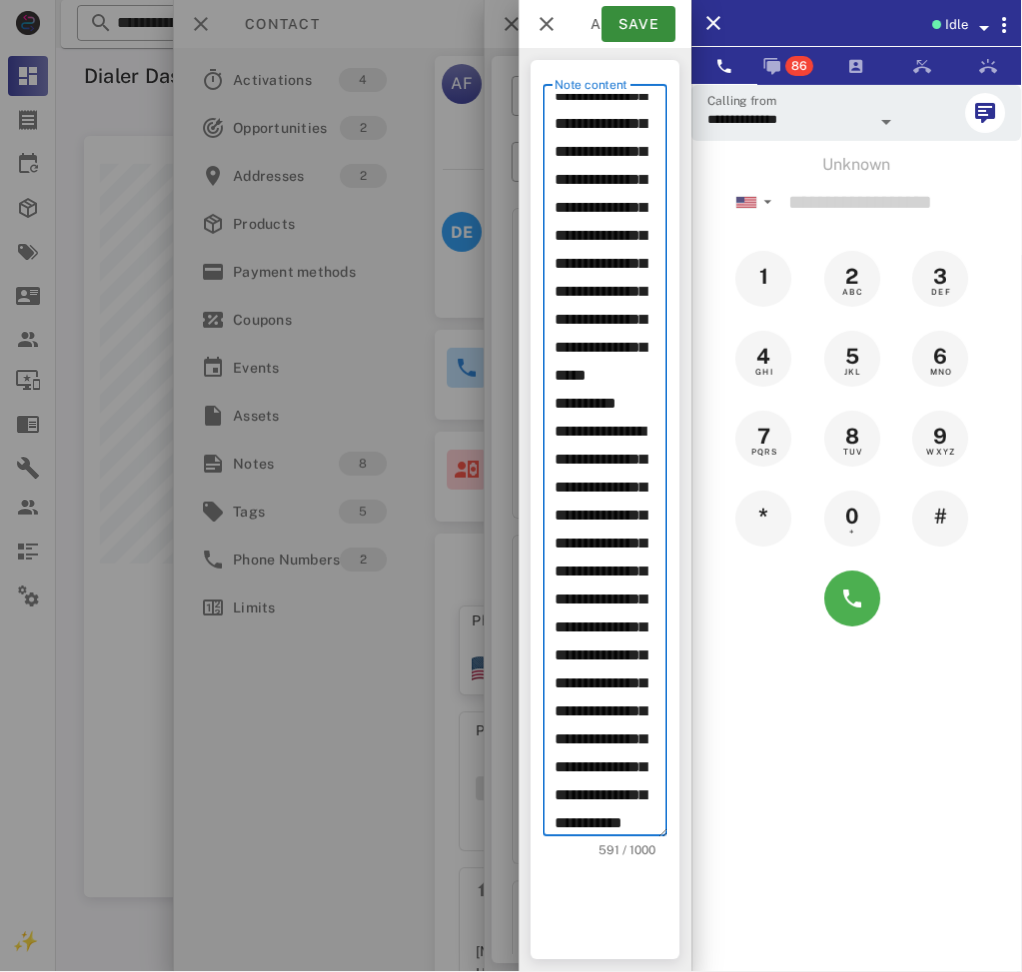 type on "**********" 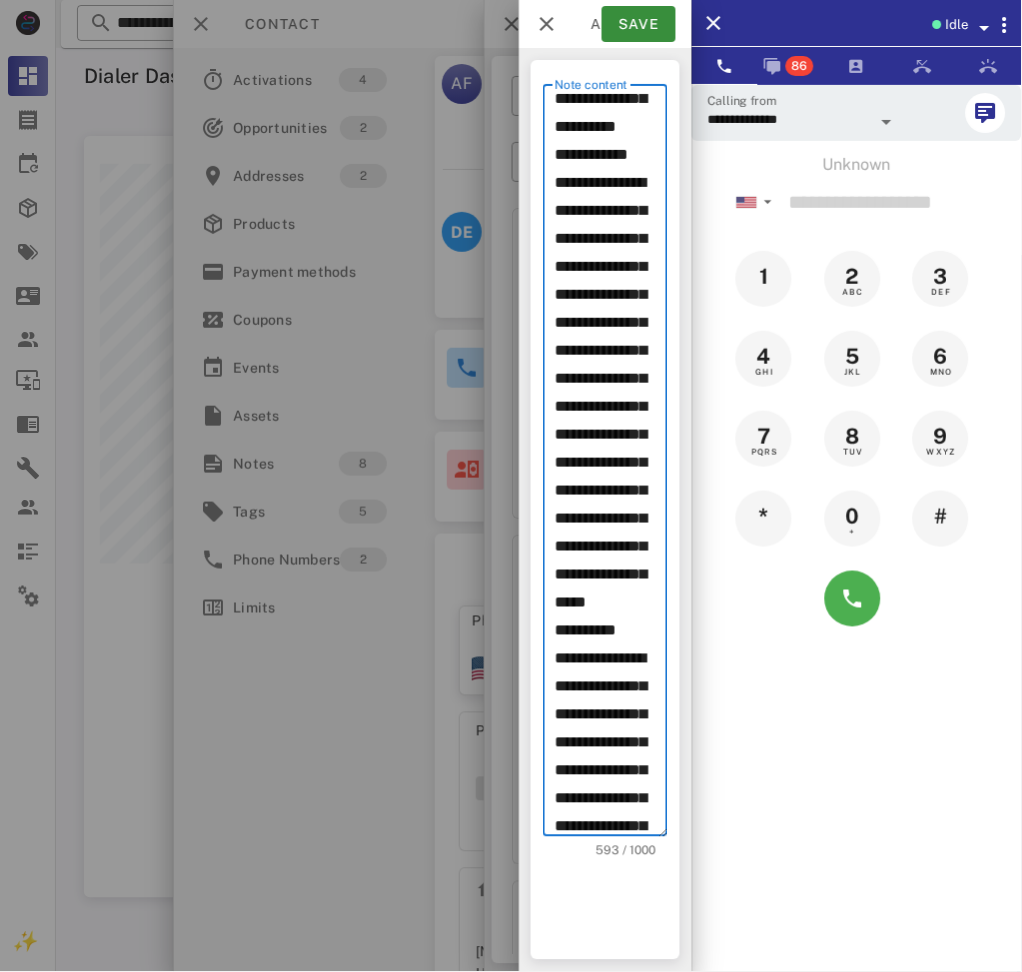 scroll, scrollTop: 0, scrollLeft: 0, axis: both 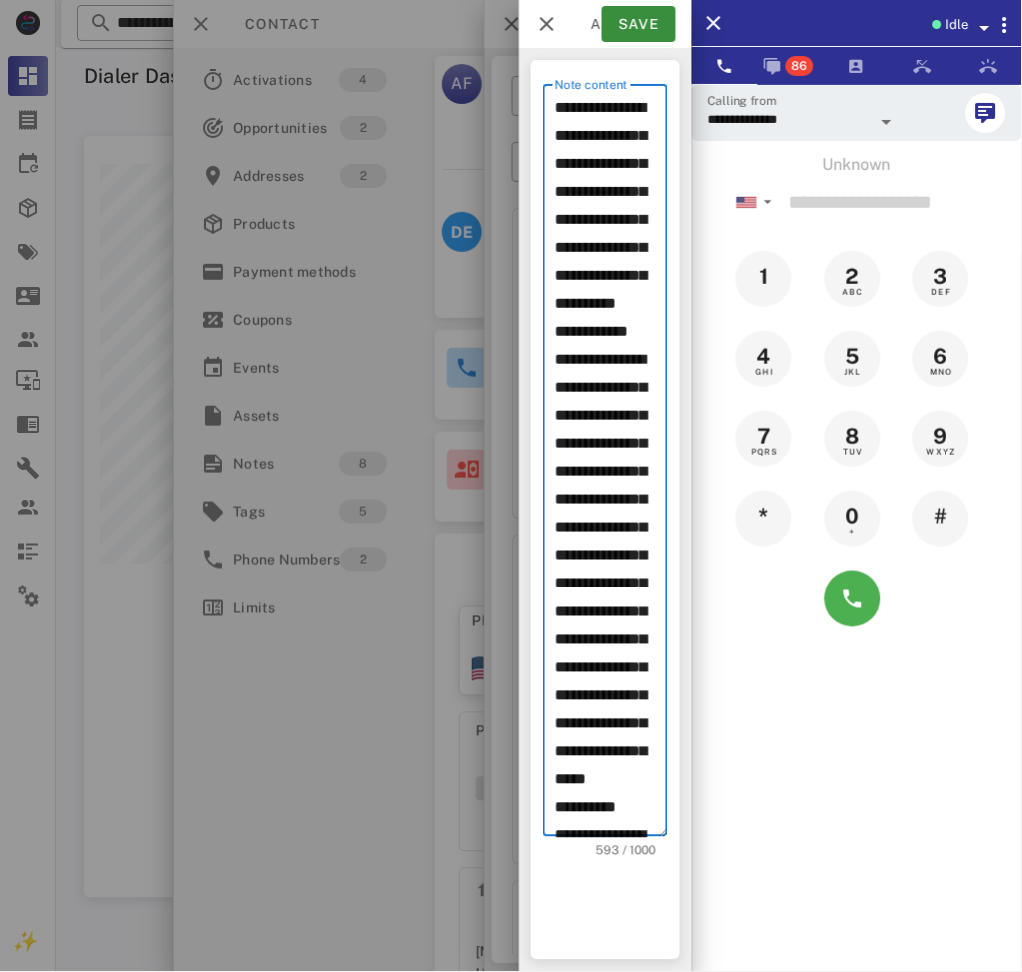 drag, startPoint x: 628, startPoint y: 823, endPoint x: 309, endPoint y: -117, distance: 992.6535 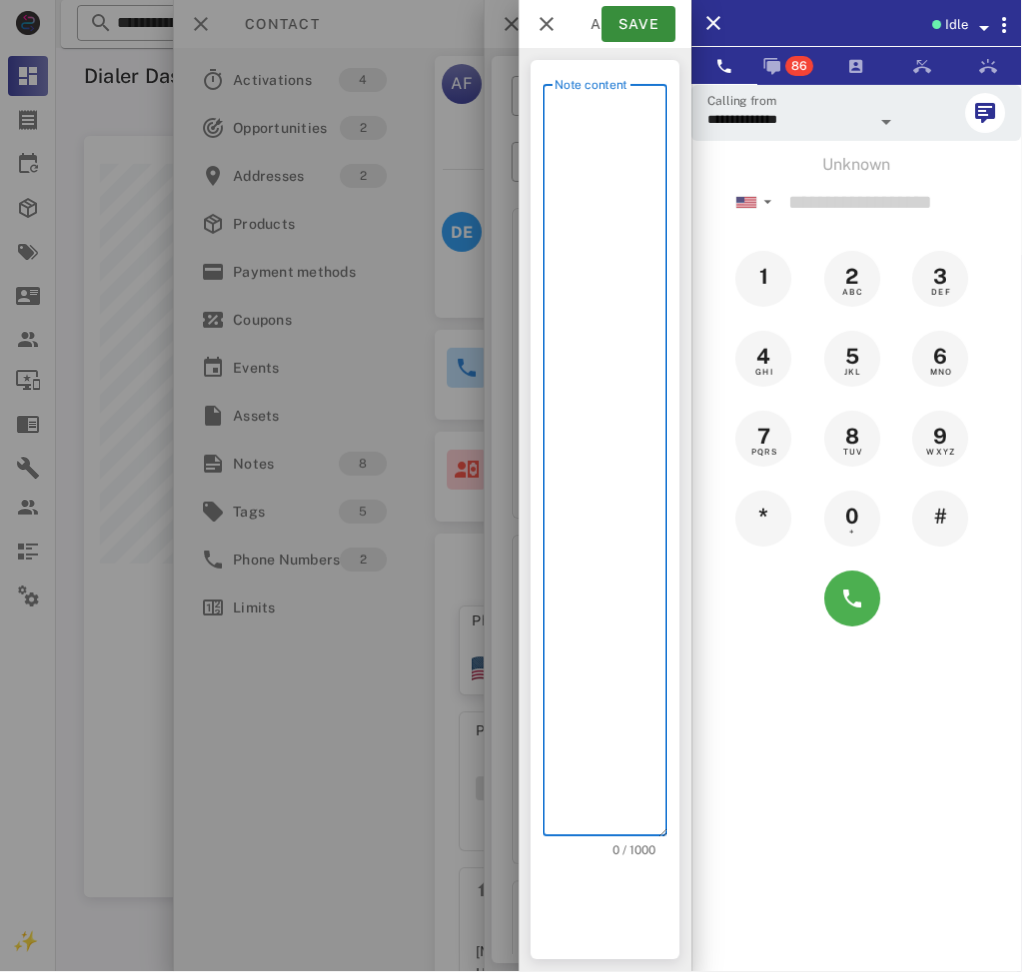 click on "Note content" at bounding box center [611, 466] 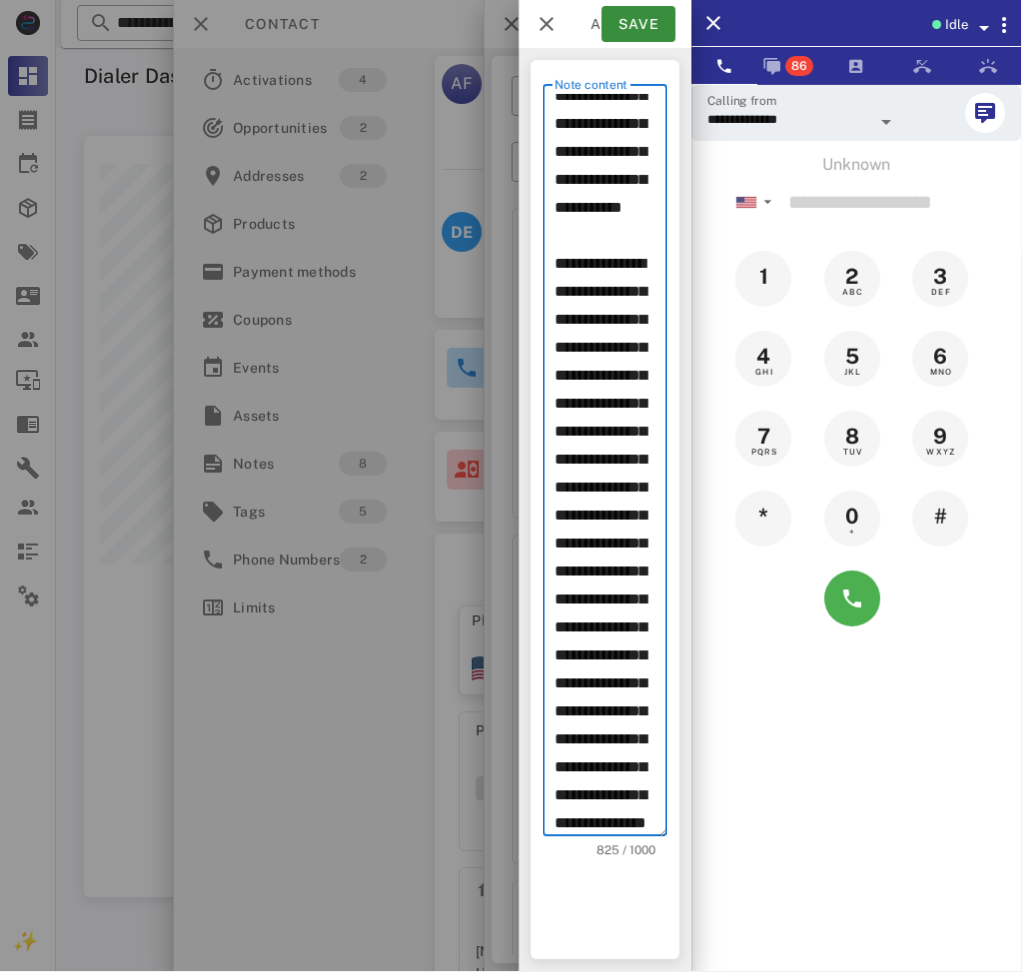 scroll, scrollTop: 1944, scrollLeft: 0, axis: vertical 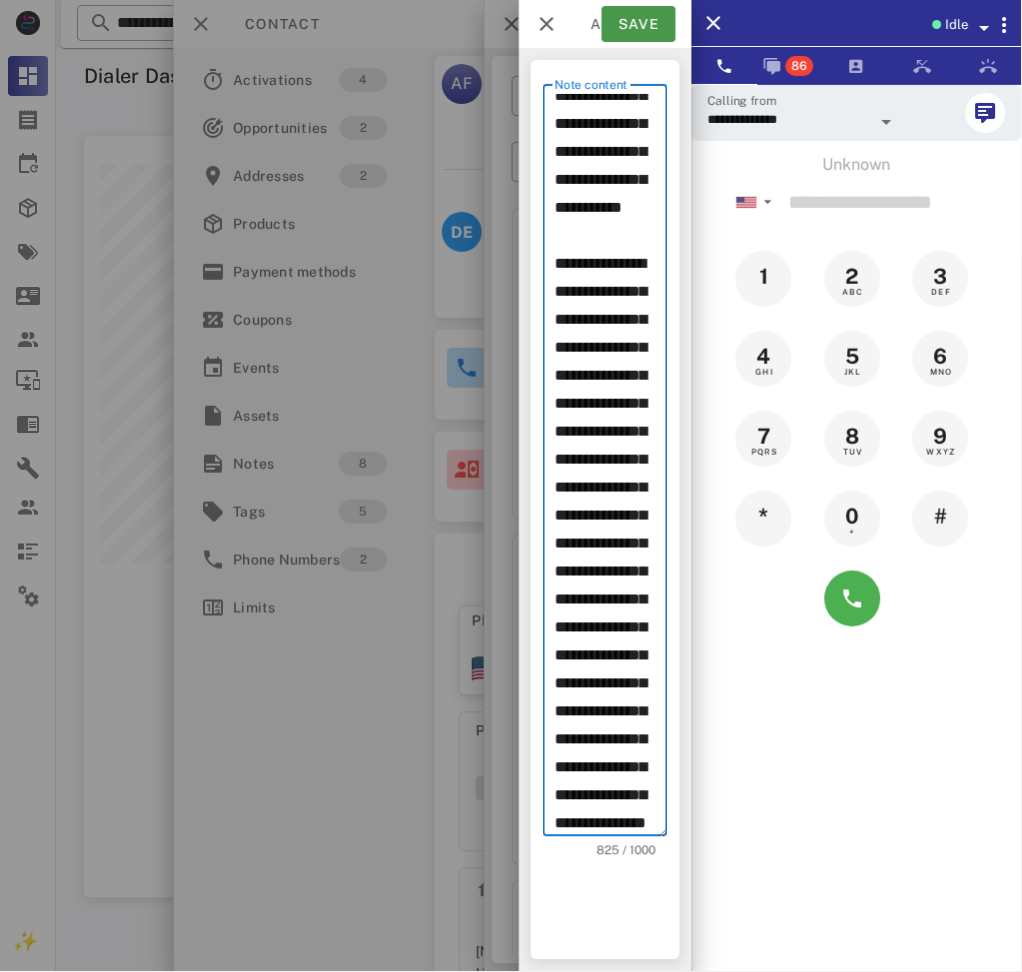 type on "**********" 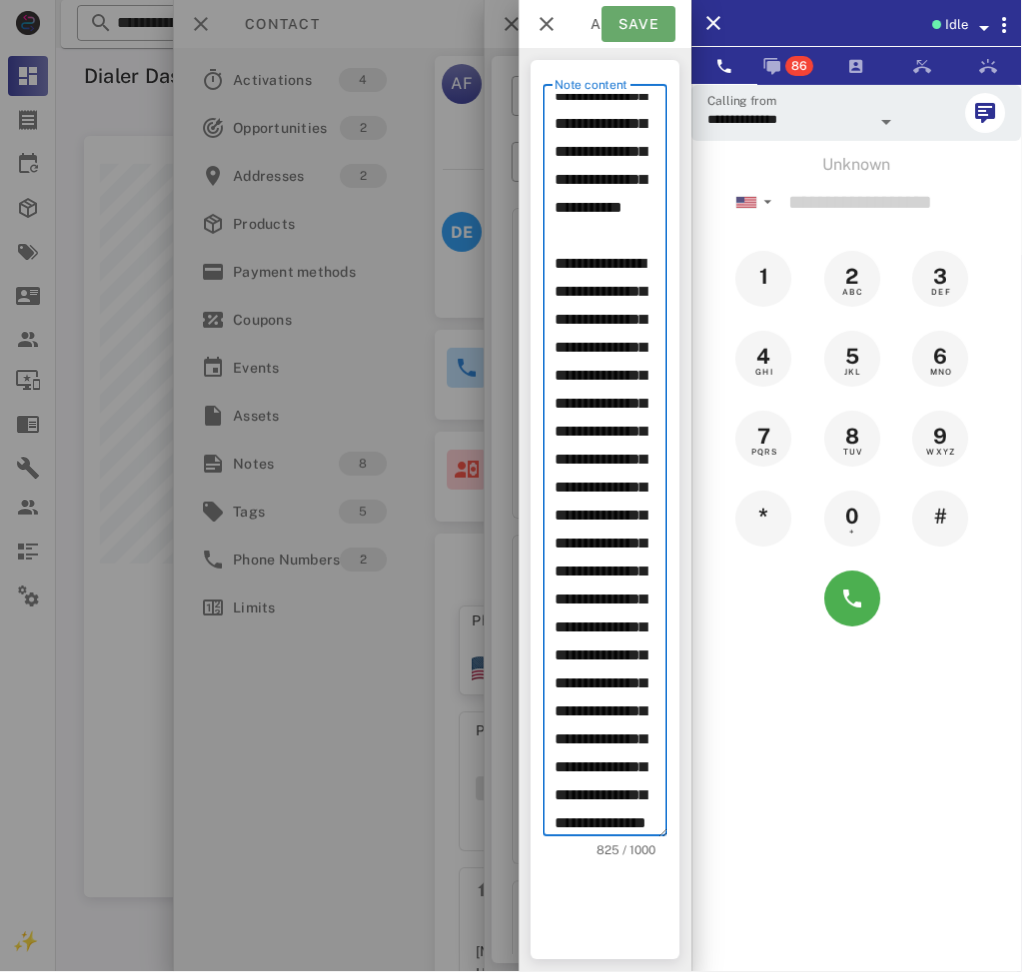 click on "Save" at bounding box center (639, 24) 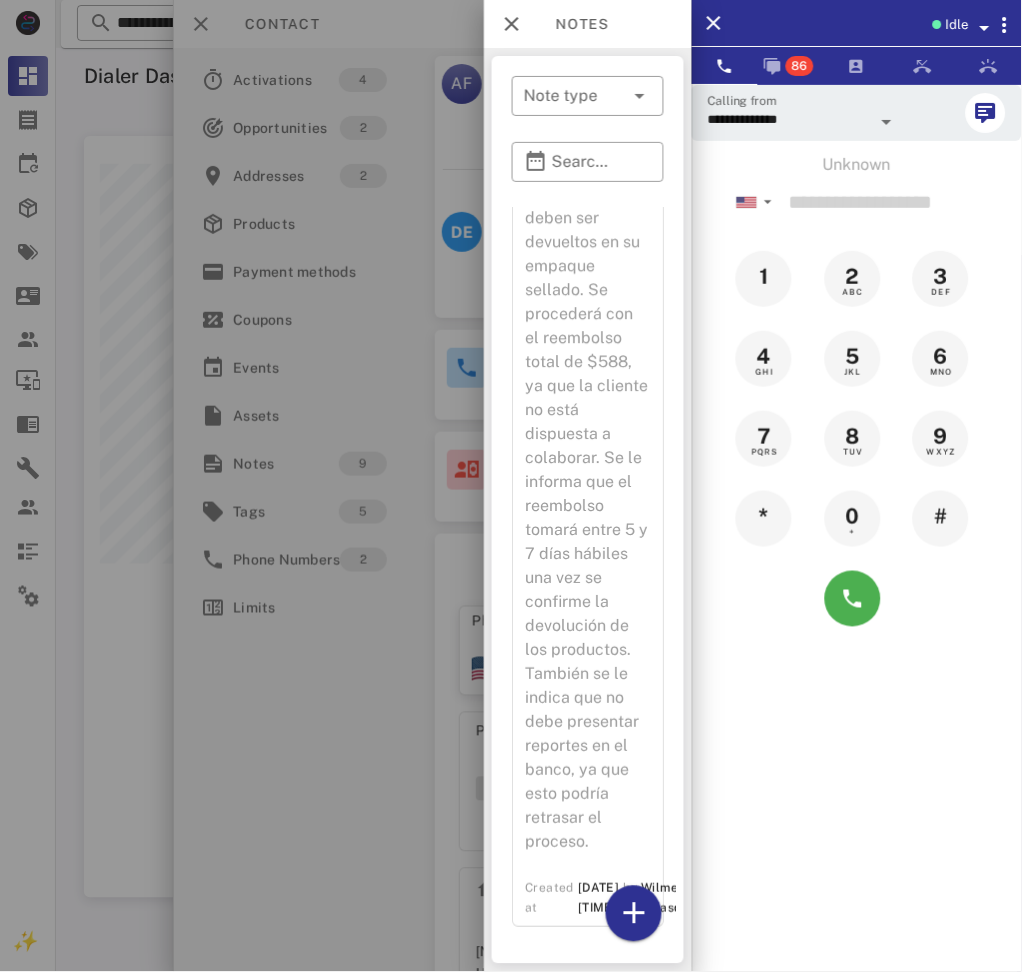 scroll, scrollTop: 5112, scrollLeft: 0, axis: vertical 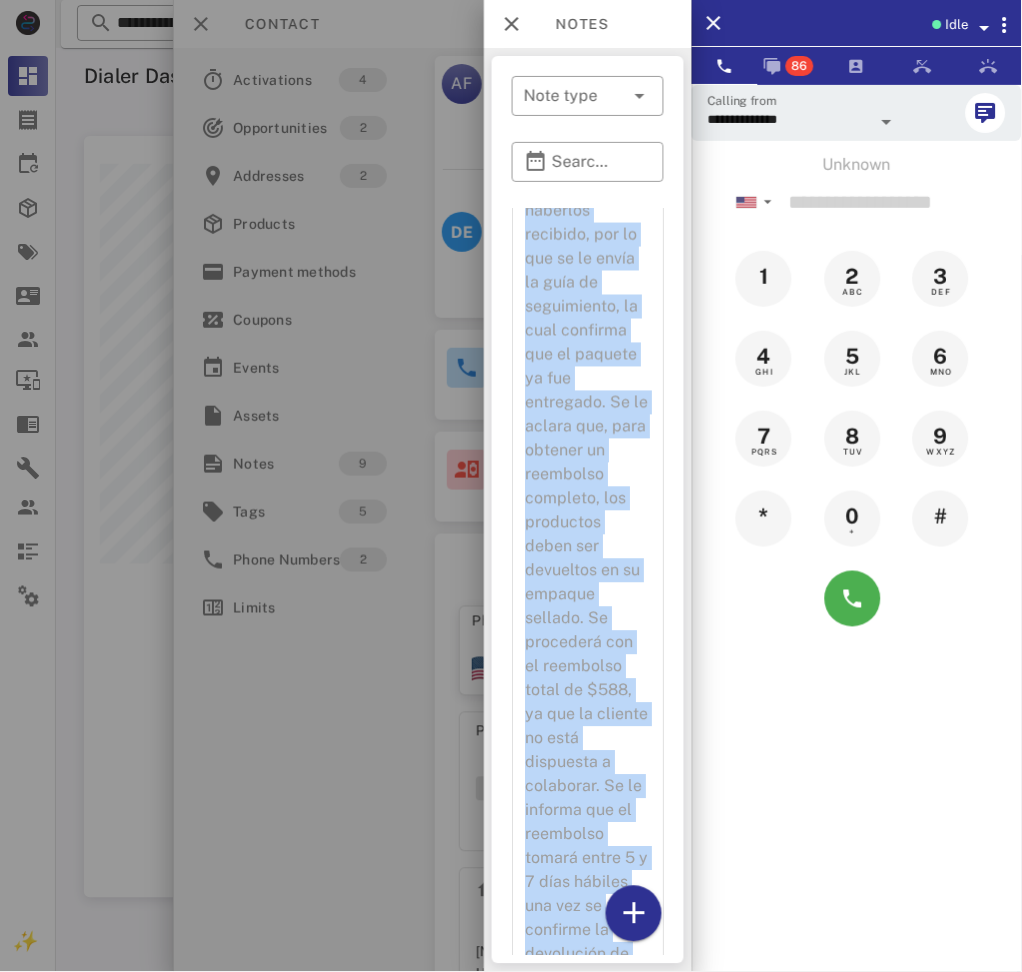 drag, startPoint x: 617, startPoint y: 822, endPoint x: 530, endPoint y: 565, distance: 271.3264 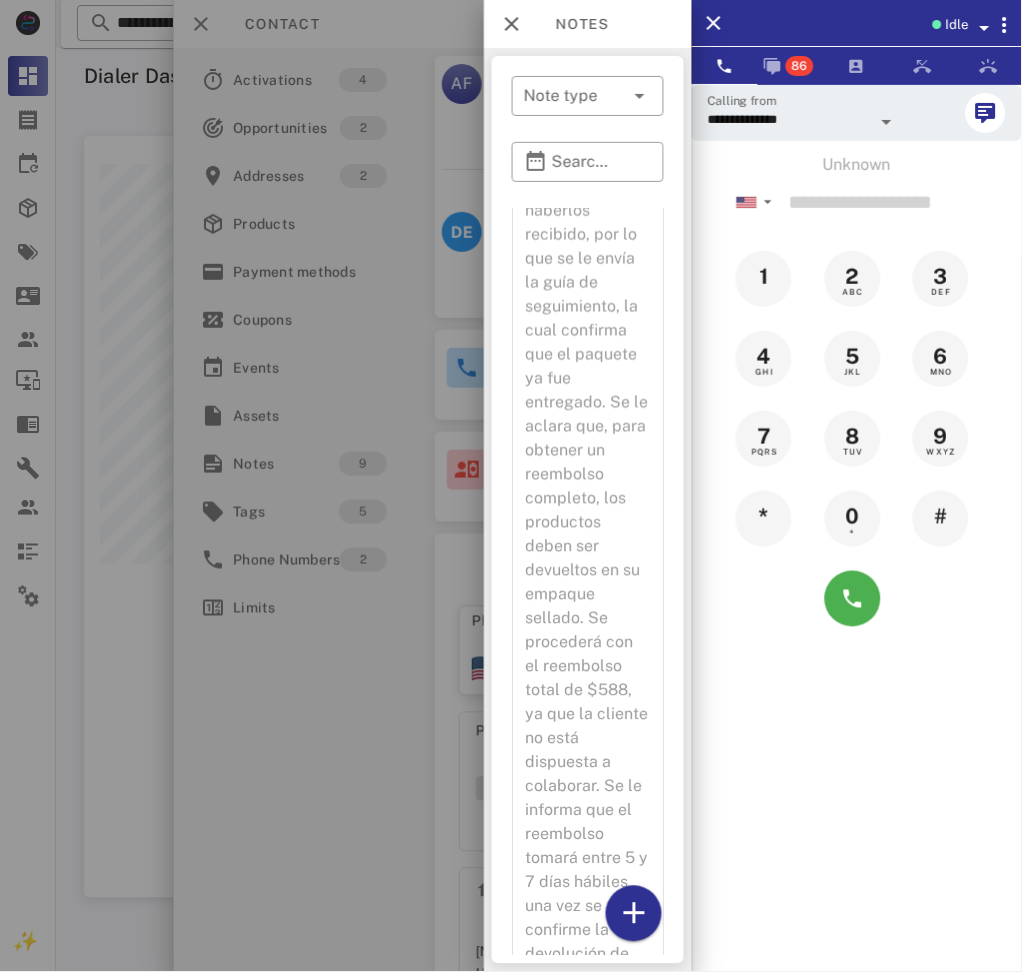 click on "Notes" at bounding box center (588, 24) 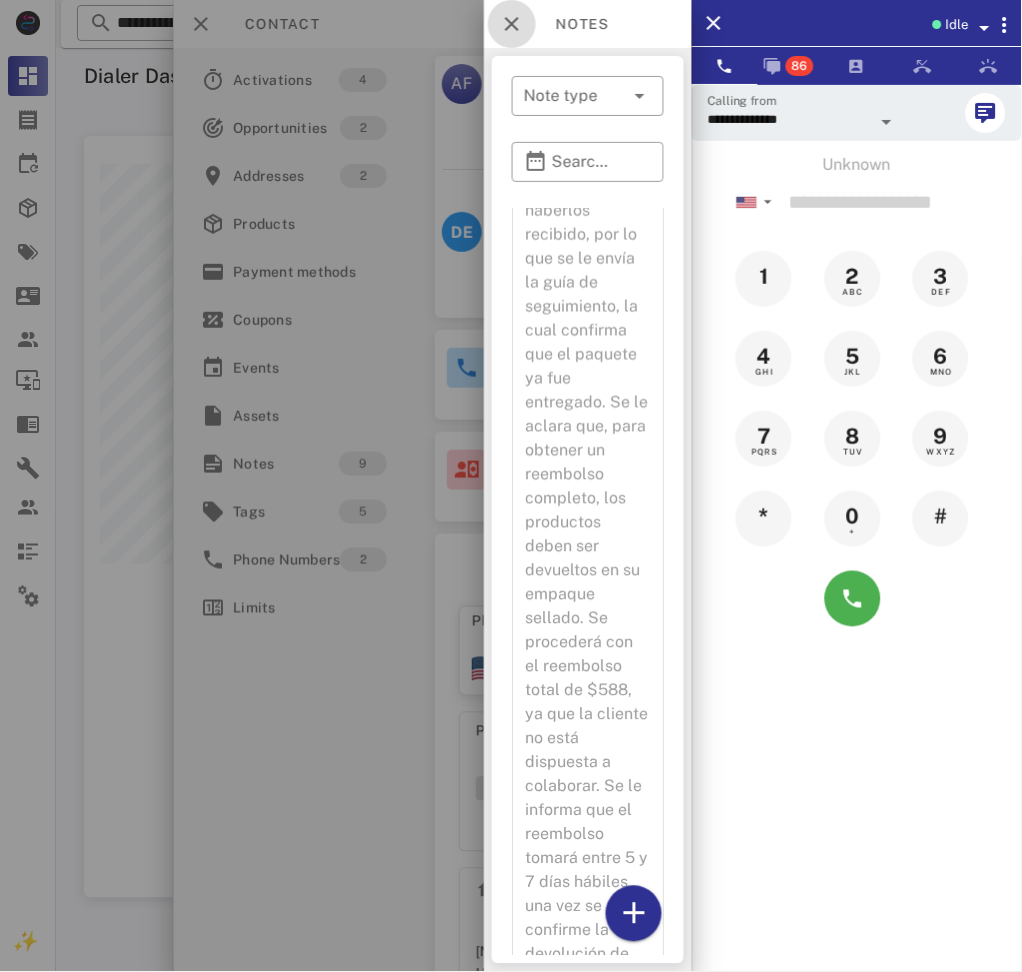 click at bounding box center [512, 24] 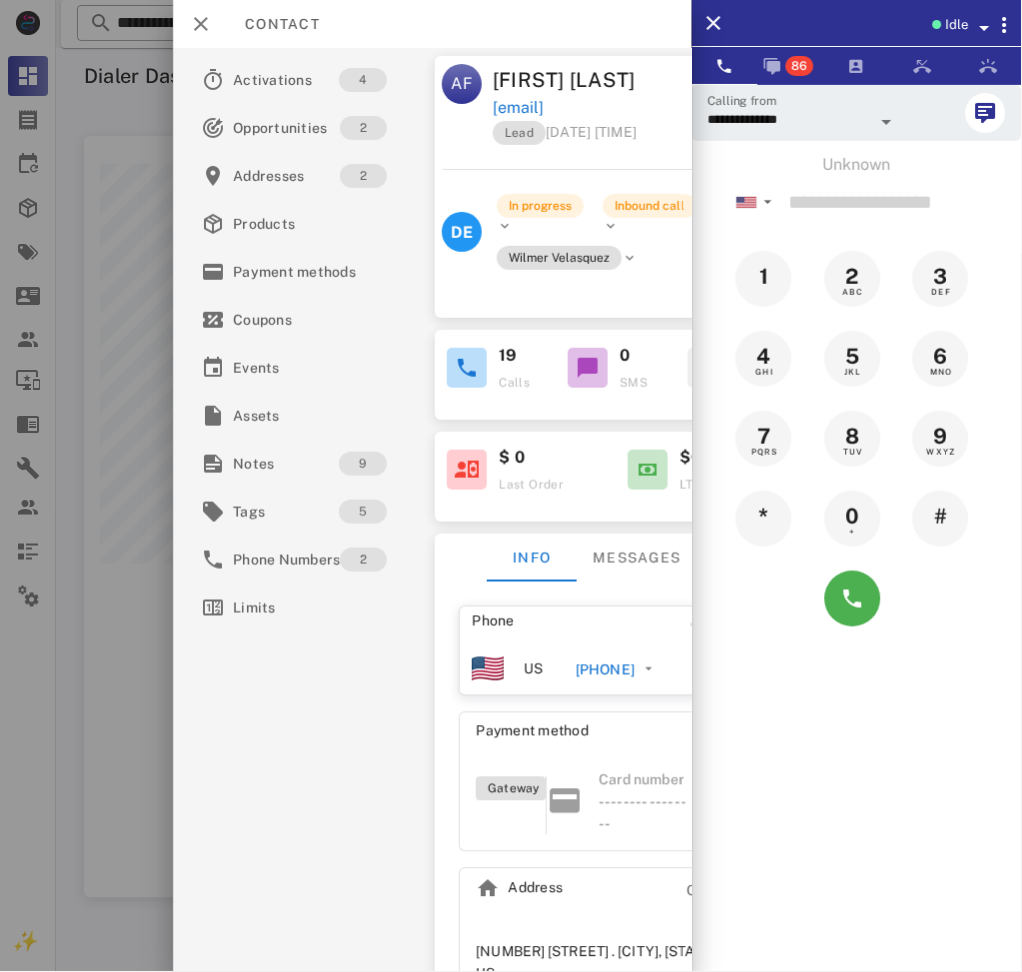 click on "[FIRST] [LAST]" at bounding box center (570, 80) 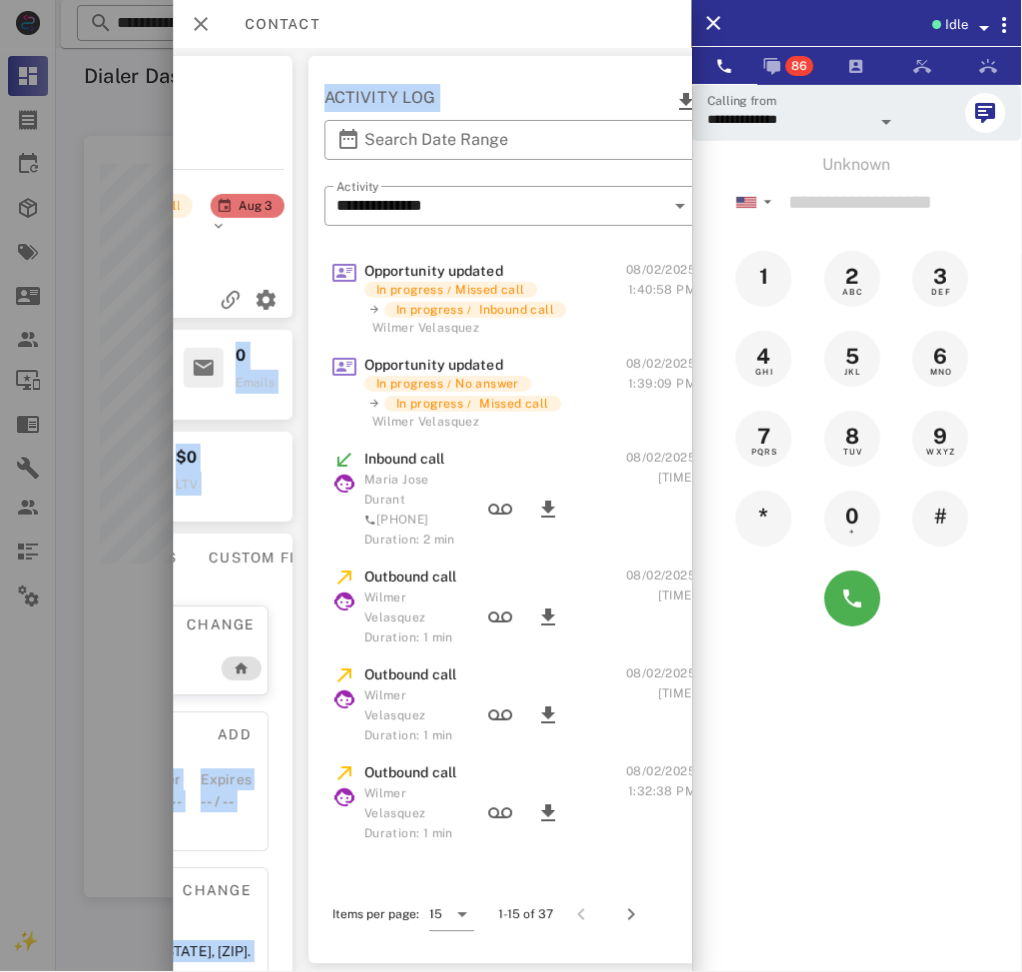 scroll, scrollTop: 0, scrollLeft: 515, axis: horizontal 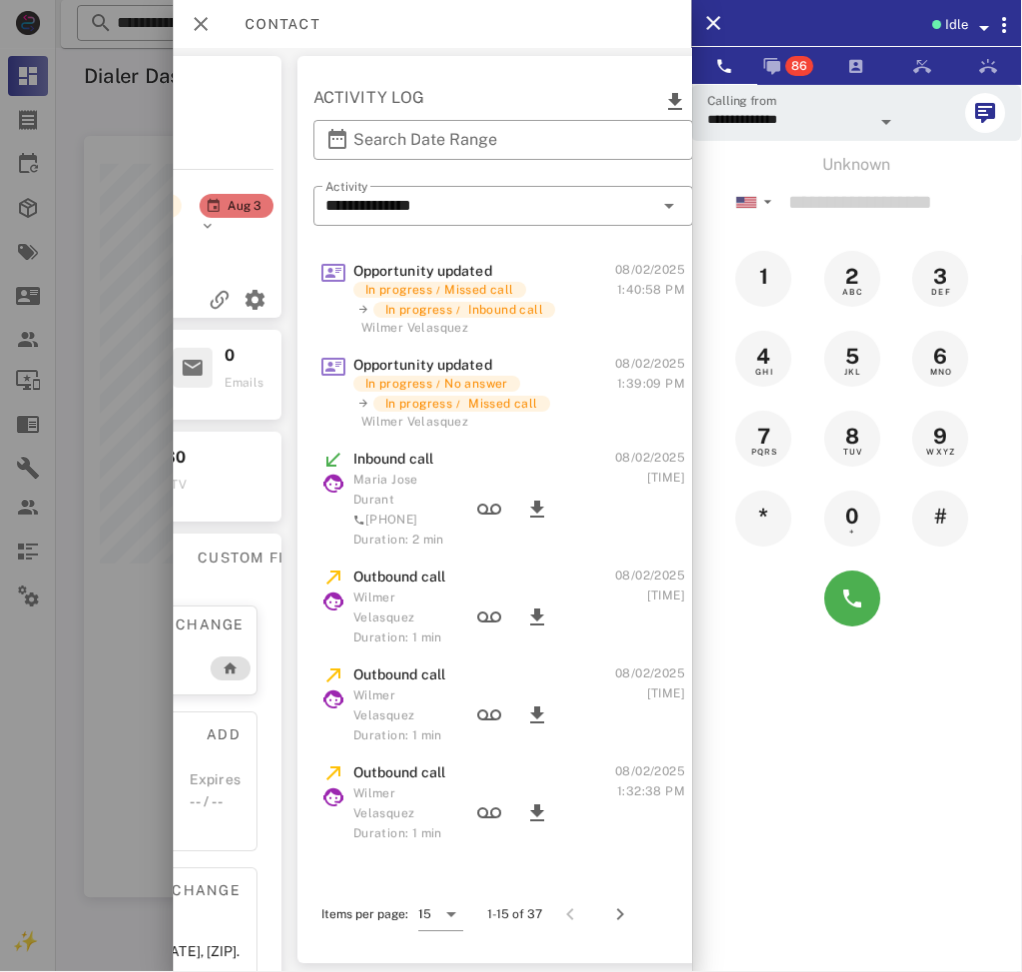 drag, startPoint x: 508, startPoint y: 90, endPoint x: 248, endPoint y: 111, distance: 260.8467 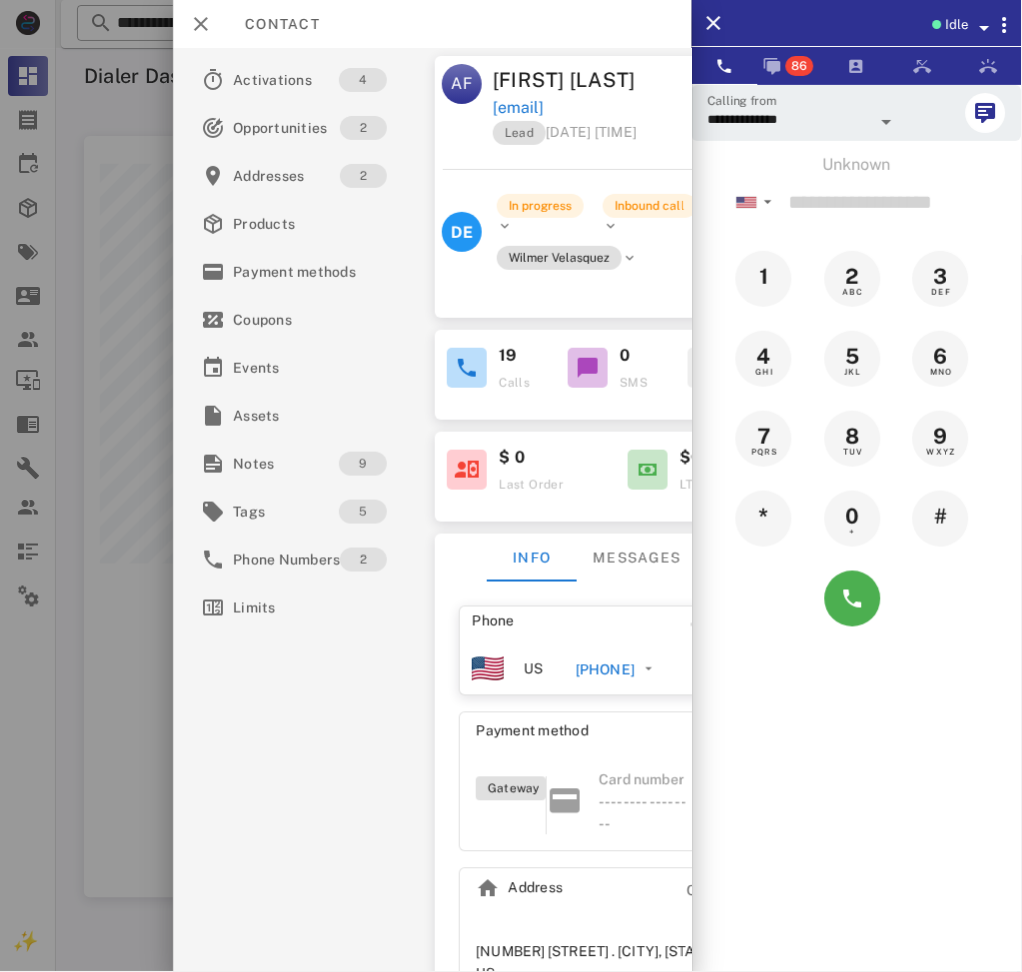 click on "Lead   [DATE] [TIME]" at bounding box center (647, 138) 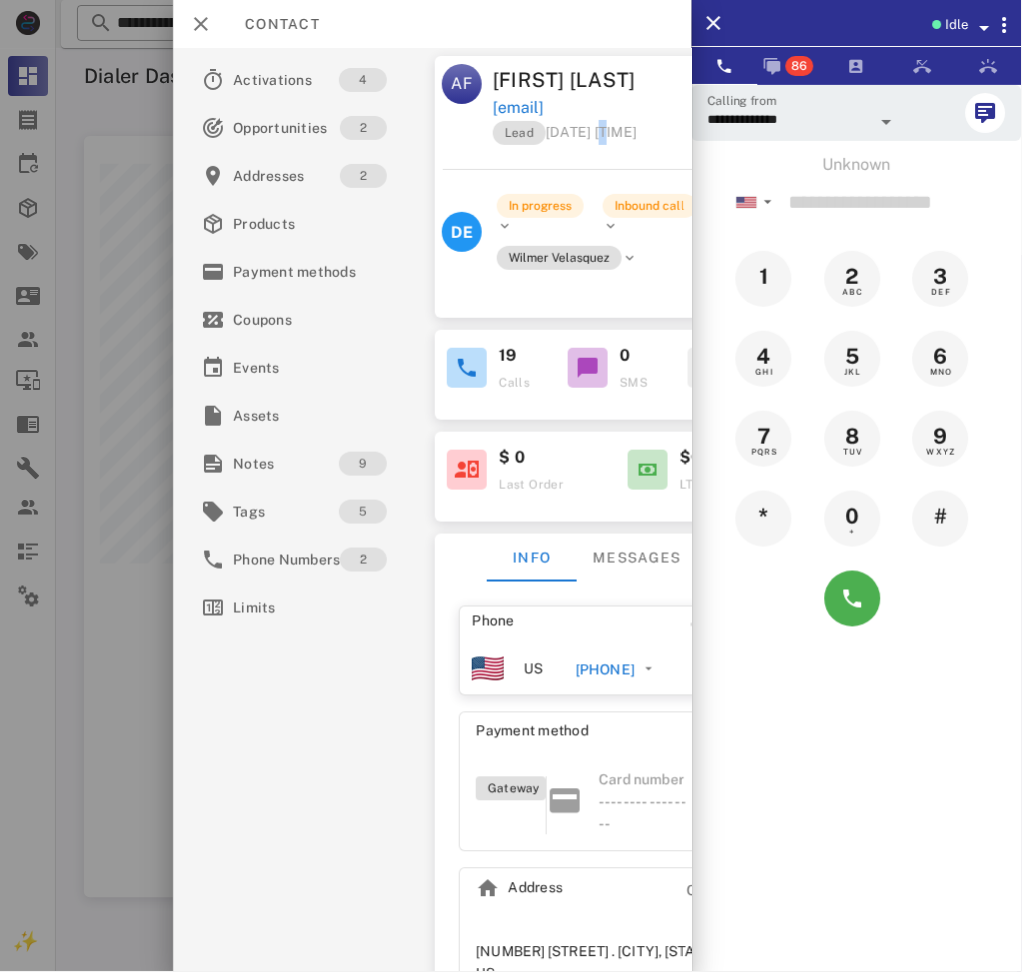 drag, startPoint x: 675, startPoint y: 86, endPoint x: 647, endPoint y: 167, distance: 85.70297 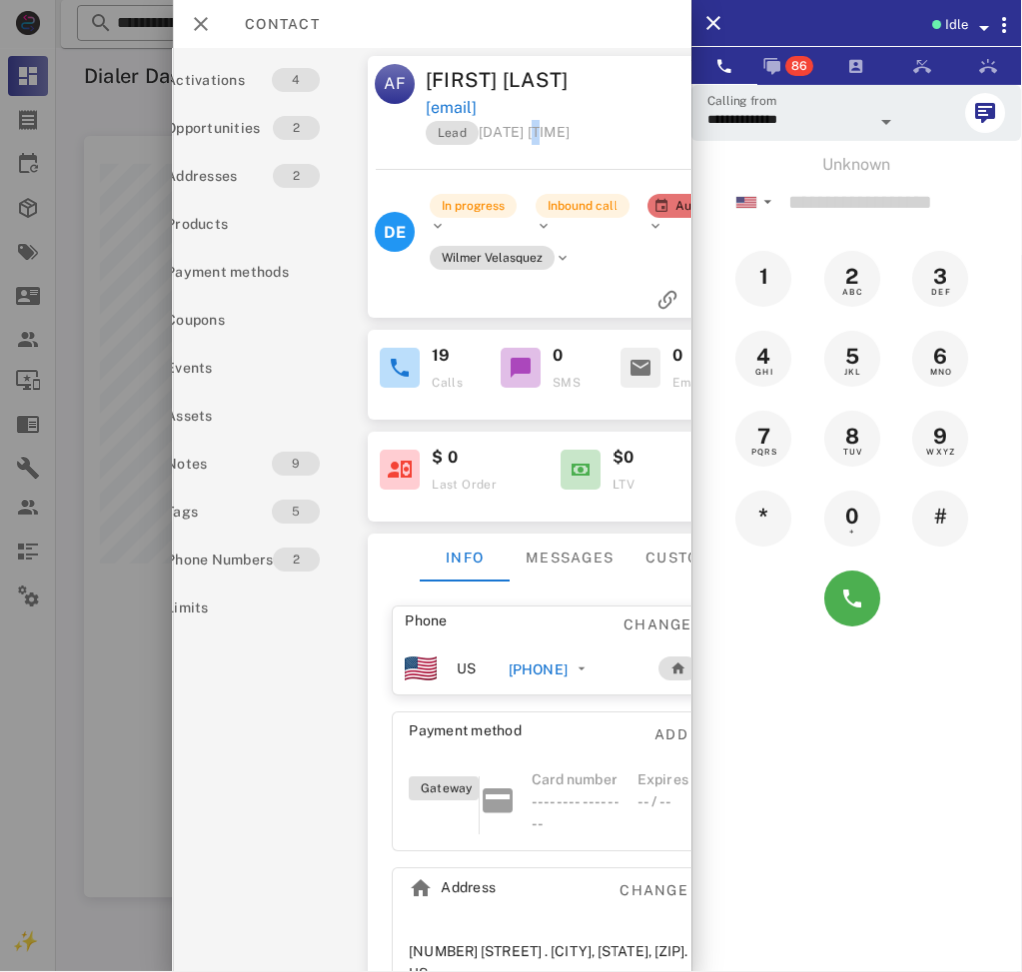 scroll, scrollTop: 0, scrollLeft: 86, axis: horizontal 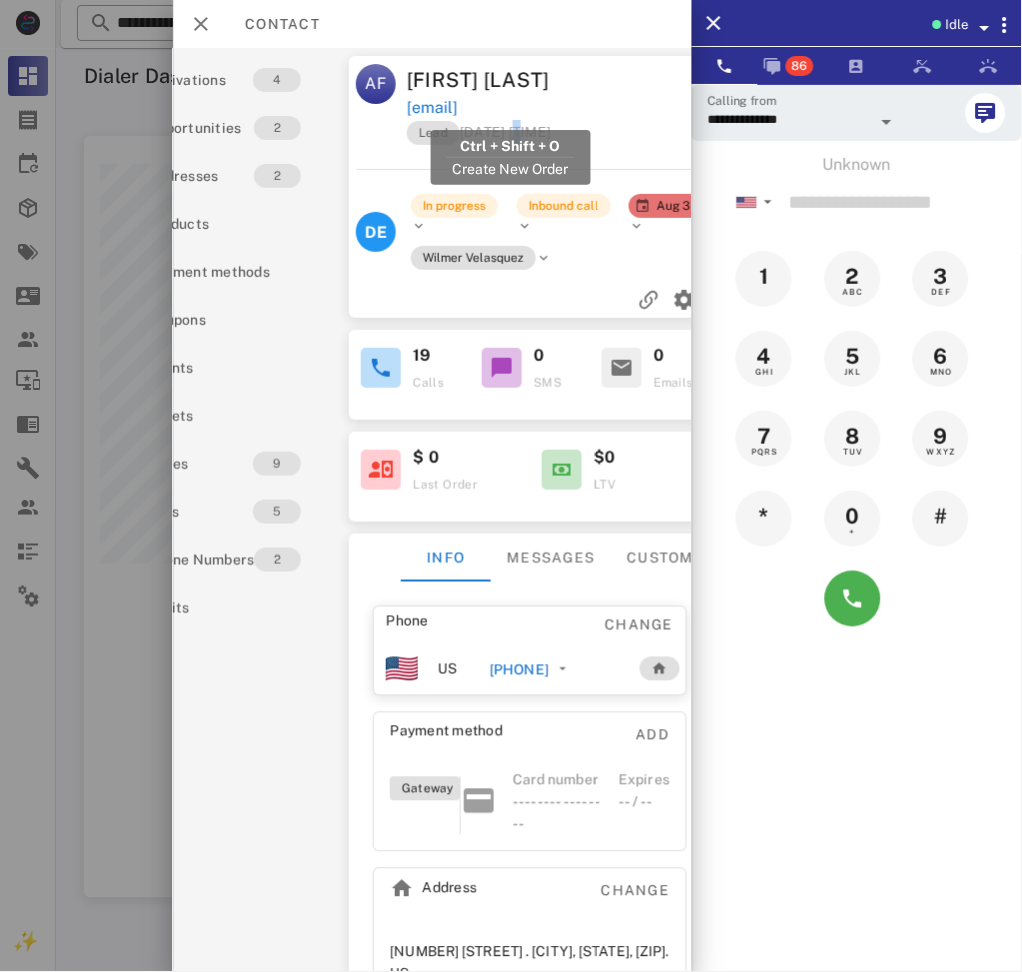 click on "[EMAIL]" at bounding box center [432, 108] 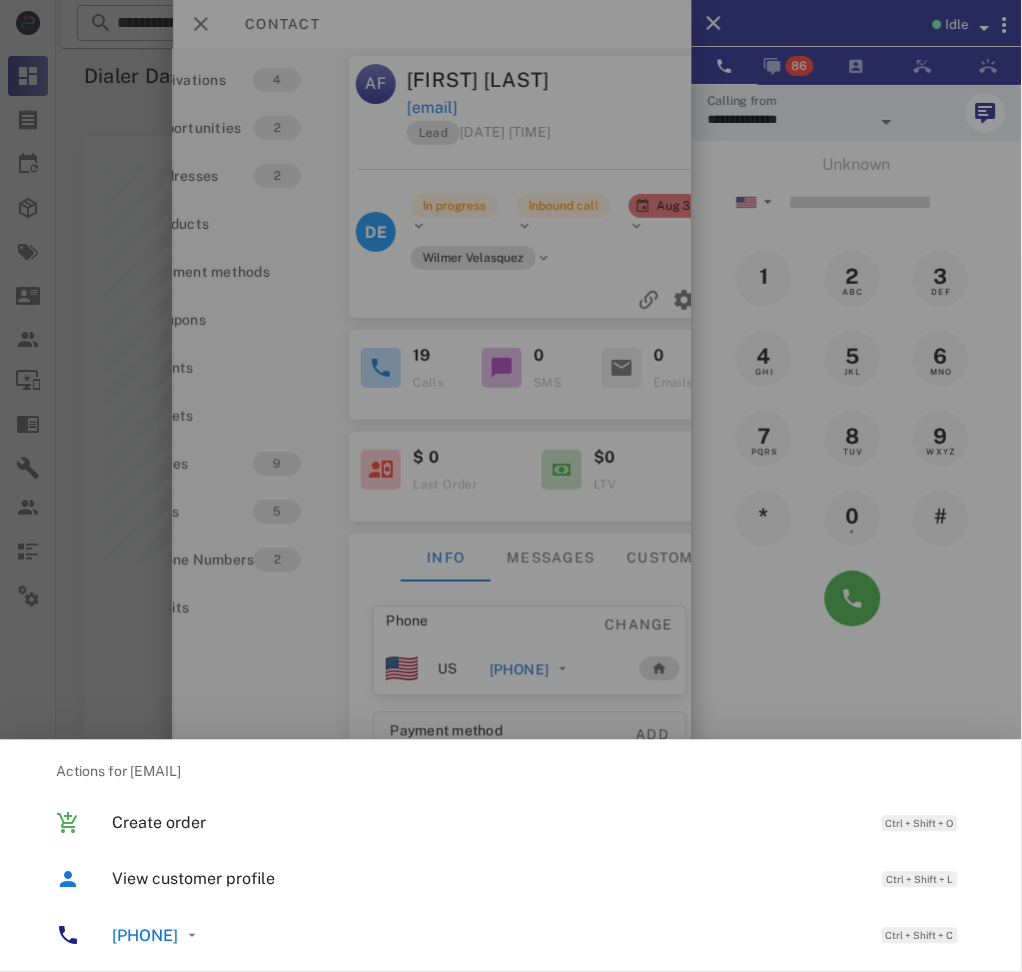 click at bounding box center [511, 486] 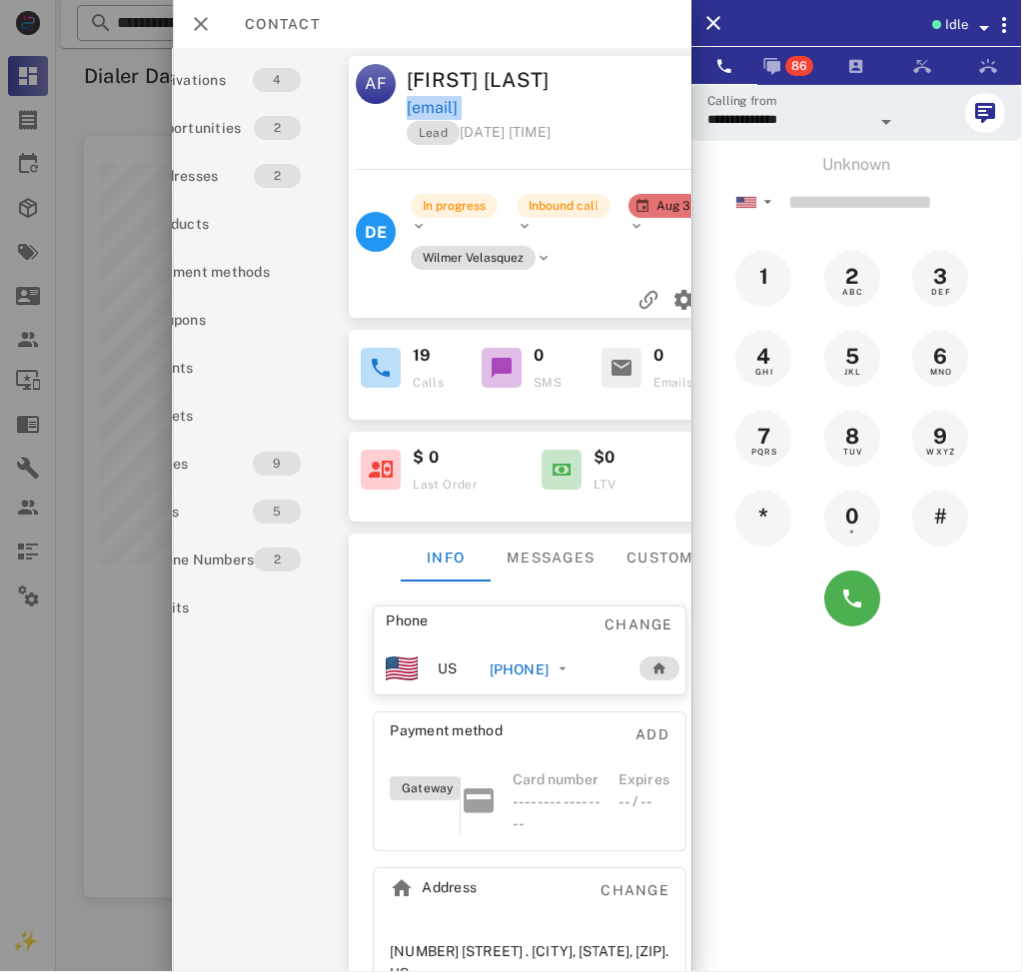 drag, startPoint x: 596, startPoint y: 72, endPoint x: 631, endPoint y: 108, distance: 50.20956 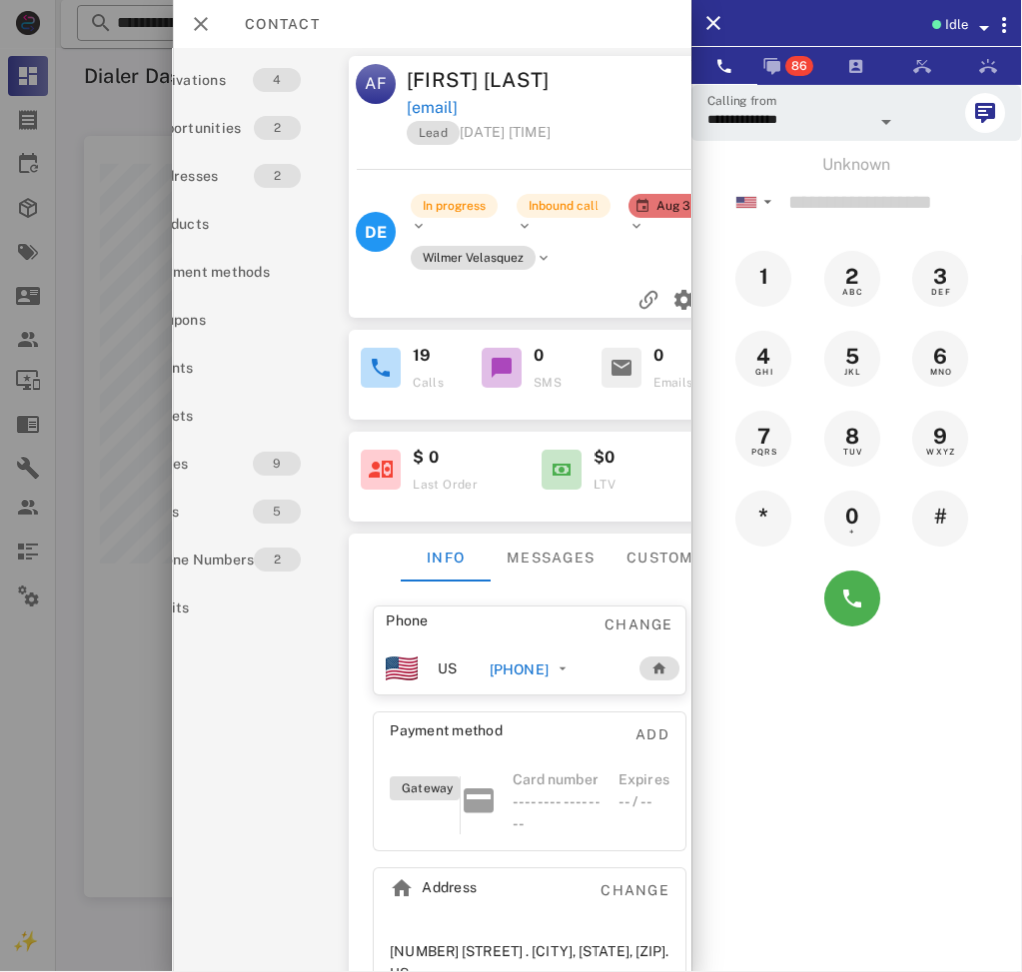 click on "[FIRST] [LAST]" at bounding box center [484, 80] 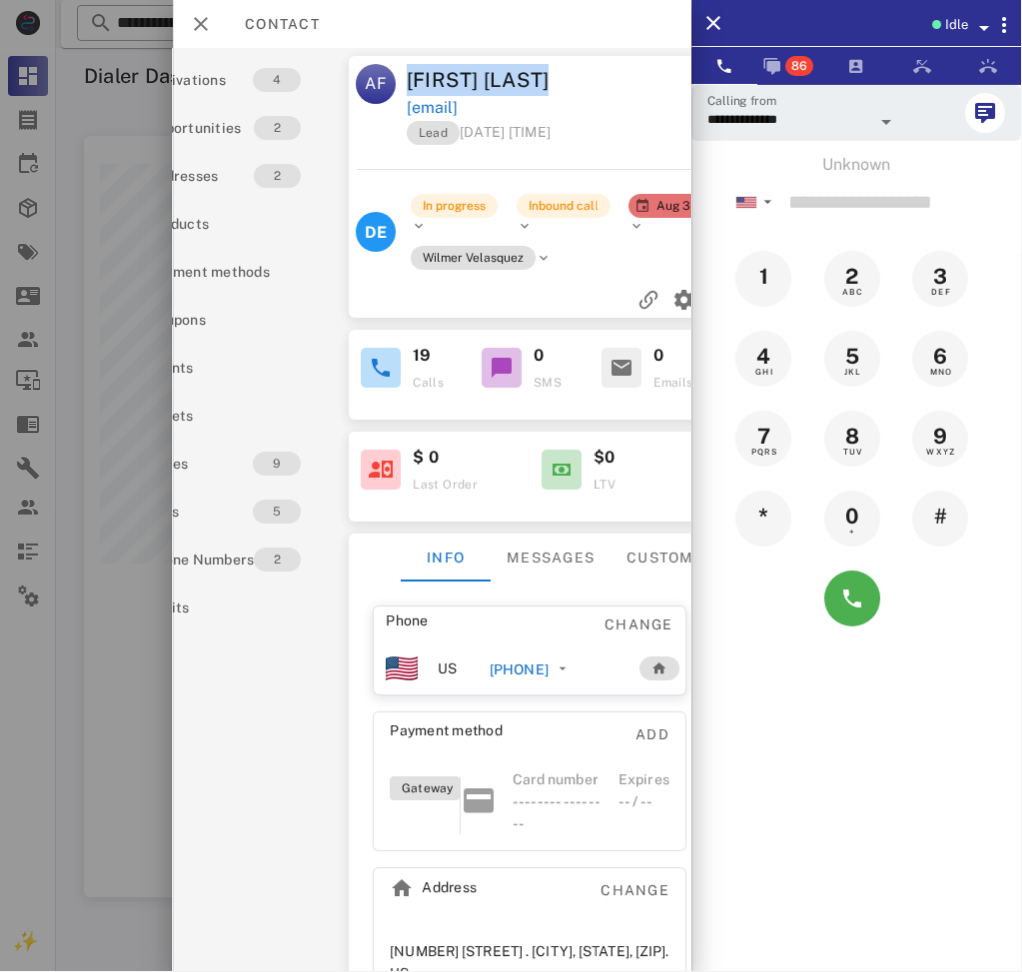 drag, startPoint x: 444, startPoint y: 70, endPoint x: 488, endPoint y: 70, distance: 44 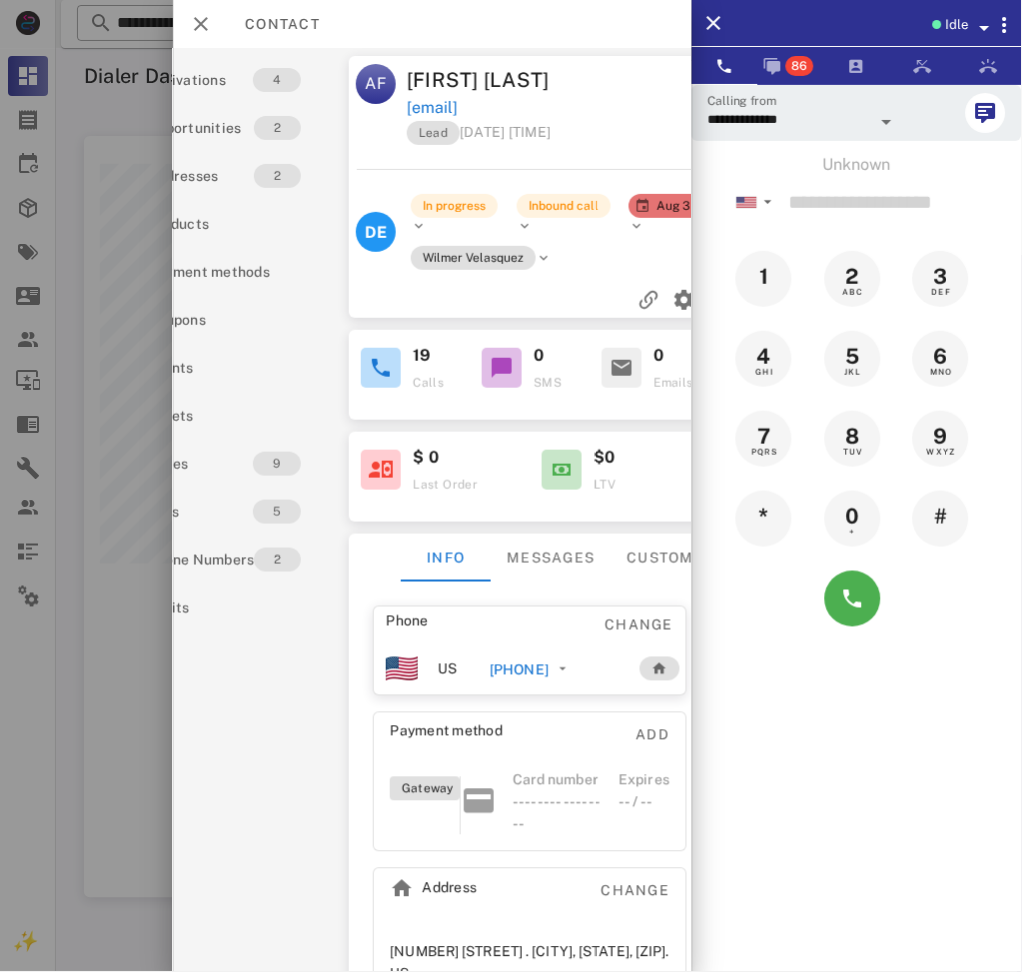 click on "Phone   Change" at bounding box center [530, 625] 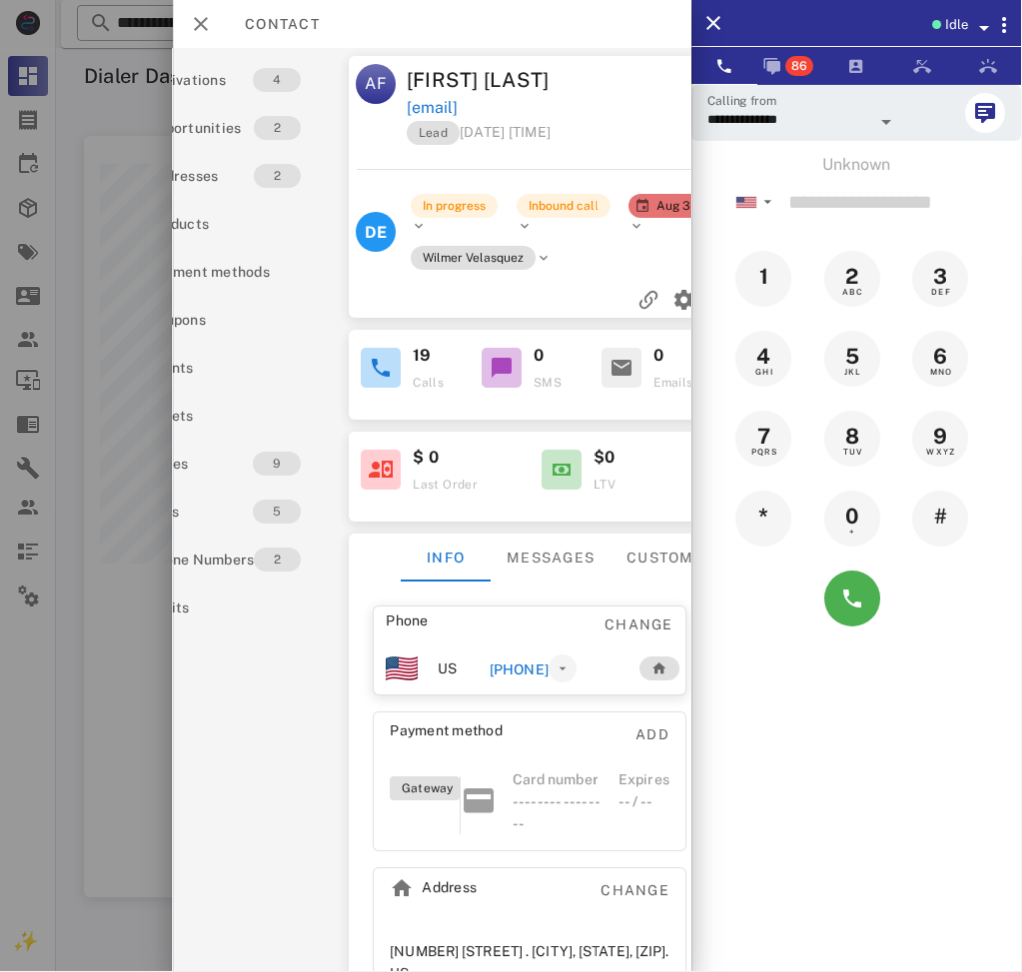 drag, startPoint x: 524, startPoint y: 633, endPoint x: 594, endPoint y: 661, distance: 75.39231 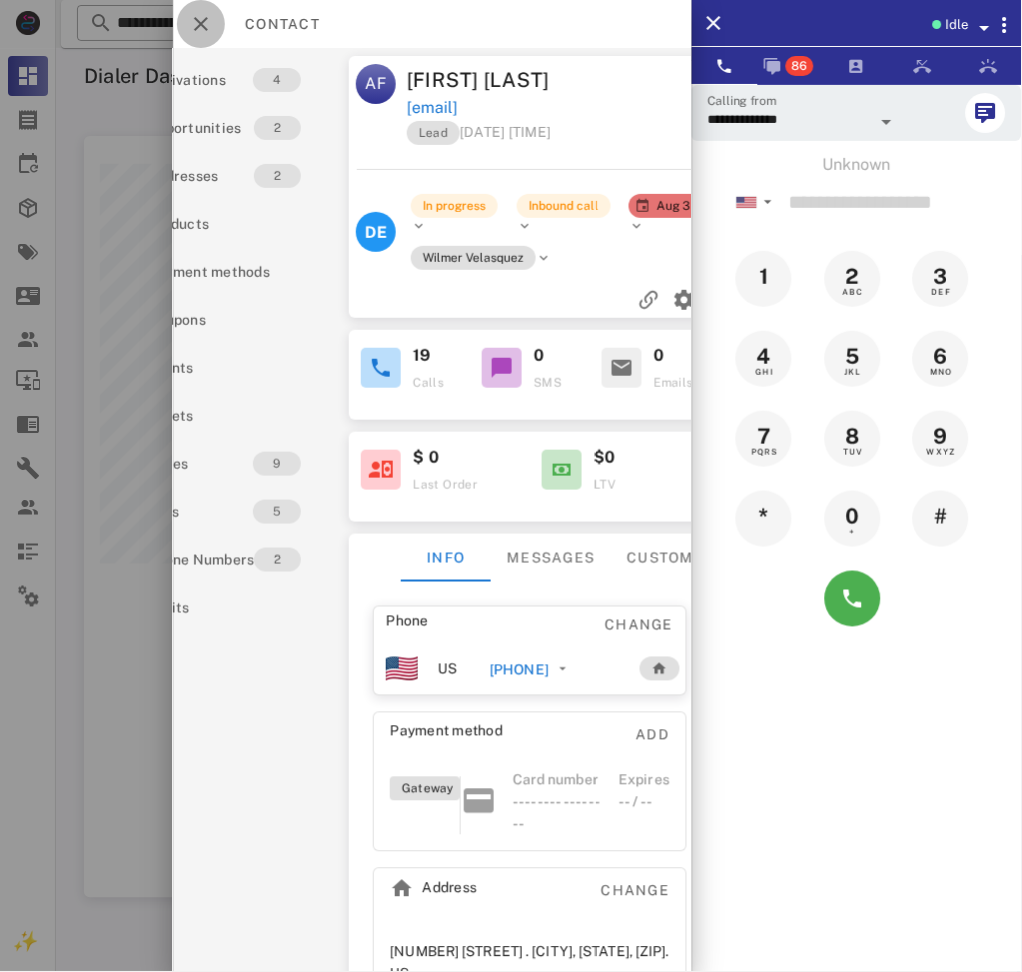 click at bounding box center [201, 24] 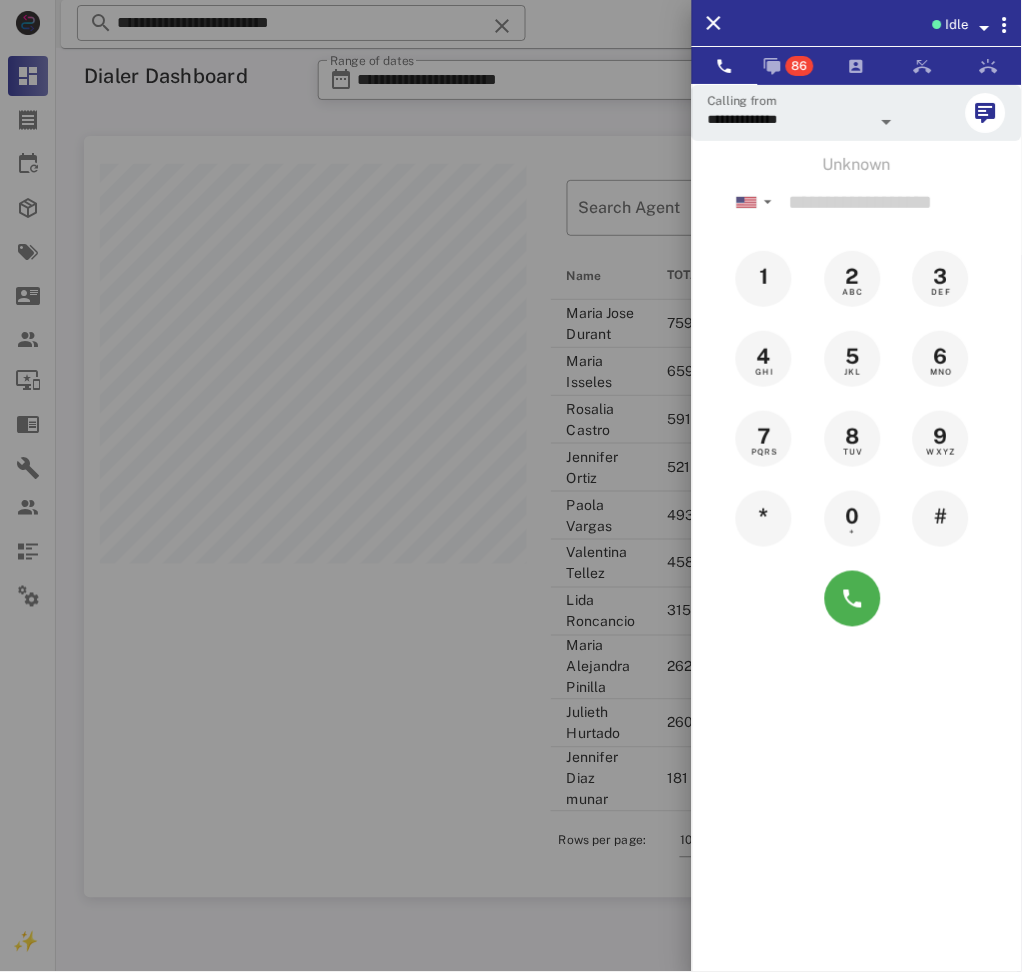 click at bounding box center [511, 486] 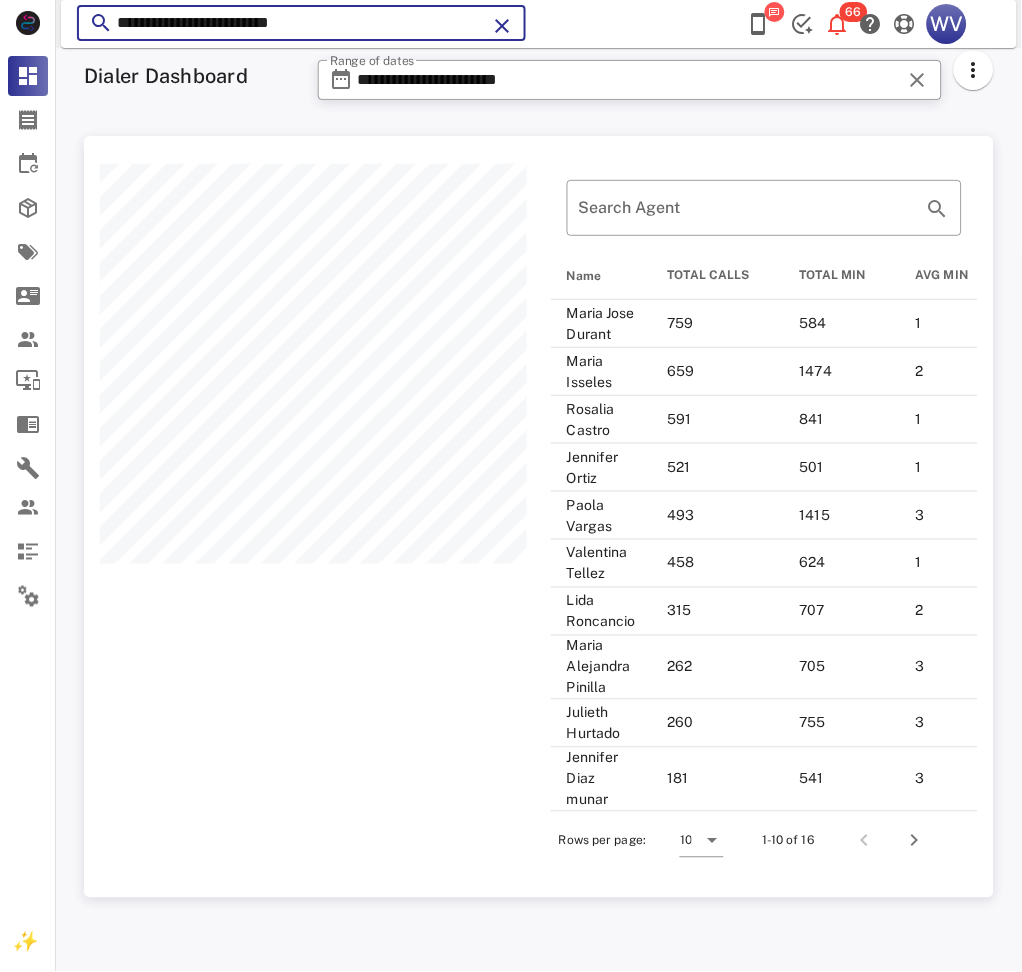 click on "**********" at bounding box center [301, 23] 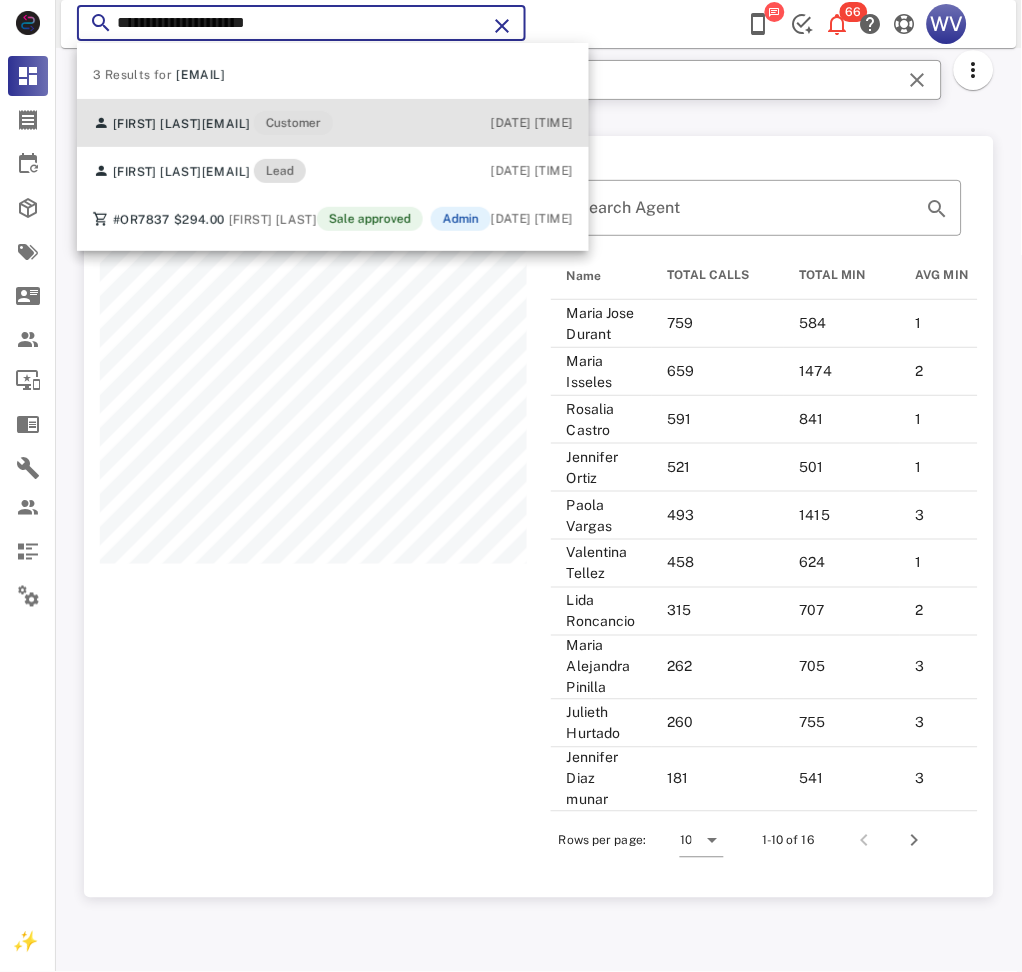 click on "[FIRST] [LAST]" at bounding box center [157, 124] 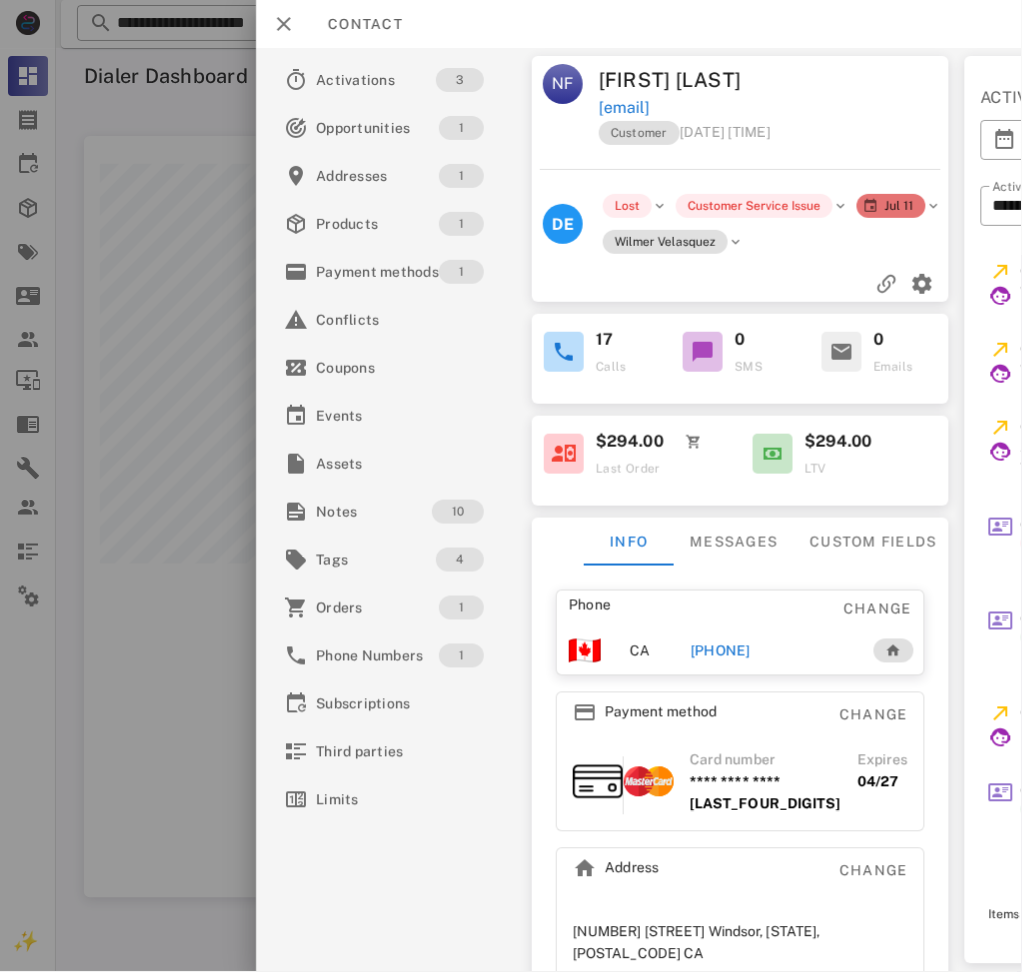 click on "[FIRST] [LAST]" at bounding box center (686, 80) 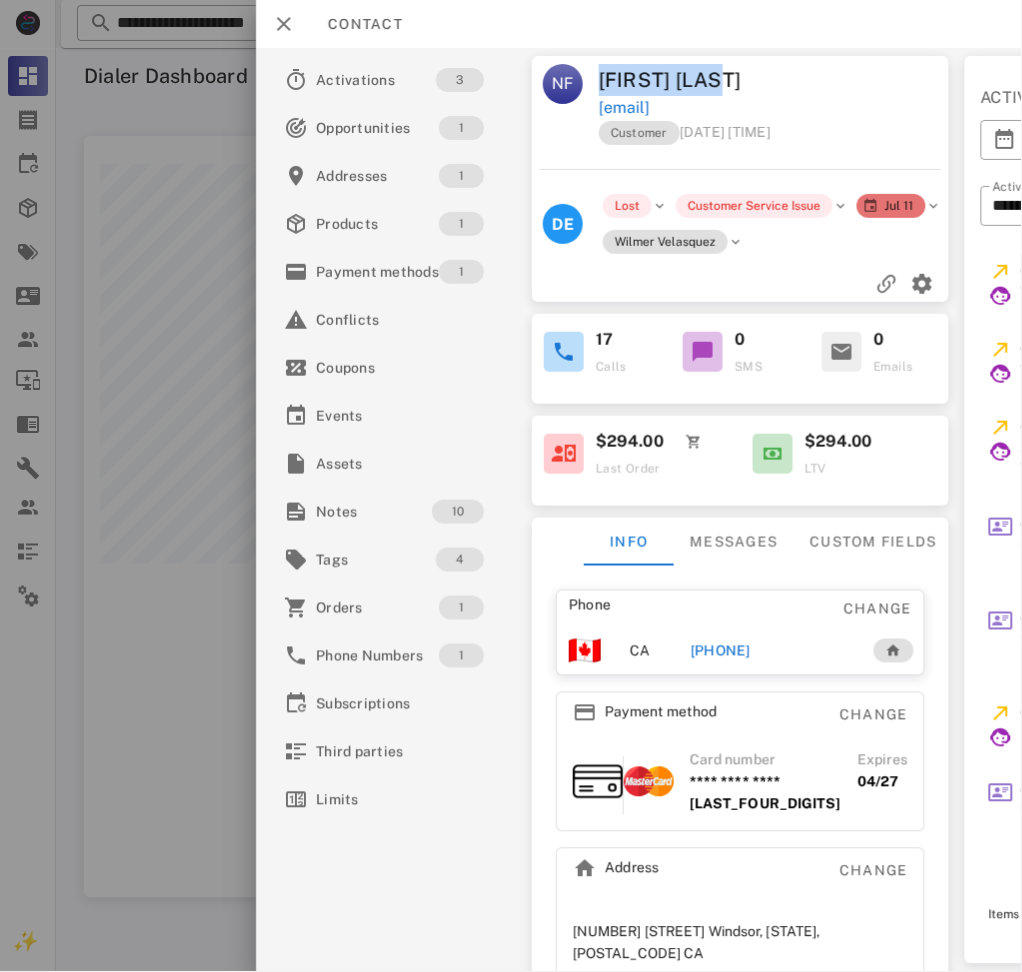 drag, startPoint x: 634, startPoint y: 77, endPoint x: 709, endPoint y: 88, distance: 75.802376 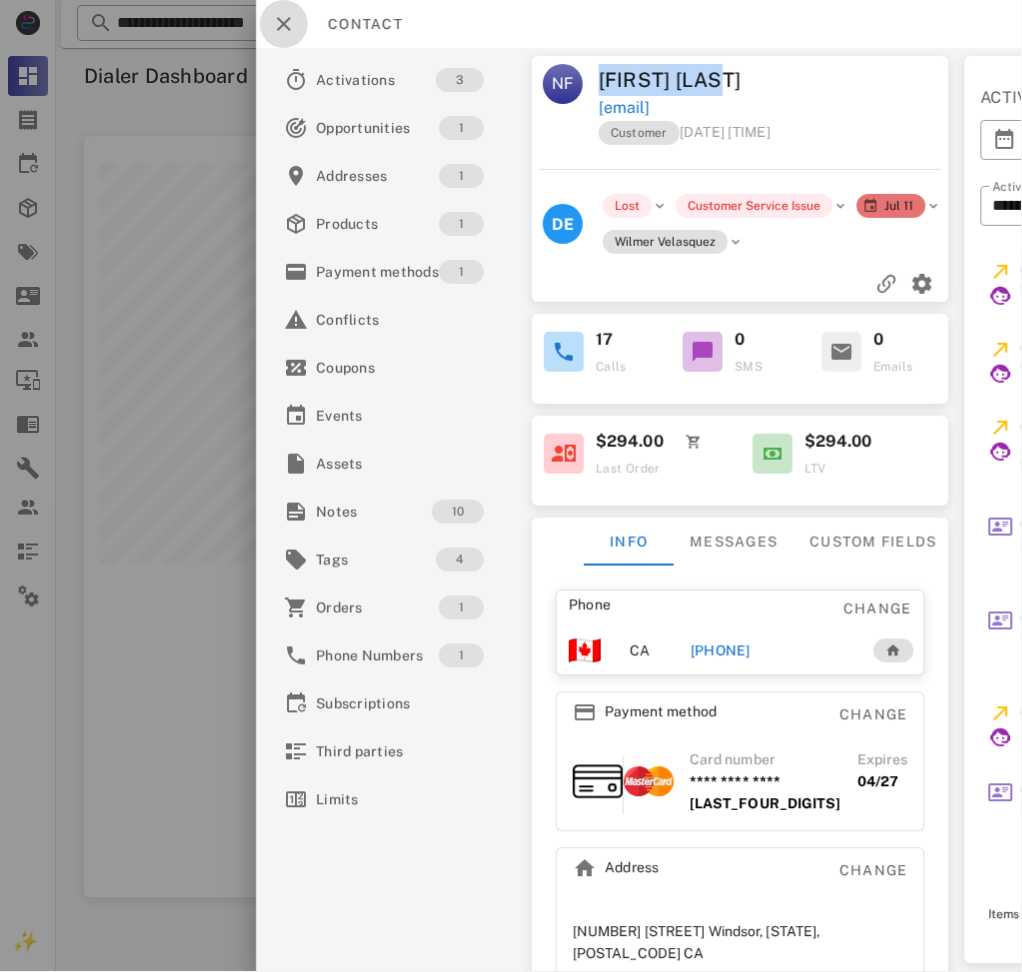 click at bounding box center [284, 24] 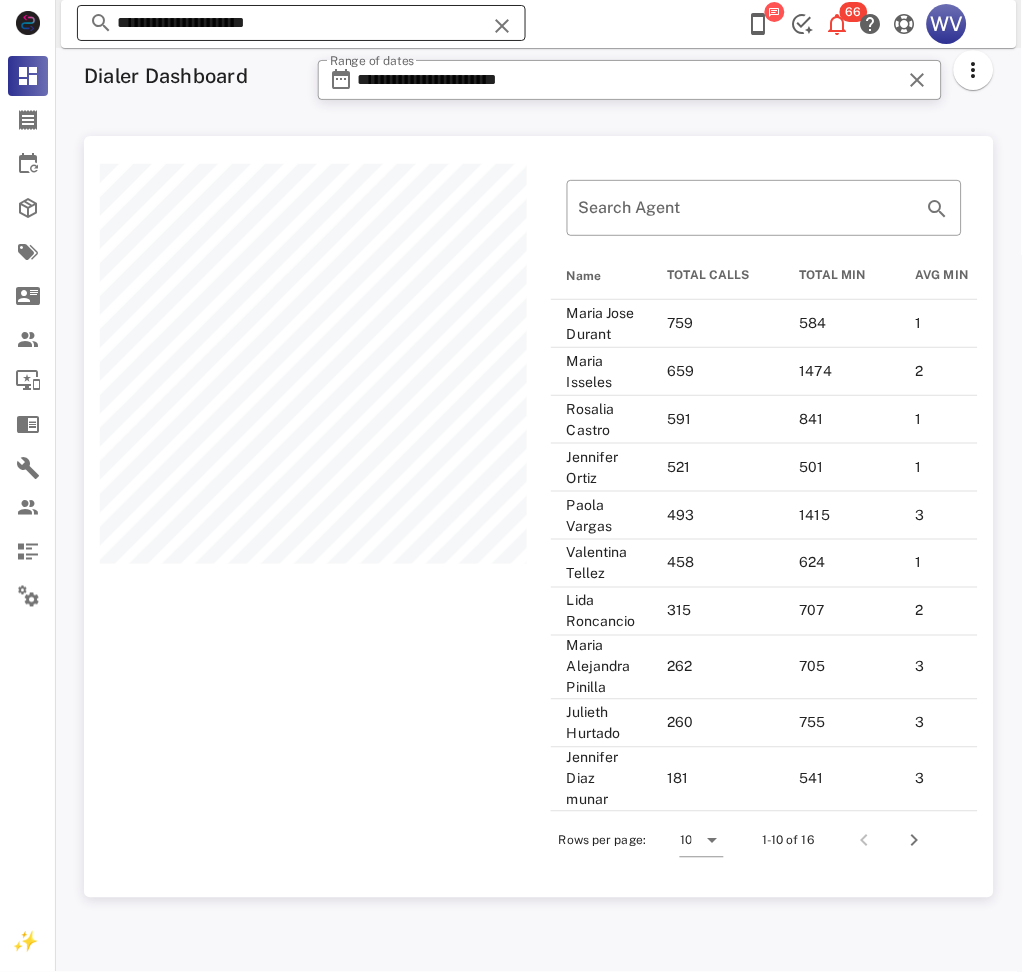 click on "**********" at bounding box center (301, 23) 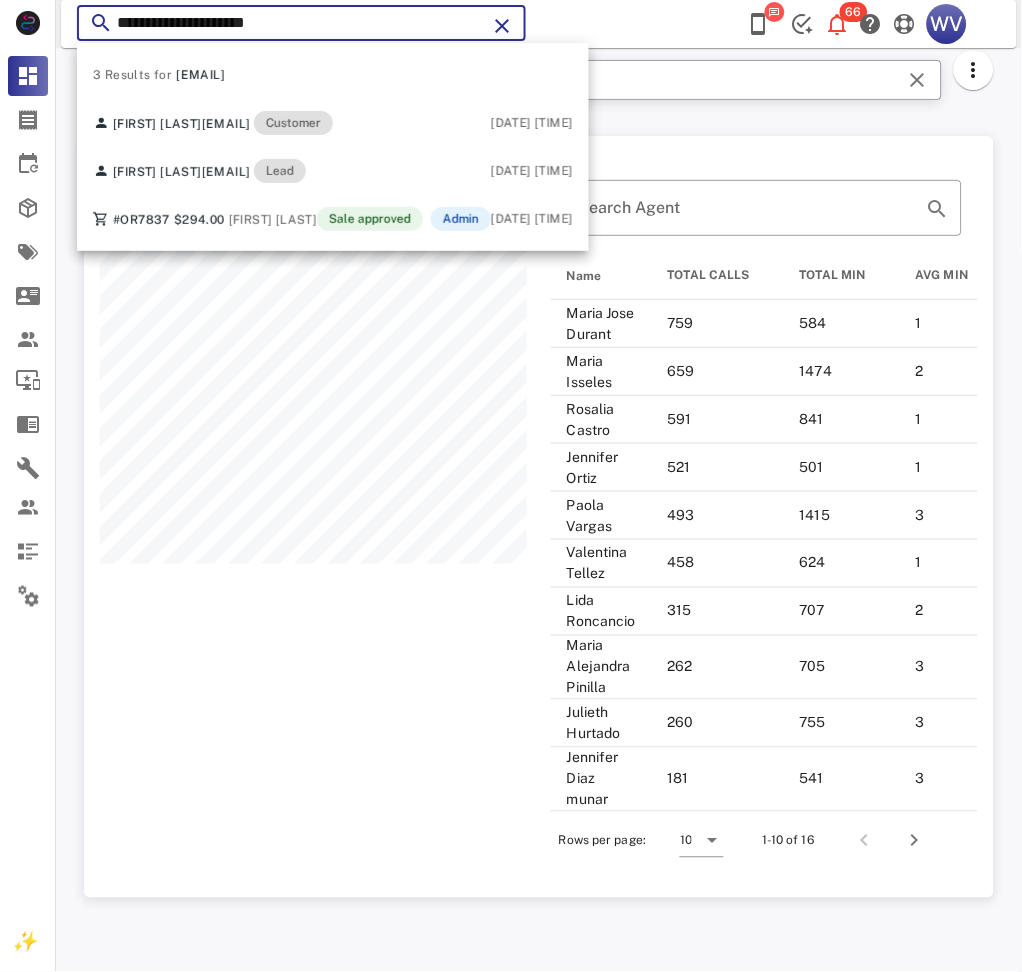 click on "**********" at bounding box center (301, 23) 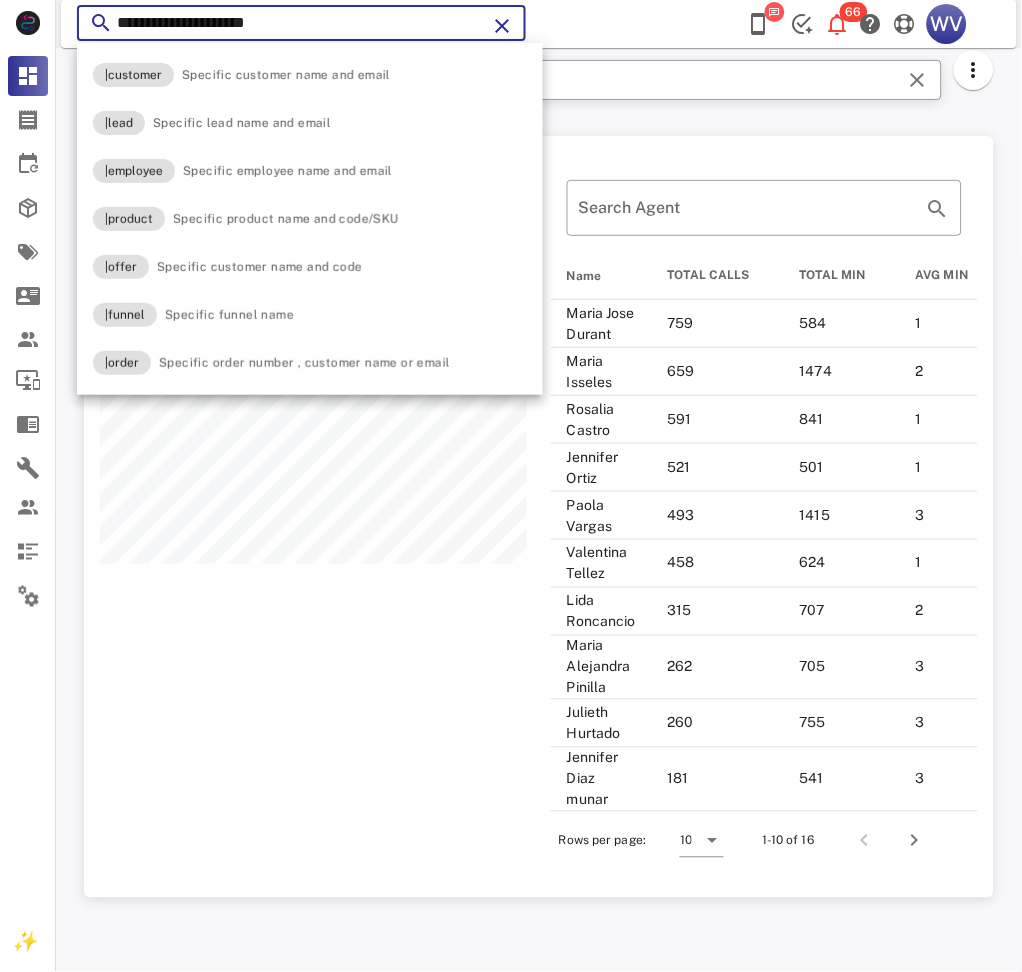paste on "*****" 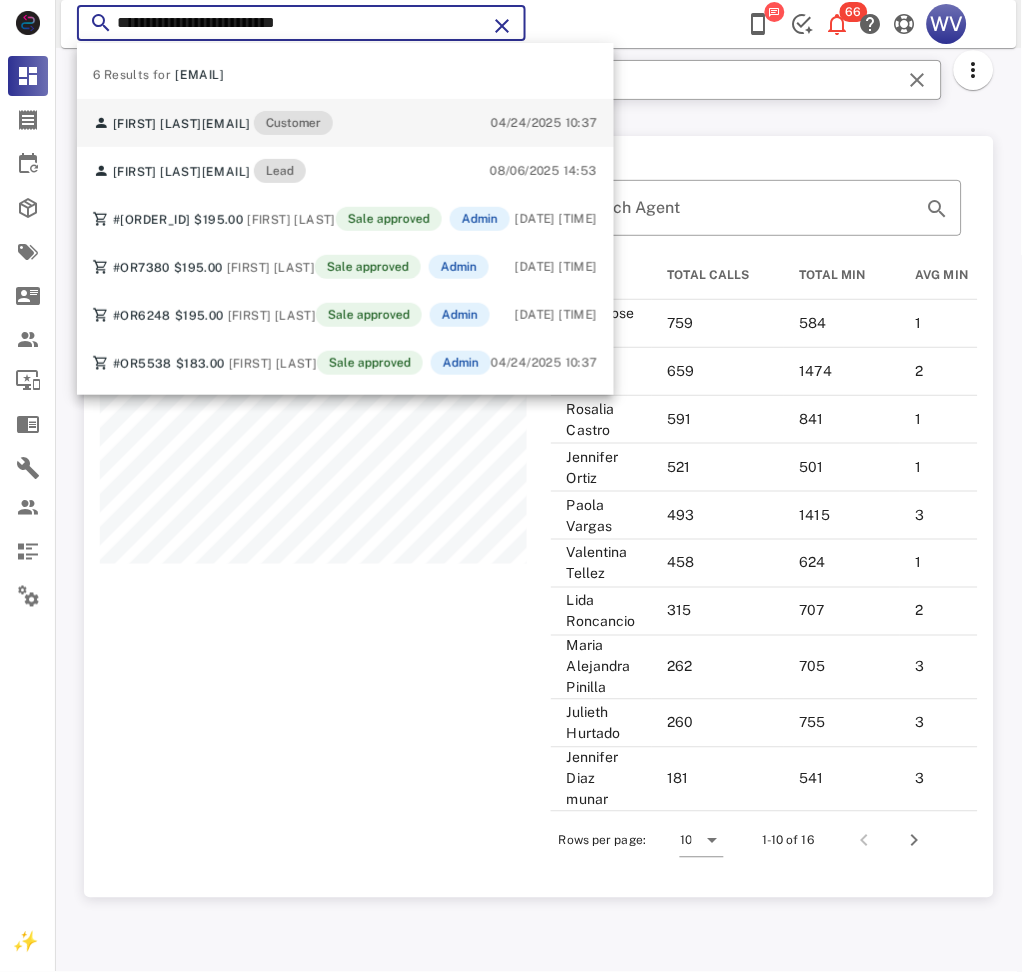 type on "**********" 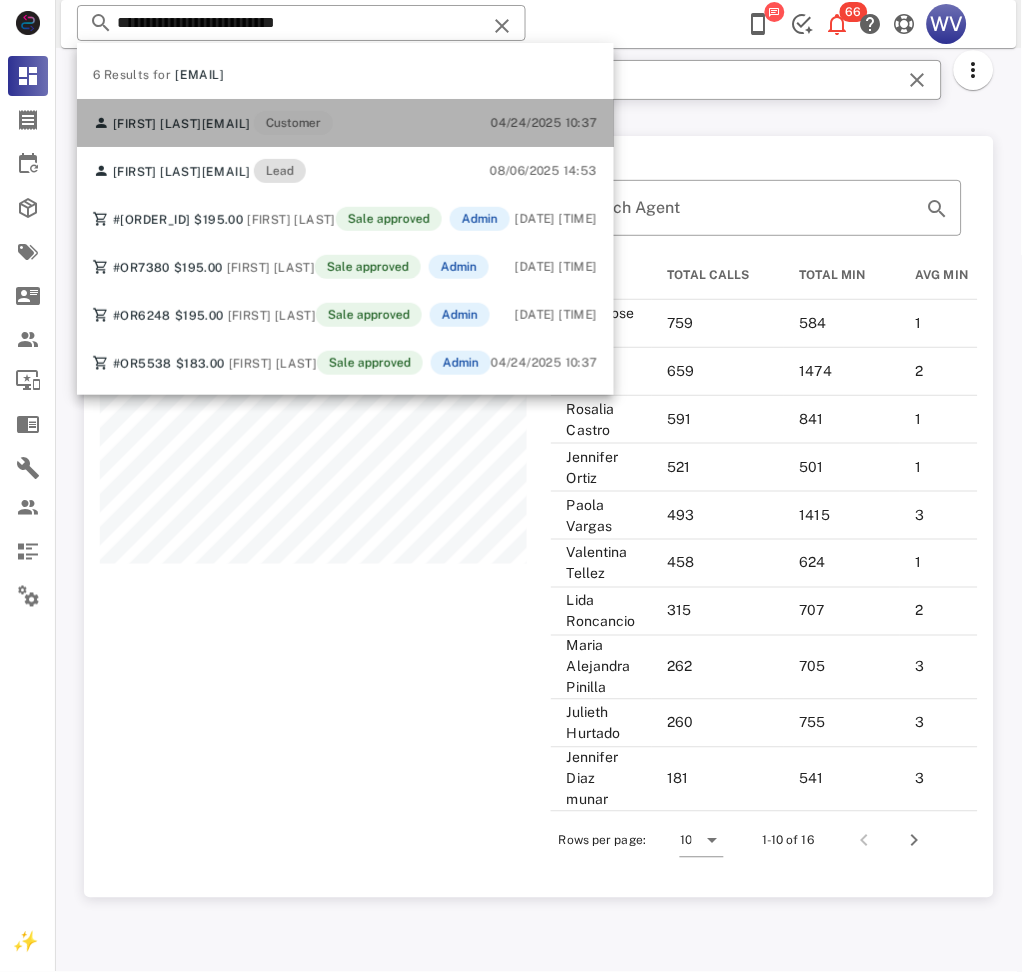 click on "[NAME]   [EMAIL]   Customer   [DATE] [TIME]" at bounding box center [345, 123] 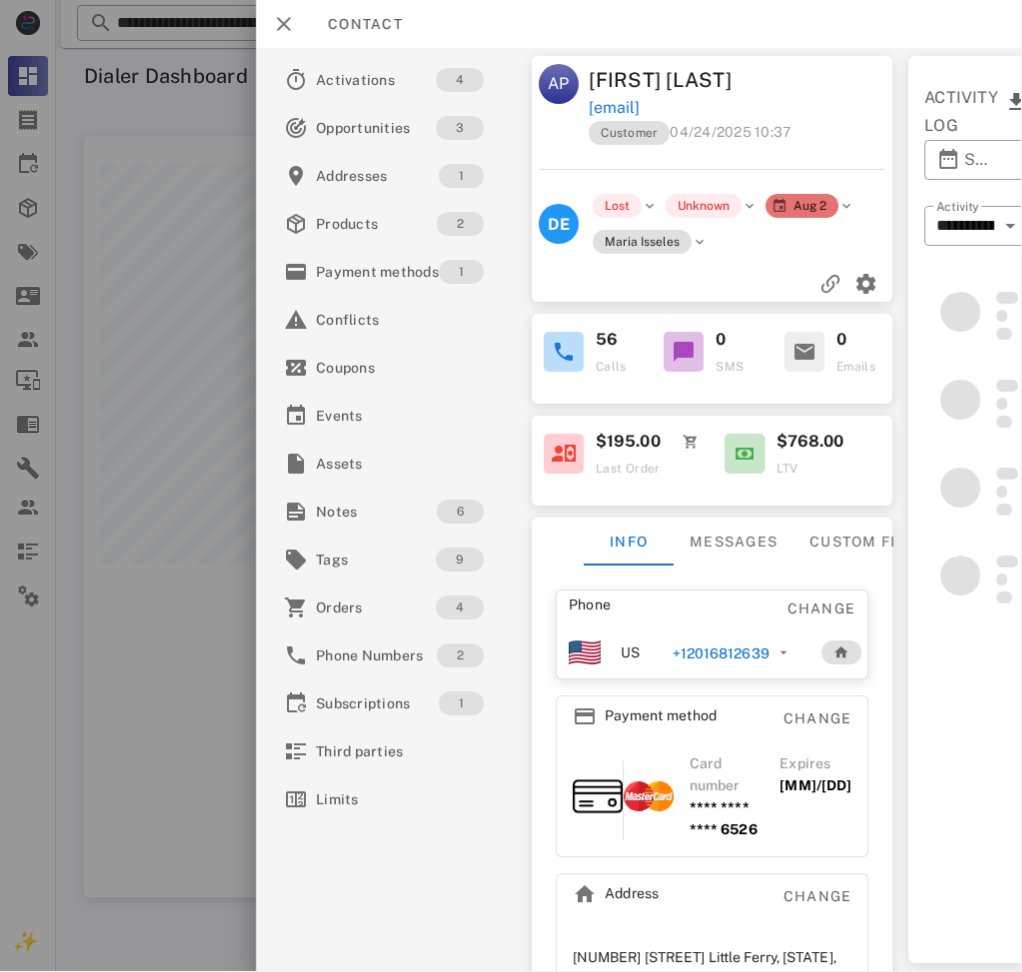 click on "+12016812639" at bounding box center [720, 654] 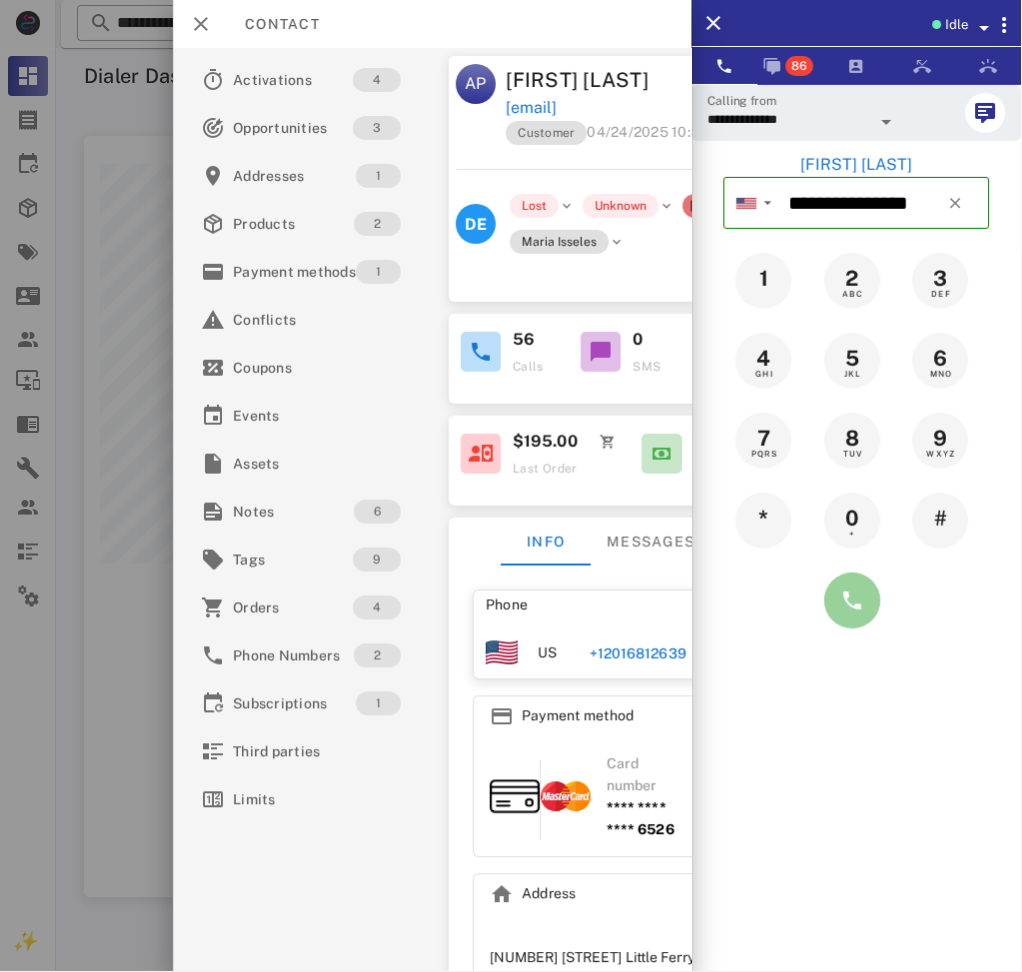 click at bounding box center [853, 601] 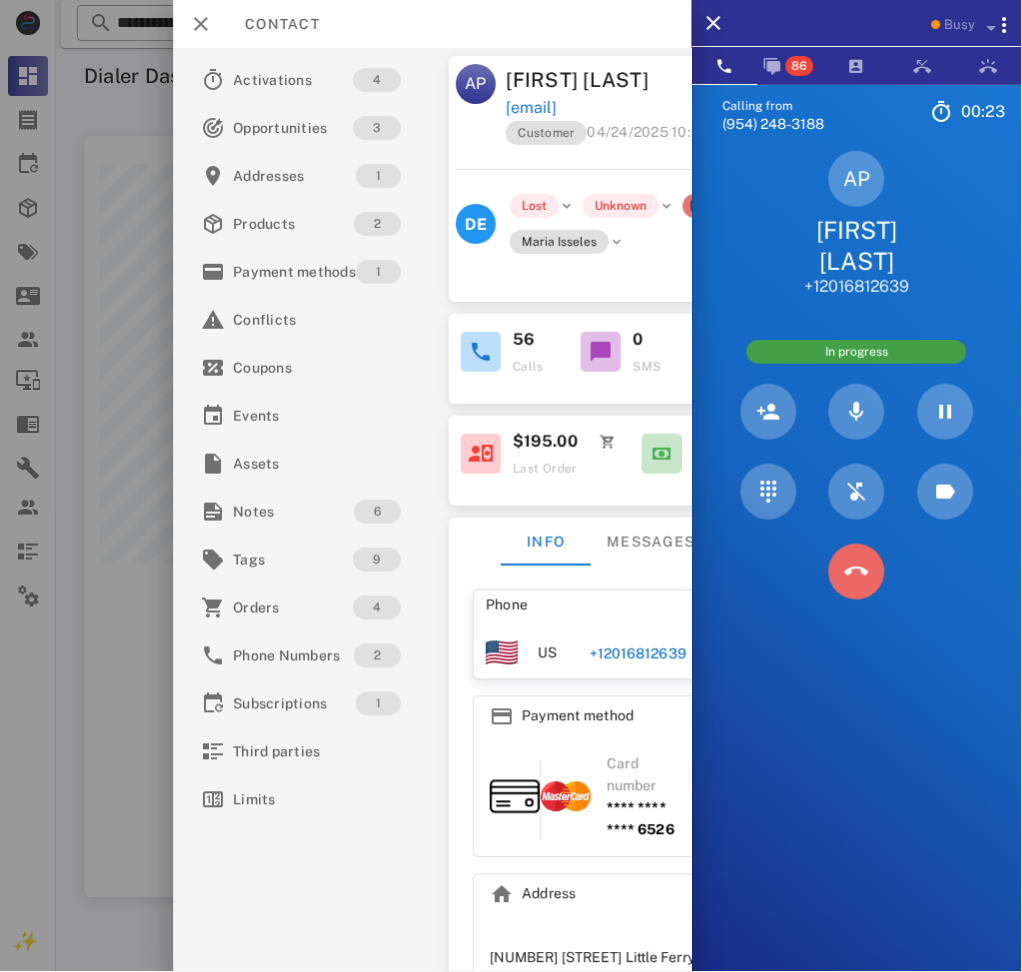 click at bounding box center [857, 572] 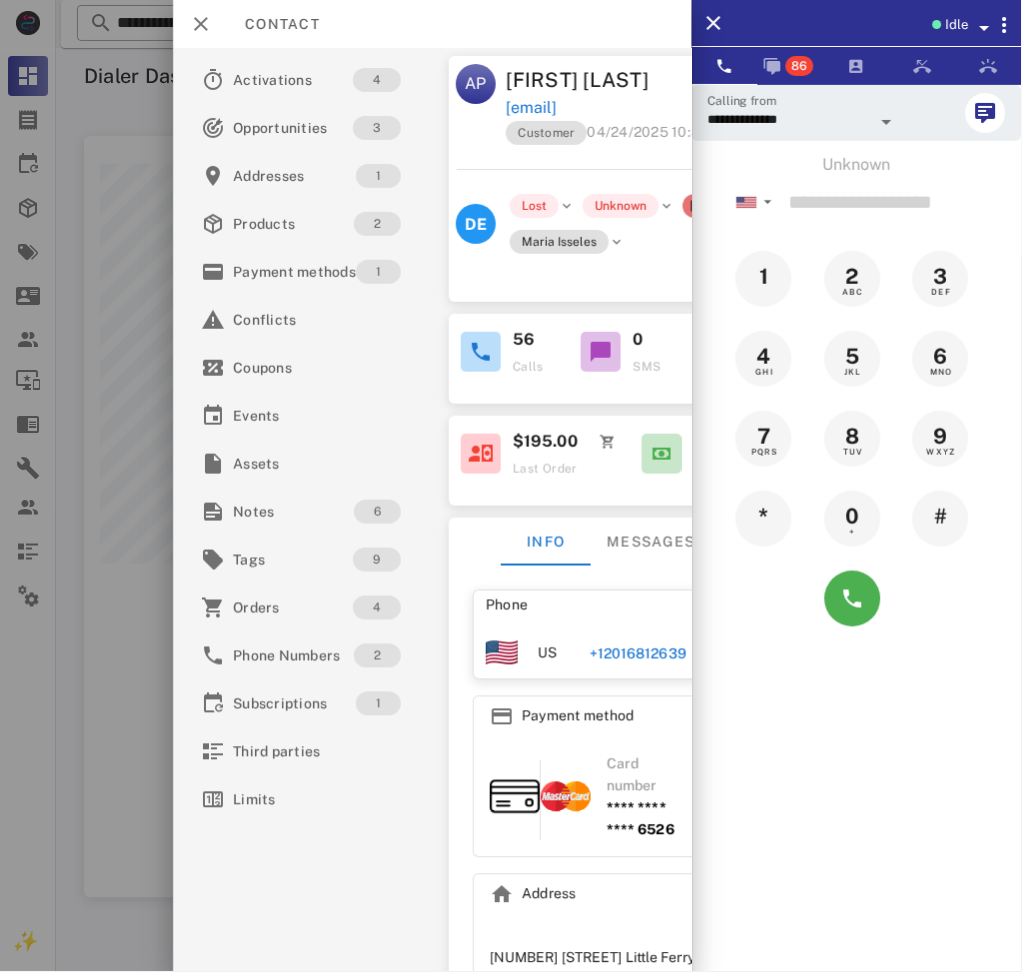 click on "+12016812639" at bounding box center (638, 654) 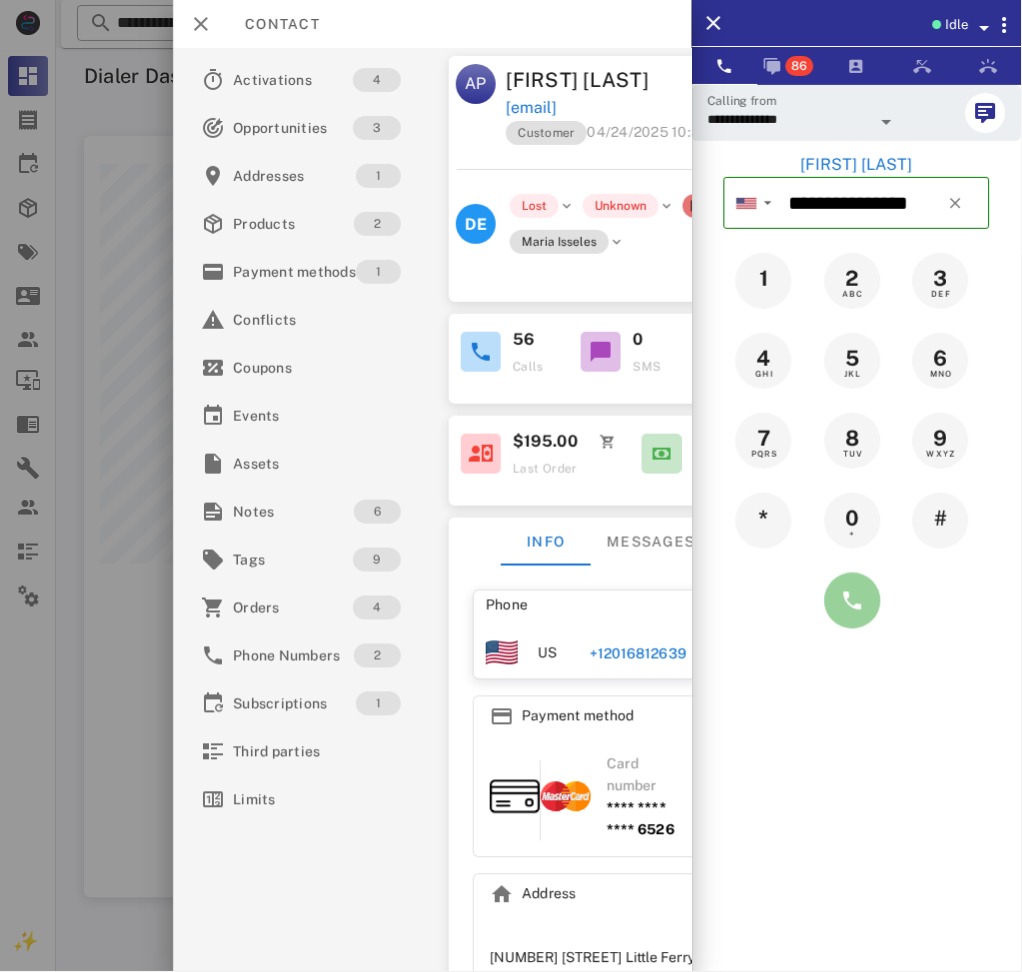 click at bounding box center [853, 601] 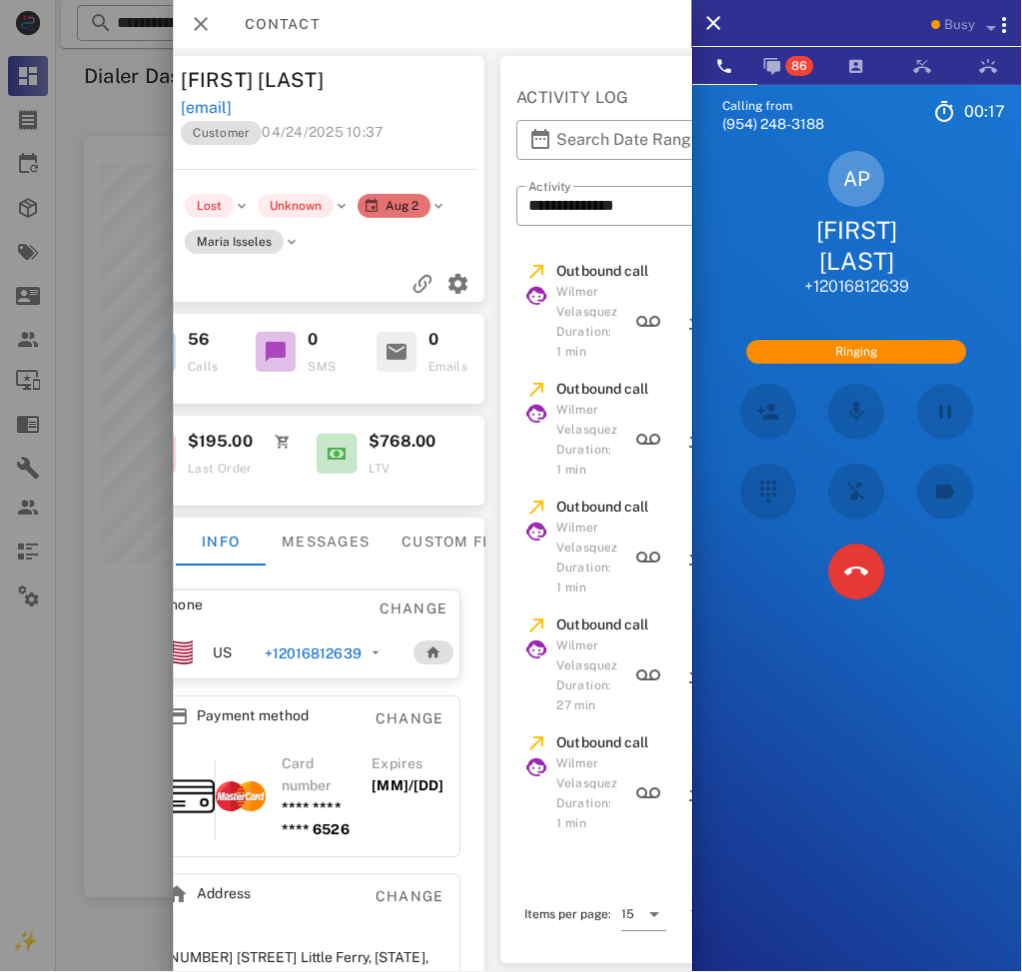 scroll, scrollTop: 0, scrollLeft: 425, axis: horizontal 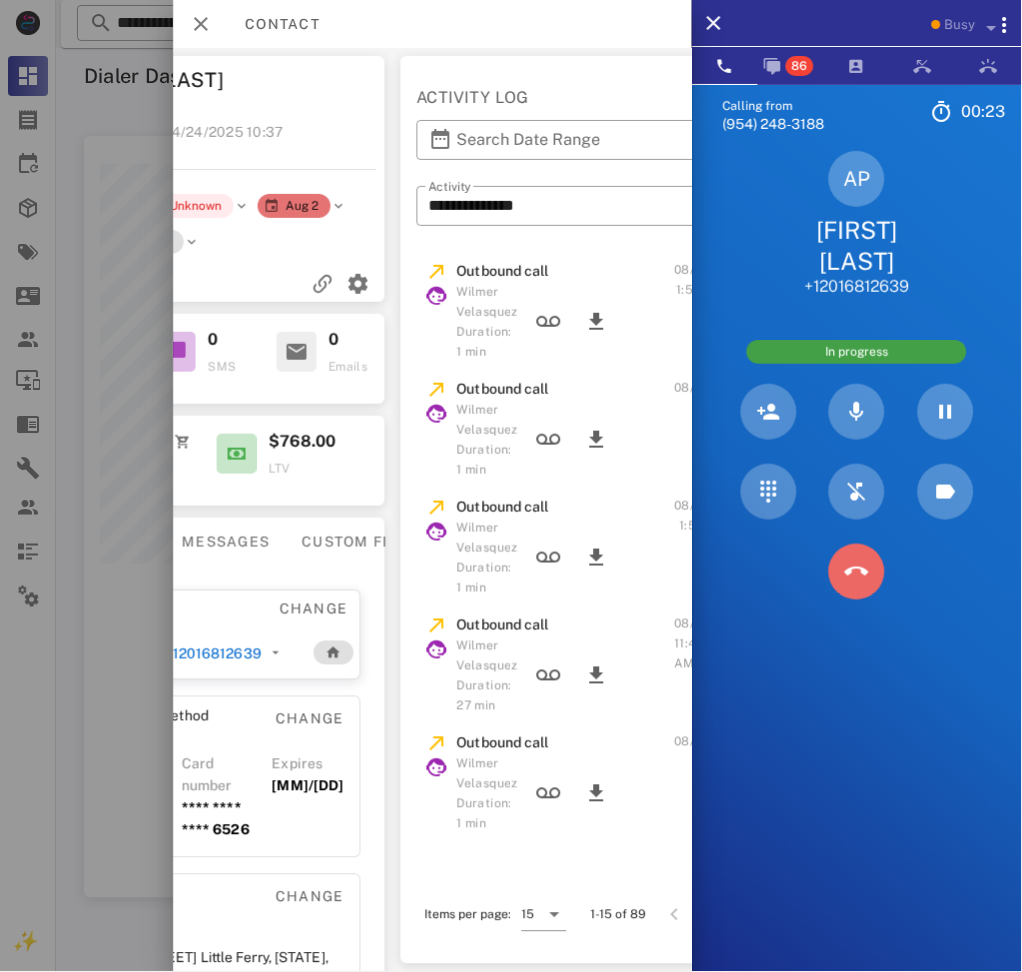 click at bounding box center [857, 572] 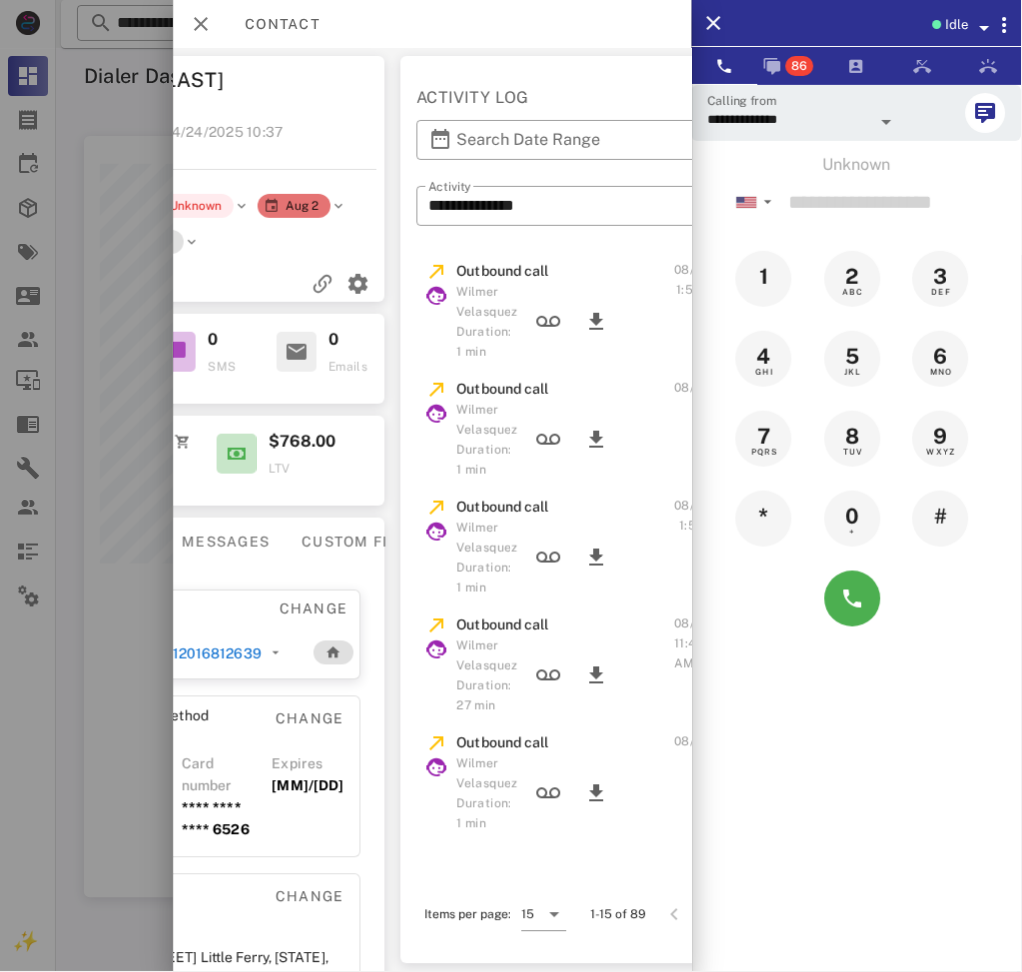 scroll, scrollTop: 0, scrollLeft: 0, axis: both 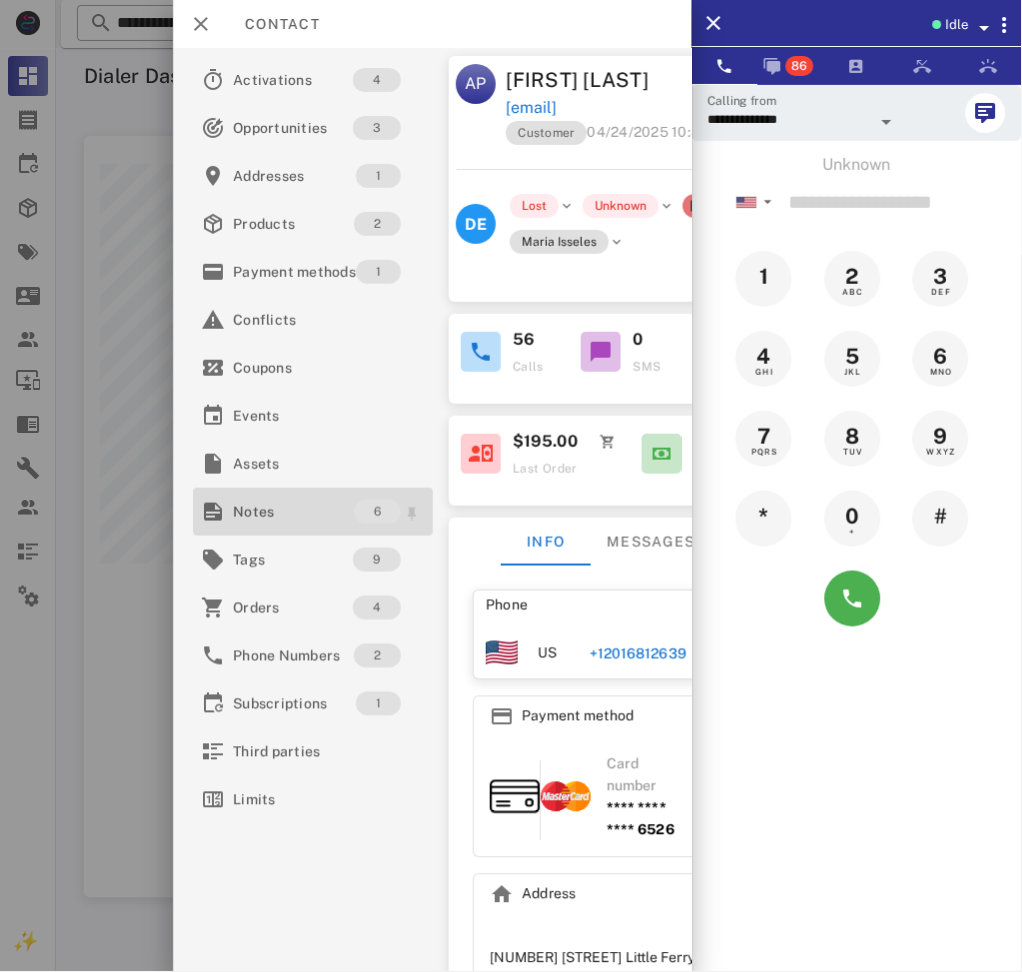 click on "Notes" at bounding box center (293, 512) 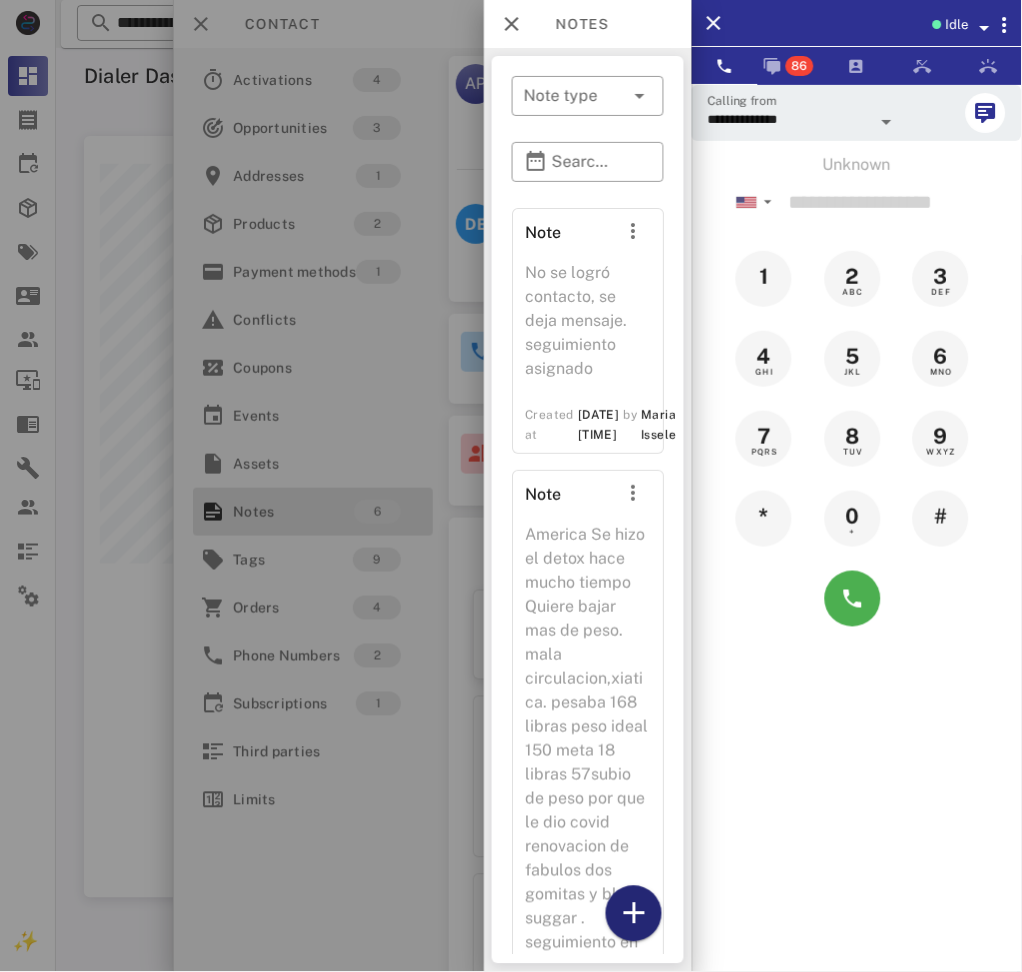click at bounding box center (634, 914) 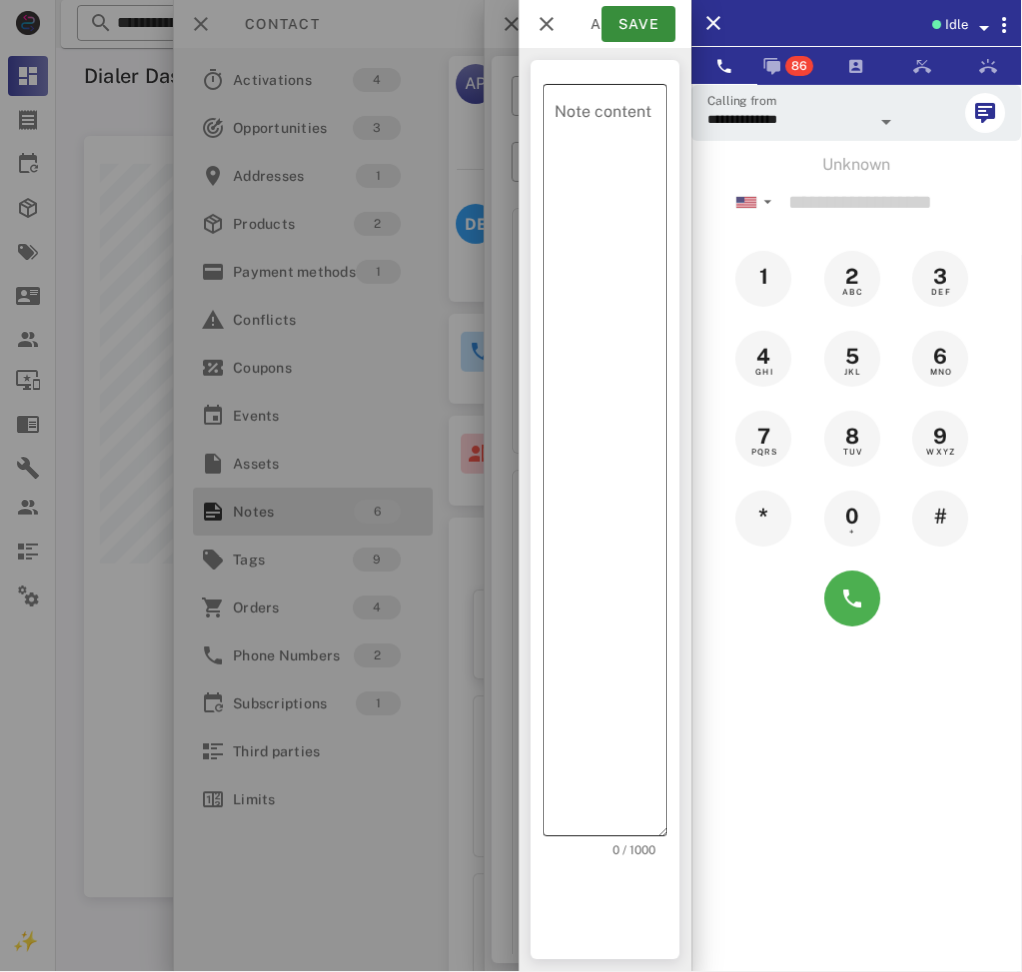 click on "Note content" at bounding box center (611, 465) 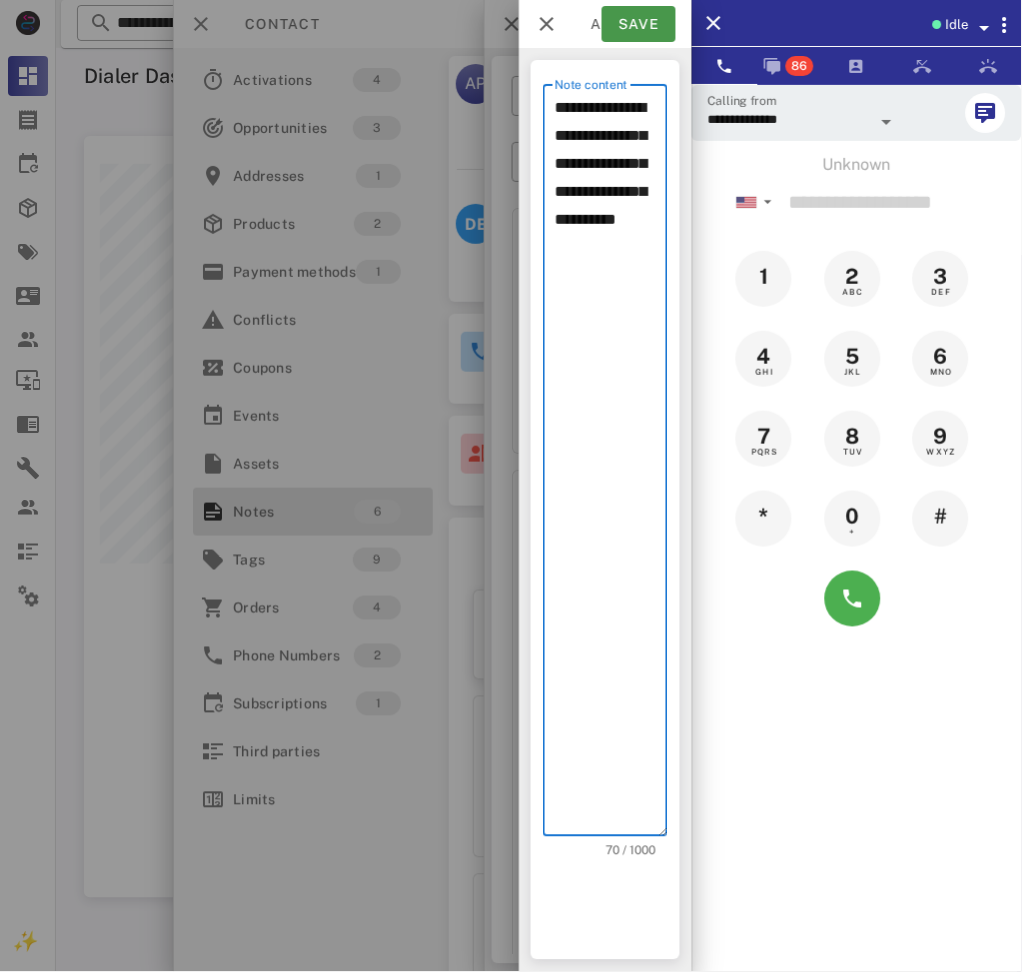 type on "**********" 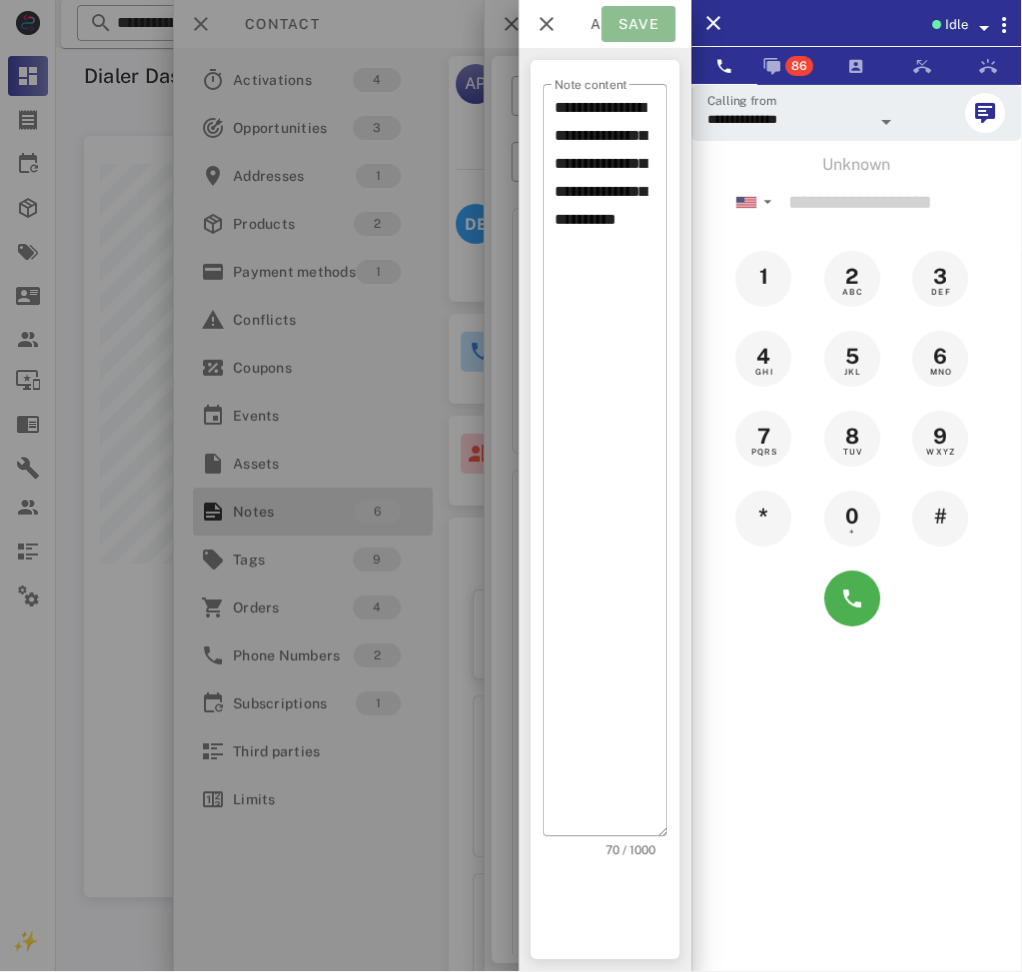 click on "Save" at bounding box center (639, 24) 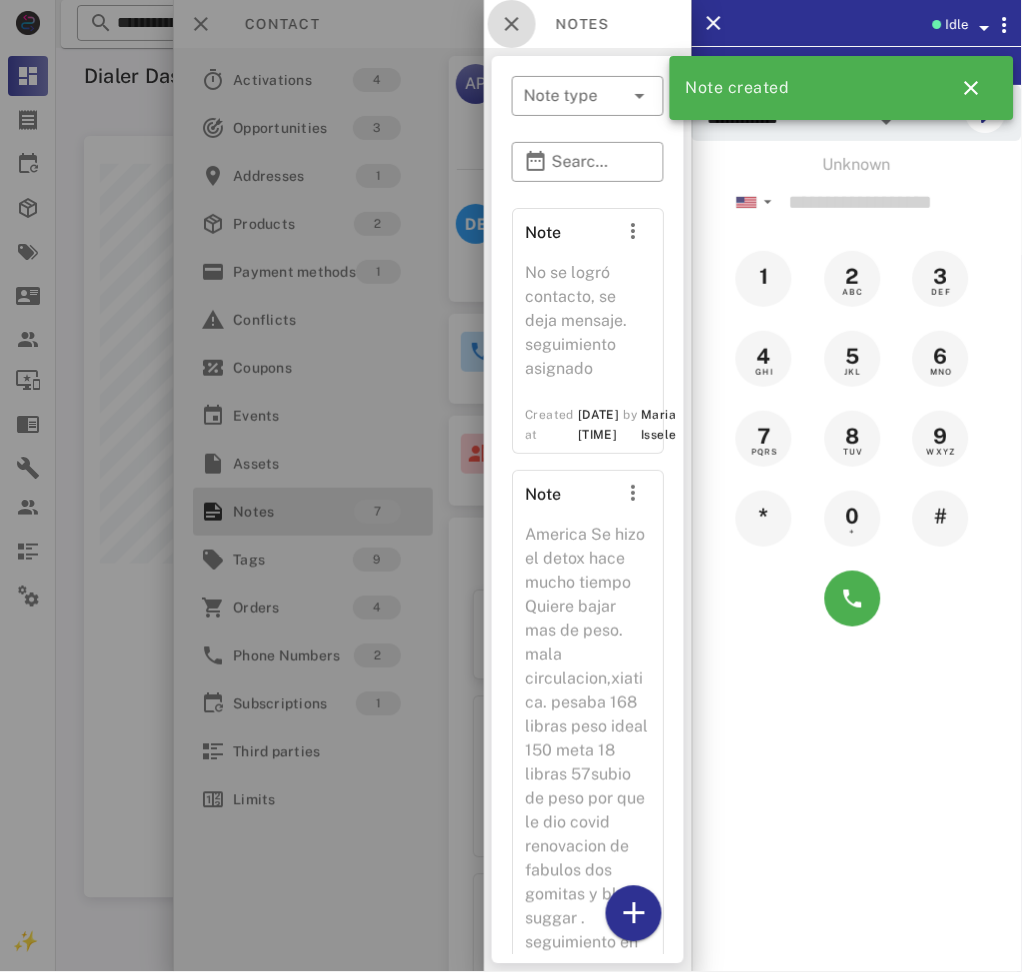 click at bounding box center [512, 24] 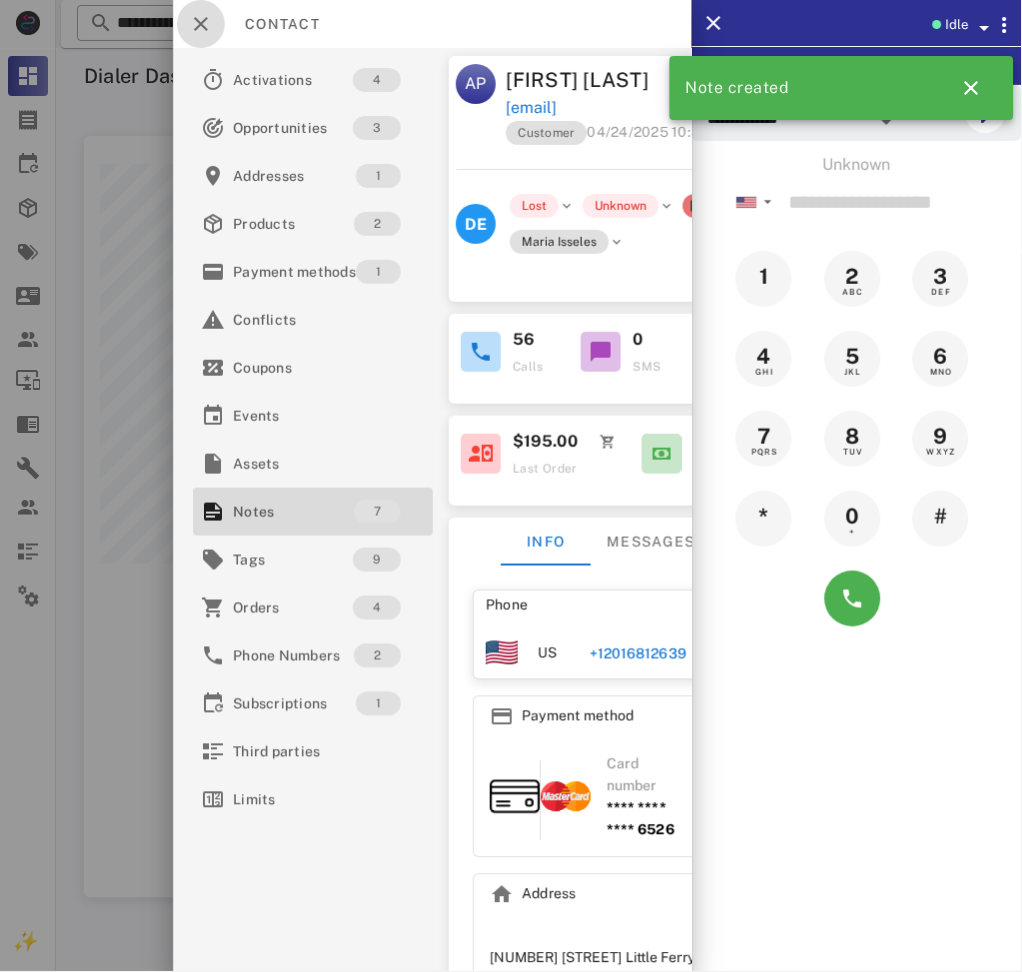 click at bounding box center (201, 24) 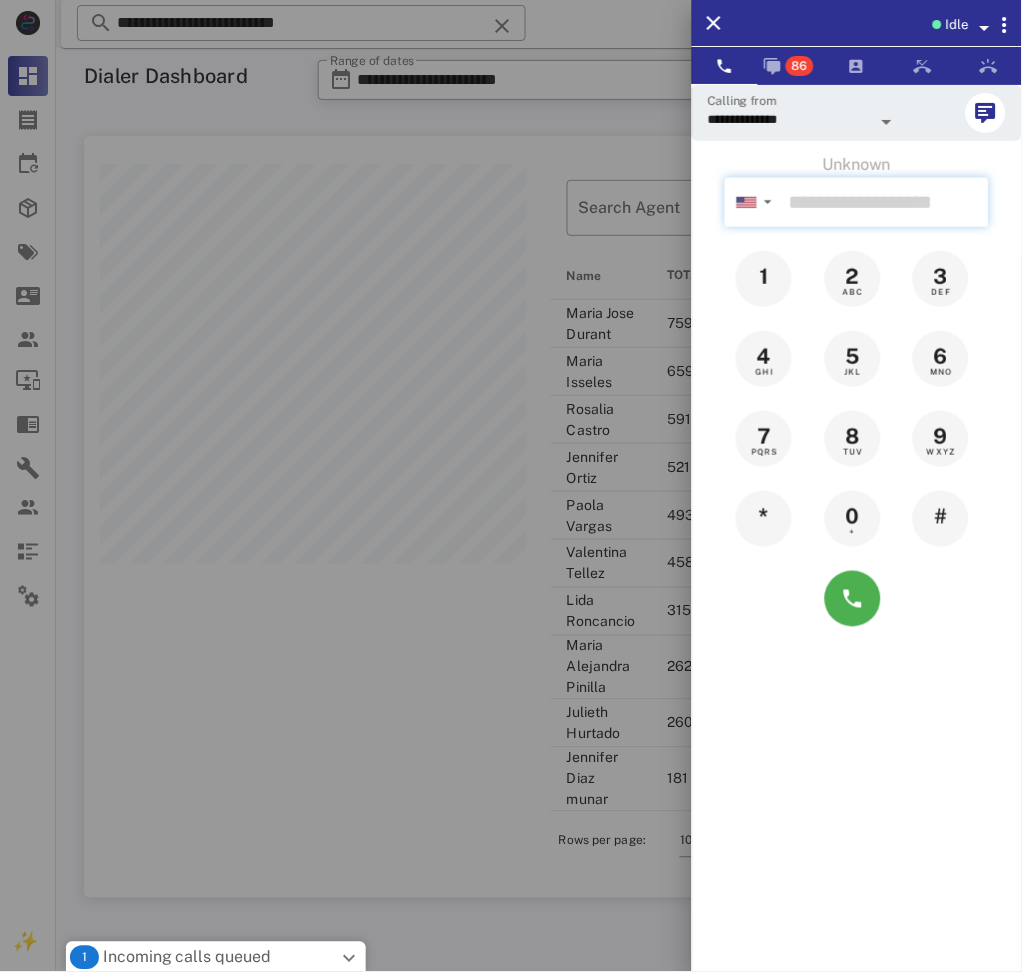 click at bounding box center [885, 202] 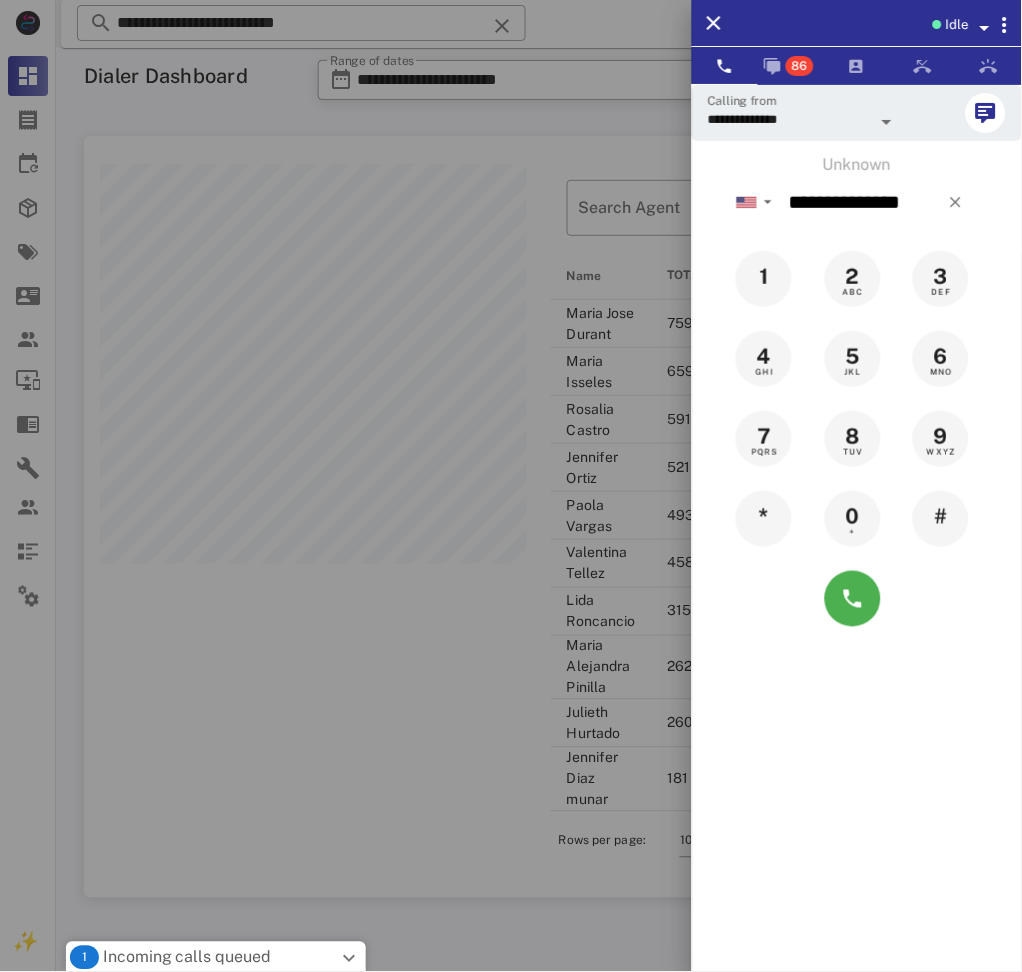click on "Incoming calls queued" at bounding box center (187, 958) 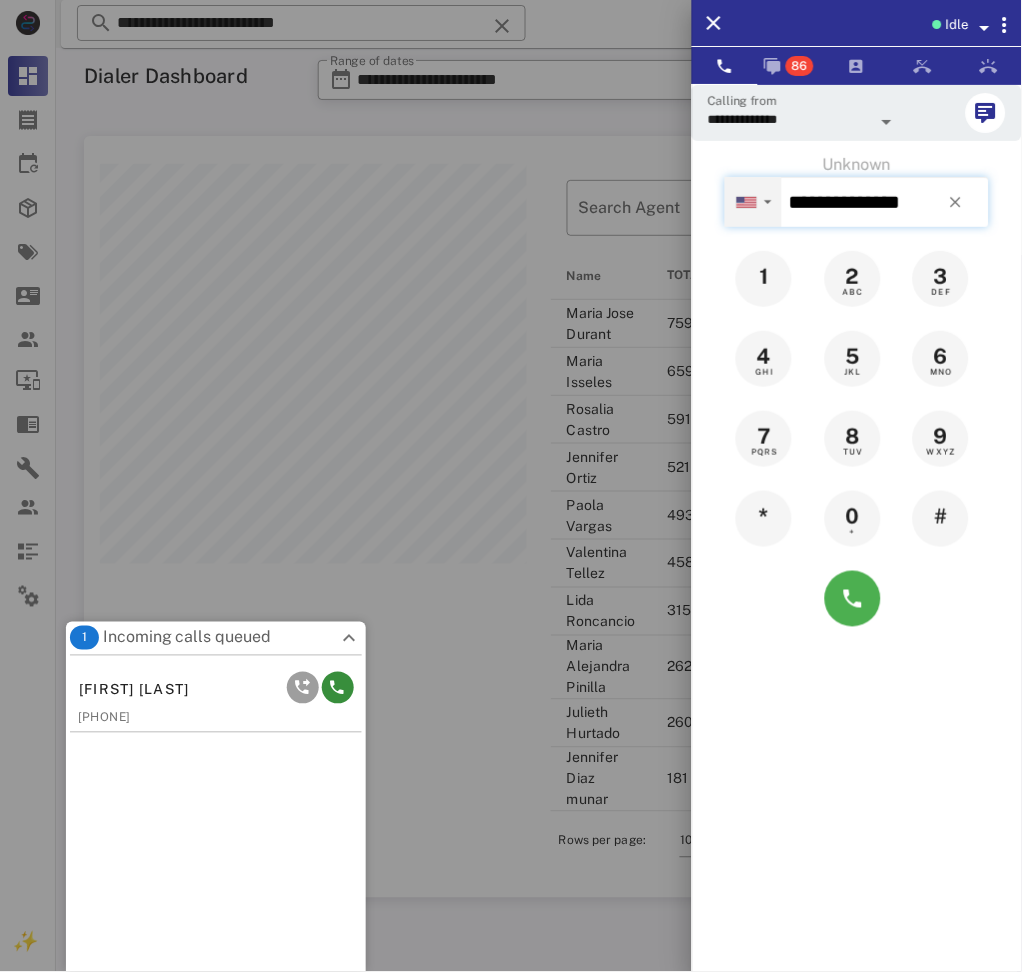 click on "▼     Andorra
+376
Argentina
+54
Aruba
+297
Australia
+61
Belgium (België)
+32
Bolivia
+591
Brazil (Brasil)
+55
Canada
+1
Chile
+56
Colombia
+57
Costa Rica
+506
Dominican Republic (República Dominicana)
+1
Ecuador
+593
El Salvador
+503
France
+33
Germany (Deutschland)
+49
Guadeloupe
+590
Guatemala
+502
Honduras
+504
Iceland (Ísland)
+354
India (भारत)
+91
Israel (‫ישראל‬‎)
+972
Italy (Italia)
+39
Japan (日本)
+81" at bounding box center [753, 202] 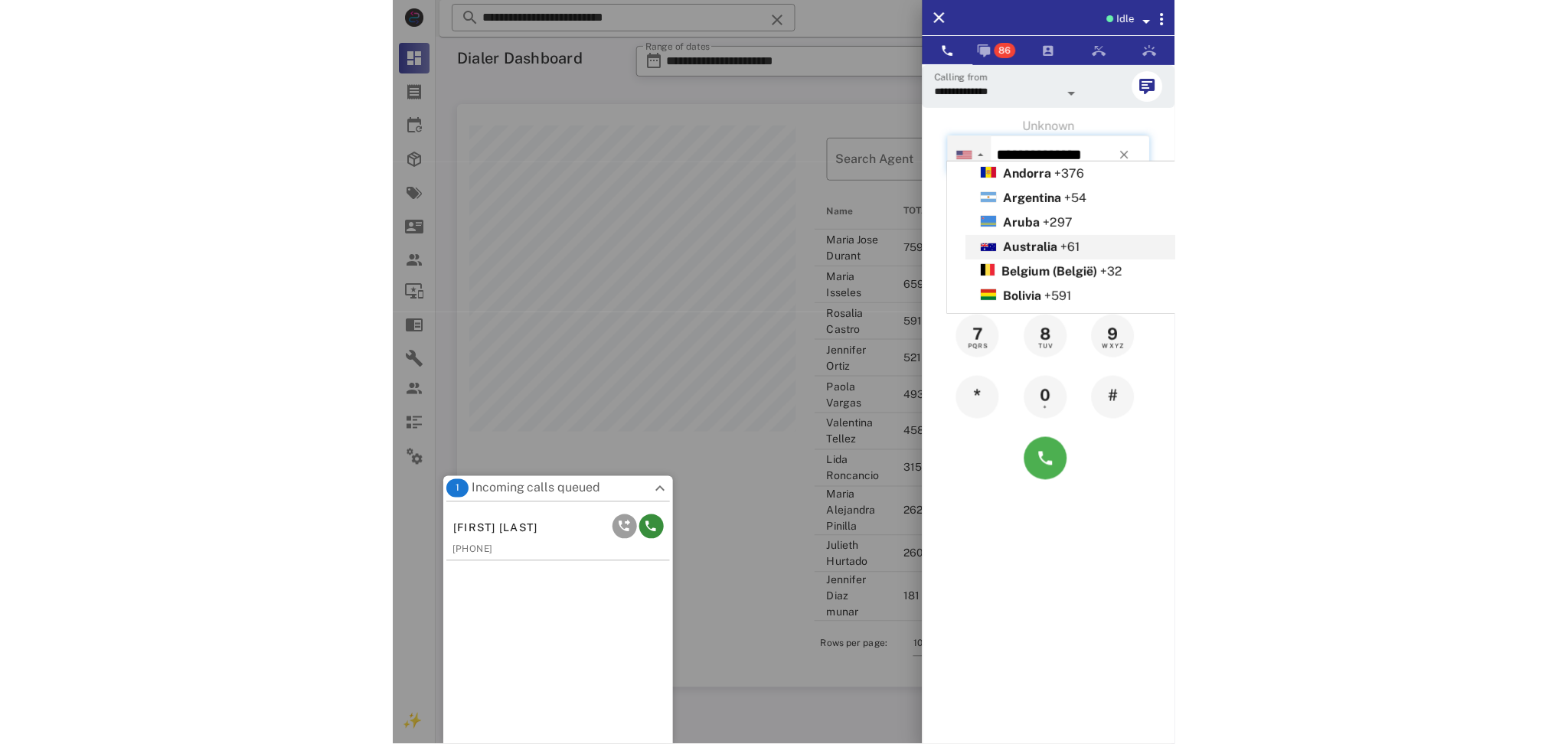 scroll, scrollTop: 102, scrollLeft: 0, axis: vertical 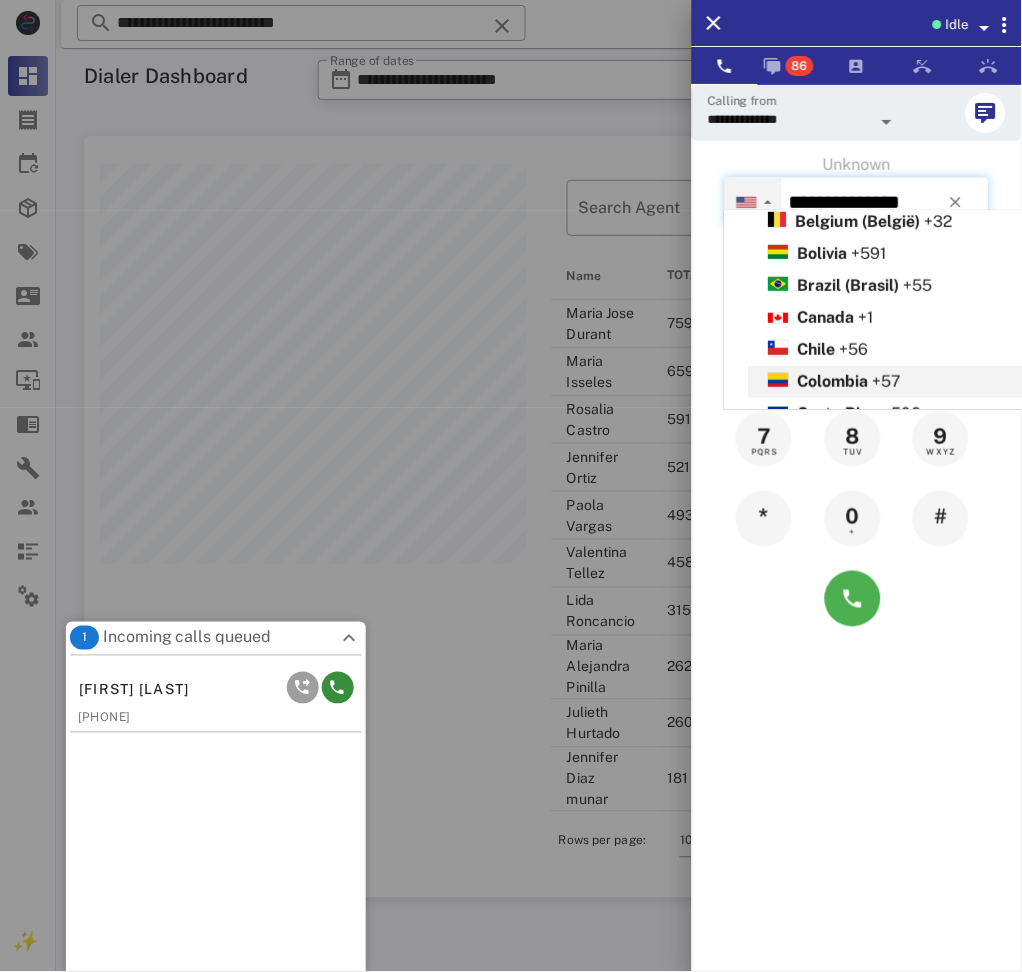 click on "Colombia" at bounding box center [833, 381] 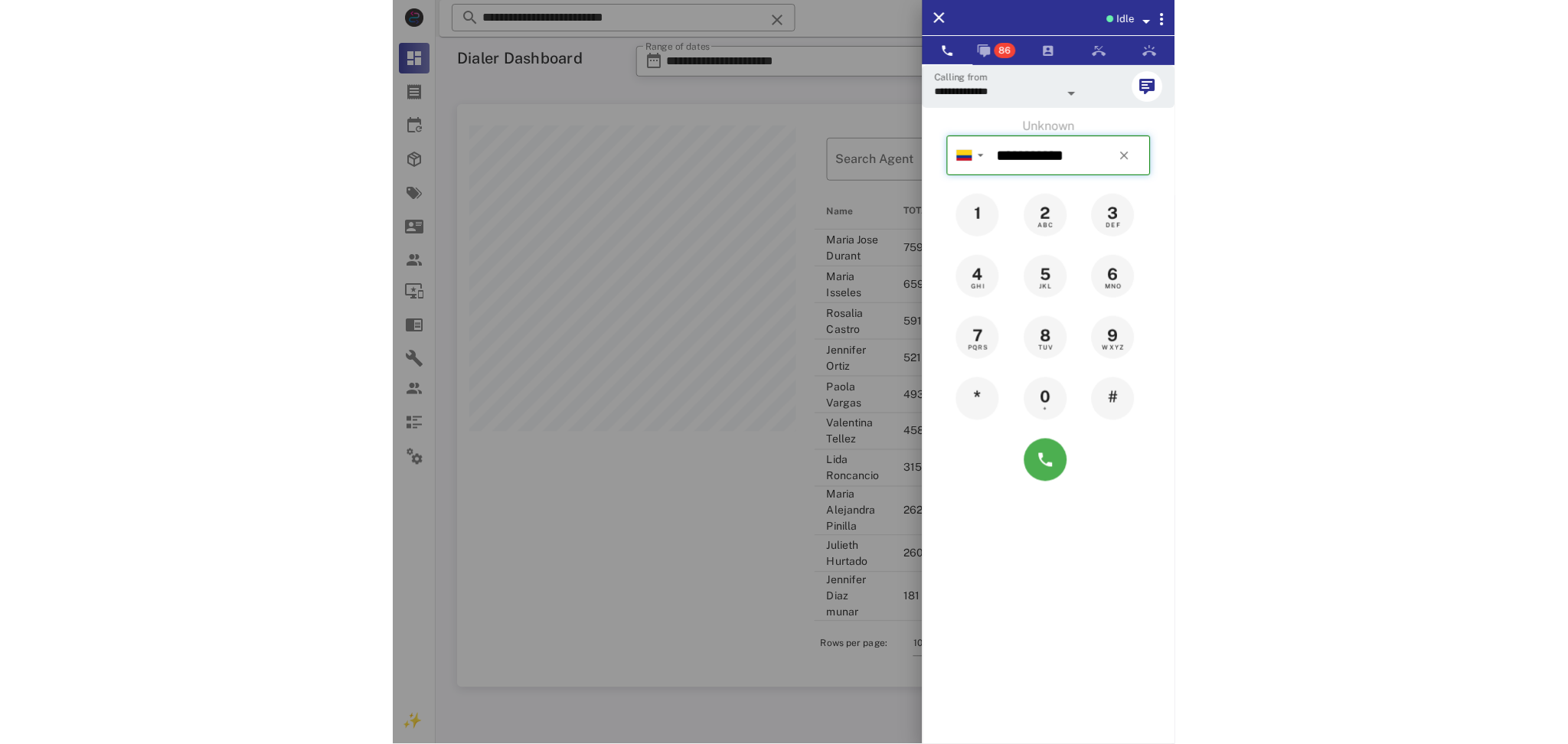 scroll, scrollTop: 764873, scrollLeft: 764143, axis: both 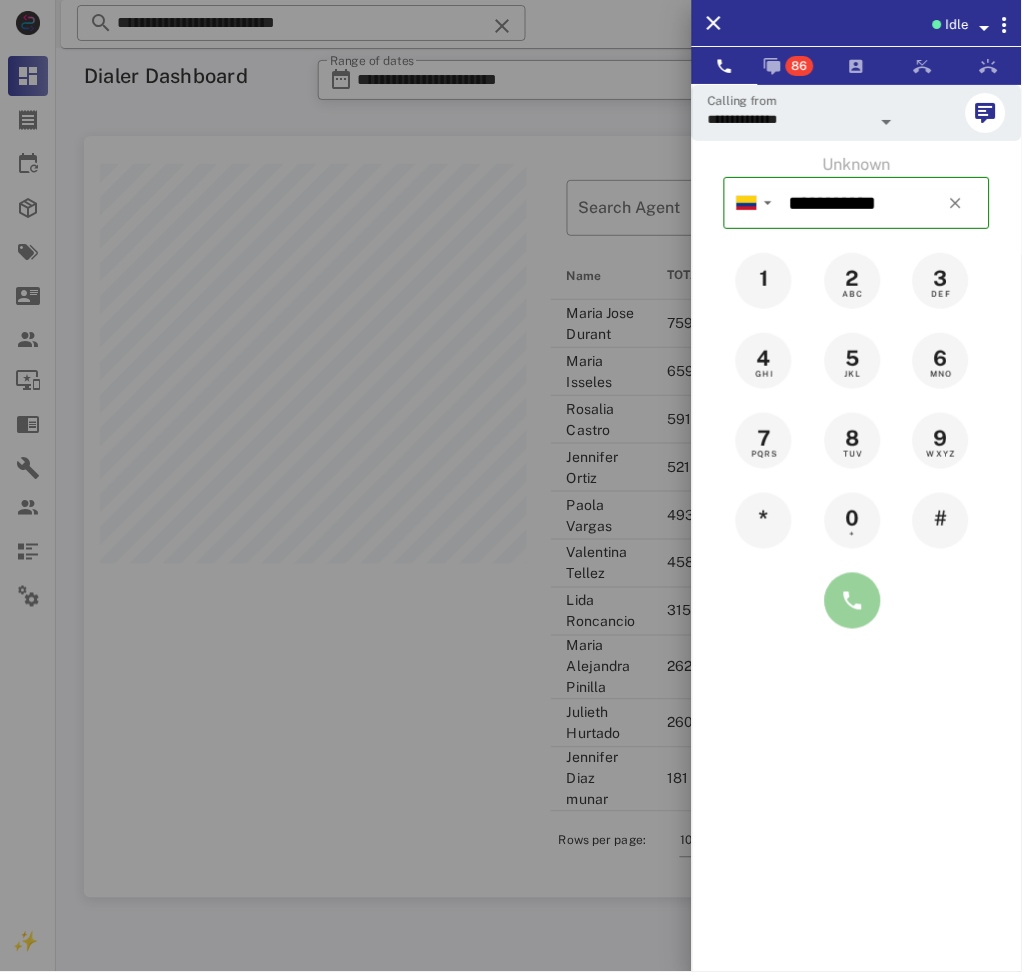 click at bounding box center [853, 601] 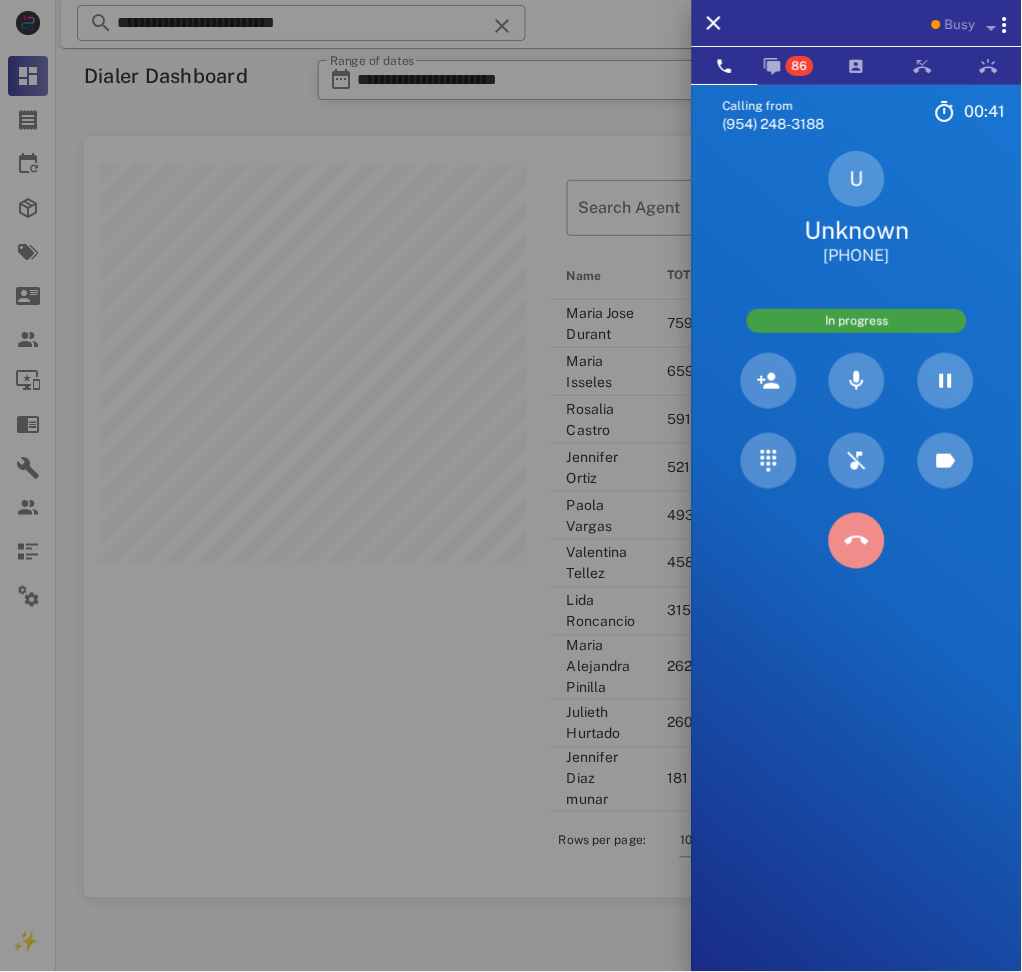 click at bounding box center (857, 541) 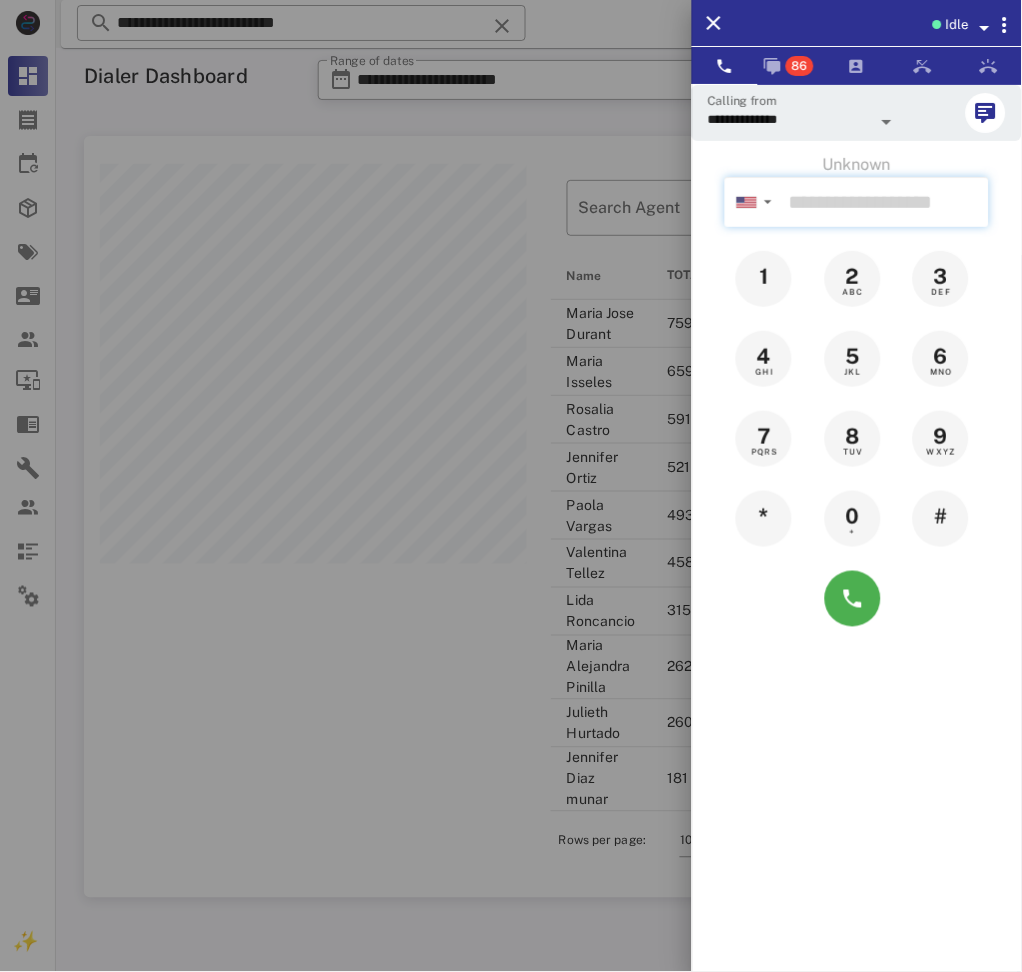 click at bounding box center [885, 202] 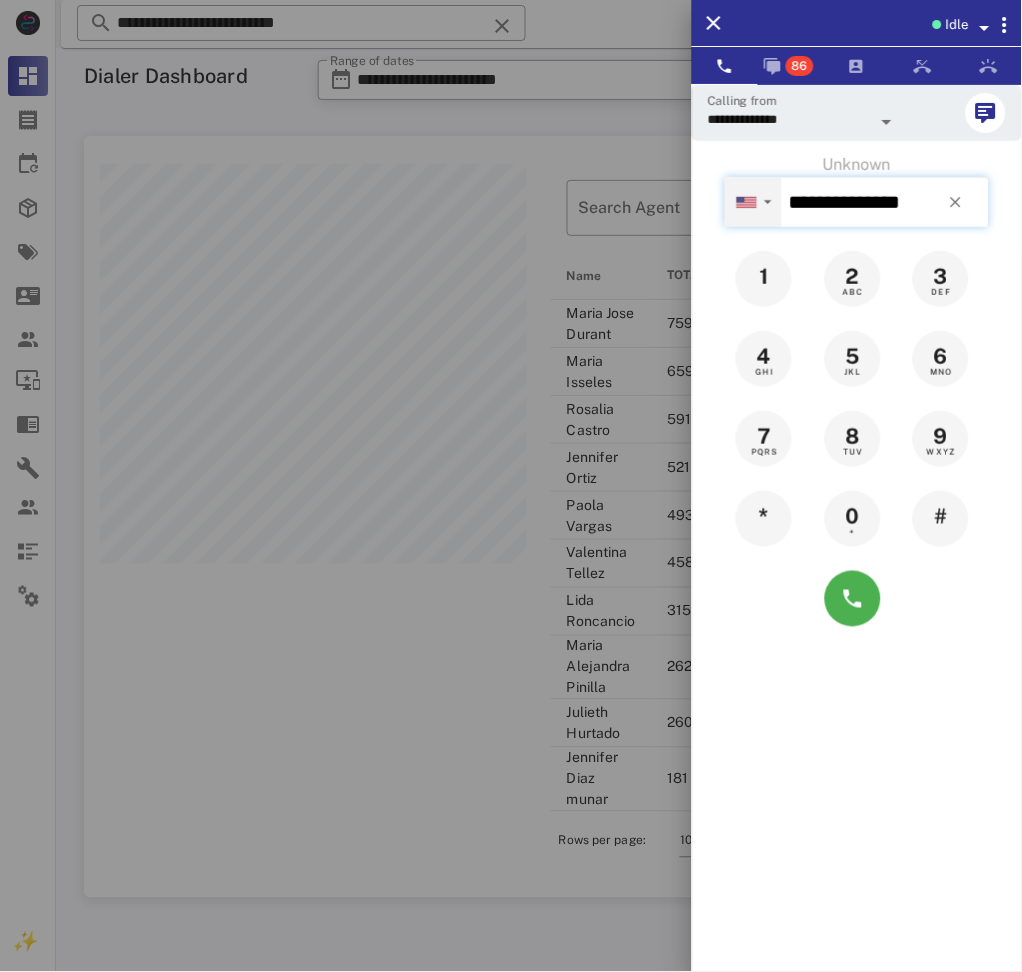 click on "▼" at bounding box center (768, 202) 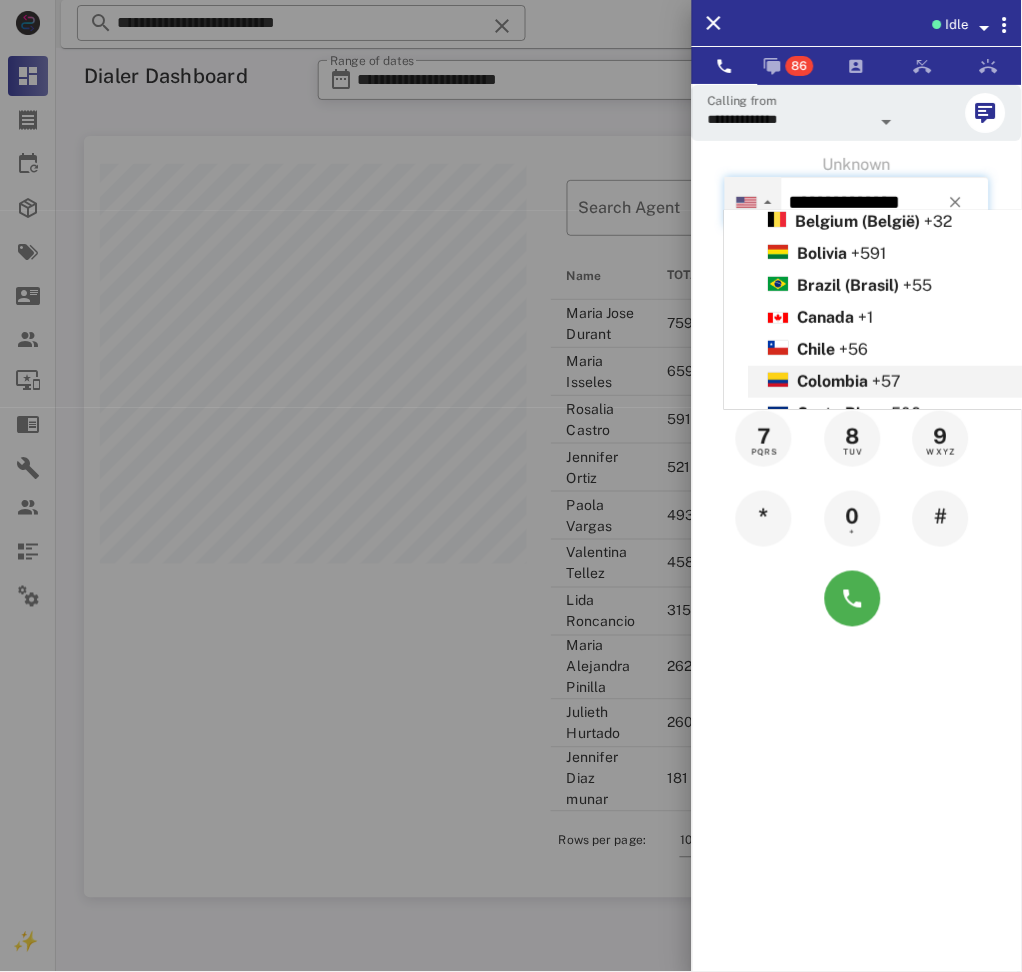 click on "Colombia" at bounding box center [833, 381] 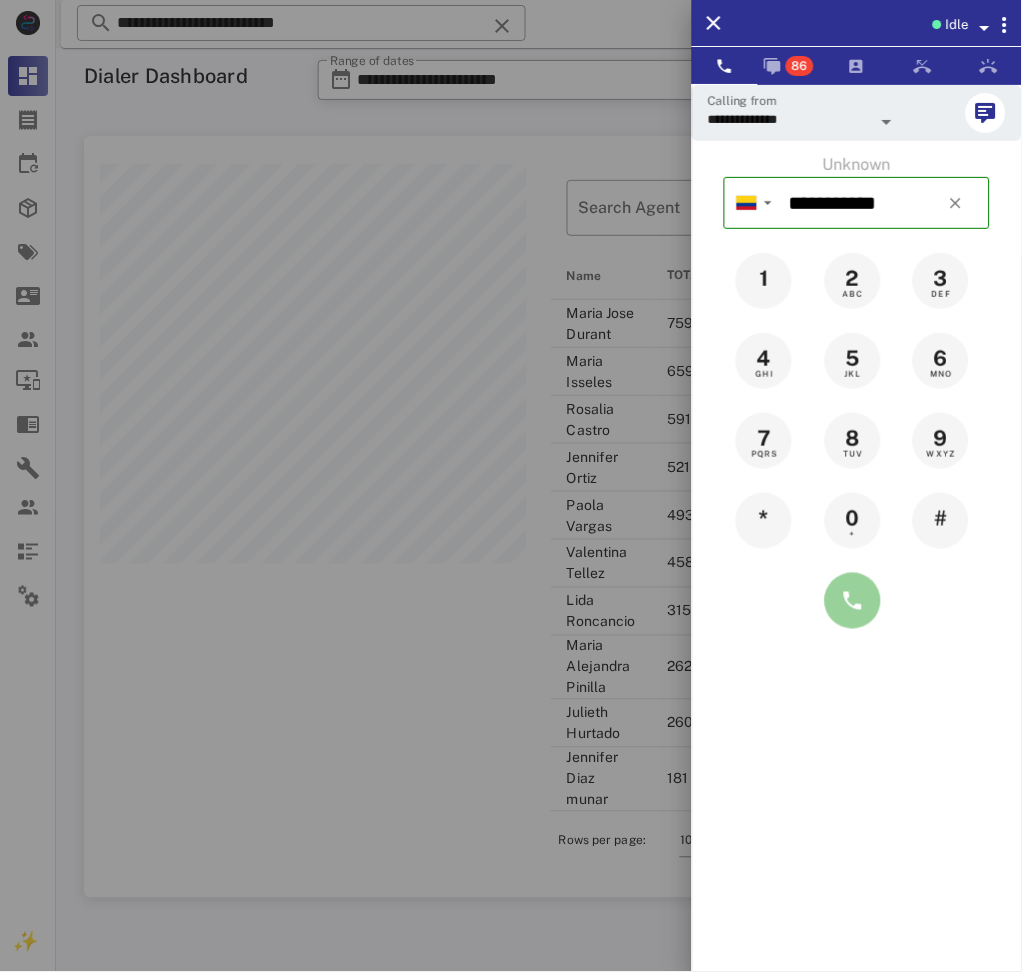 click at bounding box center [853, 601] 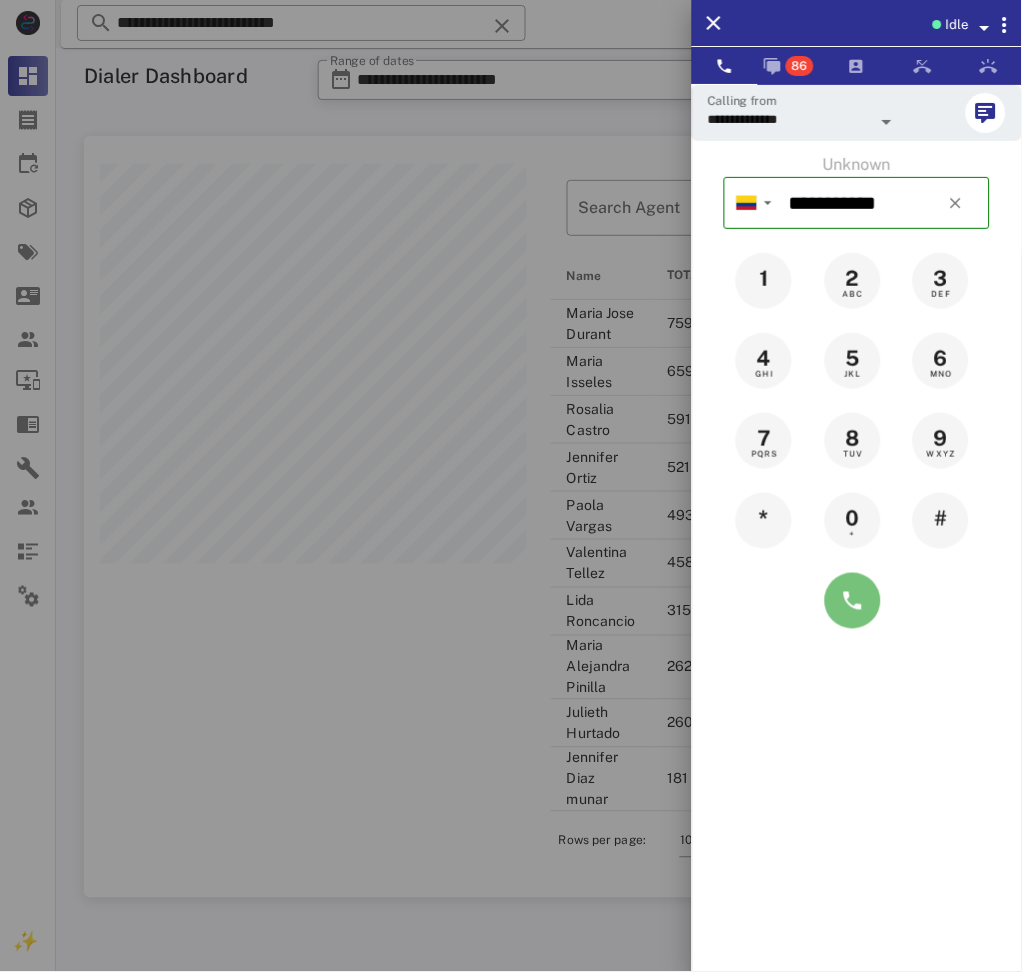 type on "**********" 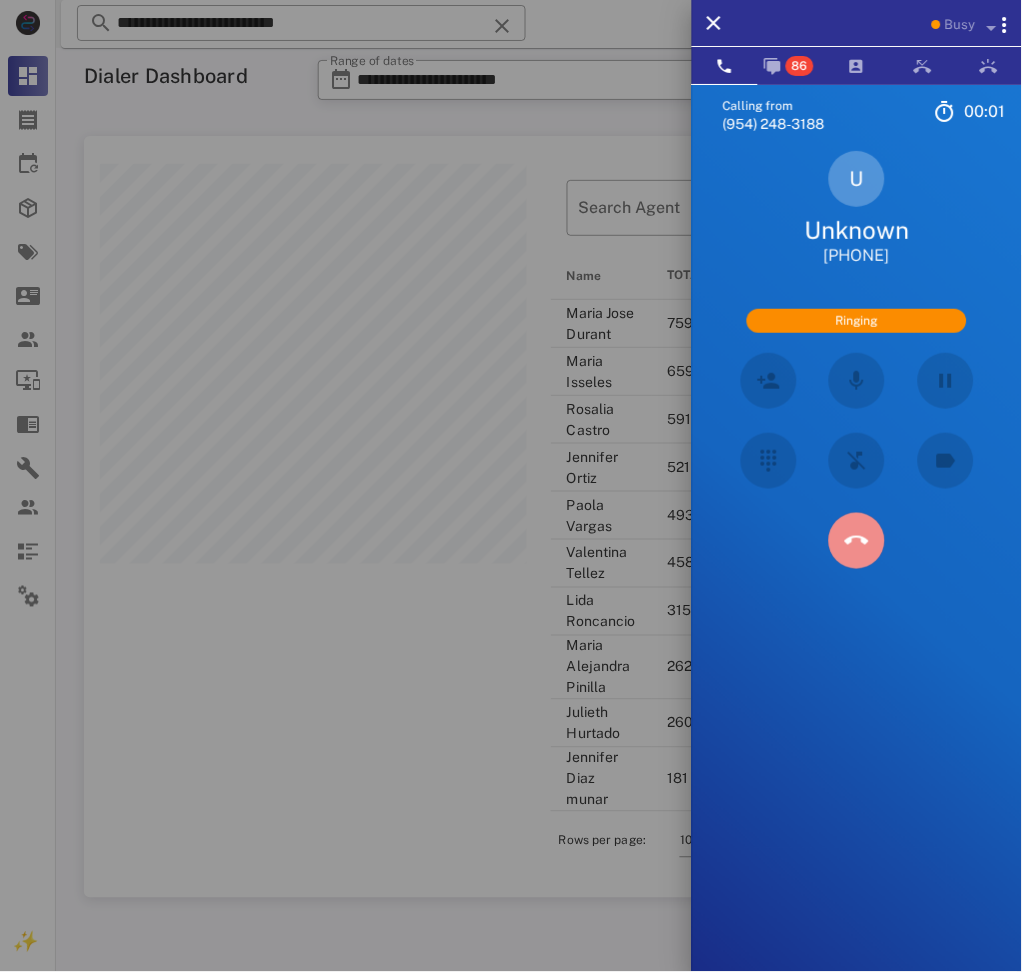 click at bounding box center (856, 540) 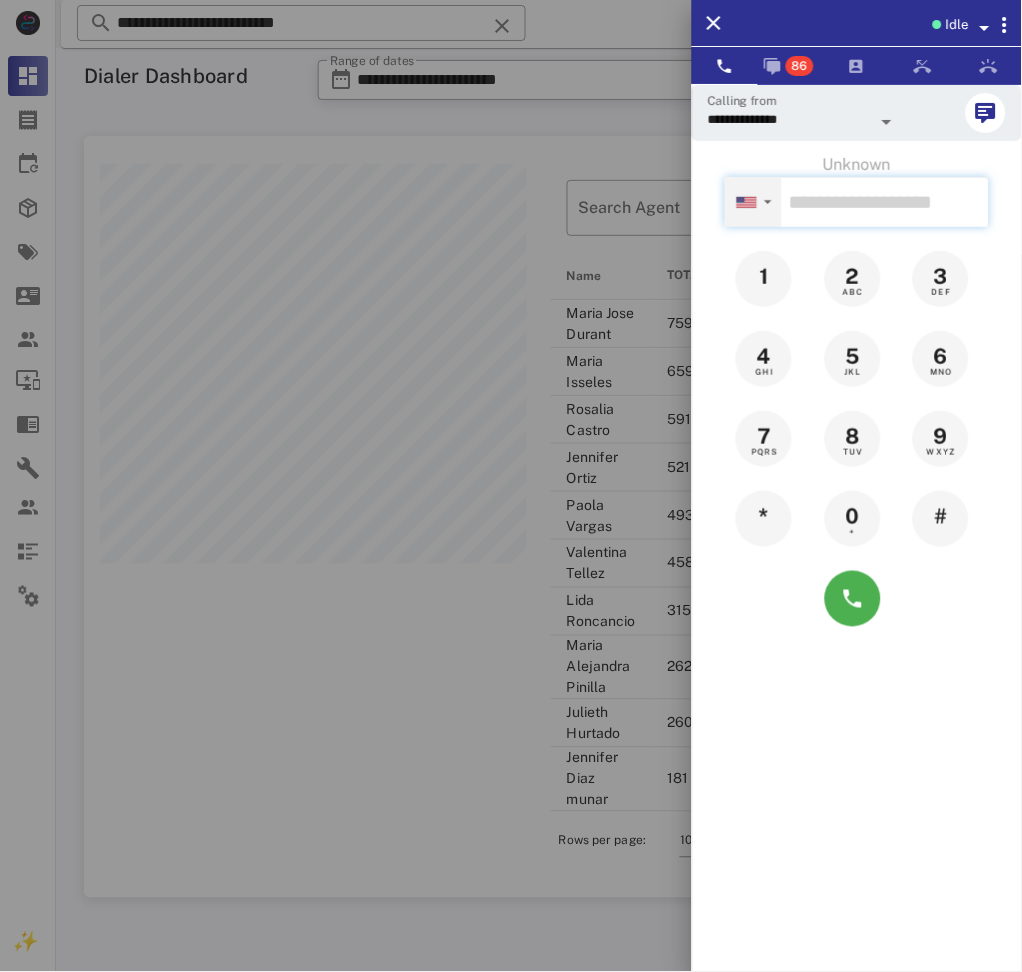 click on "▼" at bounding box center (753, 201) 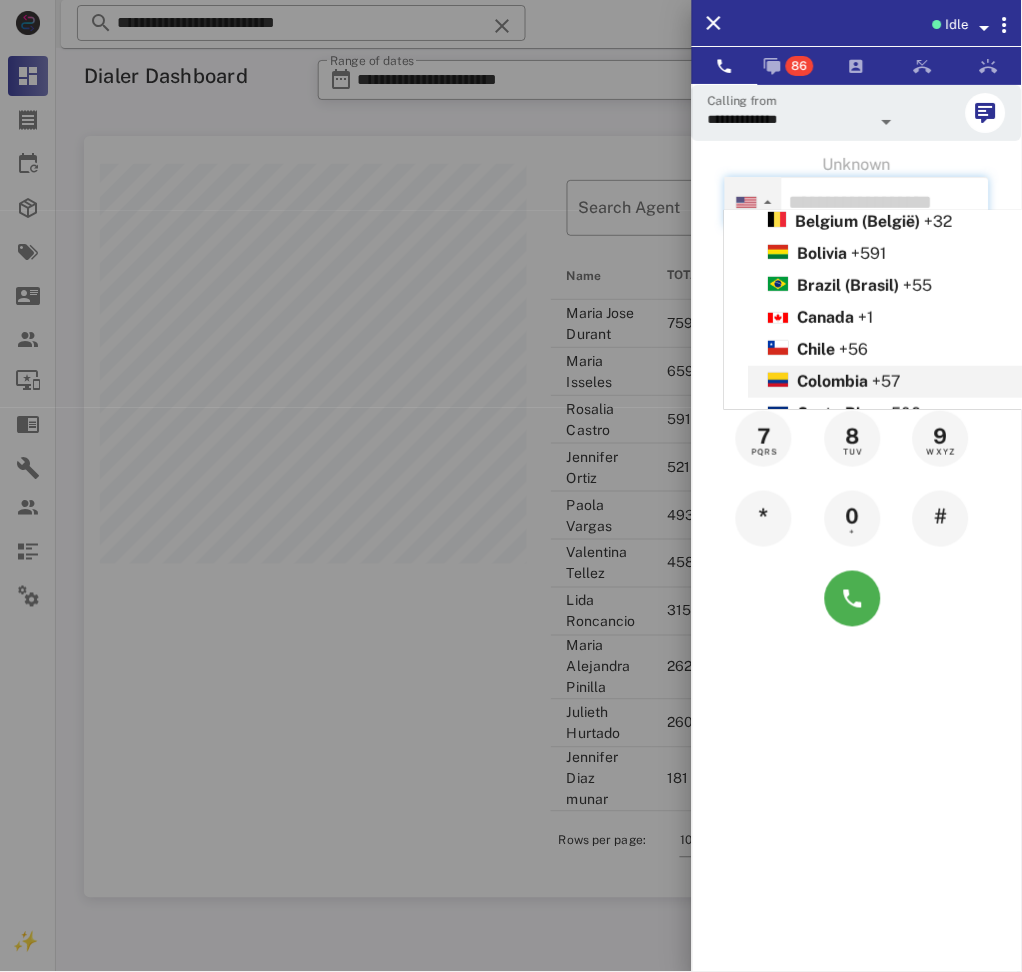 click on "Colombia" at bounding box center [833, 381] 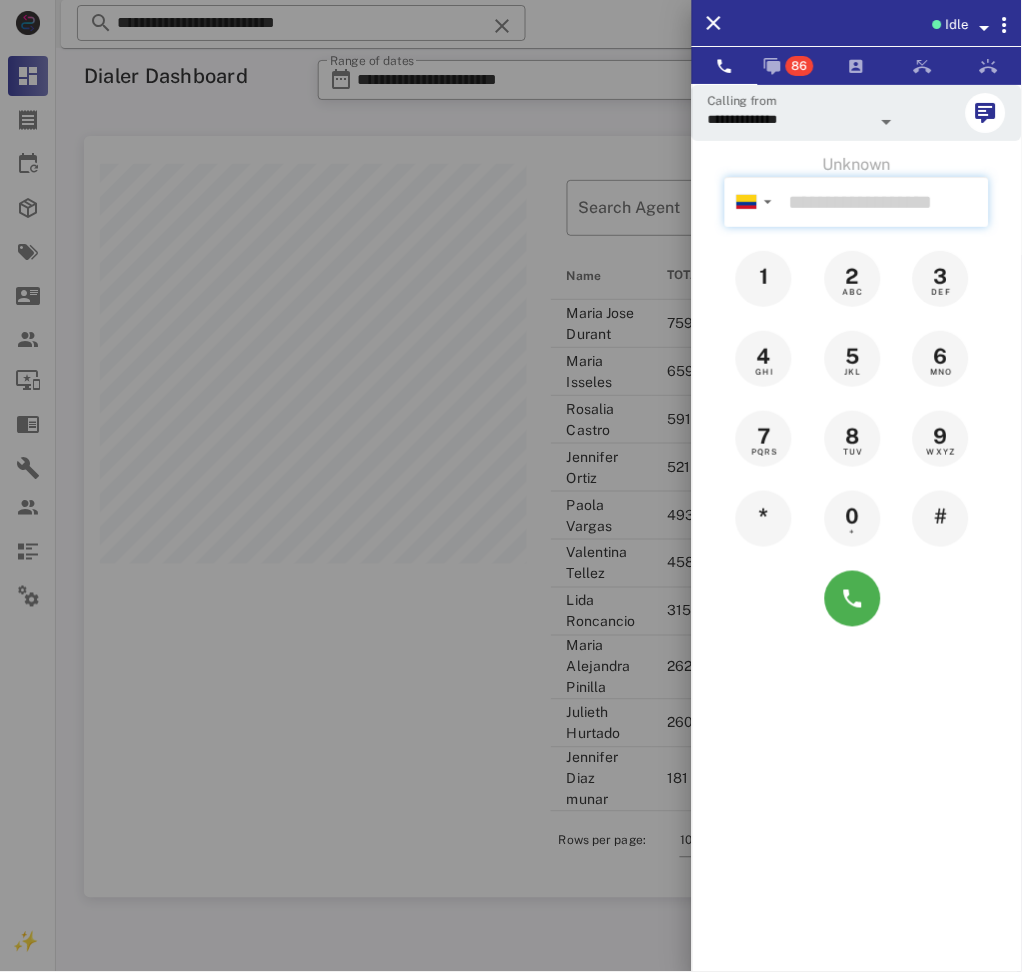 click at bounding box center [885, 202] 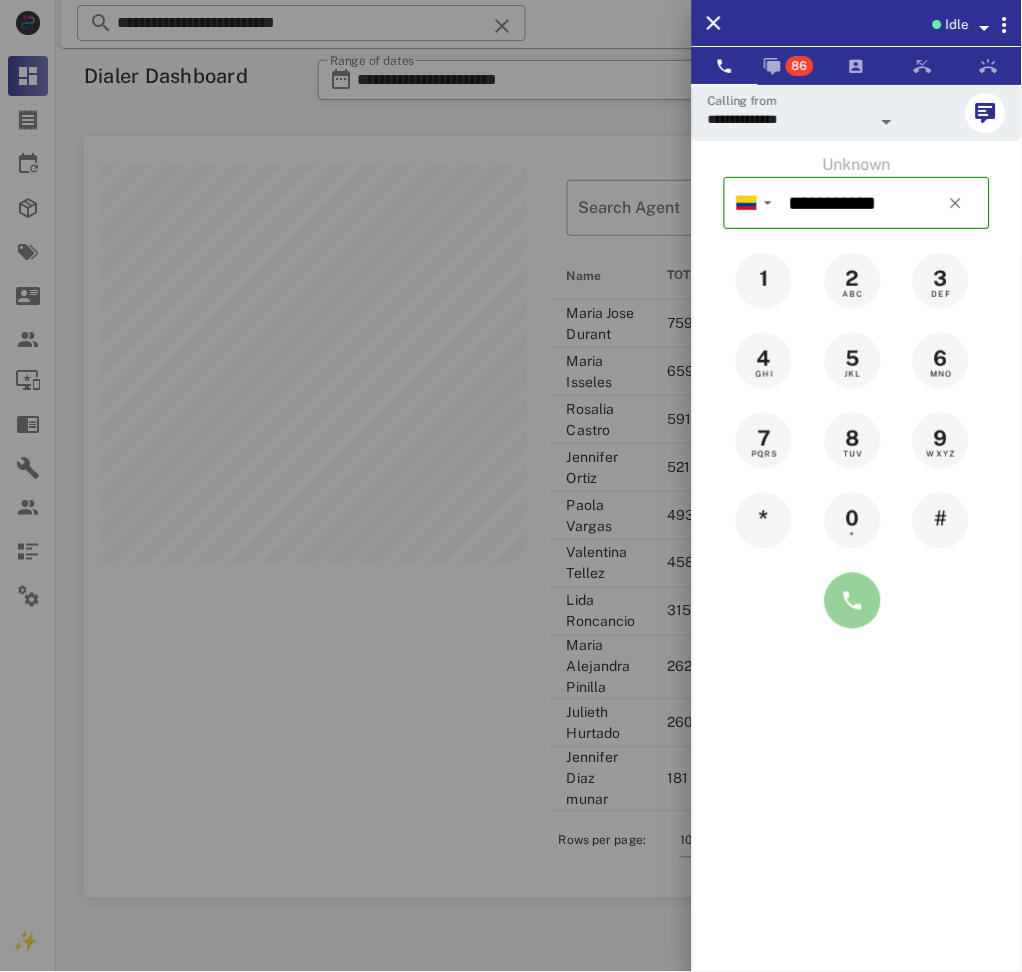 click at bounding box center (853, 601) 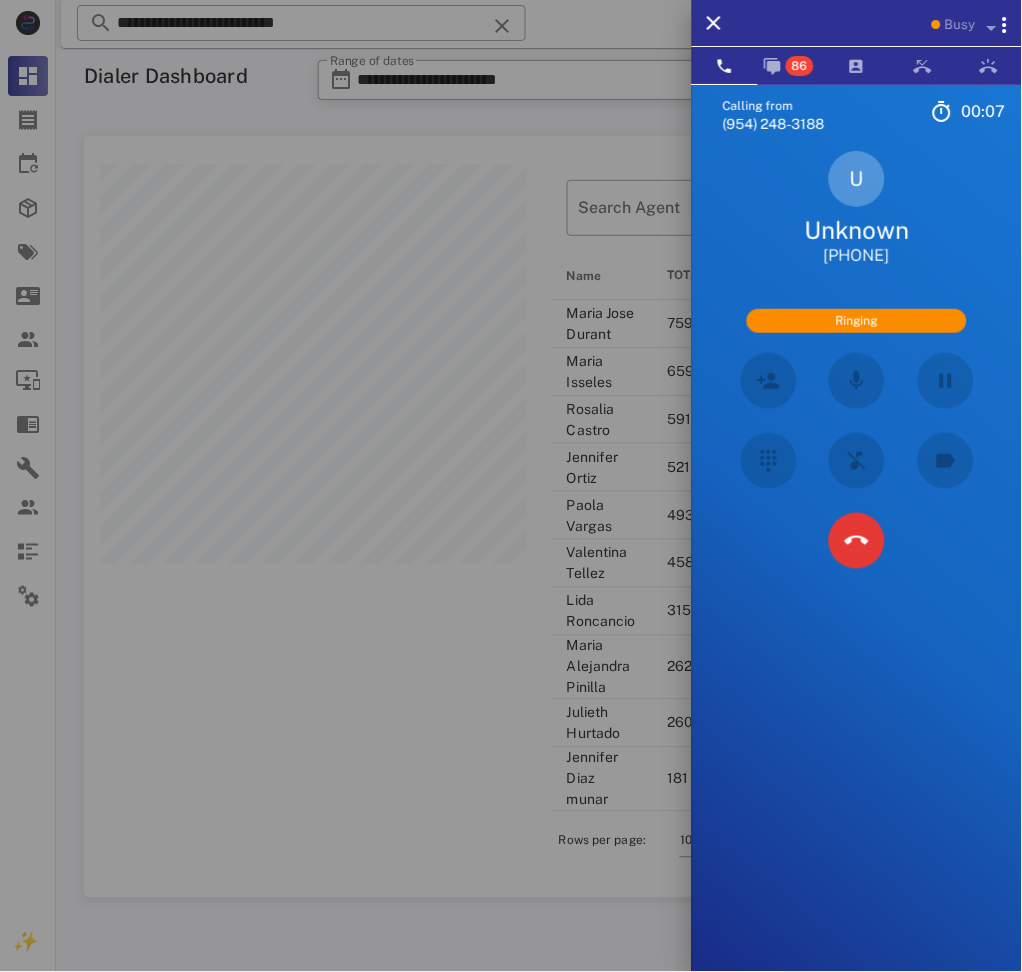 click at bounding box center (857, 541) 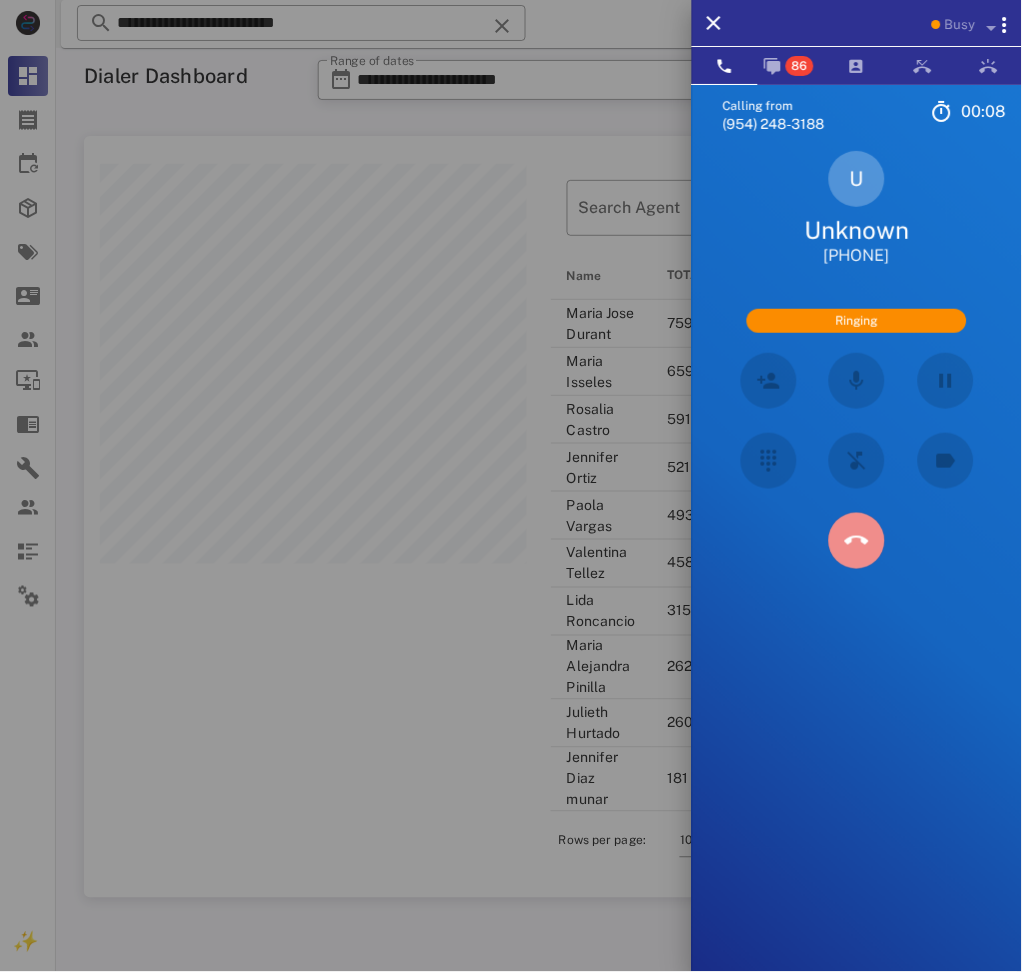 click at bounding box center (857, 541) 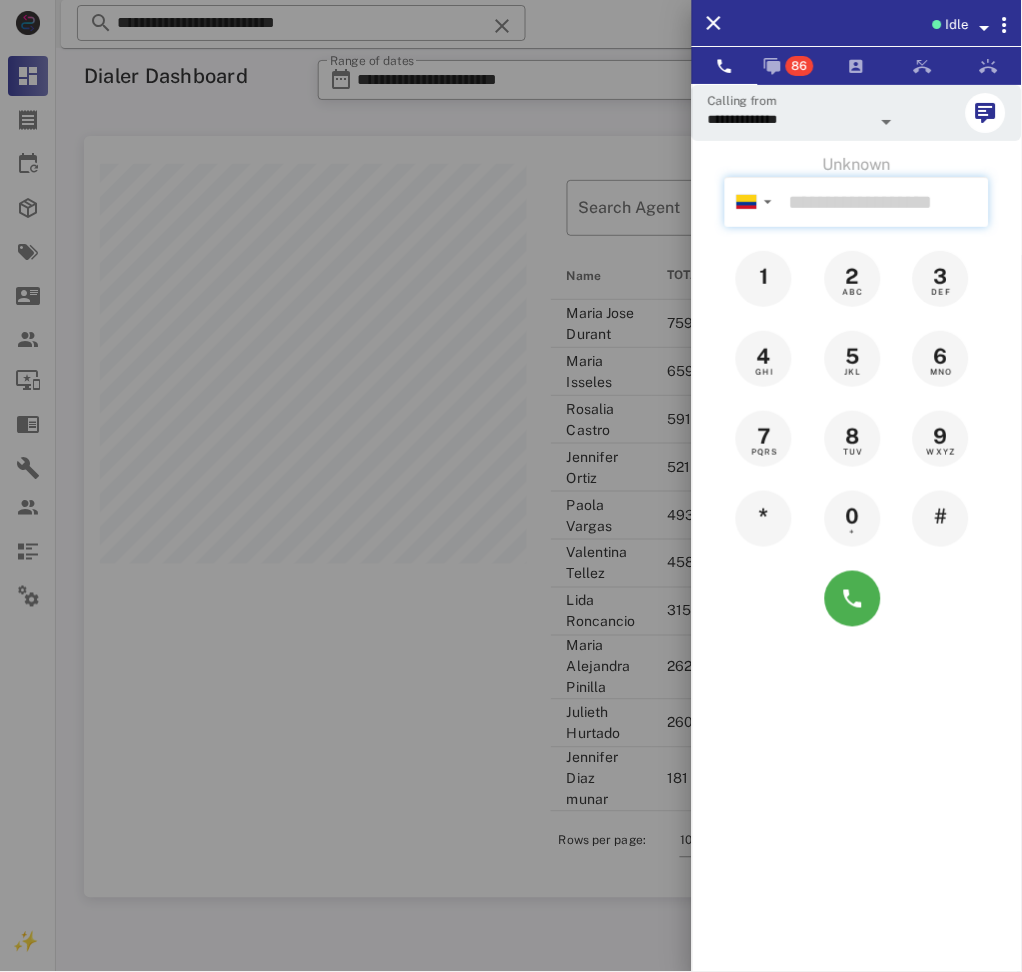 click at bounding box center (885, 202) 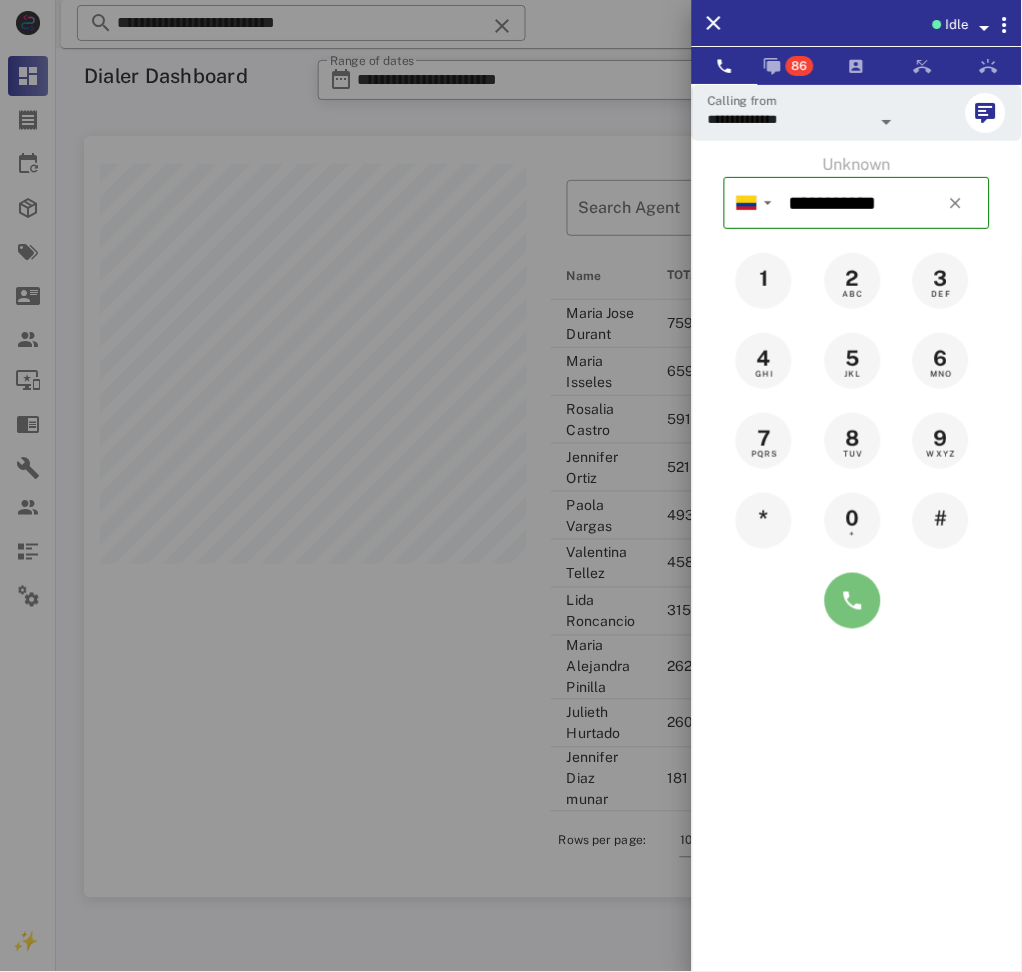 click at bounding box center (853, 601) 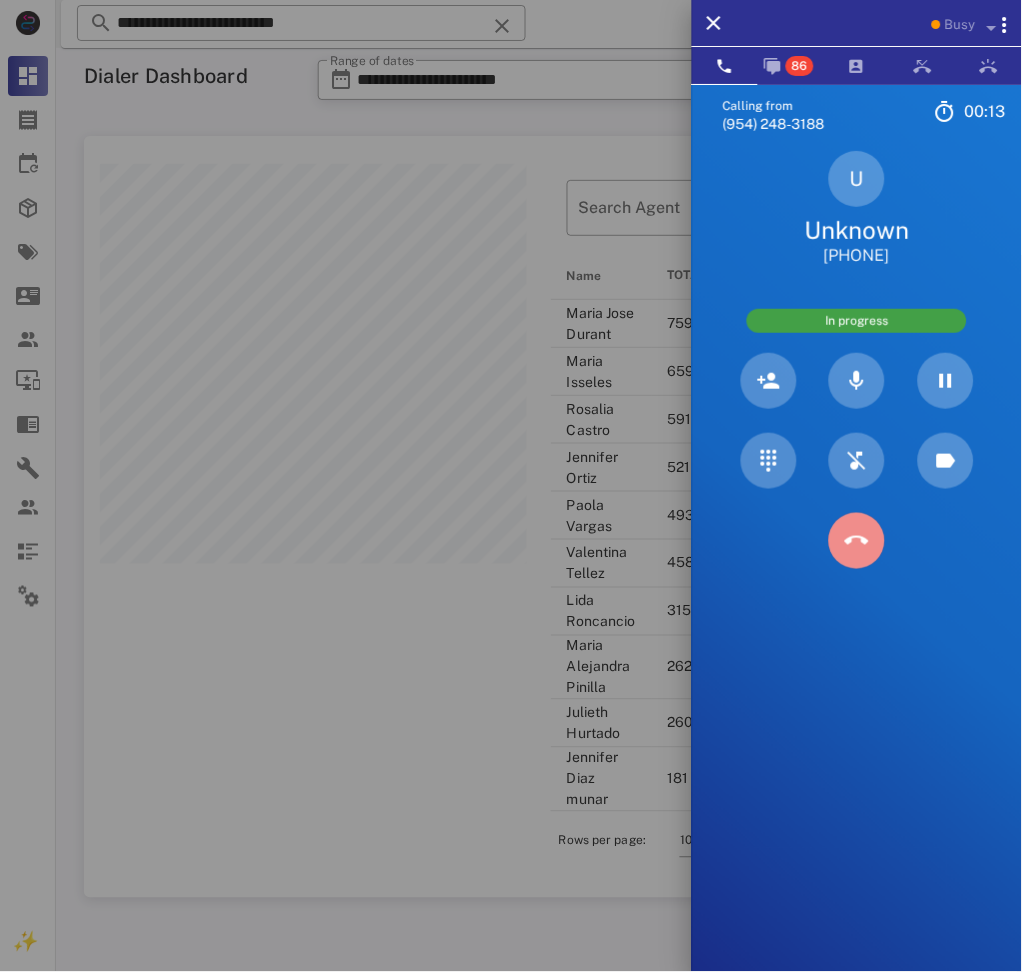 click at bounding box center [857, 541] 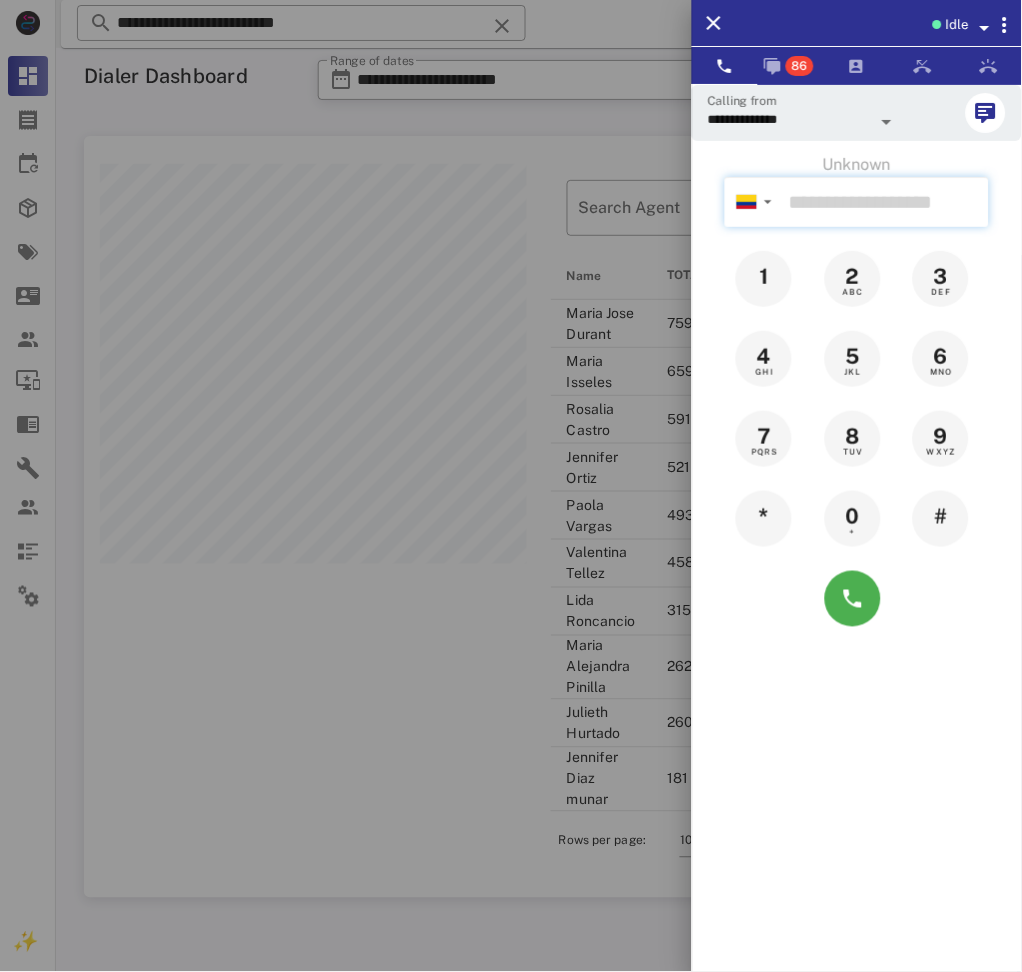 click at bounding box center (885, 202) 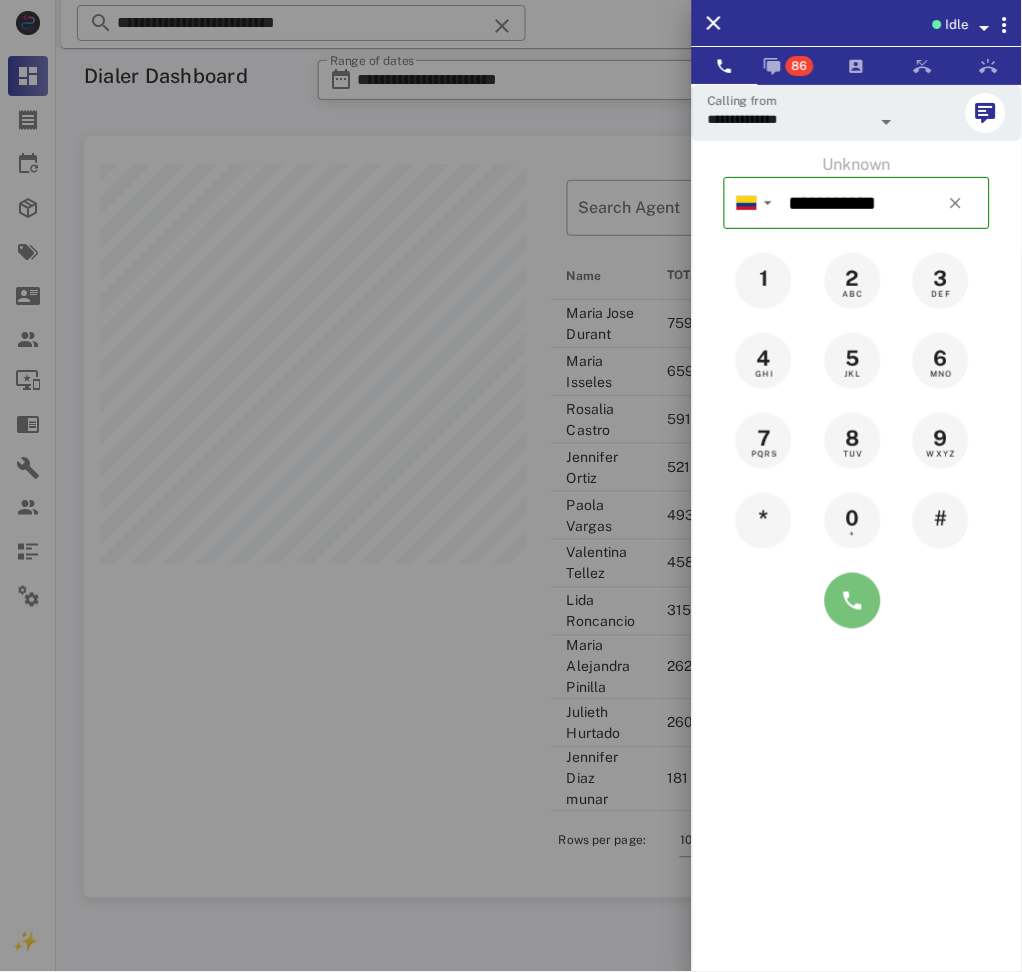 click at bounding box center (853, 601) 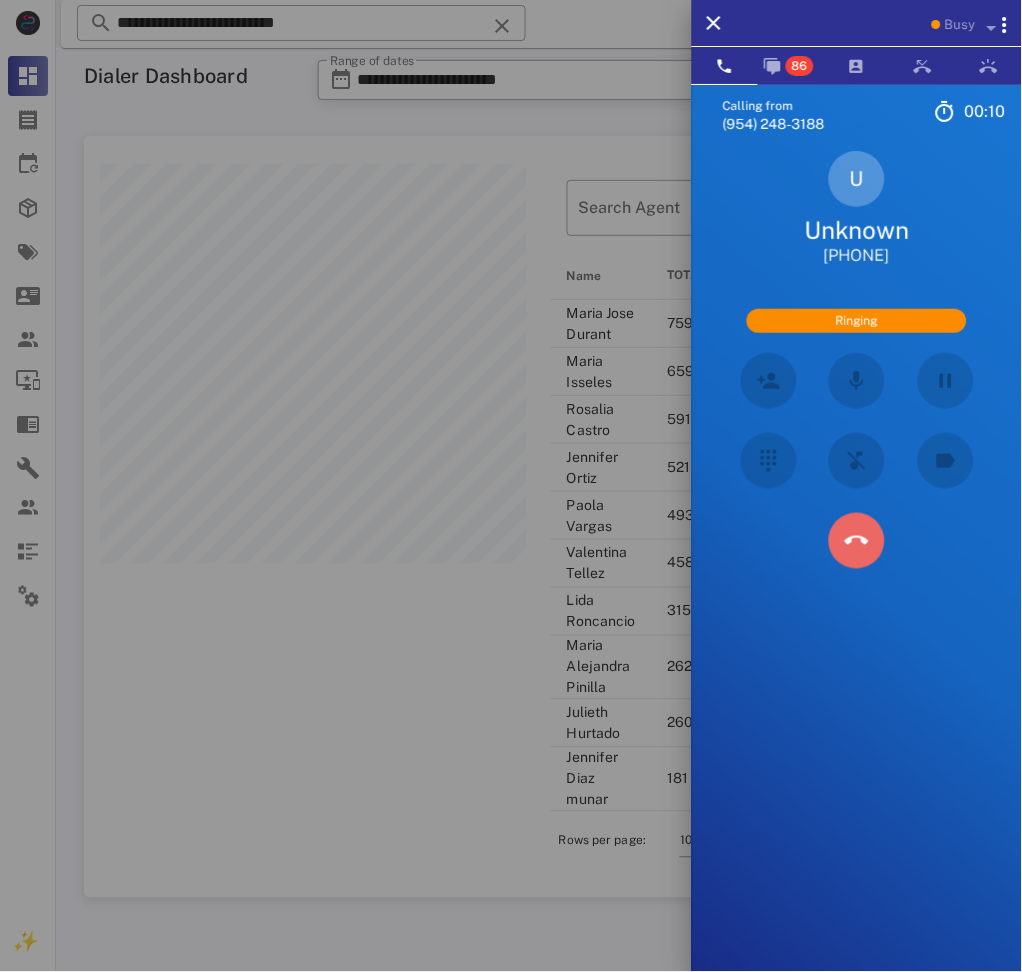 drag, startPoint x: 845, startPoint y: 527, endPoint x: 981, endPoint y: 596, distance: 152.50246 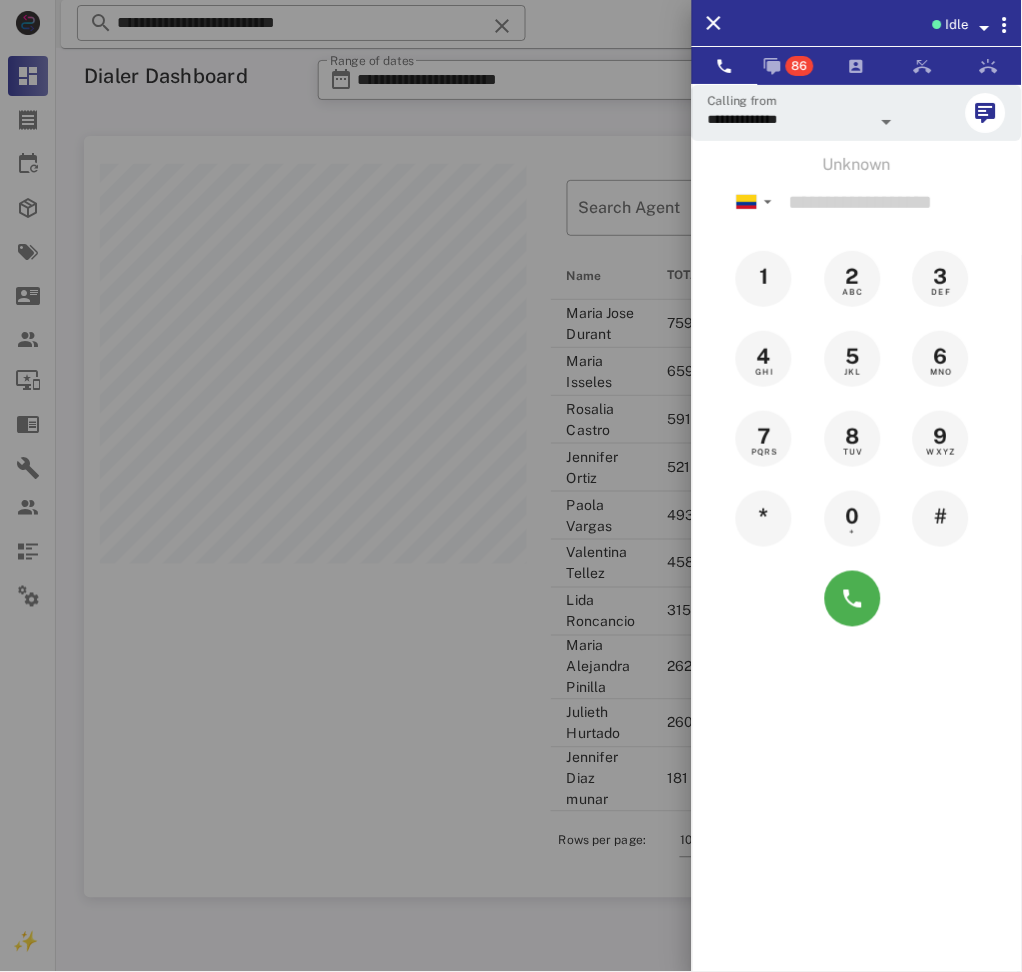 click on "Unknown" at bounding box center [857, 165] 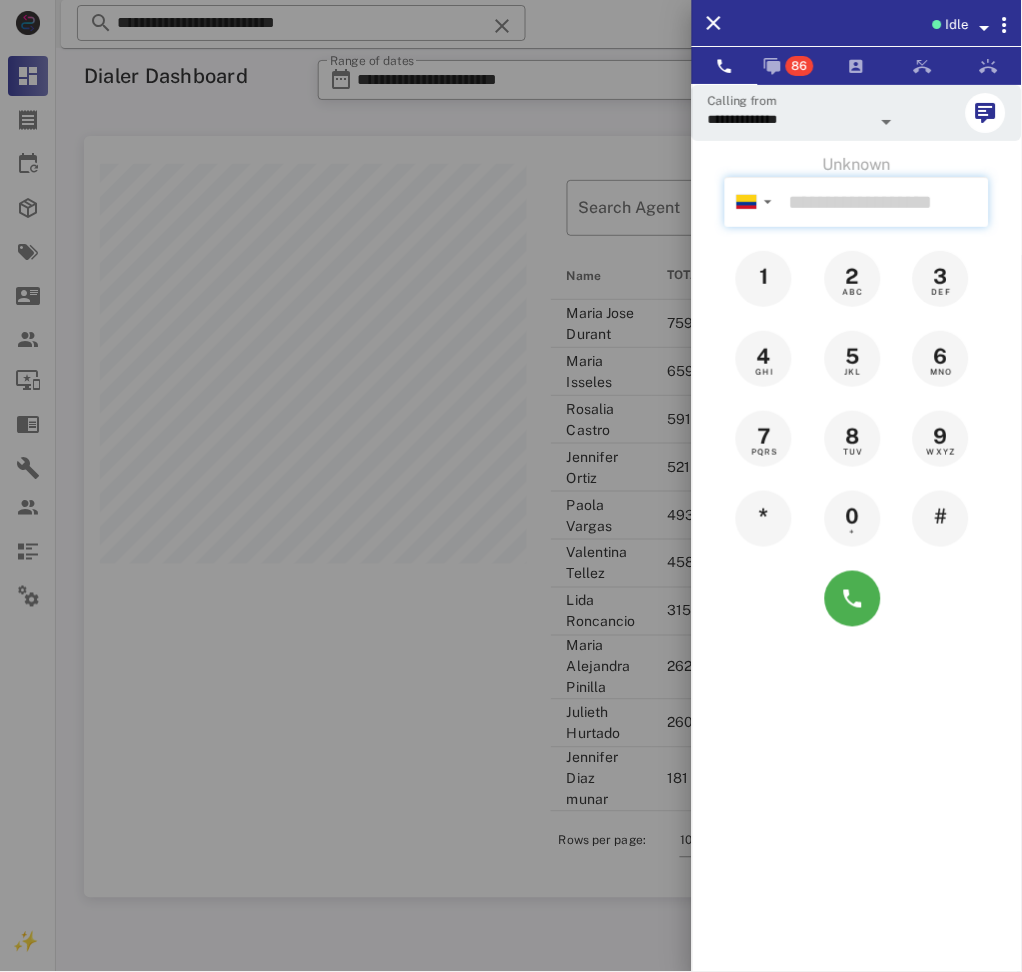 click at bounding box center [885, 202] 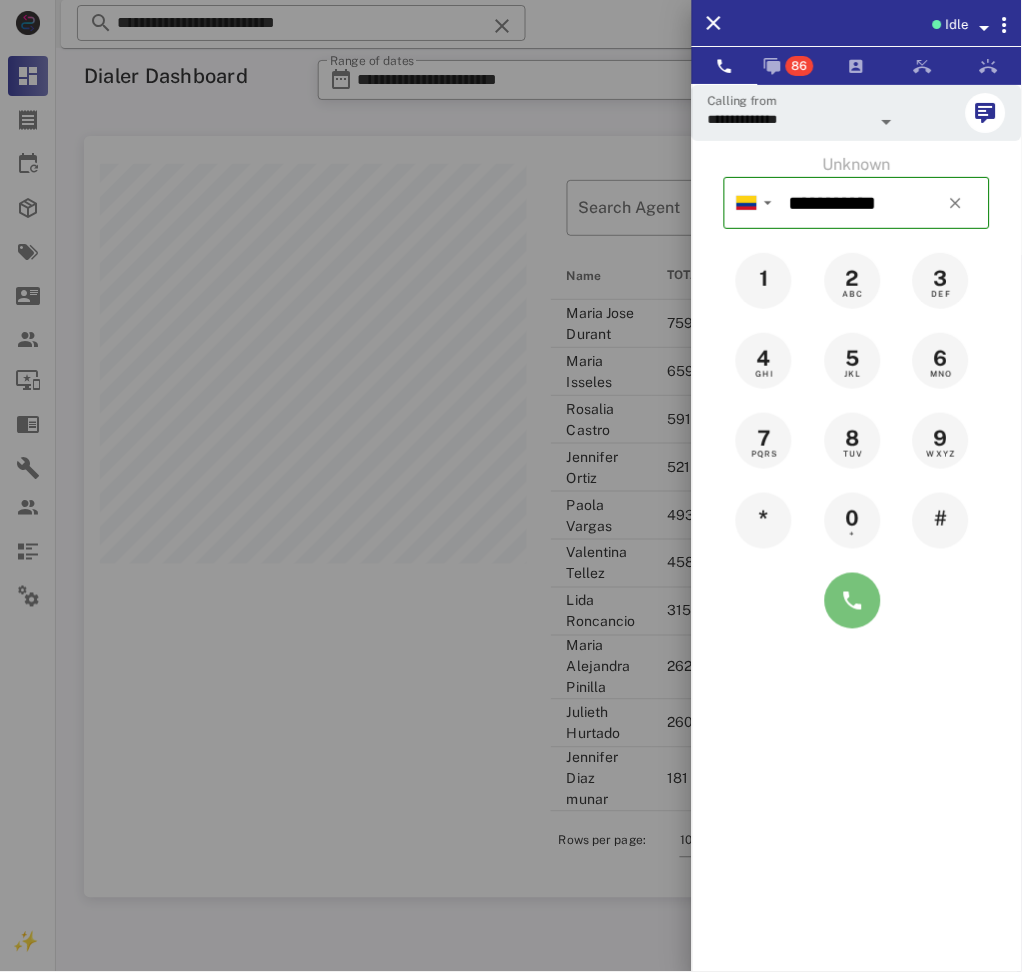 click at bounding box center [853, 601] 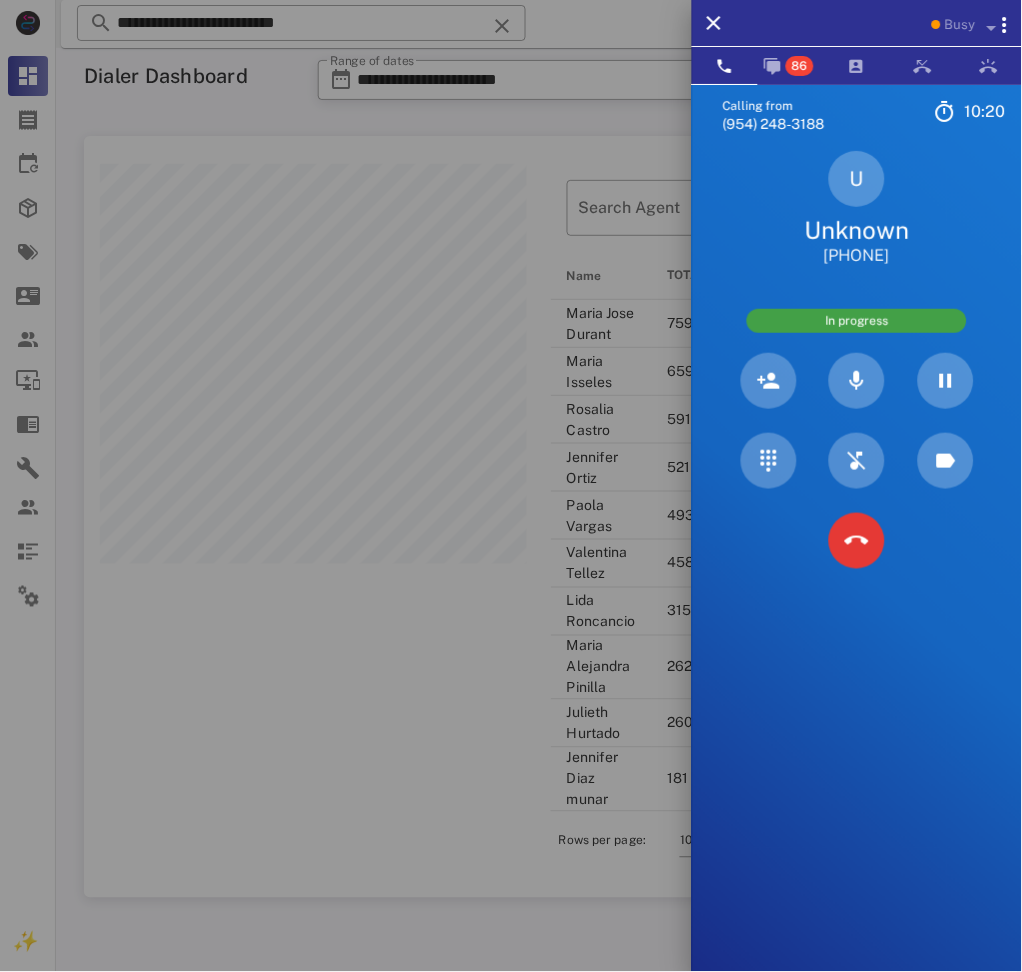 click on "U   Unknown  [PHONE]" at bounding box center [857, 209] 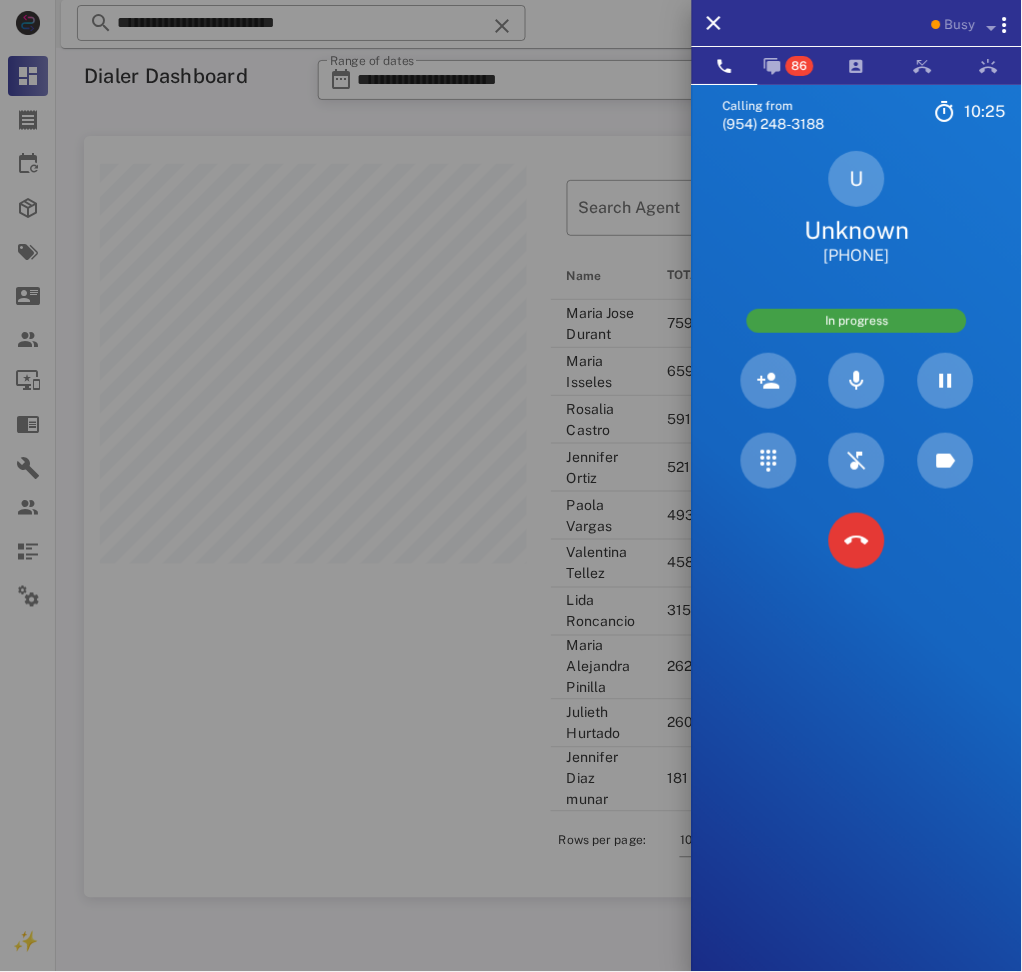 click on "U   Unknown  [PHONE]" at bounding box center [857, 209] 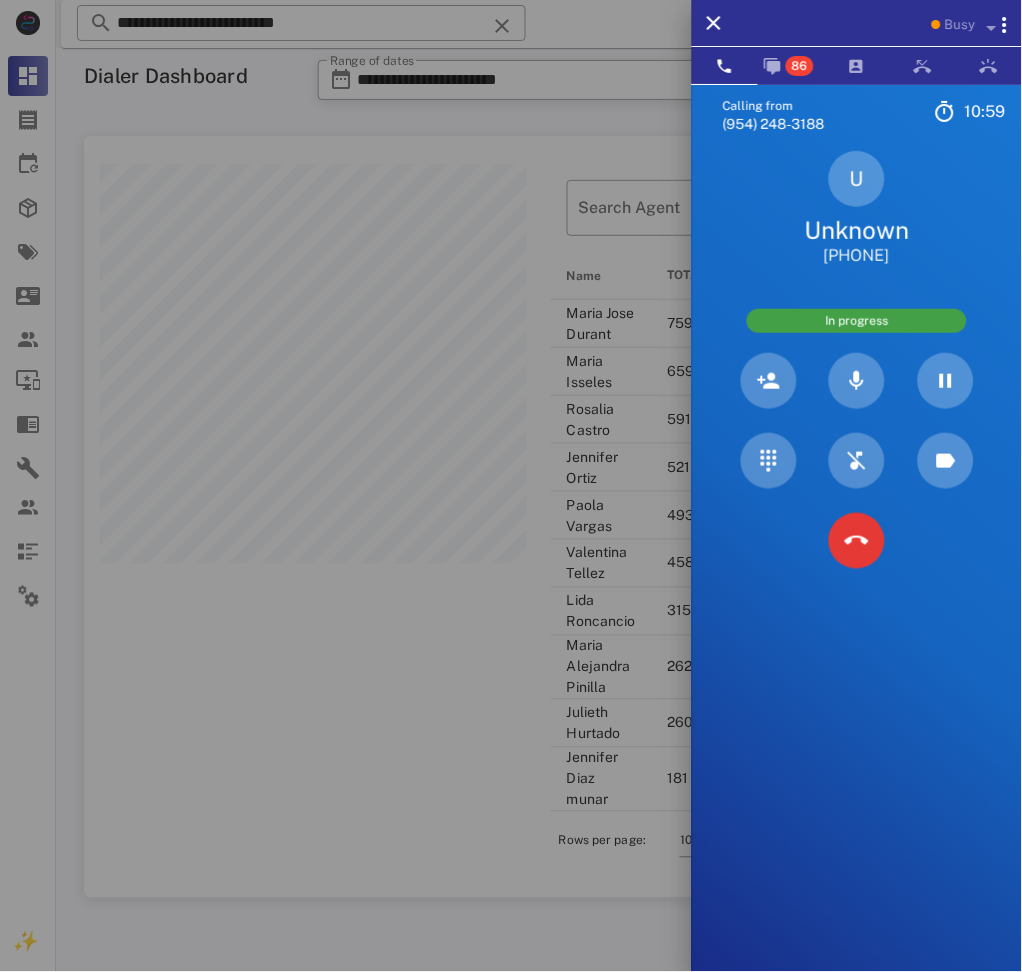 click on "[PHONE]" at bounding box center [857, 256] 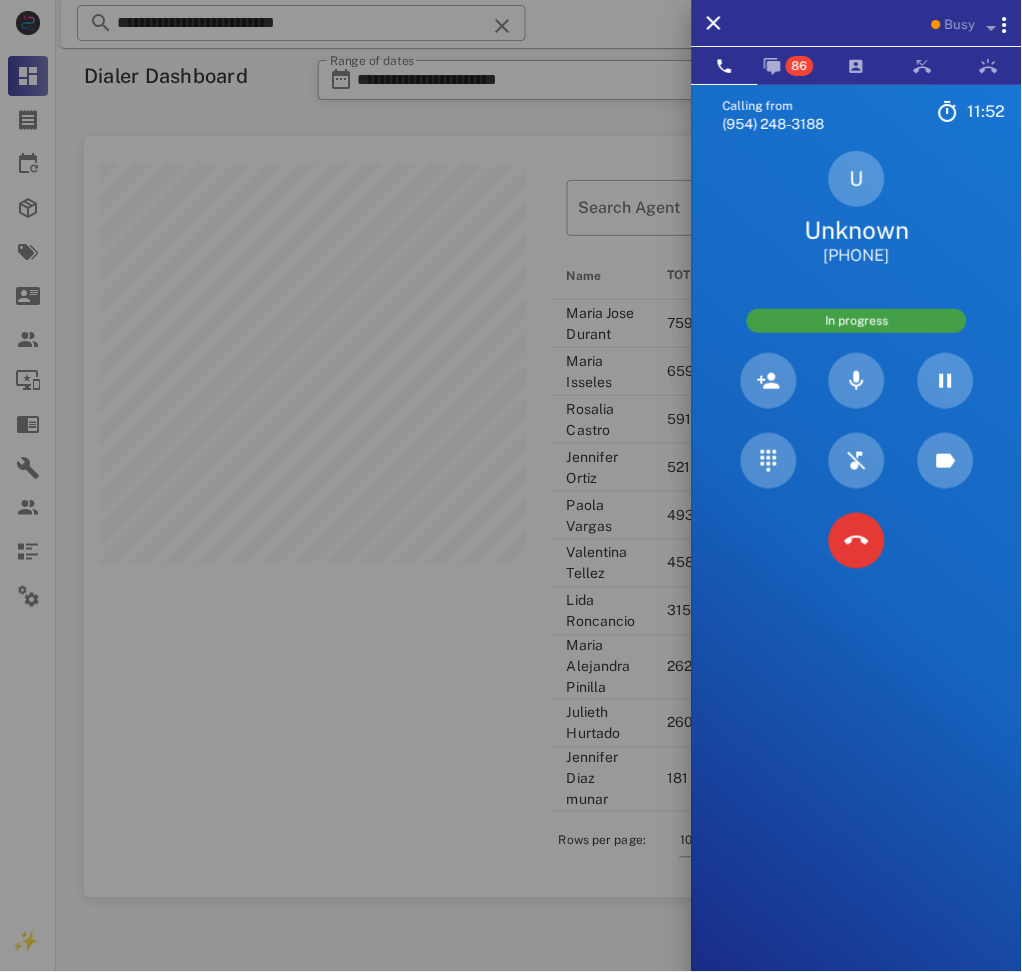 click on "Calling from [PHONE] 11: 52  Unknown      ▼     Andorra
+376
Argentina
+54
Aruba
+297
Australia
+61
Belgium (België)
+32
Bolivia
+591
Brazil (Brasil)
+55
Canada
+1
Chile
+56
Colombia
+57
Costa Rica
+506
Dominican Republic (República Dominicana)
+1
Ecuador
+593
El Salvador
+503
France
+33
Germany (Deutschland)
+49
Guadeloupe
+590
Guatemala
+502
Honduras
+504
Iceland (Ísland)
+354
India (भारत)
+91
Israel (‫ישראל‬‎)
+972
Italy (Italia)
+39" at bounding box center [857, 570] 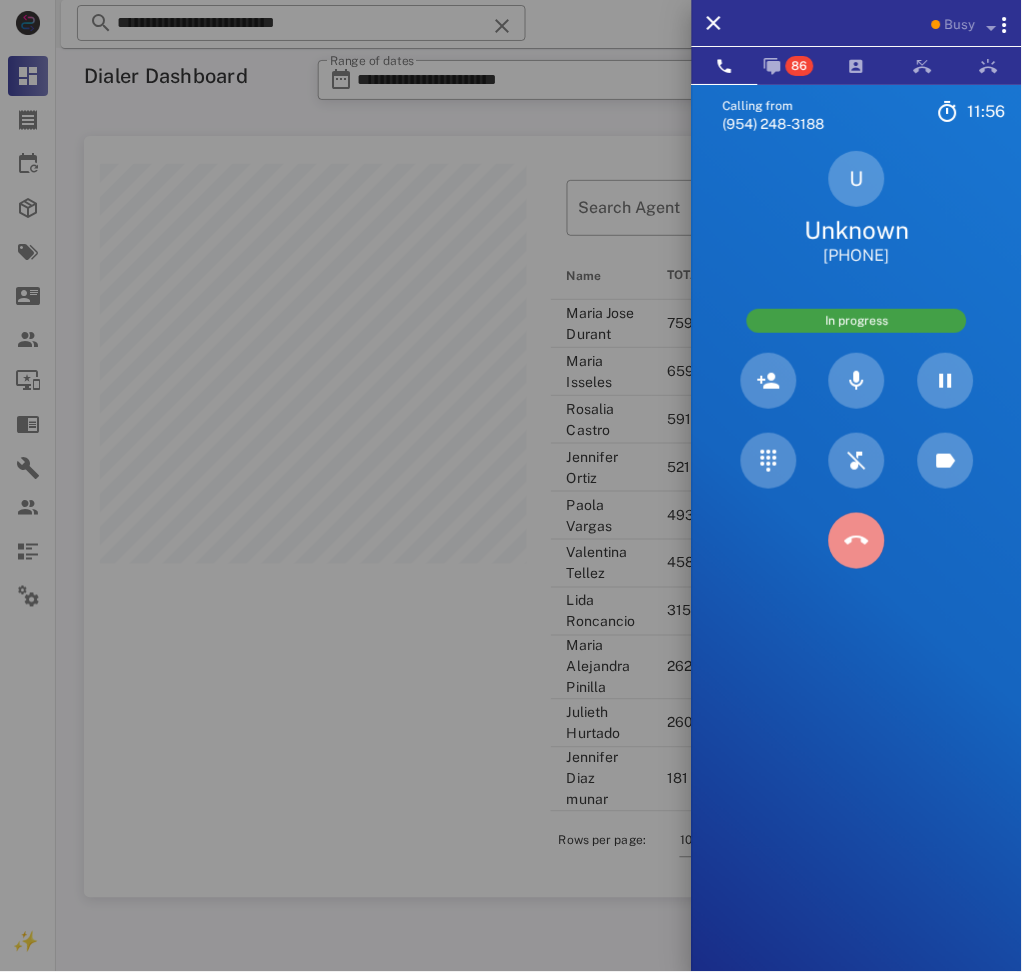 click at bounding box center (857, 541) 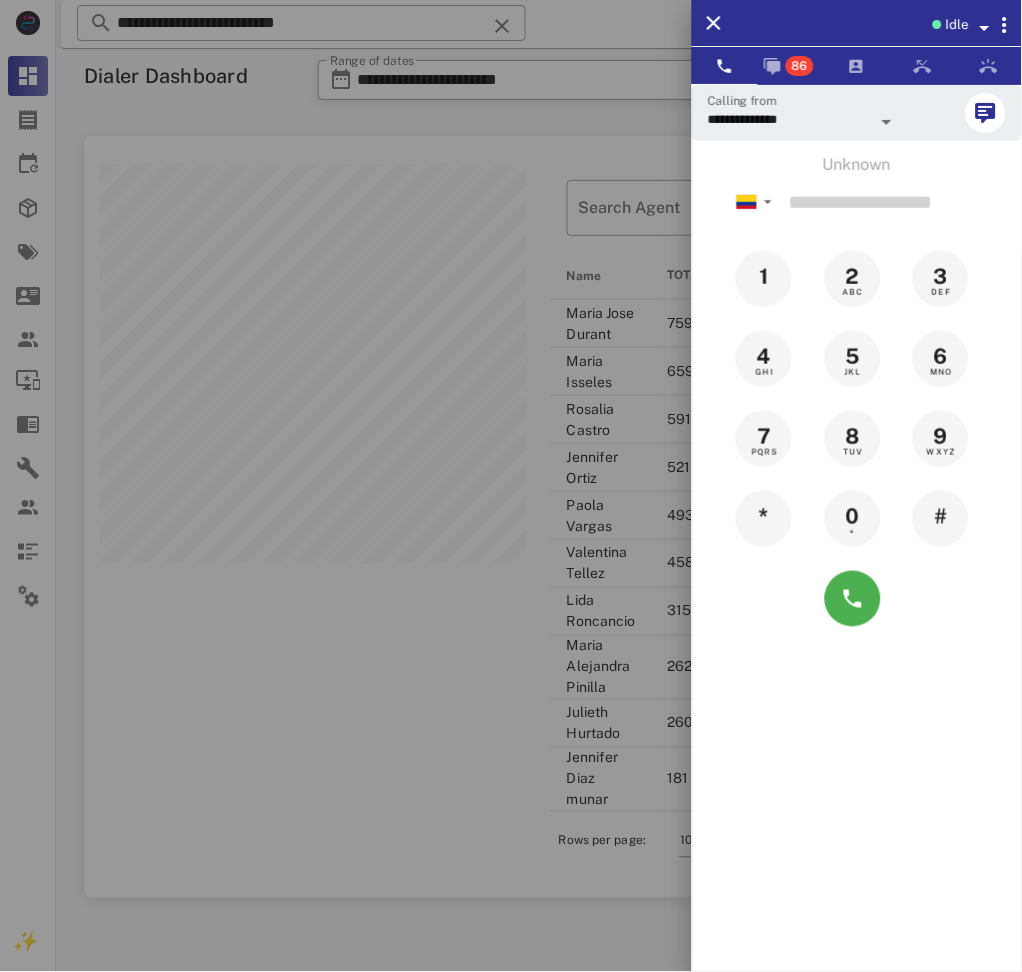 click at bounding box center (511, 486) 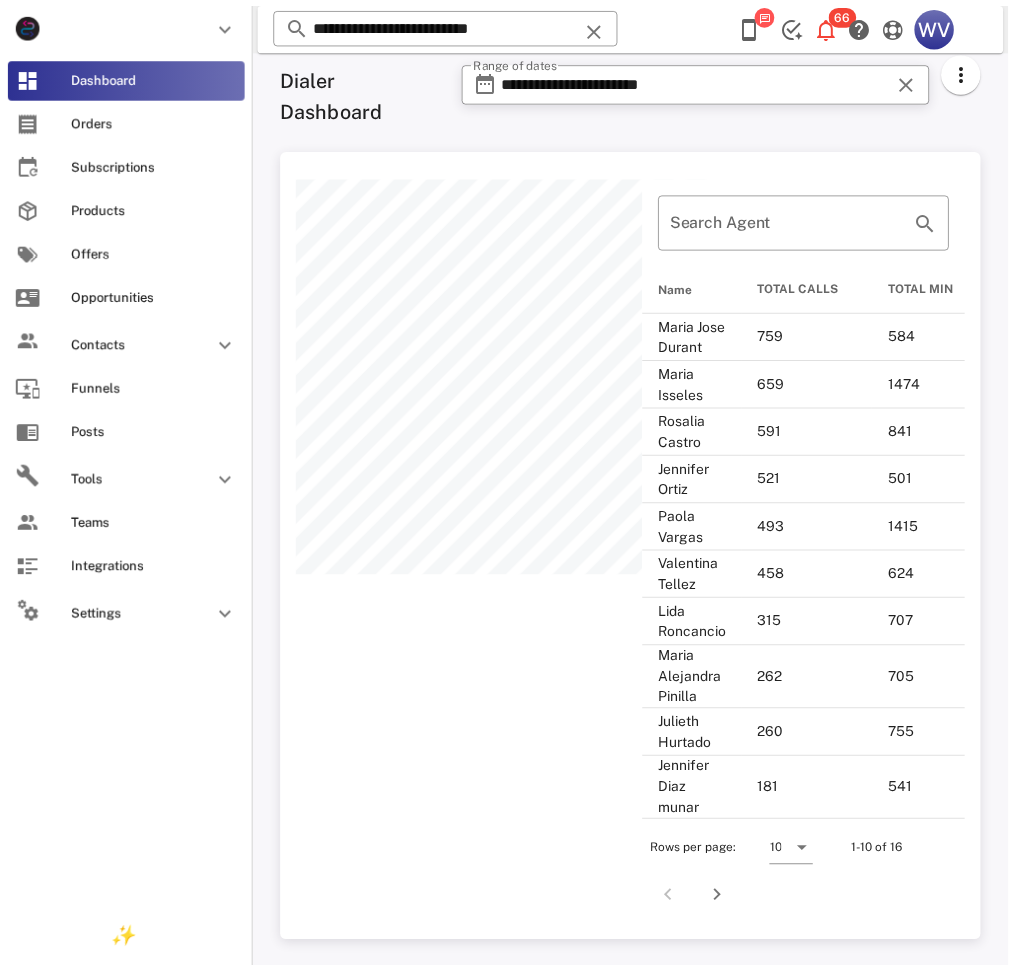 scroll, scrollTop: 828, scrollLeft: 696, axis: both 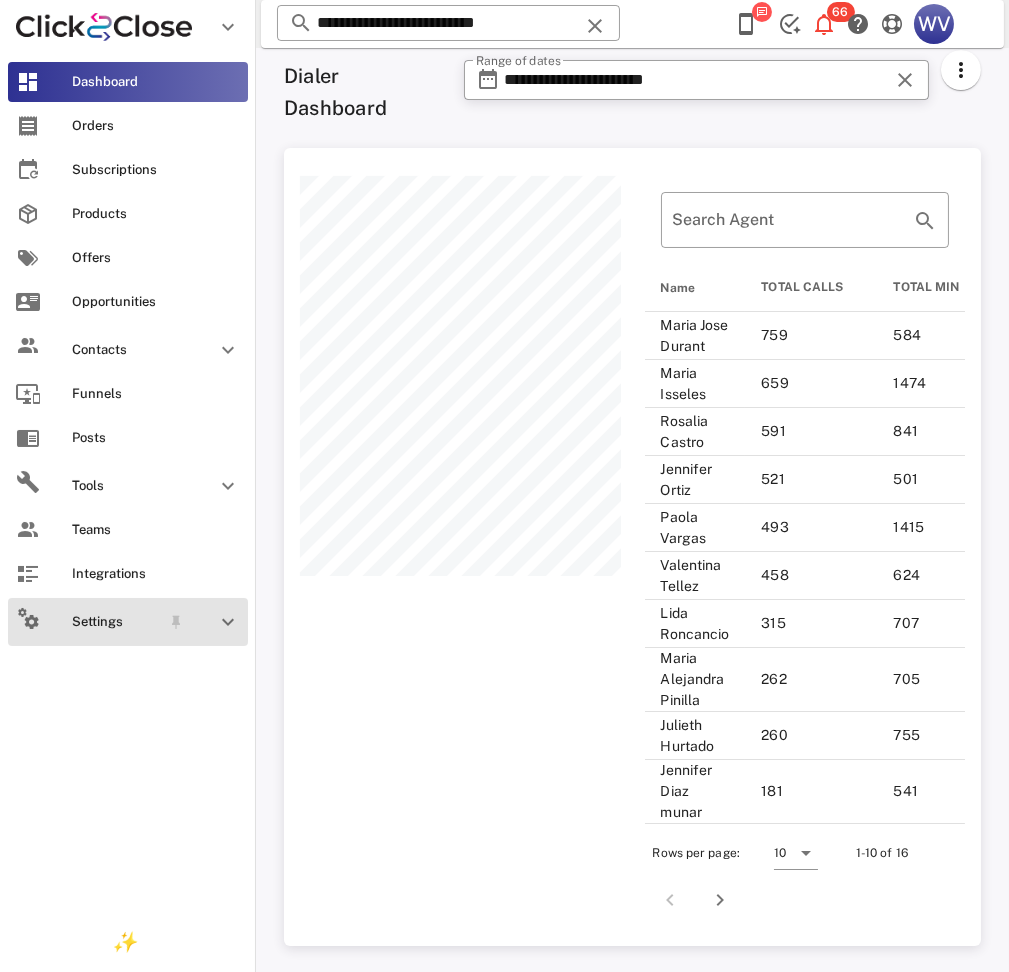 click on "Settings" at bounding box center [116, 622] 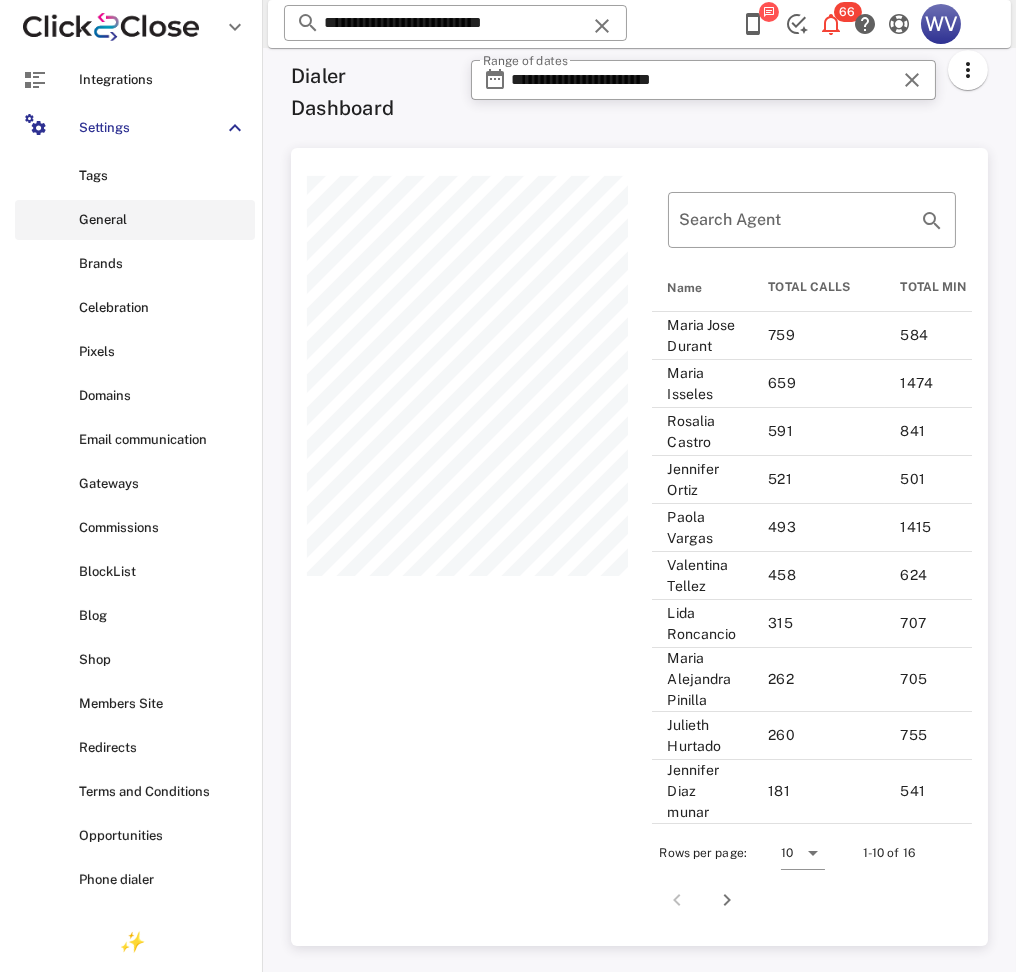 scroll, scrollTop: 665, scrollLeft: 0, axis: vertical 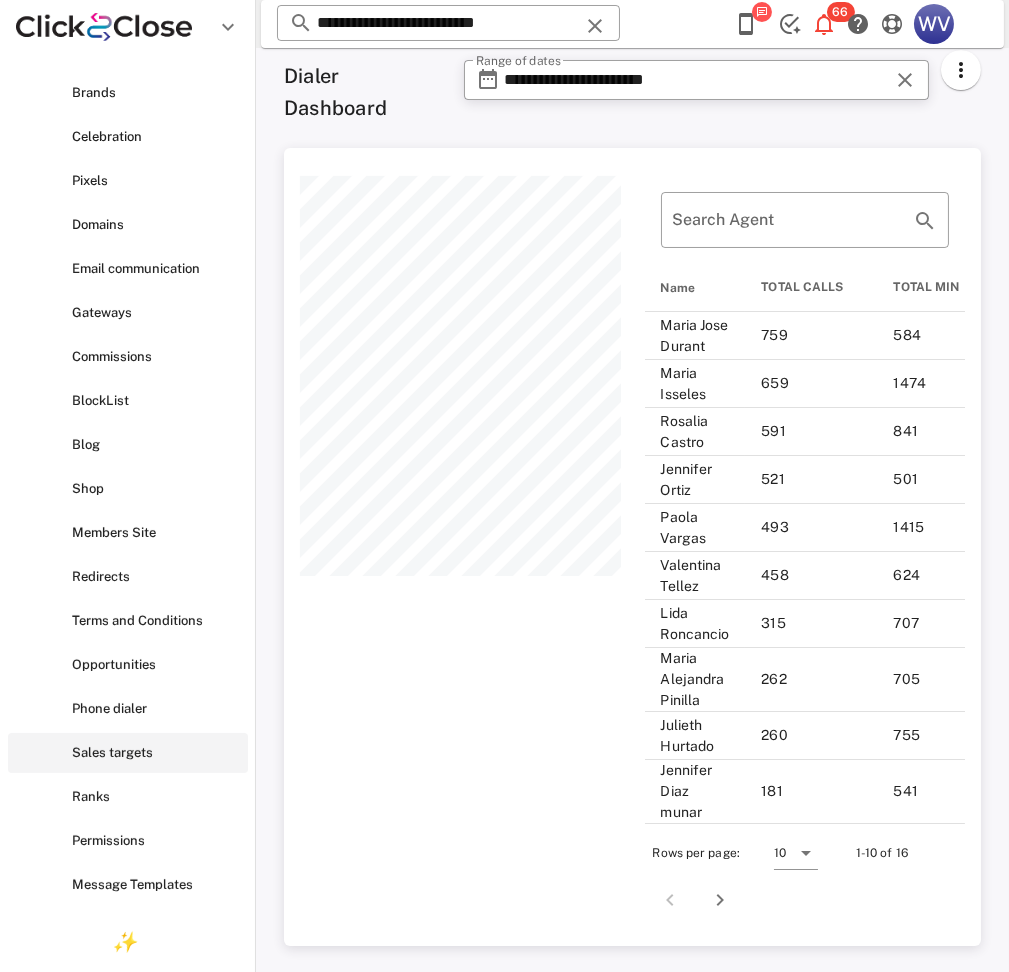 click on "Sales targets" at bounding box center [128, 753] 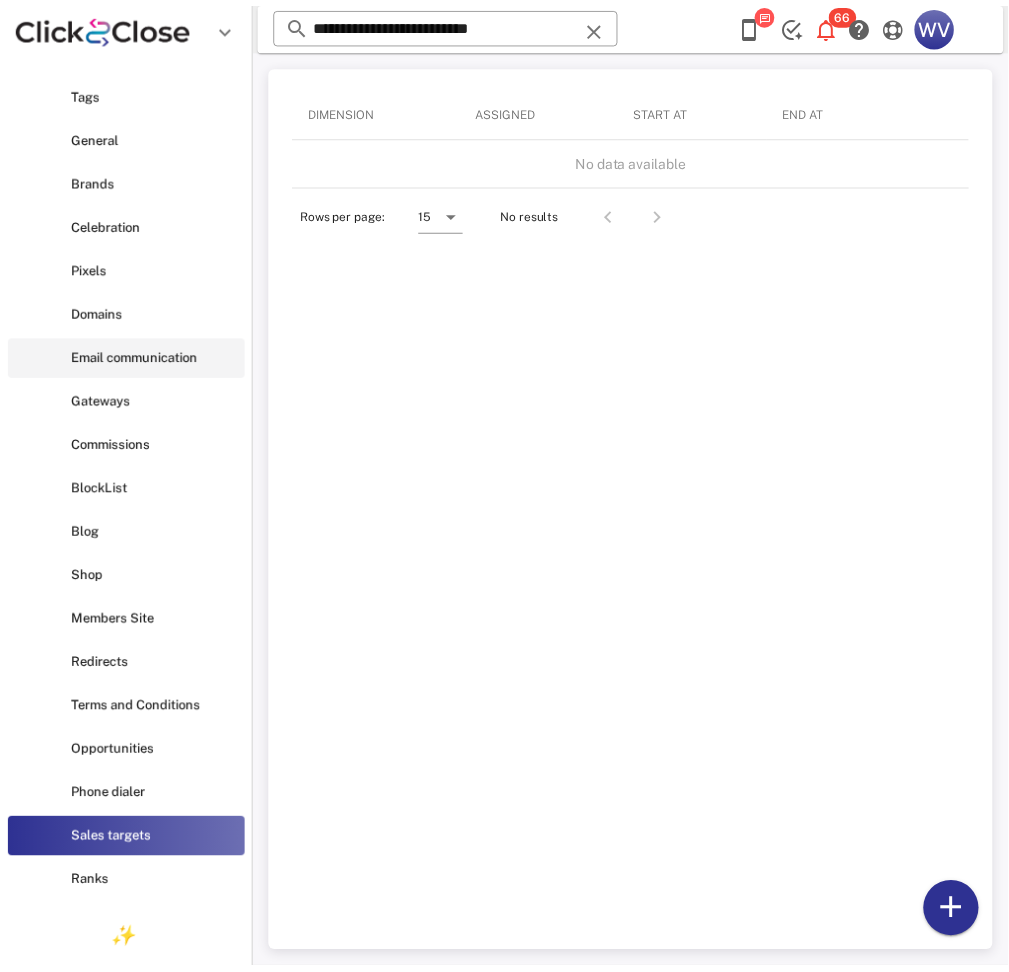 scroll, scrollTop: 665, scrollLeft: 0, axis: vertical 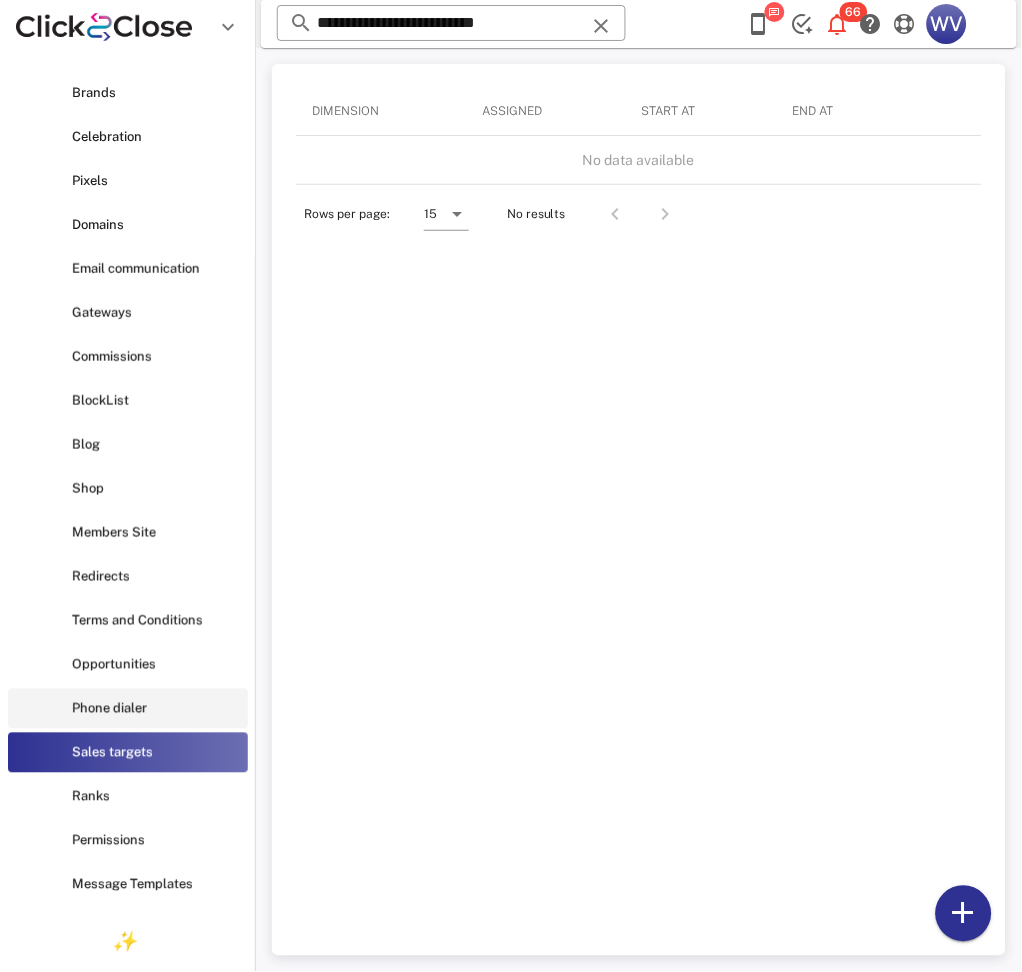 click on "Phone dialer" at bounding box center [156, 709] 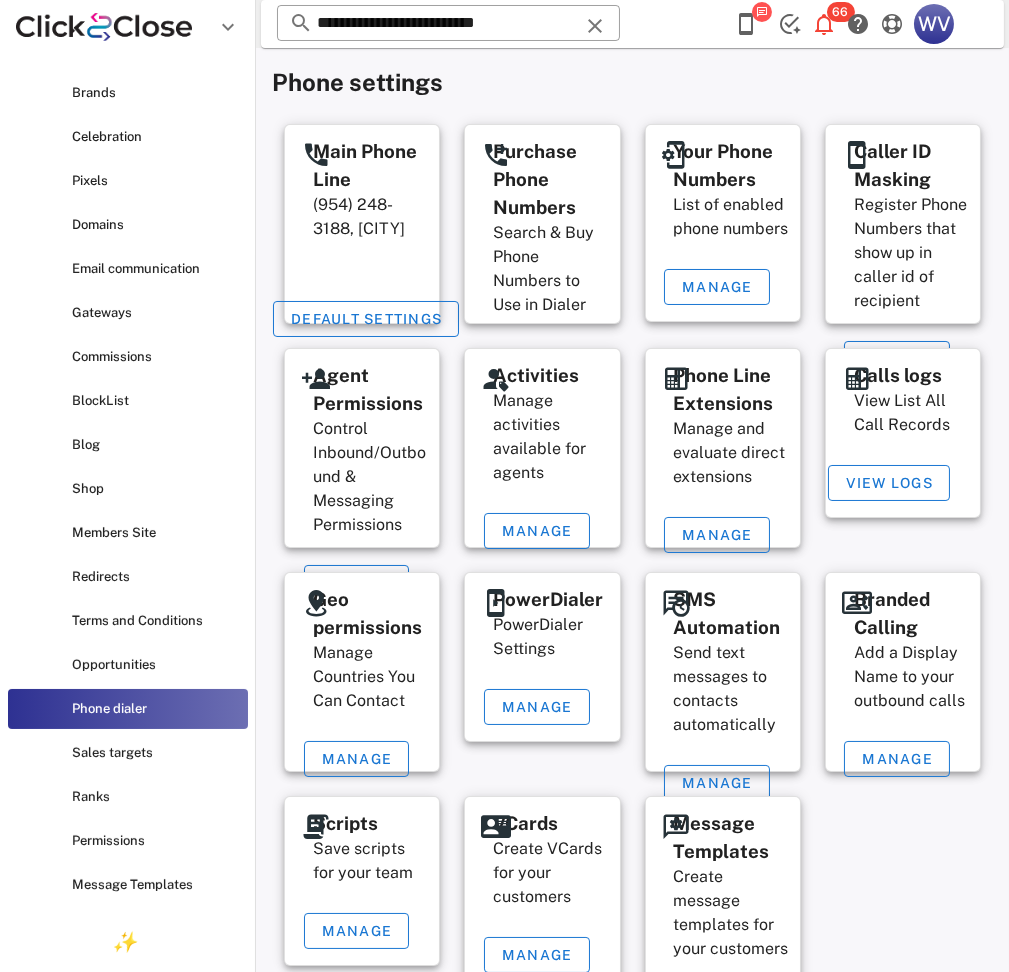 scroll, scrollTop: 0, scrollLeft: 0, axis: both 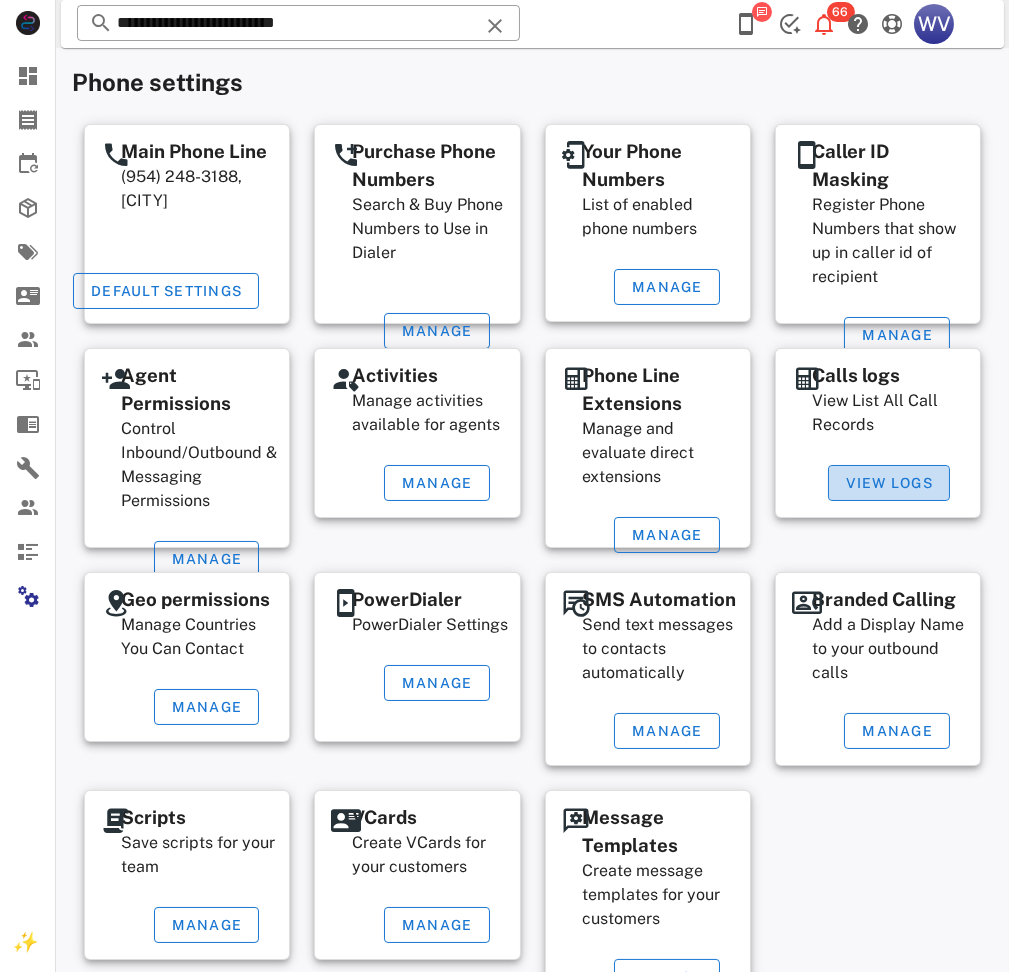 click on "View Logs" at bounding box center [889, 483] 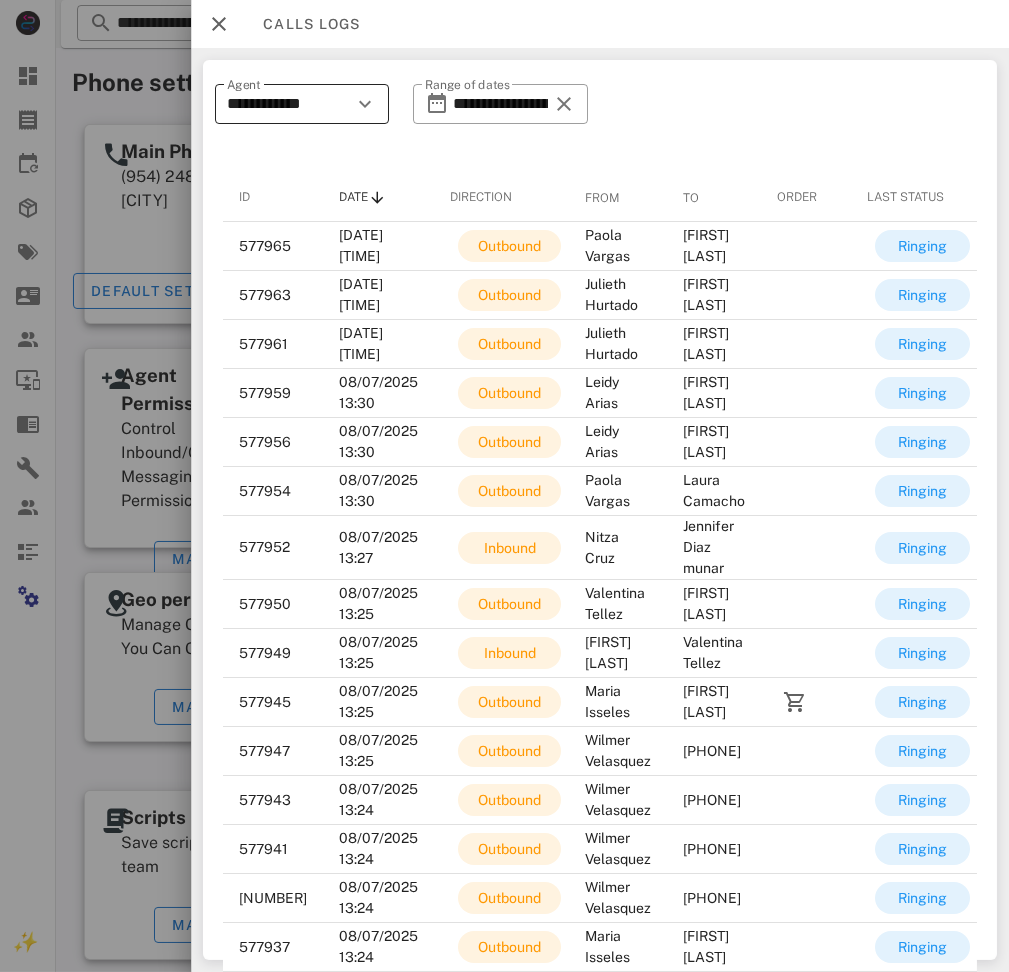 click on "**********" at bounding box center [288, 104] 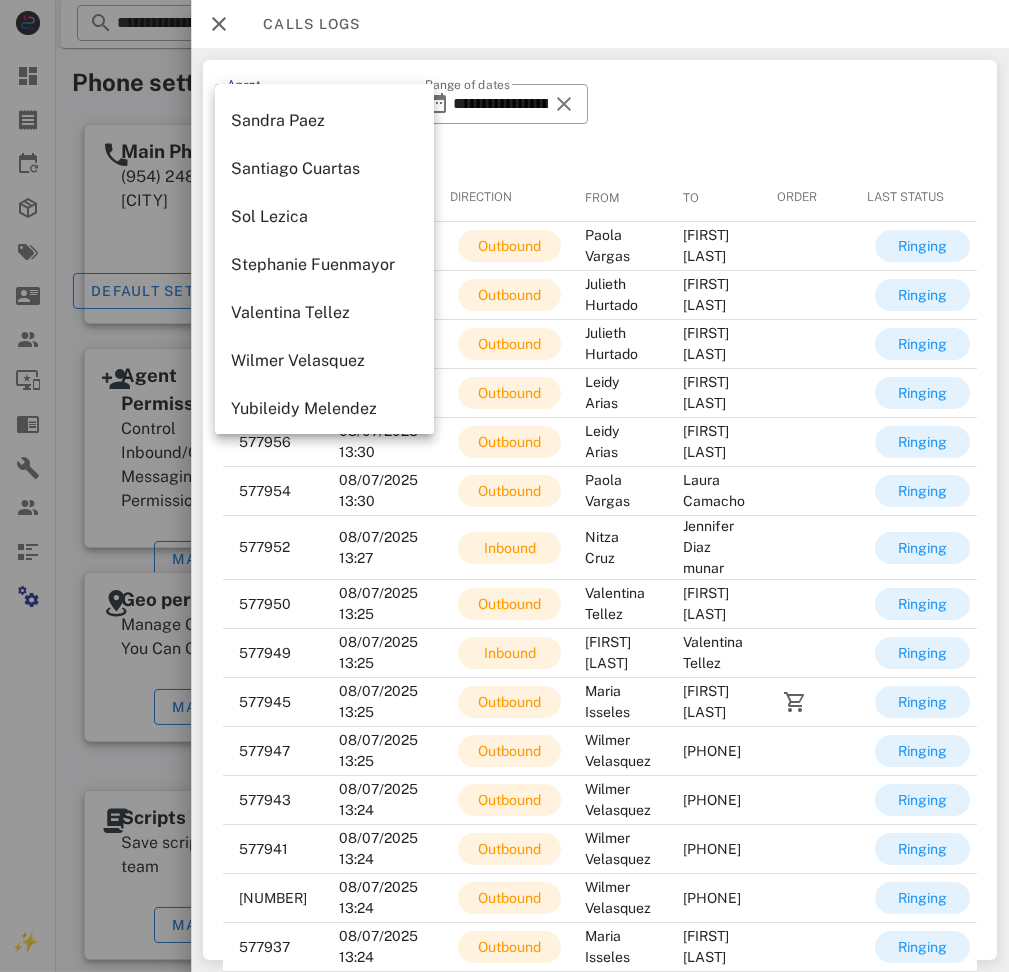 scroll, scrollTop: 1200, scrollLeft: 0, axis: vertical 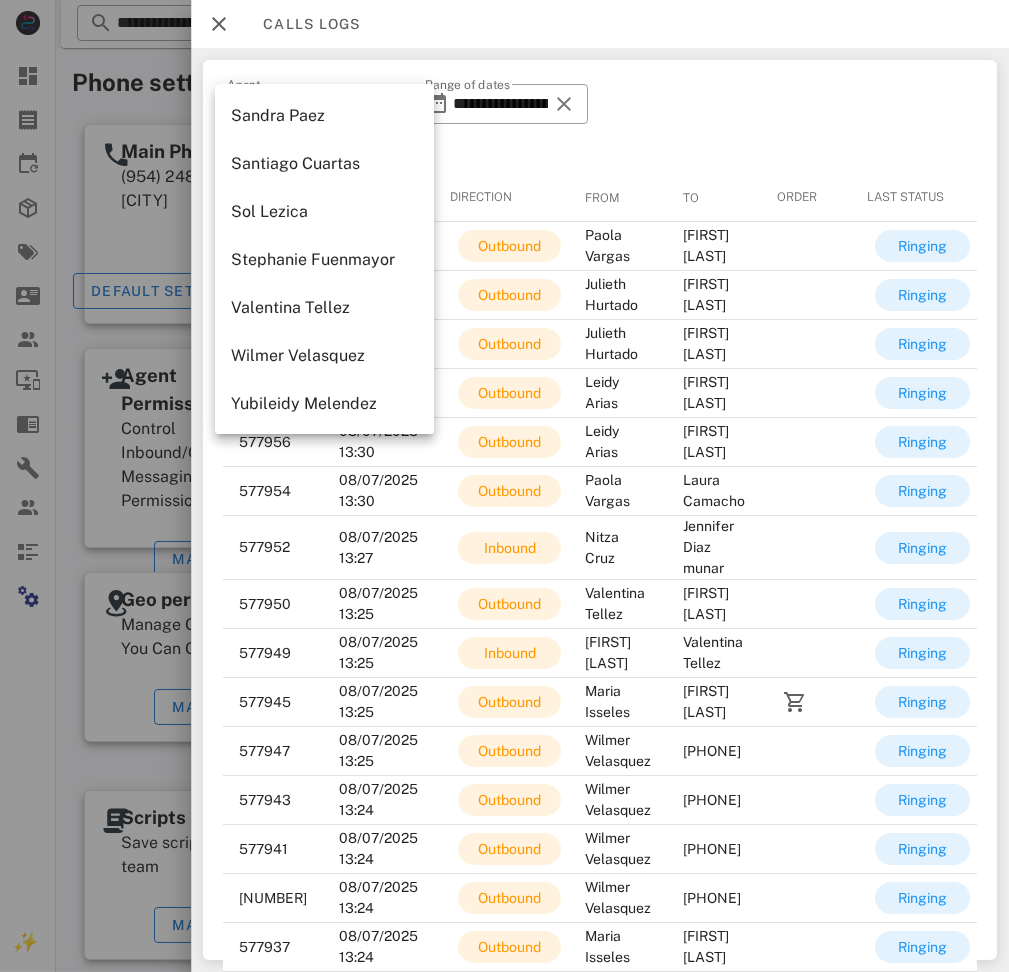 click on "Wilmer Velasquez" at bounding box center [324, 355] 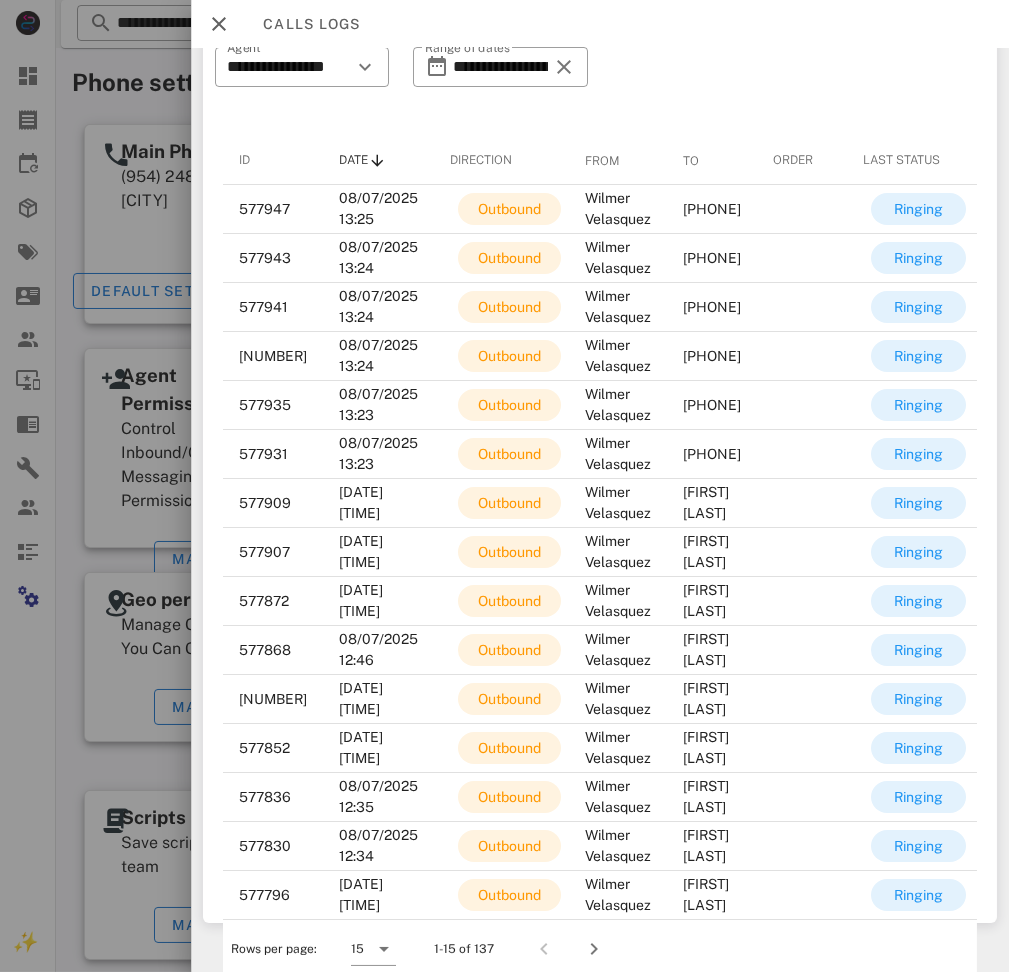 scroll, scrollTop: 57, scrollLeft: 0, axis: vertical 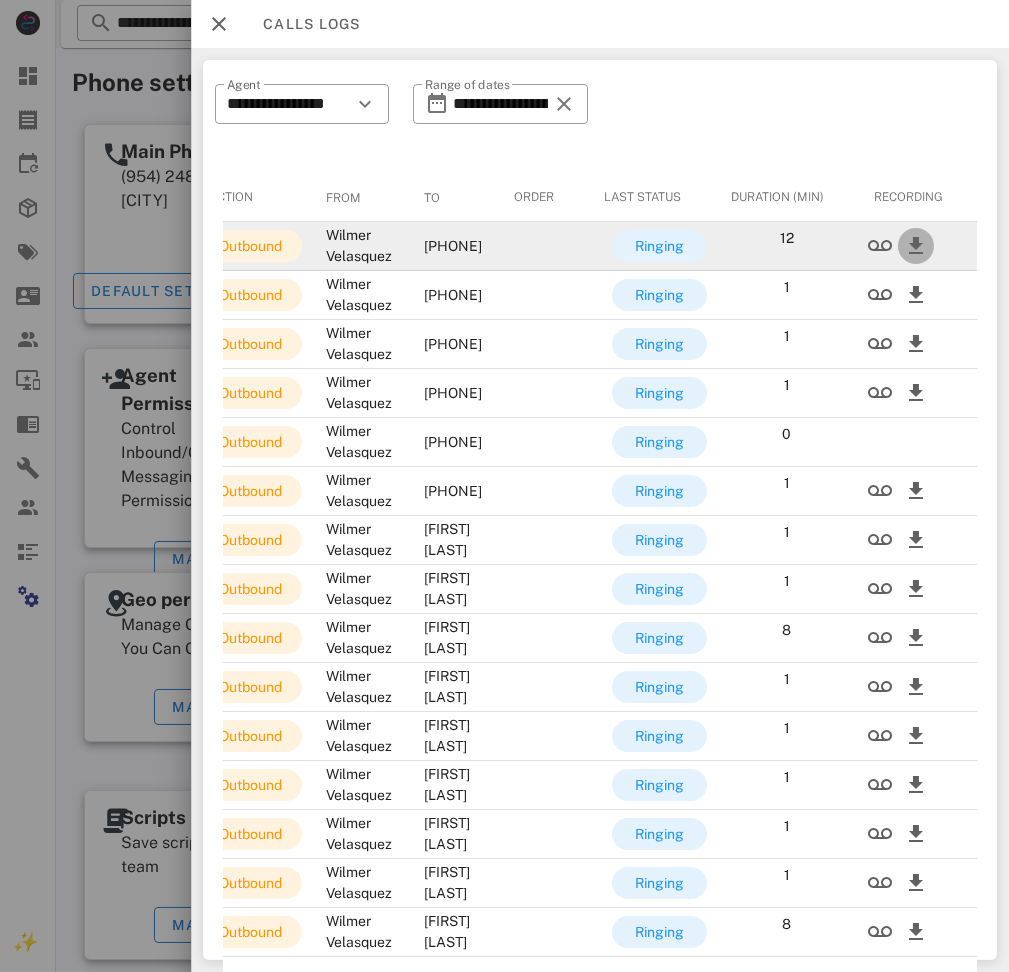 click at bounding box center [916, 246] 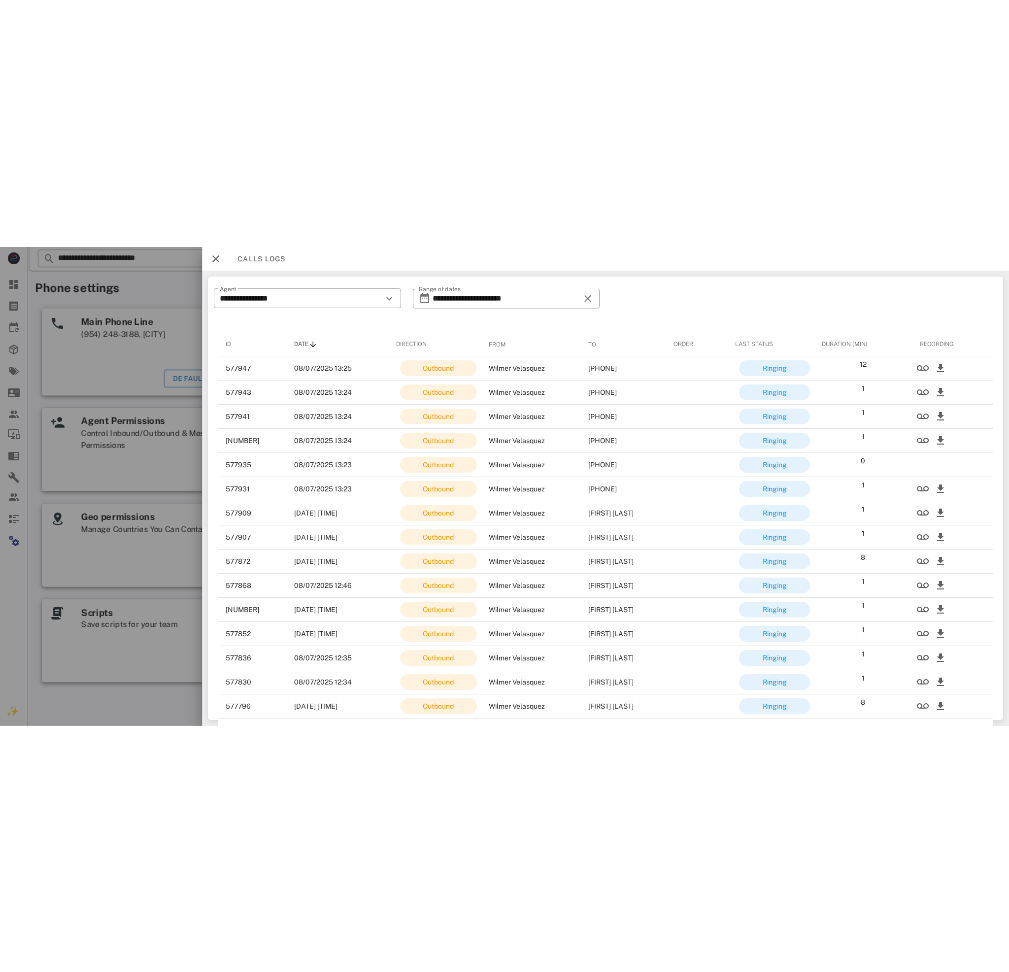 scroll, scrollTop: 0, scrollLeft: 0, axis: both 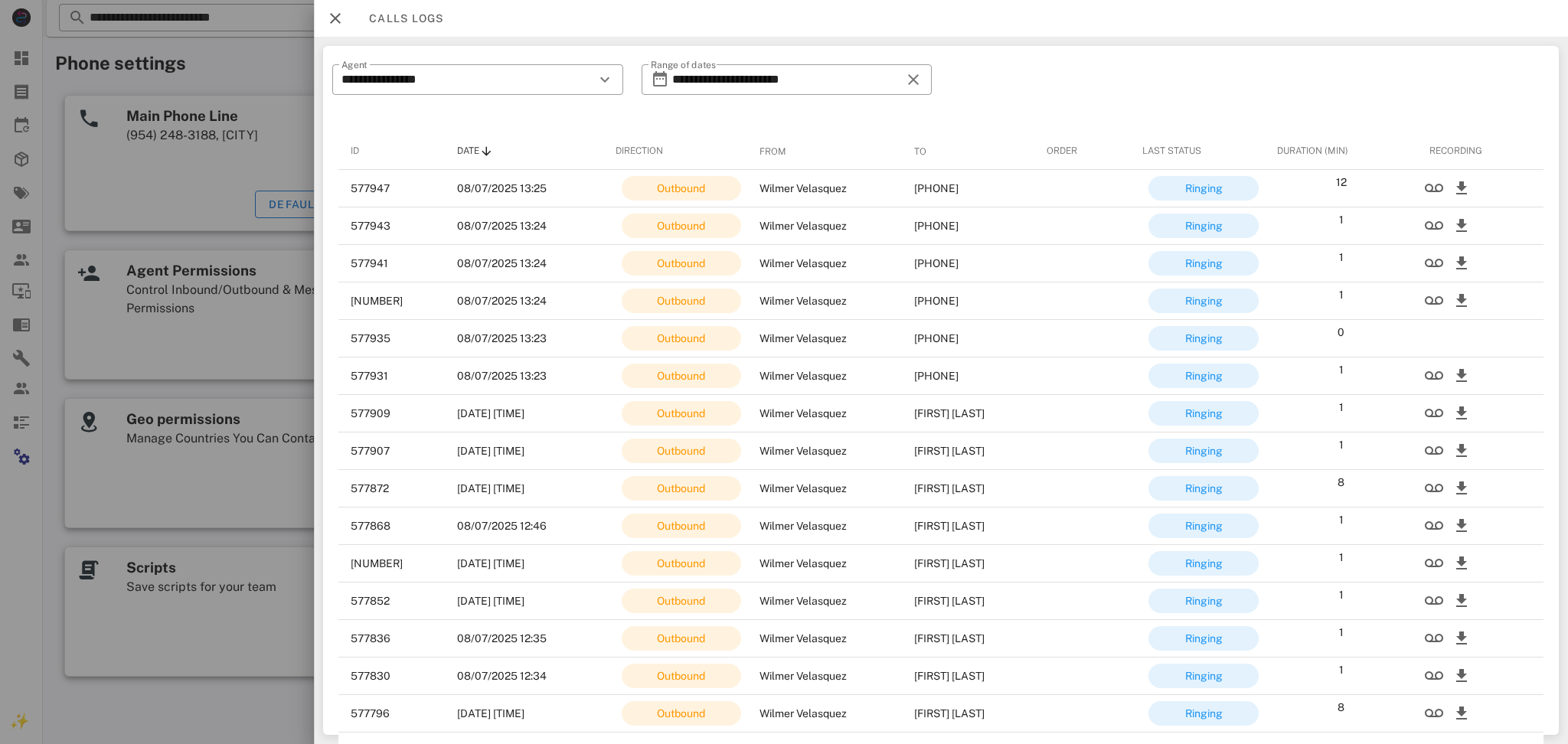 click on "**********" at bounding box center (941, 90) 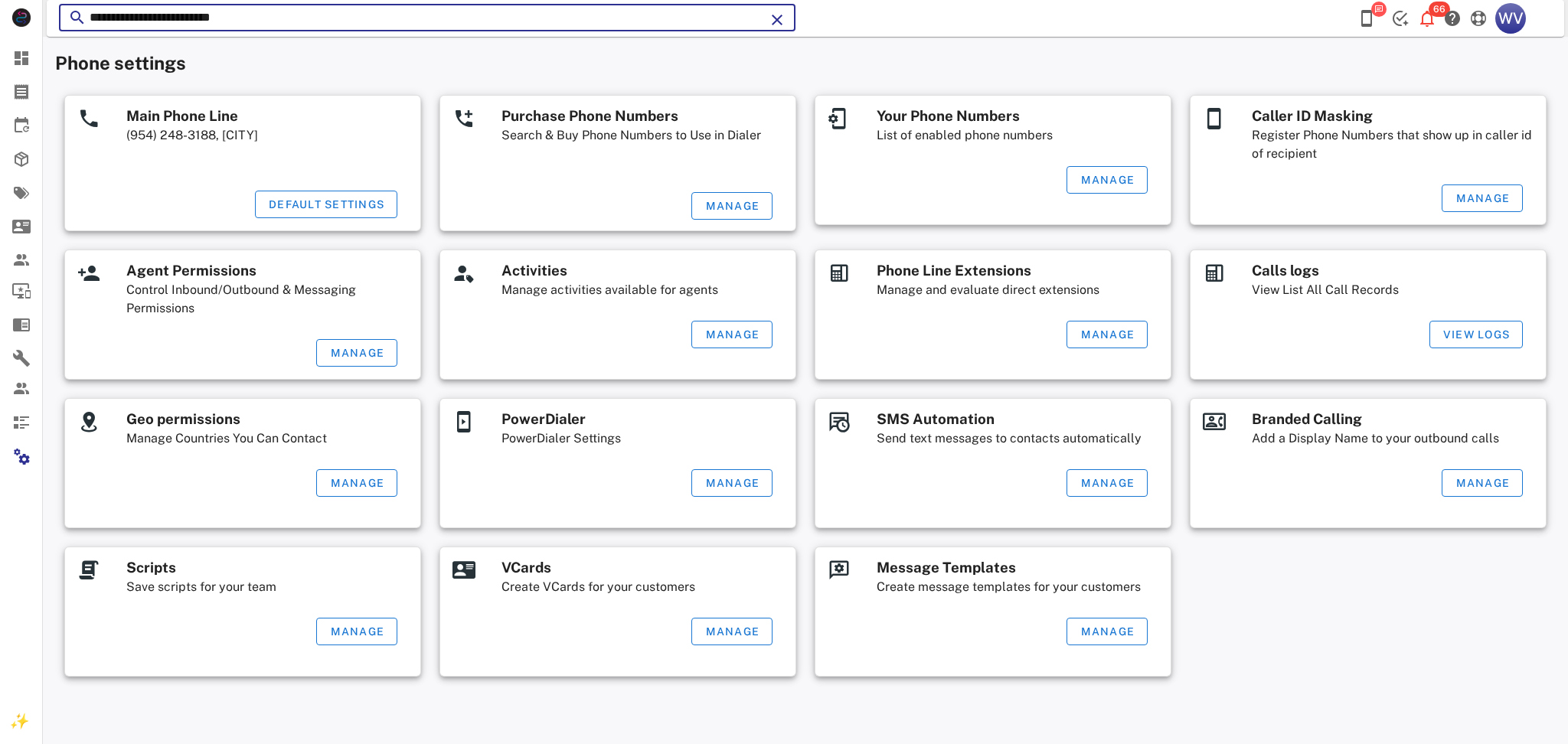 click on "**********" at bounding box center [427, 18] 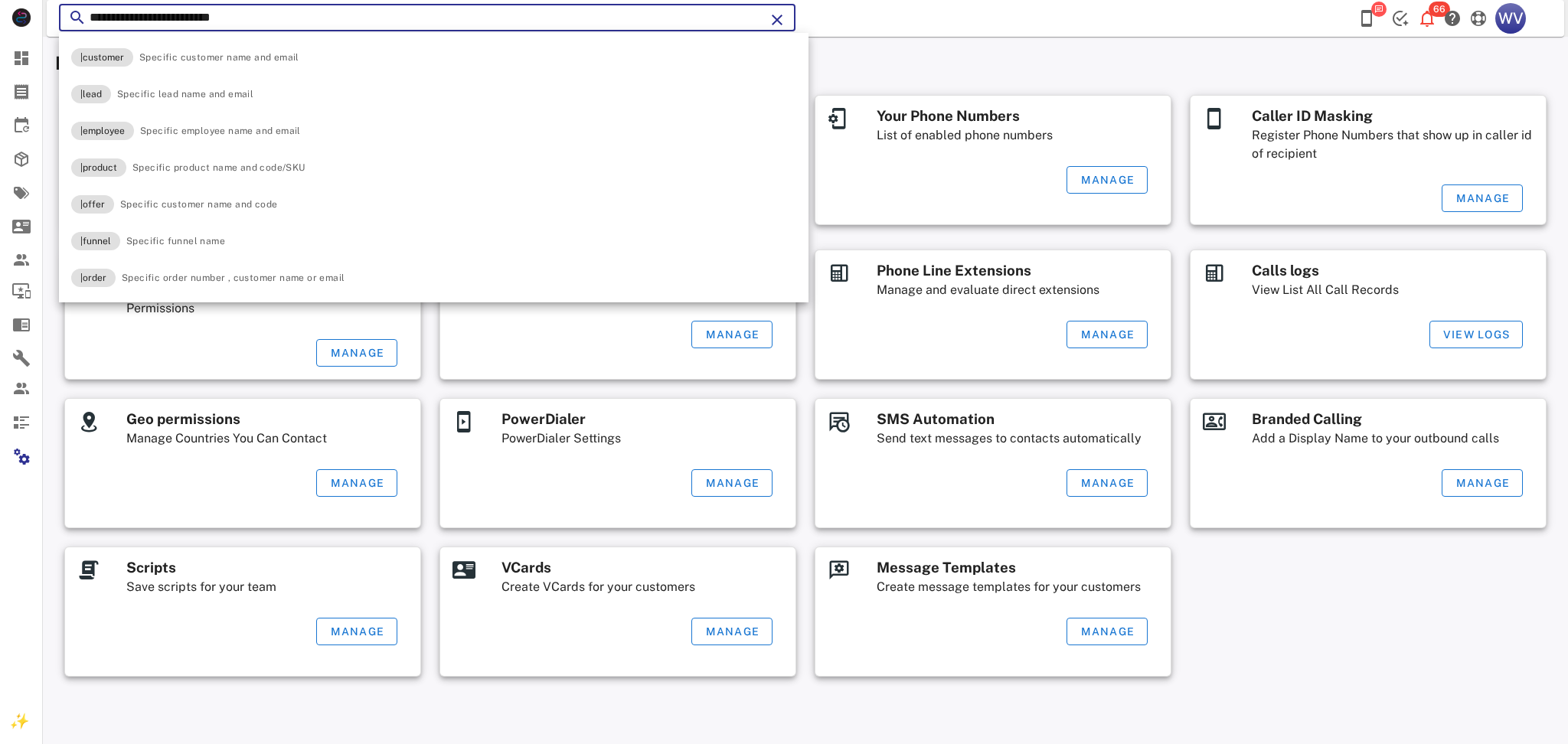 paste 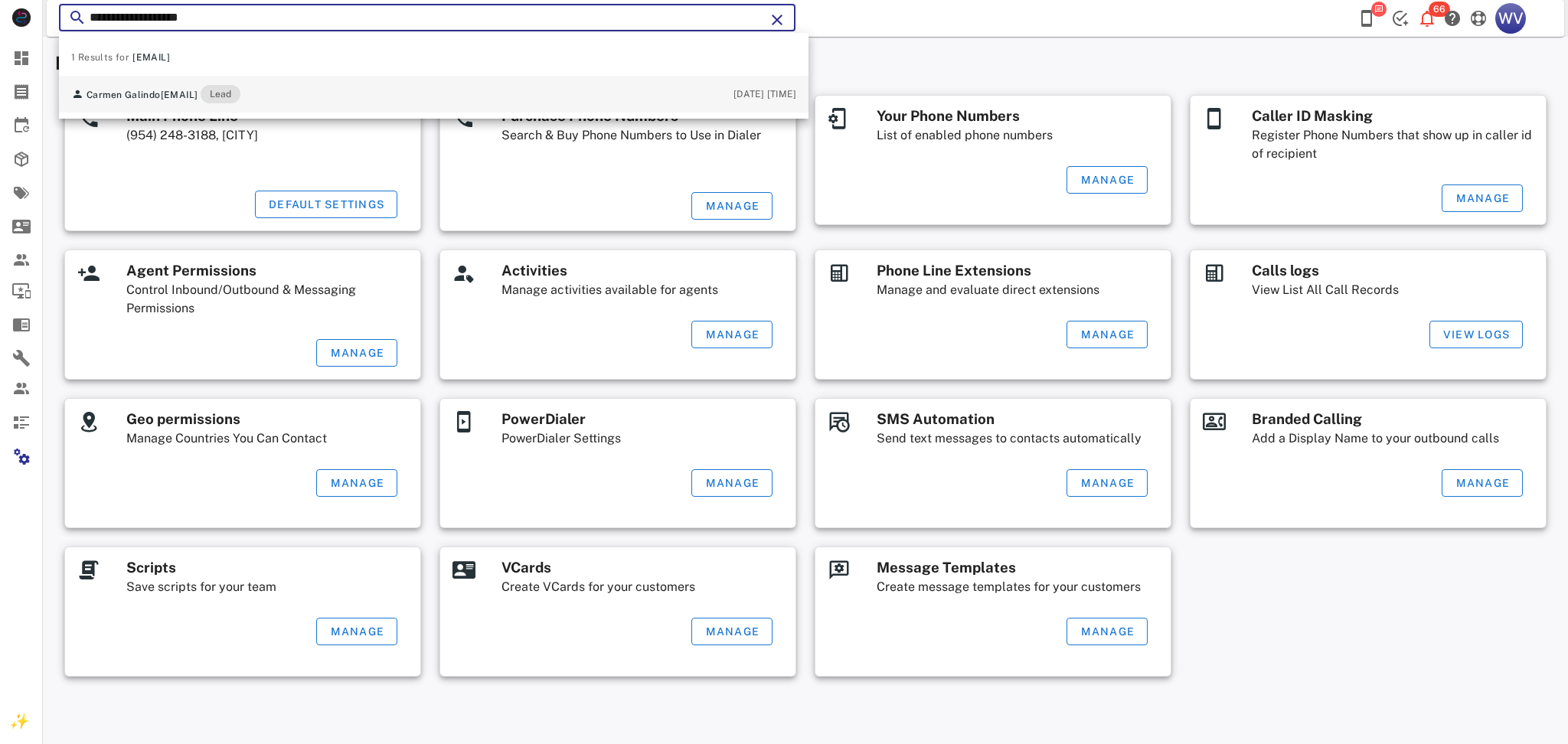 type on "**********" 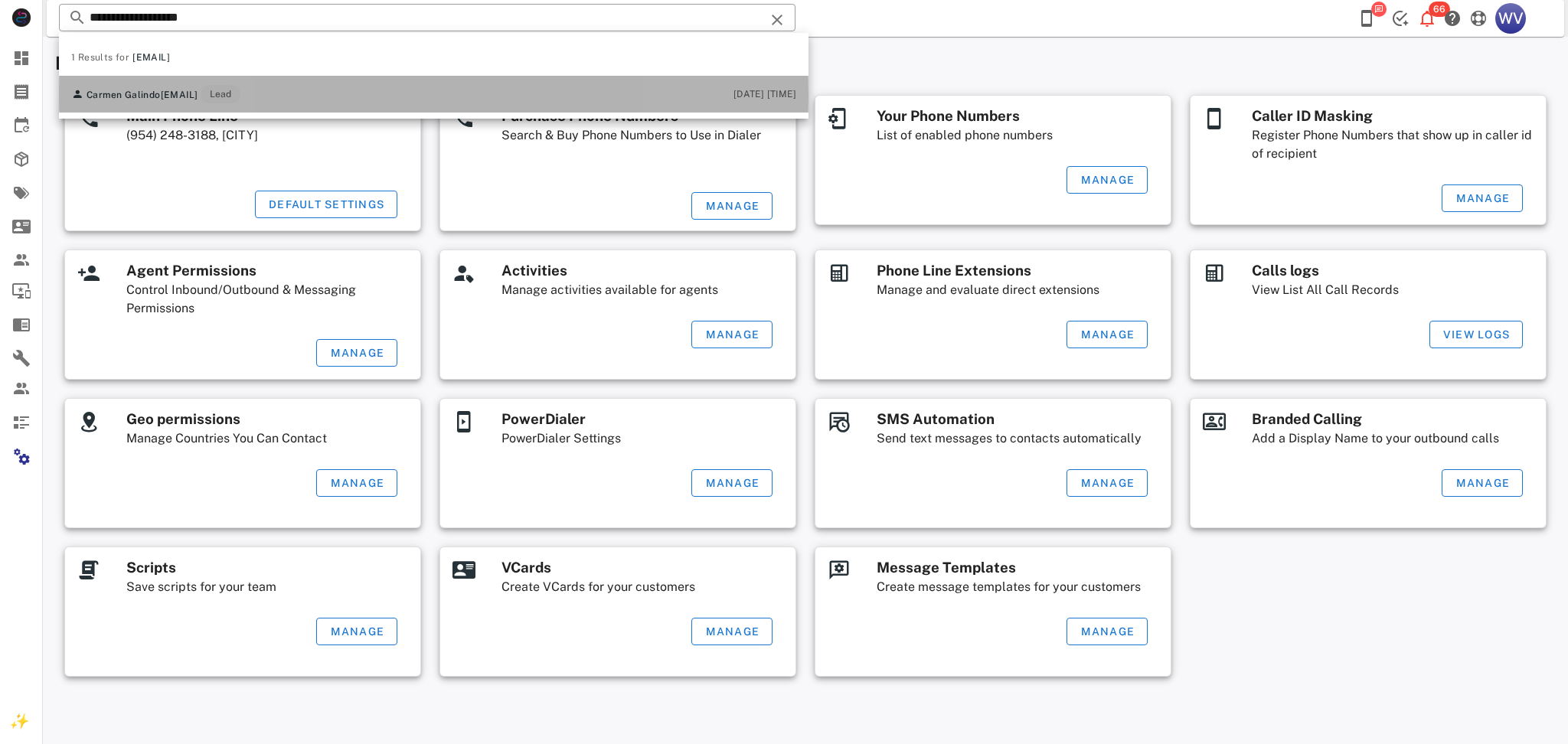 click on "[FIRST] [LAST]   [EMAIL]   Lead" at bounding box center [155, 94] 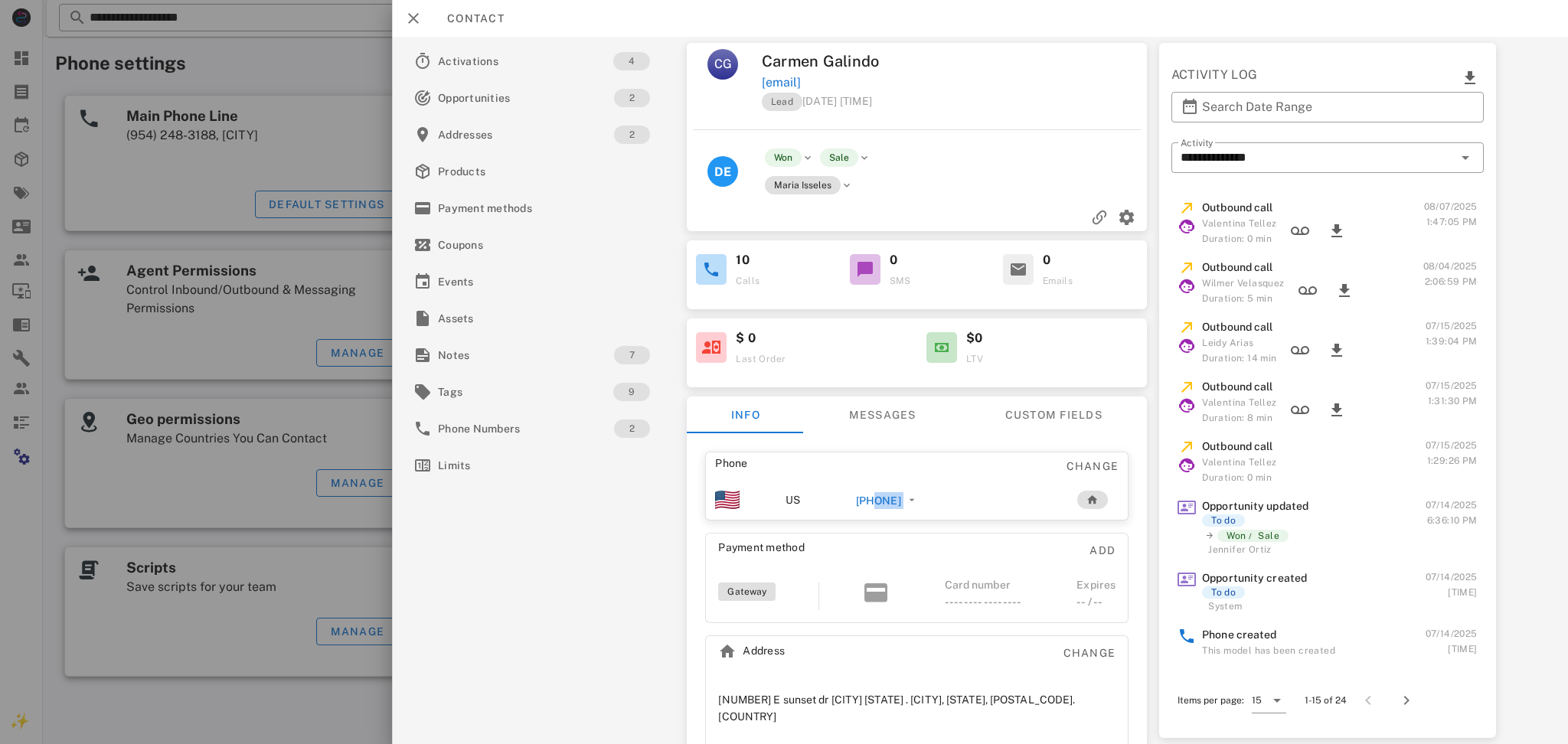 drag, startPoint x: 926, startPoint y: 511, endPoint x: 863, endPoint y: 514, distance: 63.0714 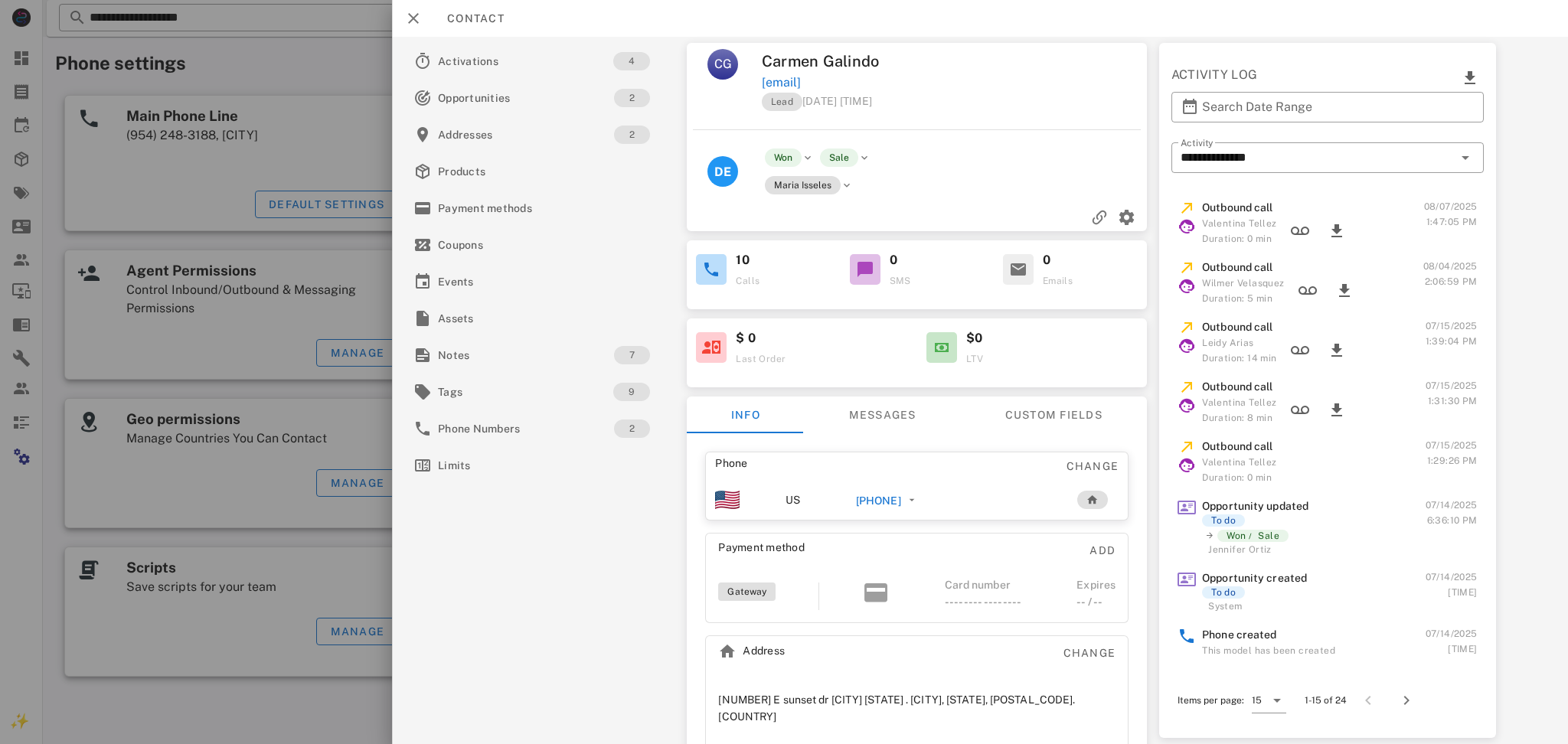 drag, startPoint x: 646, startPoint y: 13, endPoint x: 805, endPoint y: 2, distance: 159.38005 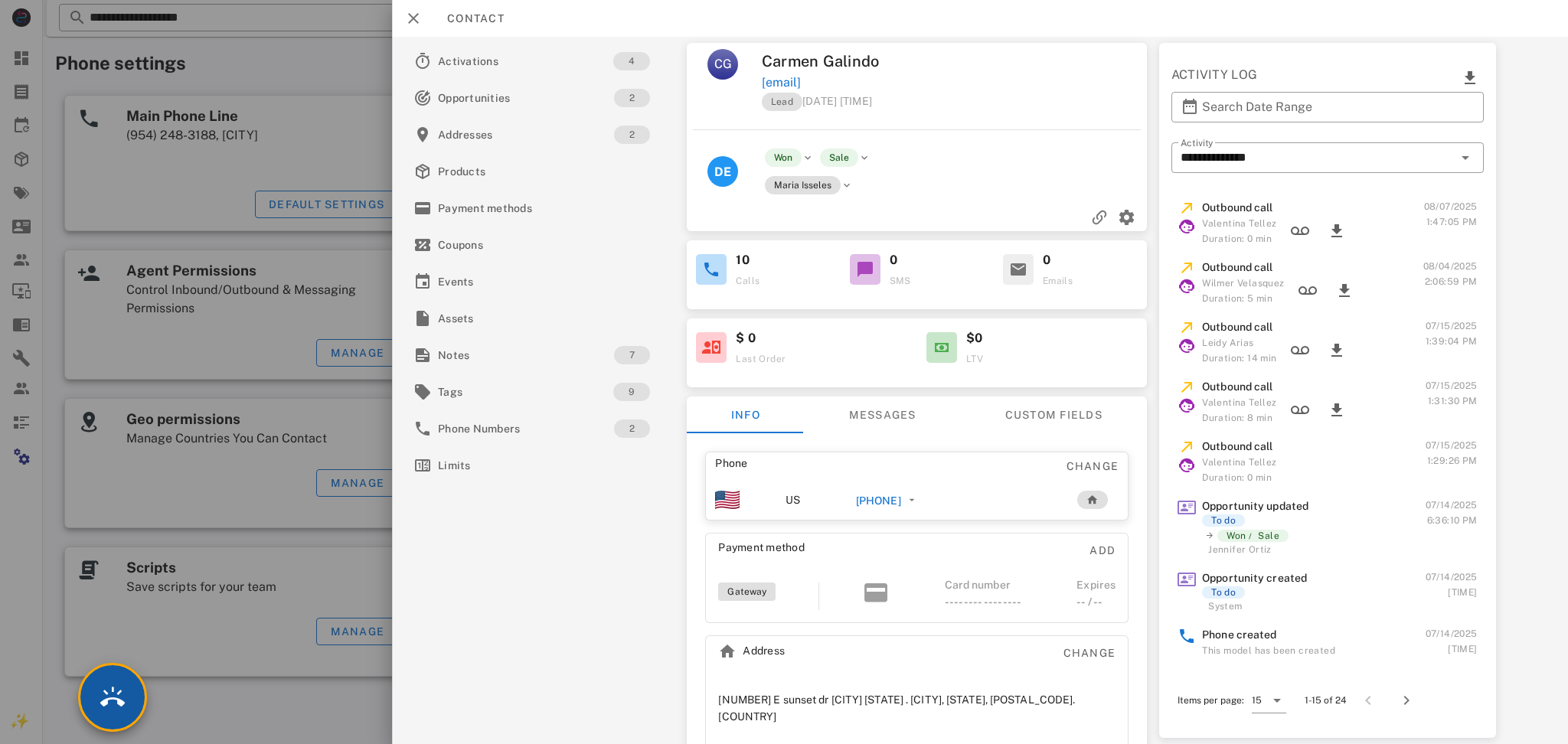 click at bounding box center [113, 697] 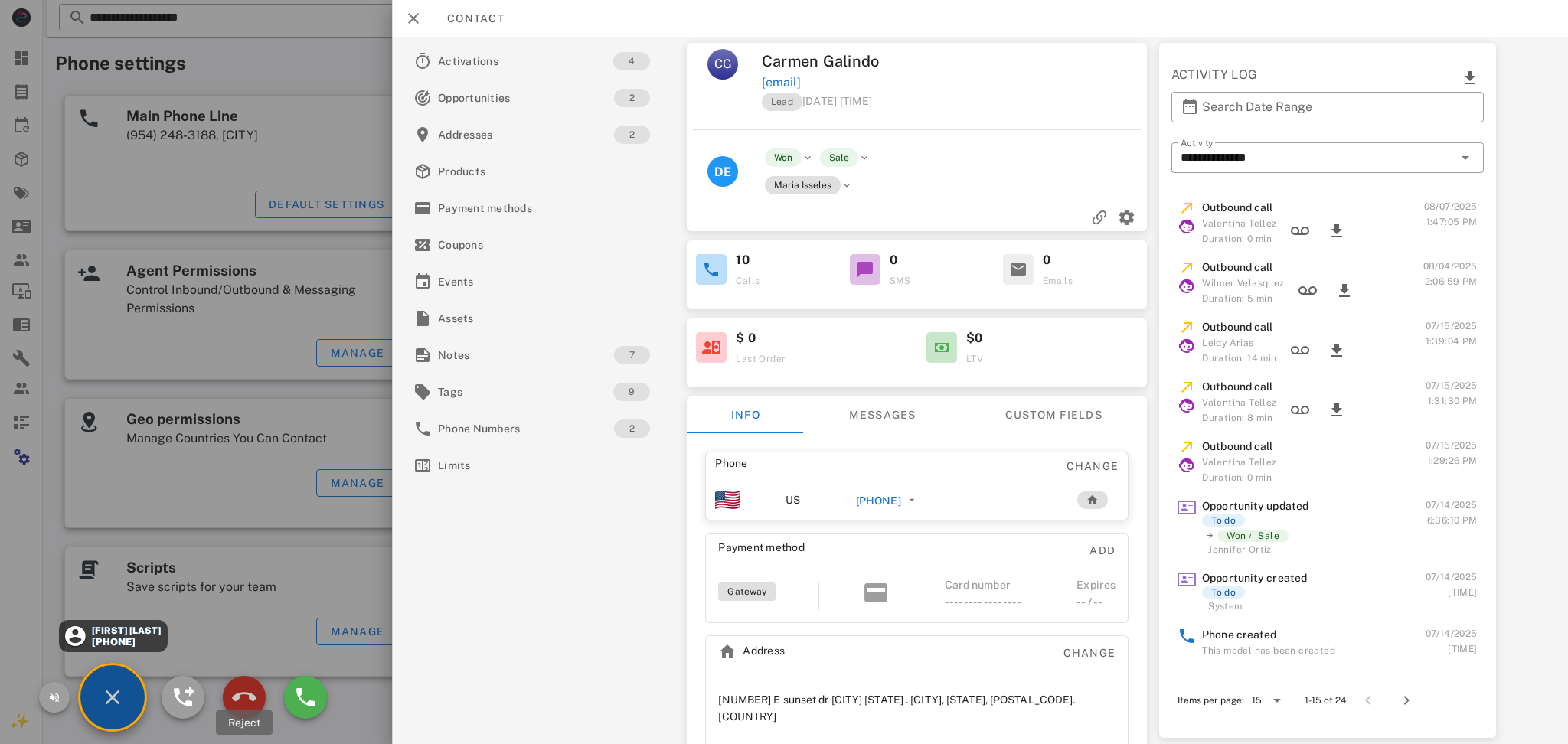 click at bounding box center (244, 697) 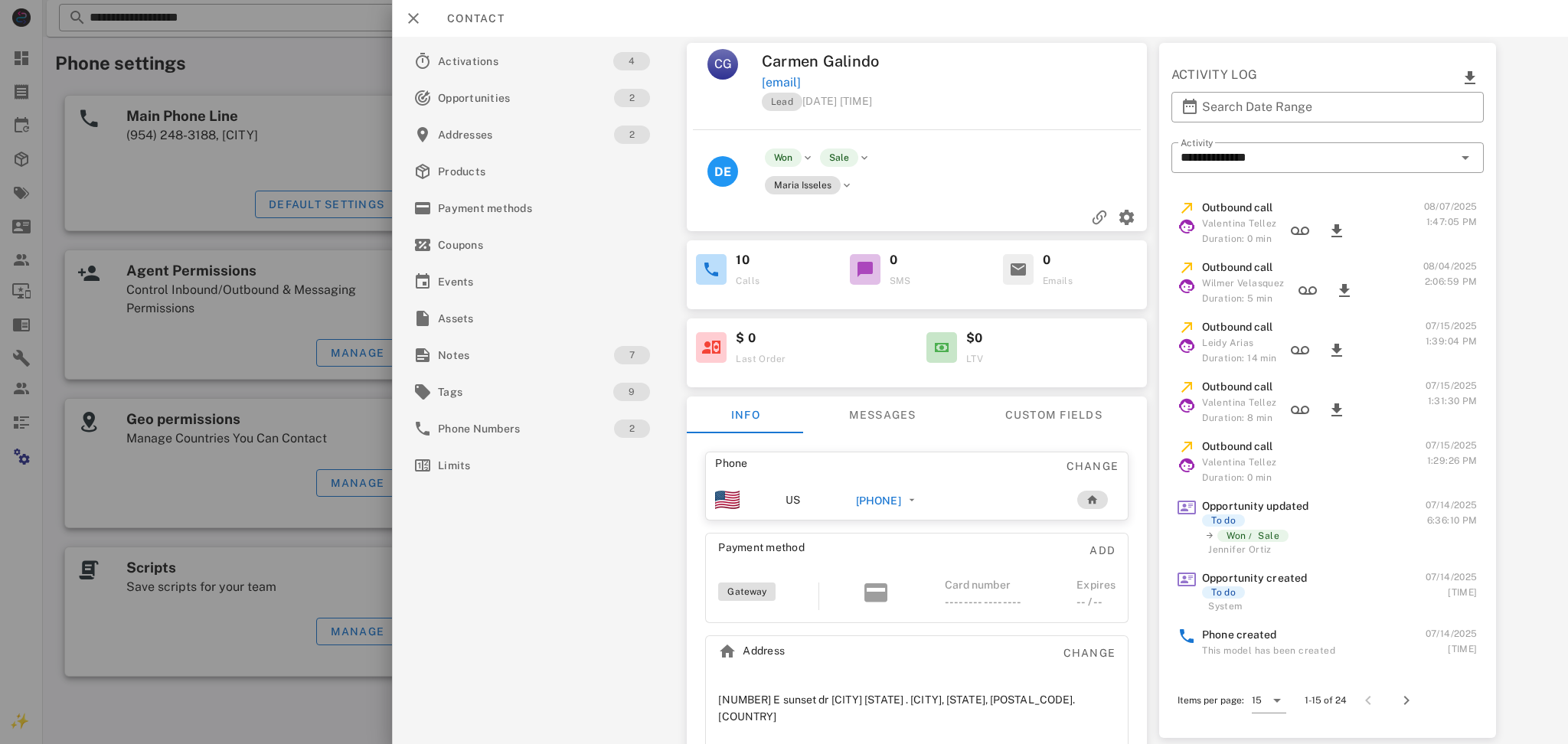 click on "**********" at bounding box center [980, 390] 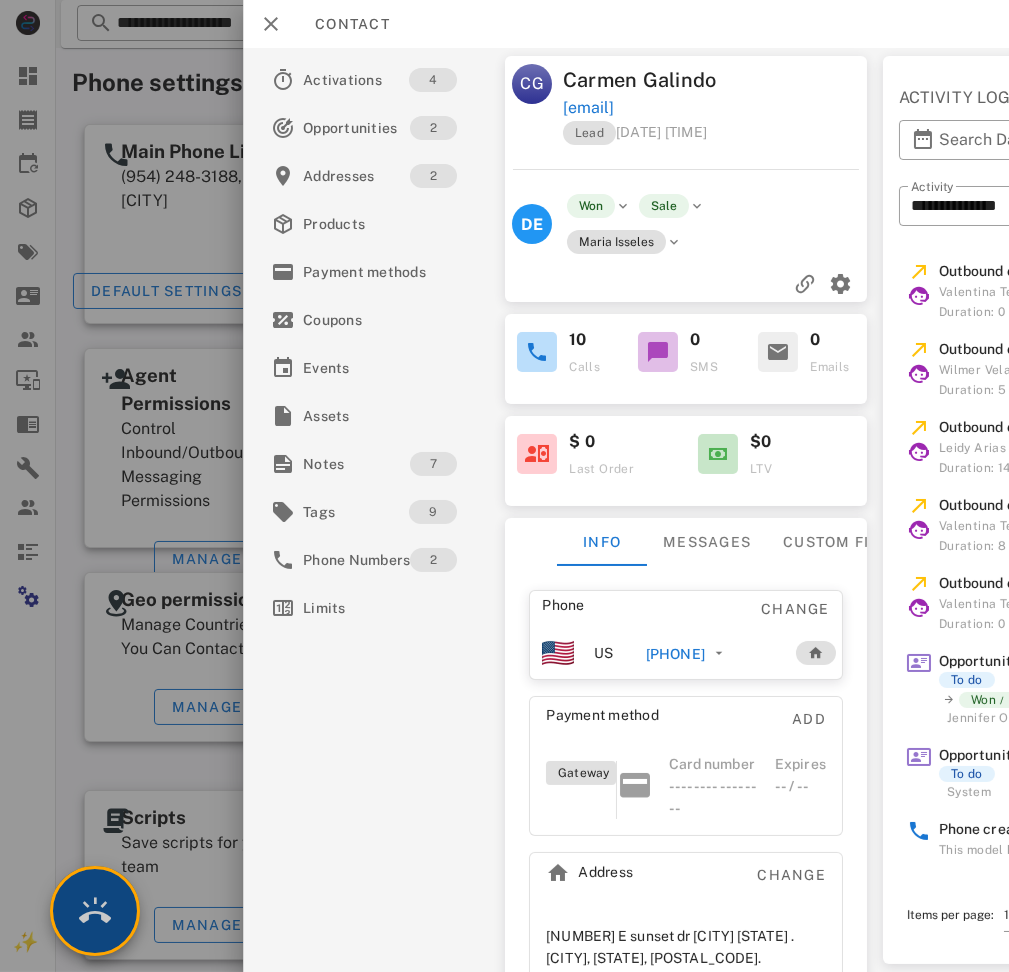 click at bounding box center (95, 911) 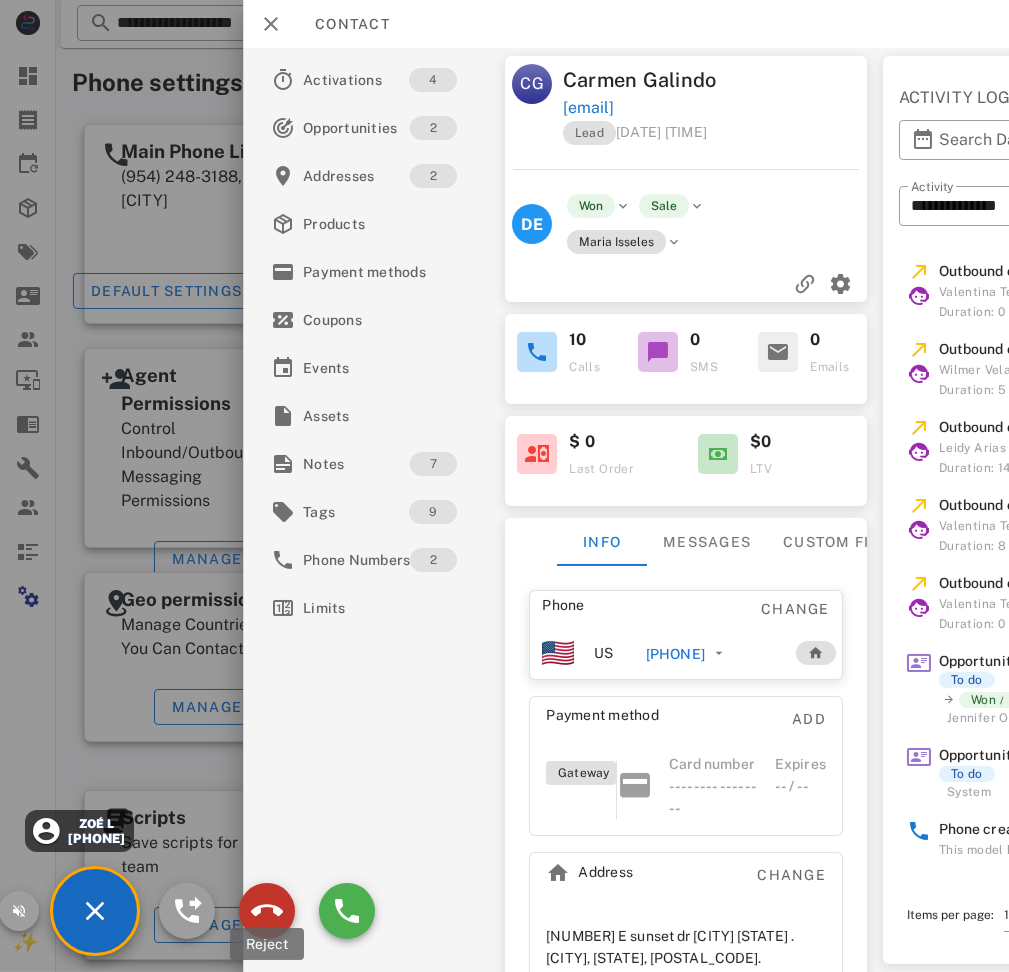 click at bounding box center (267, 911) 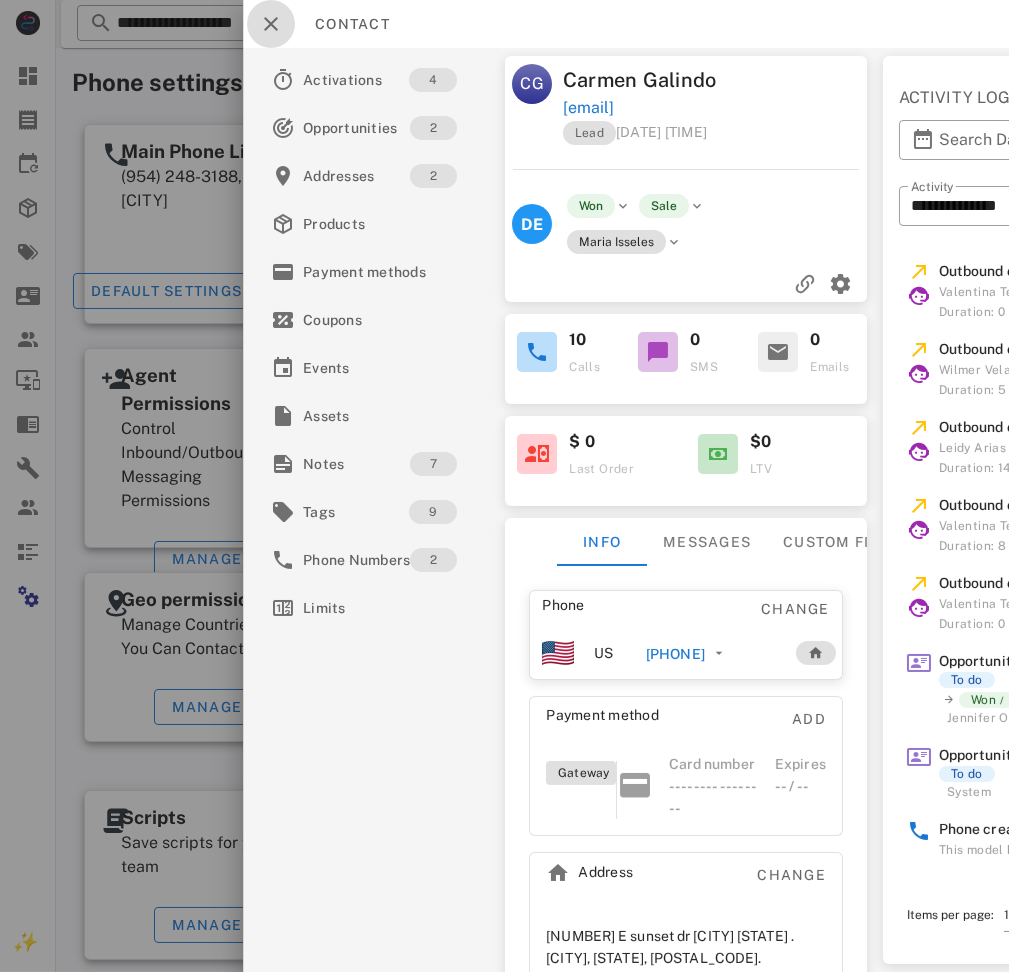 click at bounding box center [271, 24] 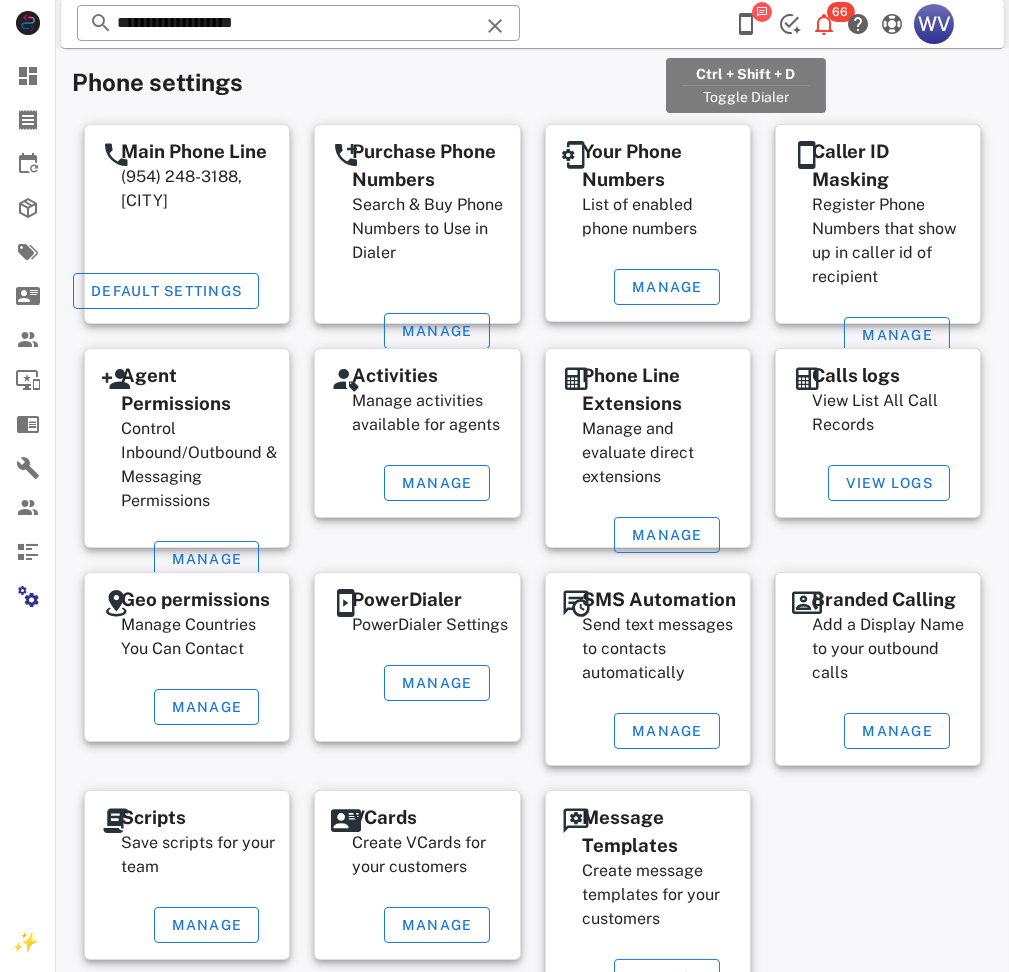 click at bounding box center (746, 24) 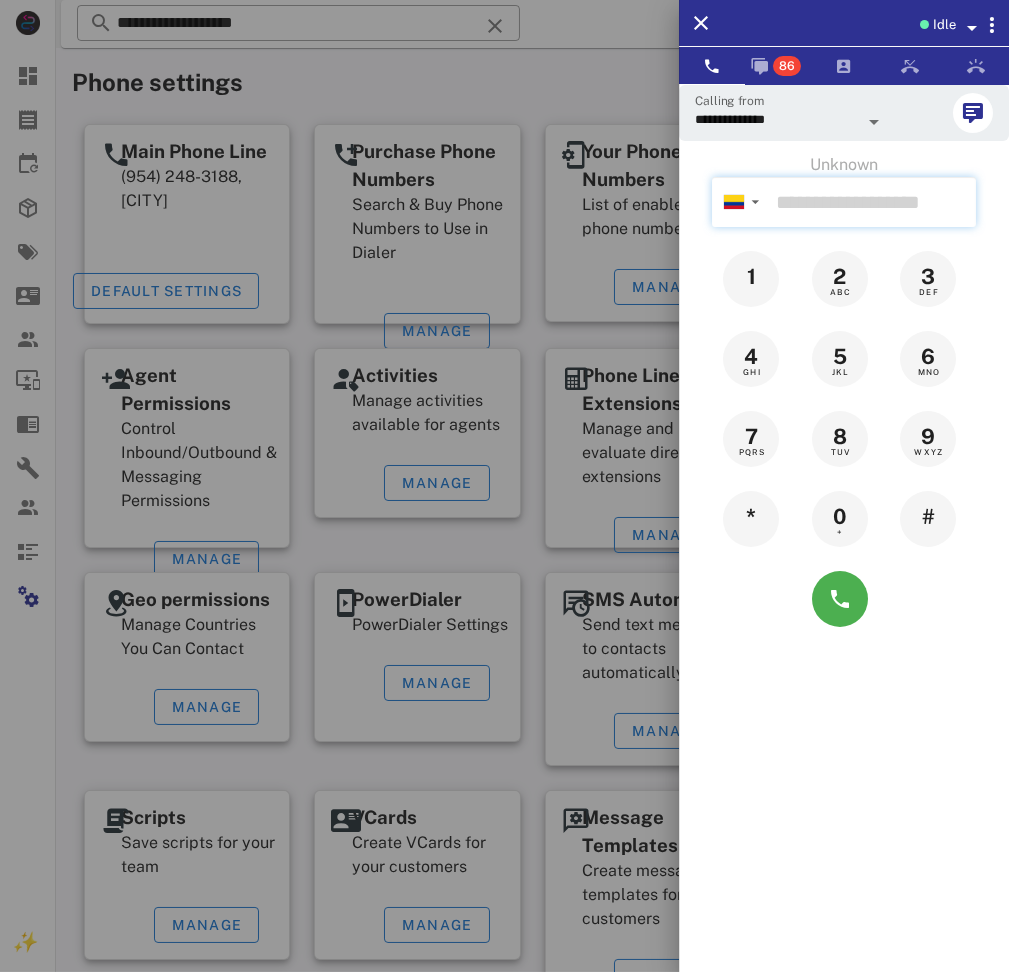click at bounding box center [872, 202] 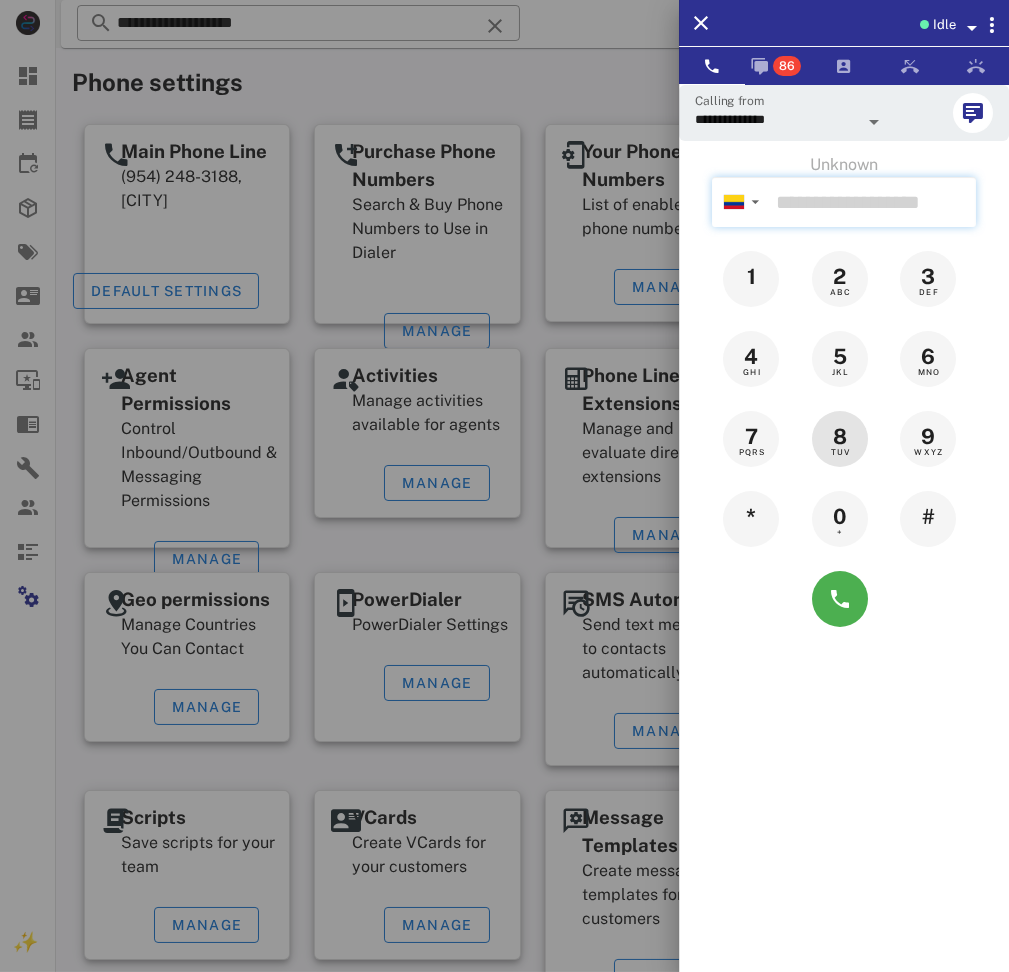 paste on "**********" 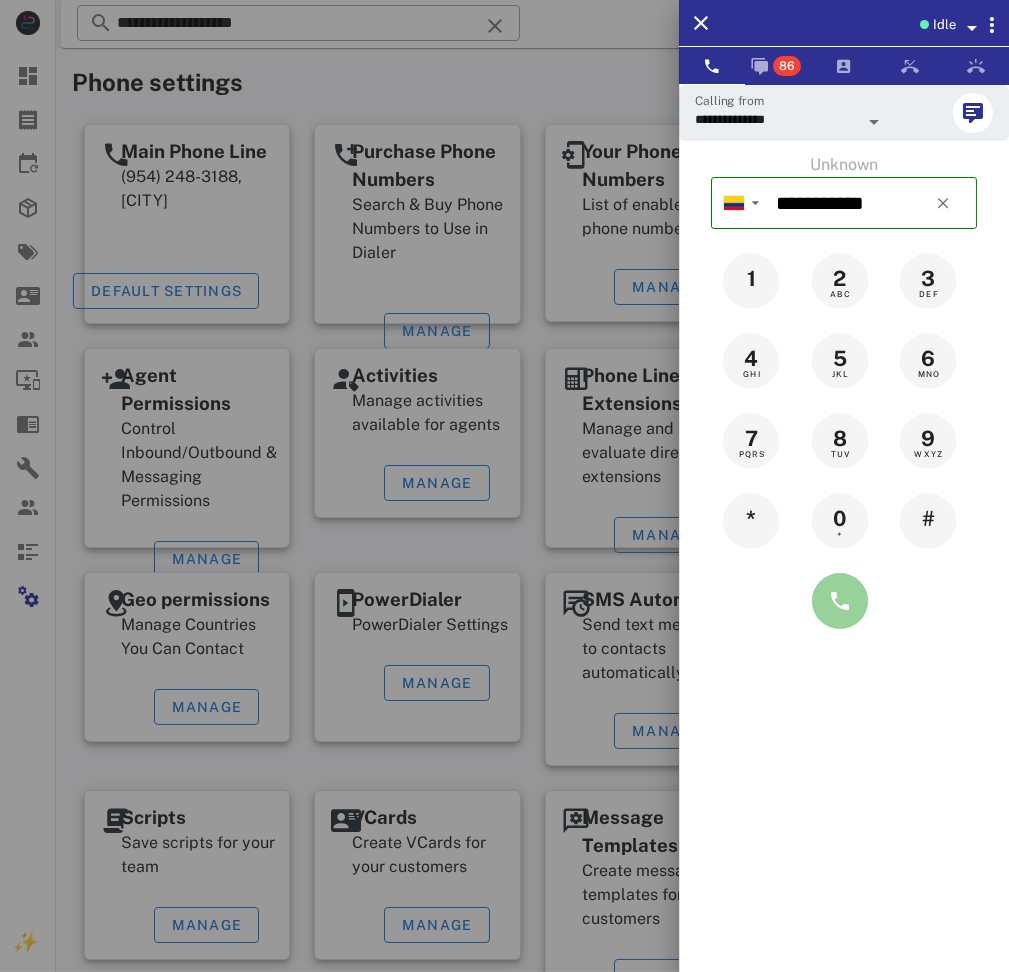 click at bounding box center [840, 601] 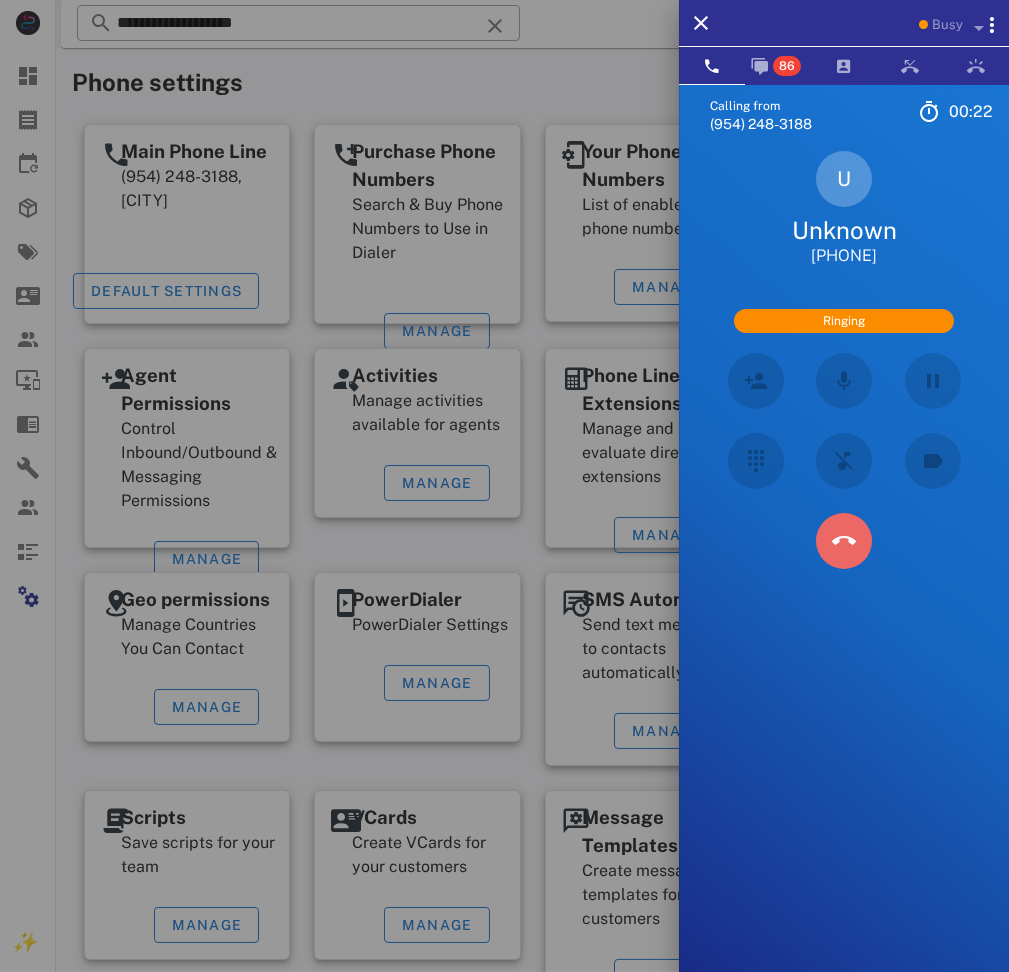 click at bounding box center [844, 541] 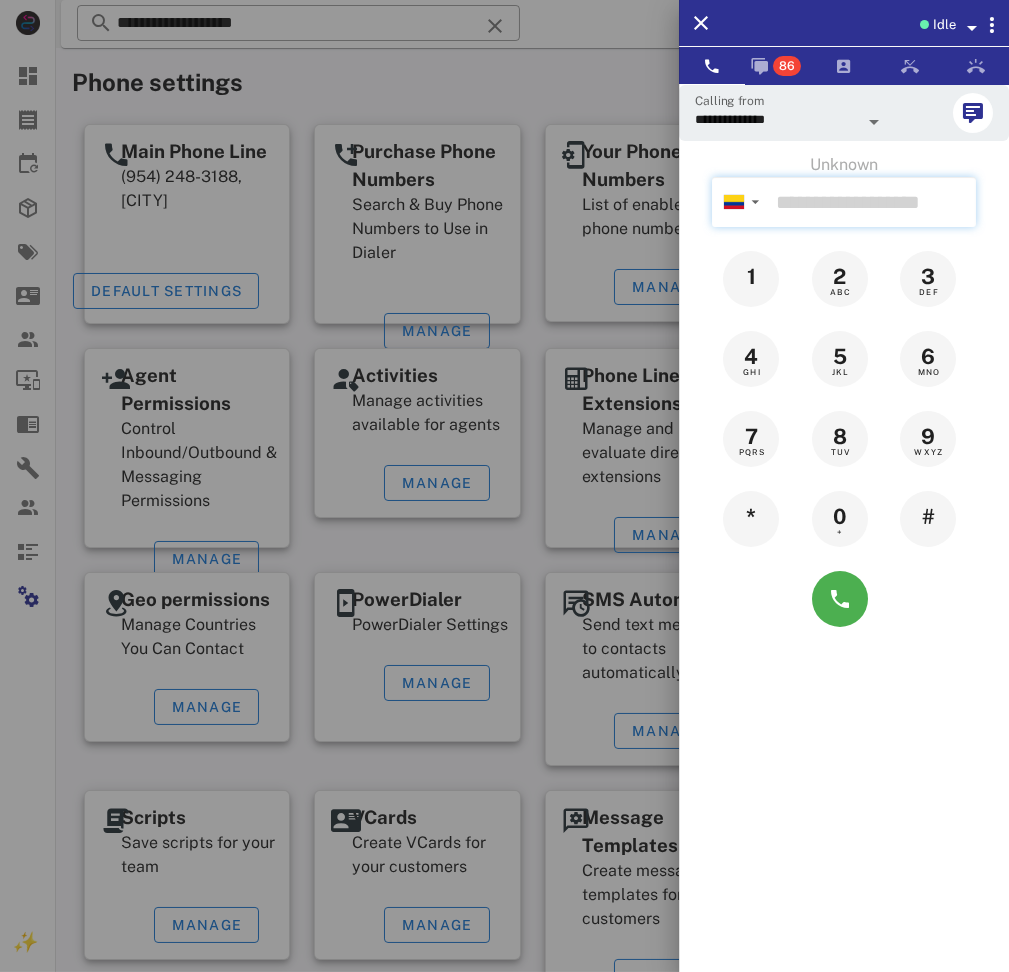 click at bounding box center [872, 202] 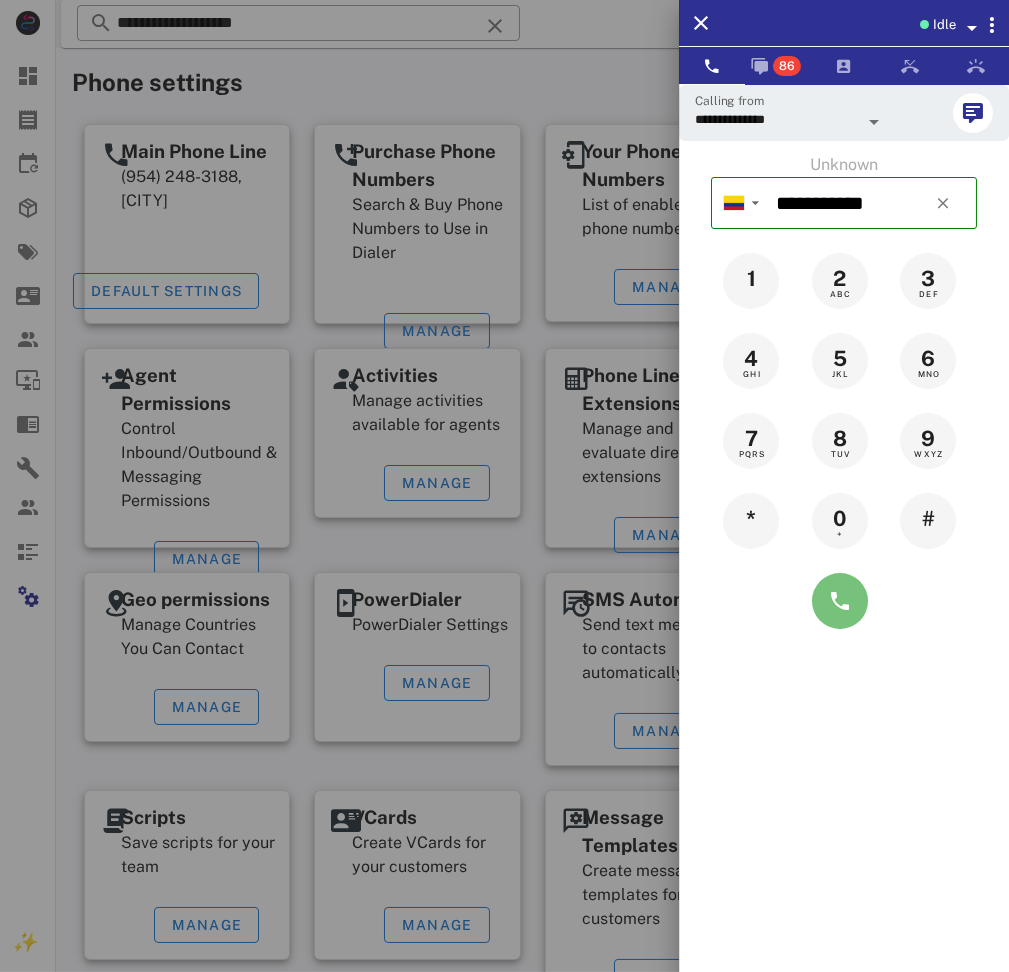 click at bounding box center (840, 601) 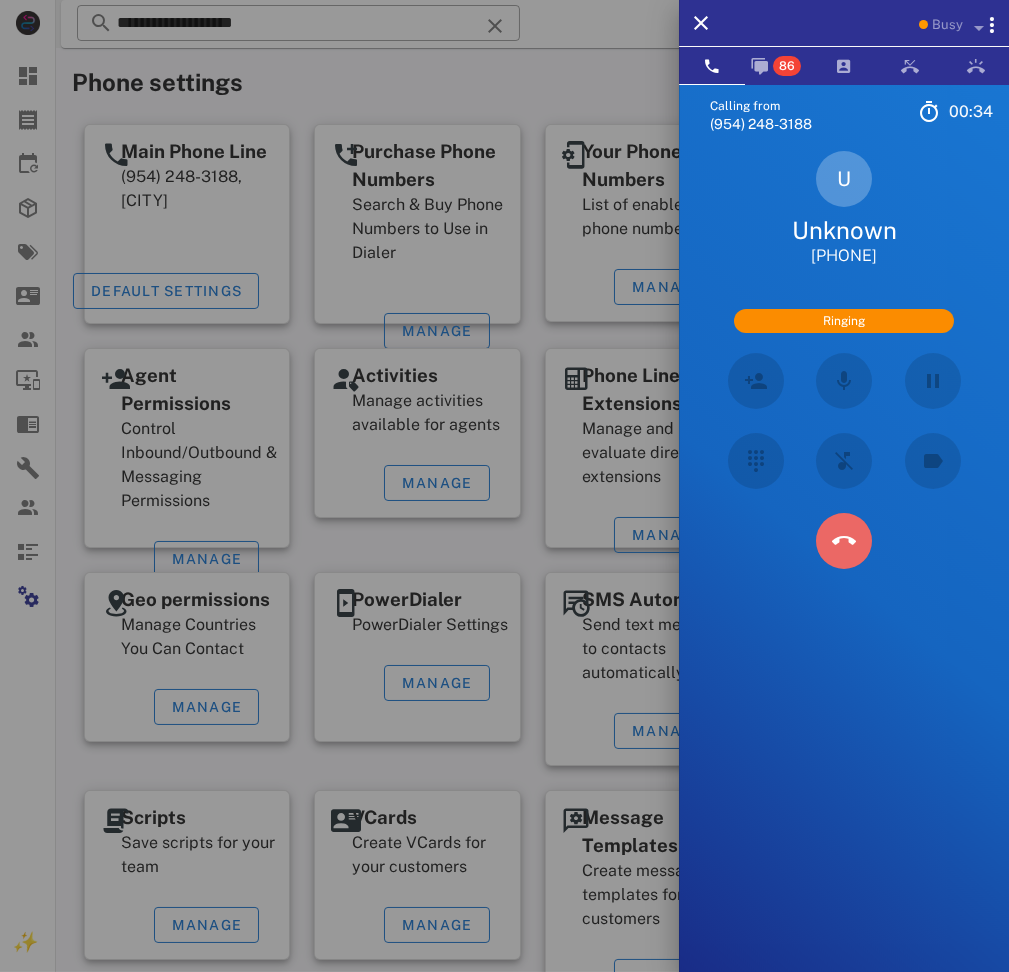 click at bounding box center [844, 541] 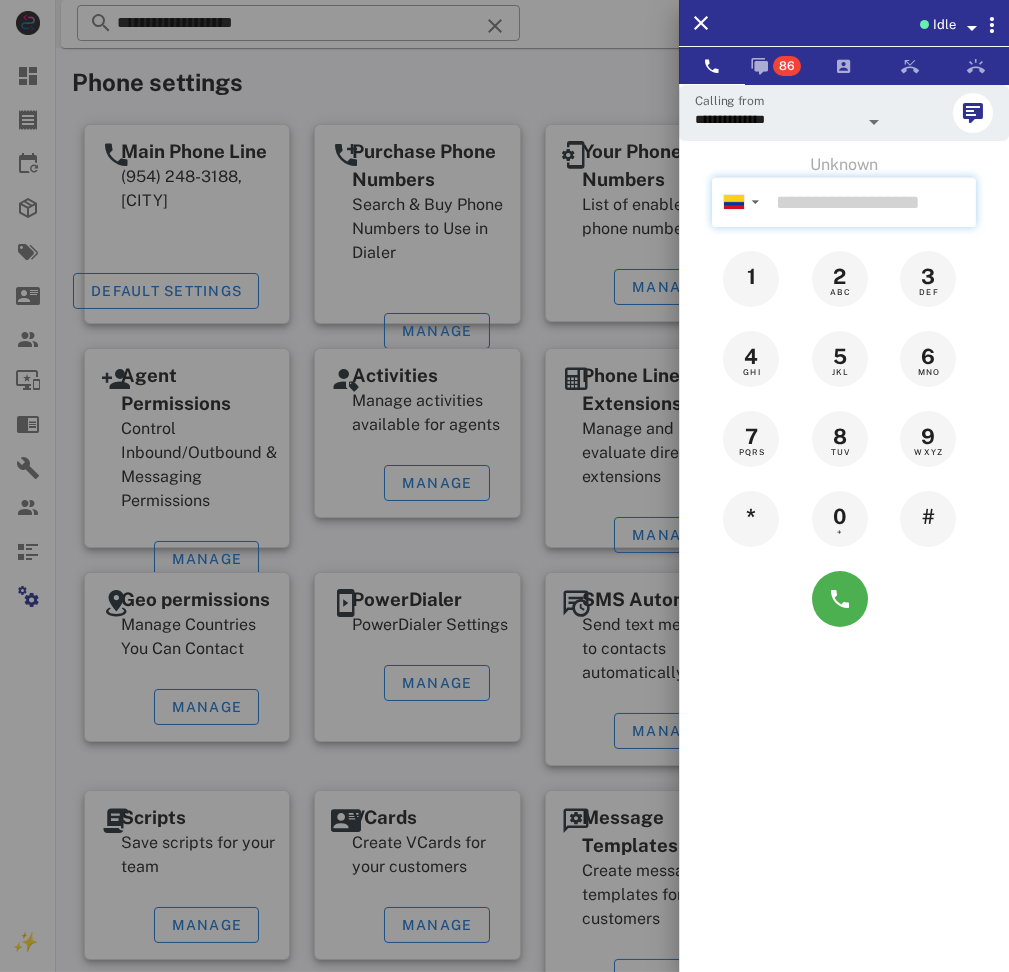 click at bounding box center [872, 202] 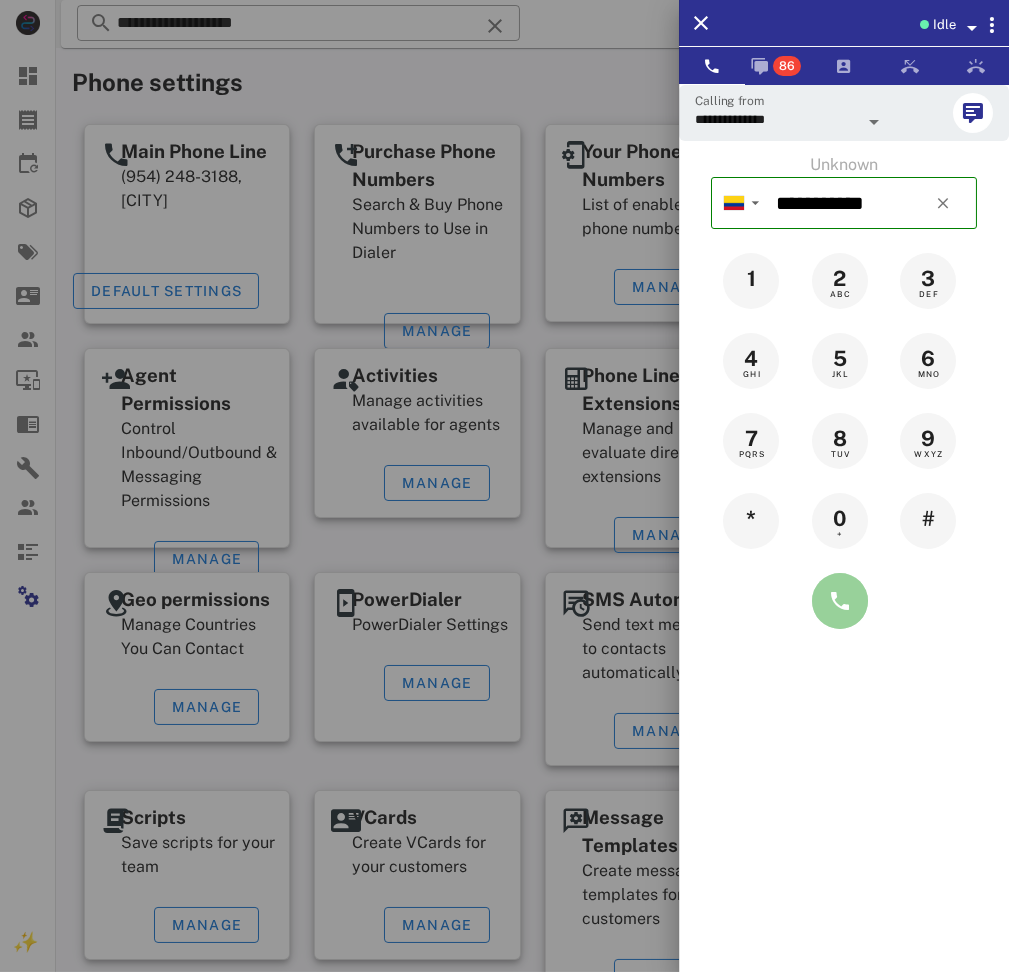 click at bounding box center [840, 601] 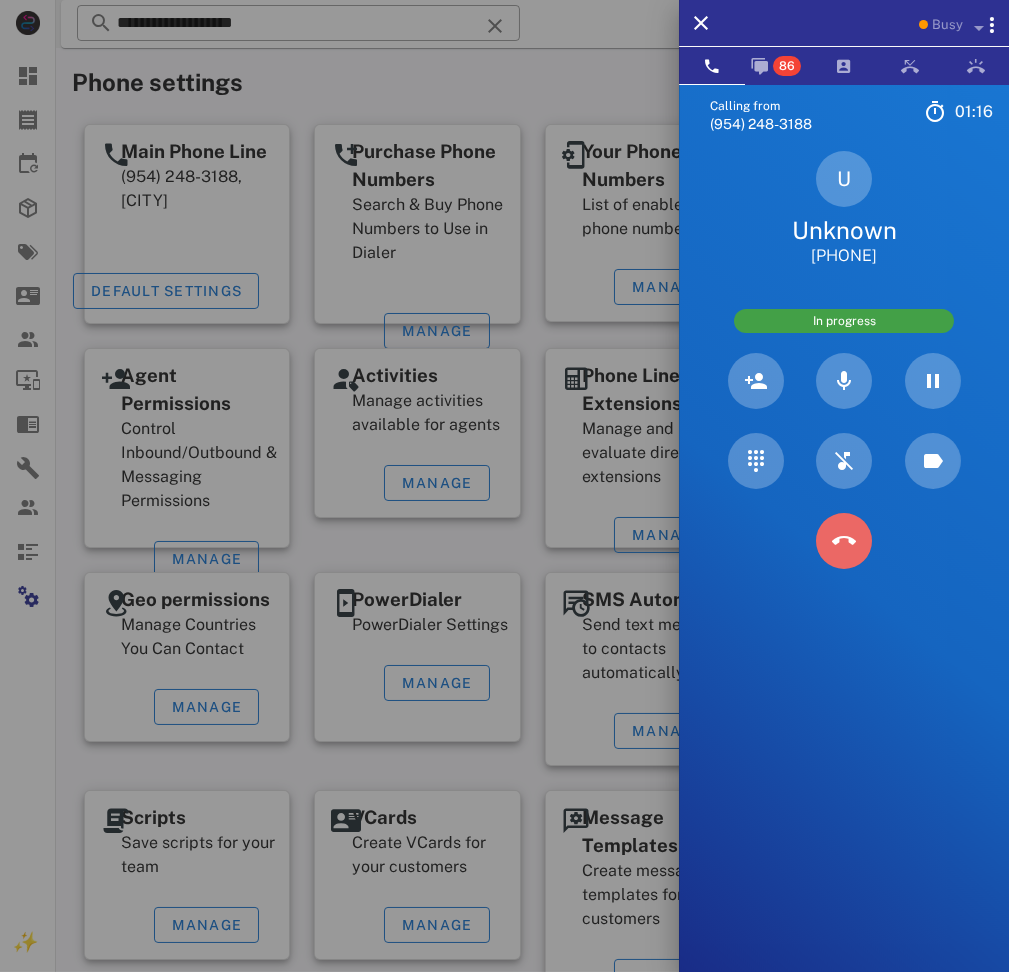 click at bounding box center [844, 541] 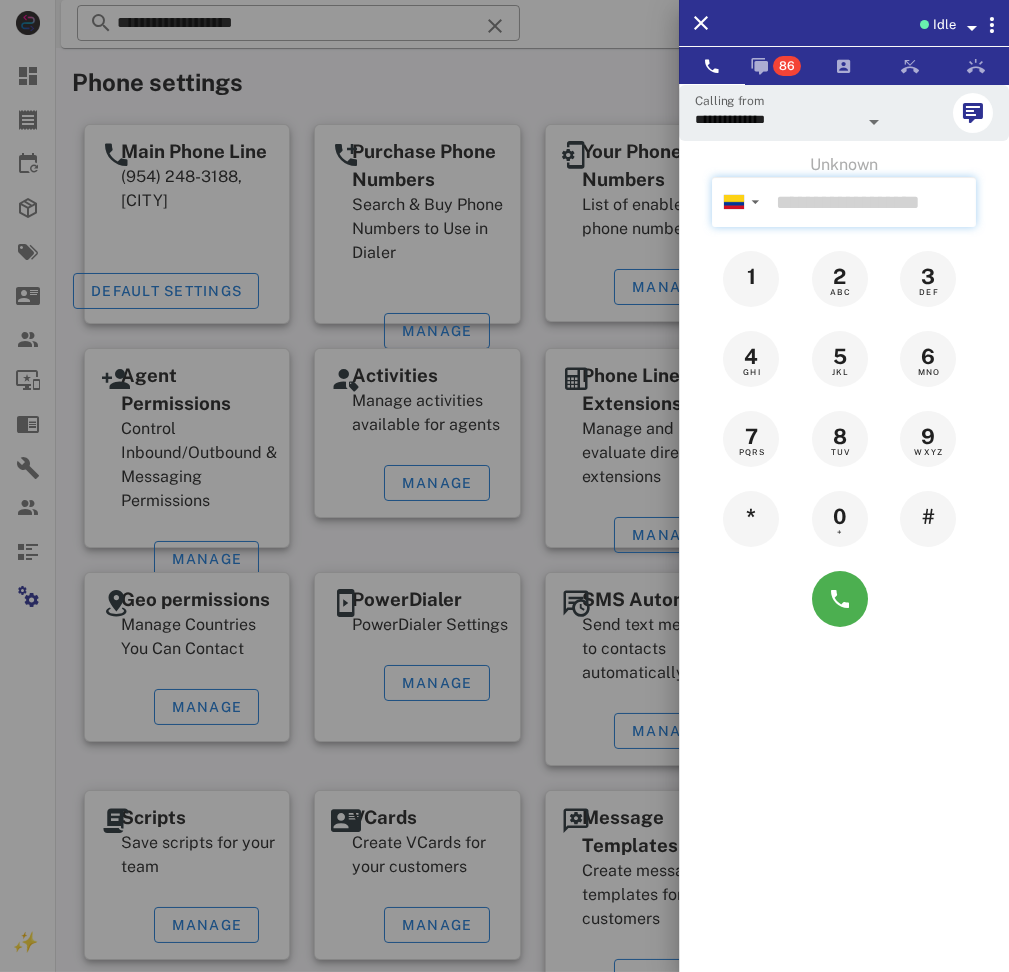 click at bounding box center [872, 202] 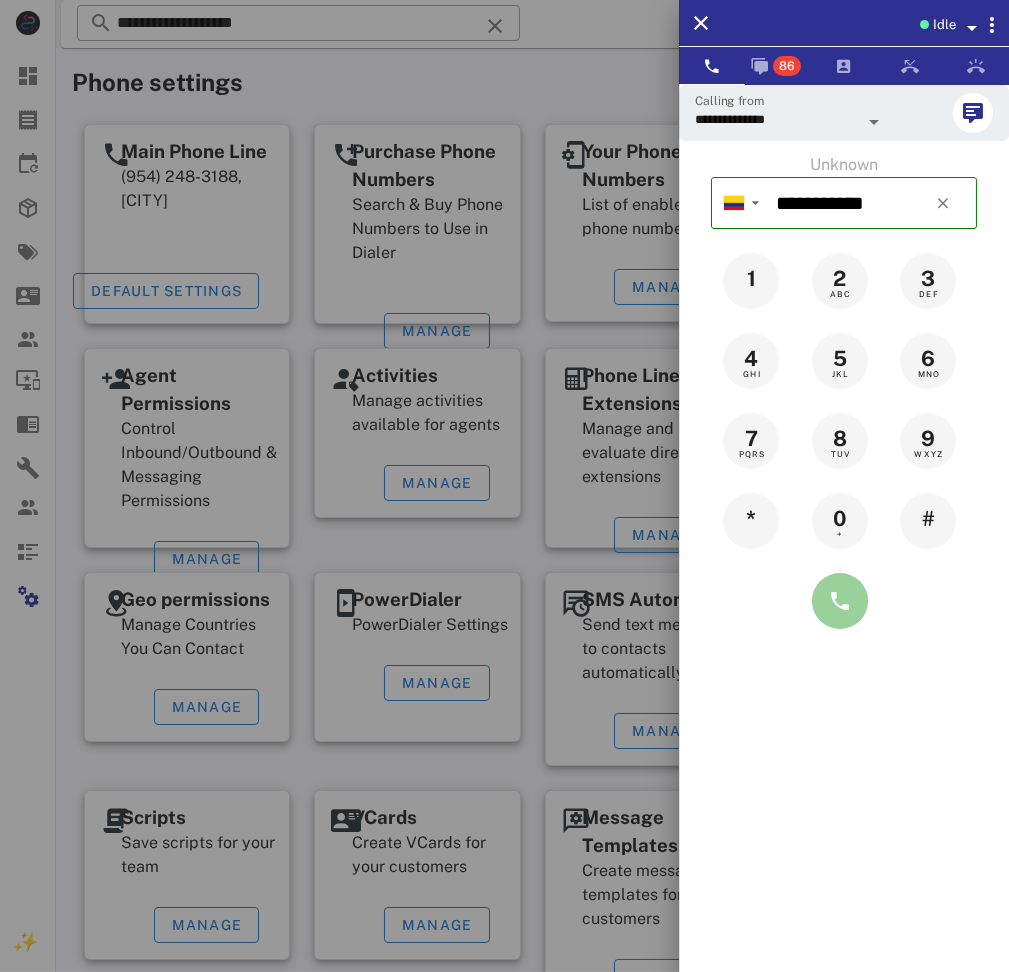 click at bounding box center (840, 601) 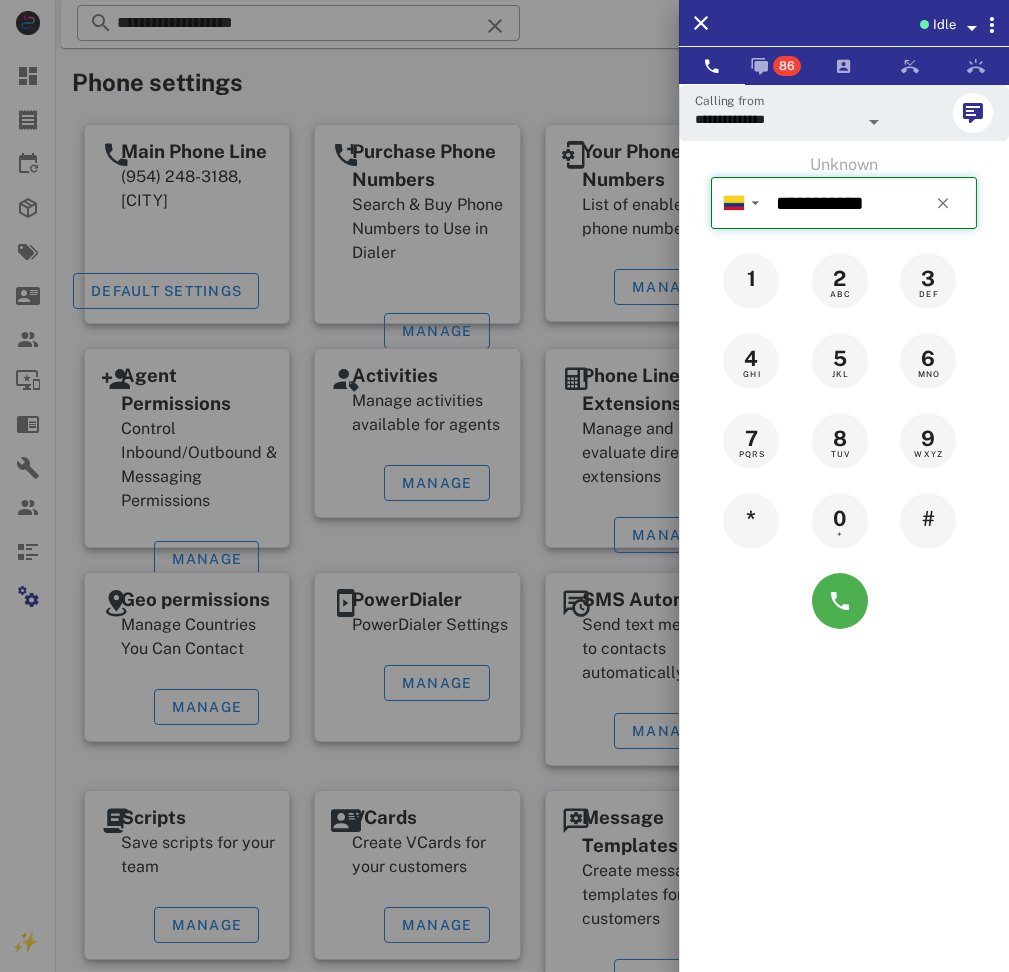 type on "**********" 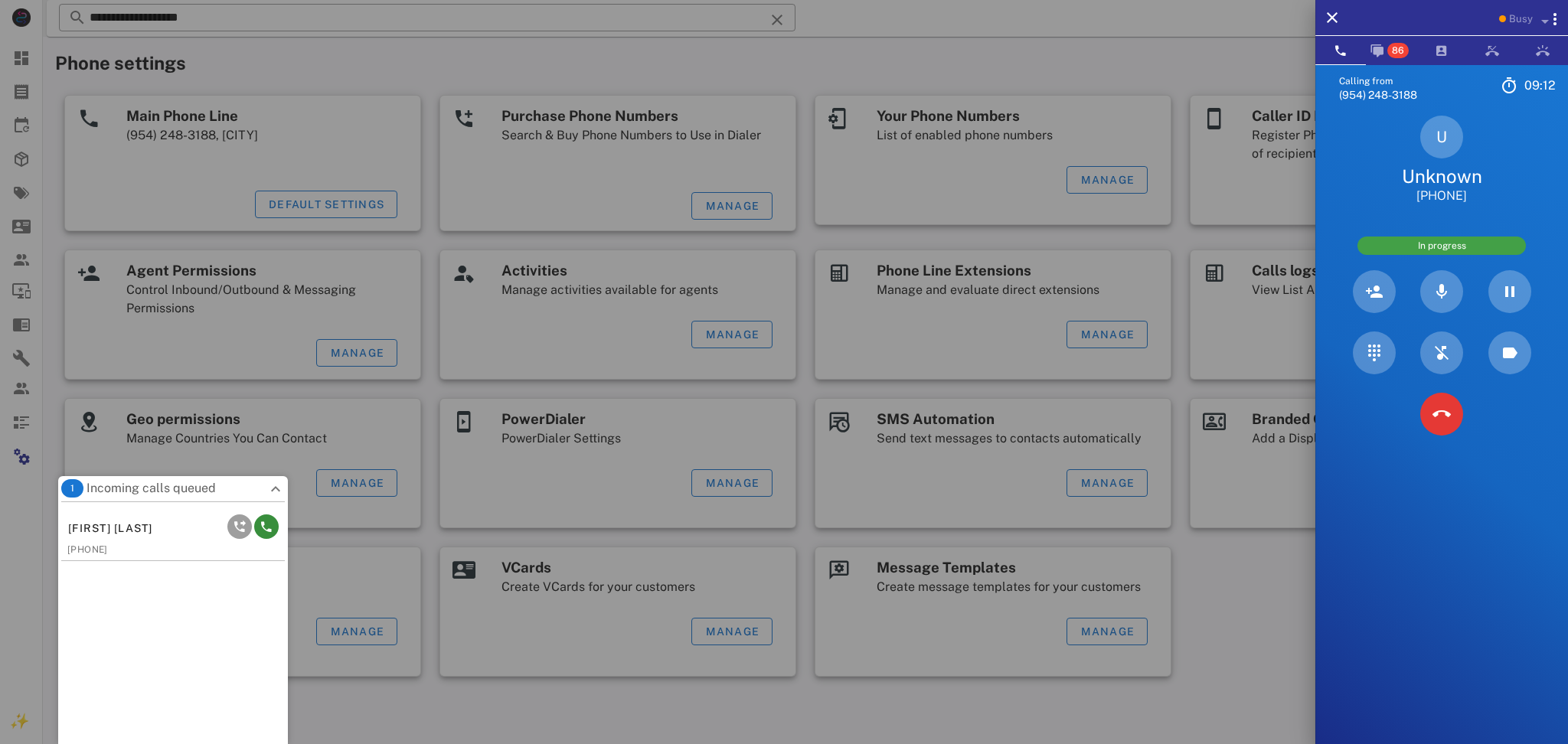 click on "Calling from [PHONE] 09: 12  Unknown      ▼     Andorra
+376
Argentina
+54
Aruba
+297
Australia
+61
Belgium (België)
+32
Bolivia
+591
Brazil (Brasil)
+55
Canada
+1
Chile
+56
Colombia
+57
Costa Rica
+506
Dominican Republic (República Dominicana)
+1
Ecuador
+593
El Salvador
+503
France
+33
Germany (Deutschland)
+49
Guadeloupe
+590
Guatemala
+502
Honduras
+504
Iceland (Ísland)
+354
India (भारत)
+91
Israel (‫ישראל‬‎)
+972
Italy (Italia)
+39" at bounding box center (1442, 436) 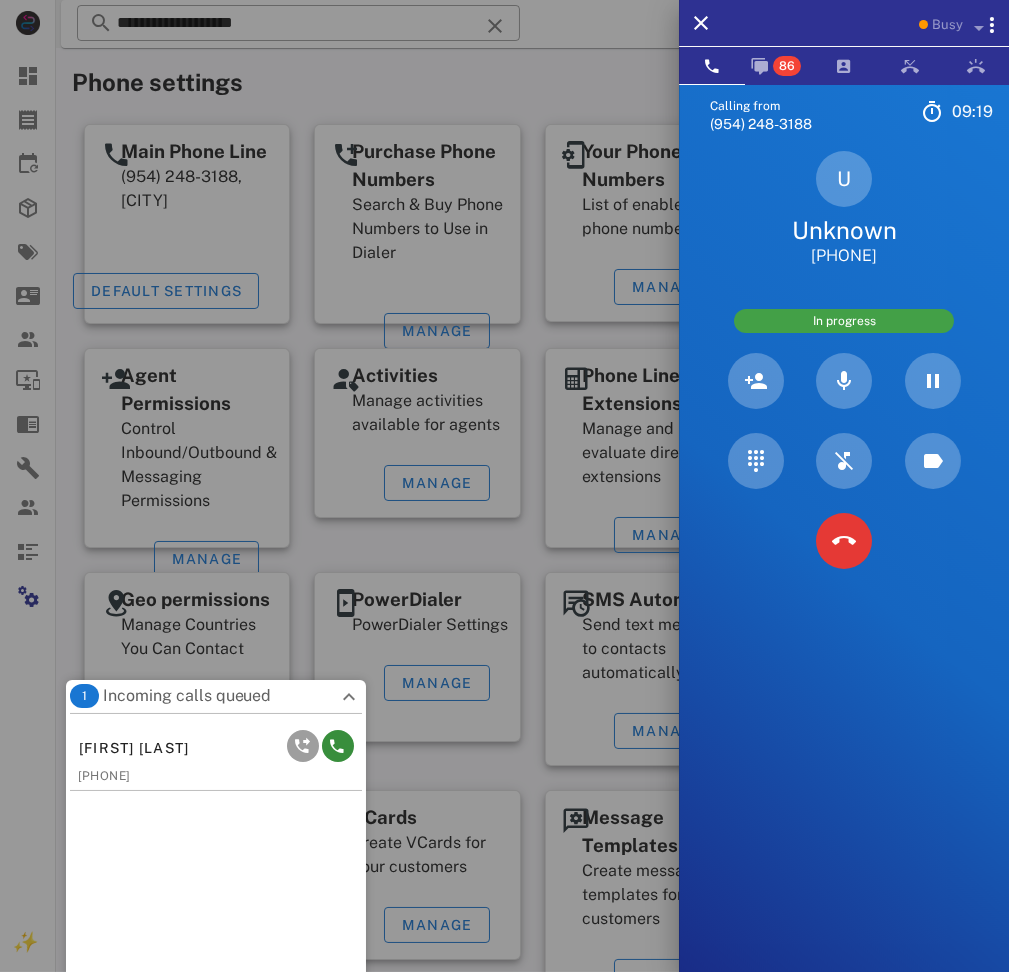 click on "Calling from [PHONE] [TIME]  Unknown      ▼     Andorra
+376
Argentina
+54
Aruba
+297
Australia
+61
Belgium (België)
+32
Bolivia
+591
Brazil (Brasil)
+55
Canada
+1
Chile
+56
Colombia
+57
Costa Rica
+506
Dominican Republic (República Dominicana)
+1
Ecuador
+593
El Salvador
+503
France
+33
Germany (Deutschland)
+49
Guadeloupe
+590
Guatemala
+502
Honduras
+504
Iceland (Ísland)
+354
India (भारत)
+91
Israel (‫ישראל‬‎)
+972
Italy (Italia)
+39" at bounding box center [844, 570] 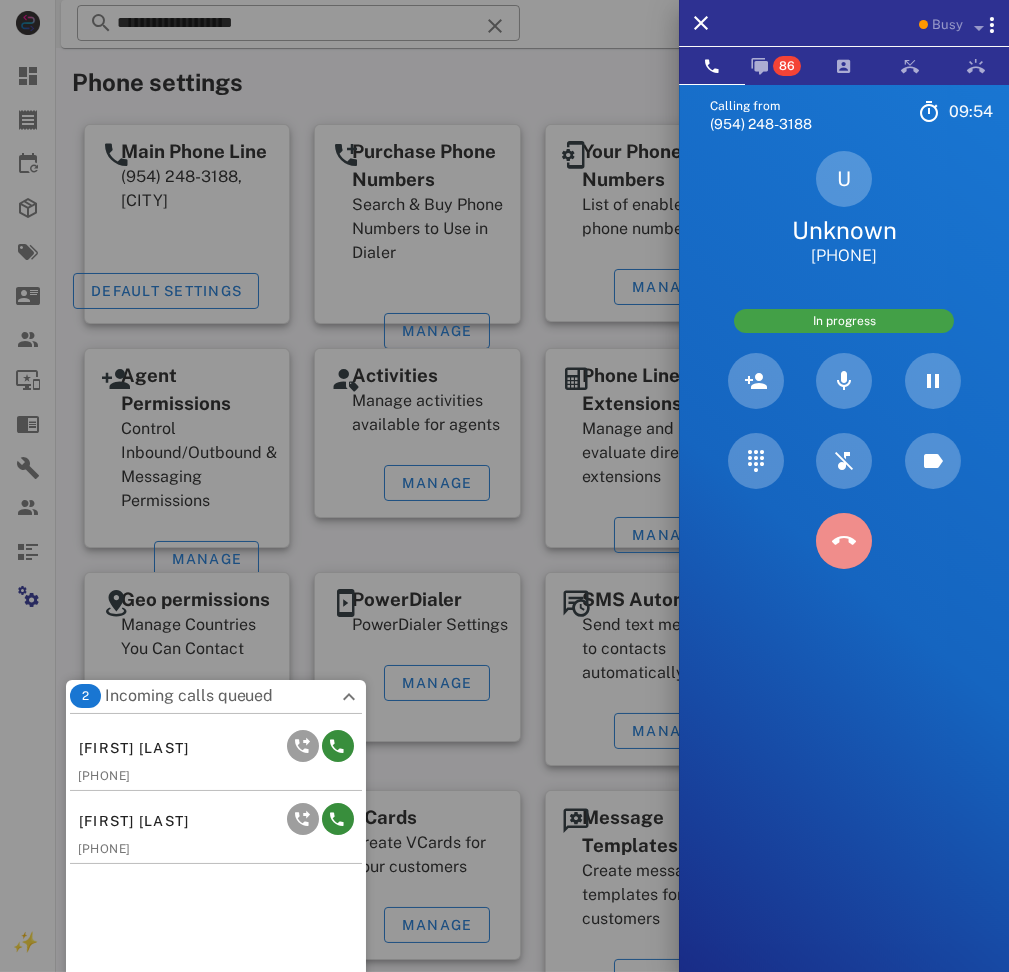 click at bounding box center [844, 541] 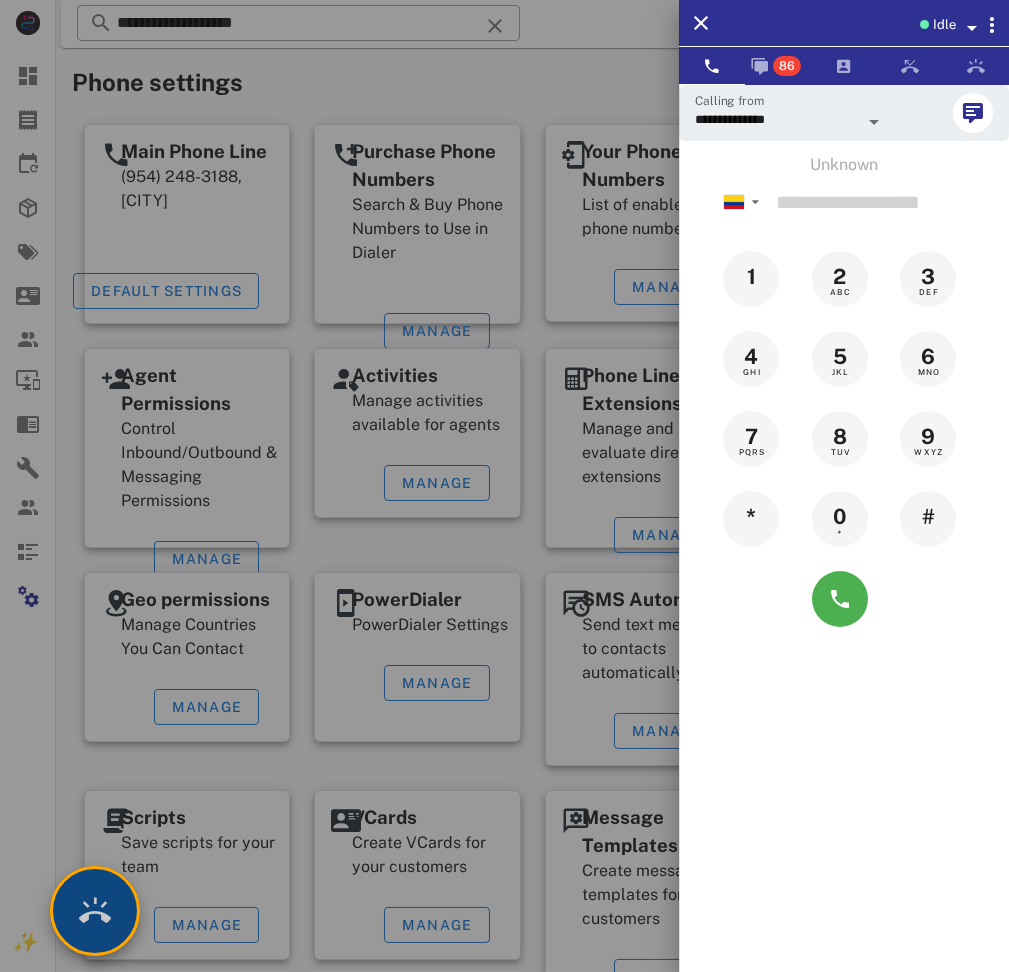 click at bounding box center (95, 911) 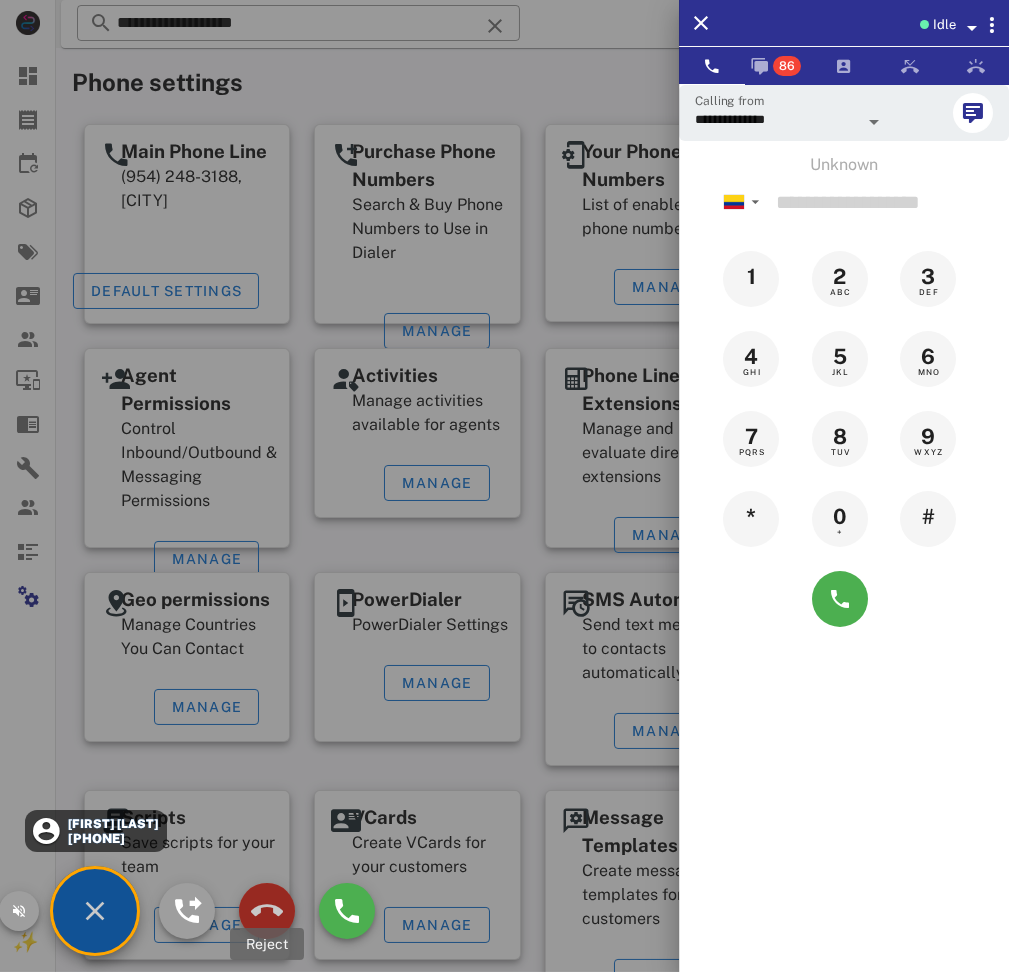 click at bounding box center [267, 911] 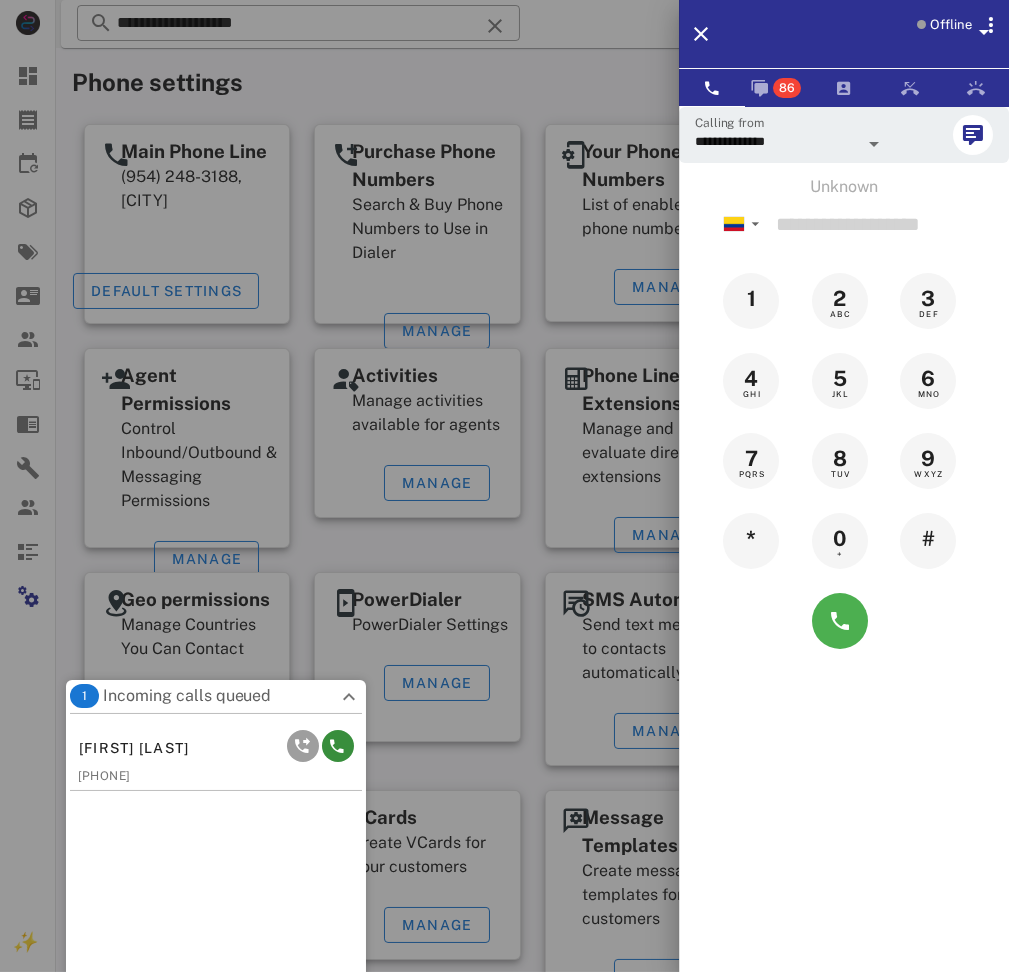 click at bounding box center [504, 486] 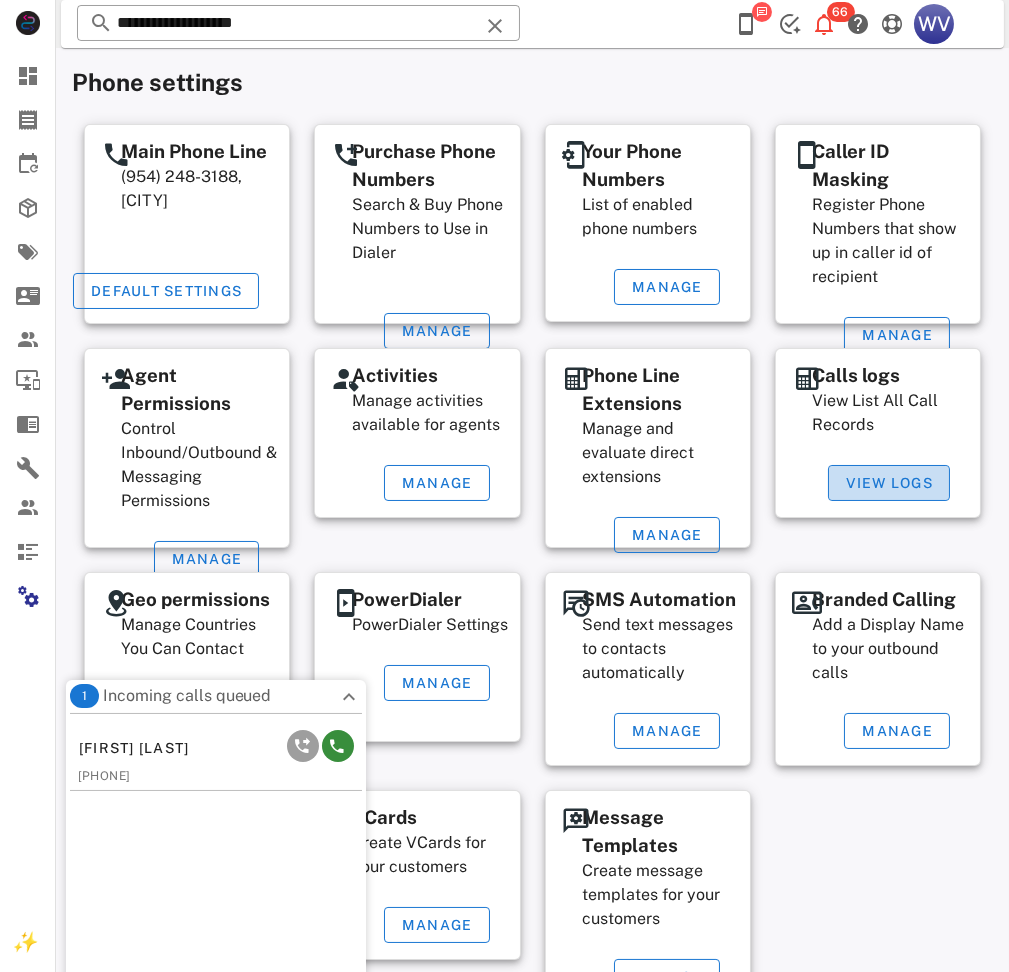 click on "View Logs" at bounding box center [889, 483] 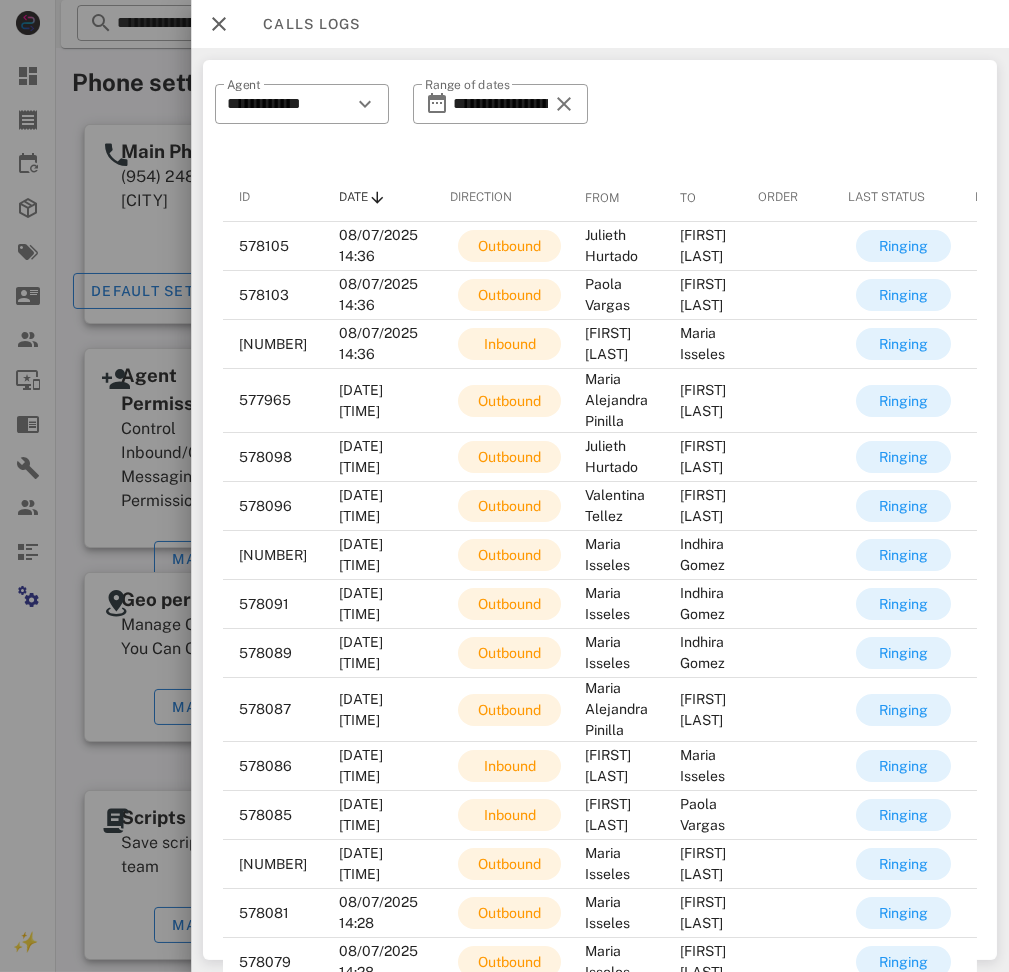 click at bounding box center (302, 135) 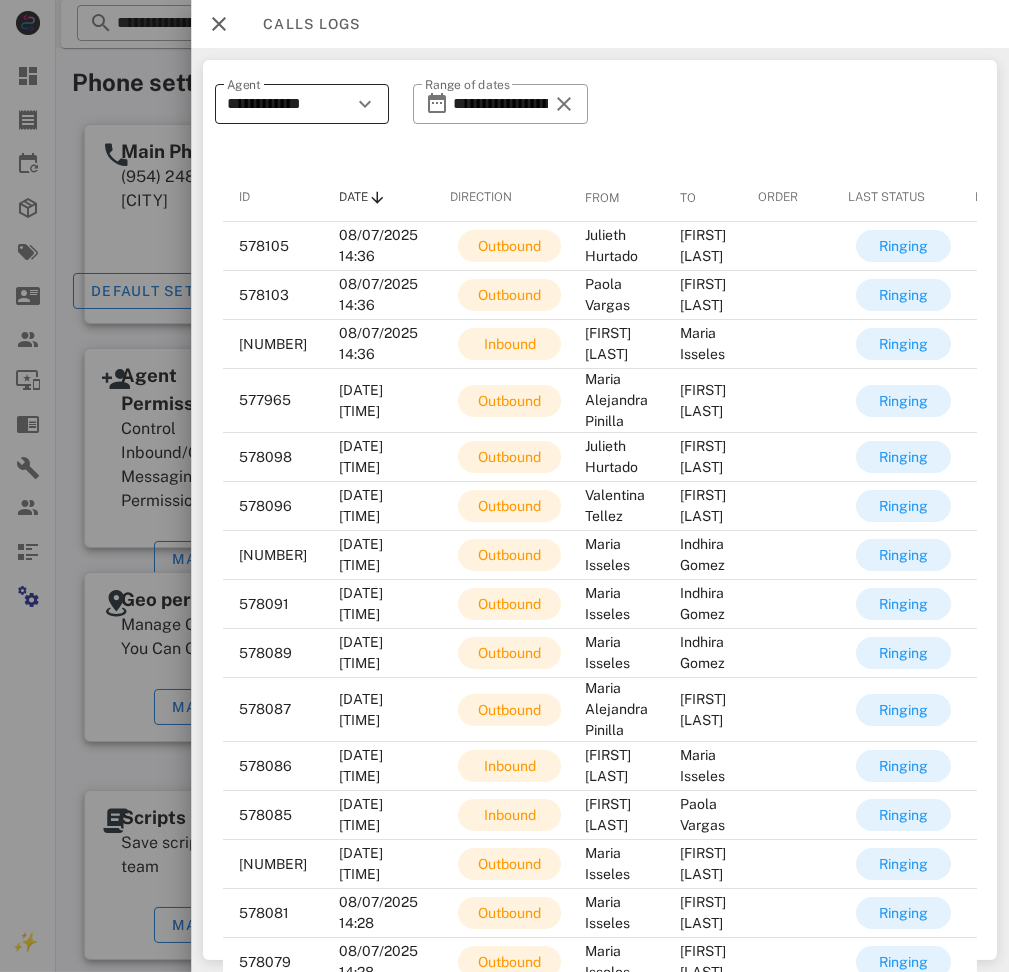 click on "**********" at bounding box center (288, 104) 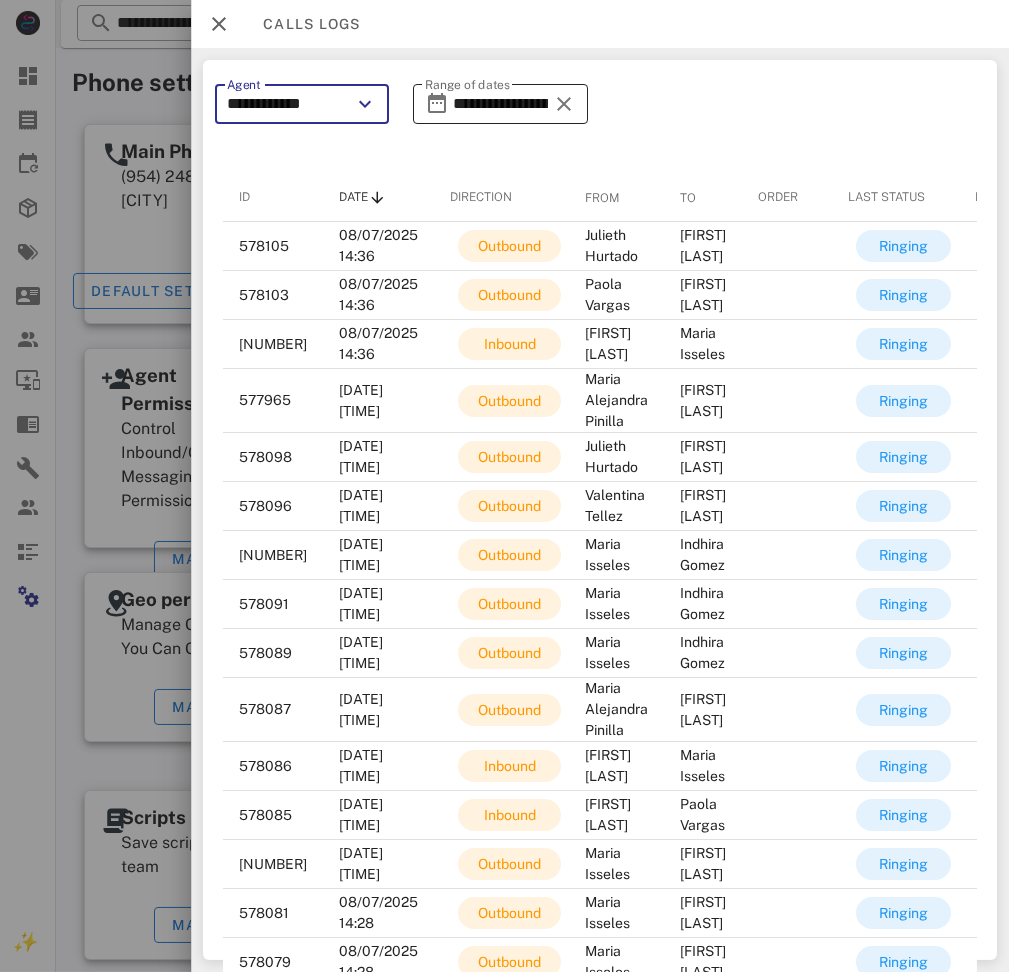 click on "**********" at bounding box center (501, 104) 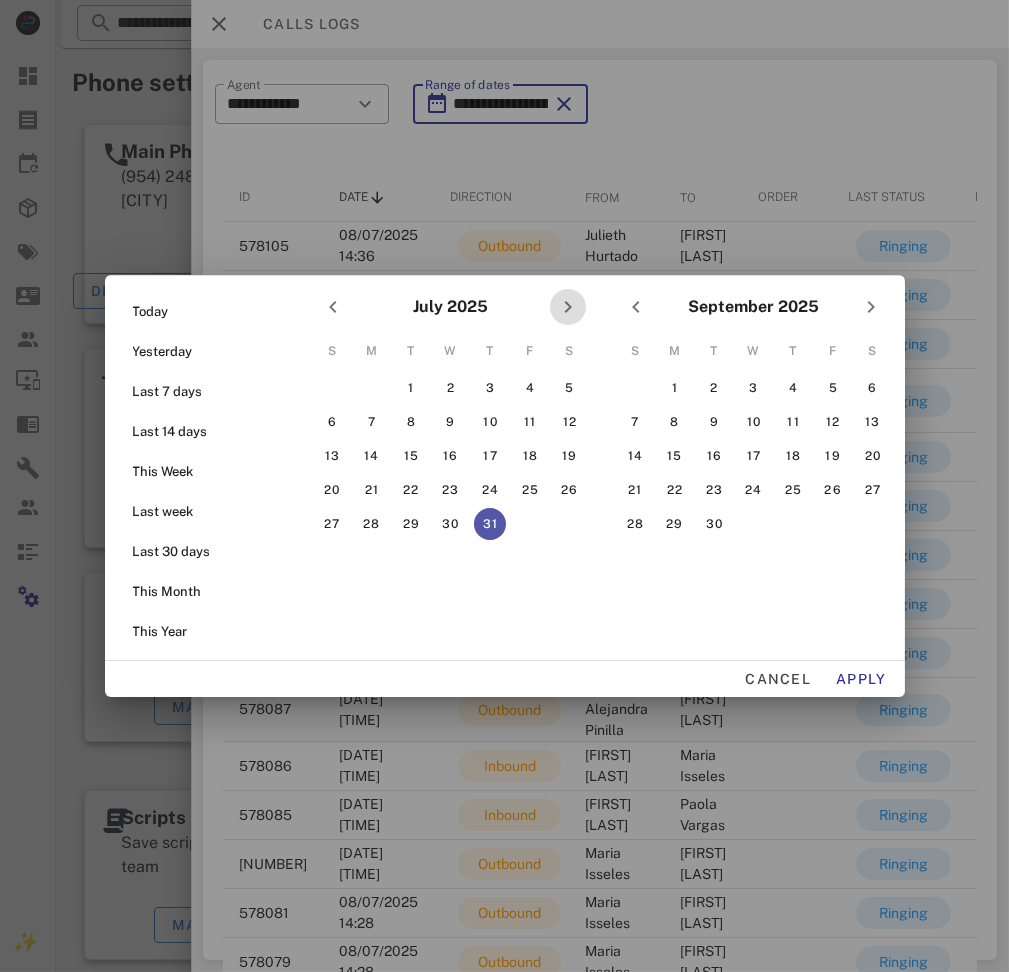 click at bounding box center (568, 307) 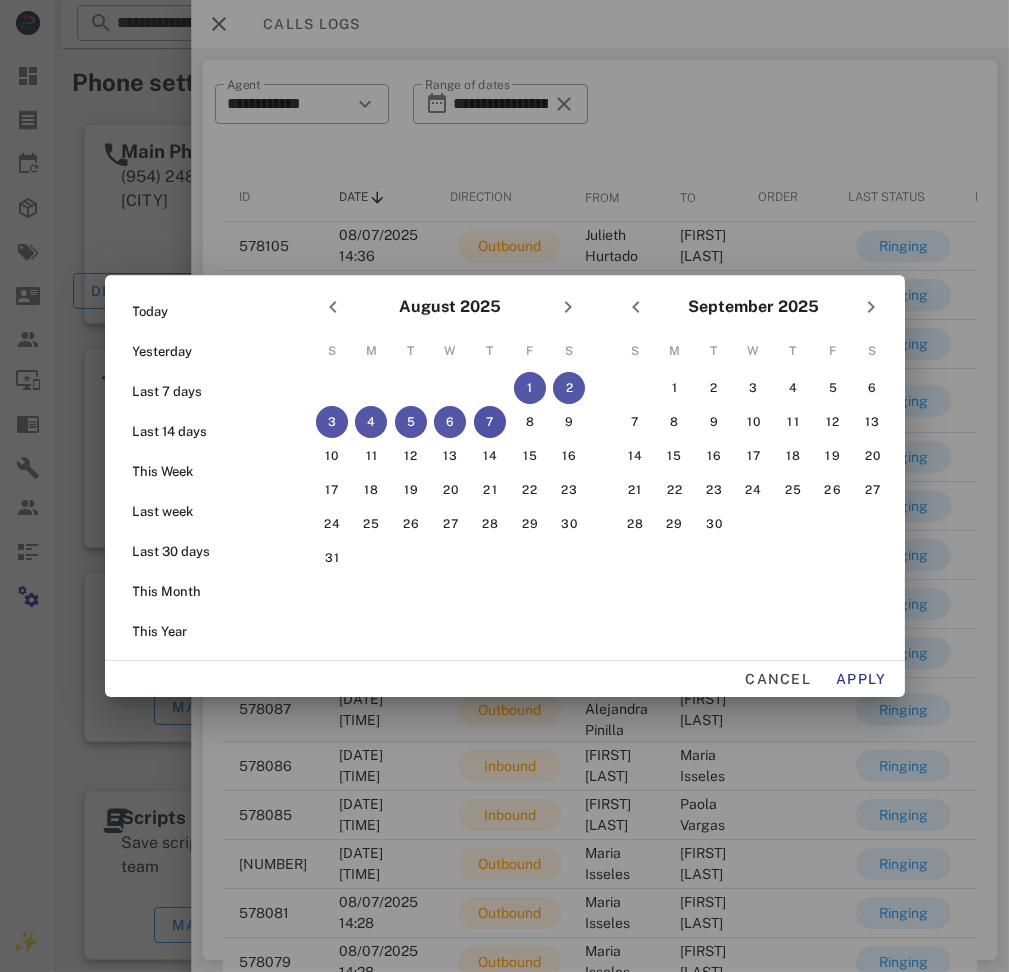 click on "7" at bounding box center (490, 422) 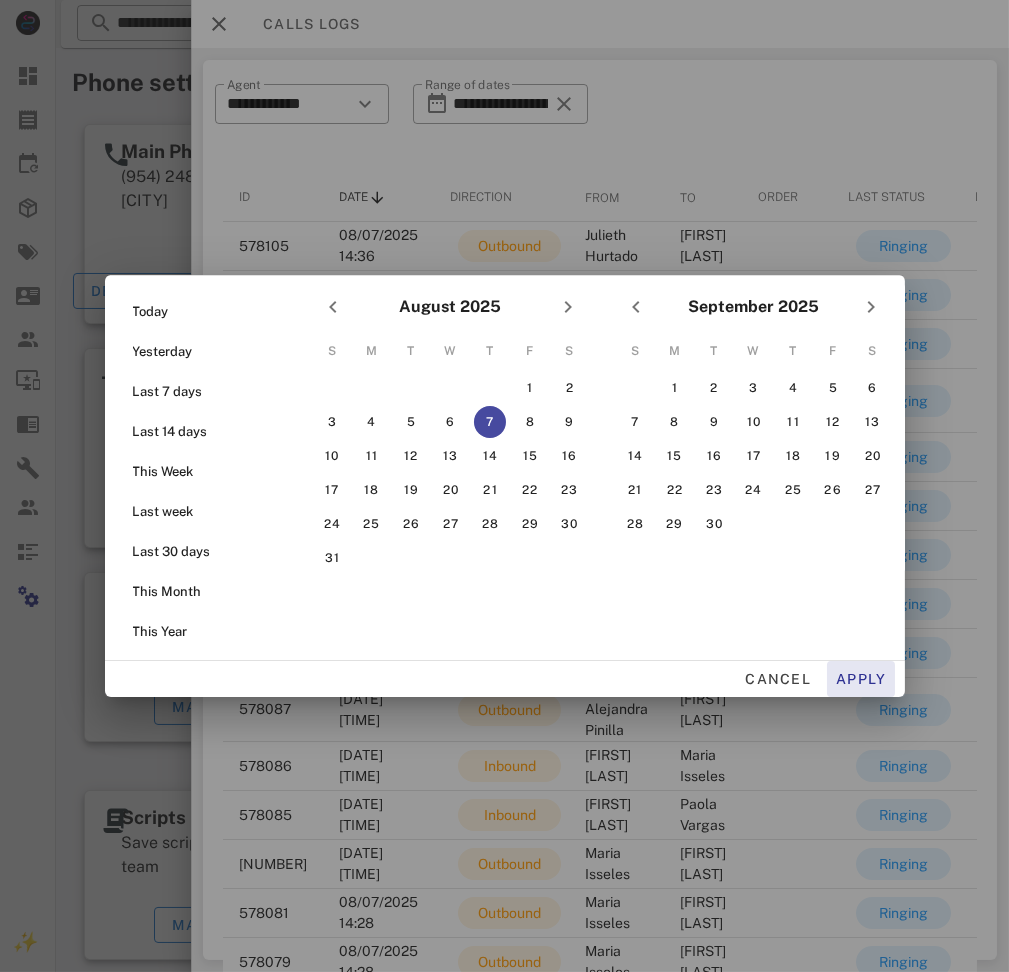 click on "Apply" at bounding box center [861, 679] 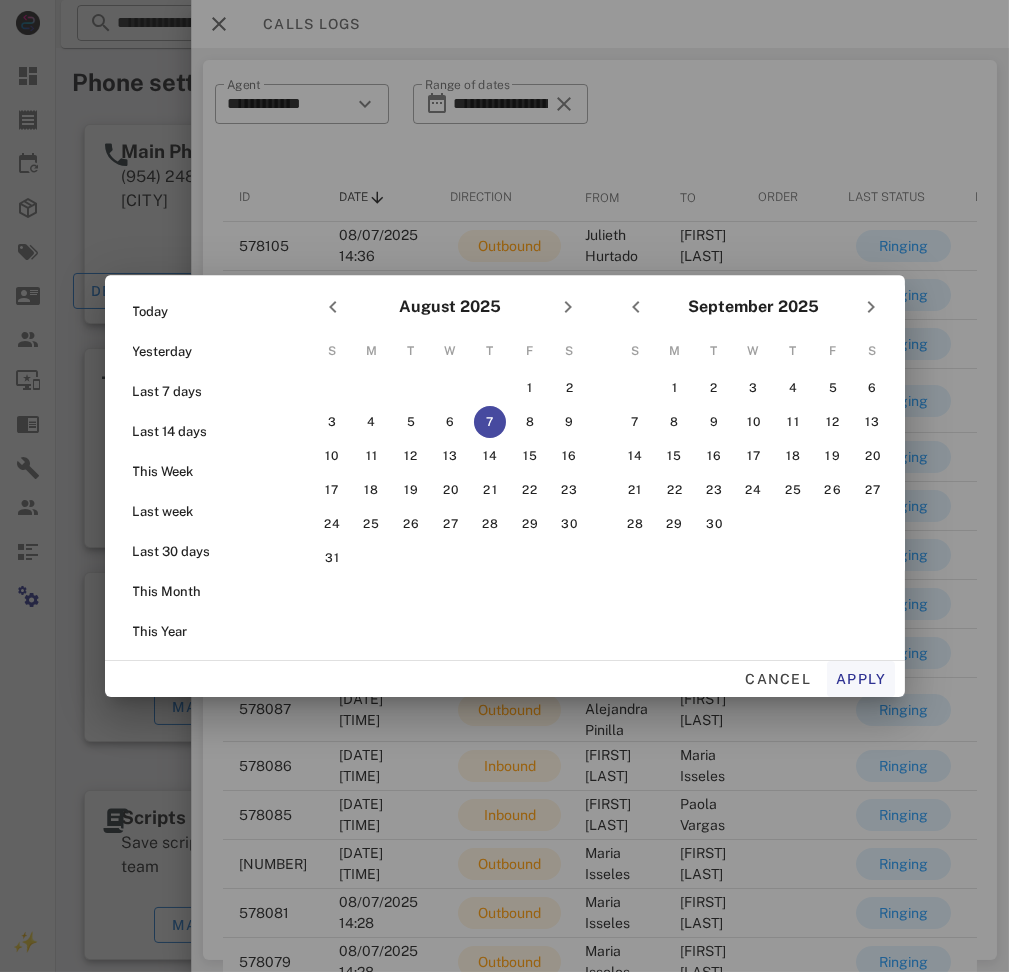 type on "**********" 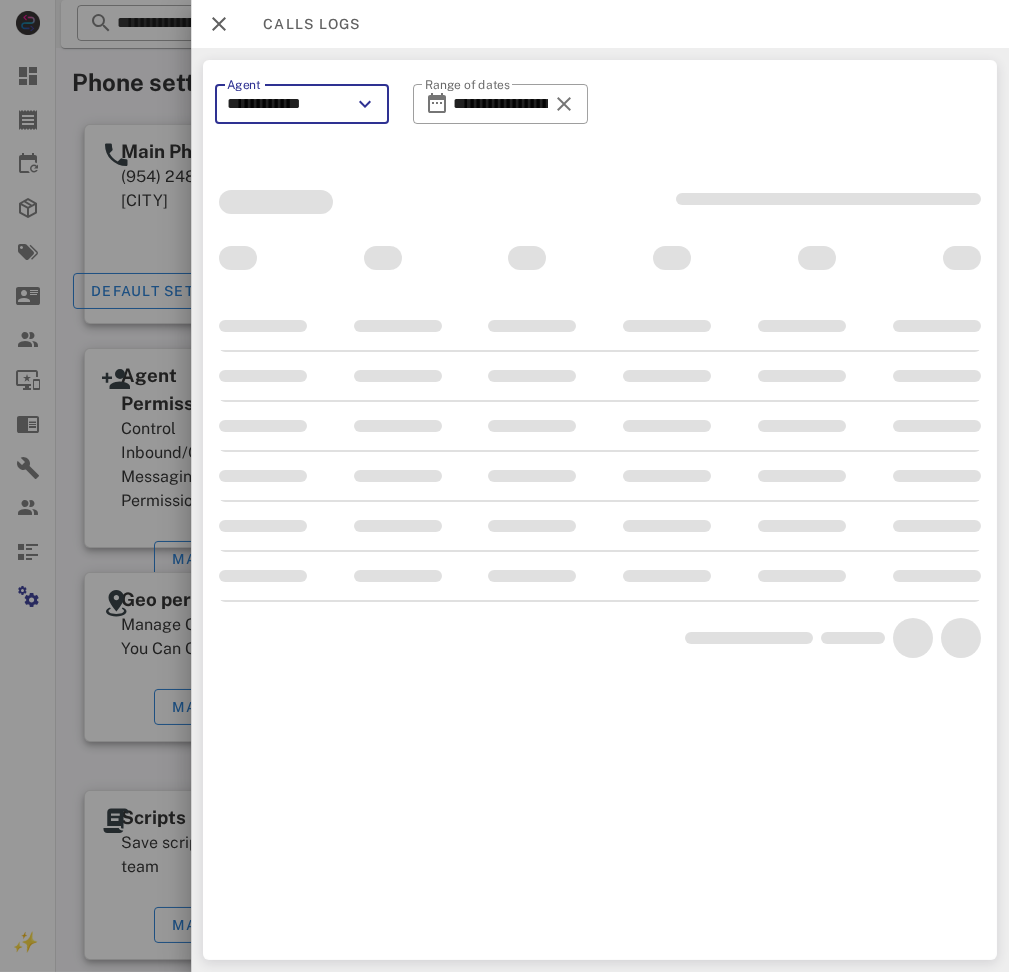click on "**********" at bounding box center (288, 104) 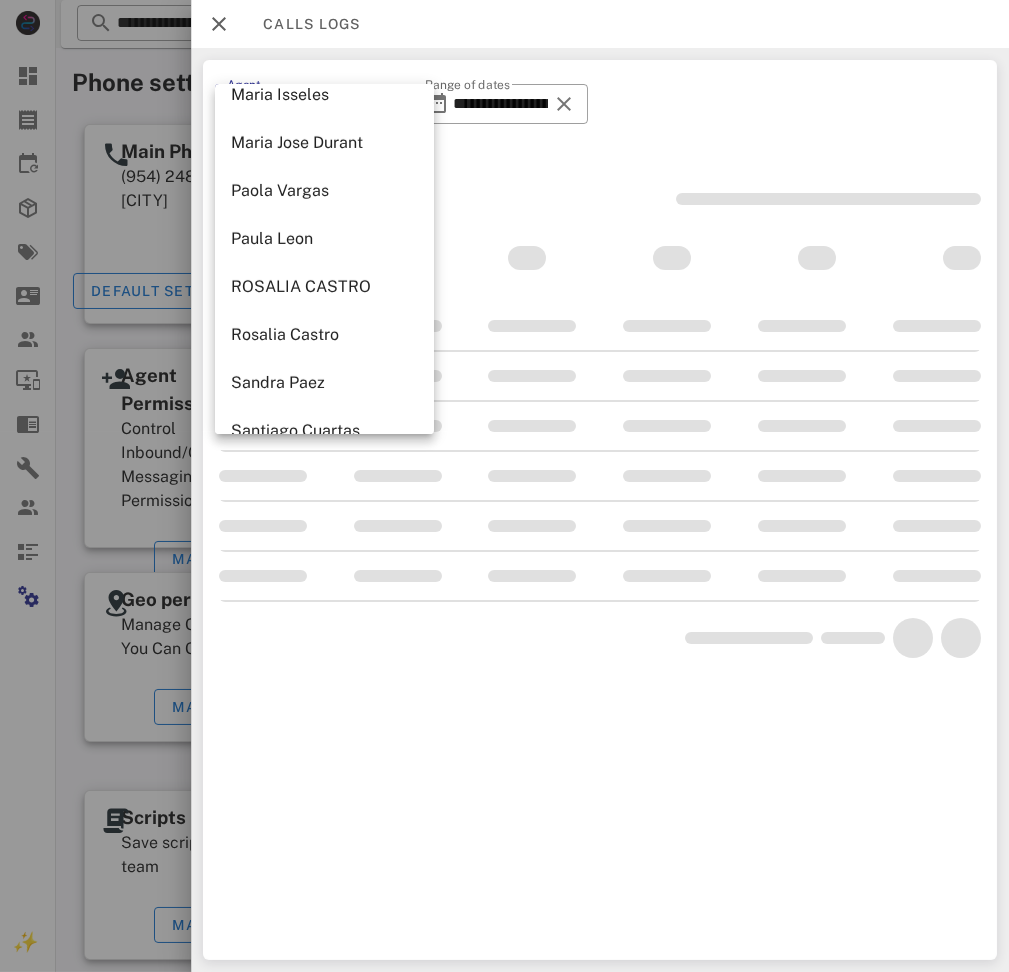 scroll, scrollTop: 1250, scrollLeft: 0, axis: vertical 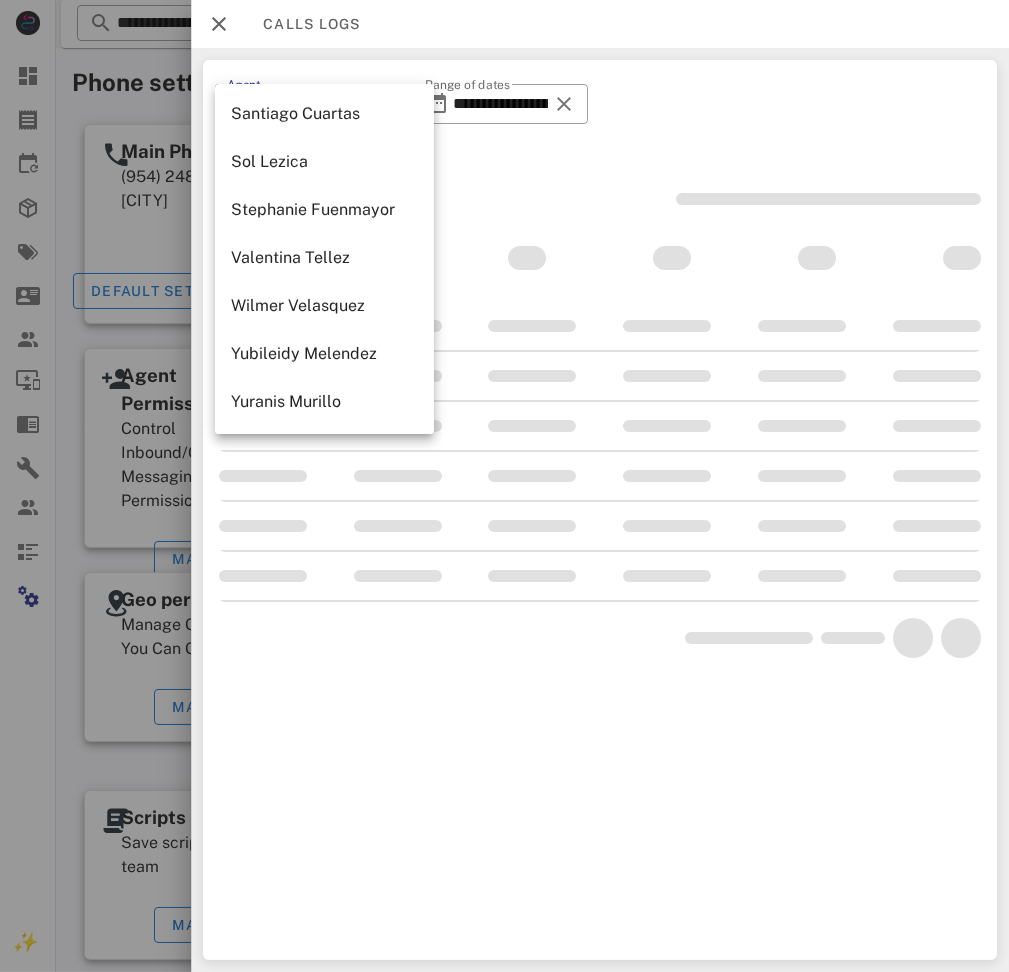 click on "Wilmer Velasquez" at bounding box center [324, 306] 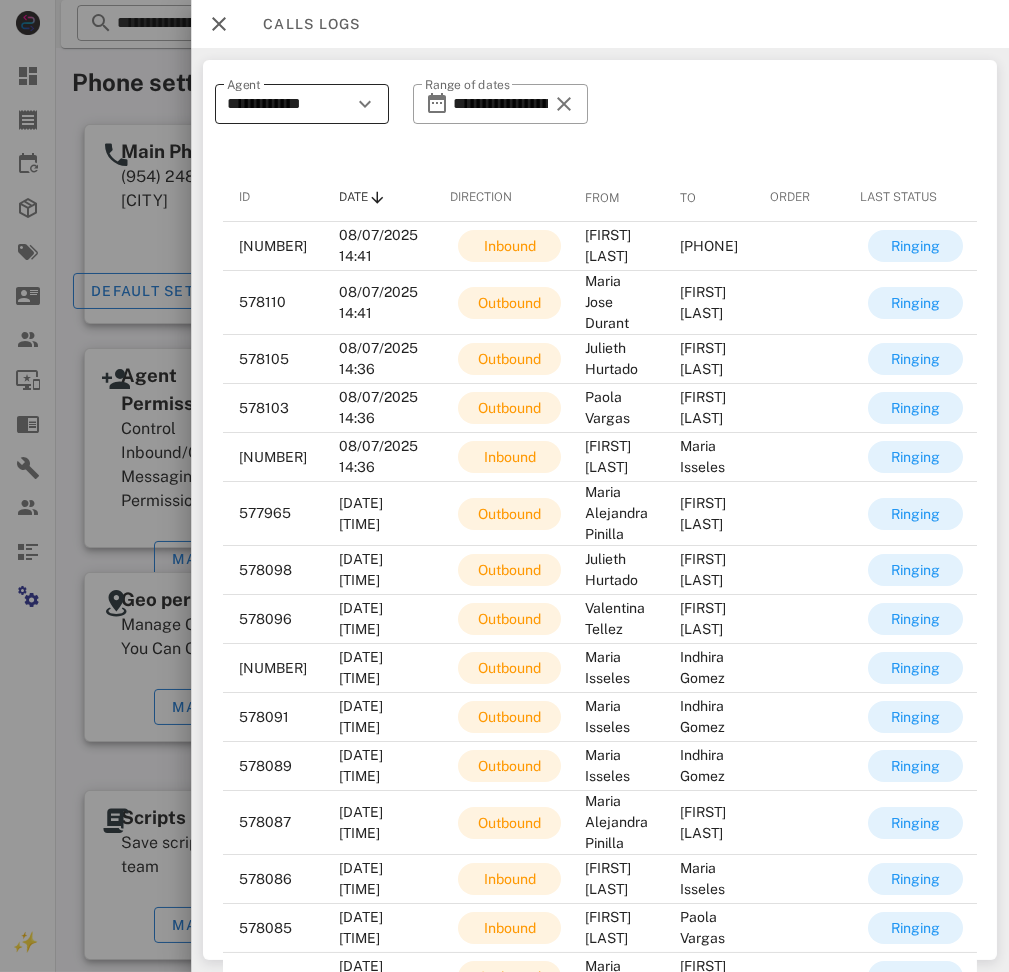 click on "**********" at bounding box center [288, 104] 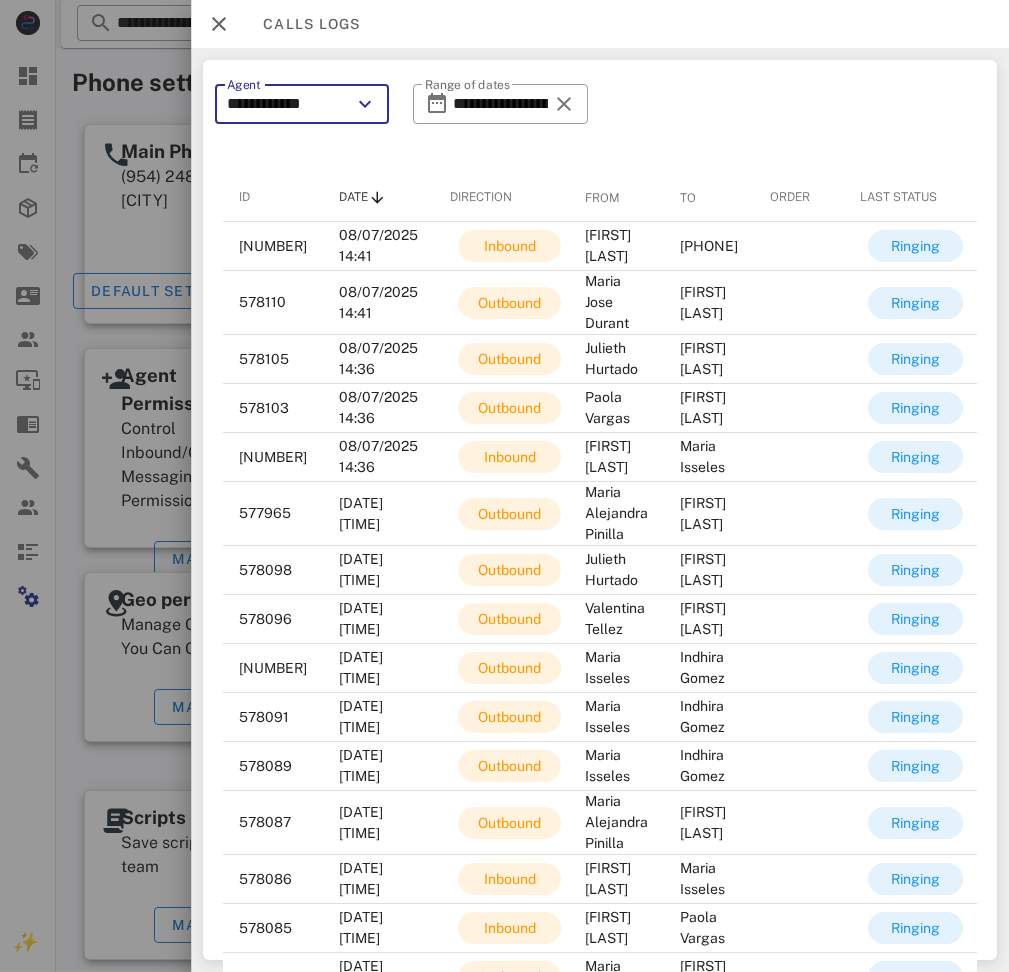 click on "**********" at bounding box center (288, 104) 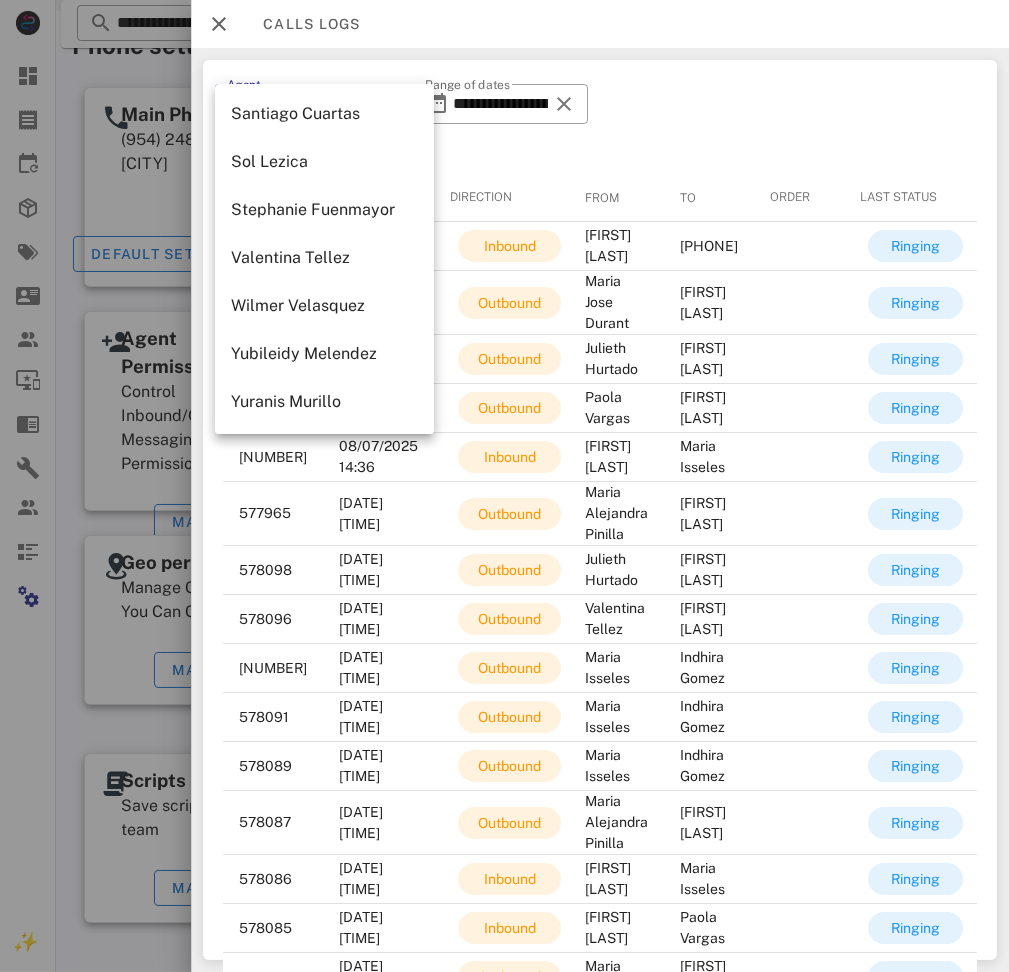 scroll, scrollTop: 57, scrollLeft: 0, axis: vertical 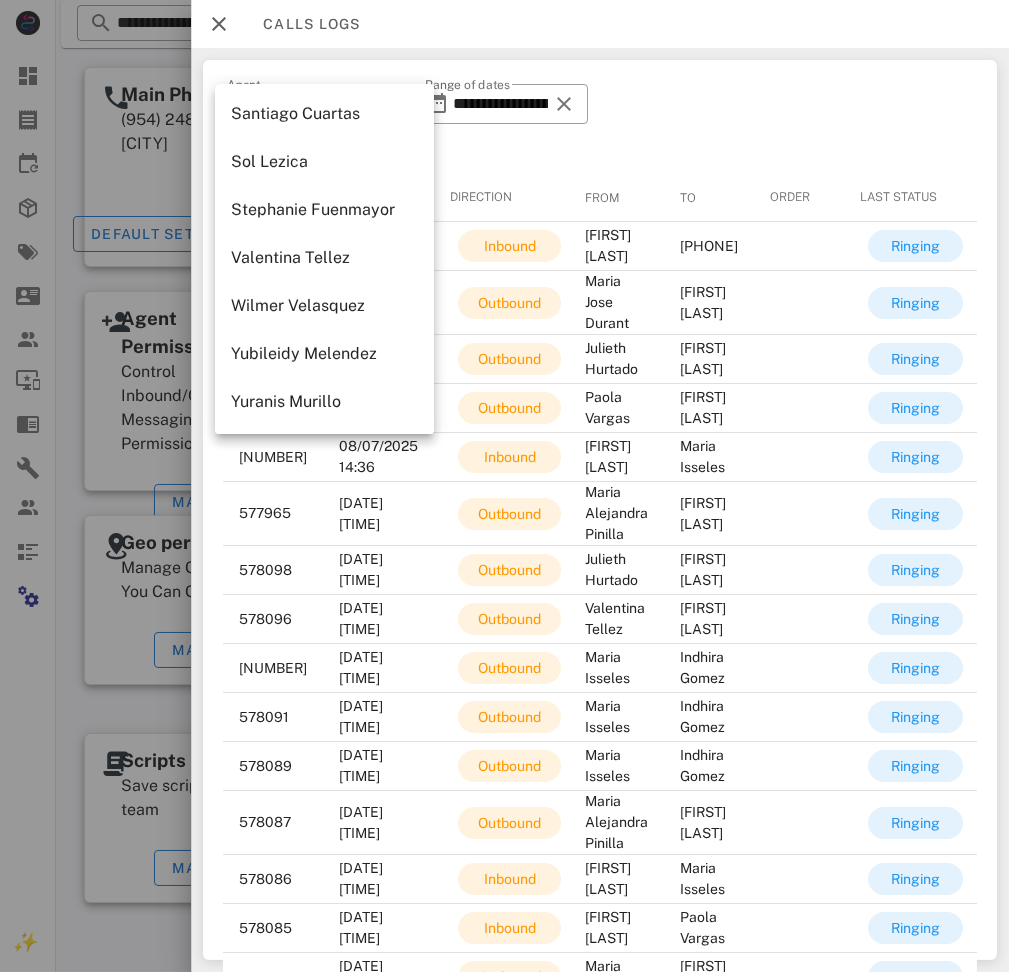 click on "Wilmer Velasquez" at bounding box center (324, 305) 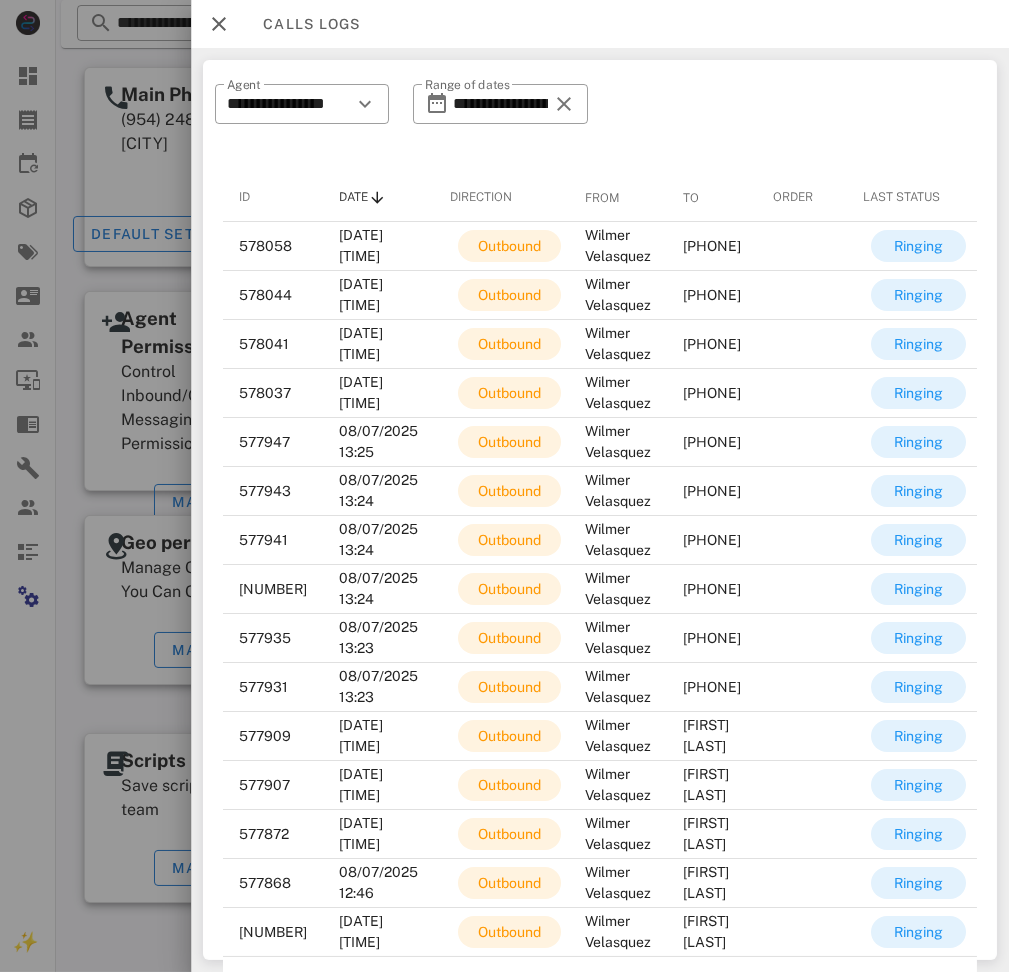 scroll, scrollTop: 0, scrollLeft: 314, axis: horizontal 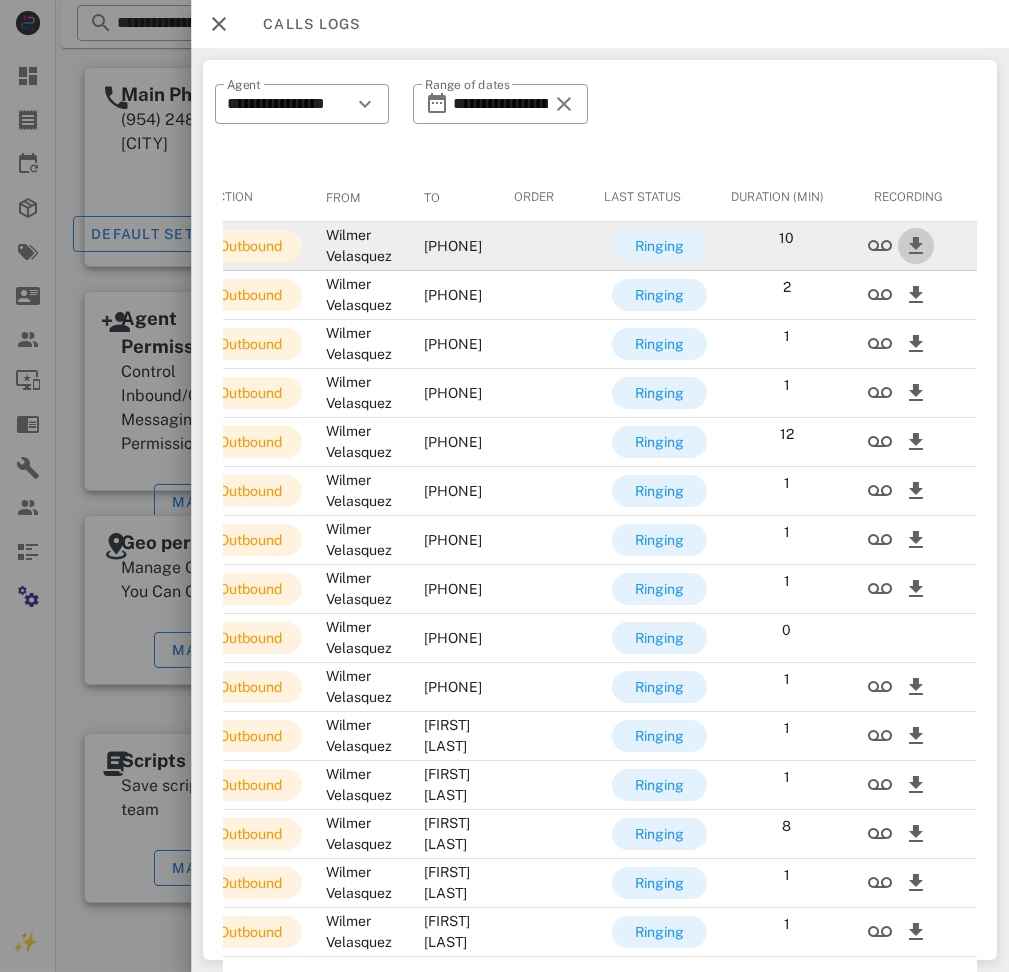 click at bounding box center [916, 246] 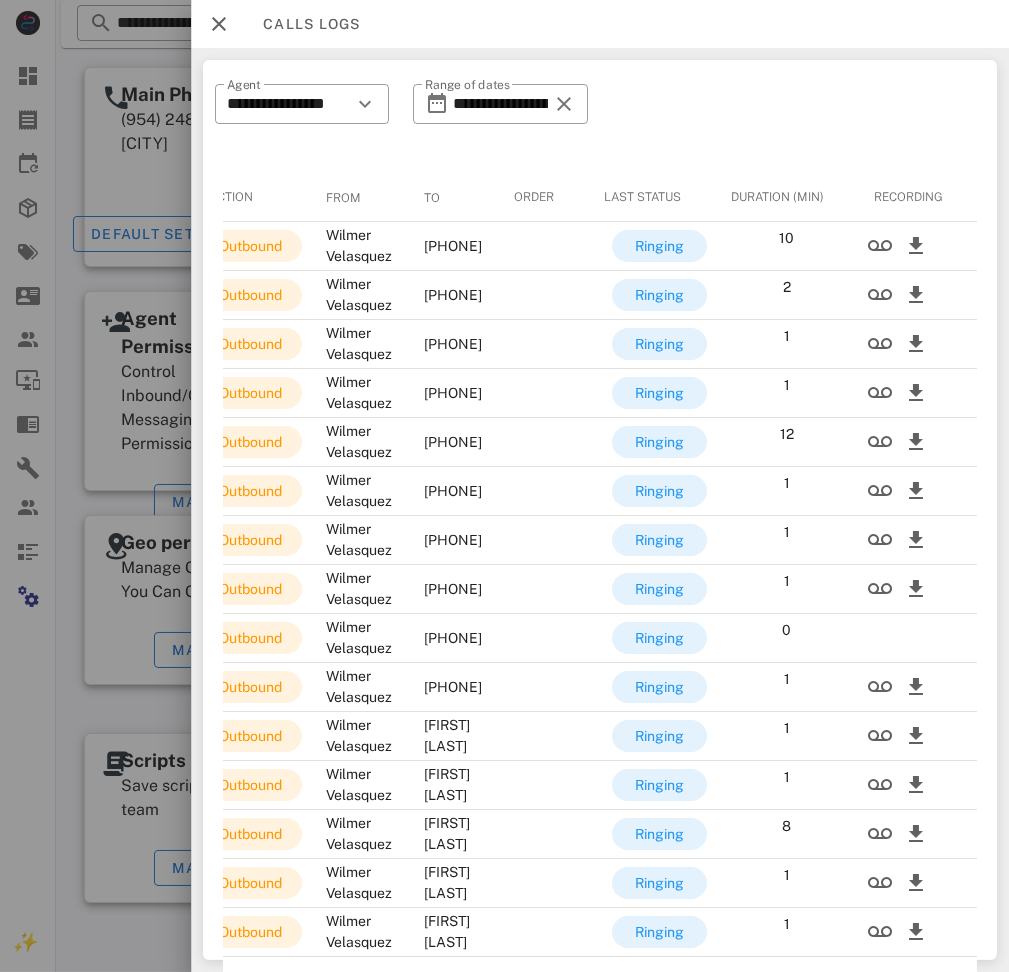 click at bounding box center (219, 24) 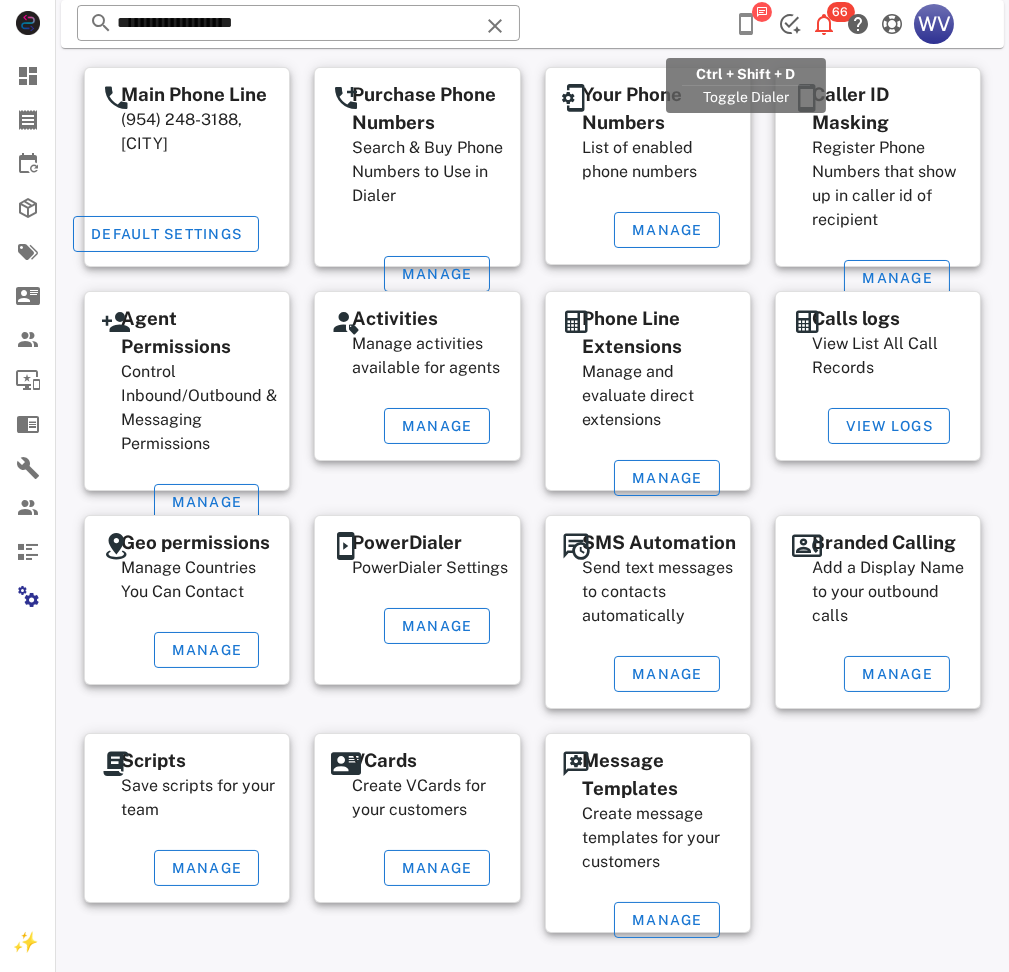 click at bounding box center (746, 24) 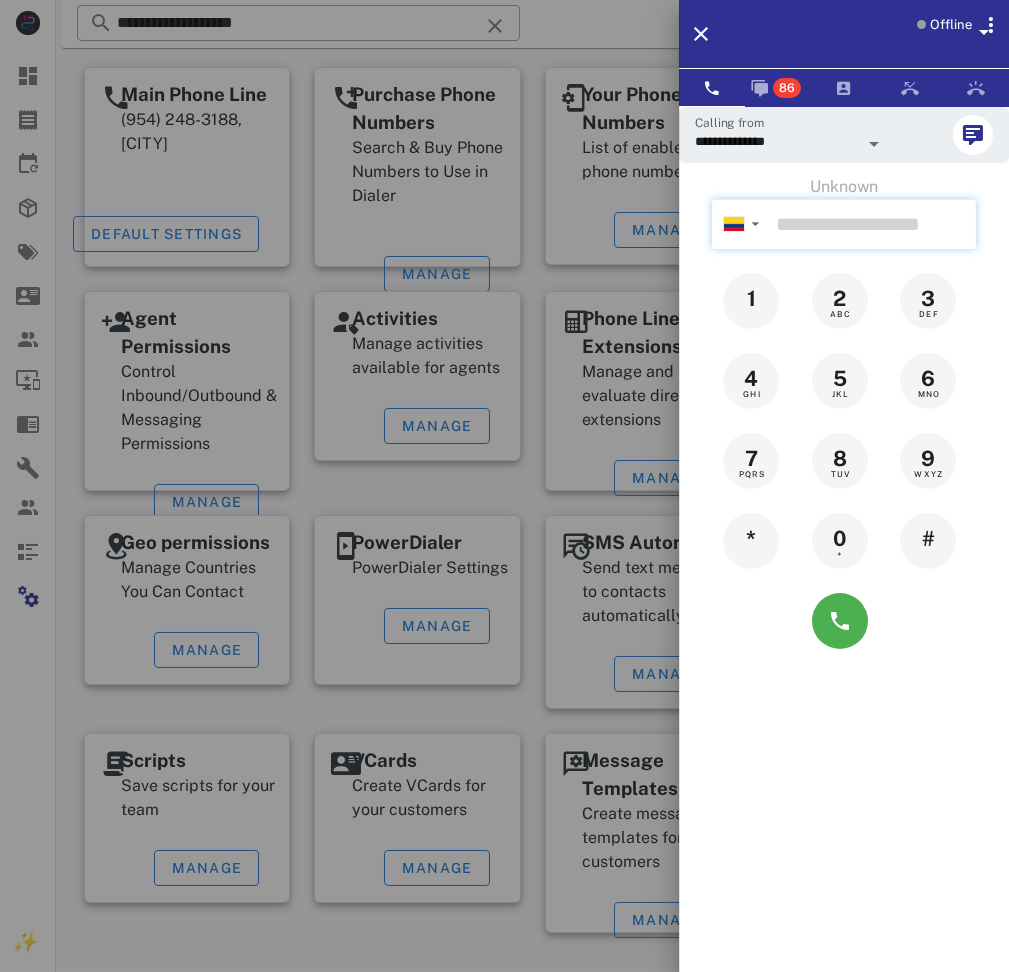 click at bounding box center (872, 224) 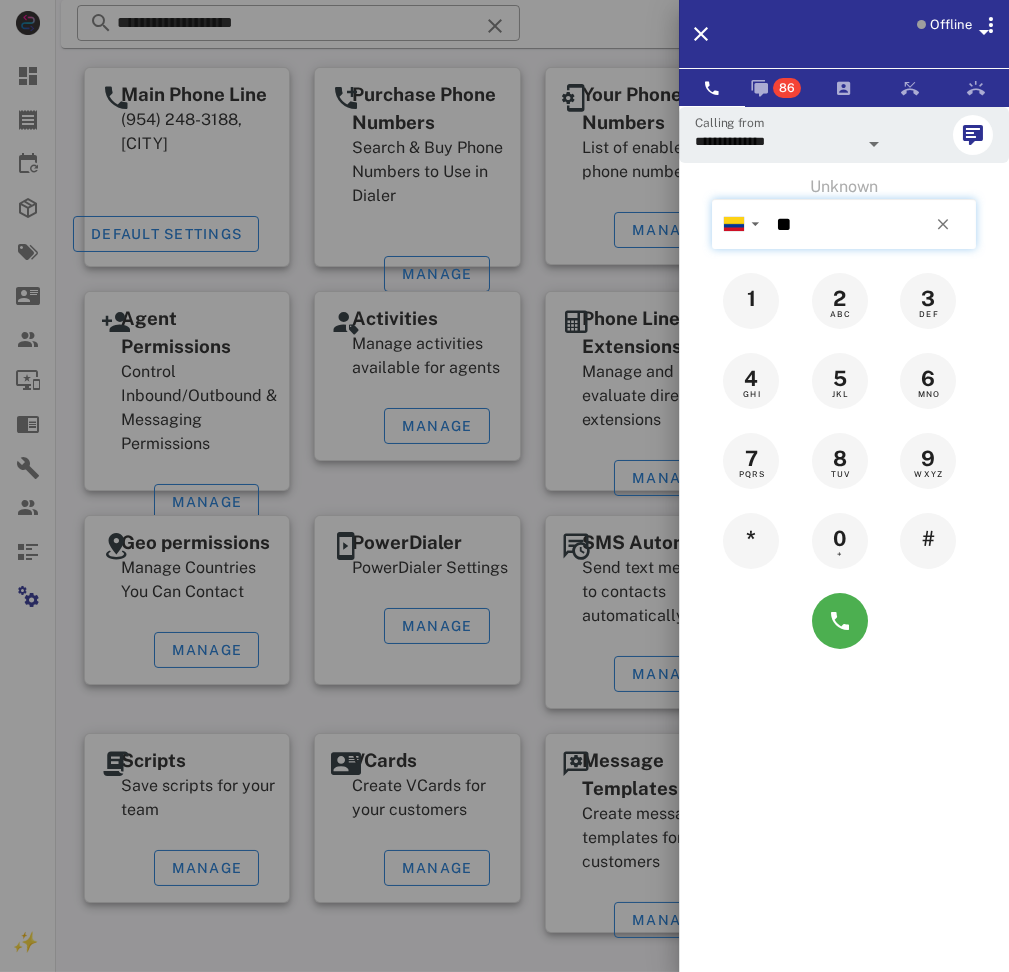 paste on "**********" 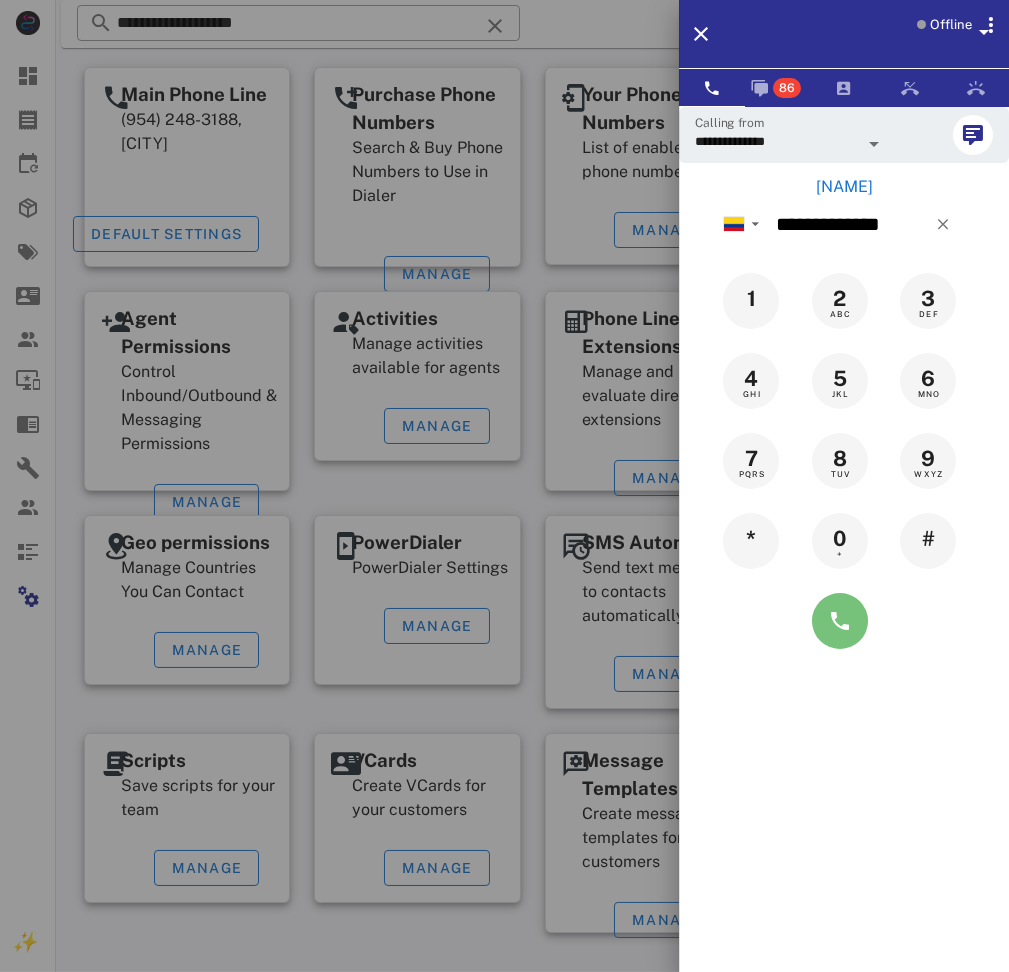 click at bounding box center (840, 621) 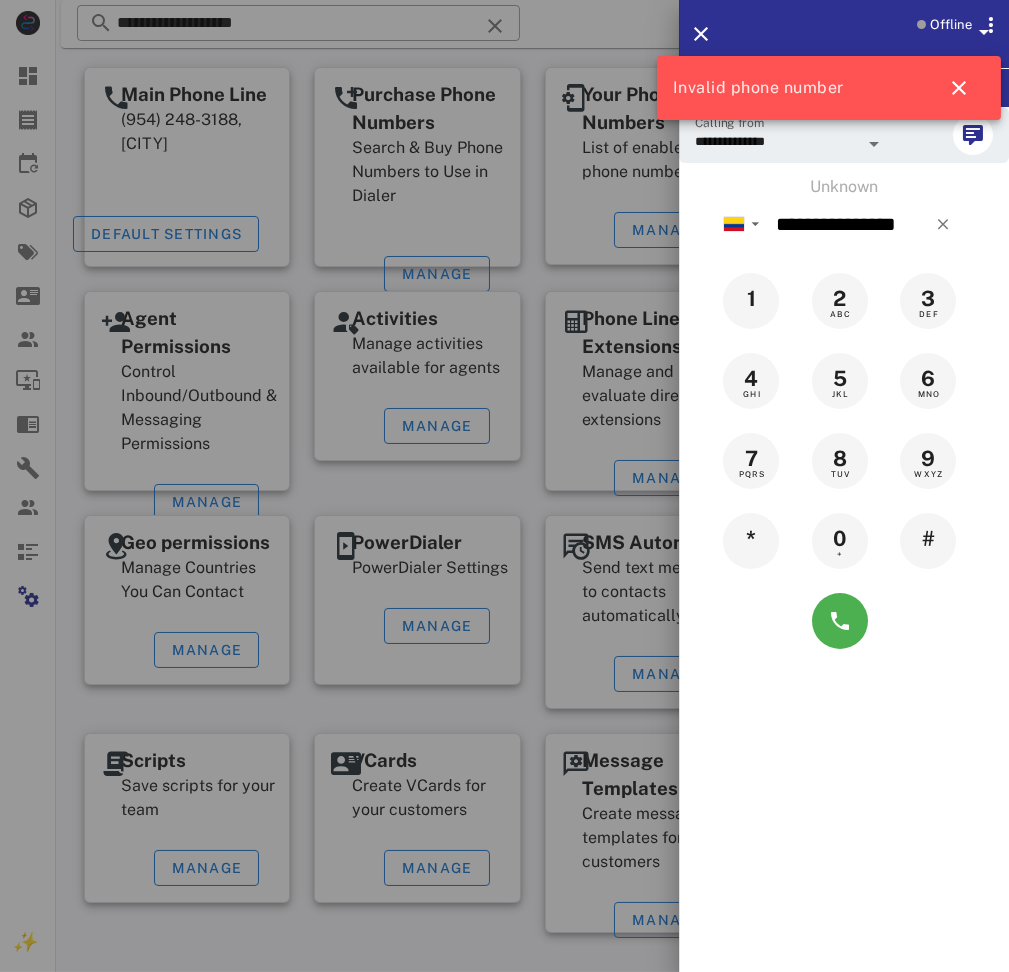 click on "Unknown" at bounding box center [844, 187] 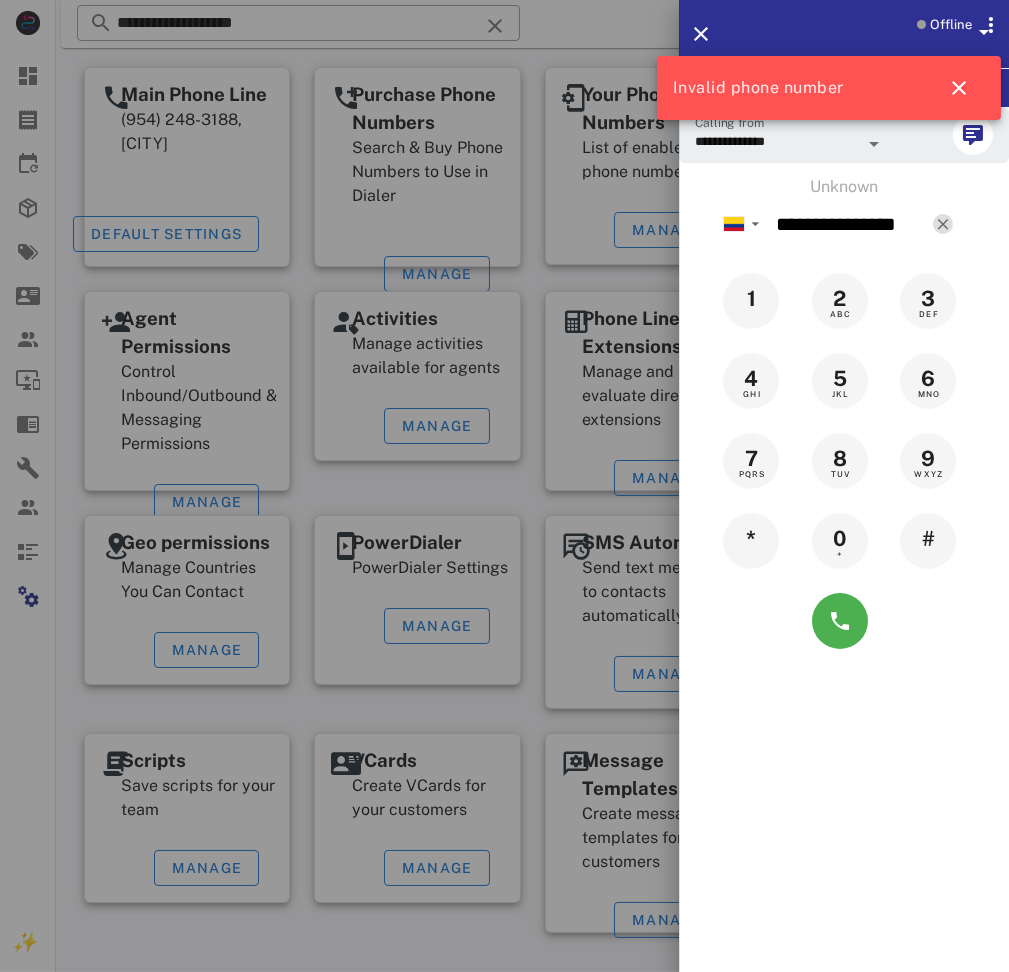click at bounding box center (943, 224) 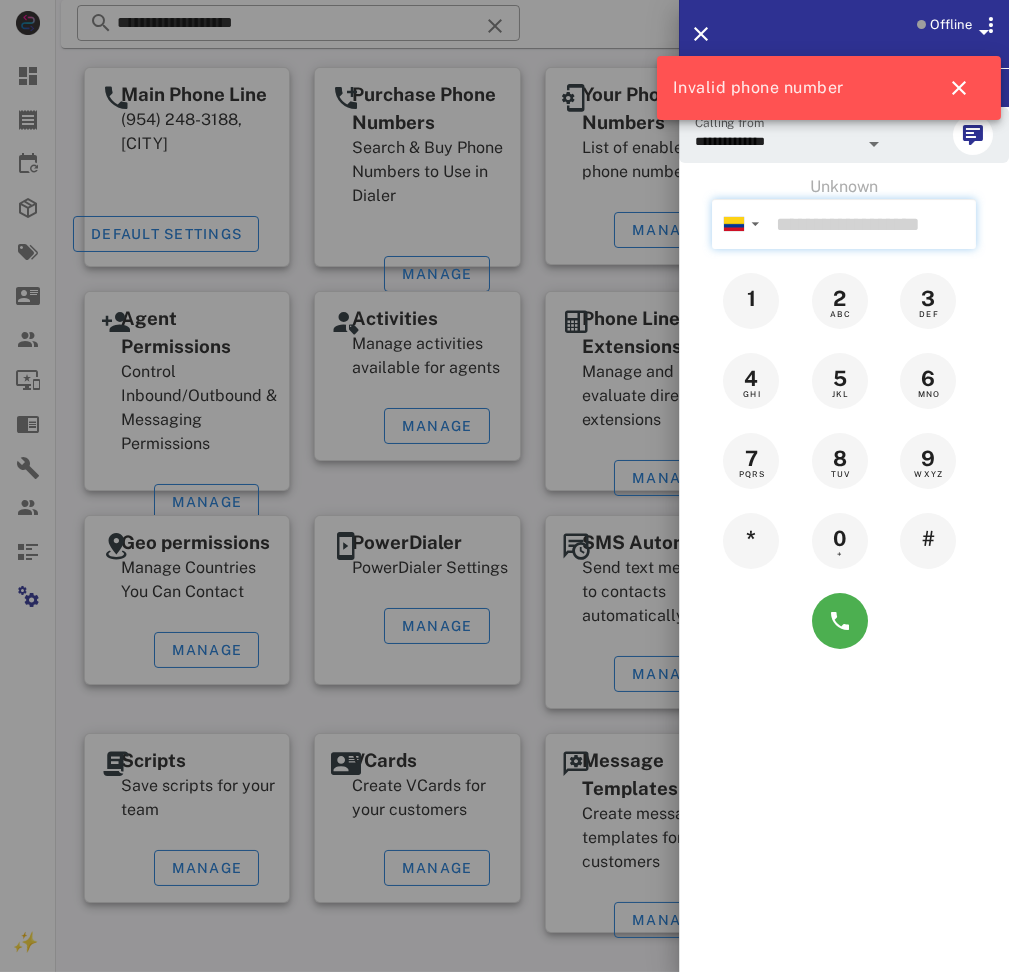 click at bounding box center (872, 224) 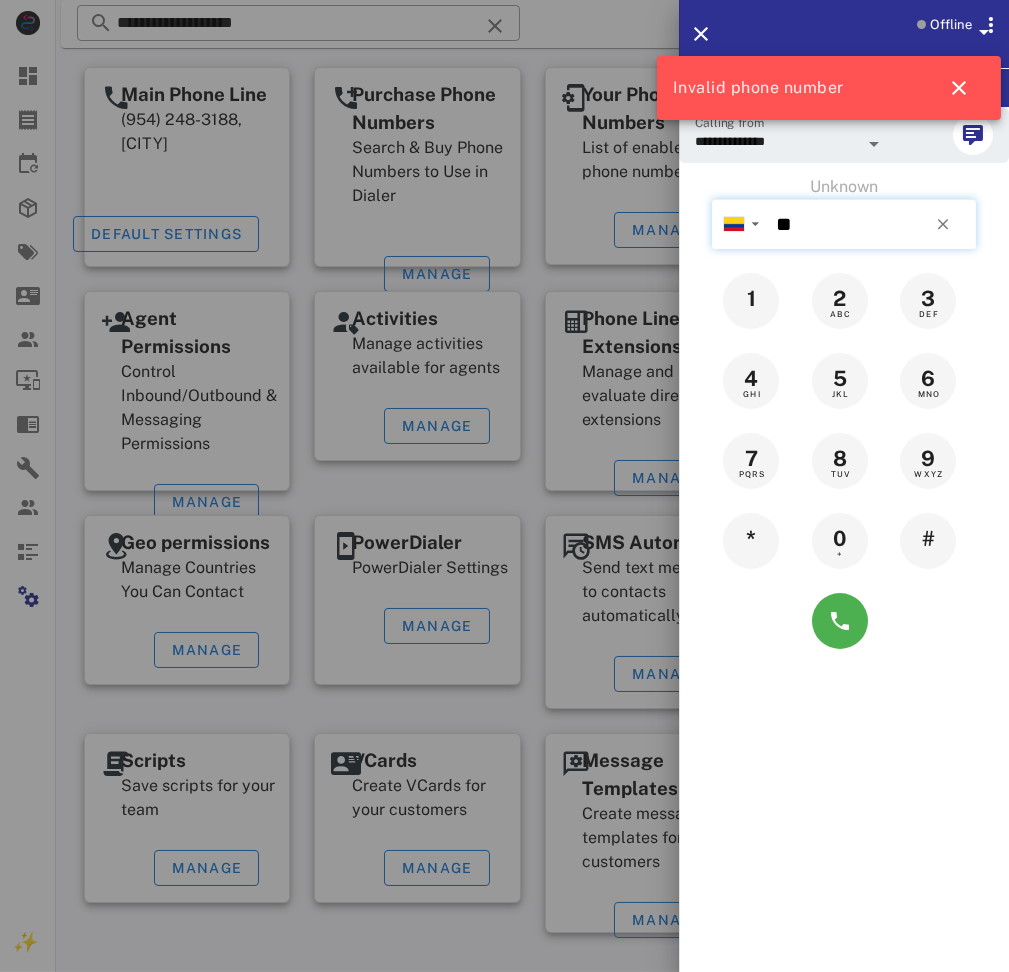 paste on "**********" 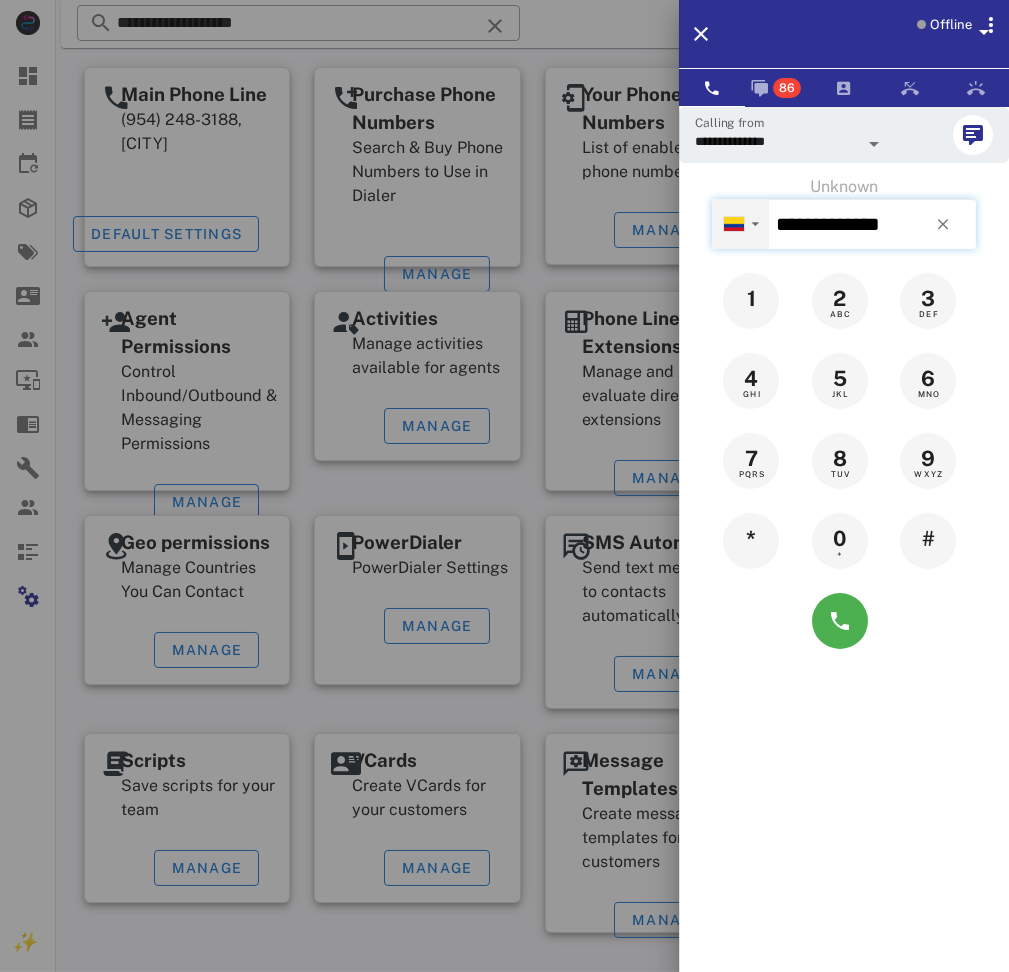 type on "**********" 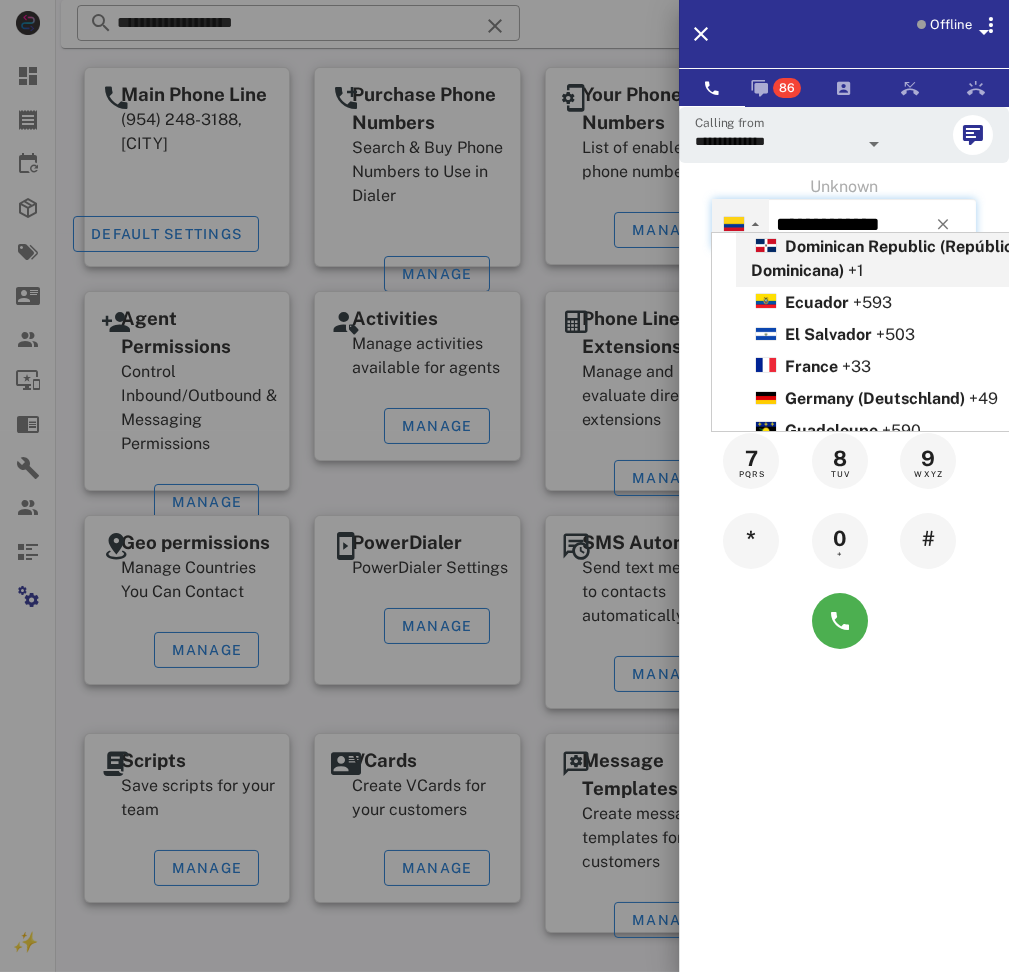 scroll, scrollTop: 400, scrollLeft: 0, axis: vertical 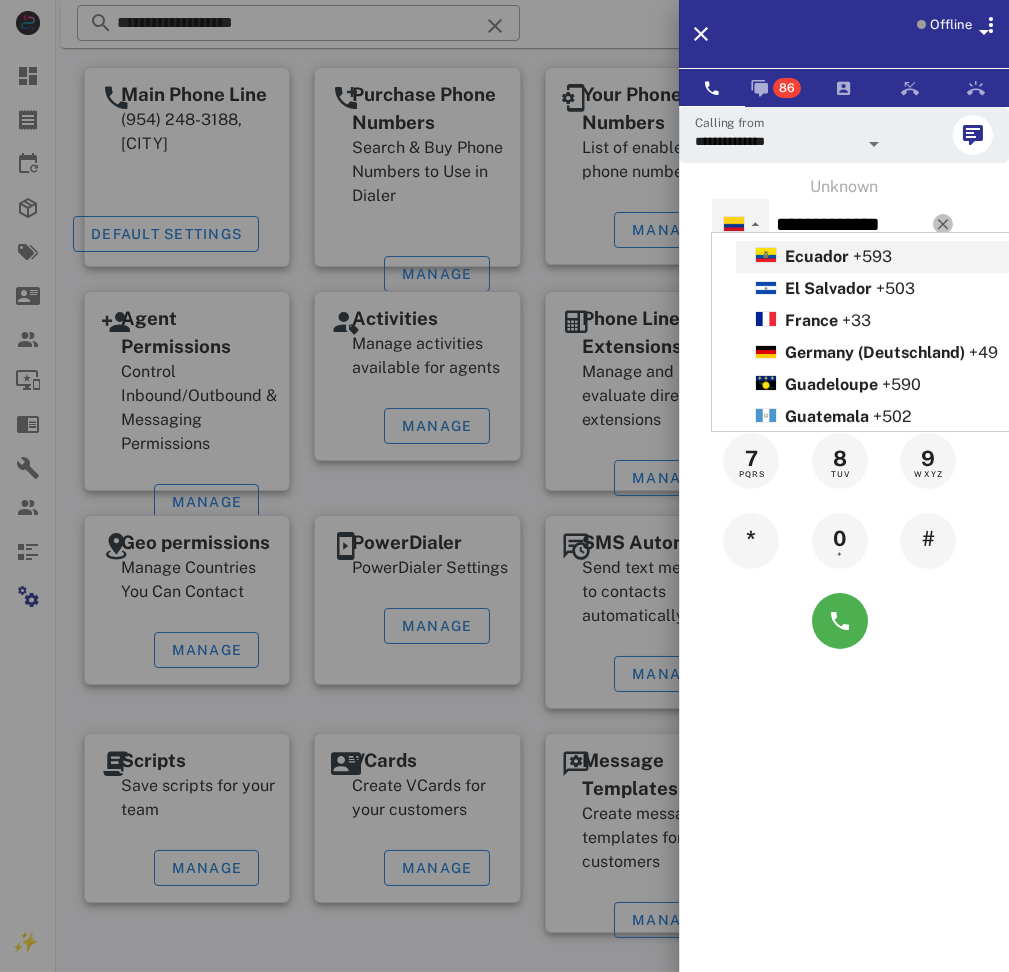 click at bounding box center (943, 224) 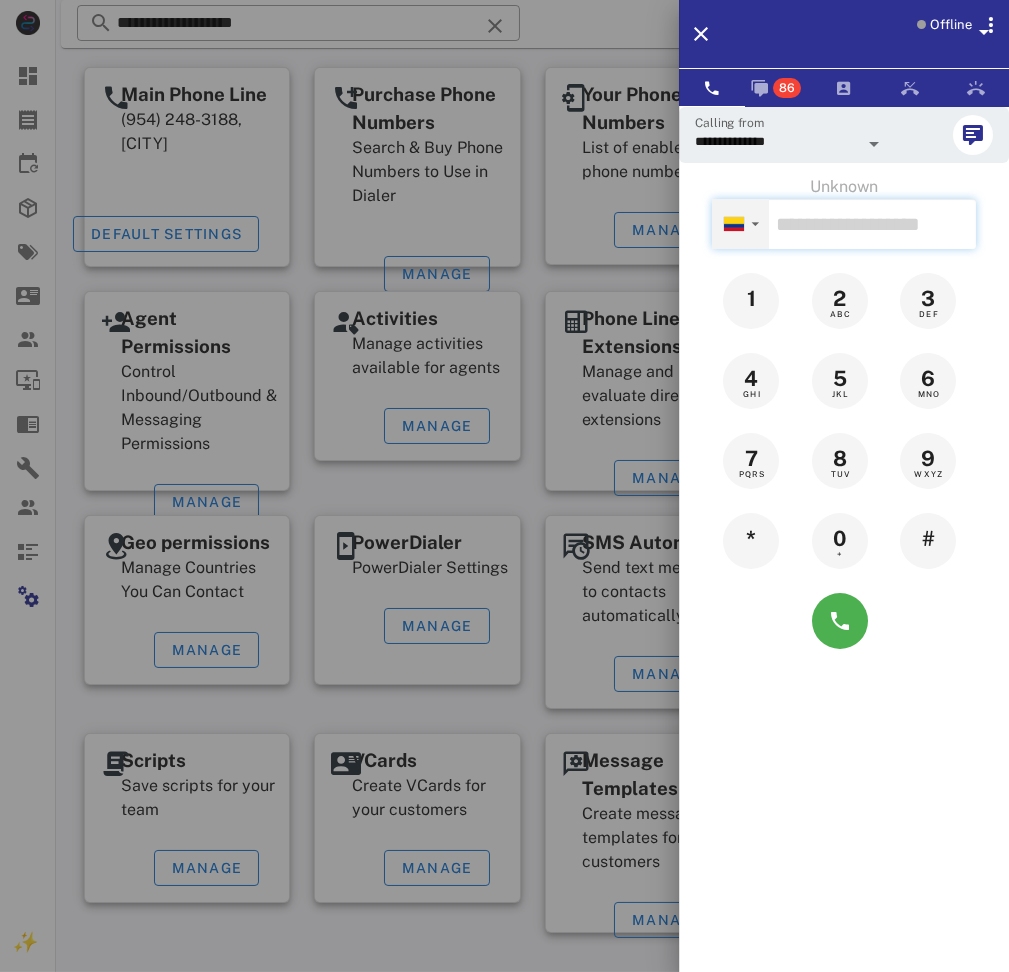 click at bounding box center (734, 224) 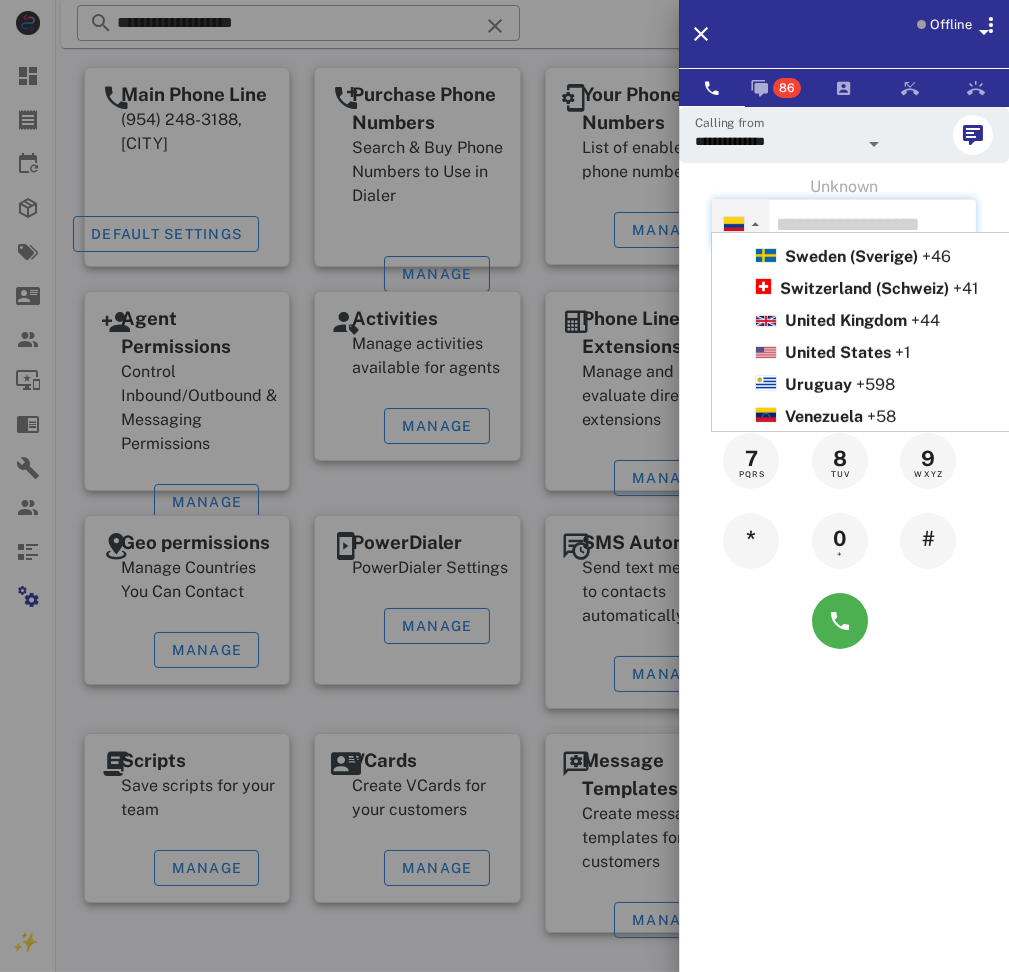 scroll, scrollTop: 1074, scrollLeft: 0, axis: vertical 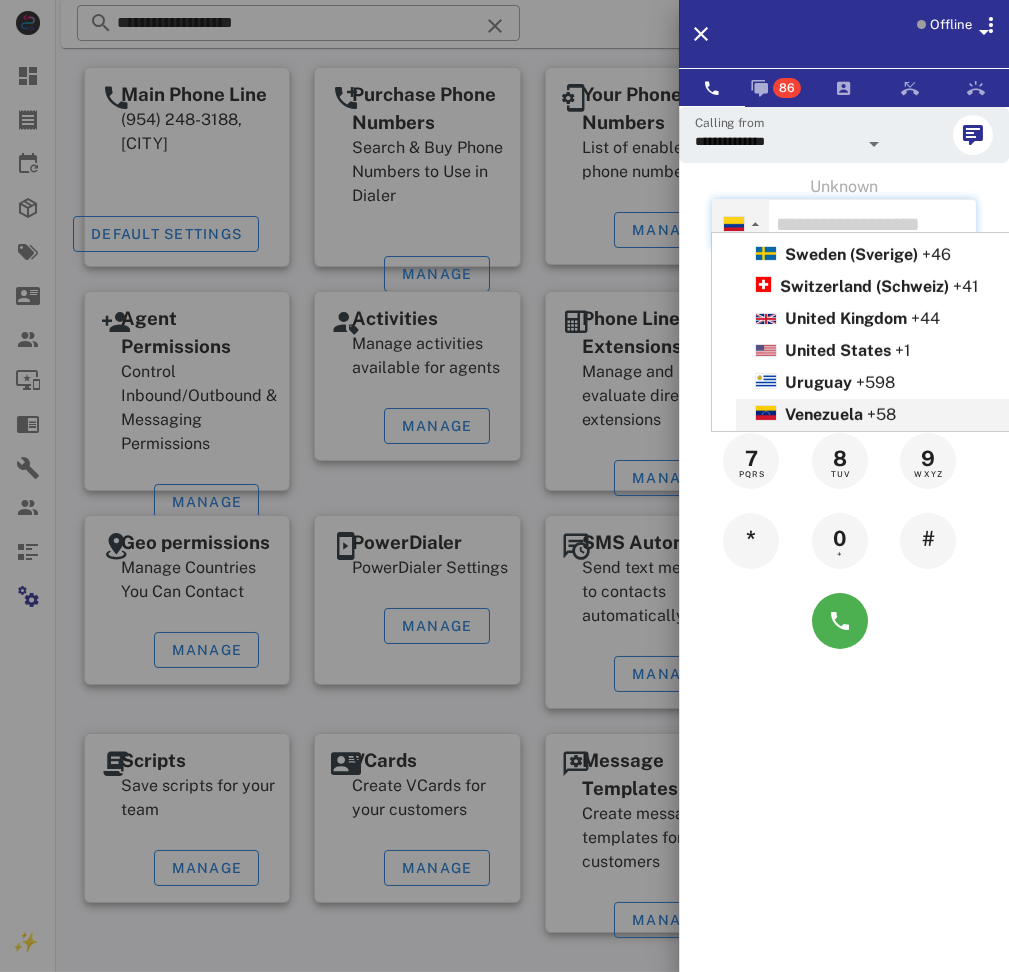 click on "Venezuela" at bounding box center (824, 414) 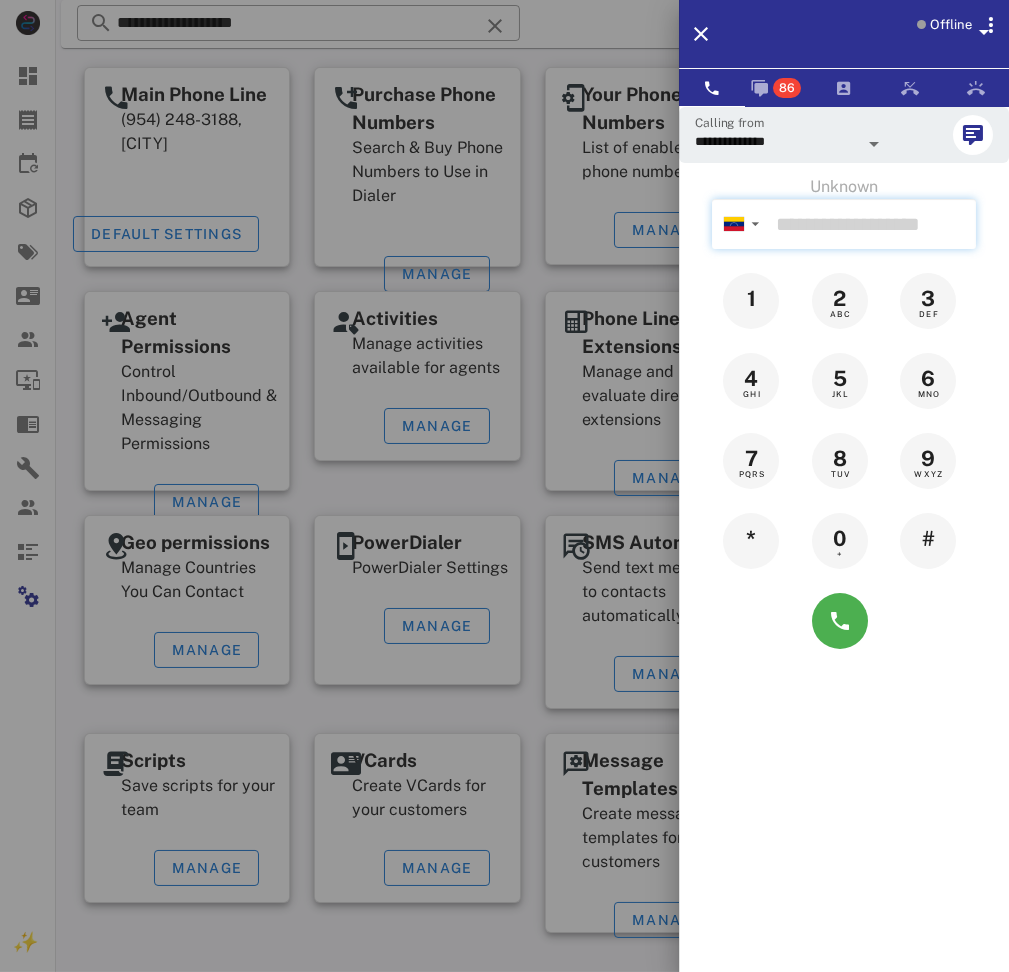 click at bounding box center (872, 224) 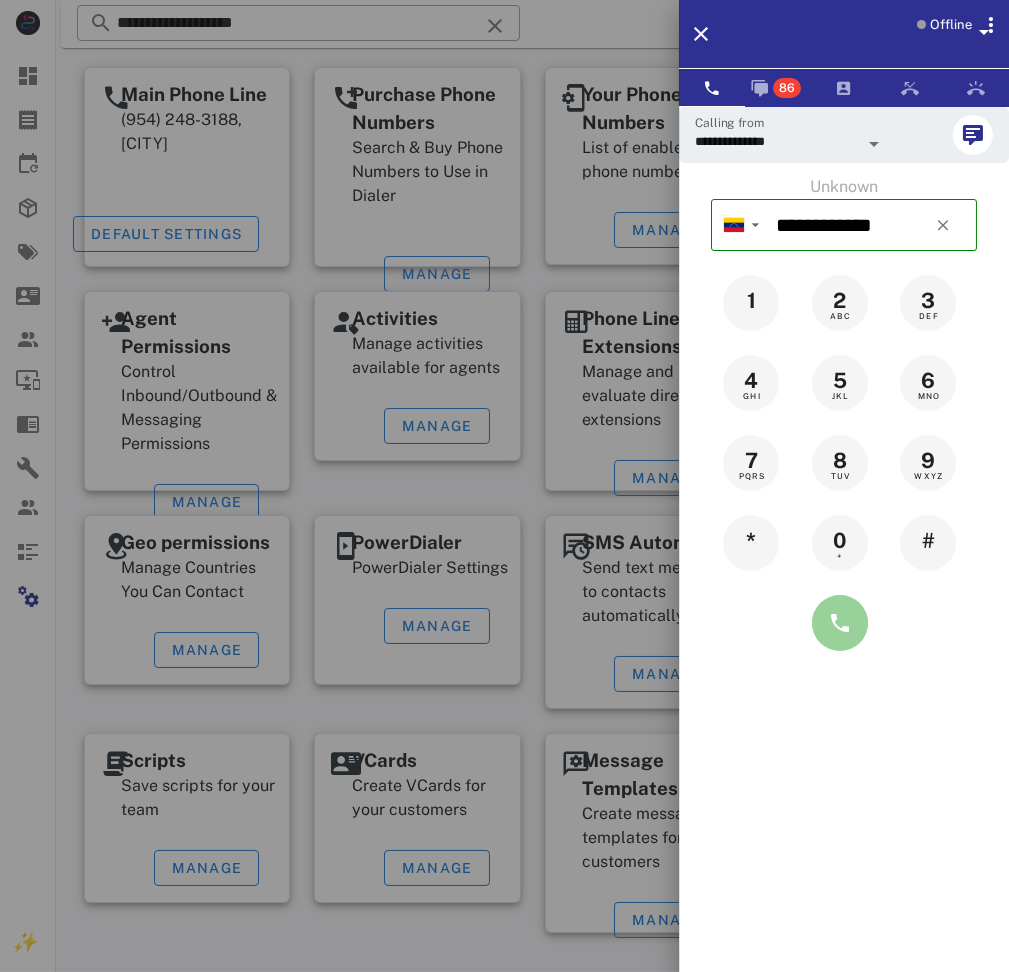 click at bounding box center [840, 623] 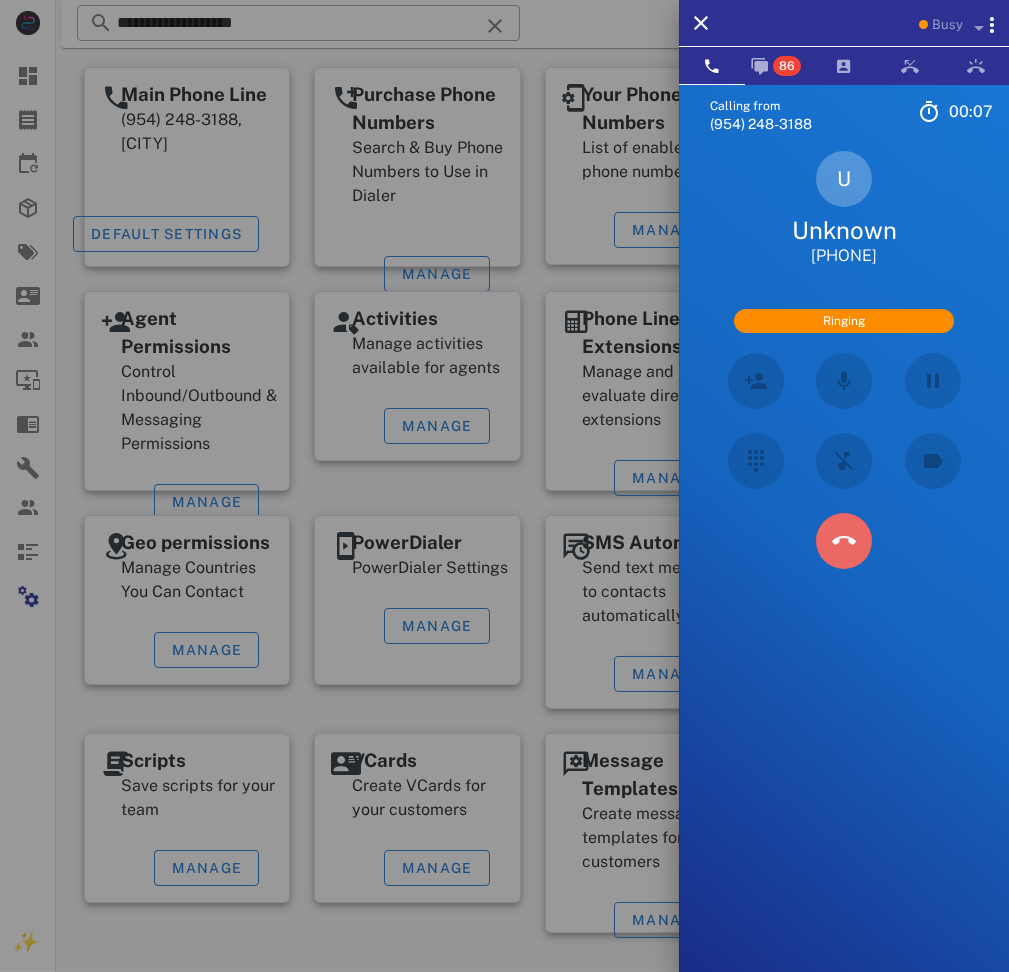 click at bounding box center [844, 541] 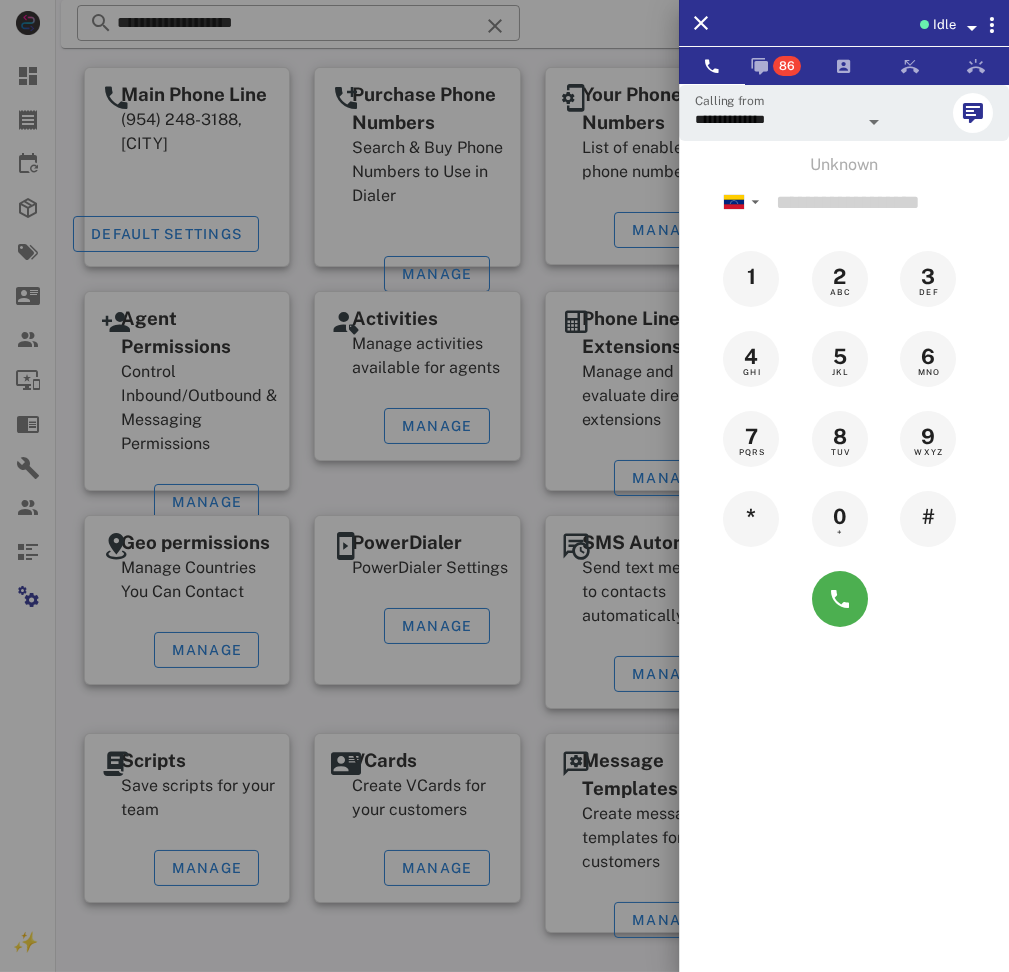 click on "Unknown      ▼     Andorra
+376
Argentina
+54
Aruba
+297
Australia
+61
Belgium (België)
+32
Bolivia
+591
Brazil (Brasil)
+55
Canada
+1
Chile
+56
Colombia
+57
Costa Rica
+506
Dominican Republic (República Dominicana)
+1
Ecuador
+593
El Salvador
+503
France
+33
Germany (Deutschland)
+49
Guadeloupe
+590
Guatemala
+502
Honduras
+504
Iceland (Ísland)
+354
India (भारत)
+91
Israel (‫ישראל‬‎)
+972
Italy (Italia)
+39
Japan (日本)     Mexico (México)" at bounding box center [844, 396] 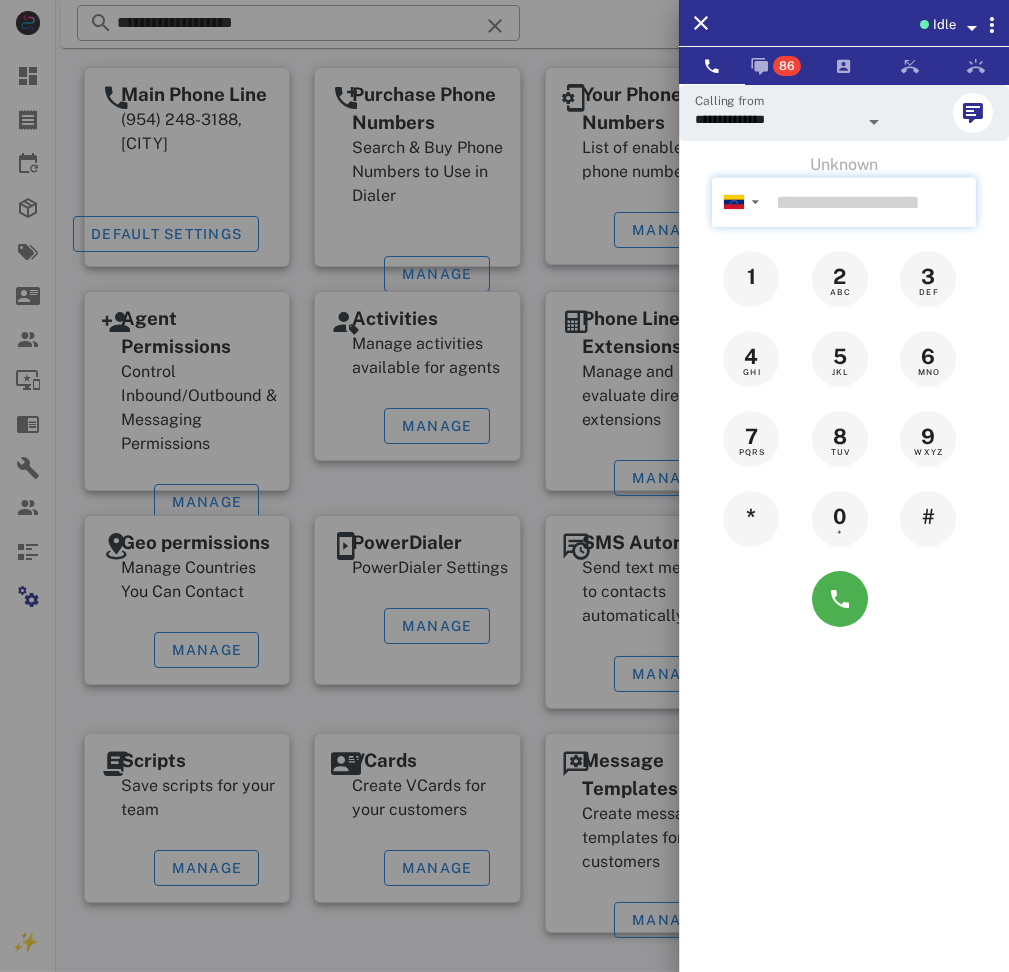 click at bounding box center (872, 202) 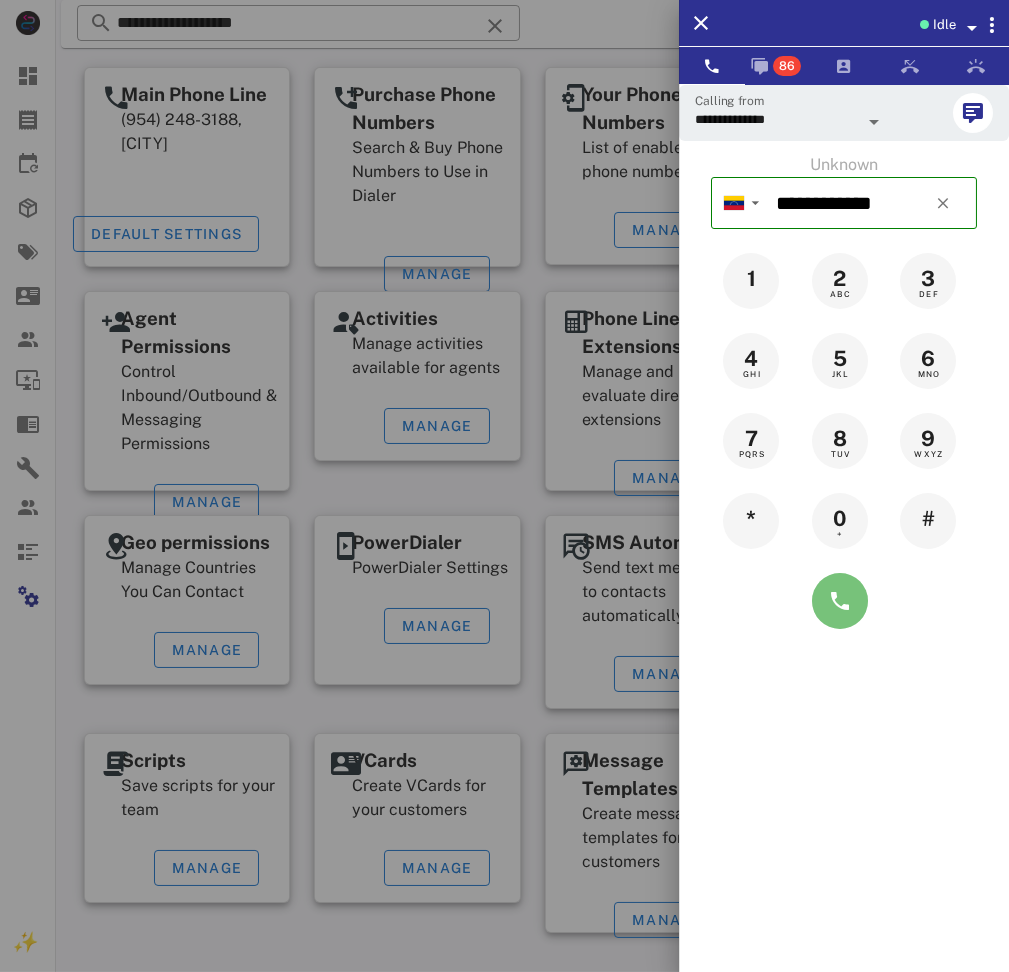 click at bounding box center (840, 601) 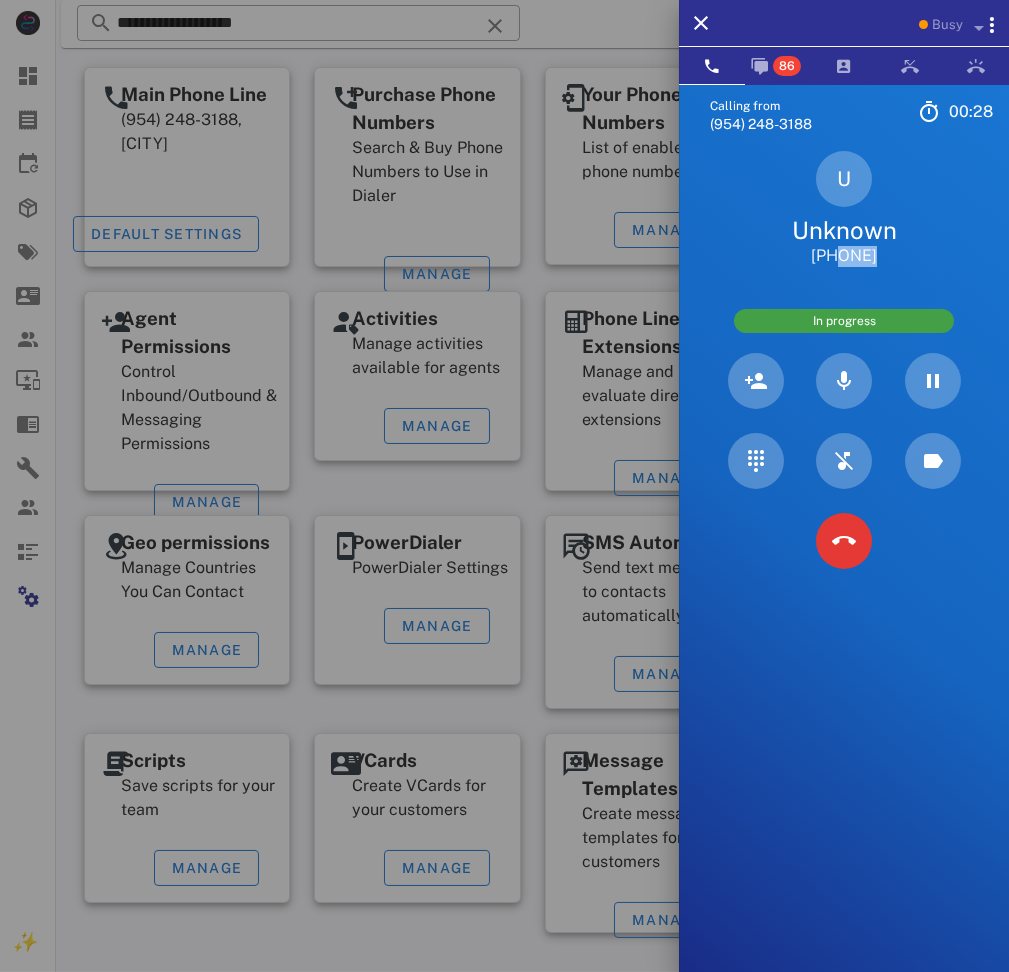 drag, startPoint x: 813, startPoint y: 255, endPoint x: 924, endPoint y: 268, distance: 111.75867 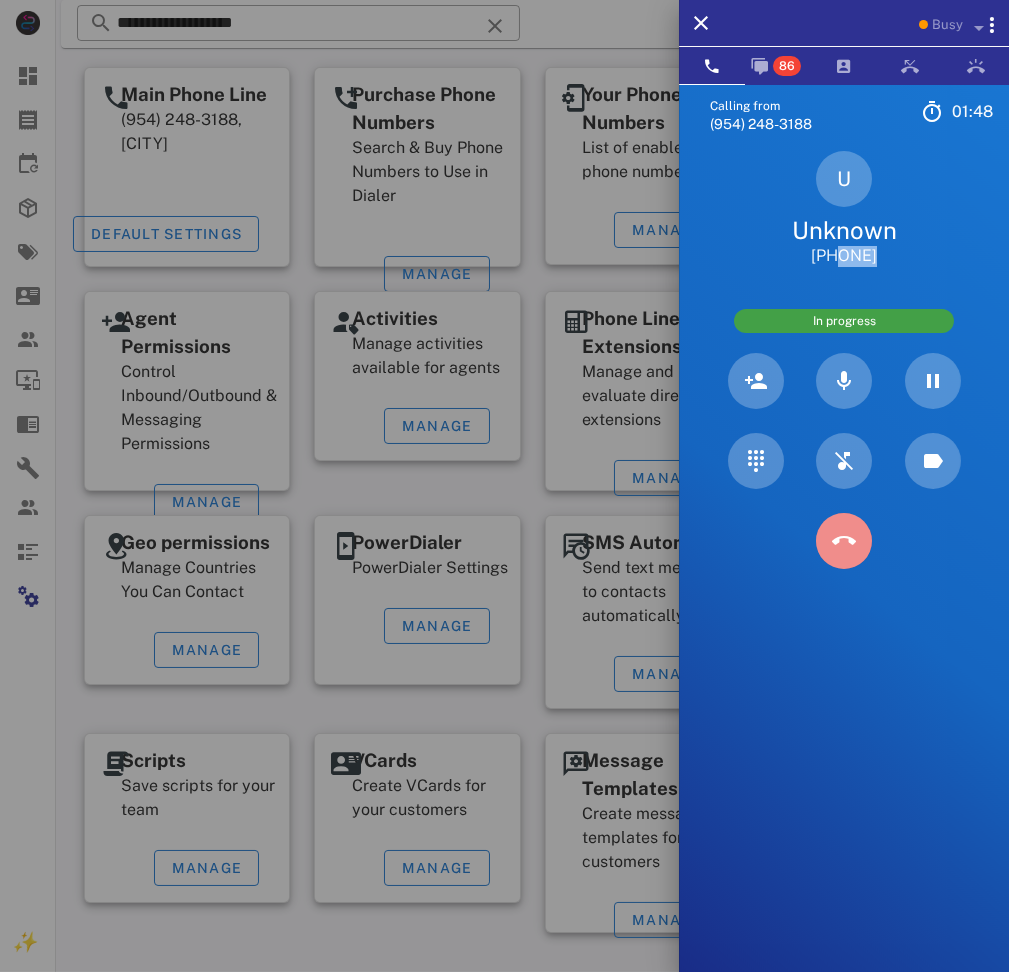 click at bounding box center (844, 541) 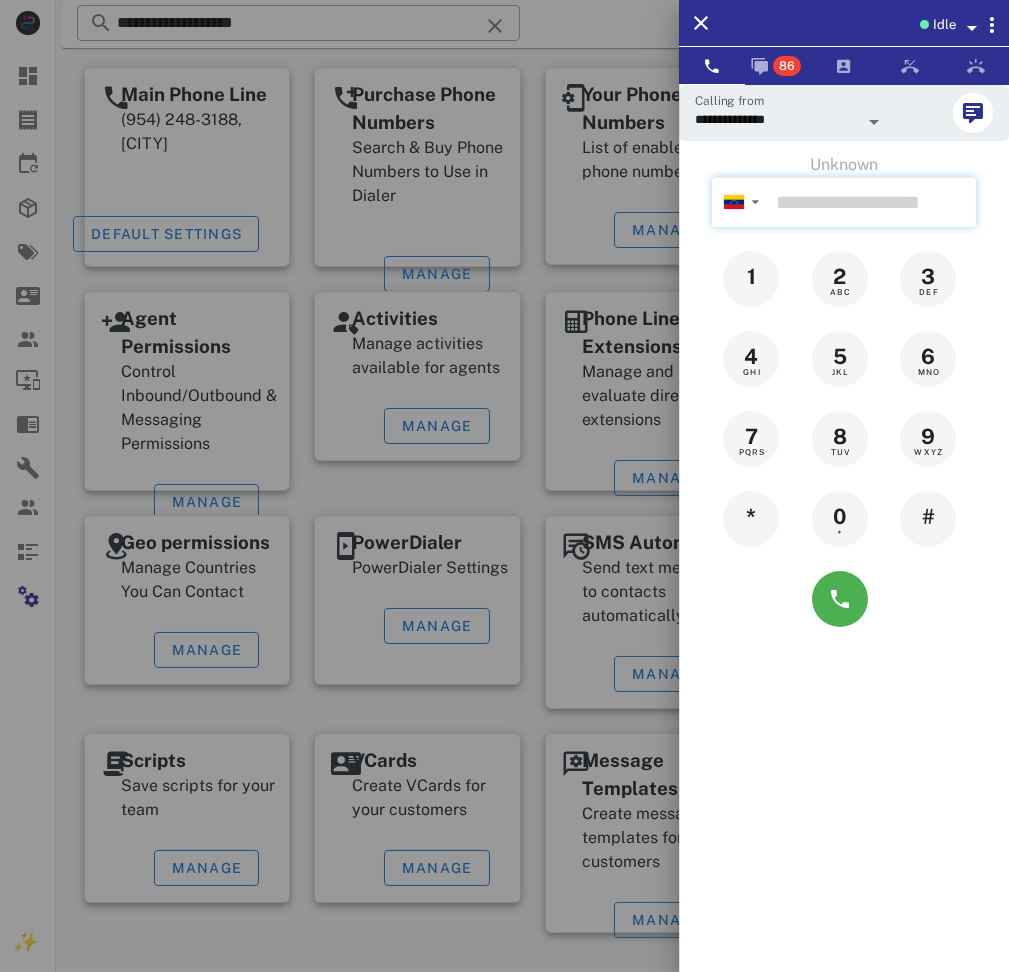 click at bounding box center [872, 202] 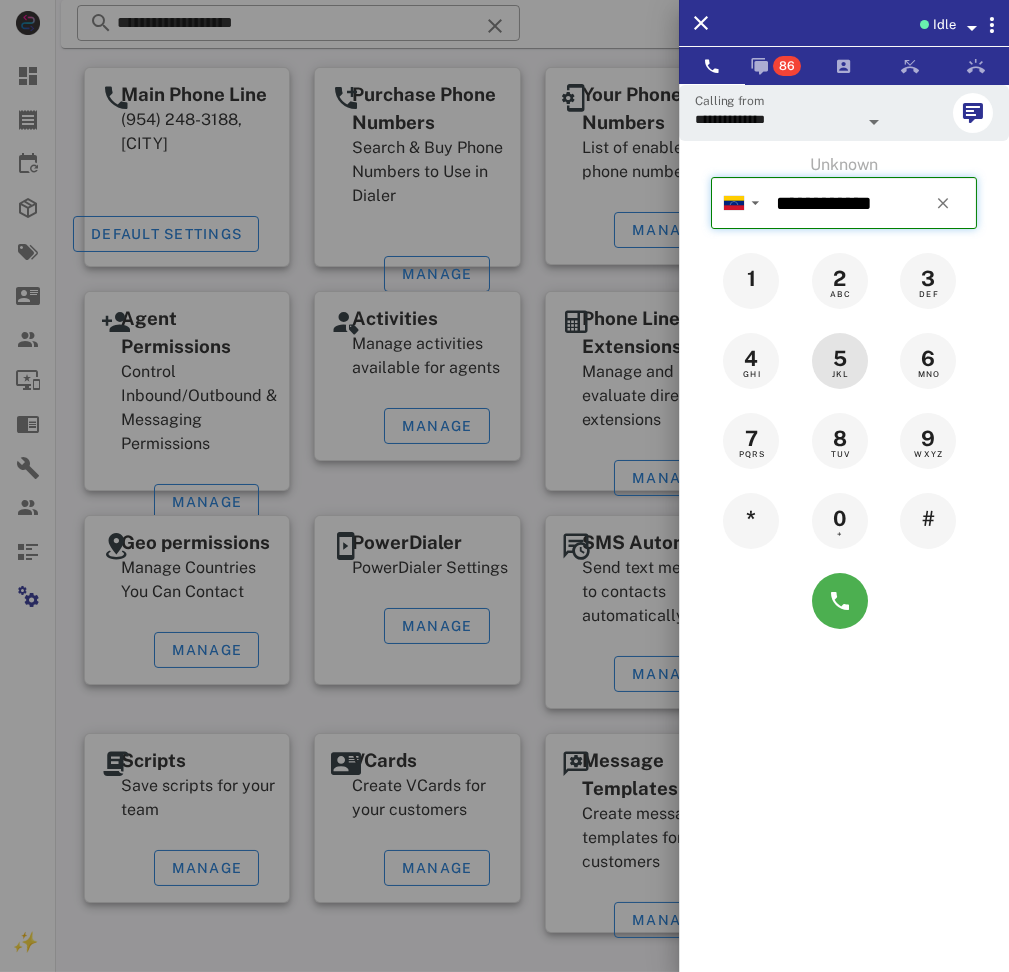 drag, startPoint x: 862, startPoint y: 224, endPoint x: 848, endPoint y: 368, distance: 144.67896 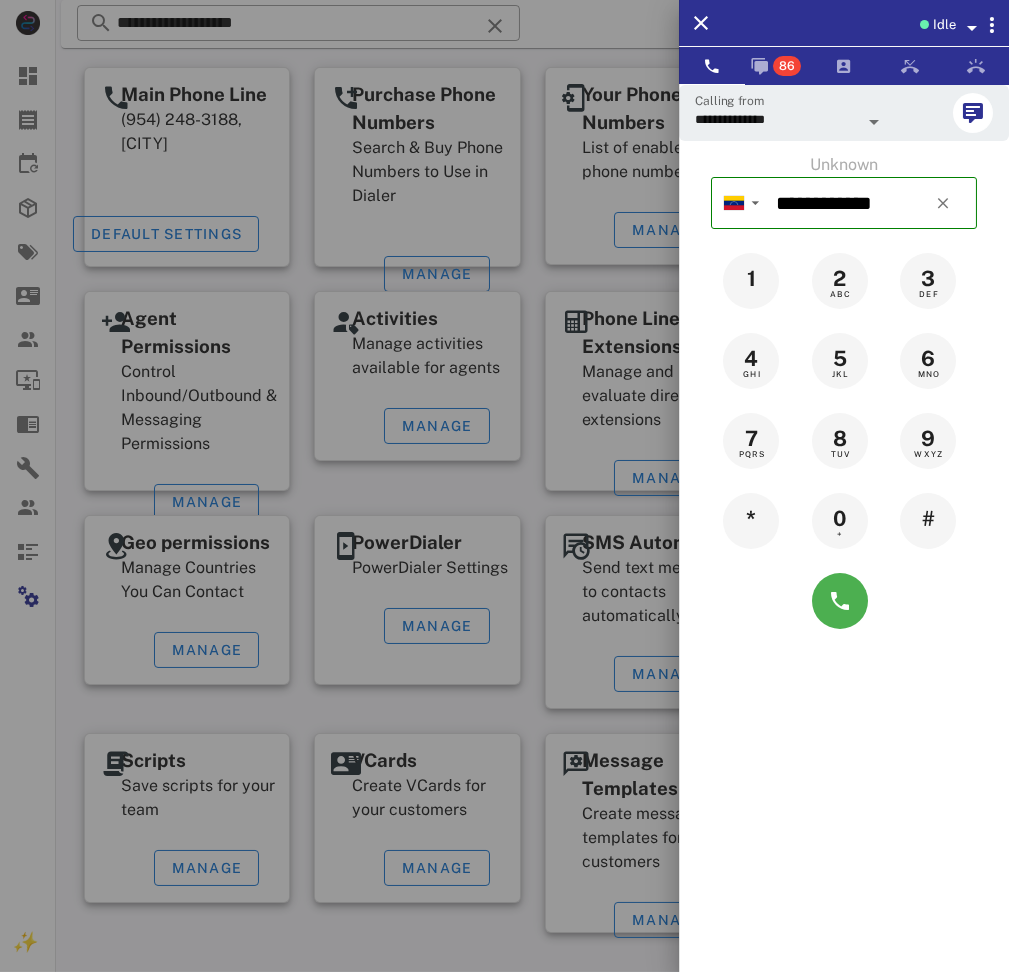 click at bounding box center (844, 601) 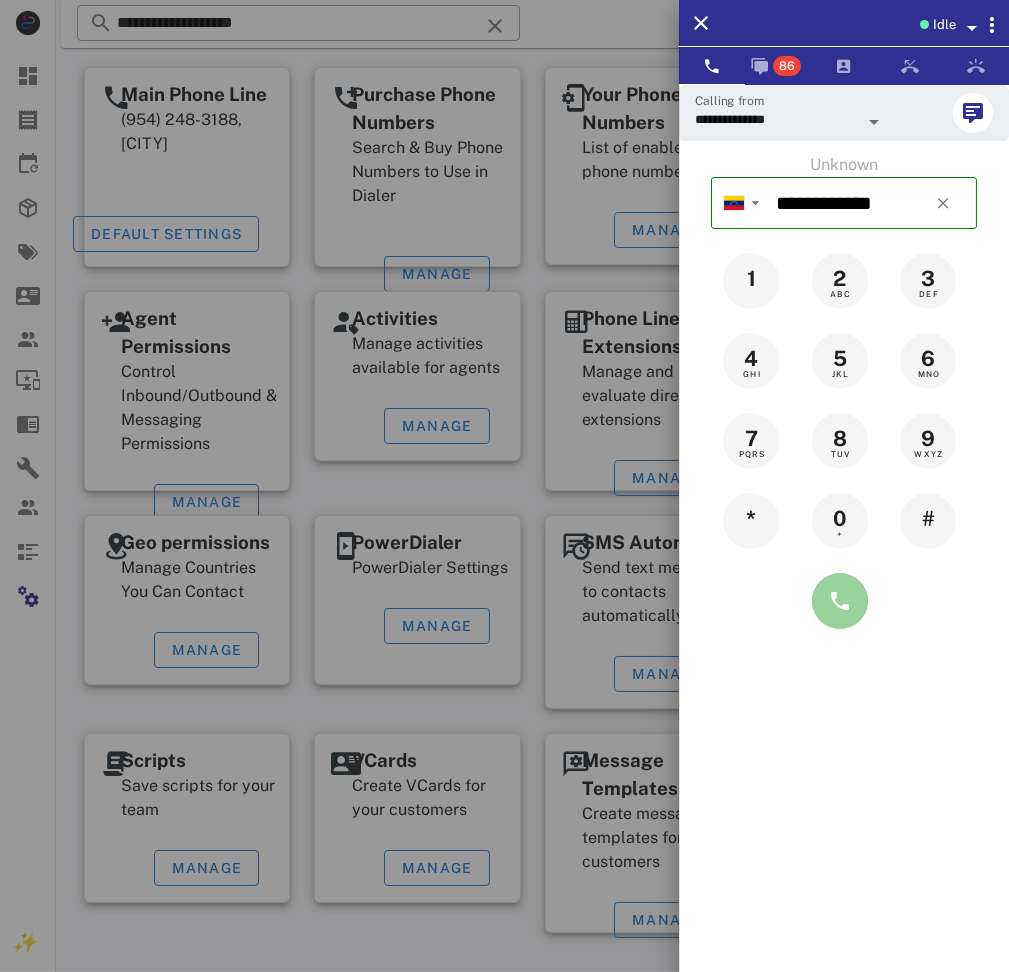 click at bounding box center (840, 601) 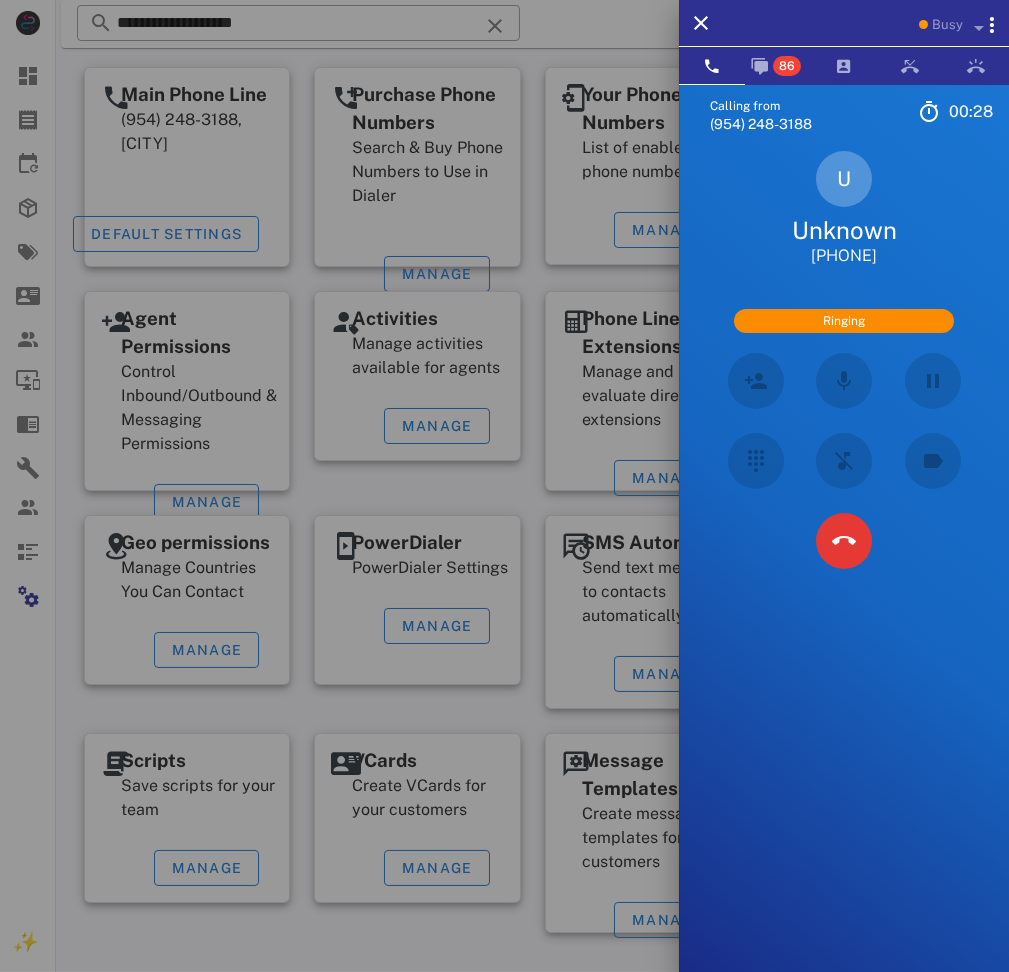 click on "Calling from [PHONE] 00: 28  Unknown      ▼     Andorra
+376
Argentina
+54
Aruba
+297
Australia
+61
Belgium (België)
+32
Bolivia
+591
Brazil (Brasil)
+55
Canada
+1
Chile
+56
Colombia
+57
Costa Rica
+506
Dominican Republic (República Dominicana)
+1
Ecuador
+593
El Salvador
+503
France
+33
Germany (Deutschland)
+49
Guadeloupe
+590
Guatemala
+502
Honduras
+504
Iceland (Ísland)
+354
India (भारत)
+91
Israel (‫ישראל‬‎)
+972
Italy (Italia)
+39" at bounding box center (844, 570) 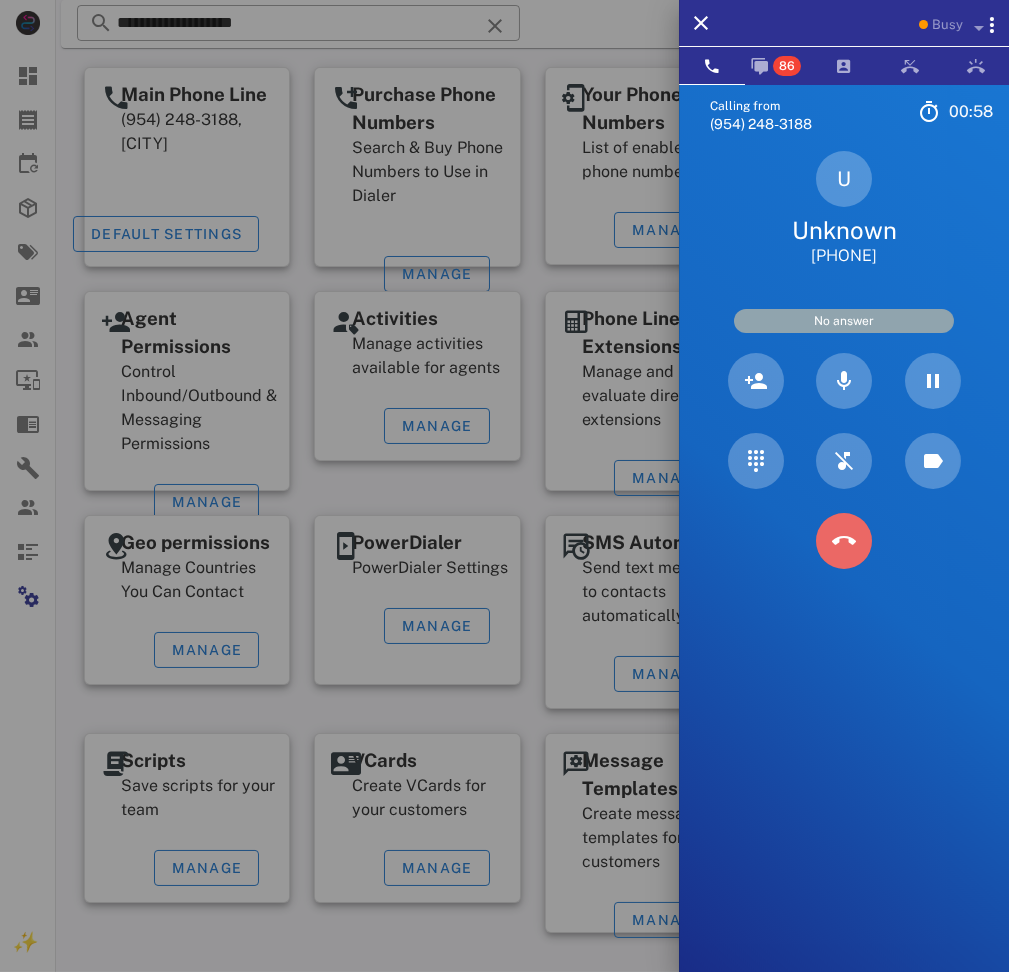 click at bounding box center [844, 541] 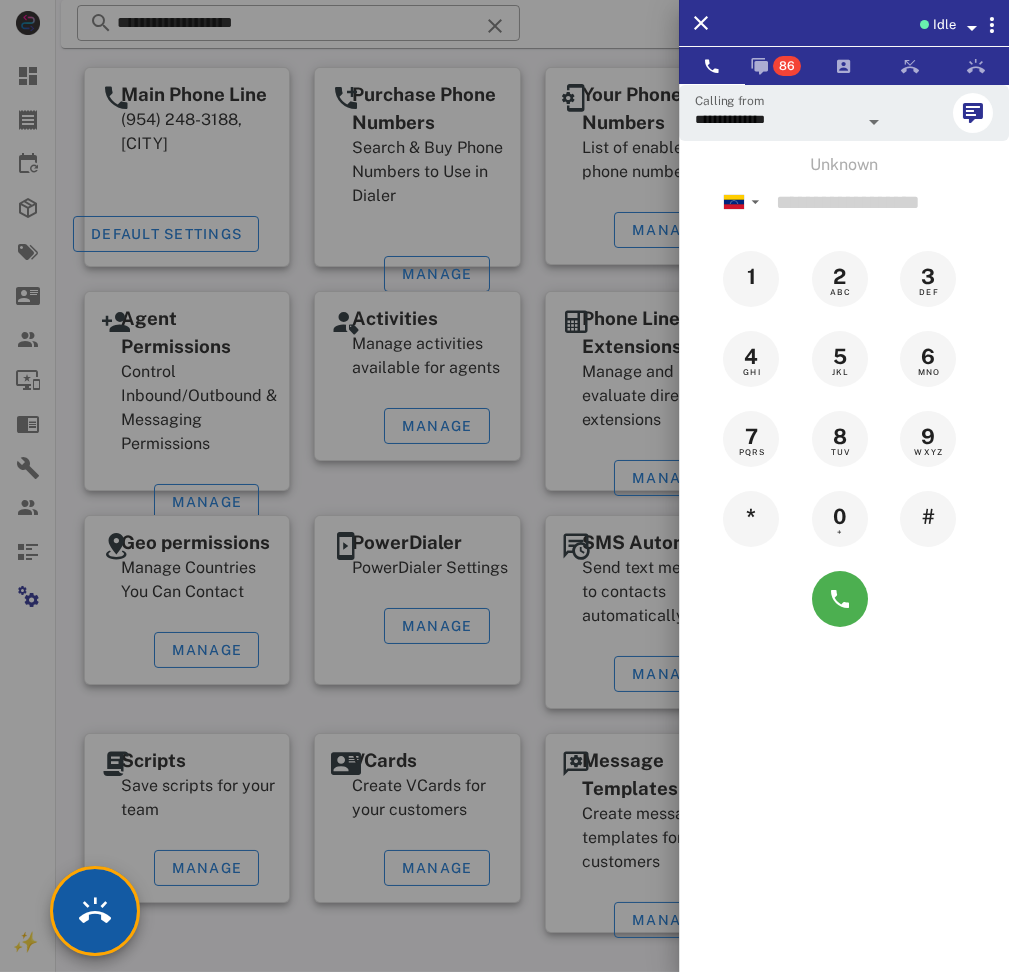 click at bounding box center [95, 911] 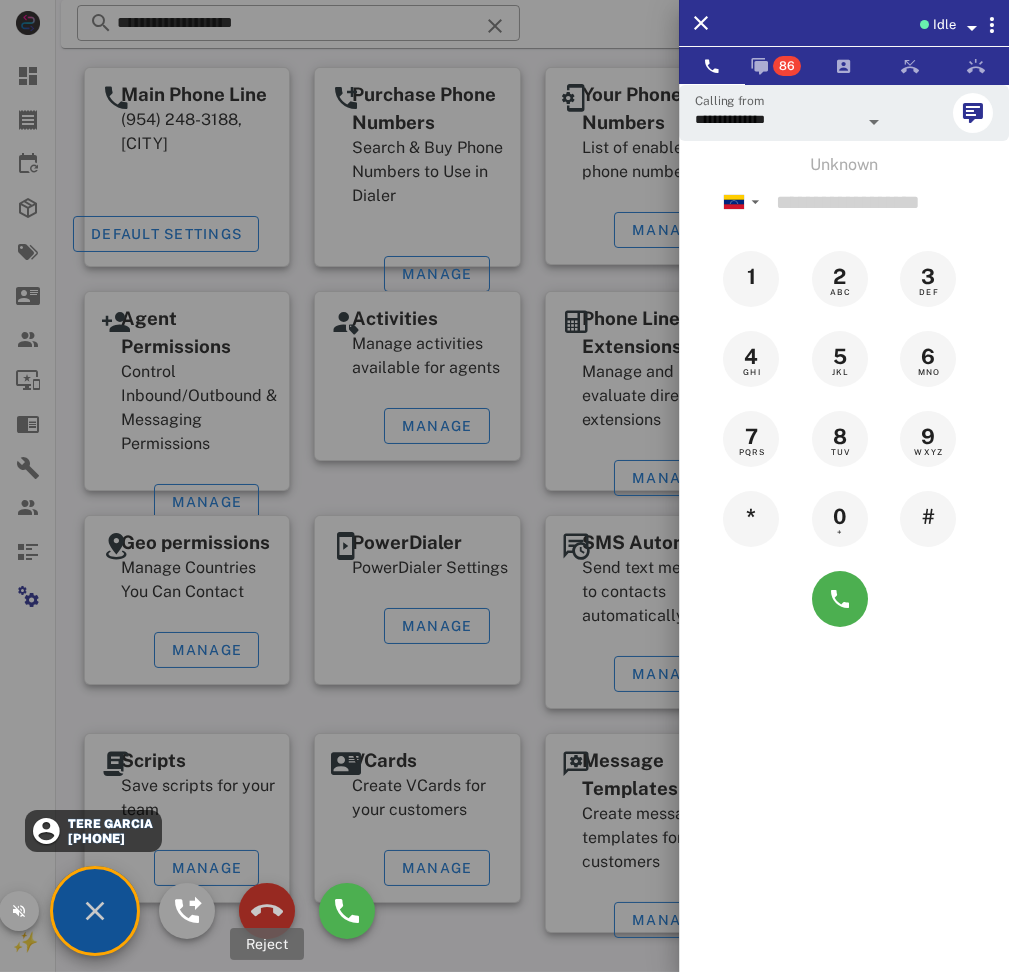 click at bounding box center [267, 911] 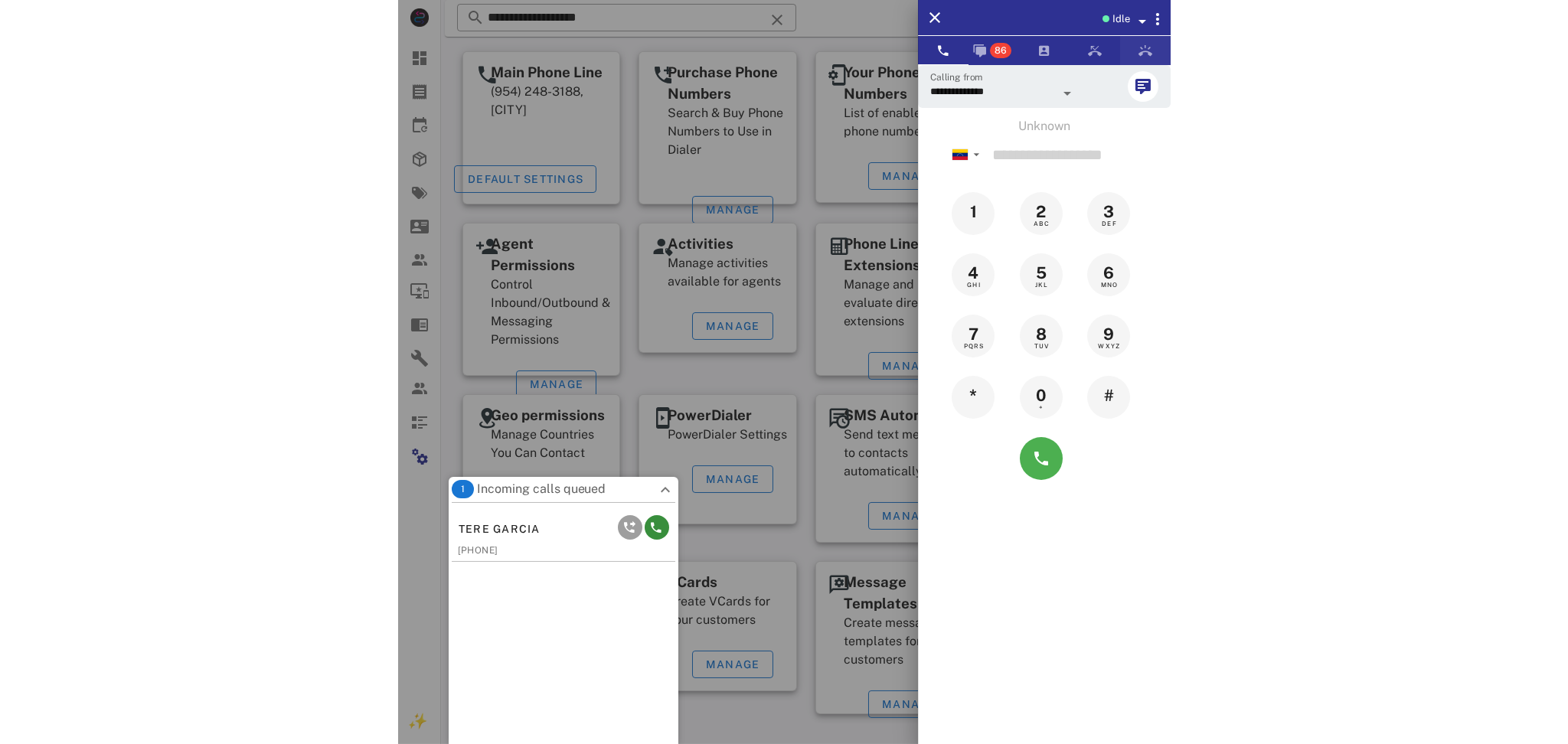 scroll, scrollTop: 0, scrollLeft: 0, axis: both 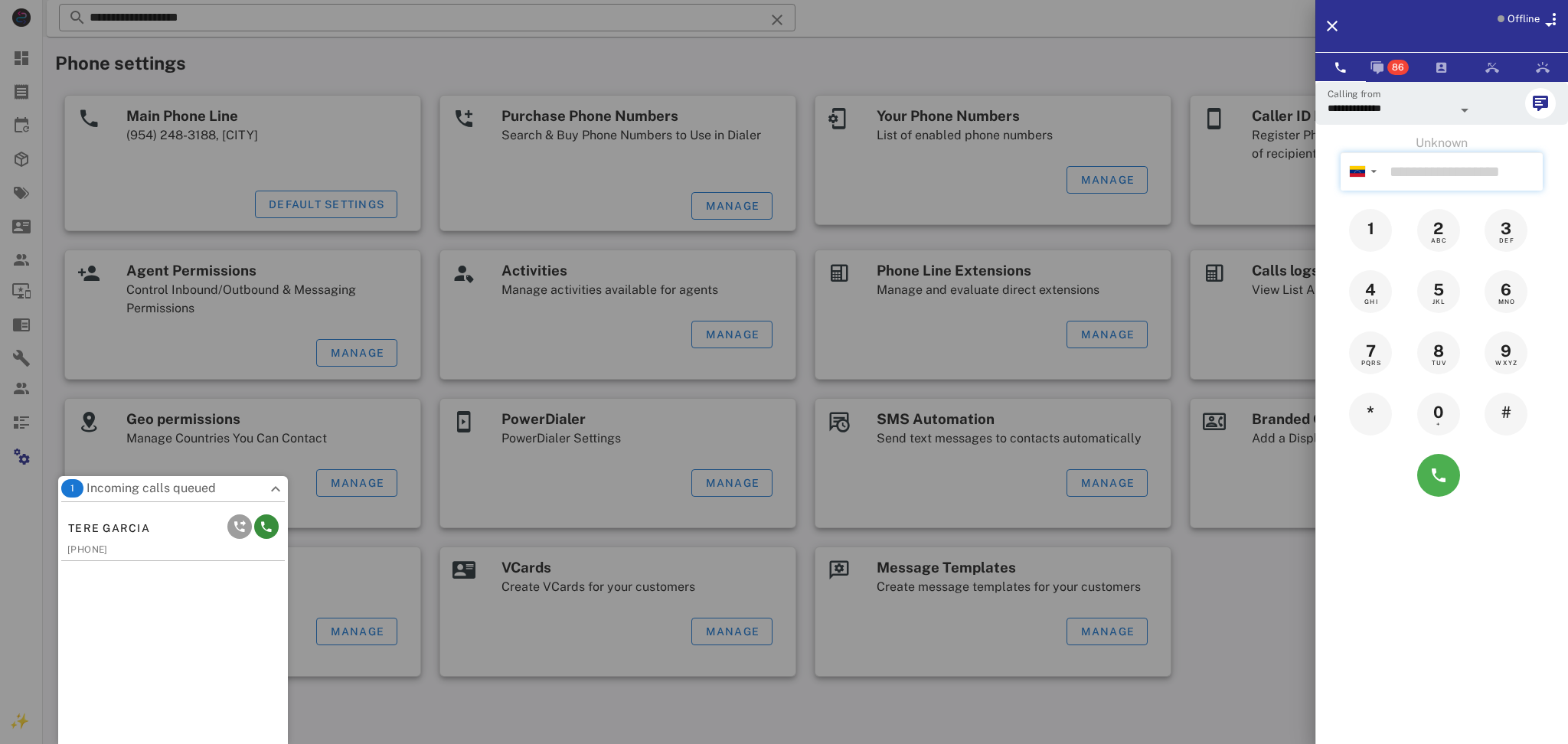 click at bounding box center (1463, 171) 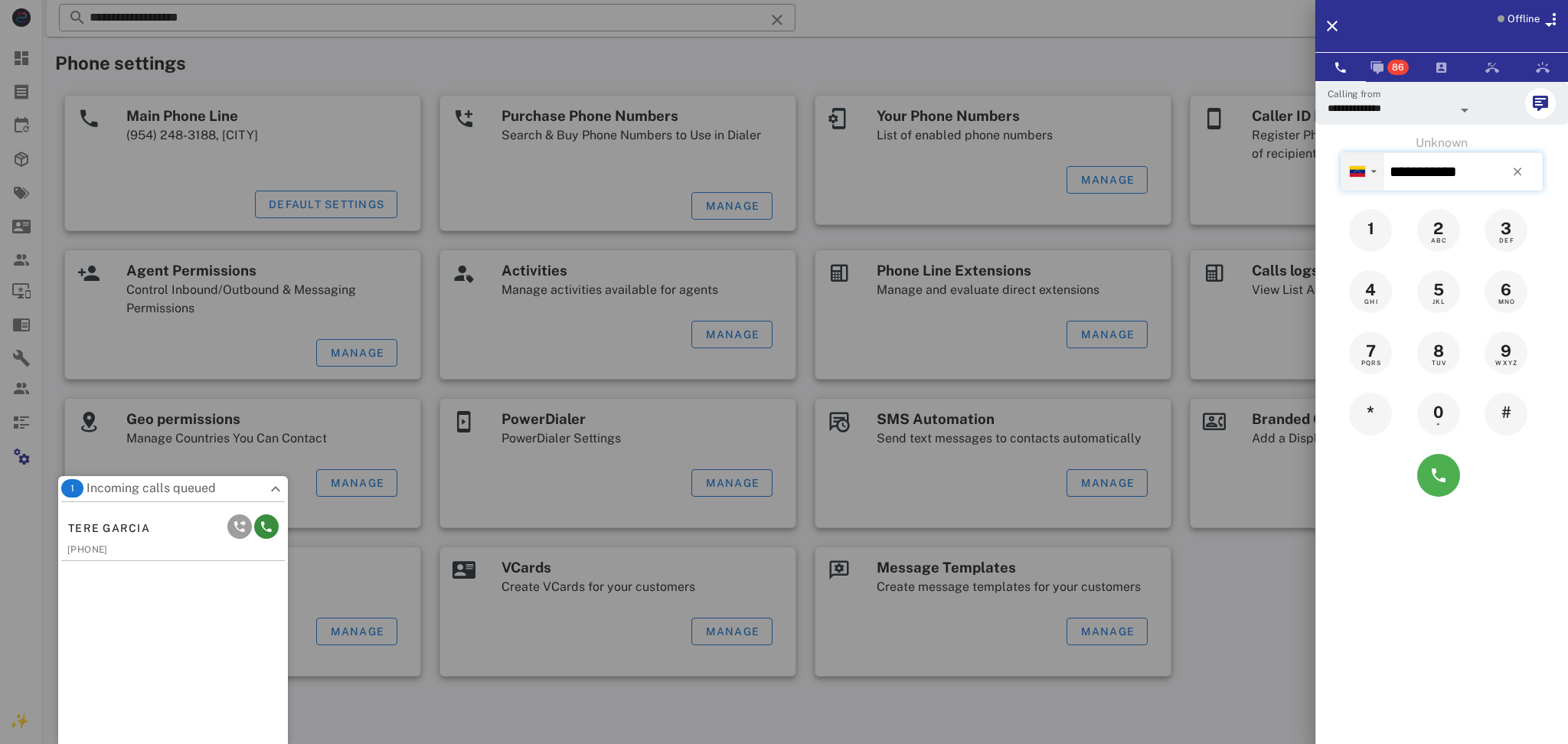 type on "**********" 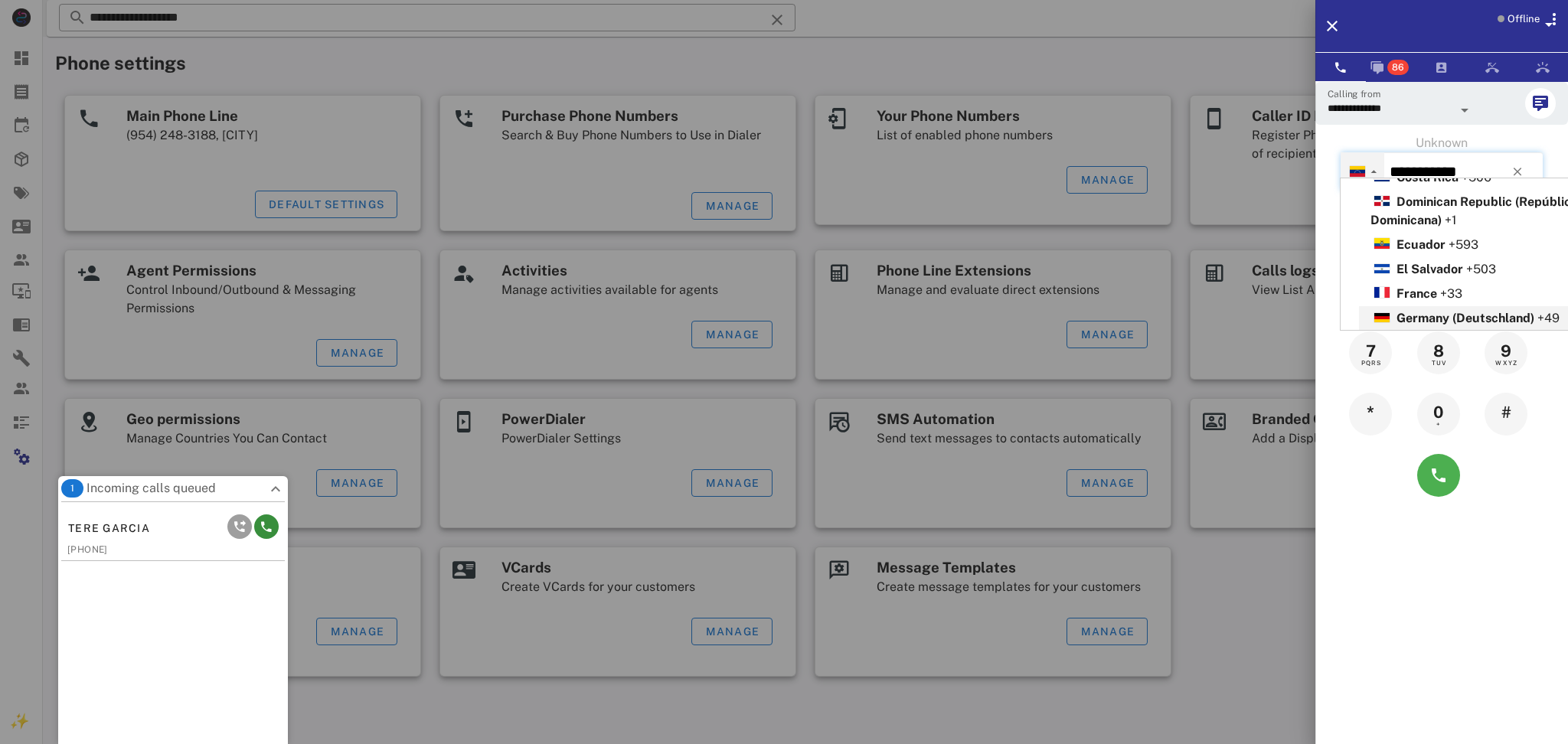 scroll, scrollTop: 210, scrollLeft: 0, axis: vertical 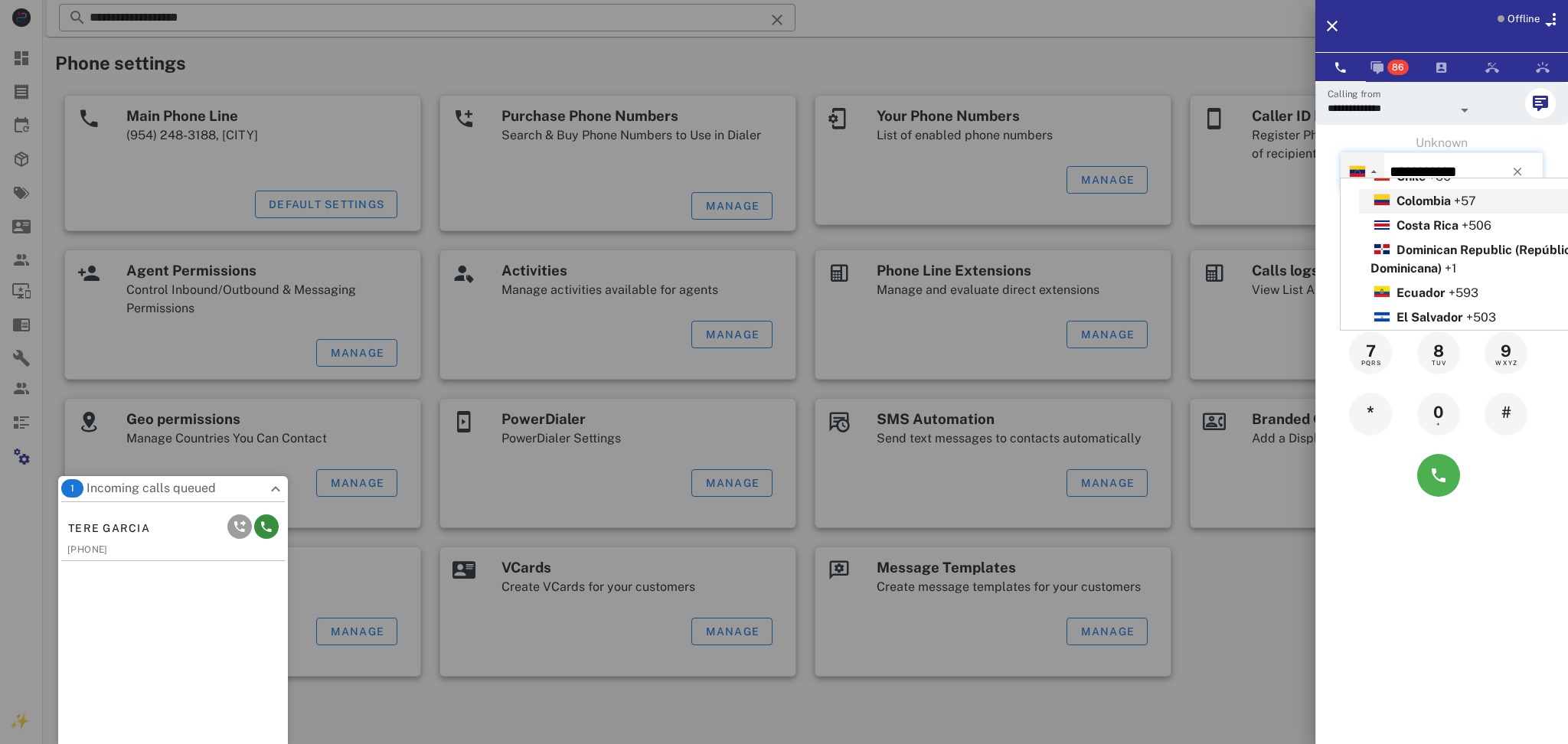 click on "Colombia" at bounding box center [1423, 201] 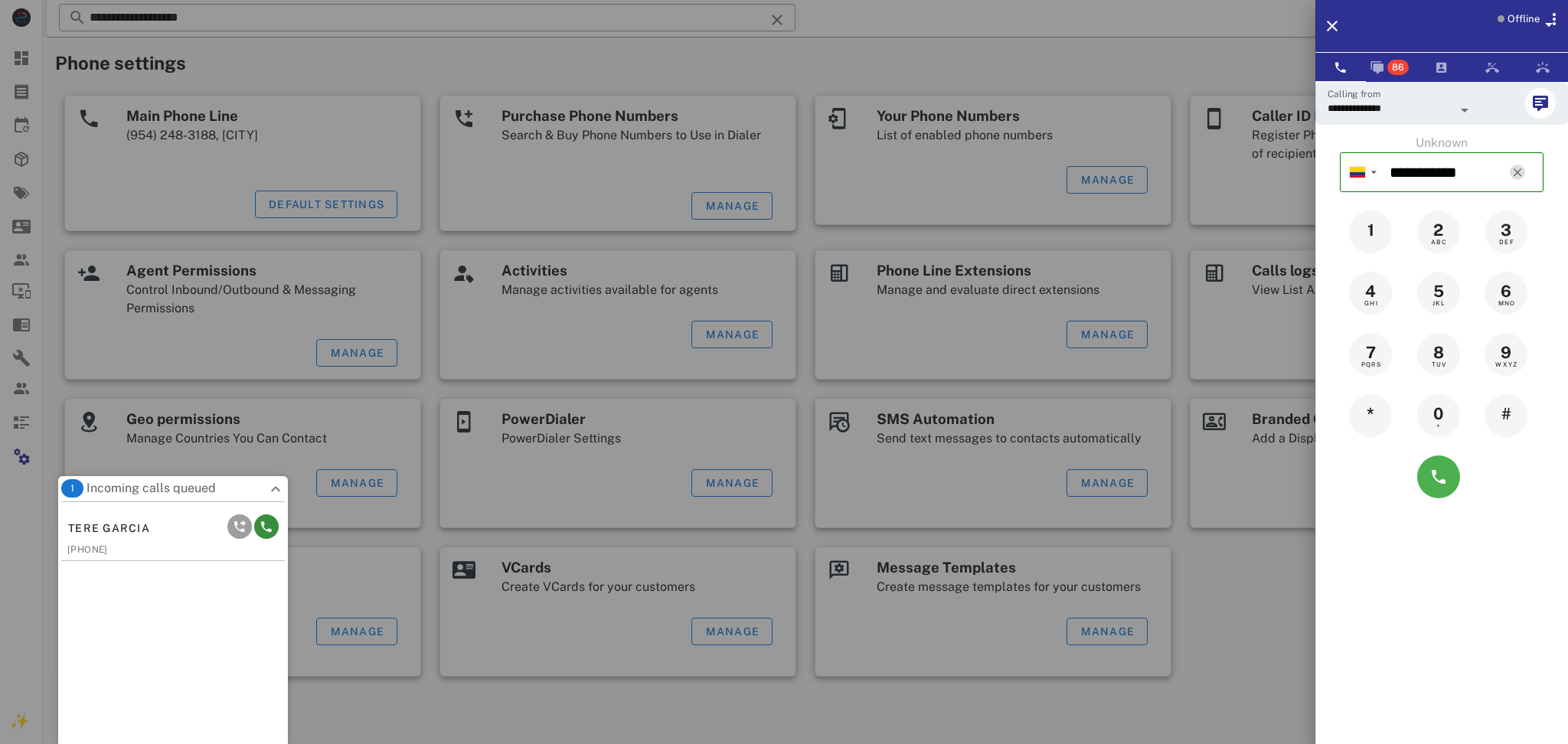 click at bounding box center [1517, 172] 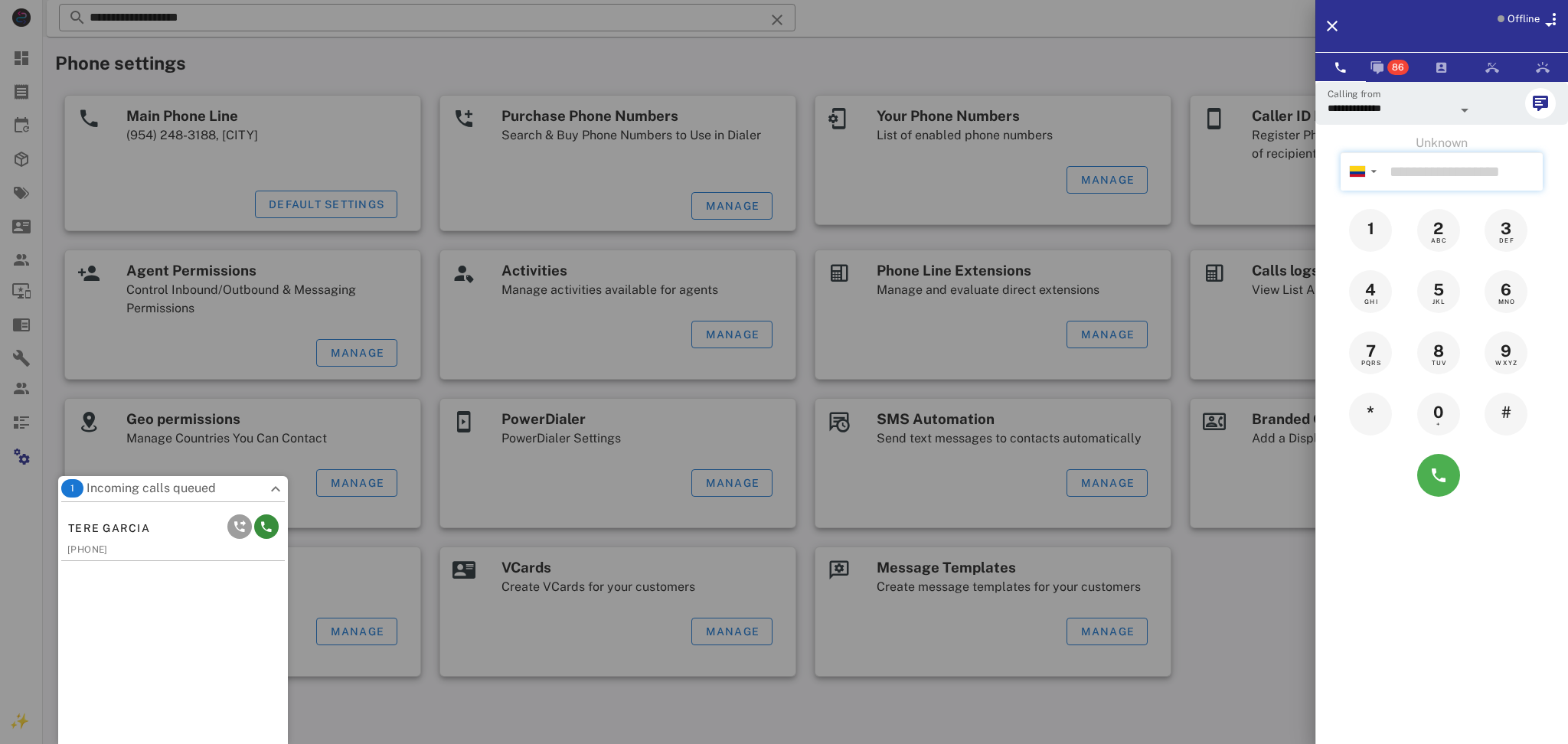 click at bounding box center (1463, 171) 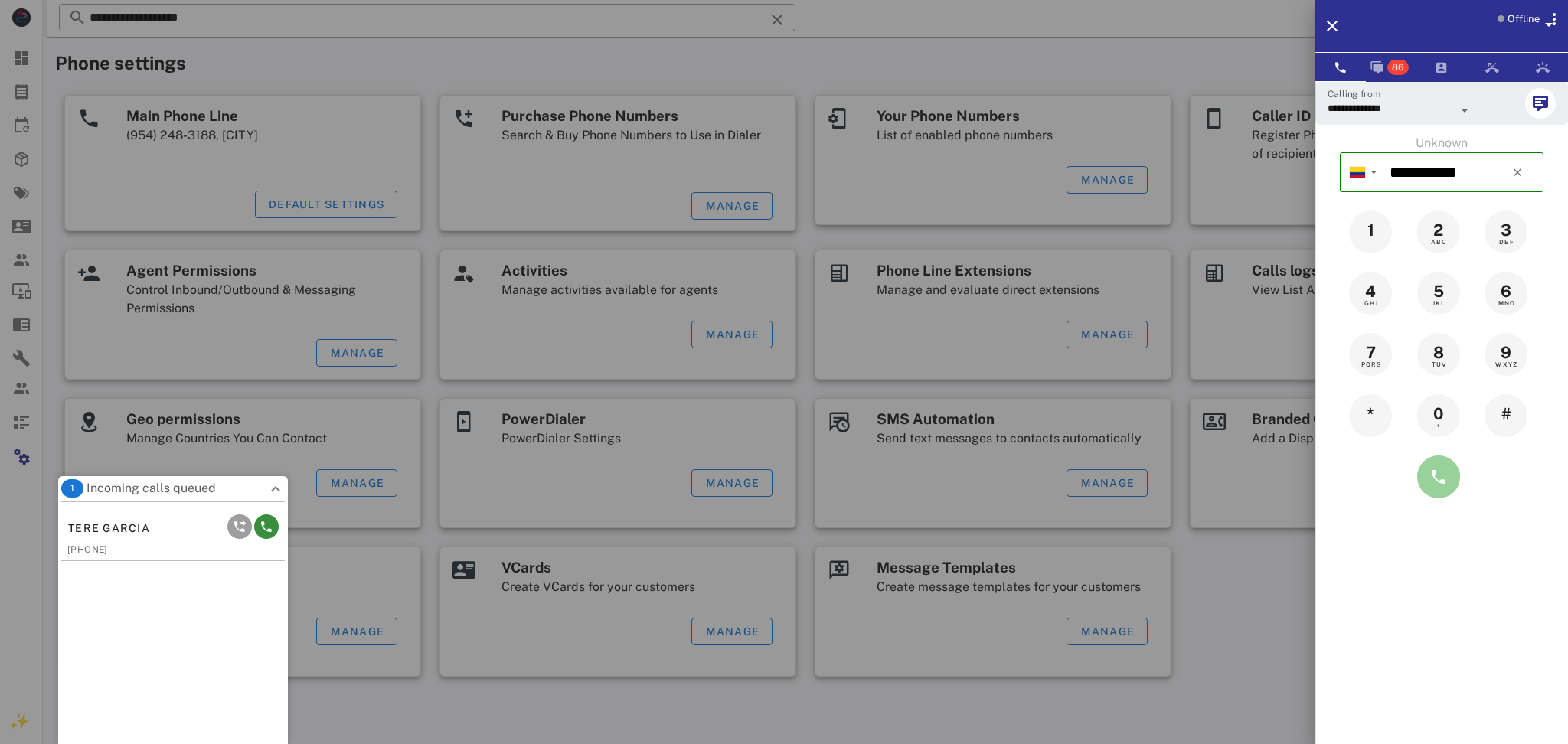 click at bounding box center (1439, 477) 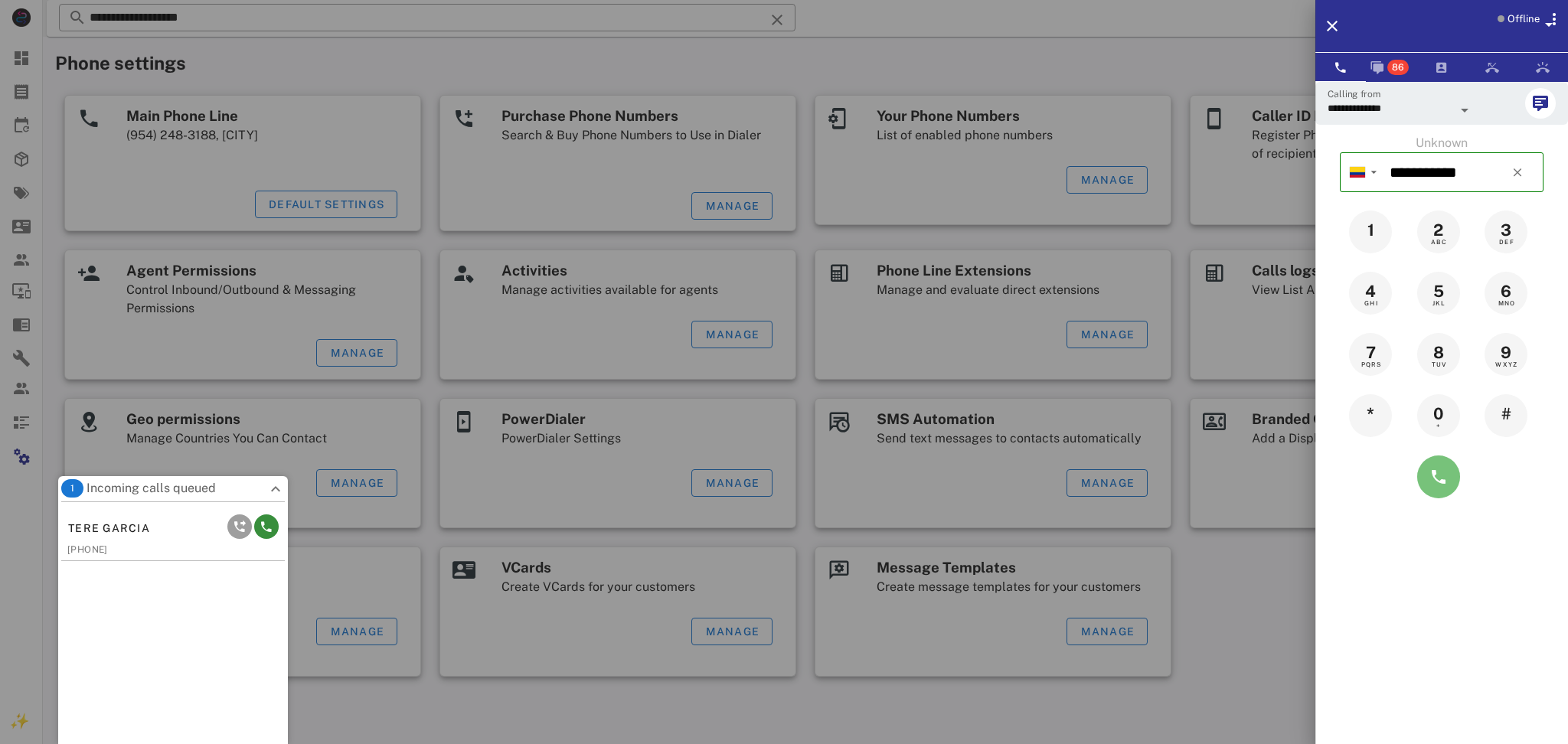 type on "**********" 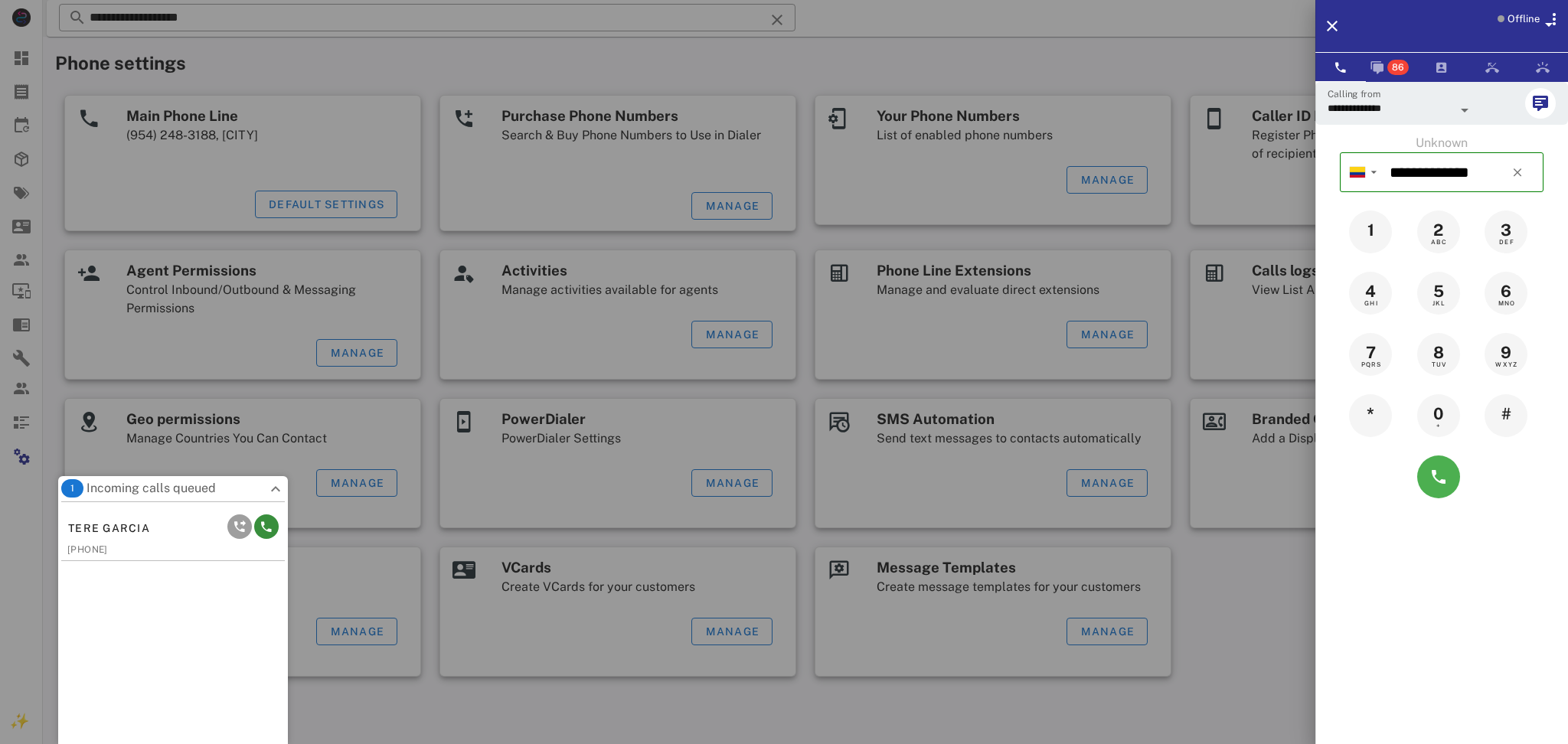 type 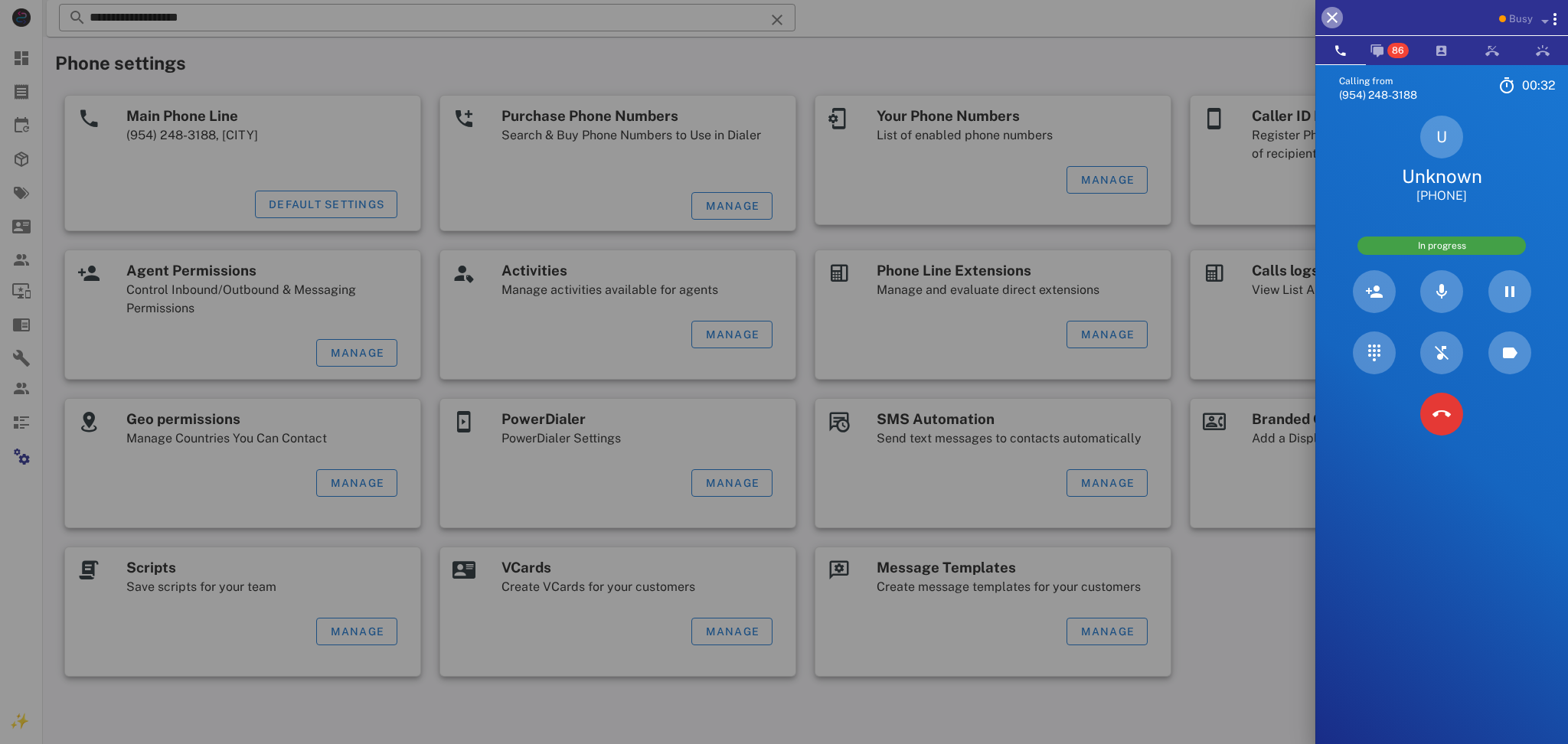 click at bounding box center (1332, 18) 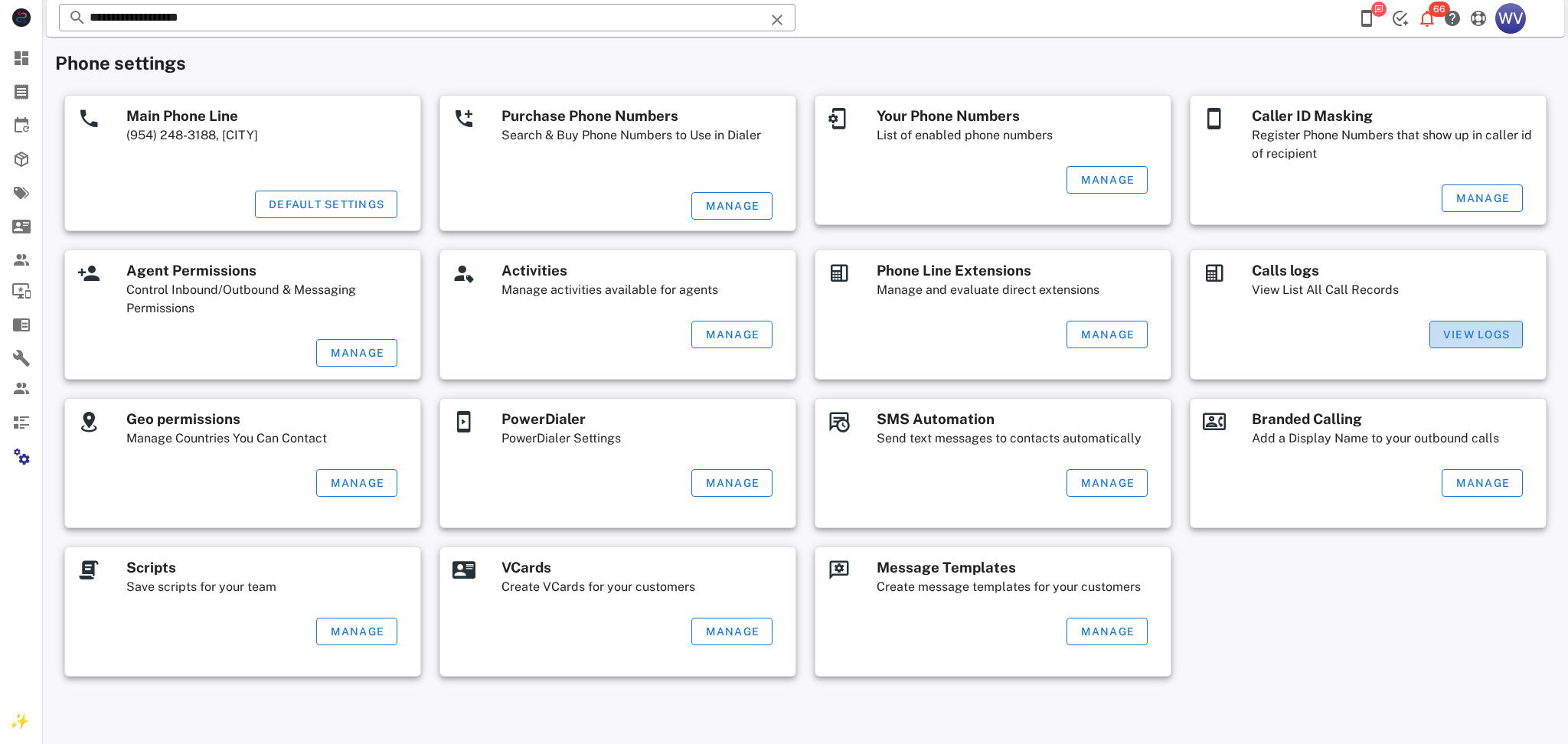 click on "View Logs" at bounding box center [1476, 334] 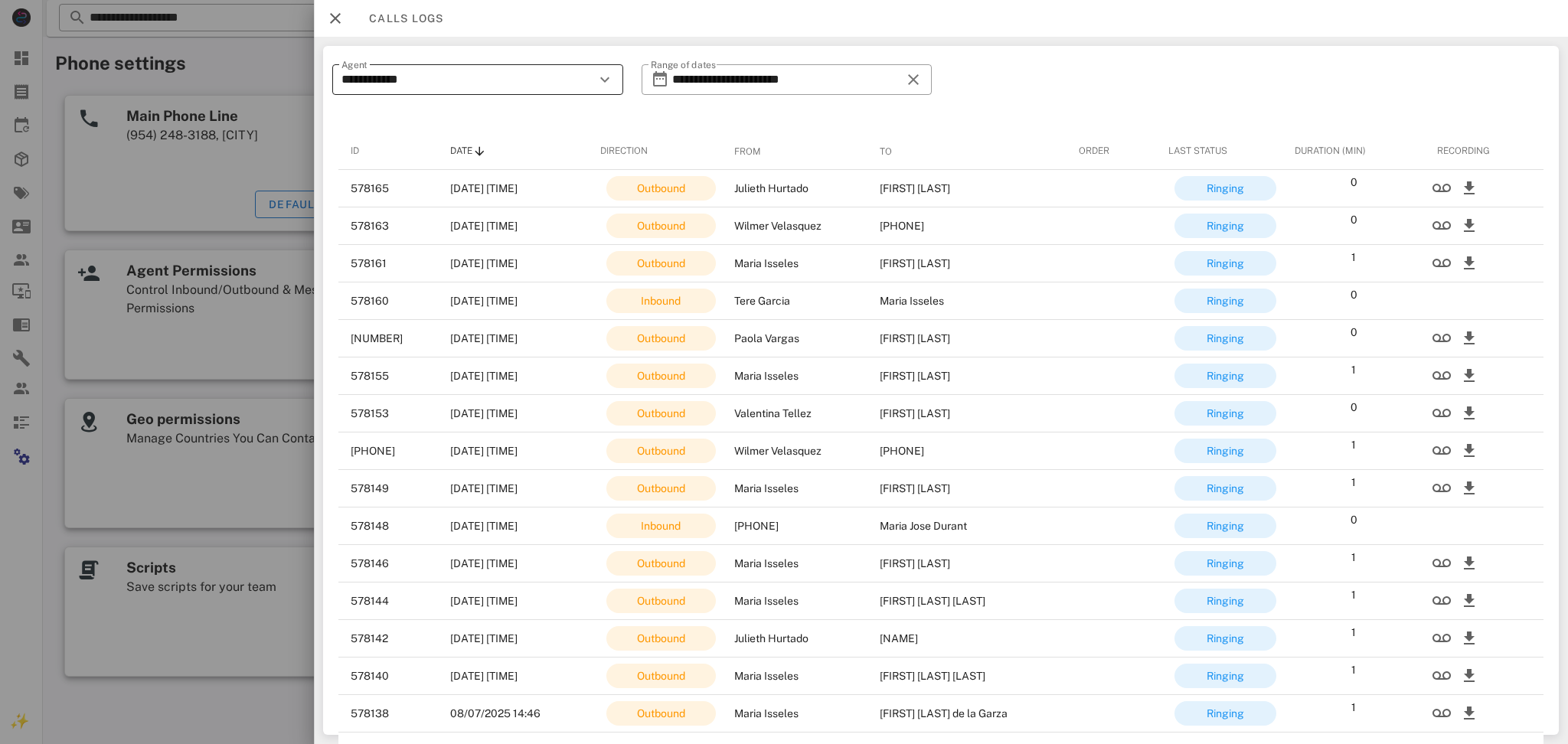 click on "**********" at bounding box center (467, 80) 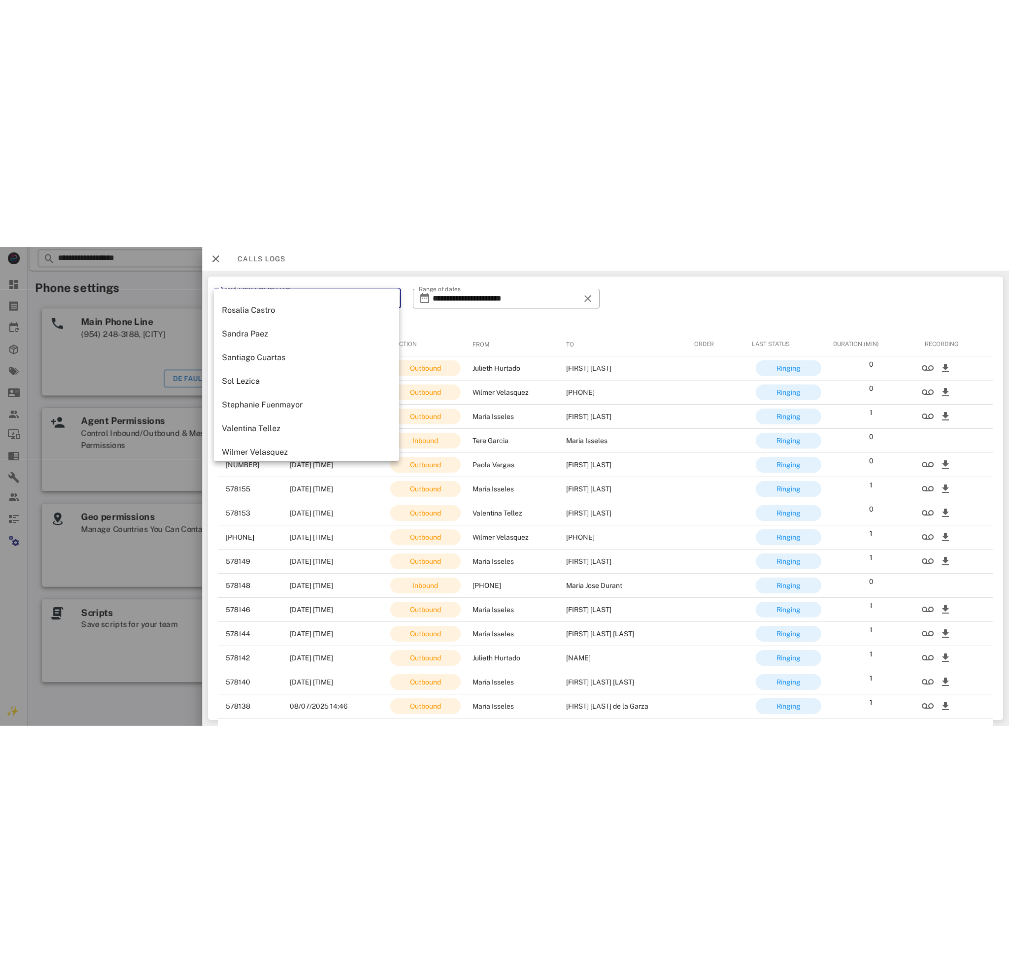 scroll, scrollTop: 1250, scrollLeft: 0, axis: vertical 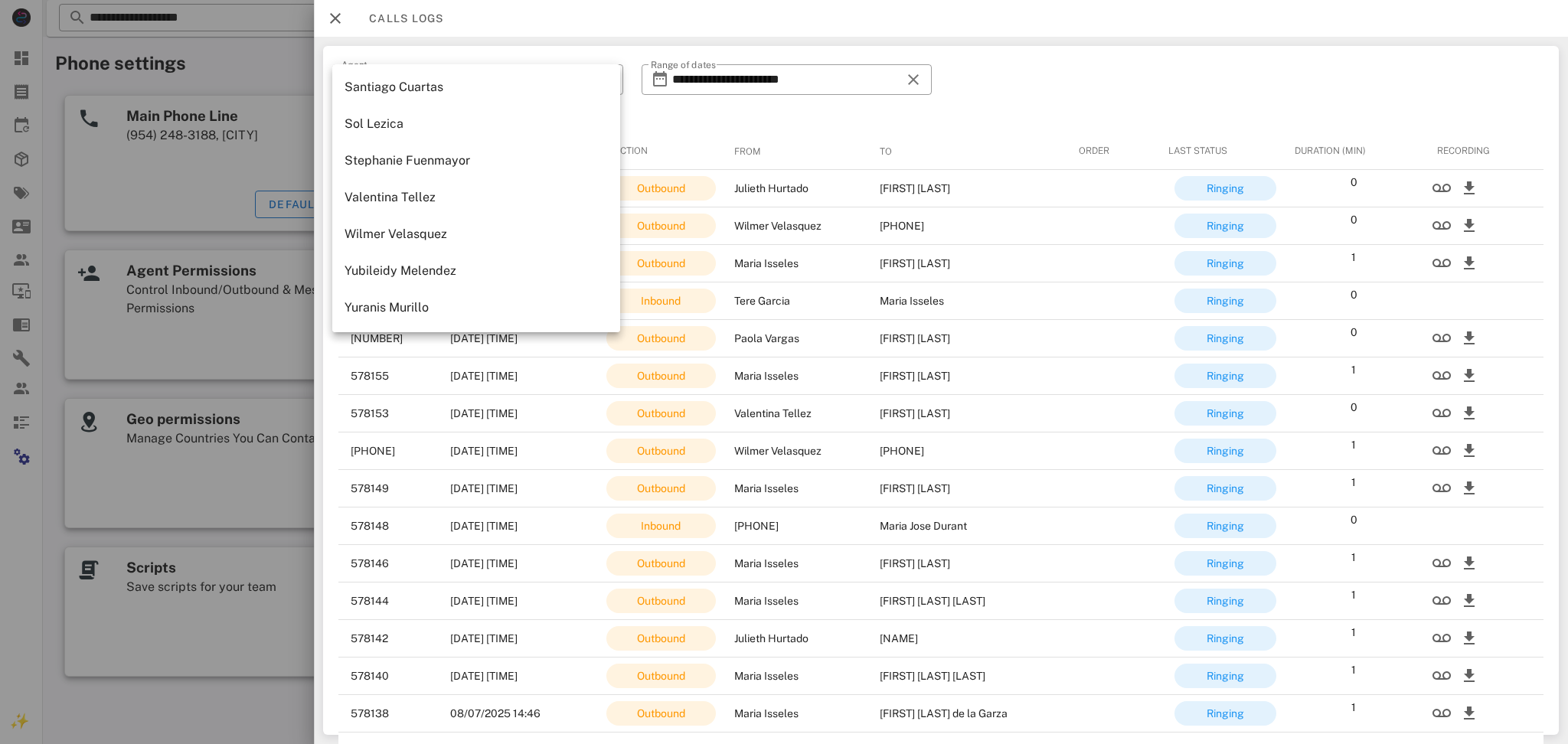 click on "Wilmer Velasquez" at bounding box center (476, 233) 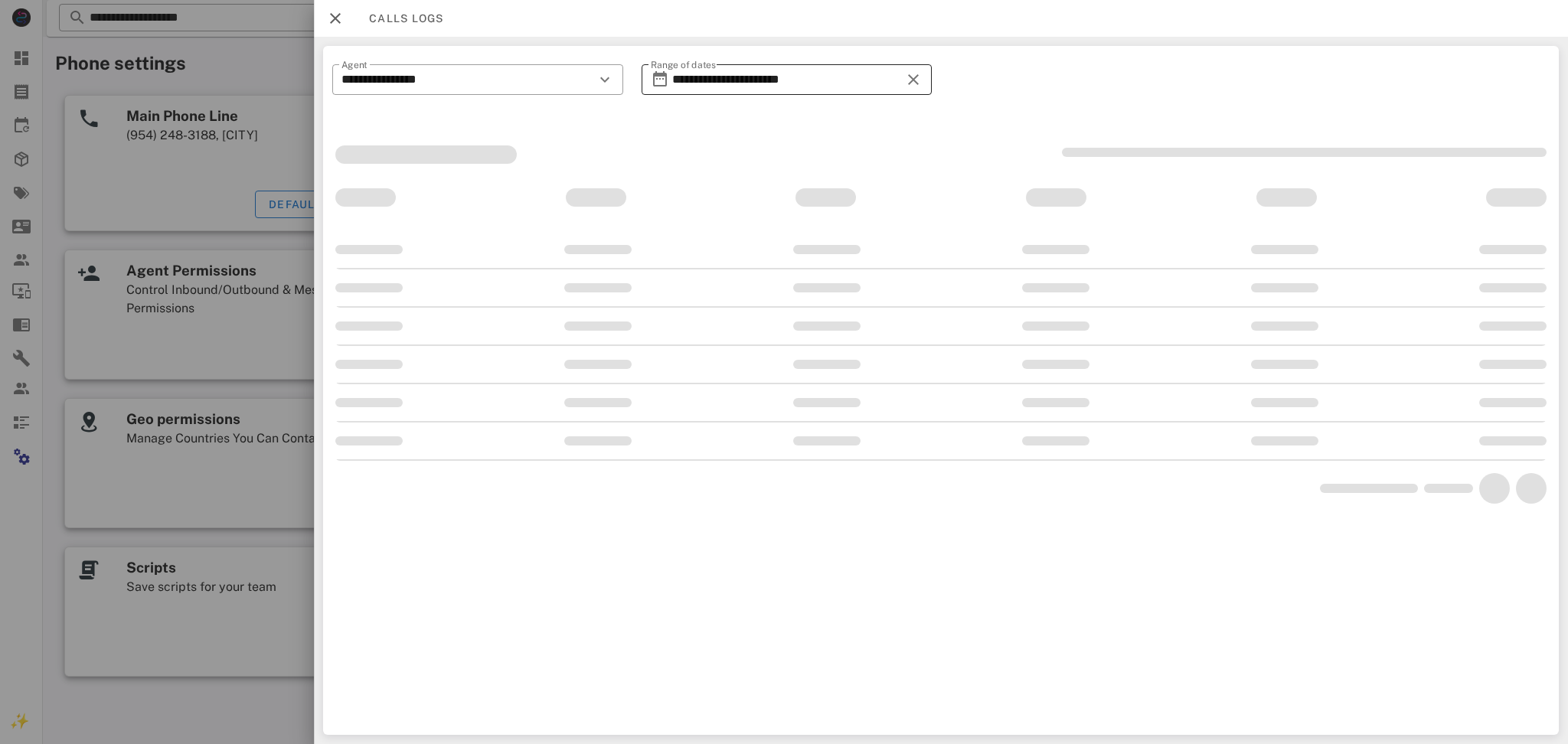 click on "**********" at bounding box center (786, 80) 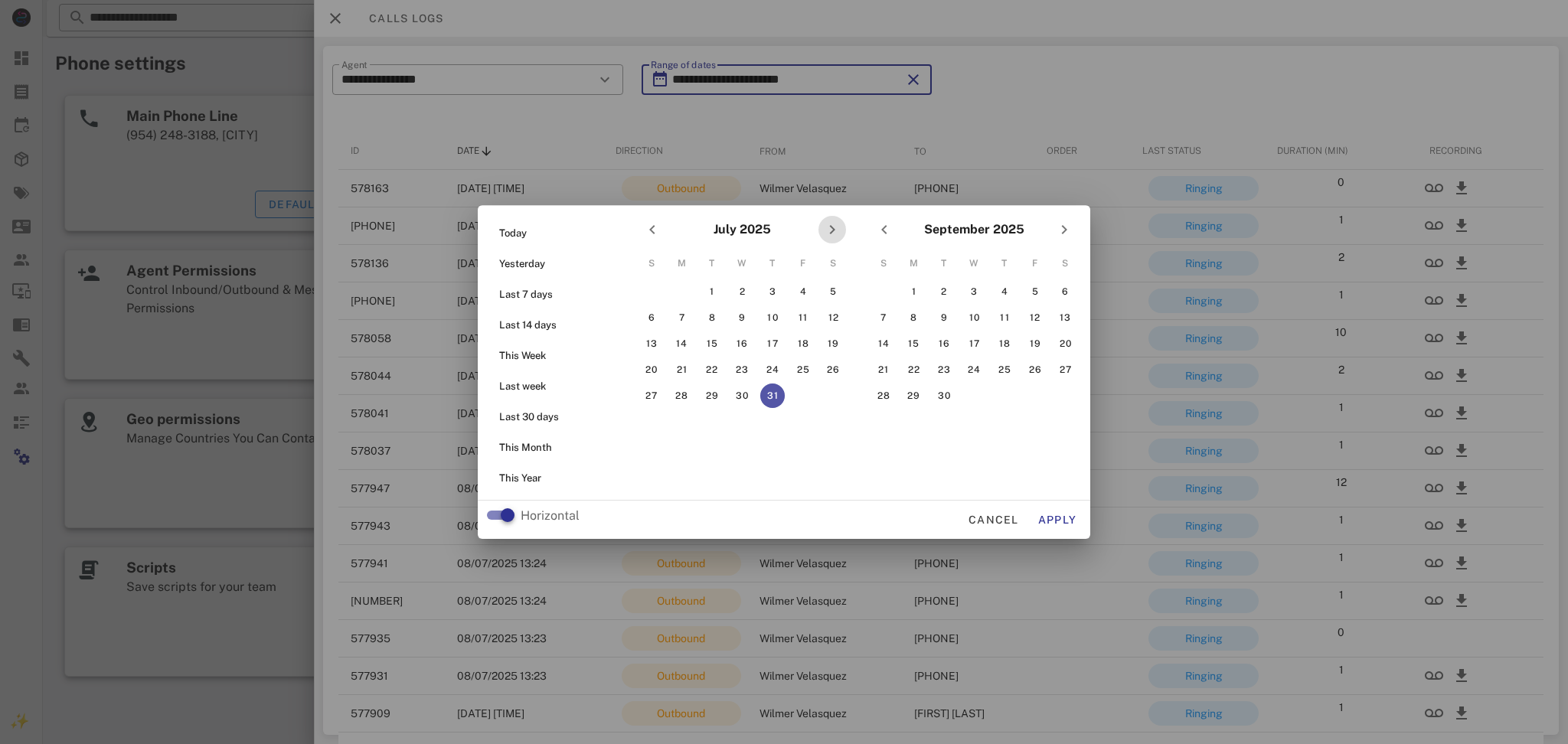 click at bounding box center [832, 230] 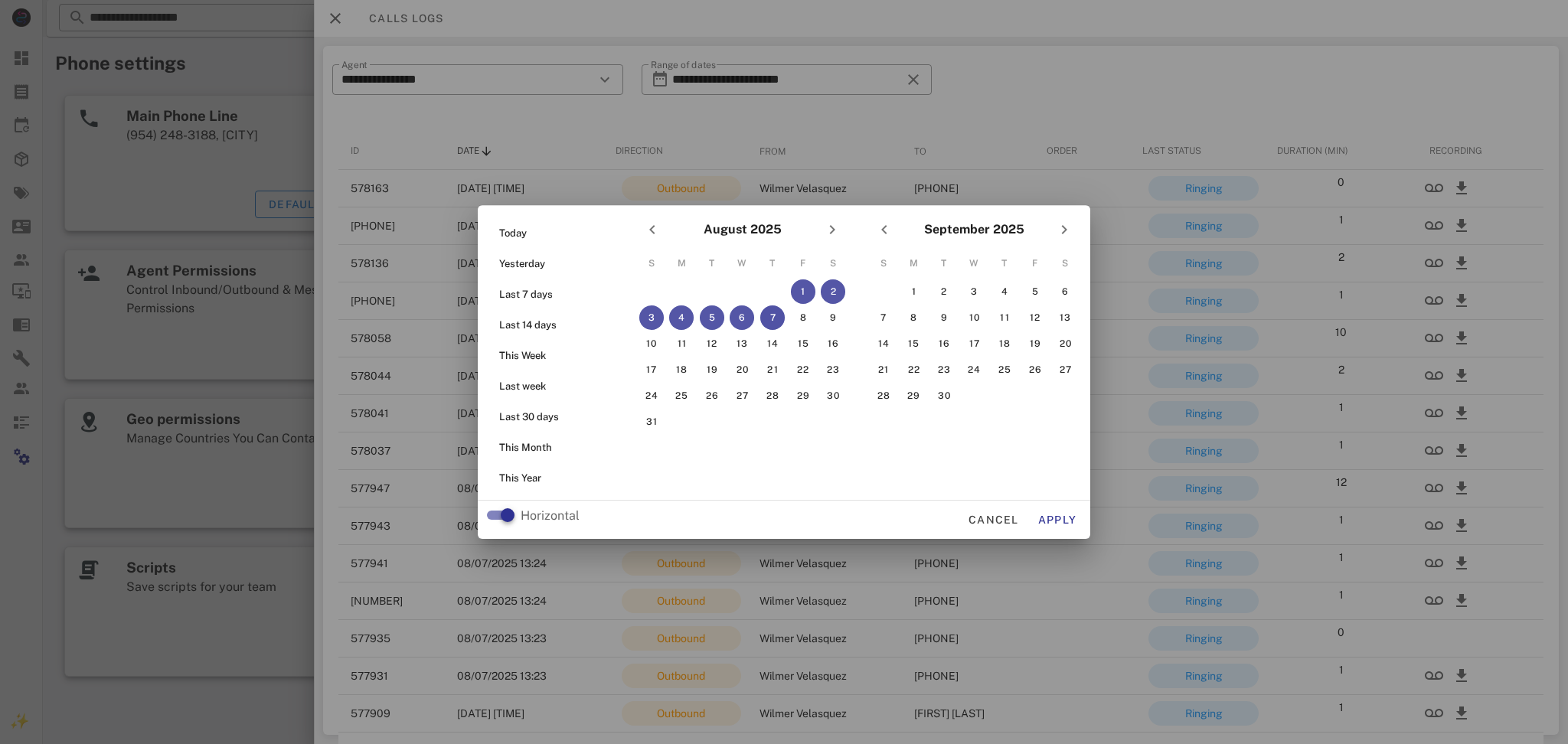 click on "7" at bounding box center (773, 318) 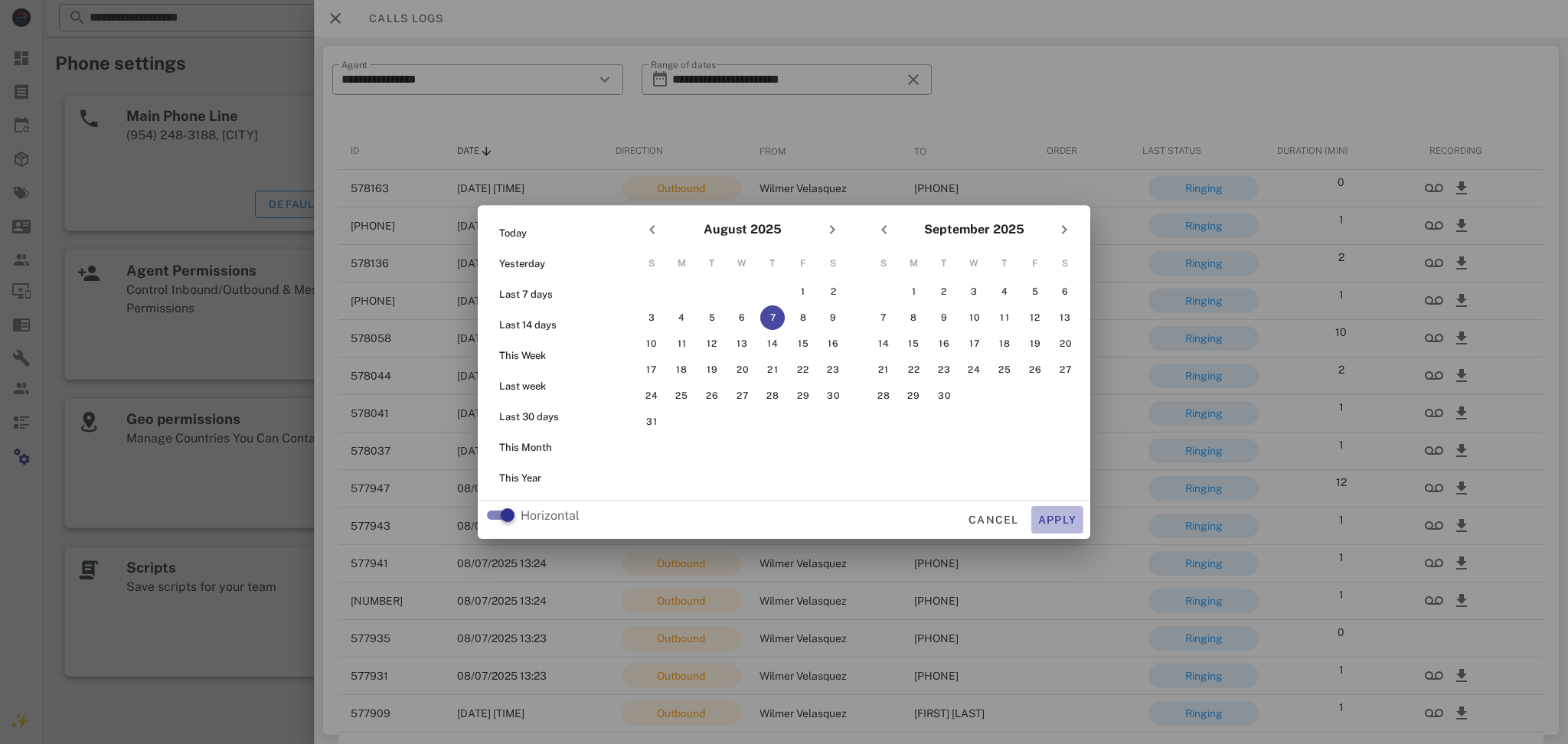 click on "Apply" at bounding box center (1057, 520) 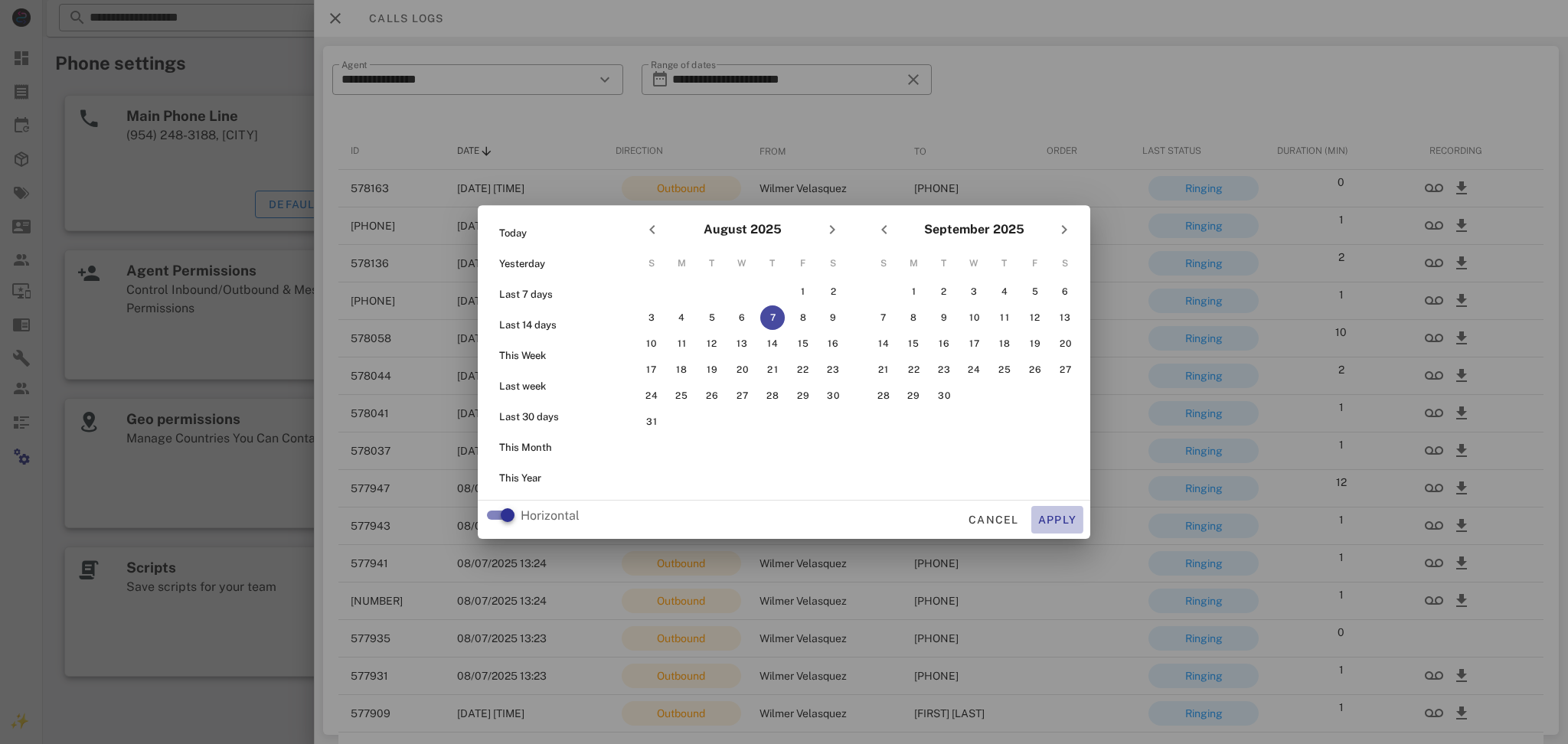 type on "**********" 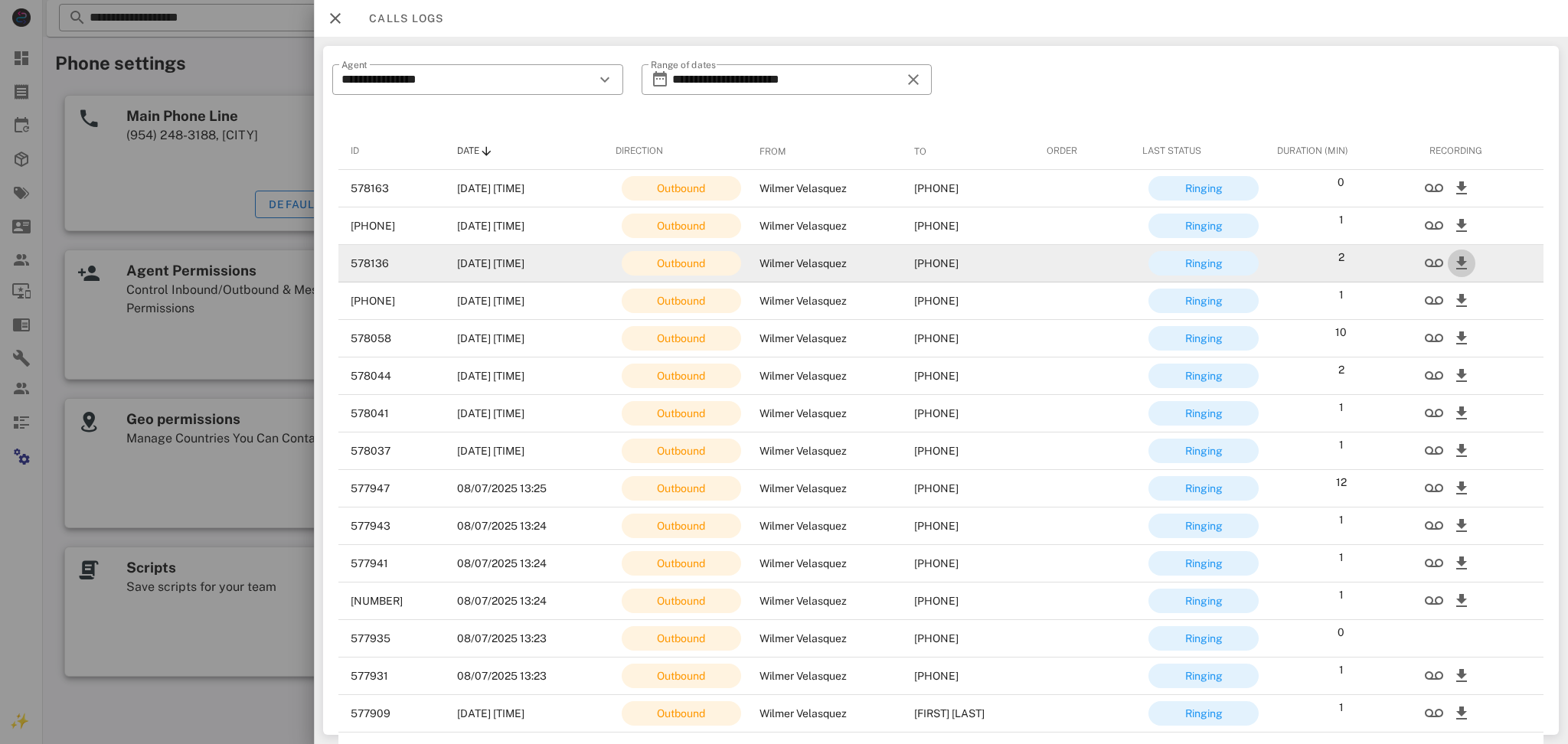 click at bounding box center (1462, 263) 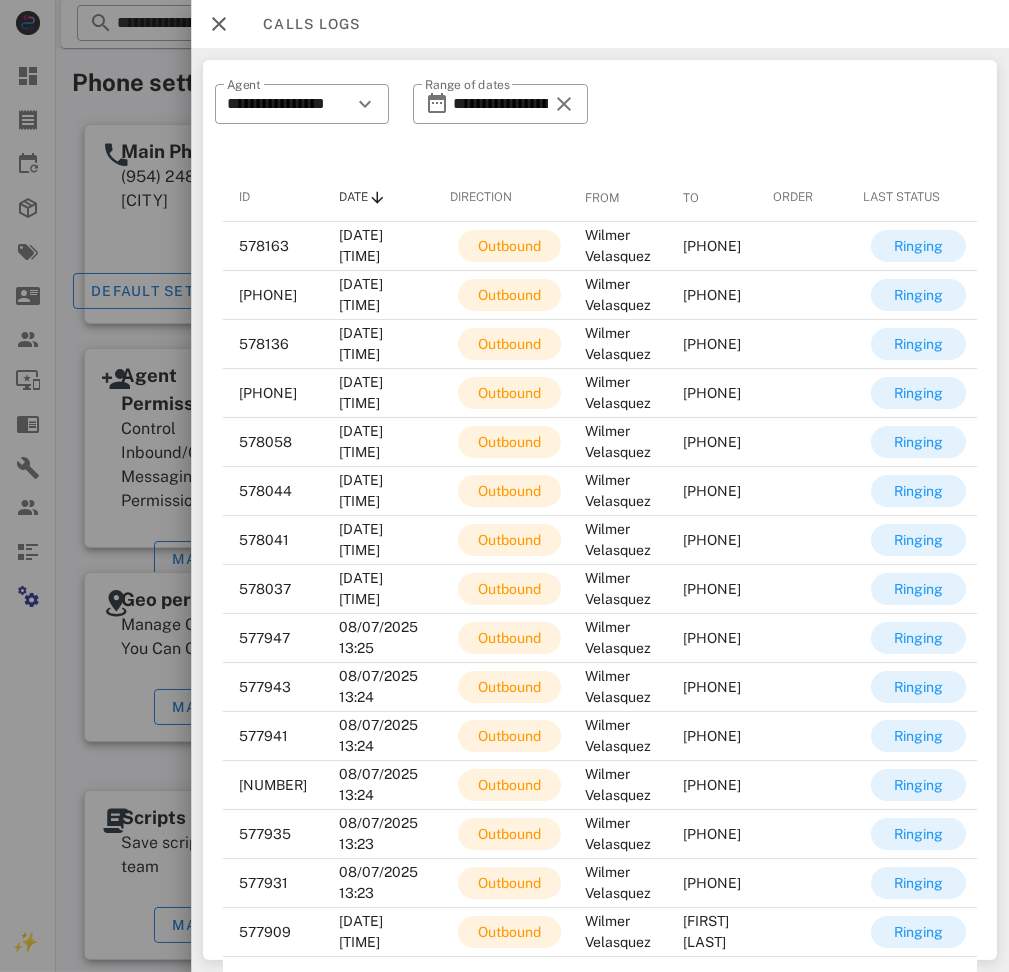 click at bounding box center [219, 24] 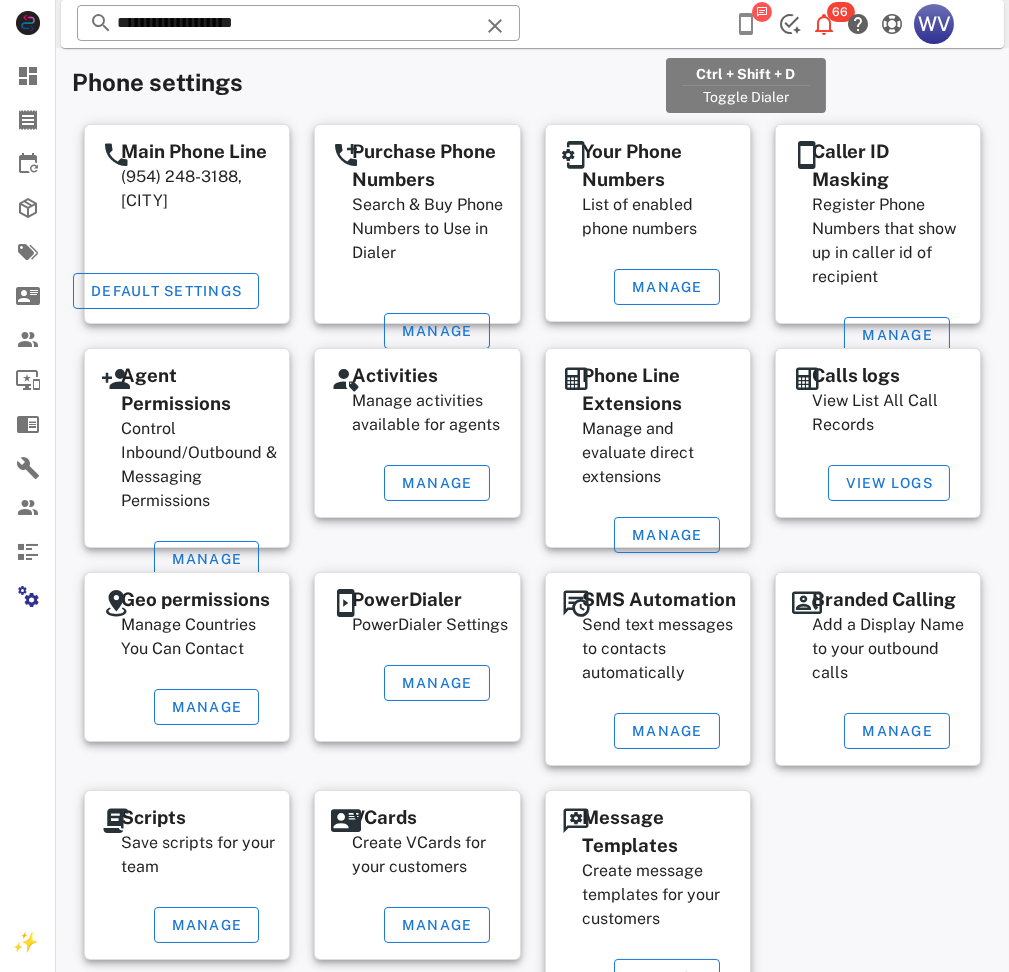 click at bounding box center (746, 24) 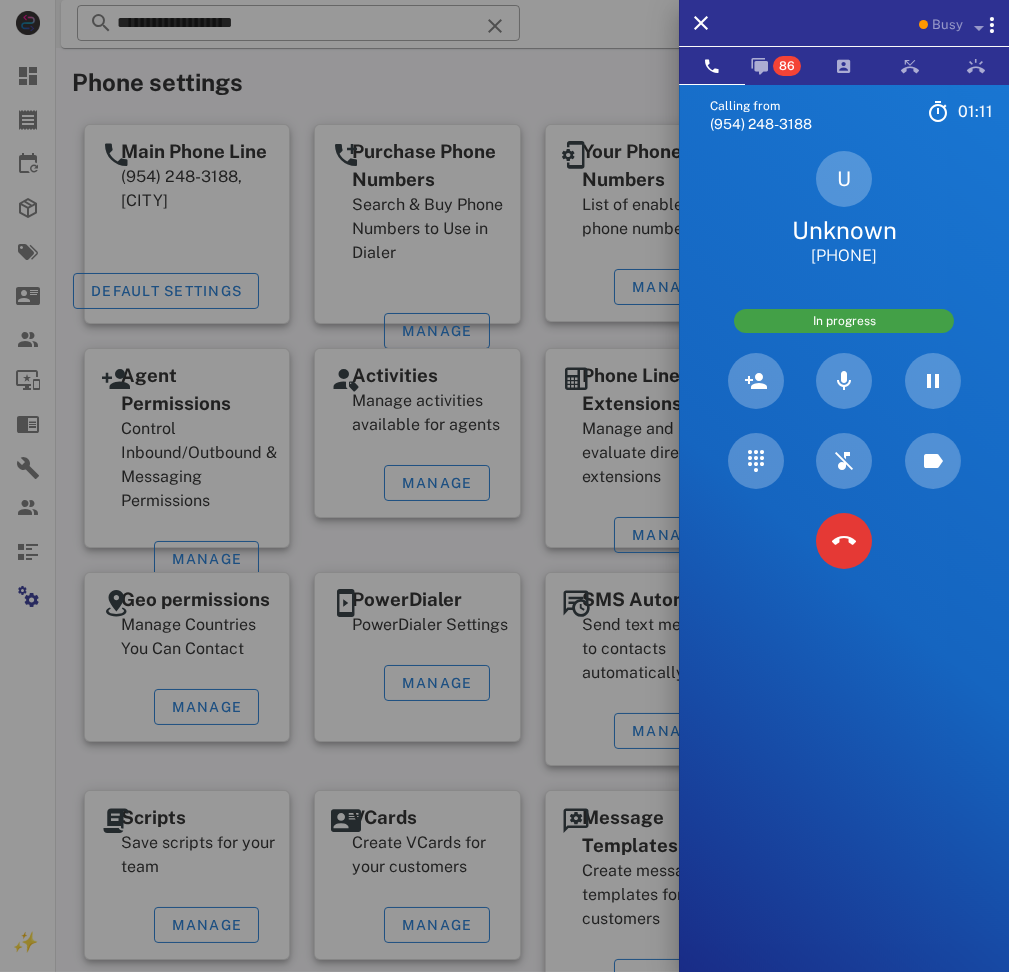 click on "U   Unknown  [PHONE]" at bounding box center (844, 209) 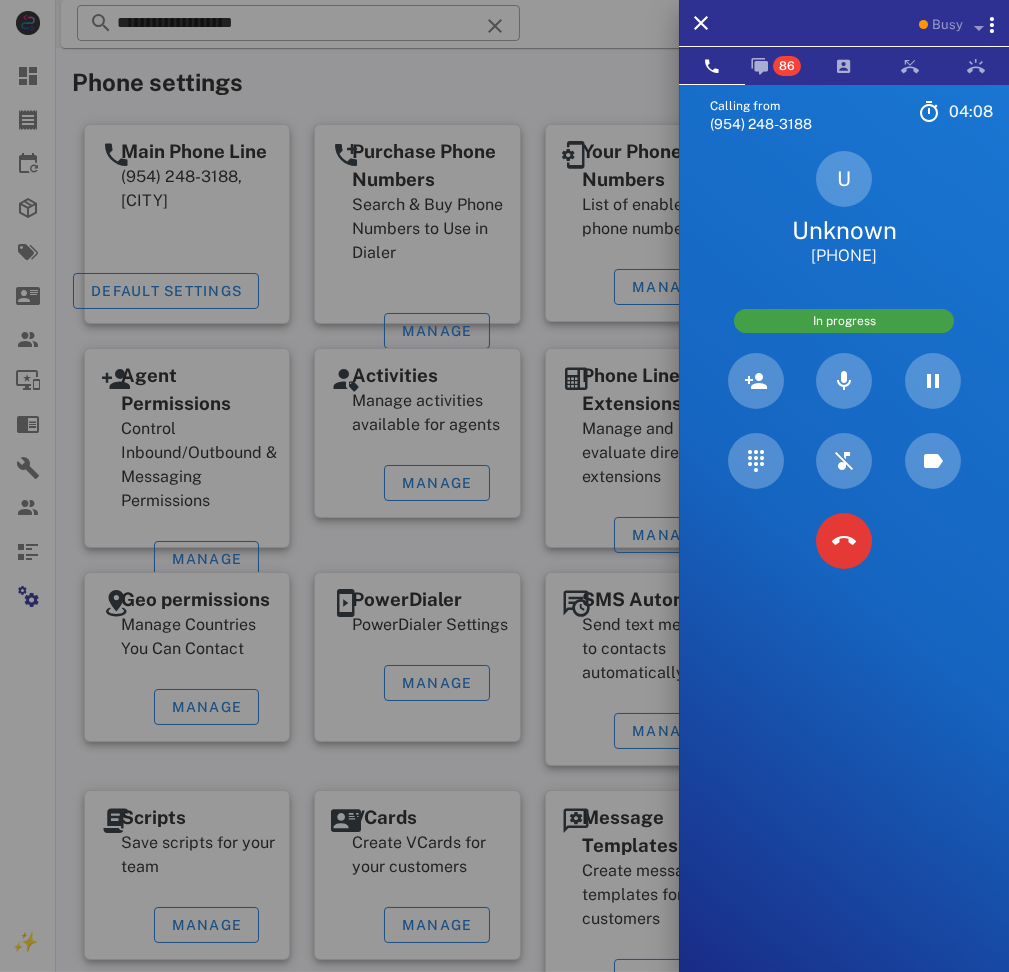click on "U   Unknown  [PHONE]" at bounding box center [844, 209] 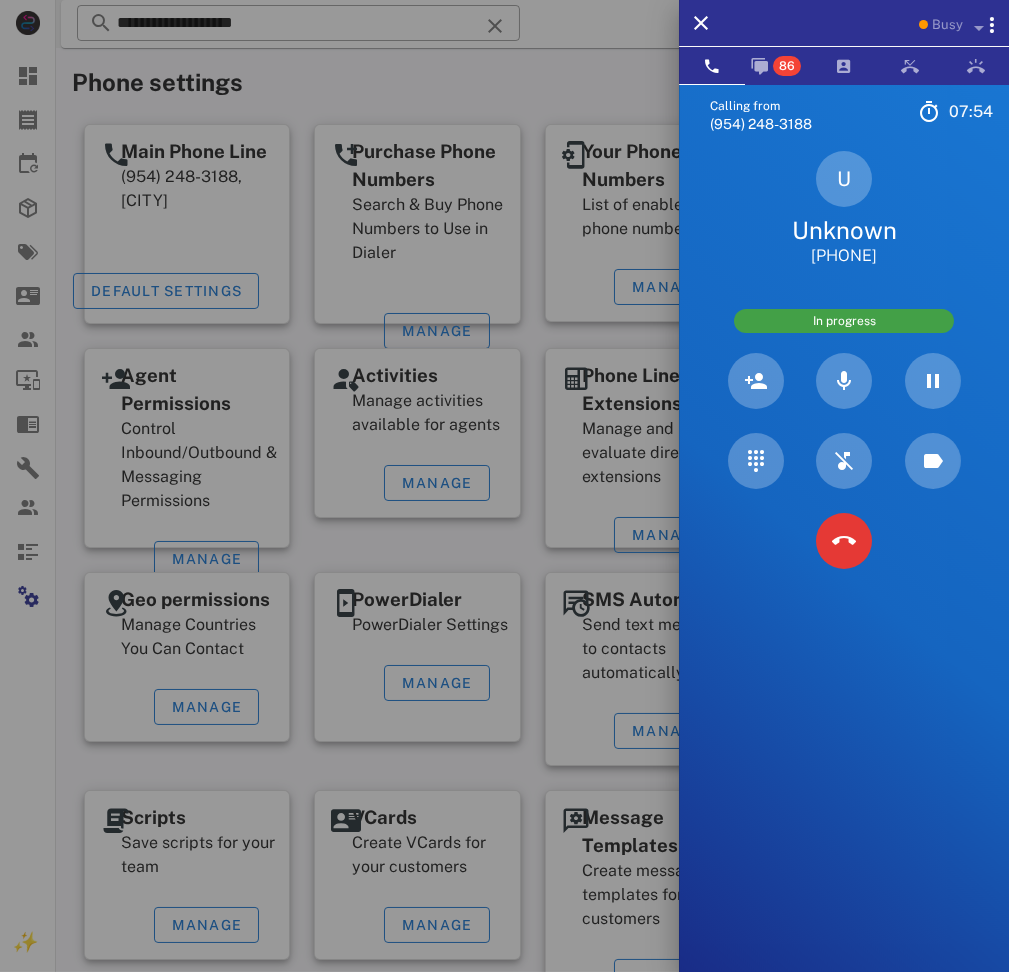 click on "U   Unknown  [PHONE]" at bounding box center [844, 209] 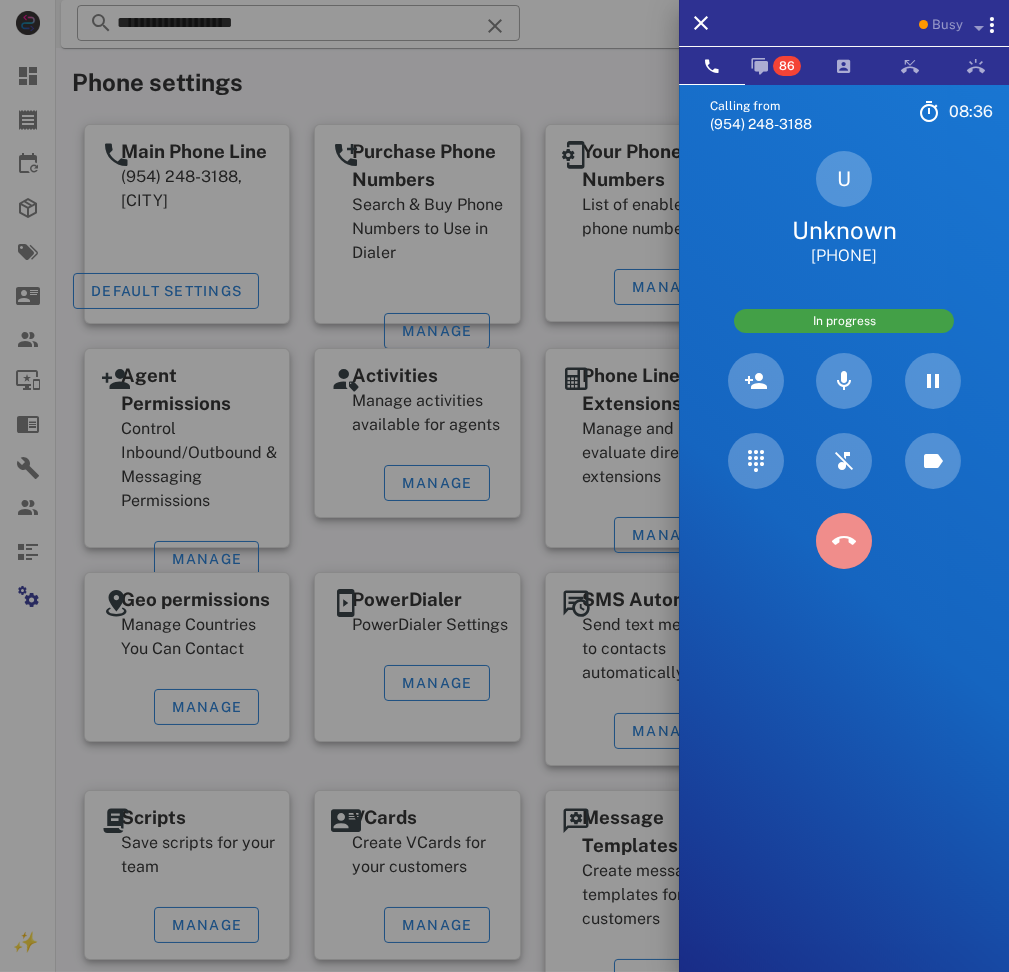 click at bounding box center [844, 541] 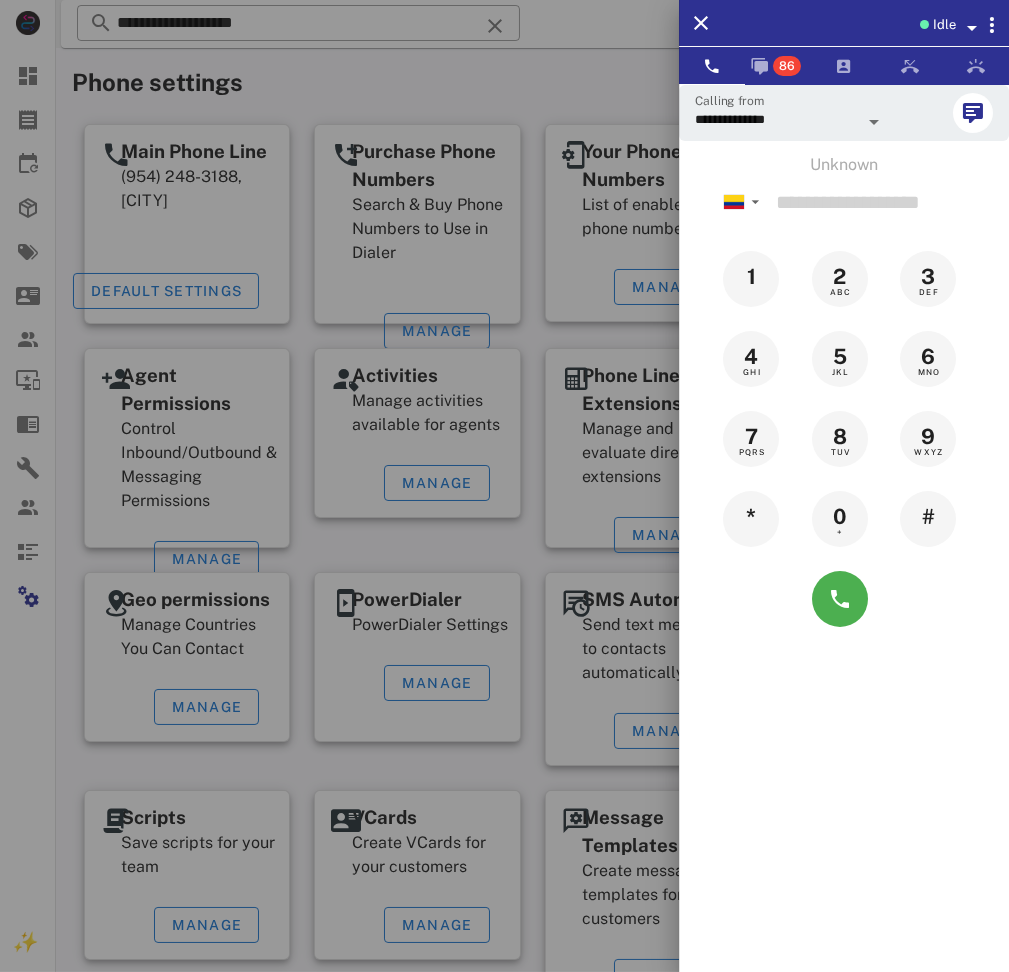 click at bounding box center [504, 486] 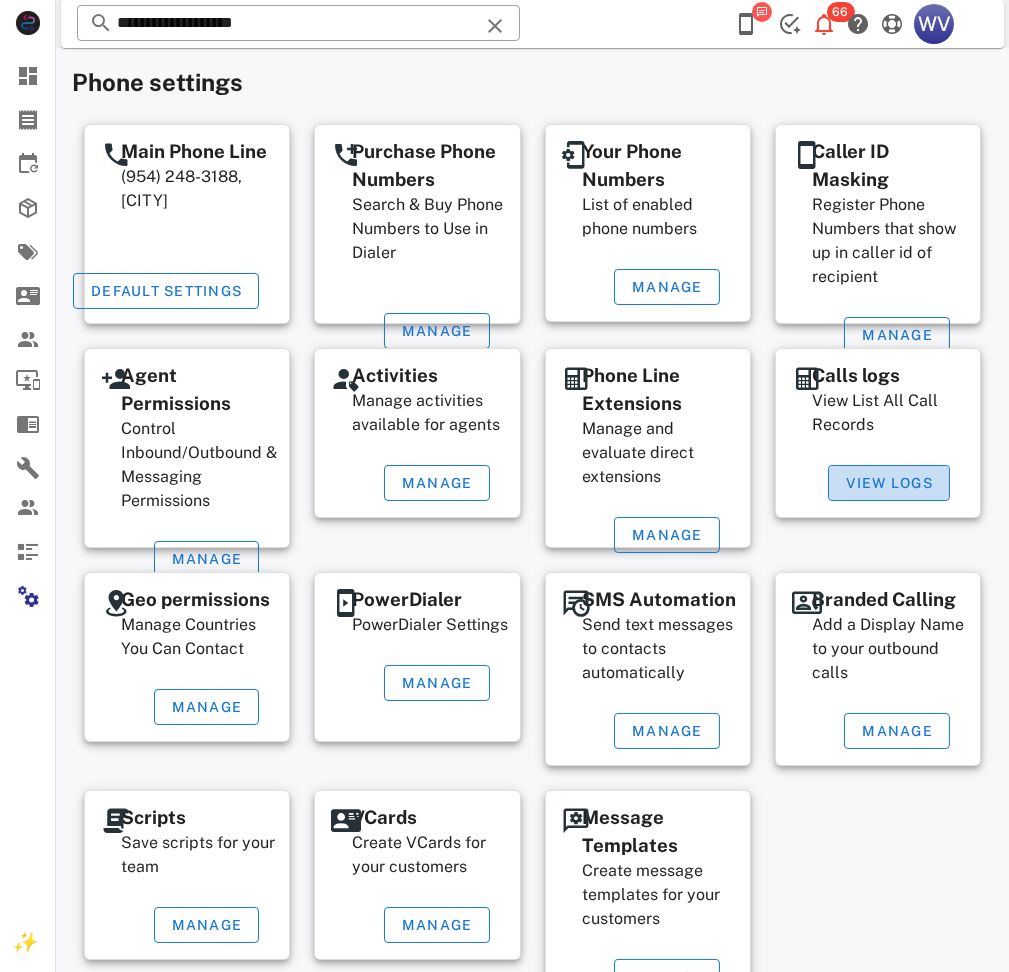 click on "View Logs" at bounding box center [889, 483] 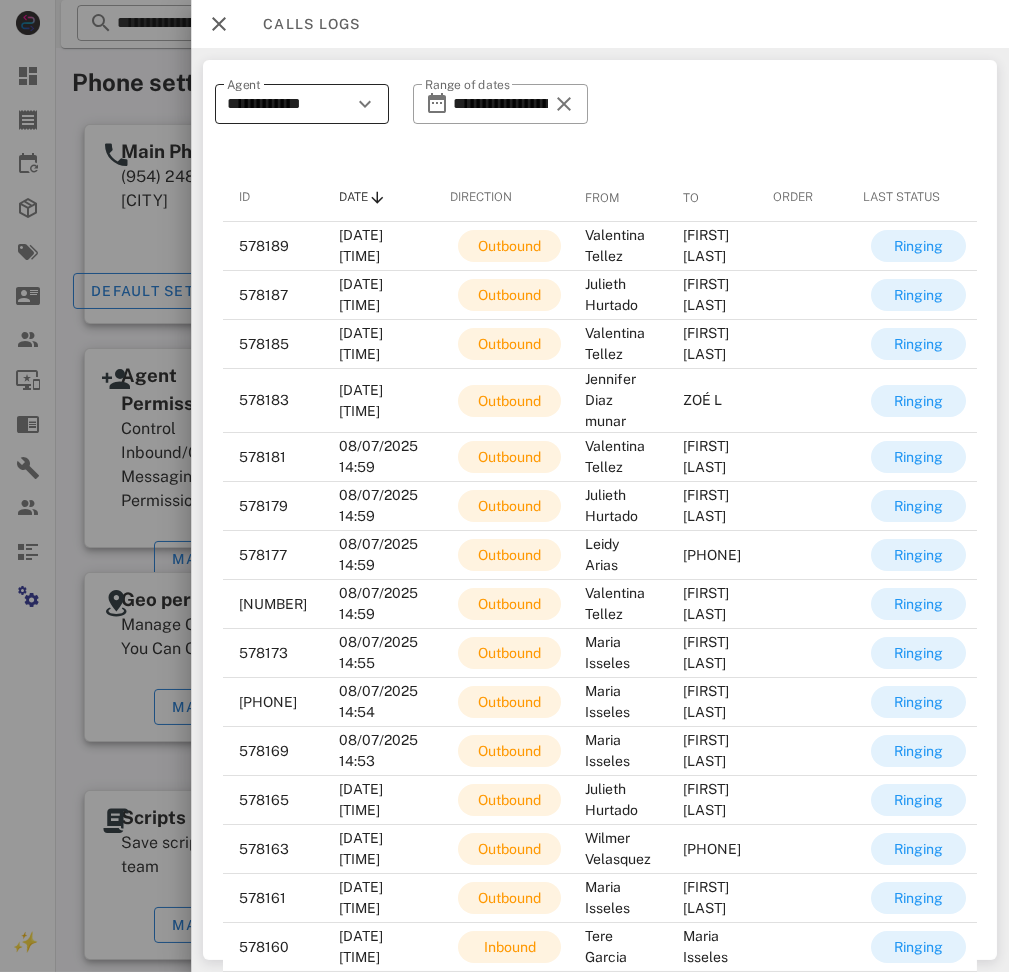 click on "**********" at bounding box center (288, 104) 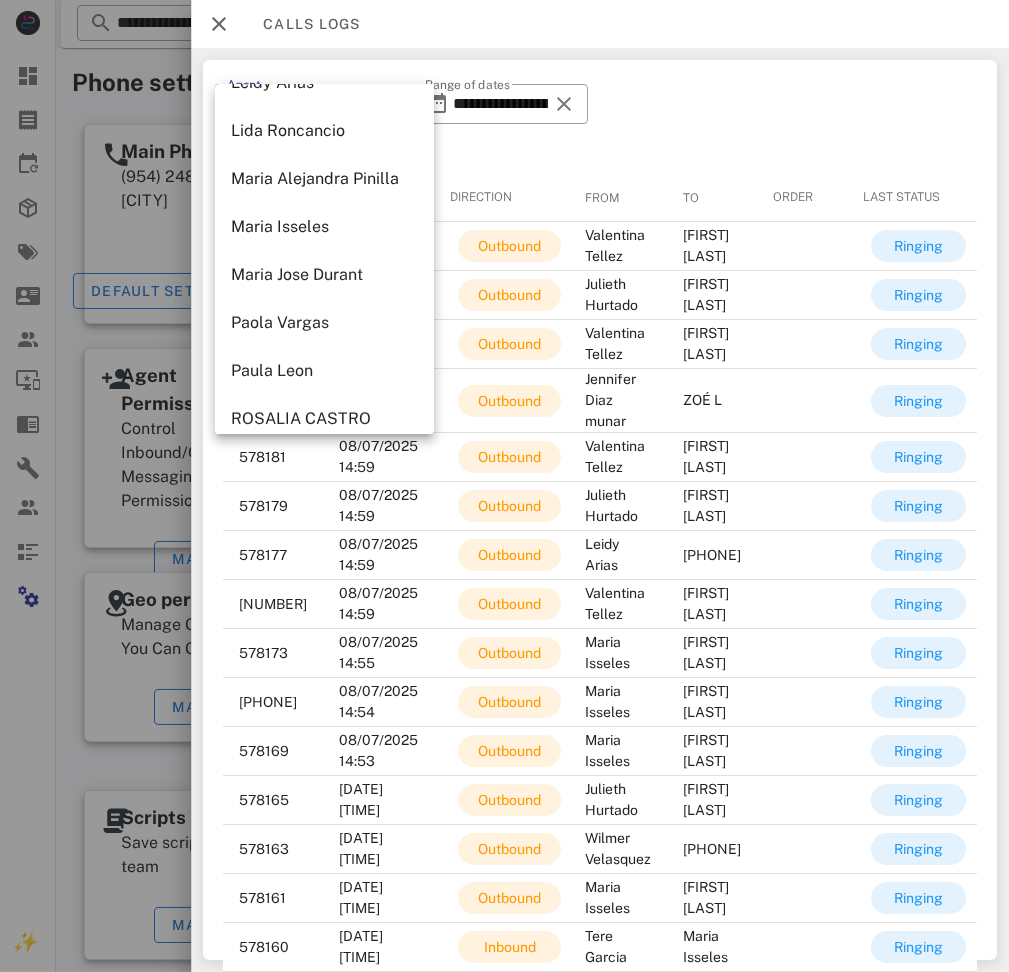 scroll, scrollTop: 1250, scrollLeft: 0, axis: vertical 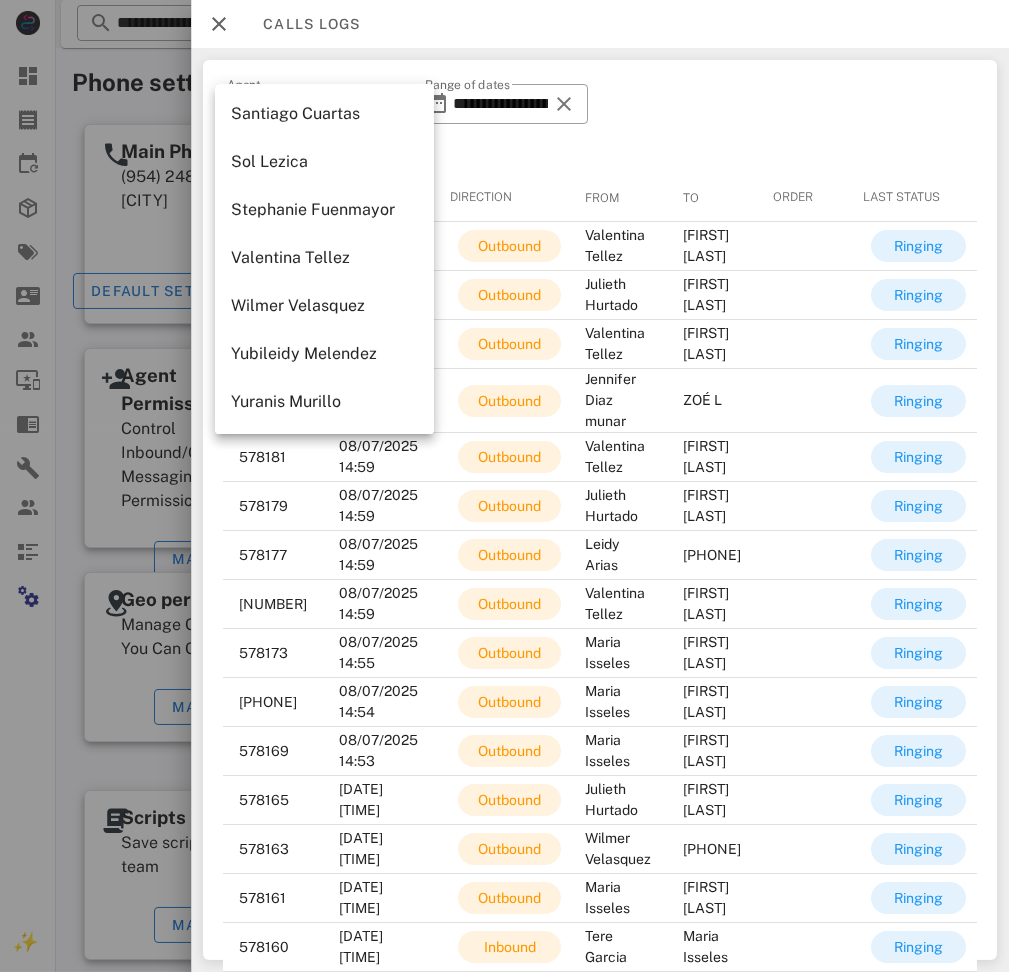 click on "Wilmer Velasquez" at bounding box center (324, 305) 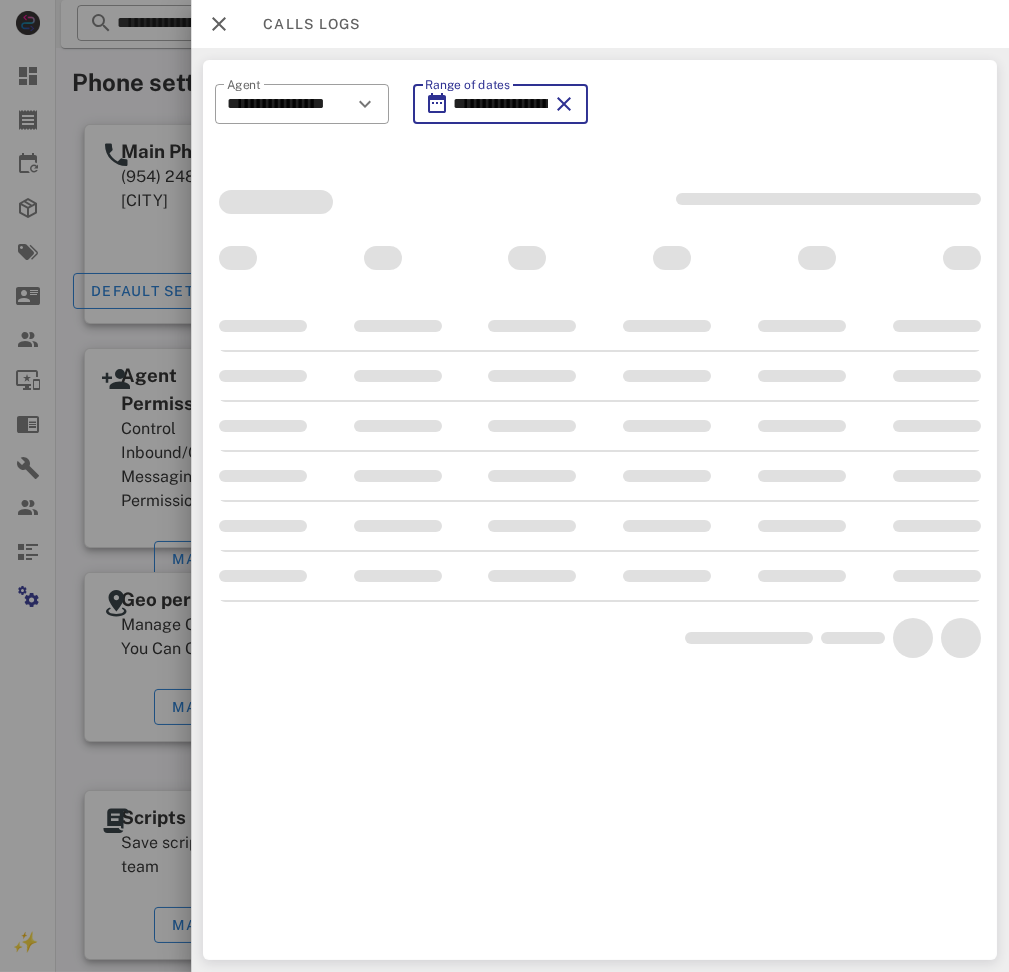click on "**********" at bounding box center [501, 104] 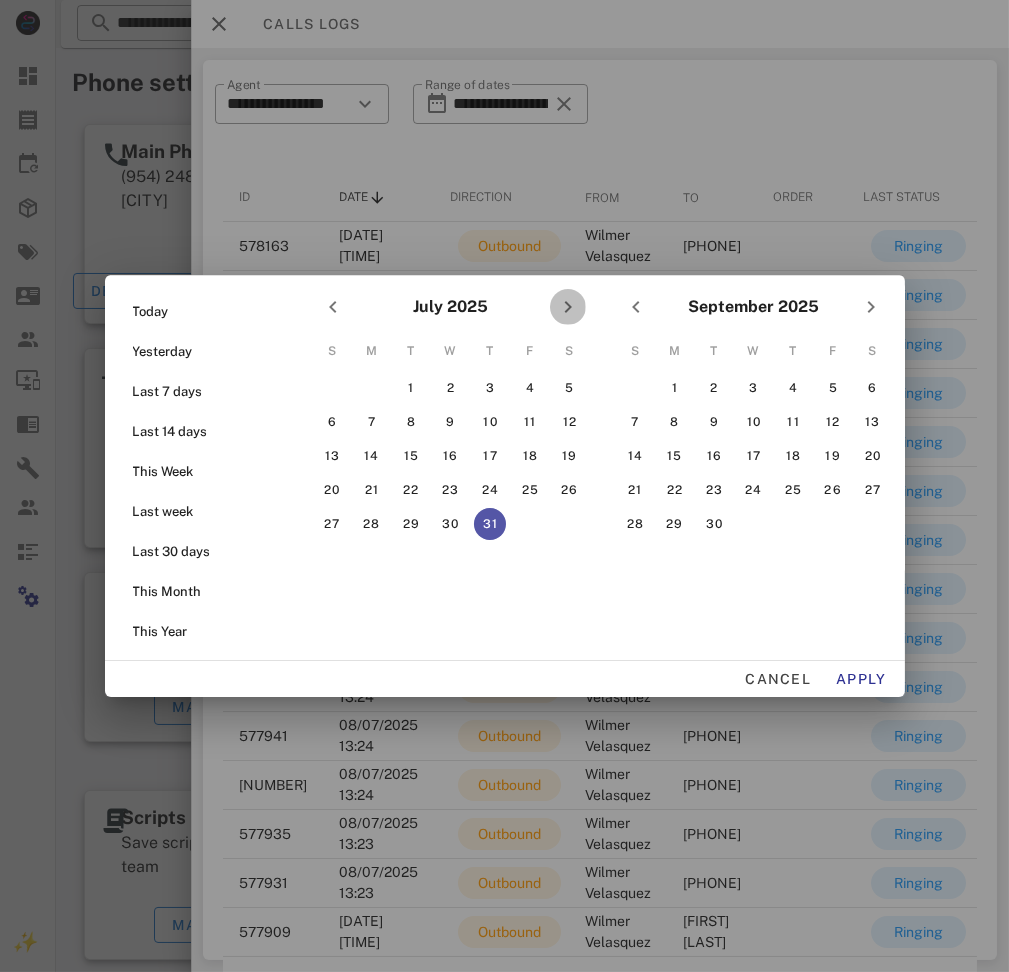 click at bounding box center (568, 307) 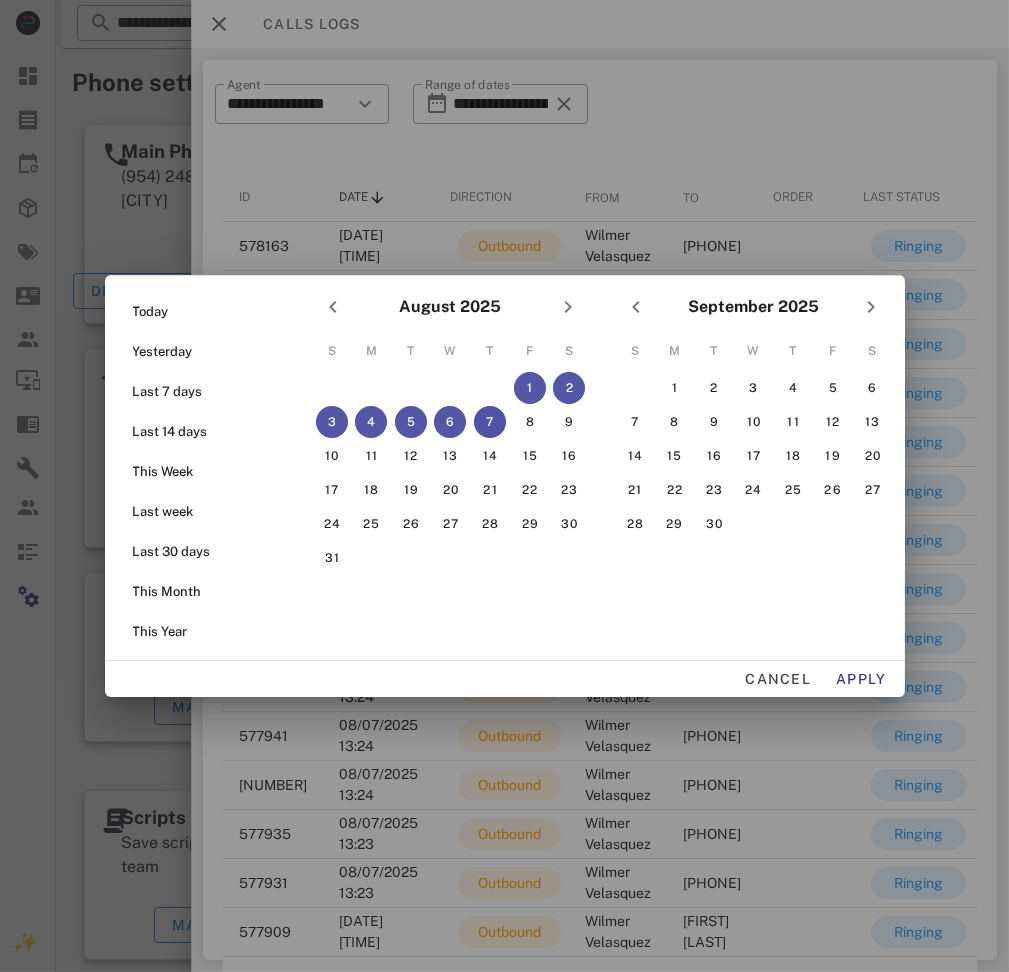 click on "7" at bounding box center [490, 422] 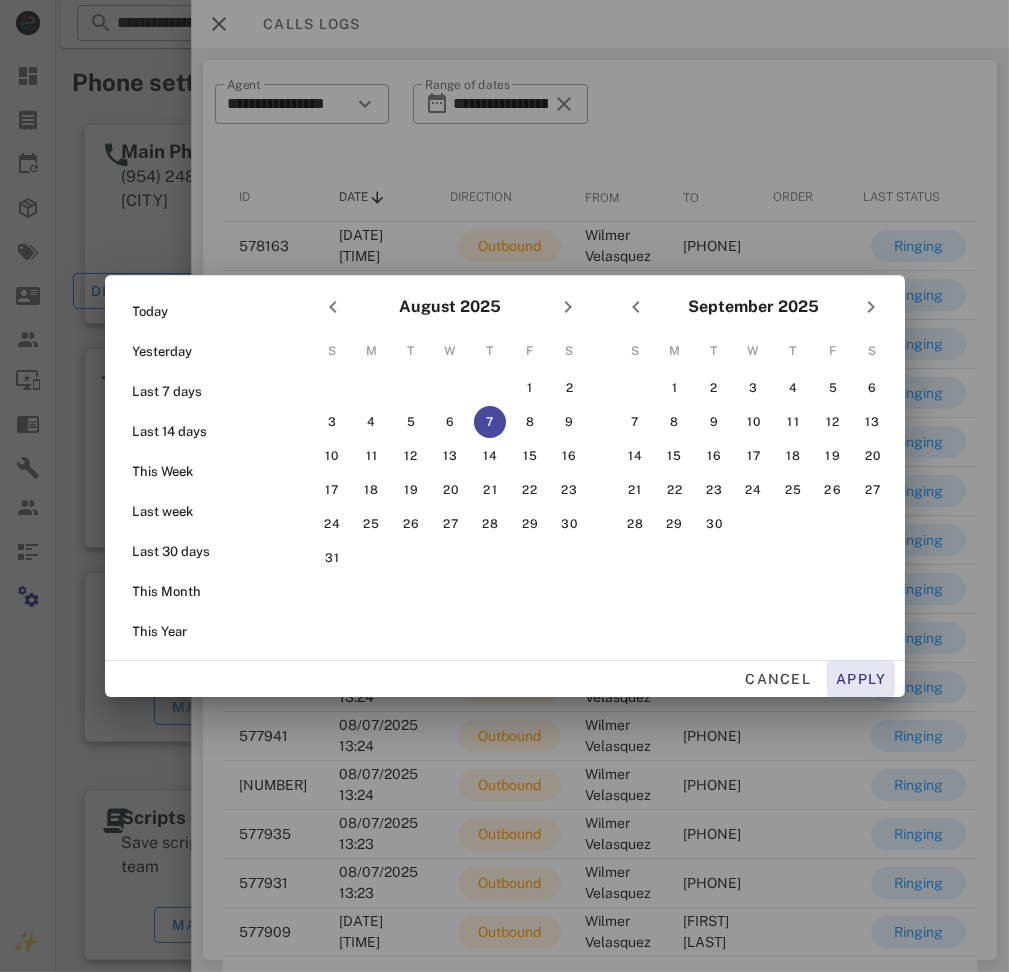click on "Apply" at bounding box center (861, 679) 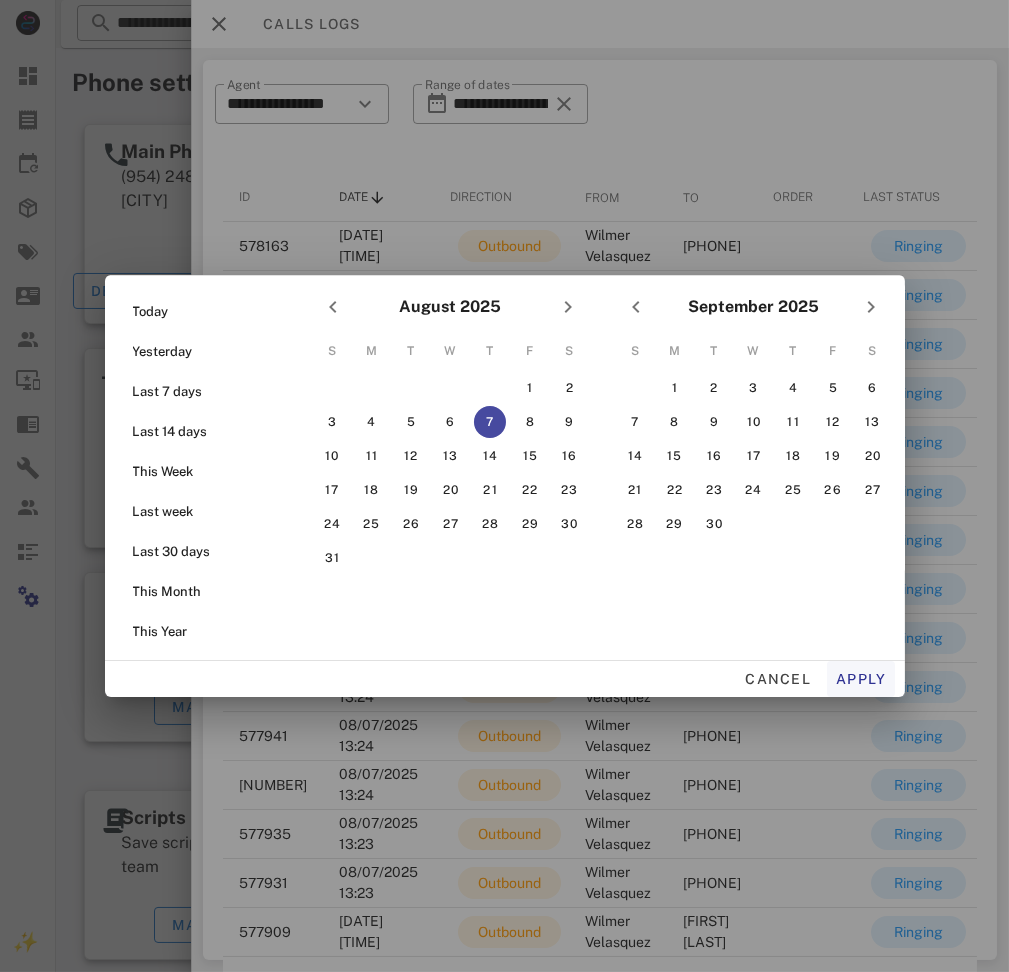 type on "**********" 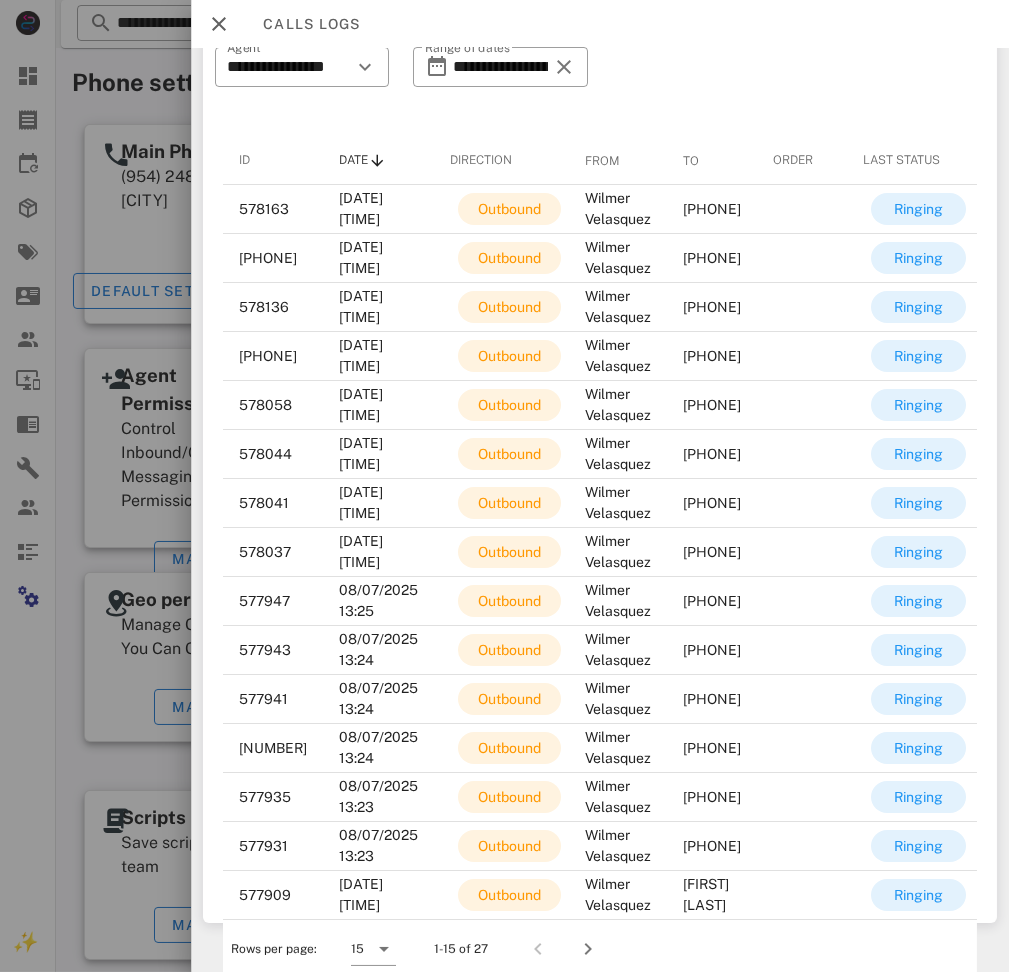 scroll, scrollTop: 57, scrollLeft: 0, axis: vertical 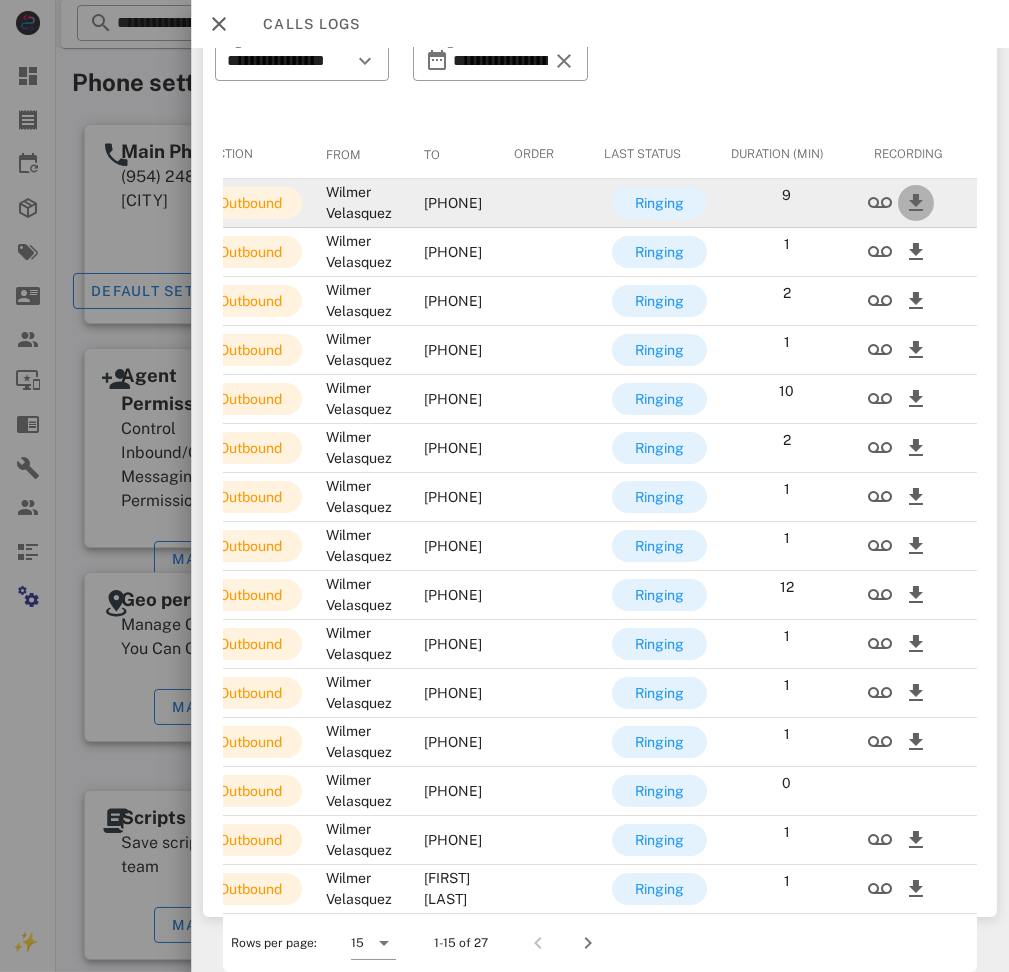click at bounding box center [916, 203] 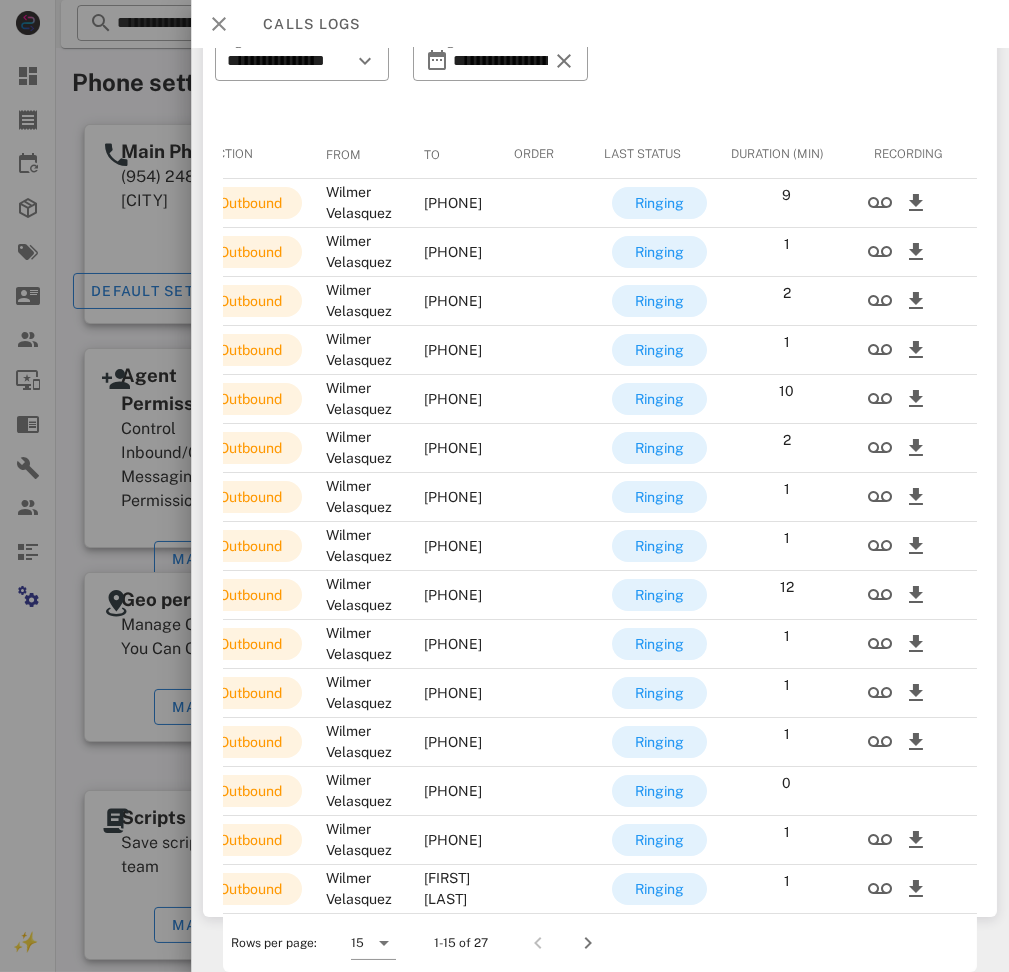 click at bounding box center (219, 24) 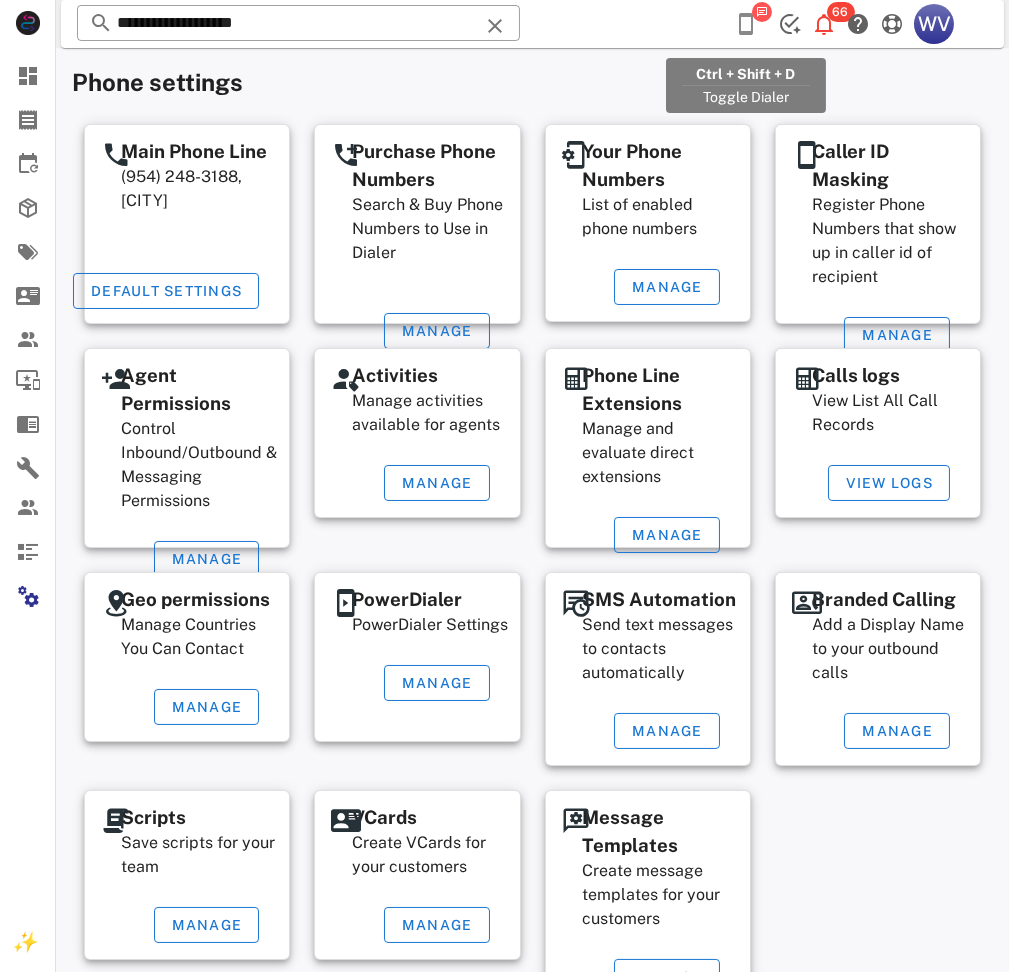 click at bounding box center [746, 24] 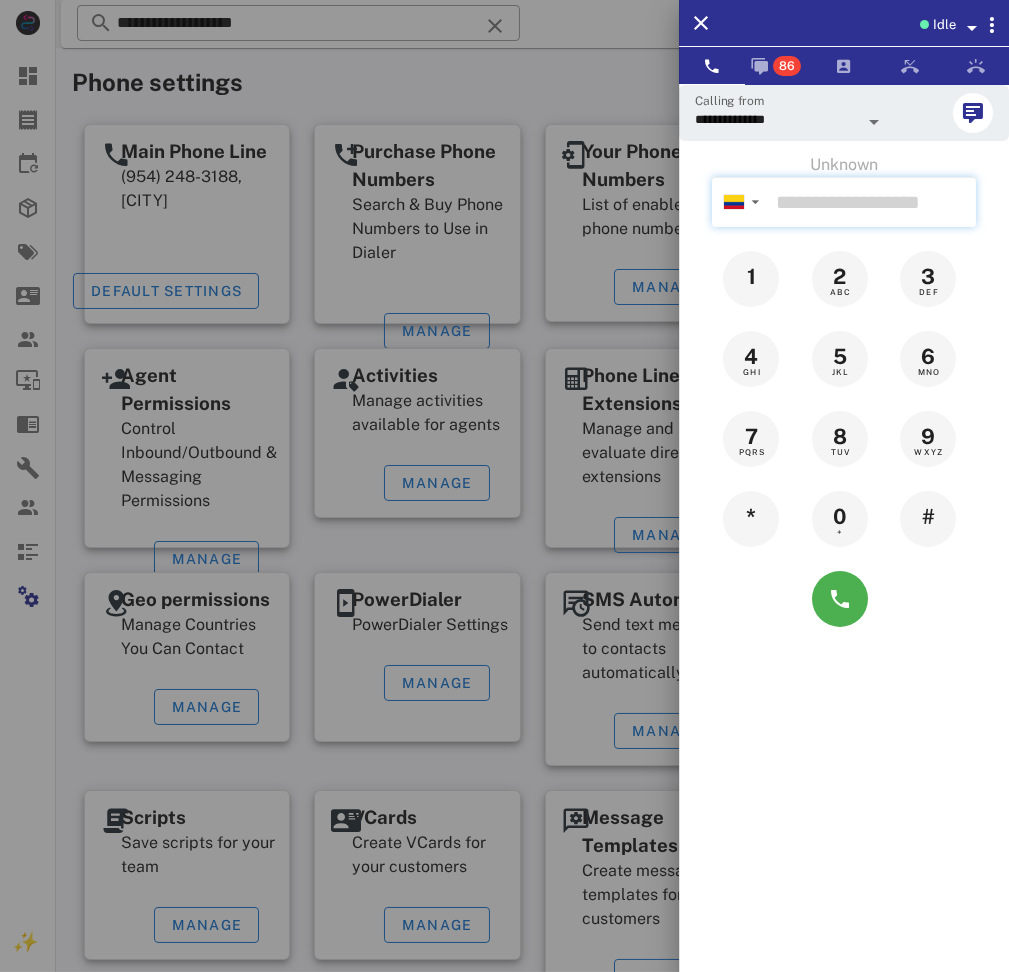 click at bounding box center (872, 202) 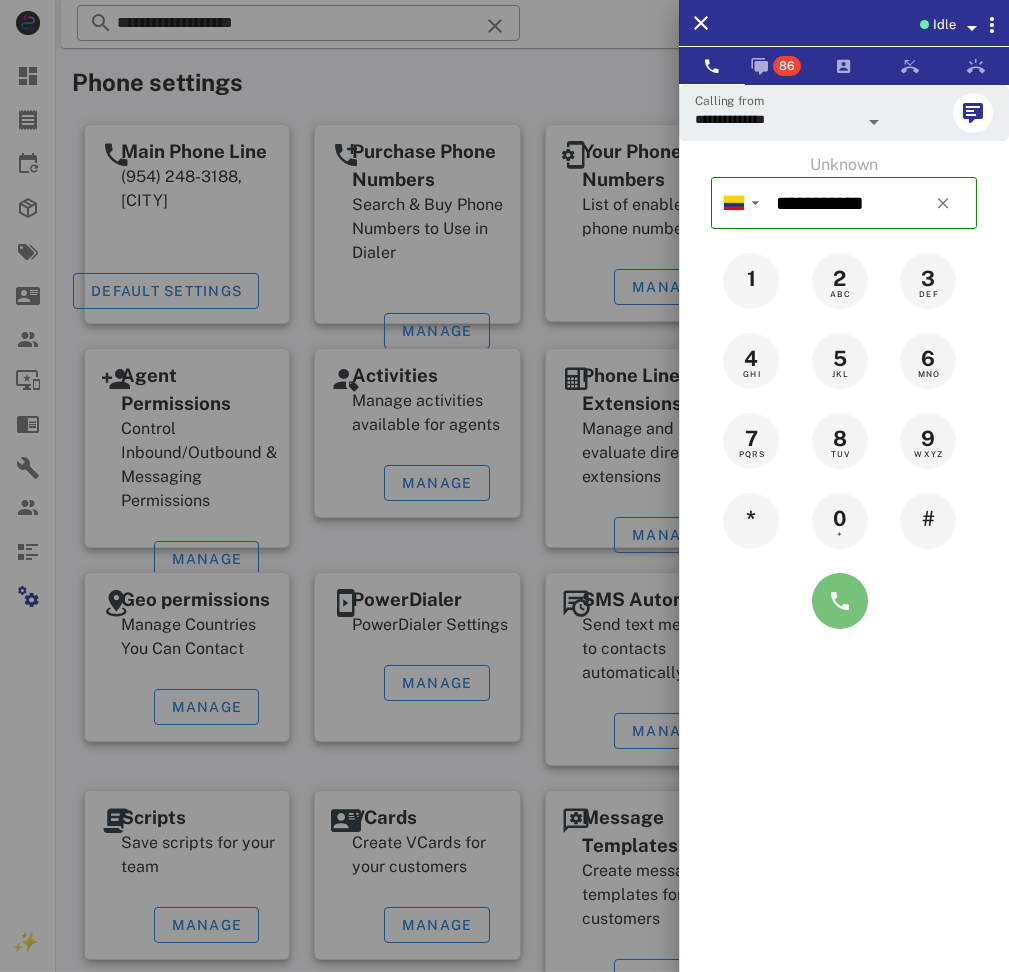 click at bounding box center [840, 601] 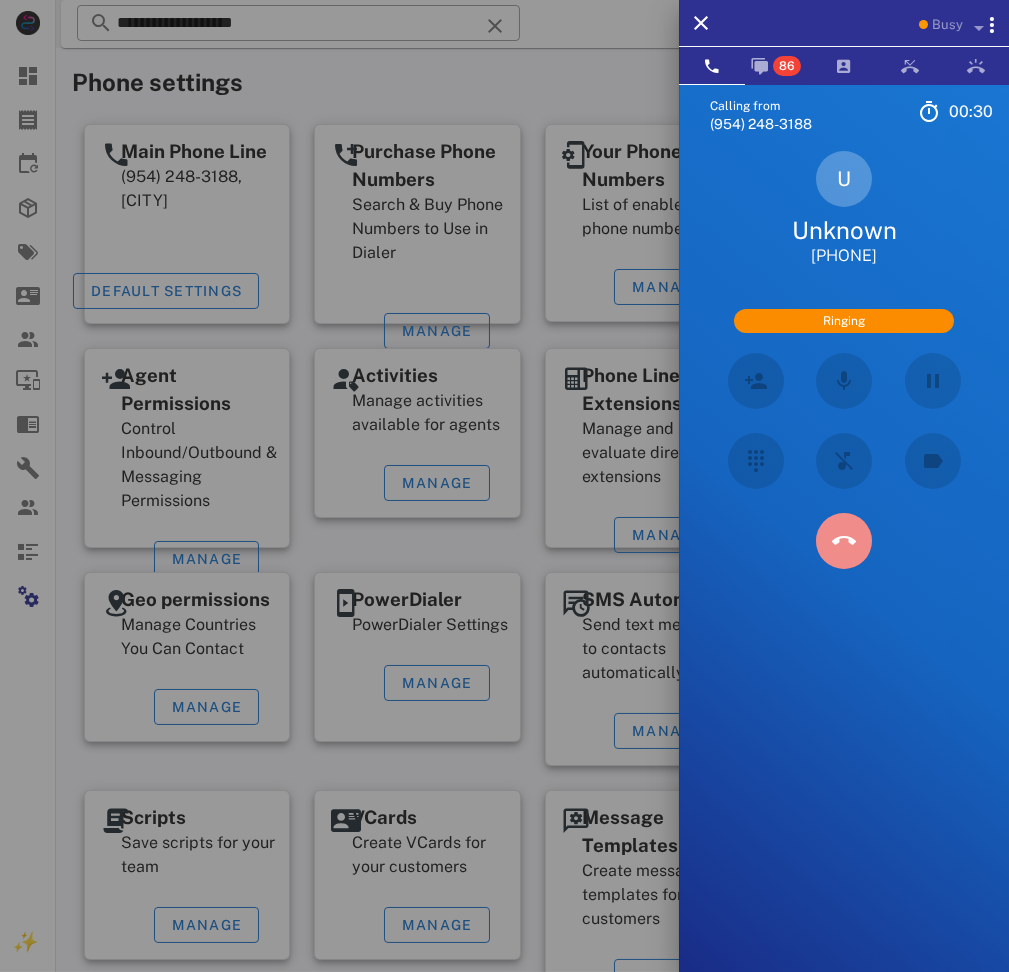 click at bounding box center (844, 541) 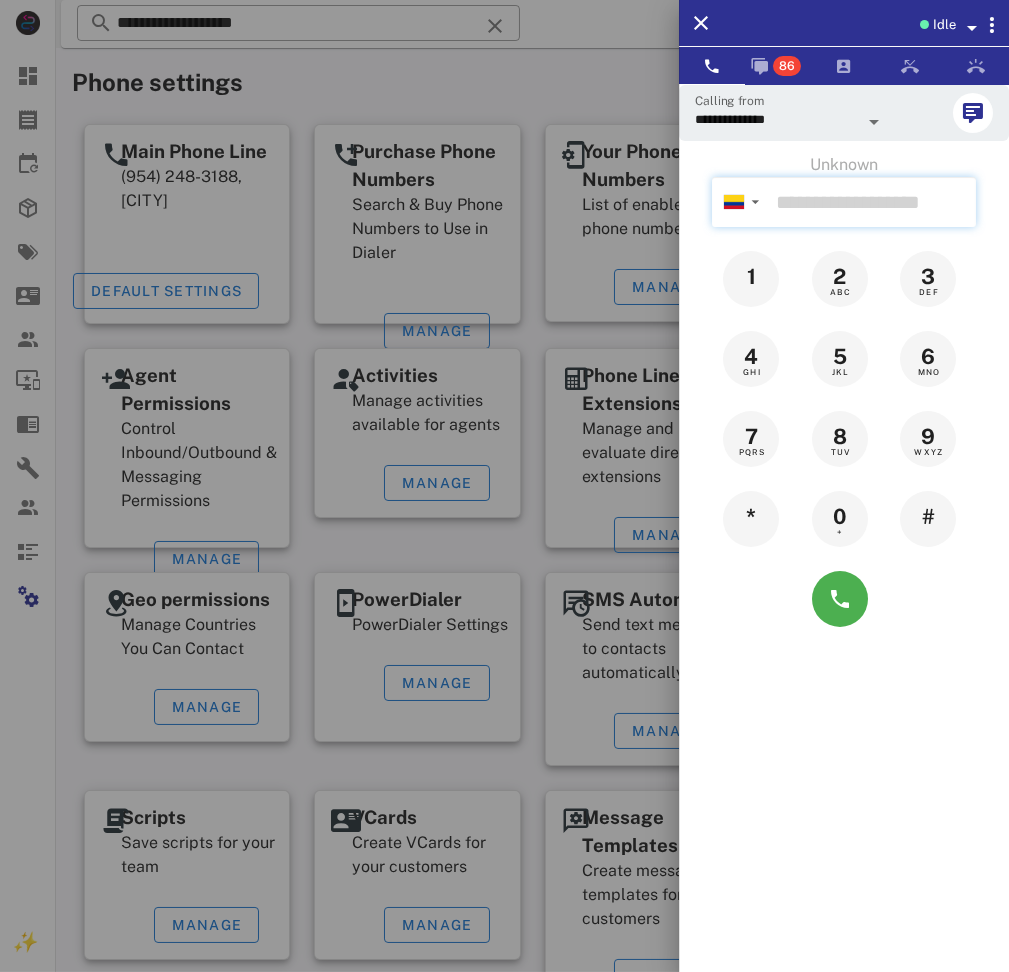 click at bounding box center [872, 202] 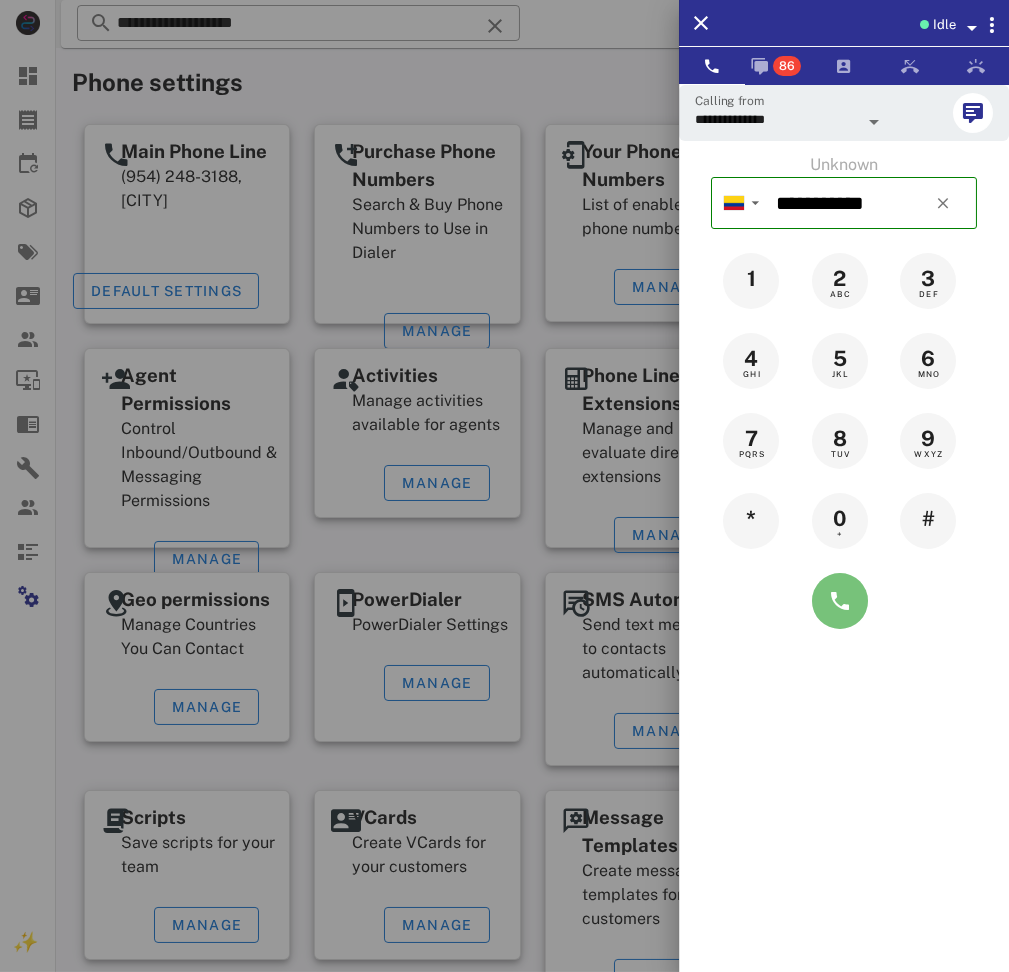 click at bounding box center [840, 601] 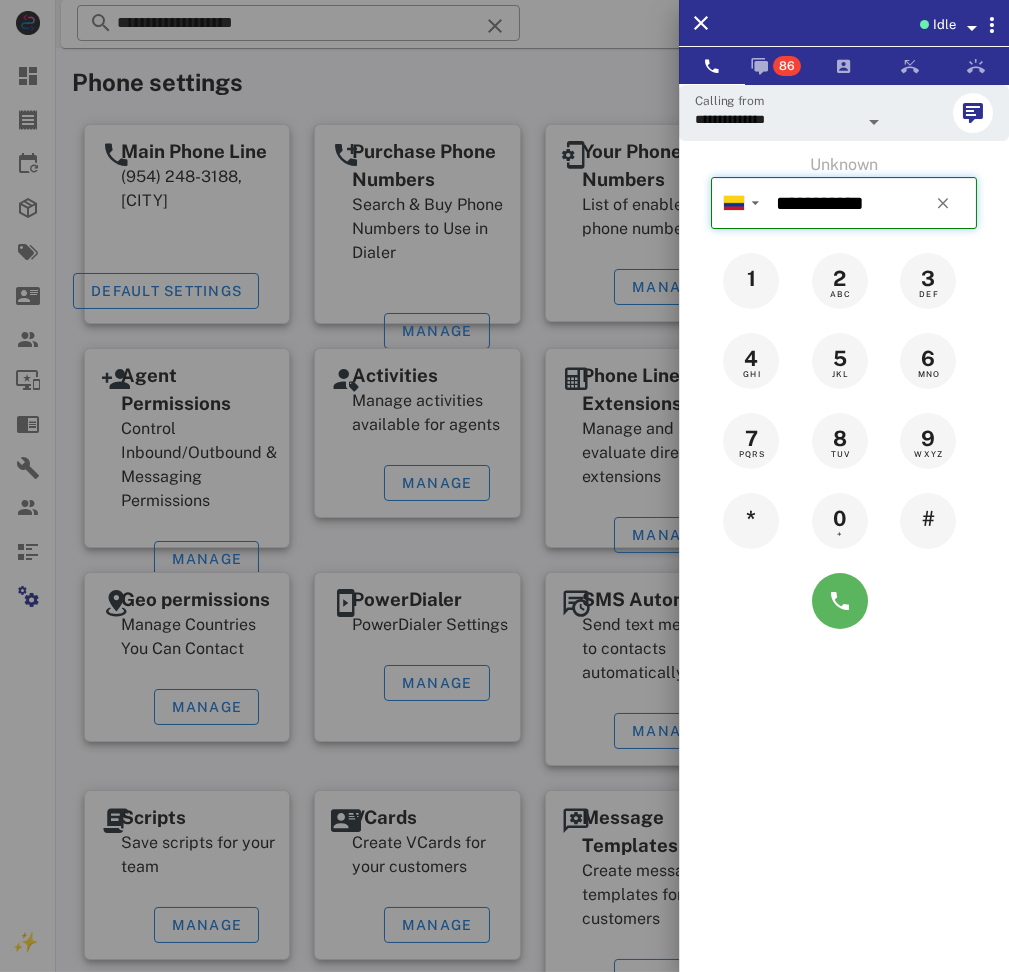type on "**********" 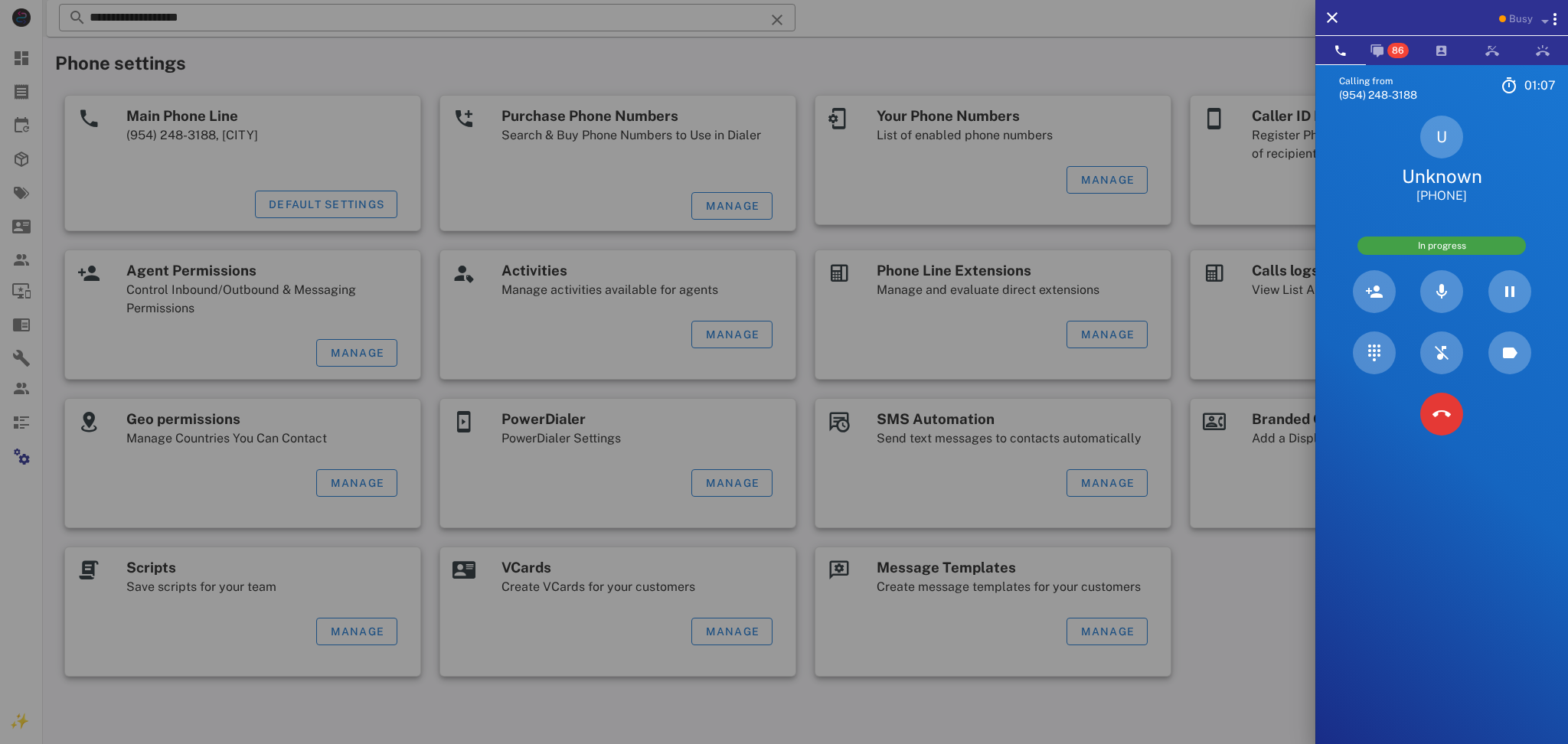 click on "Calling from [PHONE] 01: 07  Unknown      ▼     Andorra
+376
Argentina
+54
Aruba
+297
Australia
+61
Belgium (België)
+32
Bolivia
+591
Brazil (Brasil)
+55
Canada
+1
Chile
+56
Colombia
+57
Costa Rica
+506
Dominican Republic (República Dominicana)
+1
Ecuador
+593
El Salvador
+503
France
+33
Germany (Deutschland)
+49
Guadeloupe
+590
Guatemala
+502
Honduras
+504
Iceland (Ísland)
+354
India (भारत)
+91
Israel (‫ישראל‬‎)
+972
Italy (Italia)
+39" at bounding box center [1442, 436] 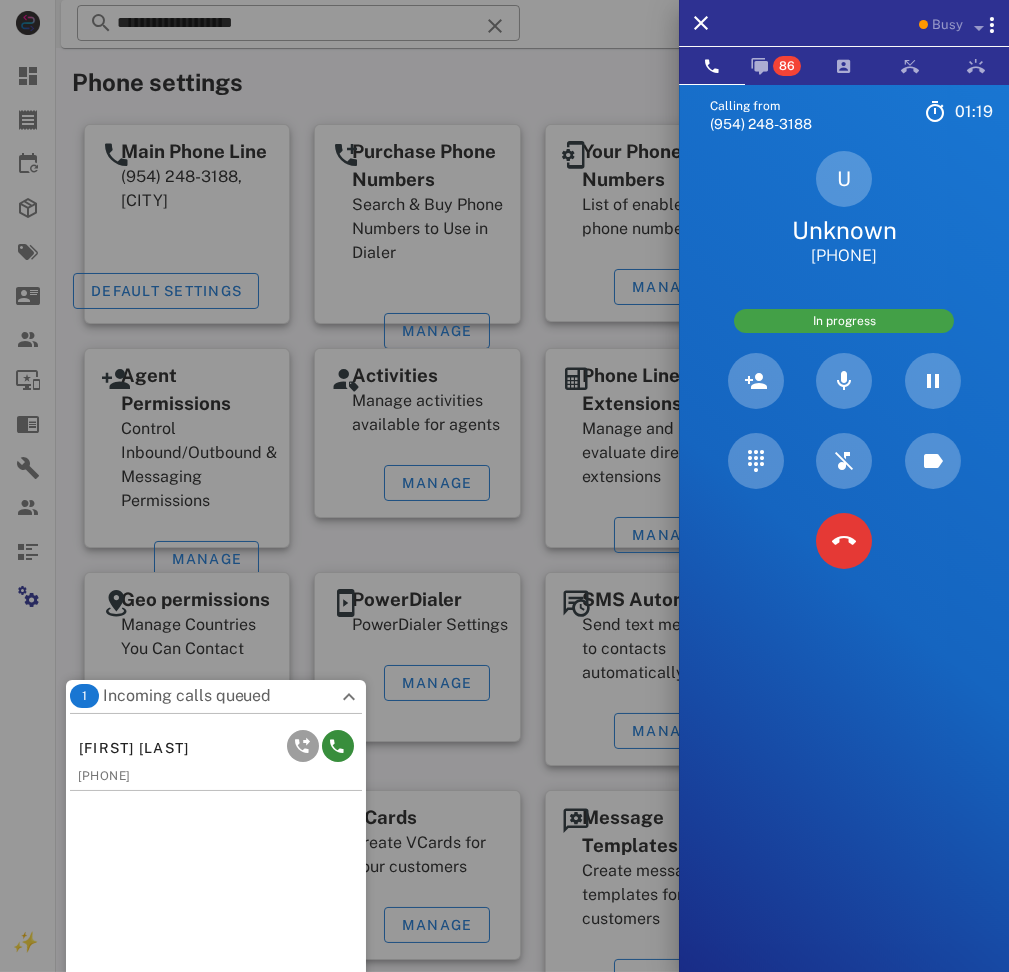 click on "Calling from [PHONE] 01: 19  Unknown      ▼     Andorra
+376
Argentina
+54
Aruba
+297
Australia
+61
Belgium (België)
+32
Bolivia
+591
Brazil (Brasil)
+55
Canada
+1
Chile
+56
Colombia
+57
Costa Rica
+506
Dominican Republic (República Dominicana)
+1
Ecuador
+593
El Salvador
+503
France
+33
Germany (Deutschland)
+49
Guadeloupe
+590
Guatemala
+502
Honduras
+504
Iceland (Ísland)
+354
India (भारत)
+91
Israel (‫ישראל‬‎)
+972
Italy (Italia)
+39" at bounding box center (844, 570) 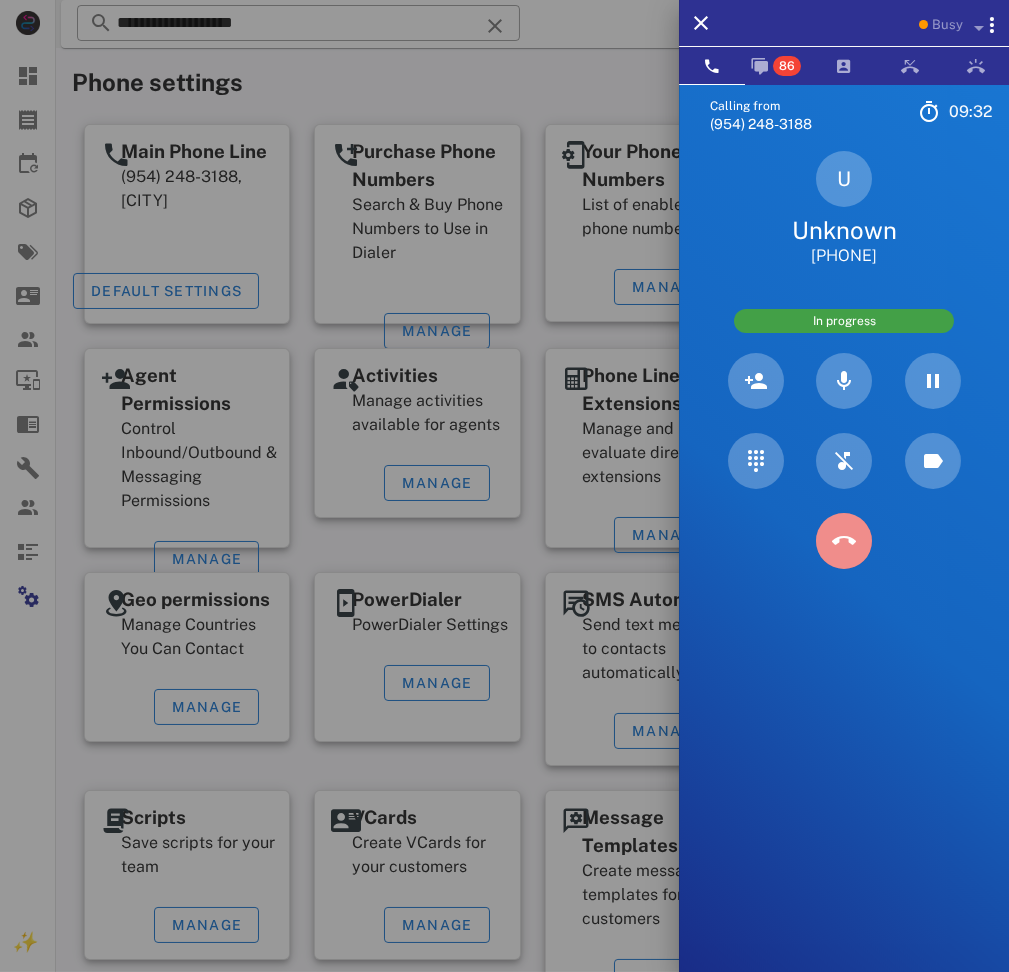 click at bounding box center [844, 541] 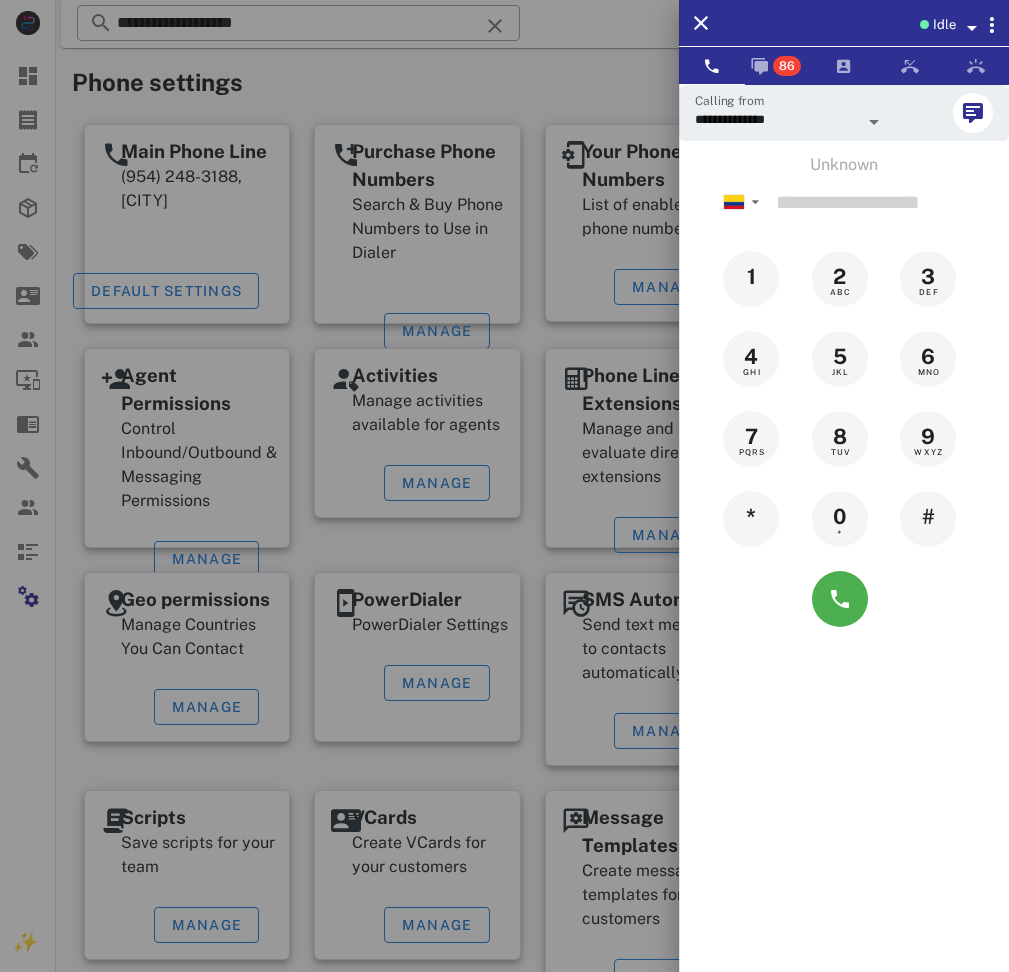 click at bounding box center (504, 486) 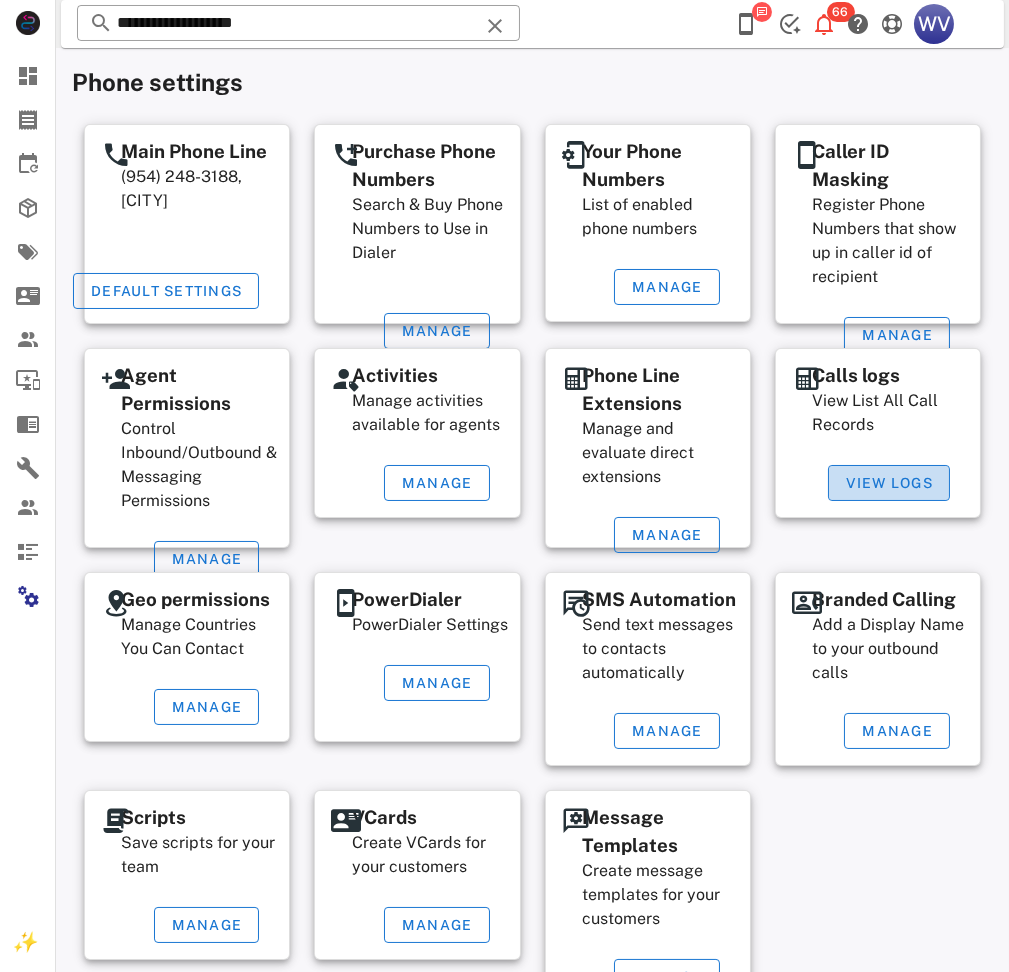 click on "View Logs" at bounding box center (889, 483) 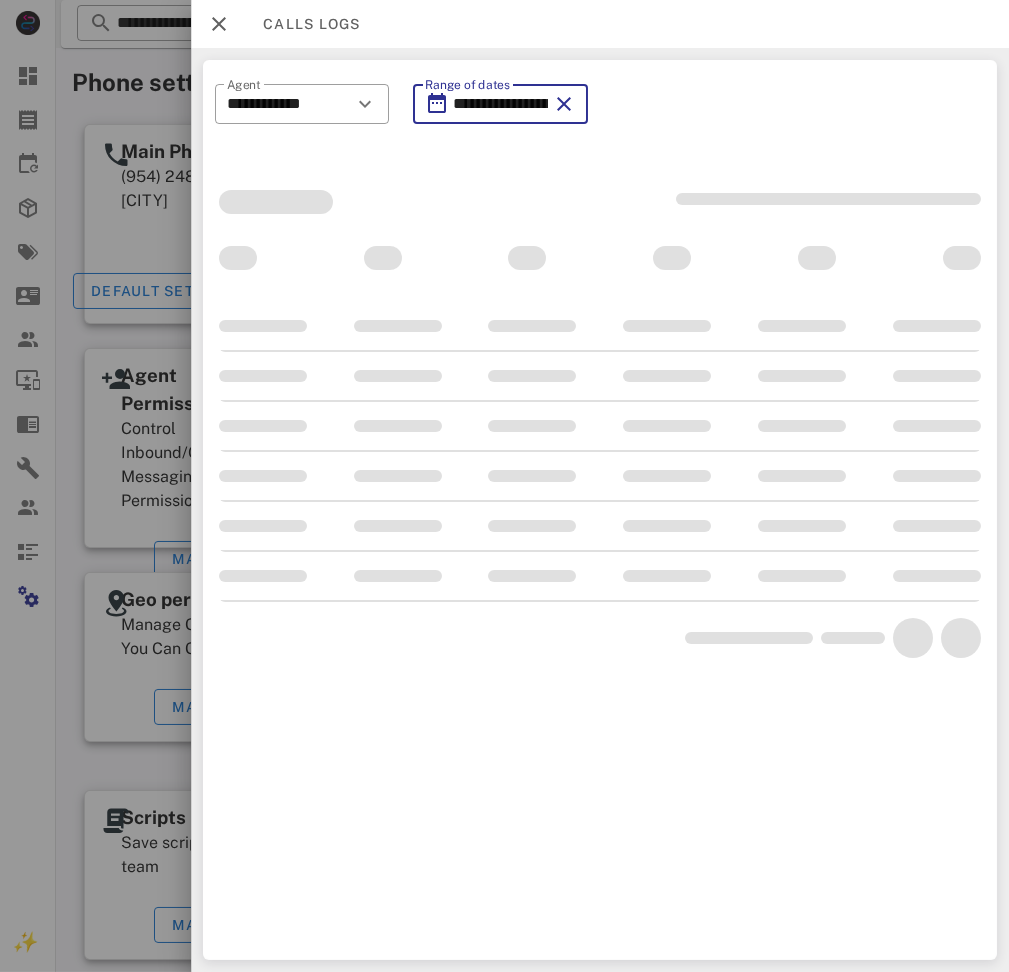 click on "**********" at bounding box center (501, 104) 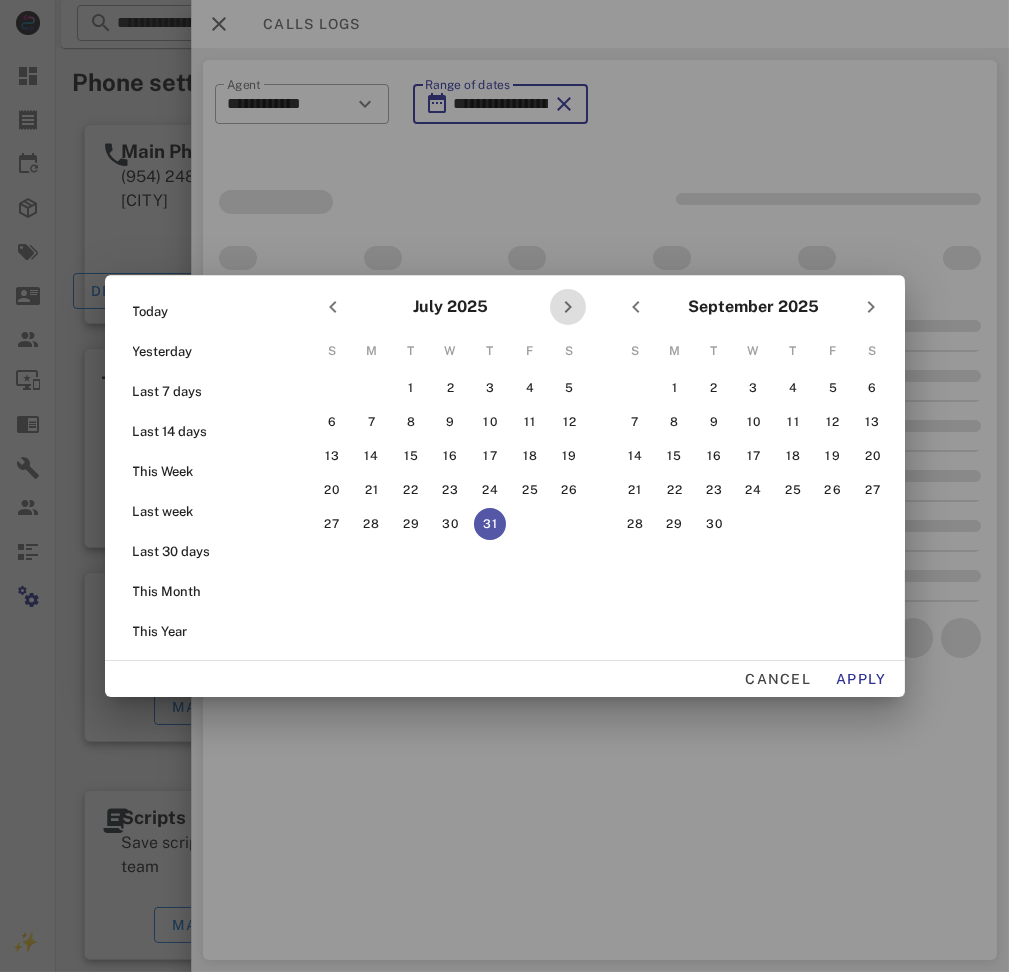 click at bounding box center [568, 307] 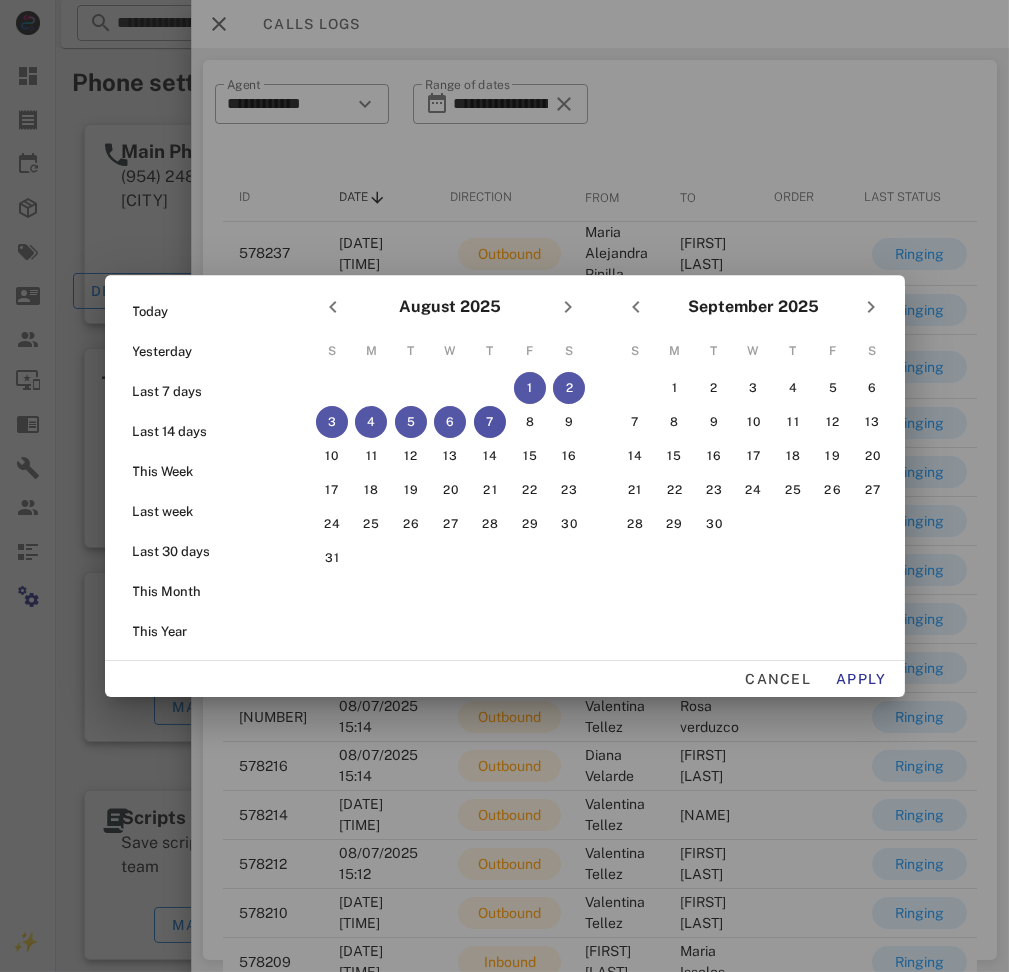 click on "7" at bounding box center [490, 422] 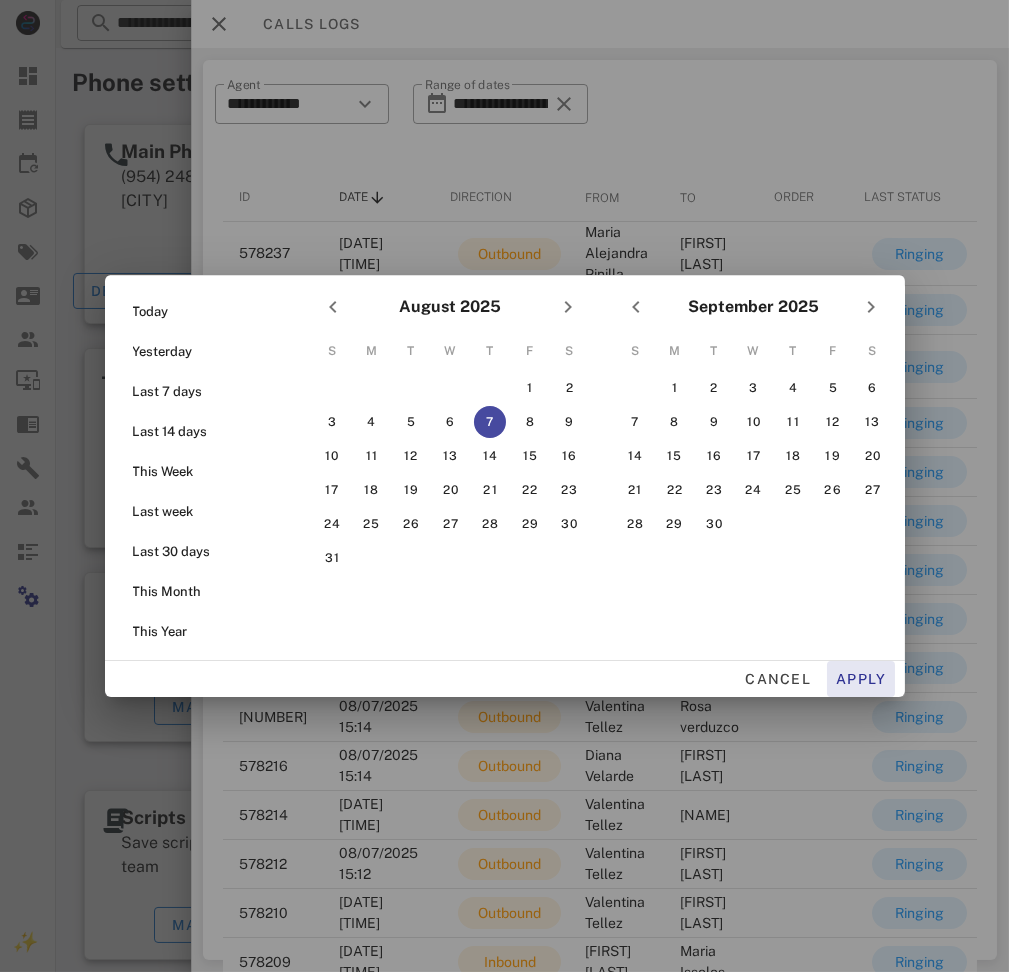 click on "Apply" at bounding box center [861, 679] 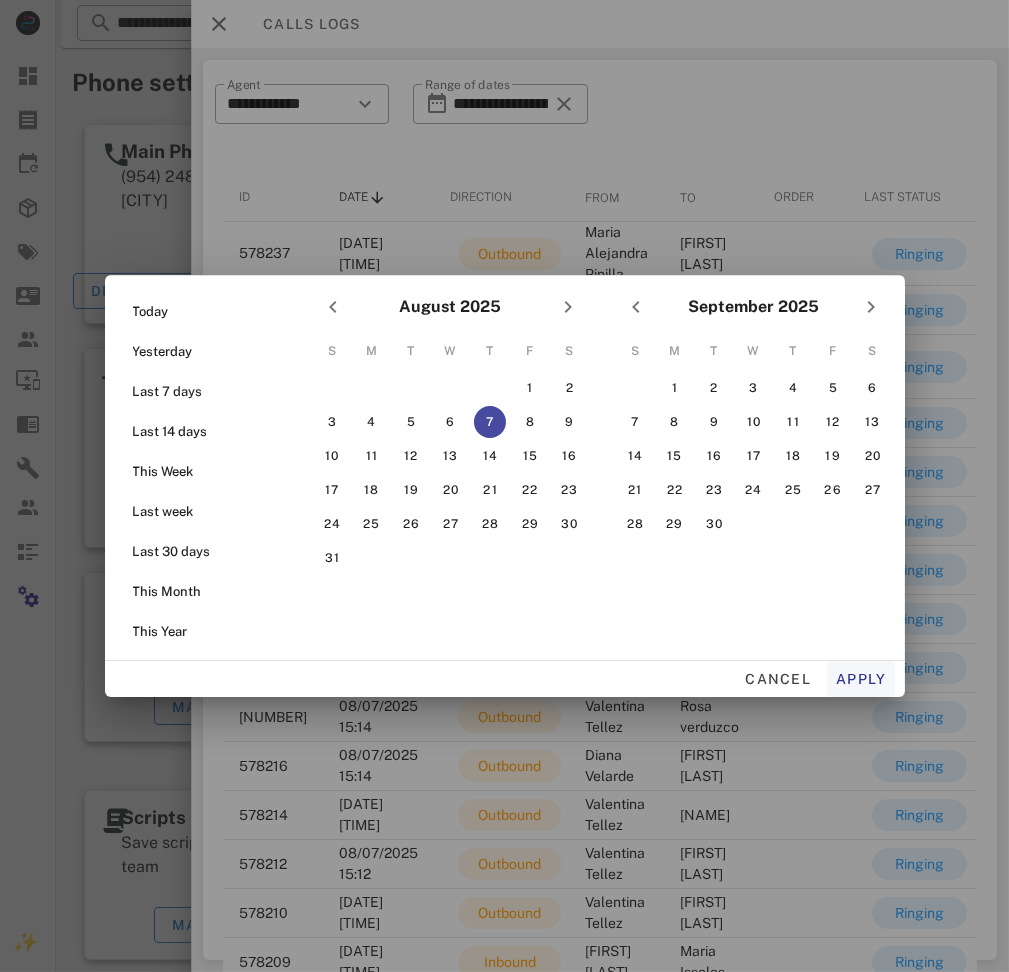 type on "**********" 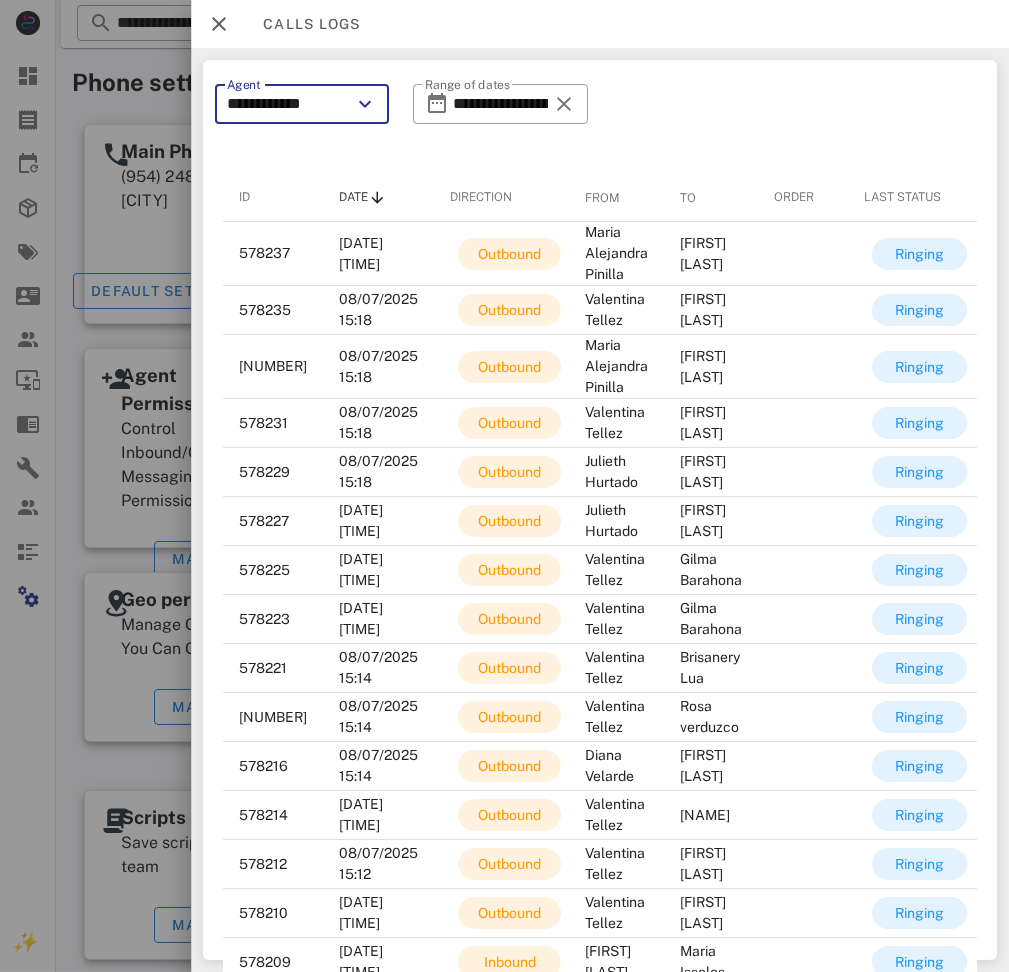 click on "**********" at bounding box center [288, 104] 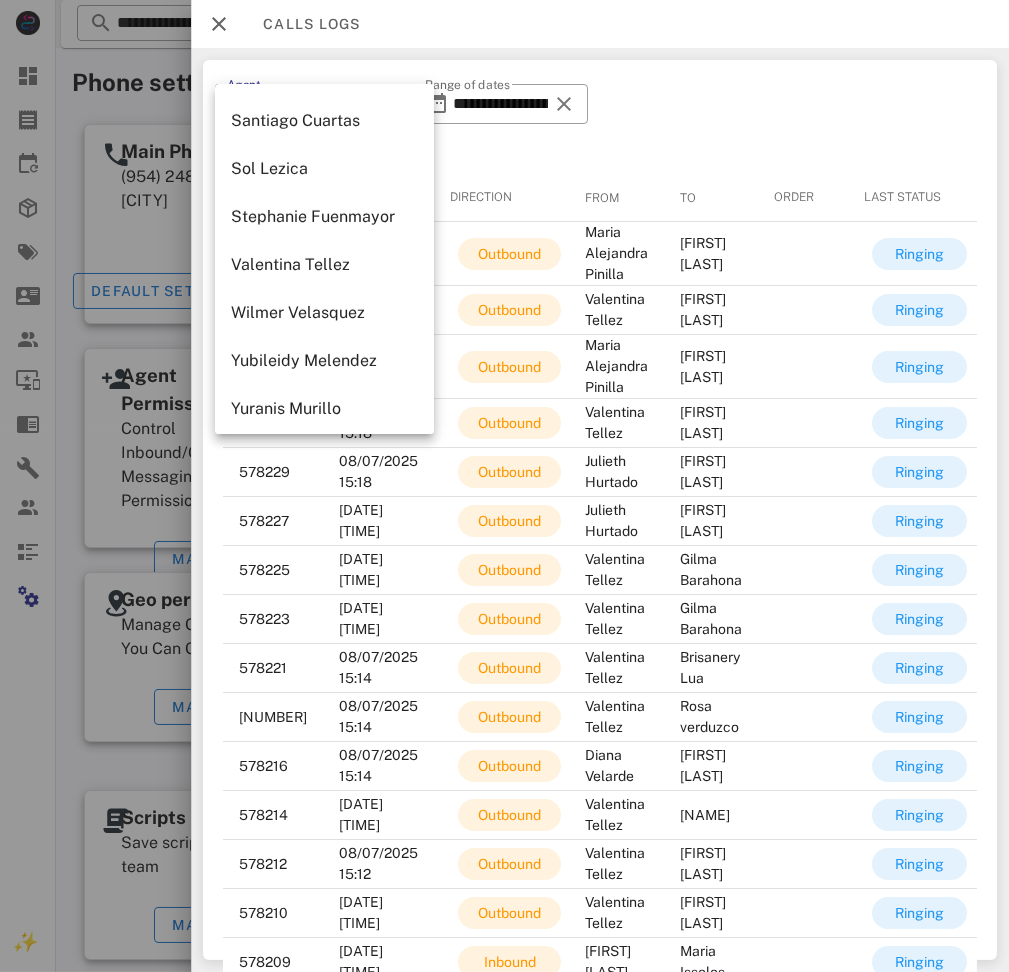 scroll, scrollTop: 1250, scrollLeft: 0, axis: vertical 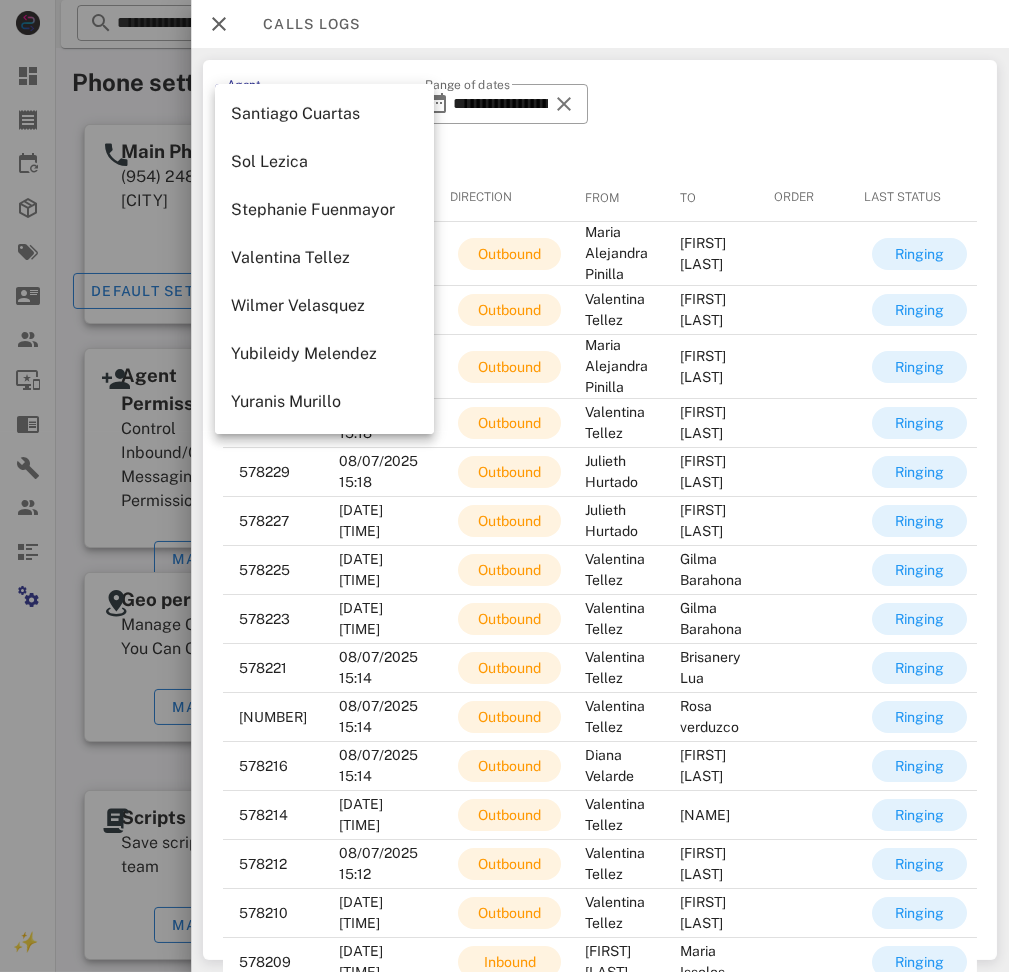 click on "Wilmer Velasquez" at bounding box center [324, 305] 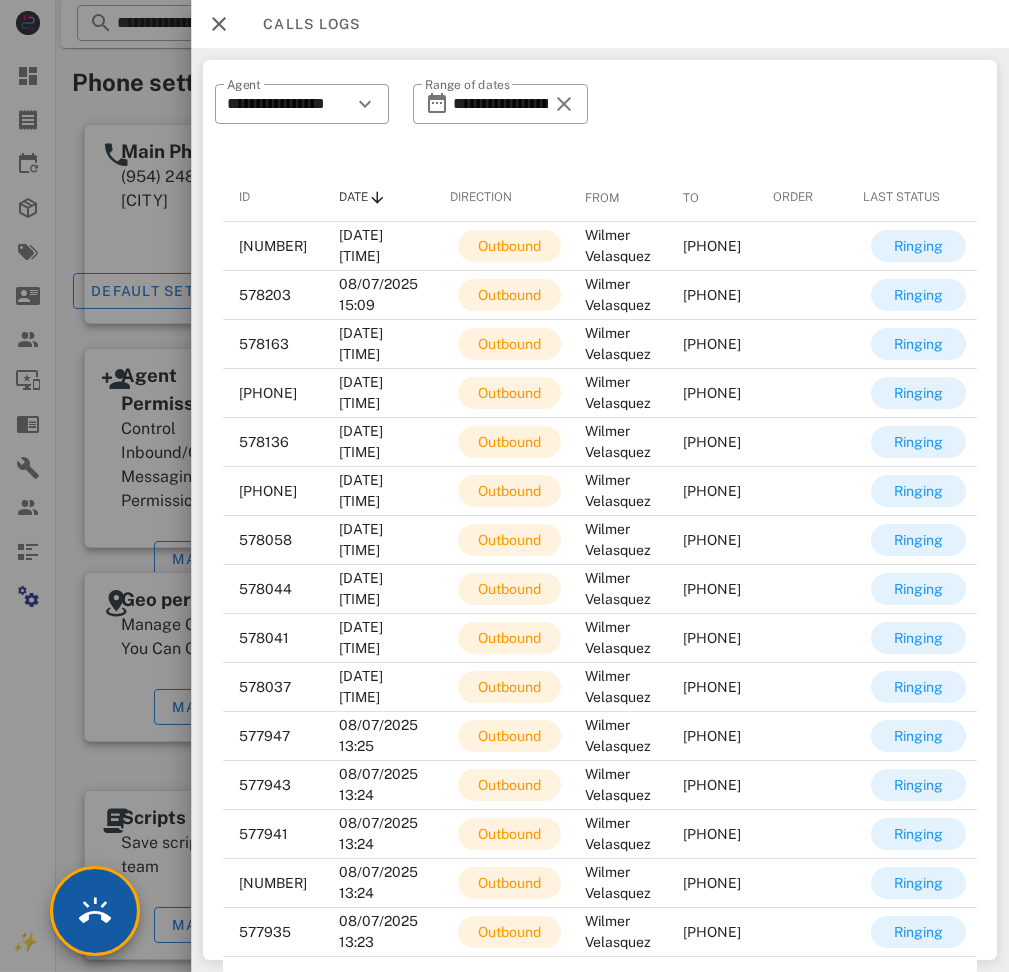 click at bounding box center (95, 911) 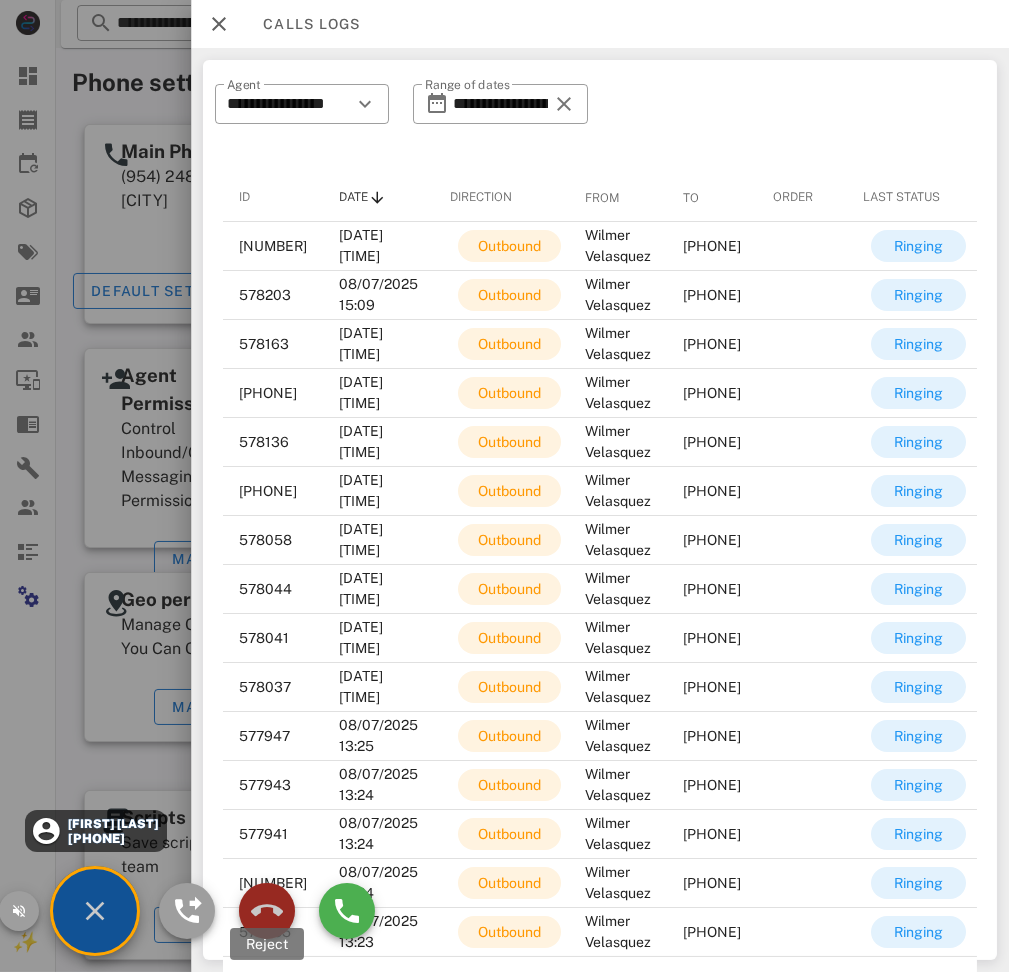 click at bounding box center [267, 911] 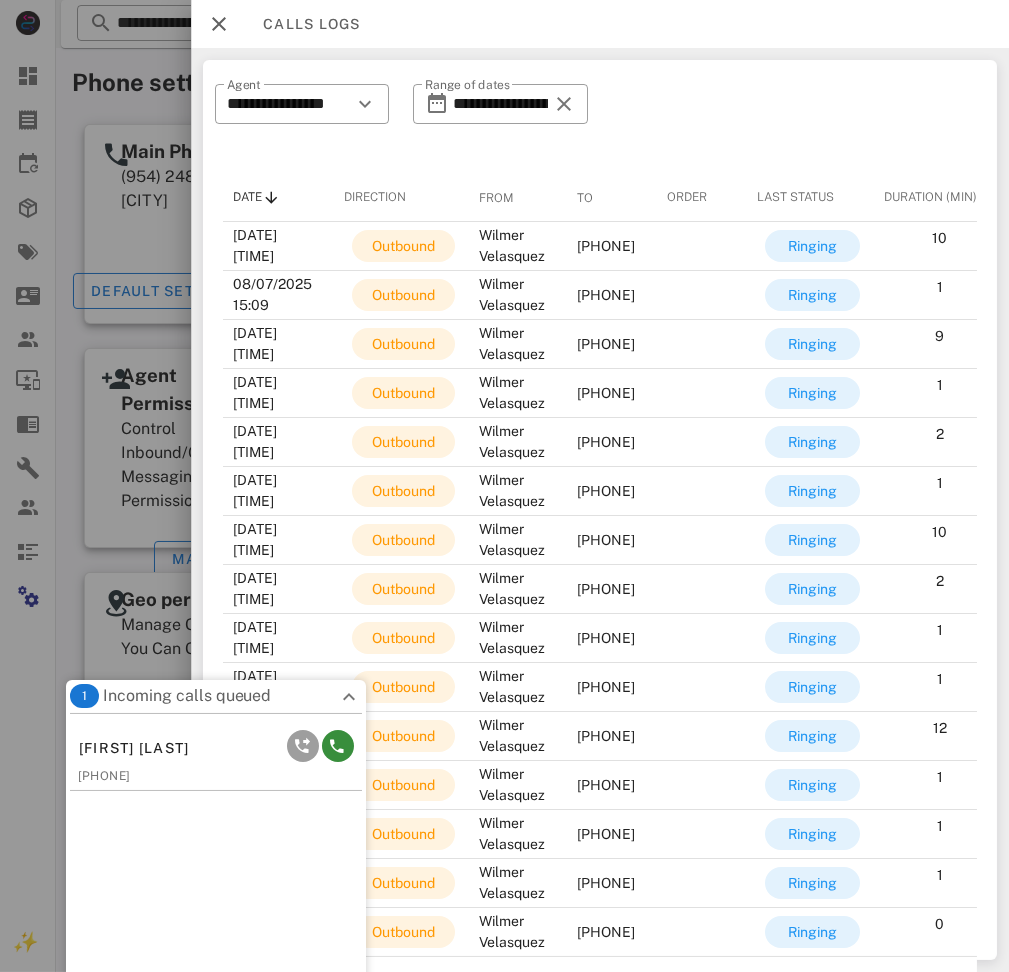 scroll, scrollTop: 0, scrollLeft: 313, axis: horizontal 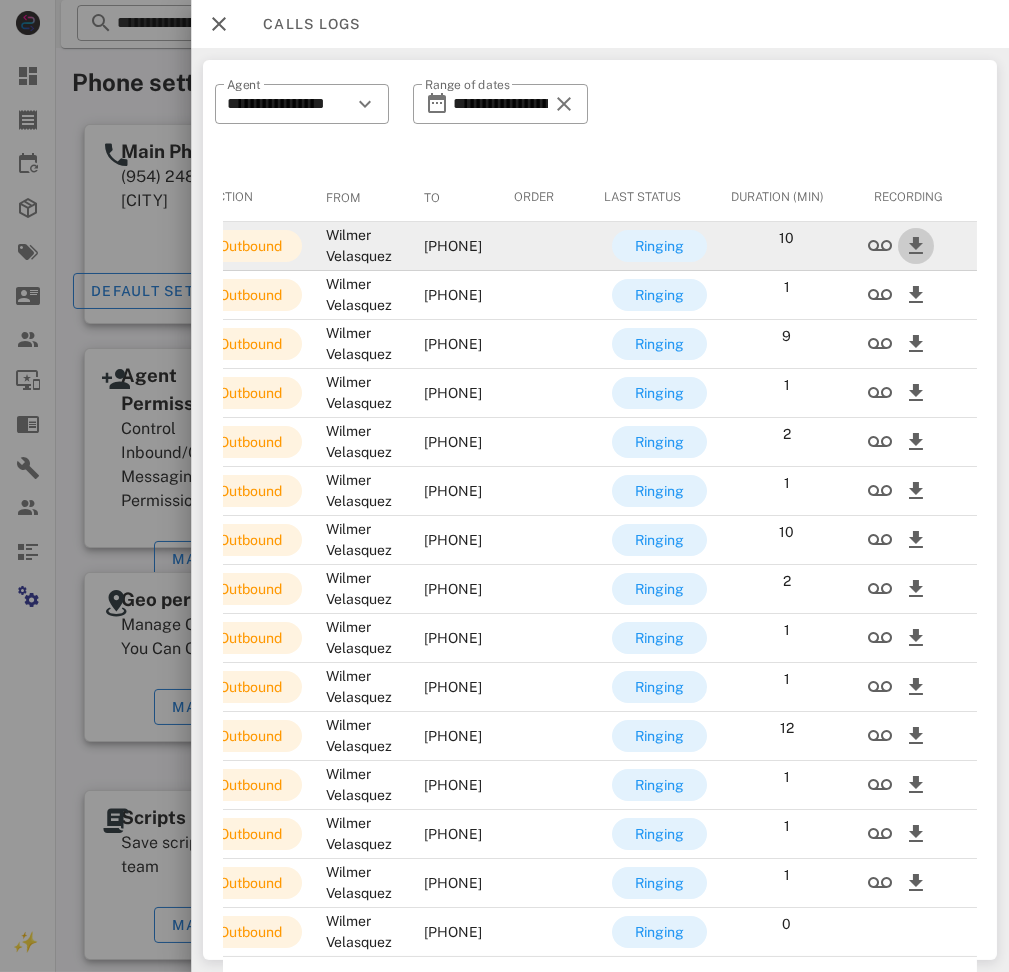 click at bounding box center [916, 246] 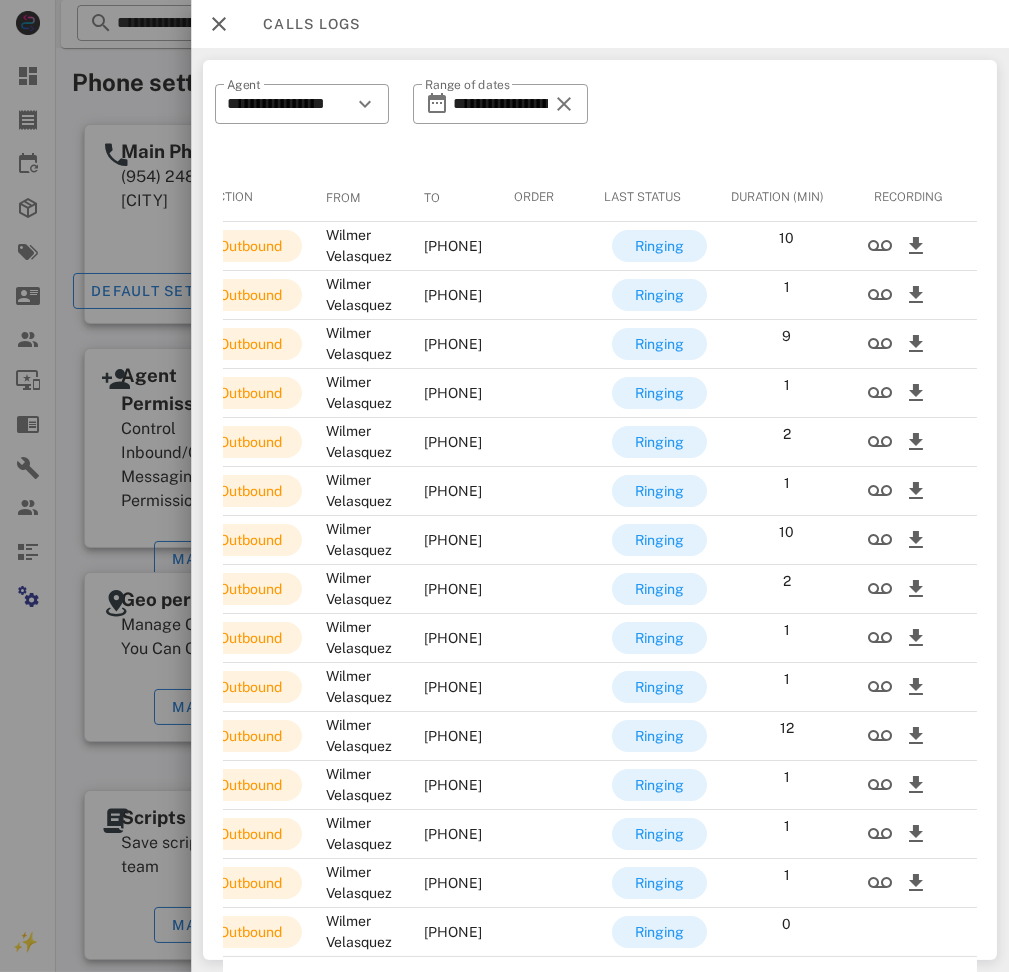 click at bounding box center (219, 24) 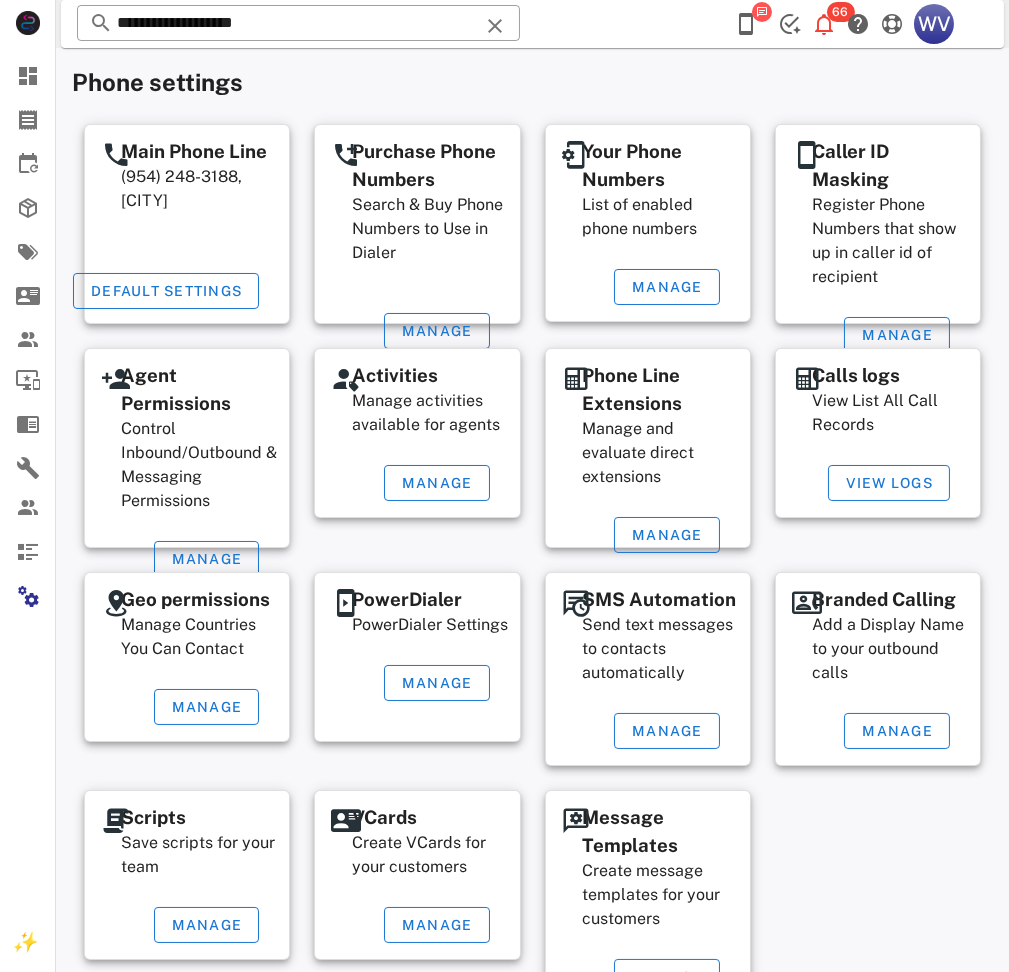 click at bounding box center [762, 12] 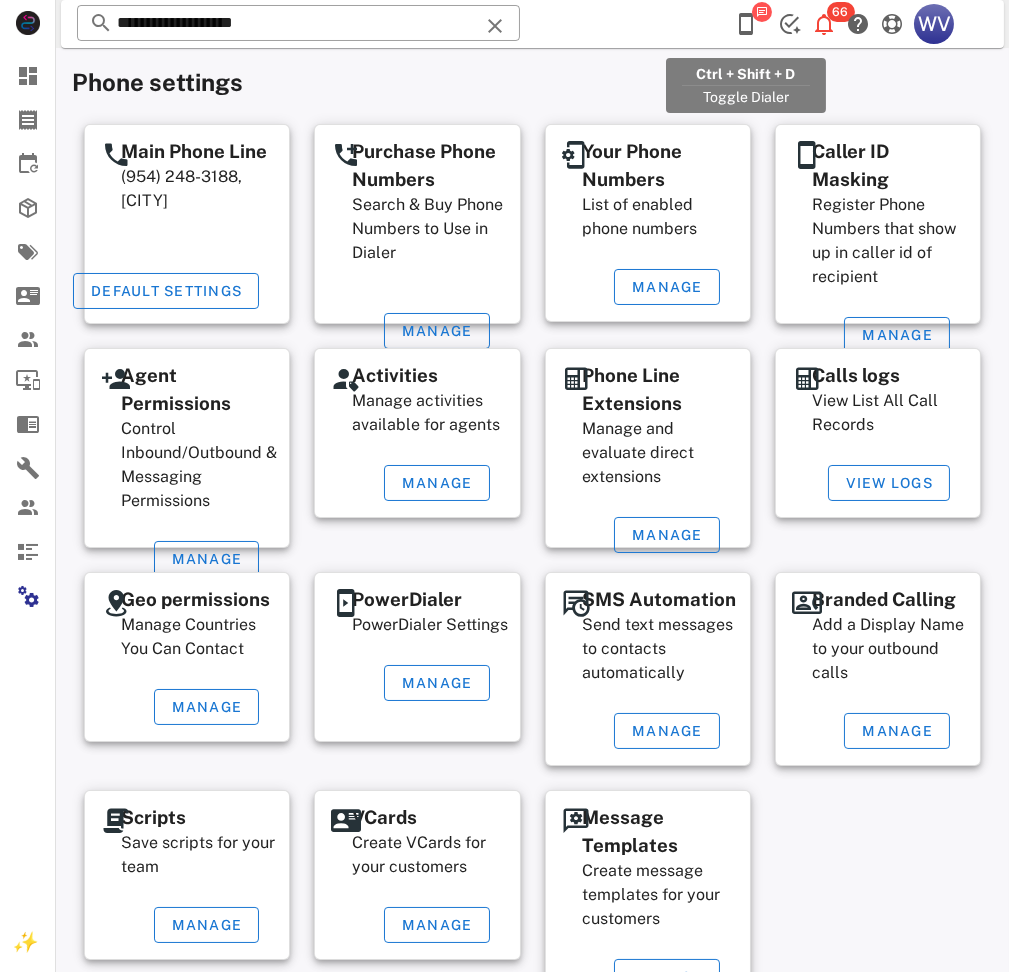 click at bounding box center [746, 24] 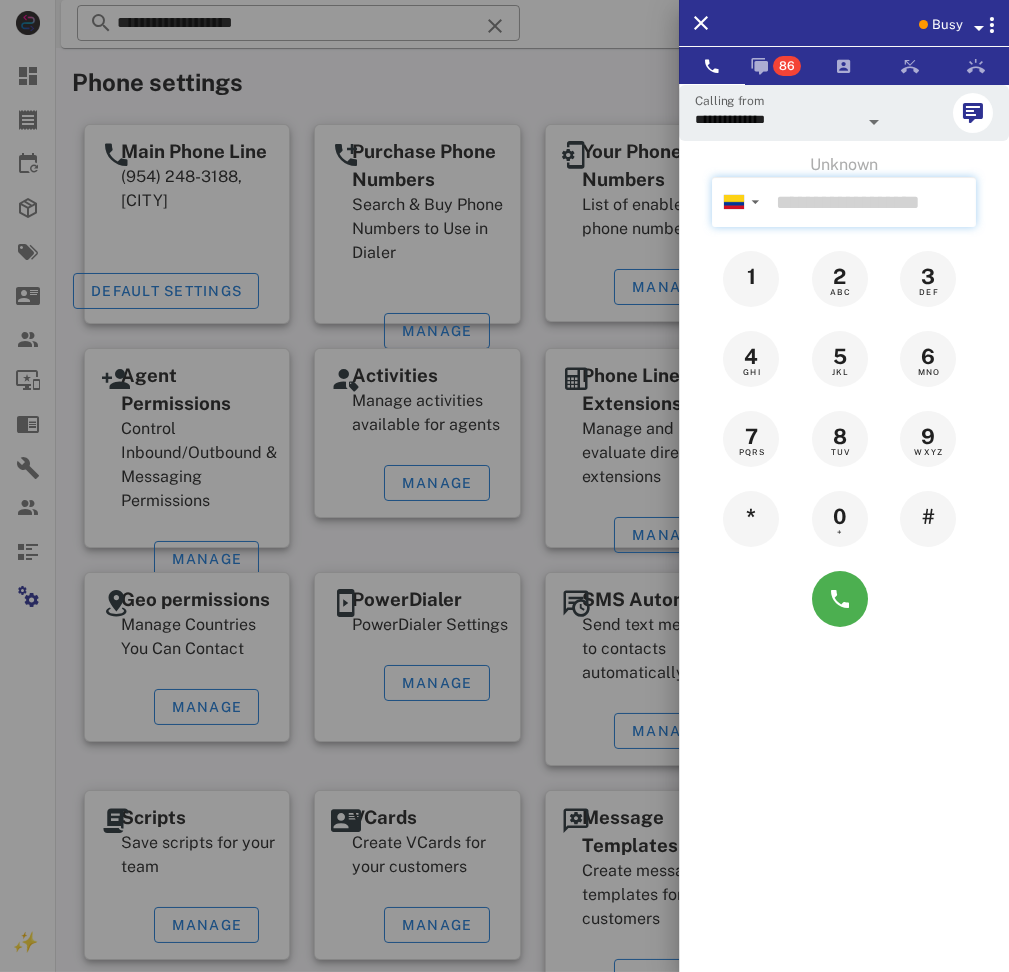 click at bounding box center [872, 202] 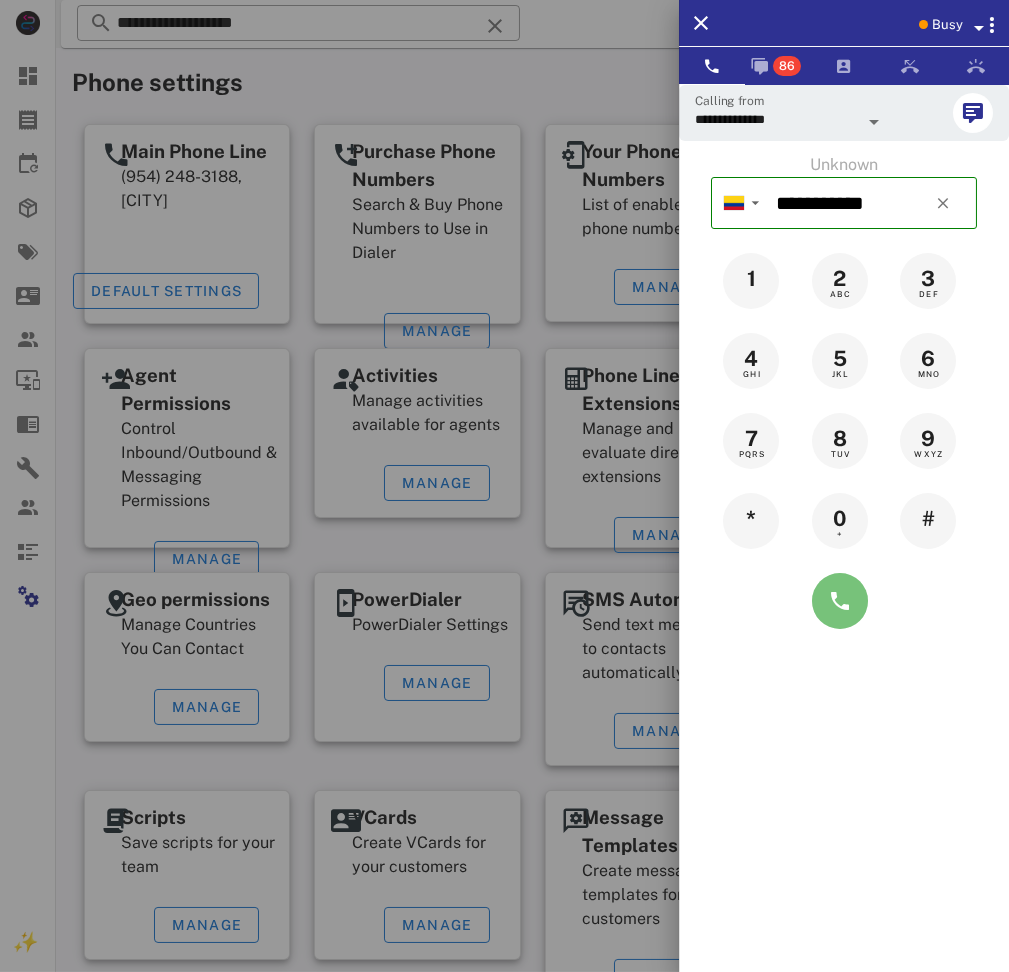 click at bounding box center [840, 601] 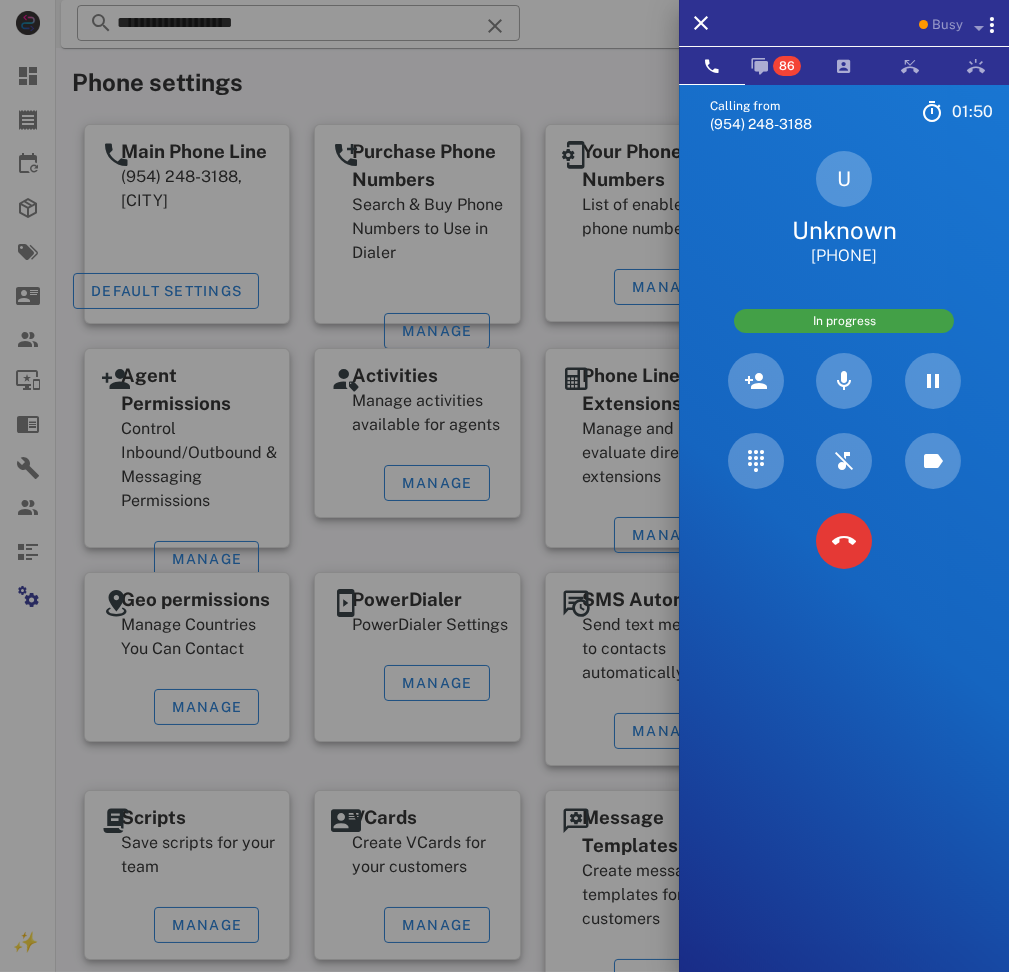 click on "Calling from [PHONE] [TIME]  Unknown      ▼     Andorra
+376
Argentina
+54
Aruba
+297
Australia
+61
Belgium (België)
+32
Bolivia
+591
Brazil (Brasil)
+55
Canada
+1
Chile
+56
Colombia
+57
Costa Rica
+506
Dominican Republic (República Dominicana)
+1
Ecuador
+593
El Salvador
+503
France
+33
Germany (Deutschland)
+49
Guadeloupe
+590
Guatemala
+502
Honduras
+504
Iceland (Ísland)
+354
India (भारत)
+91
Israel (‫ישראל‬‎)
+972
Italy (Italia)
+39" at bounding box center (844, 570) 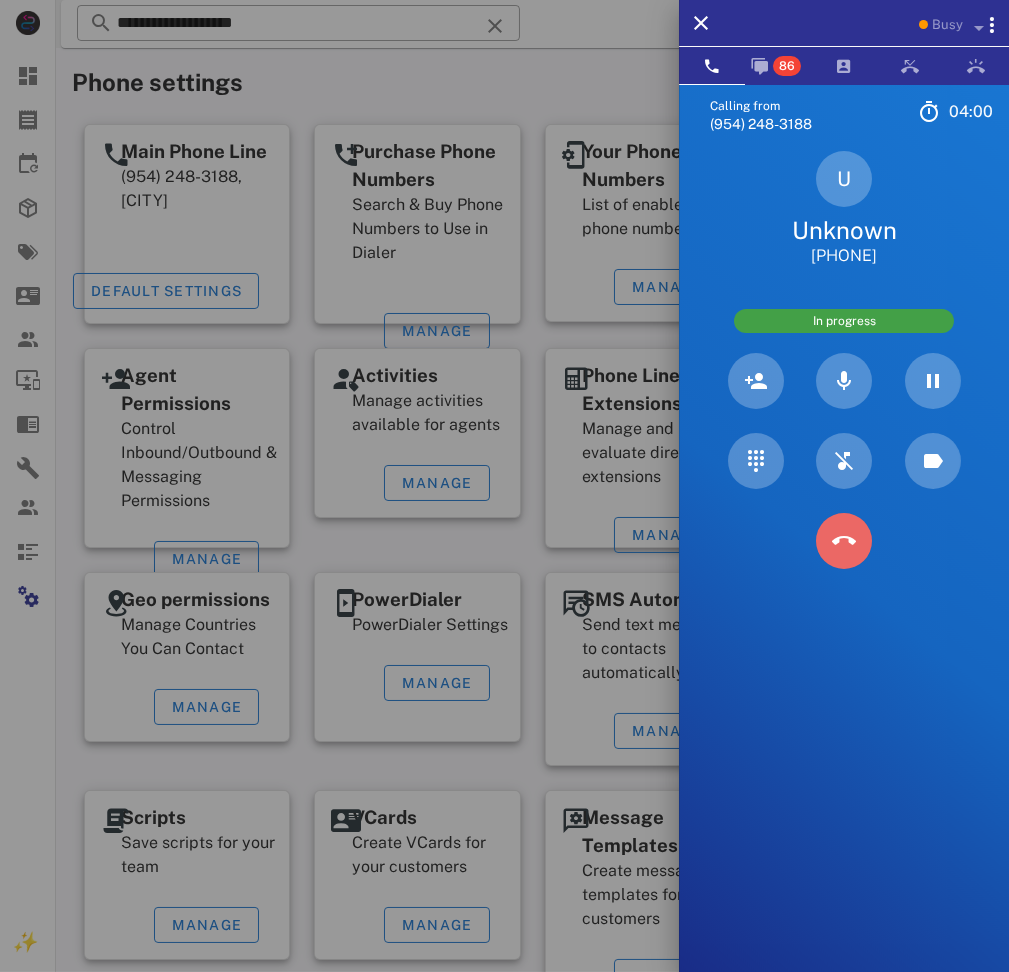 click at bounding box center (844, 541) 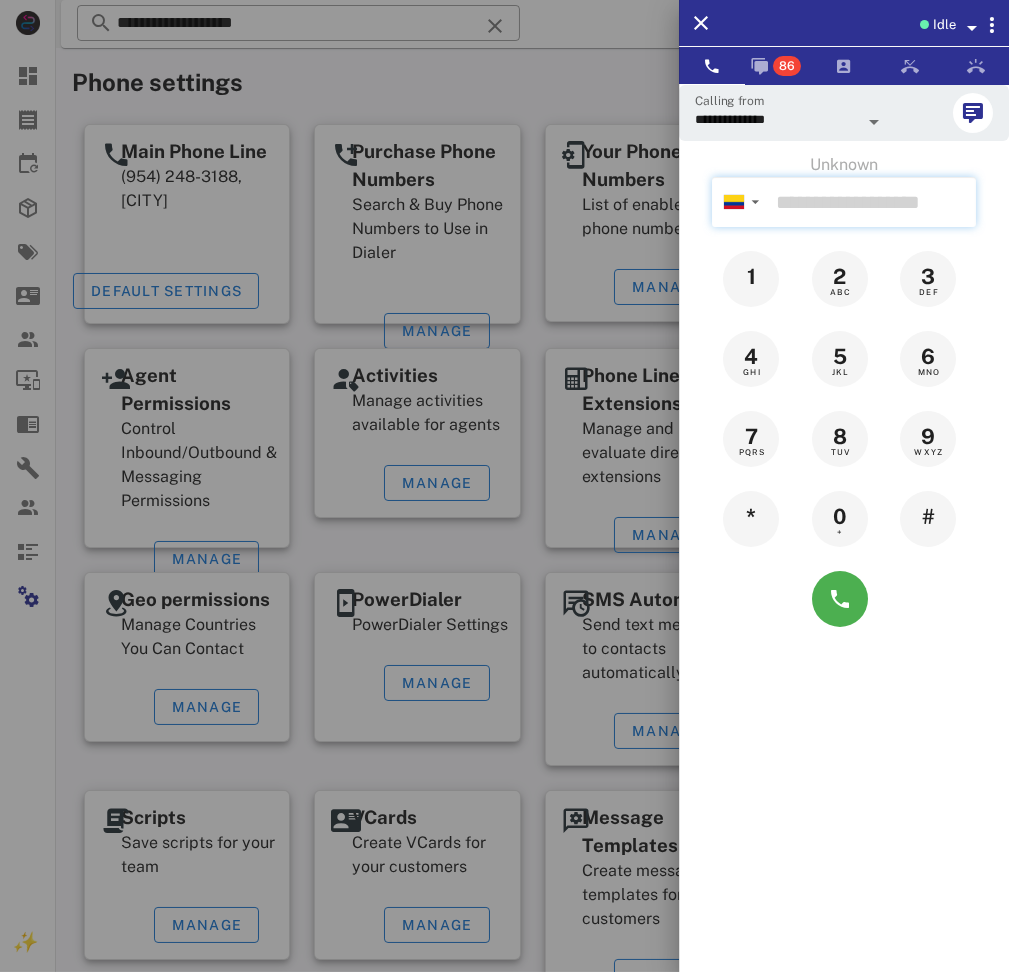 click at bounding box center (872, 202) 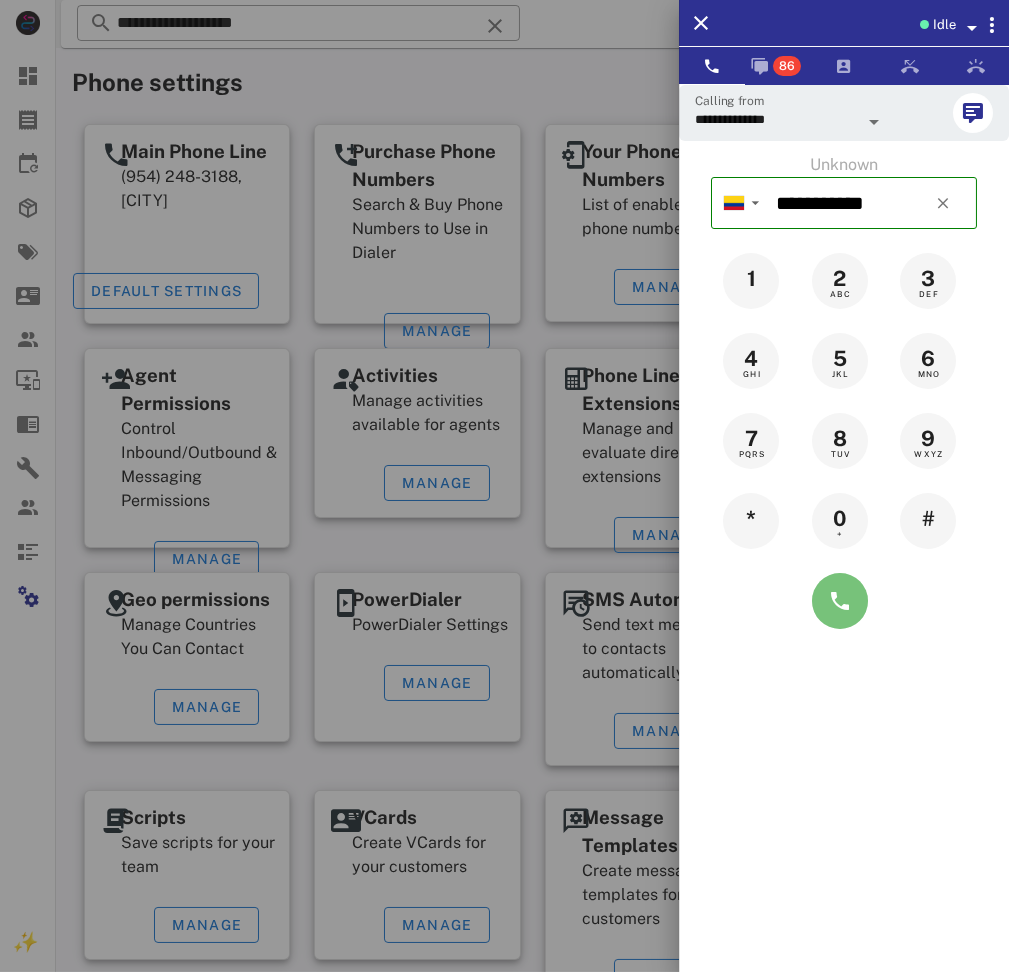 click at bounding box center [840, 601] 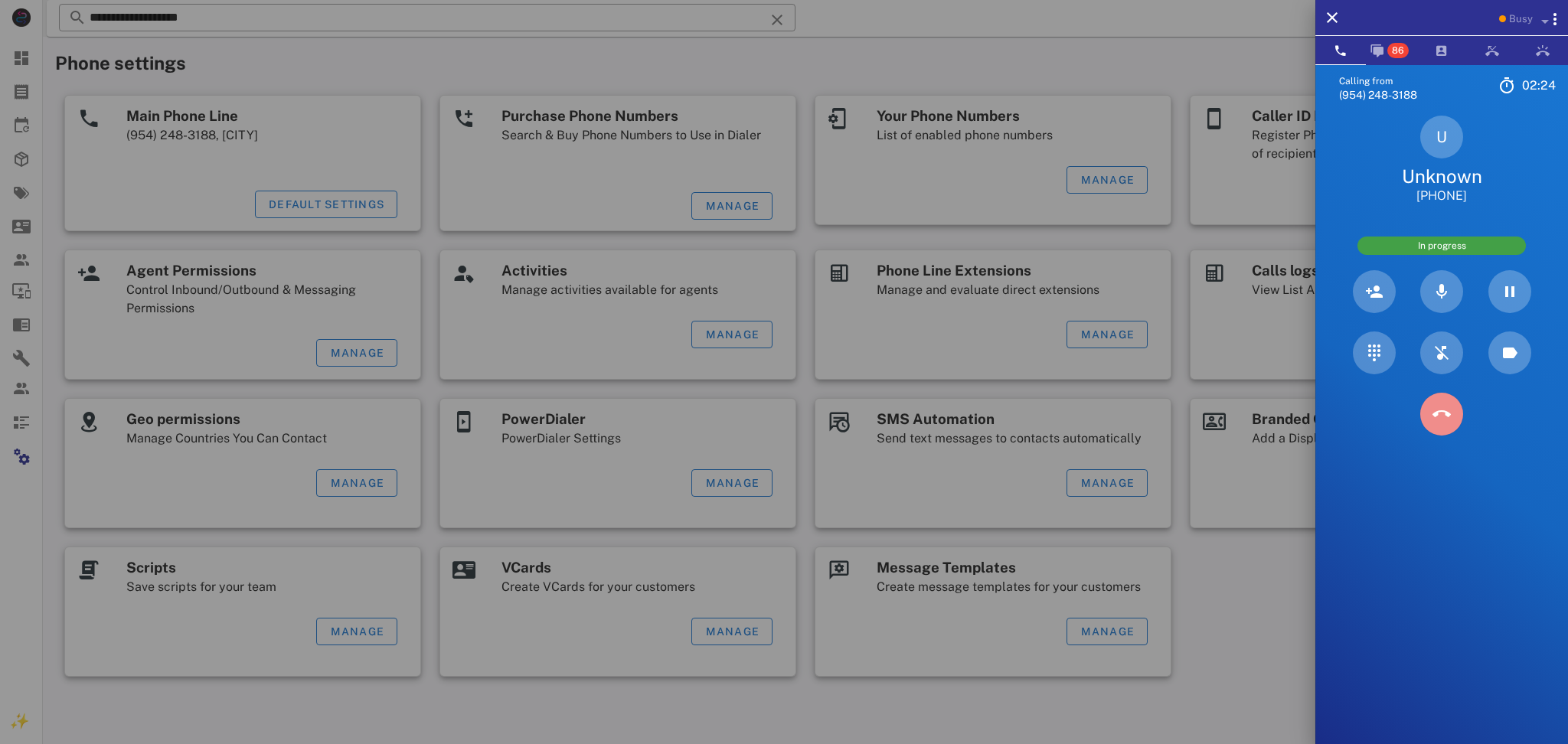 click at bounding box center (1442, 414) 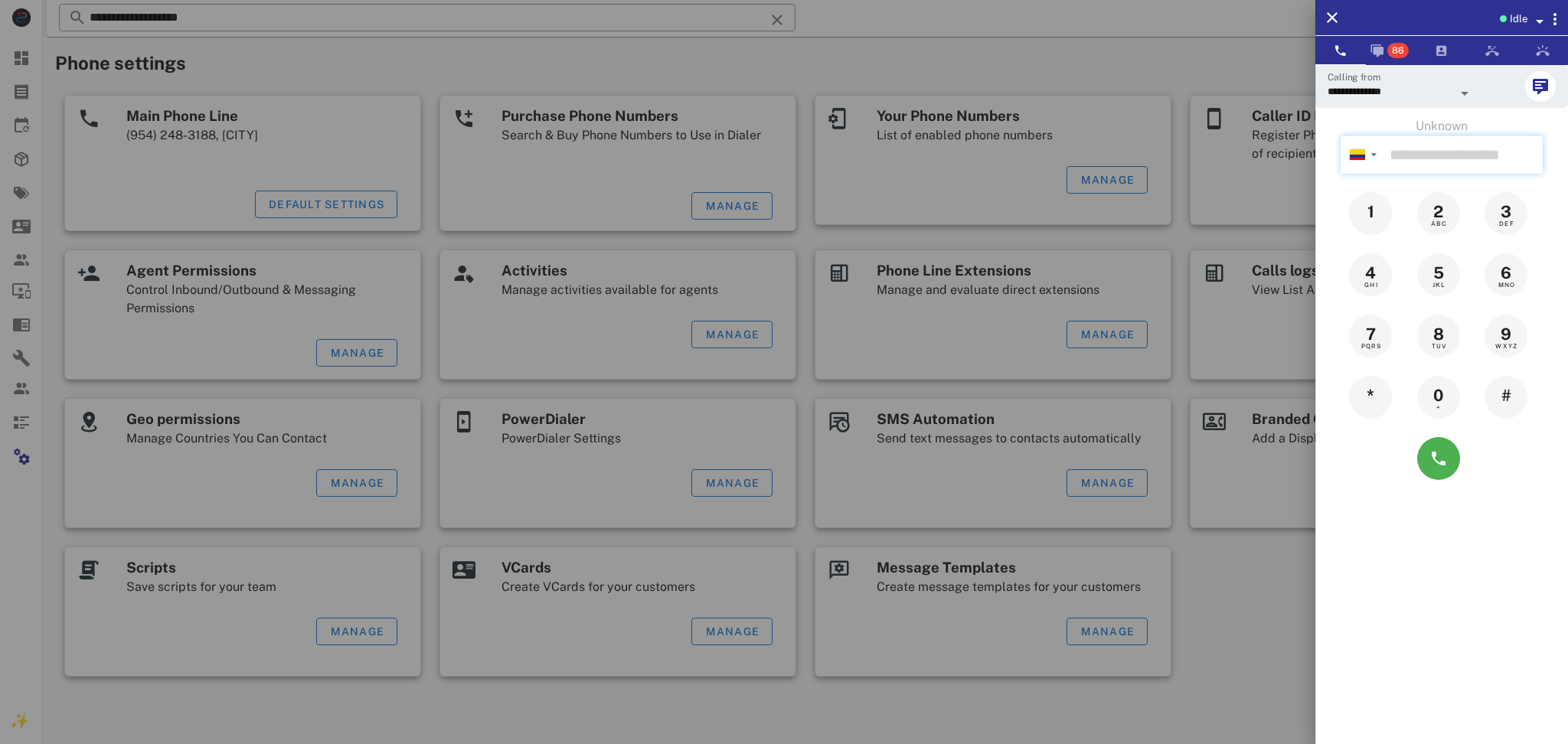 click at bounding box center [1463, 155] 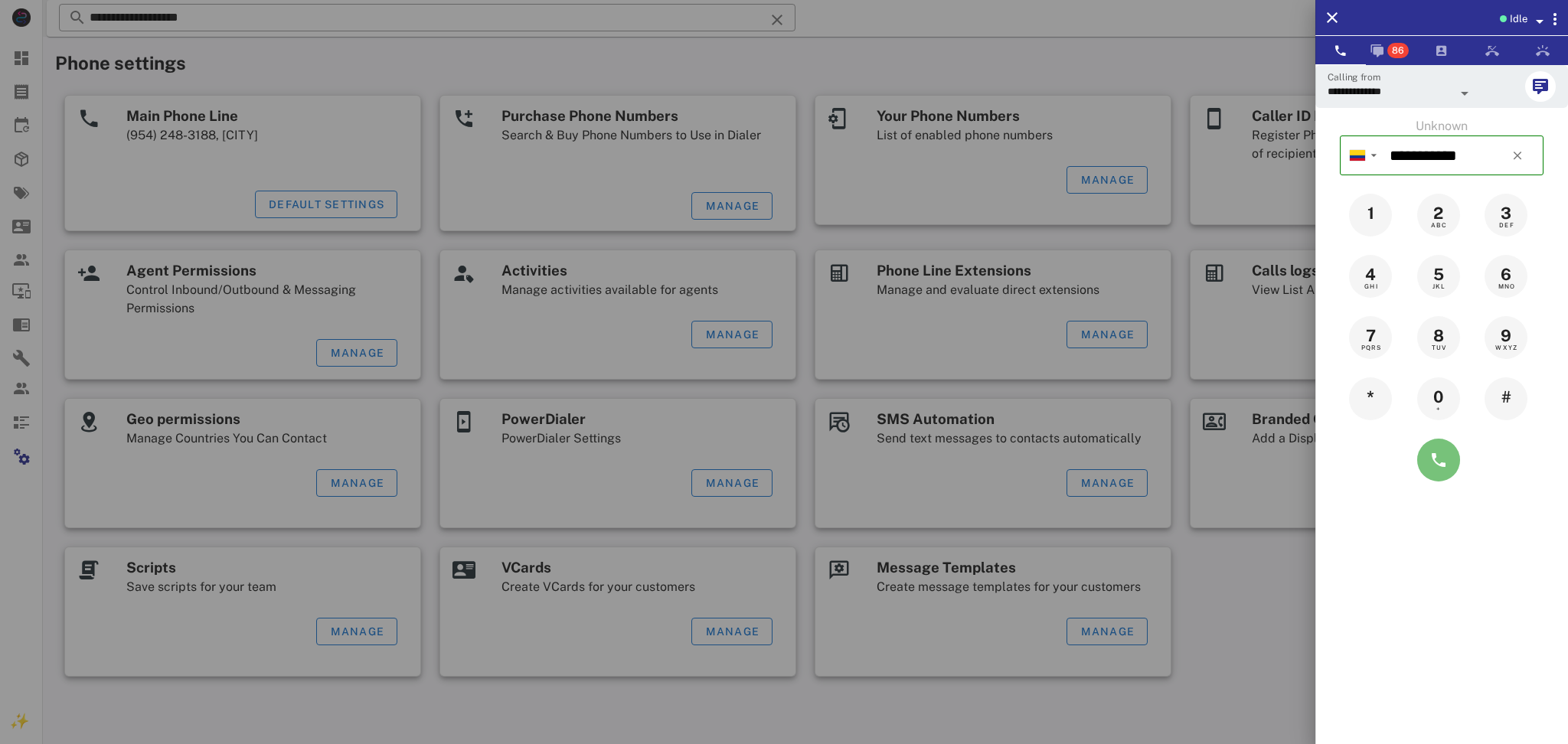 click at bounding box center (1439, 460) 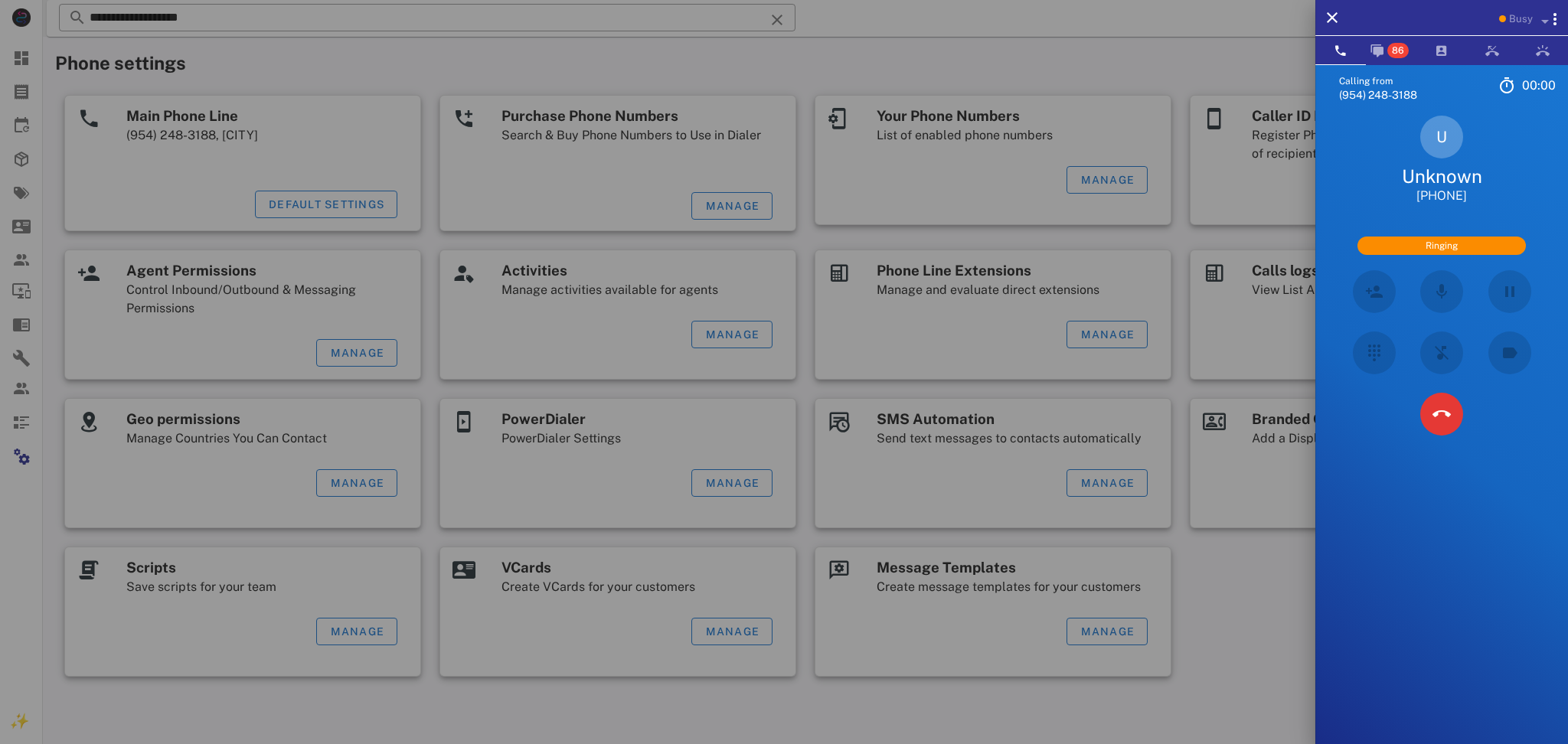 click on "Calling from [PHONE] 00: 00  Unknown      ▼     Andorra
+376
Argentina
+54
Aruba
+297
Australia
+61
Belgium (België)
+32
Bolivia
+591
Brazil (Brasil)
+55
Canada
+1
Chile
+56
Colombia
+57
Costa Rica
+506
Dominican Republic (República Dominicana)
+1
Ecuador
+593
El Salvador
+503
France
+33
Germany (Deutschland)
+49
Guadeloupe
+590
Guatemala
+502
Honduras
+504
Iceland (Ísland)
+354
India (भारत)
+91
Israel (‫ישראל‬‎)
+972
Italy (Italia)
+39" at bounding box center (1442, 436) 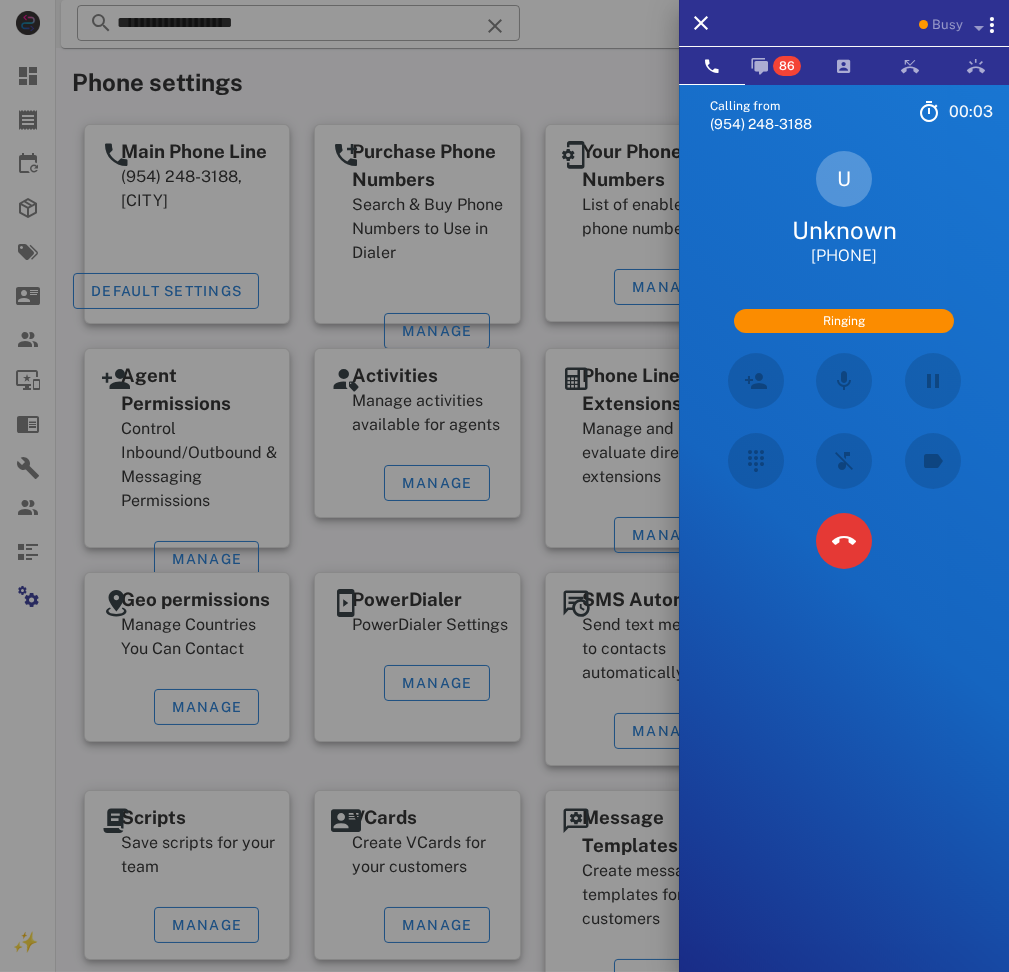 click on "Calling from [PHONE] 00: 03  Unknown      ▼     Andorra
+376
Argentina
+54
Aruba
+297
Australia
+61
Belgium (België)
+32
Bolivia
+591
Brazil (Brasil)
+55
Canada
+1
Chile
+56
Colombia
+57
Costa Rica
+506
Dominican Republic (República Dominicana)
+1
Ecuador
+593
El Salvador
+503
France
+33
Germany (Deutschland)
+49
Guadeloupe
+590
Guatemala
+502
Honduras
+504
Iceland (Ísland)
+354
India (भारत)
+91
Israel (‫ישראל‬‎)
+972
Italy (Italia)
+39" at bounding box center [844, 570] 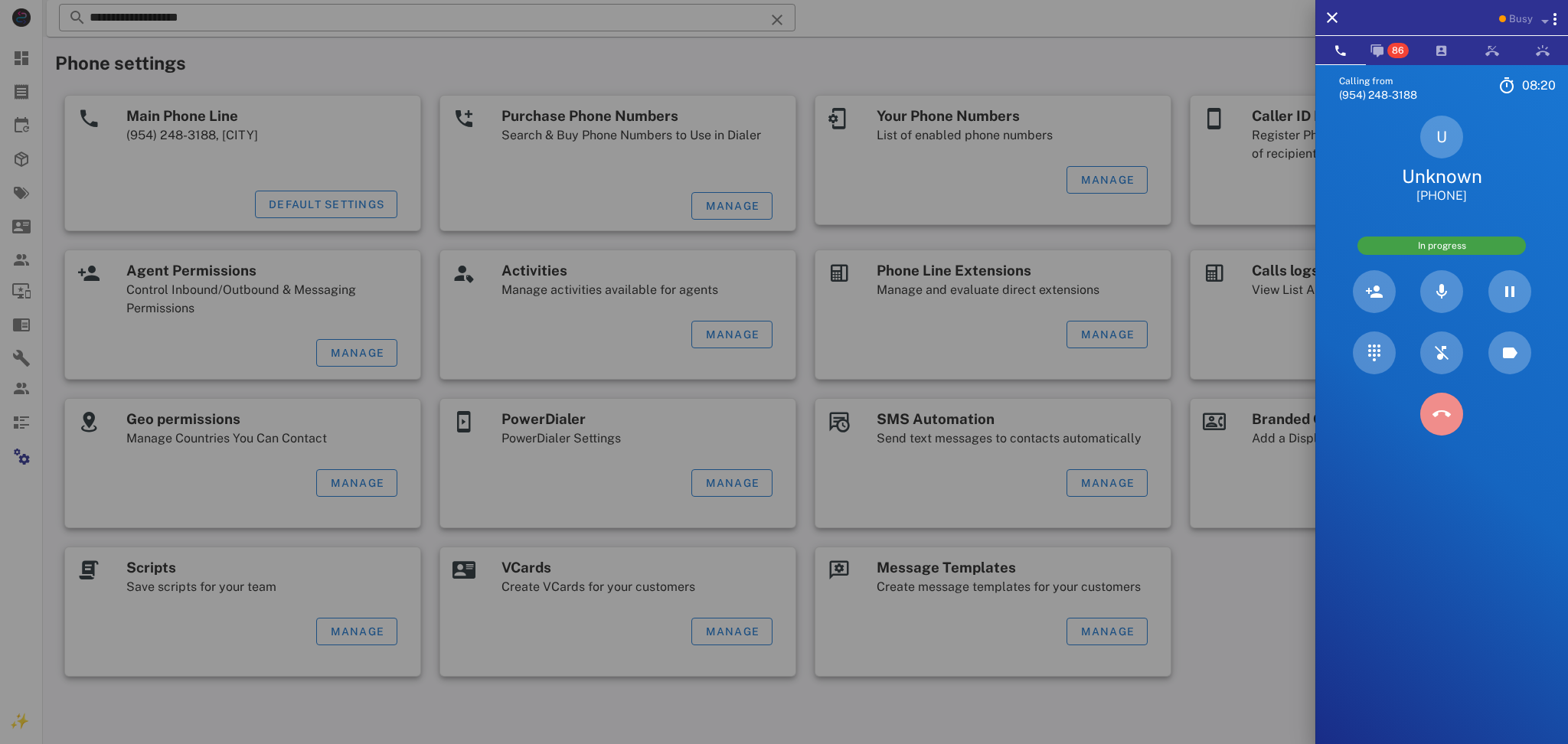 click at bounding box center (1442, 414) 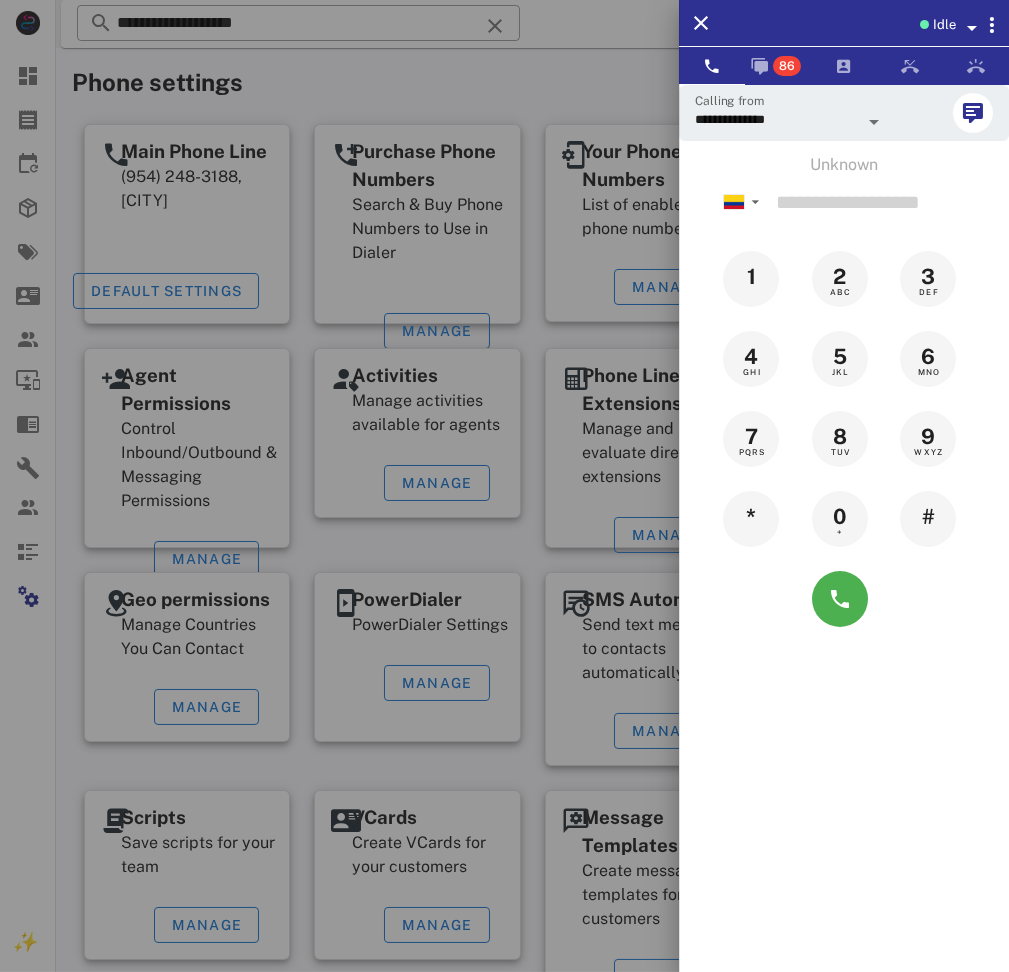 drag, startPoint x: 897, startPoint y: 720, endPoint x: 1013, endPoint y: 689, distance: 120.070816 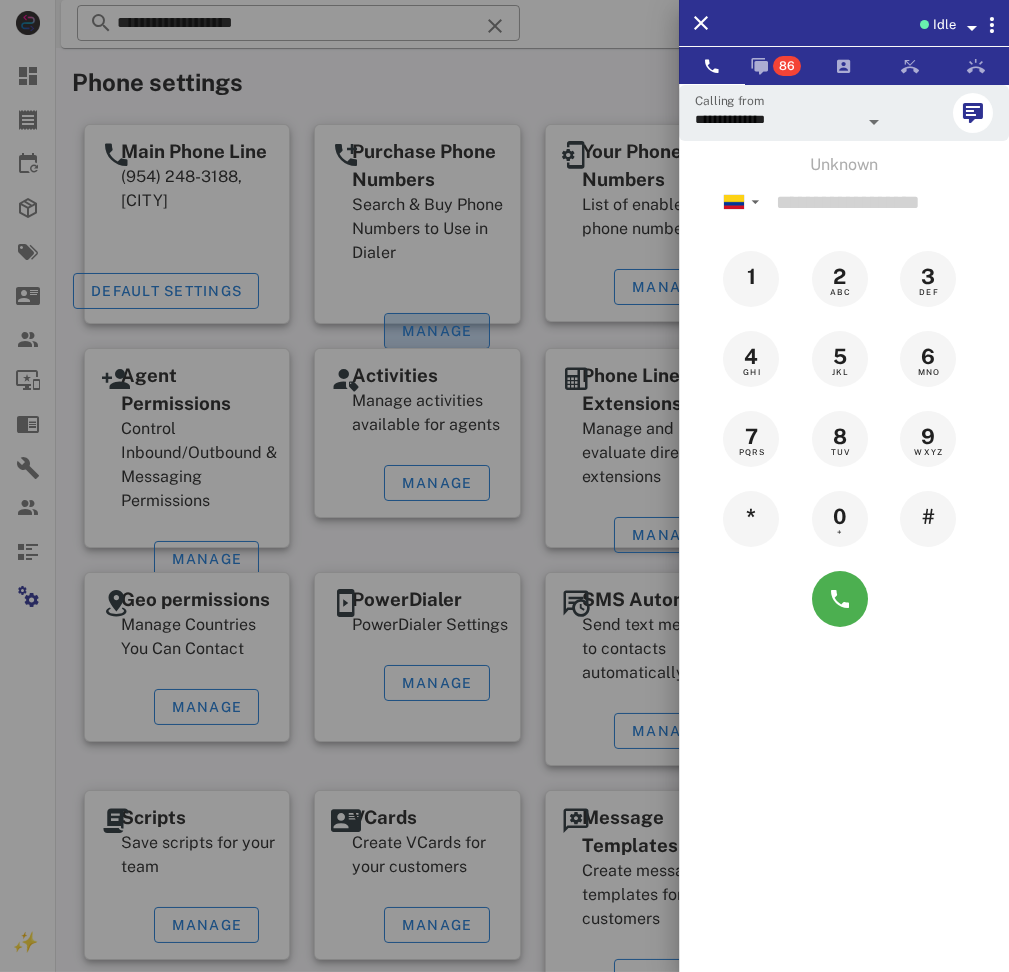 click on "Manage" at bounding box center (437, 331) 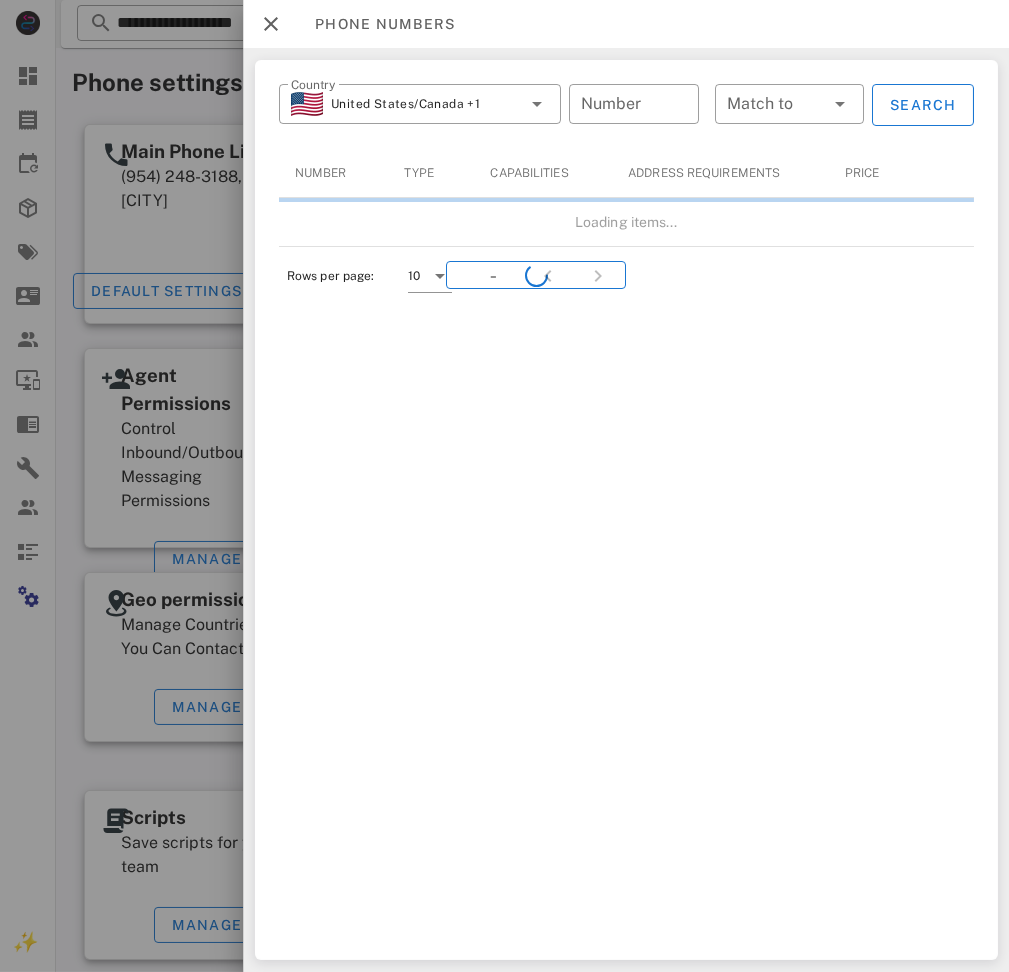 click at bounding box center [504, 486] 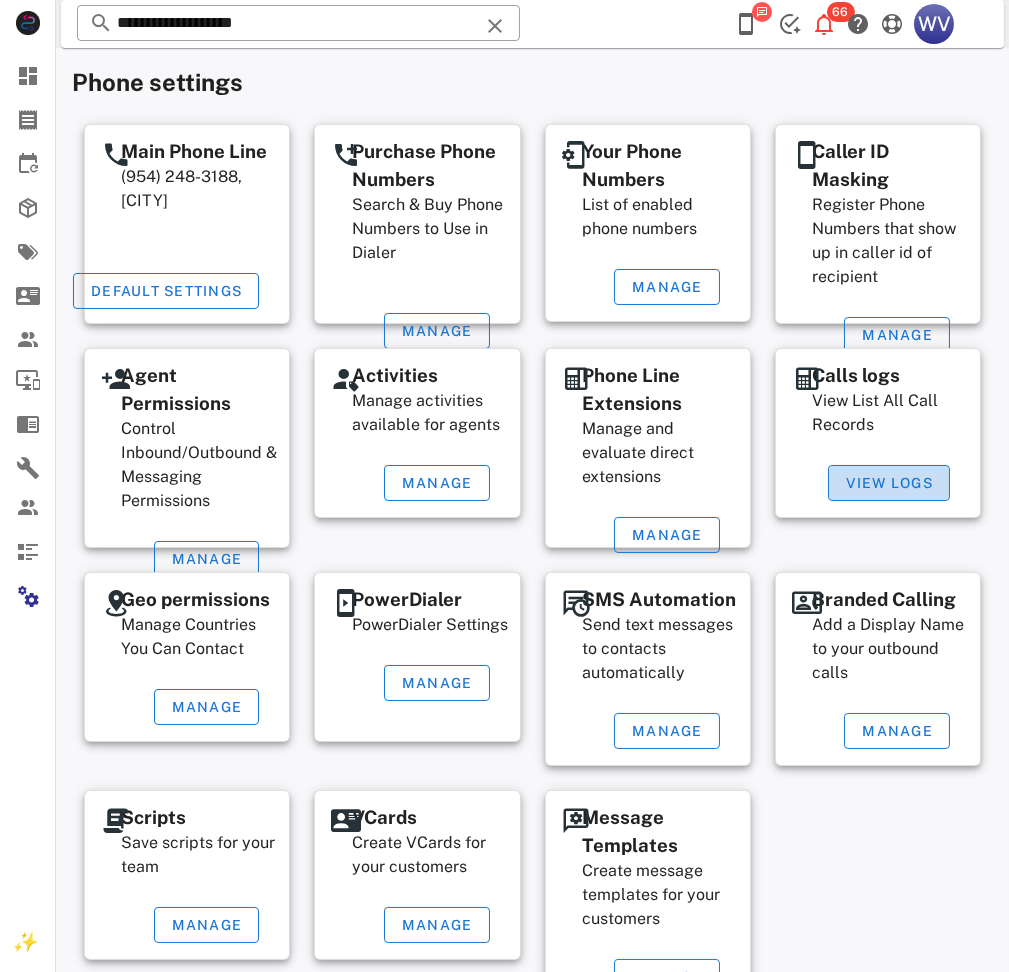 click on "View Logs" at bounding box center [889, 483] 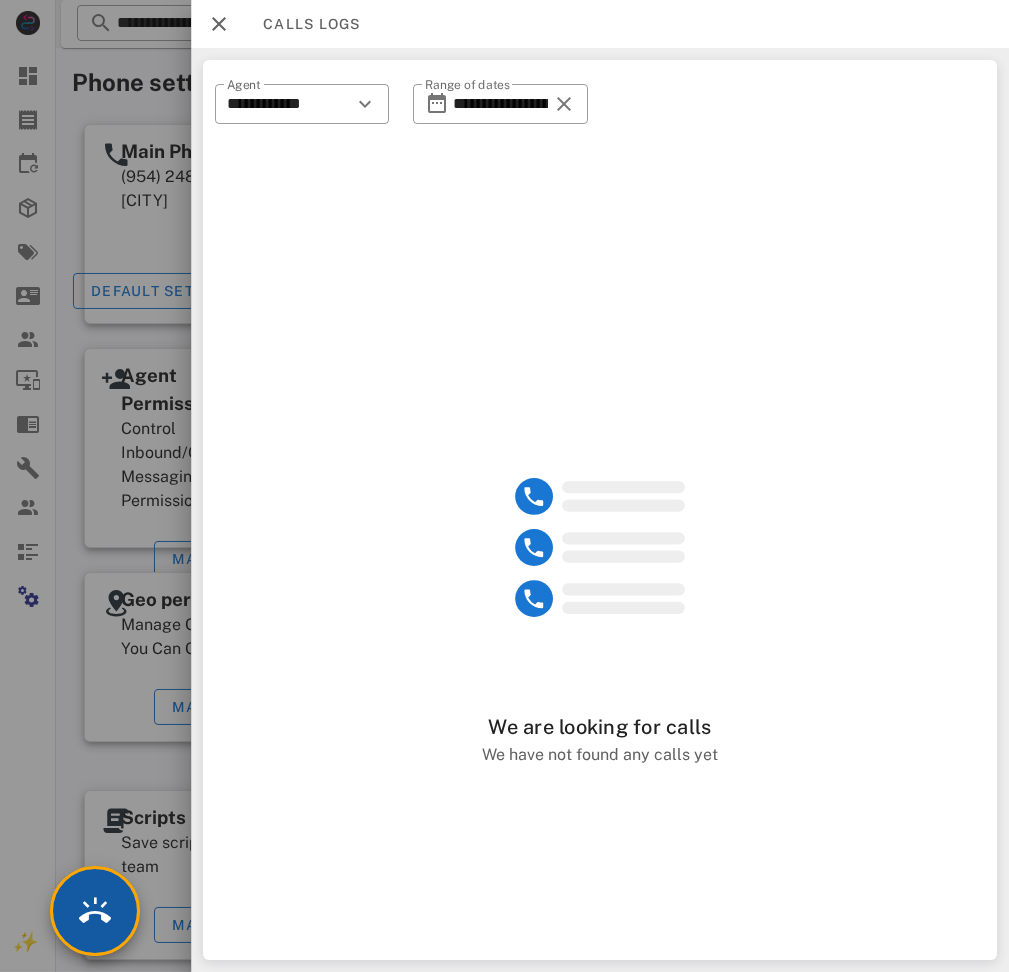 click at bounding box center (95, 911) 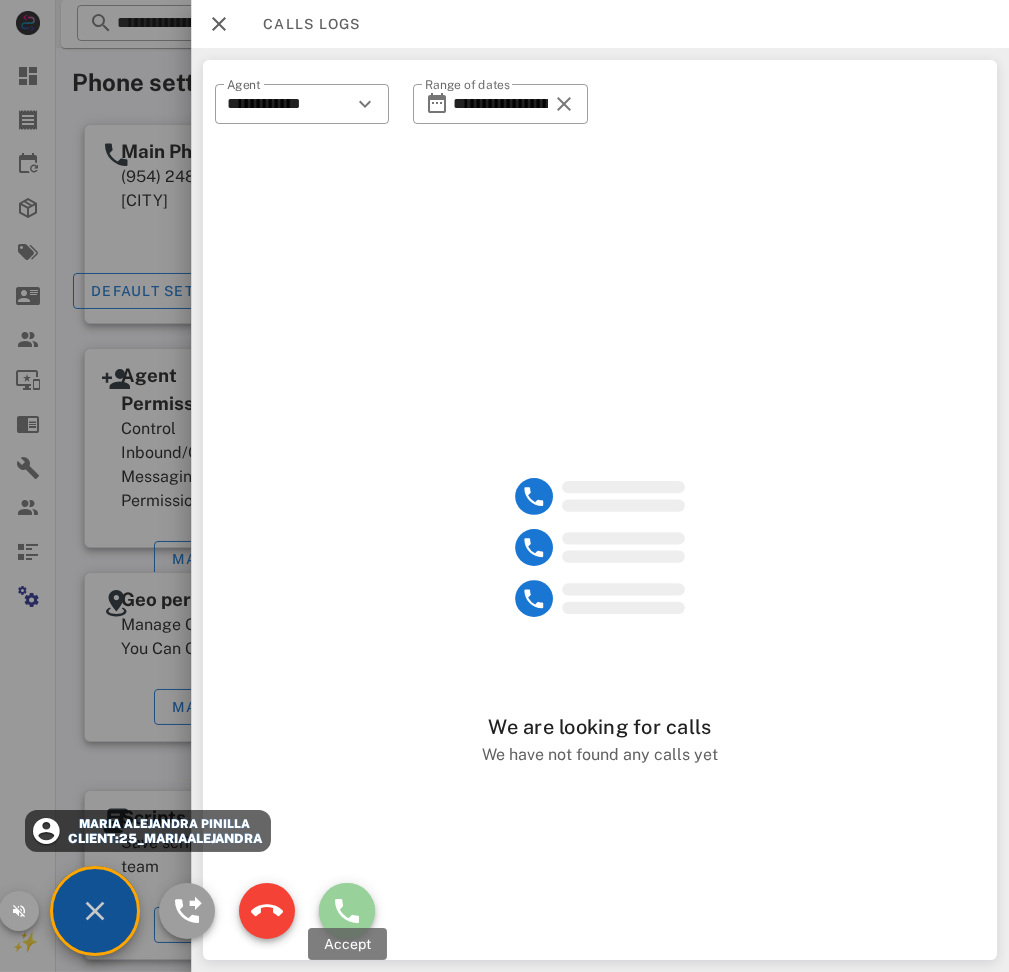click at bounding box center (347, 911) 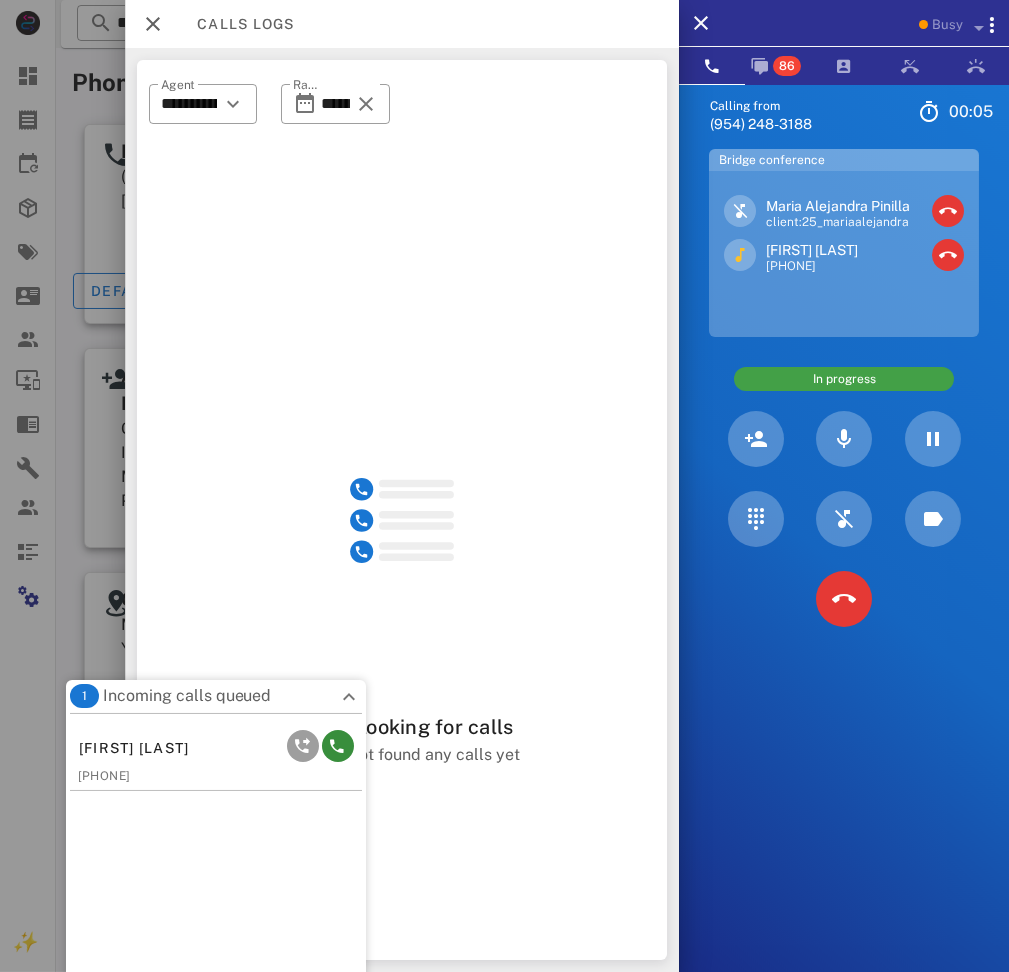 click at bounding box center [350, 697] 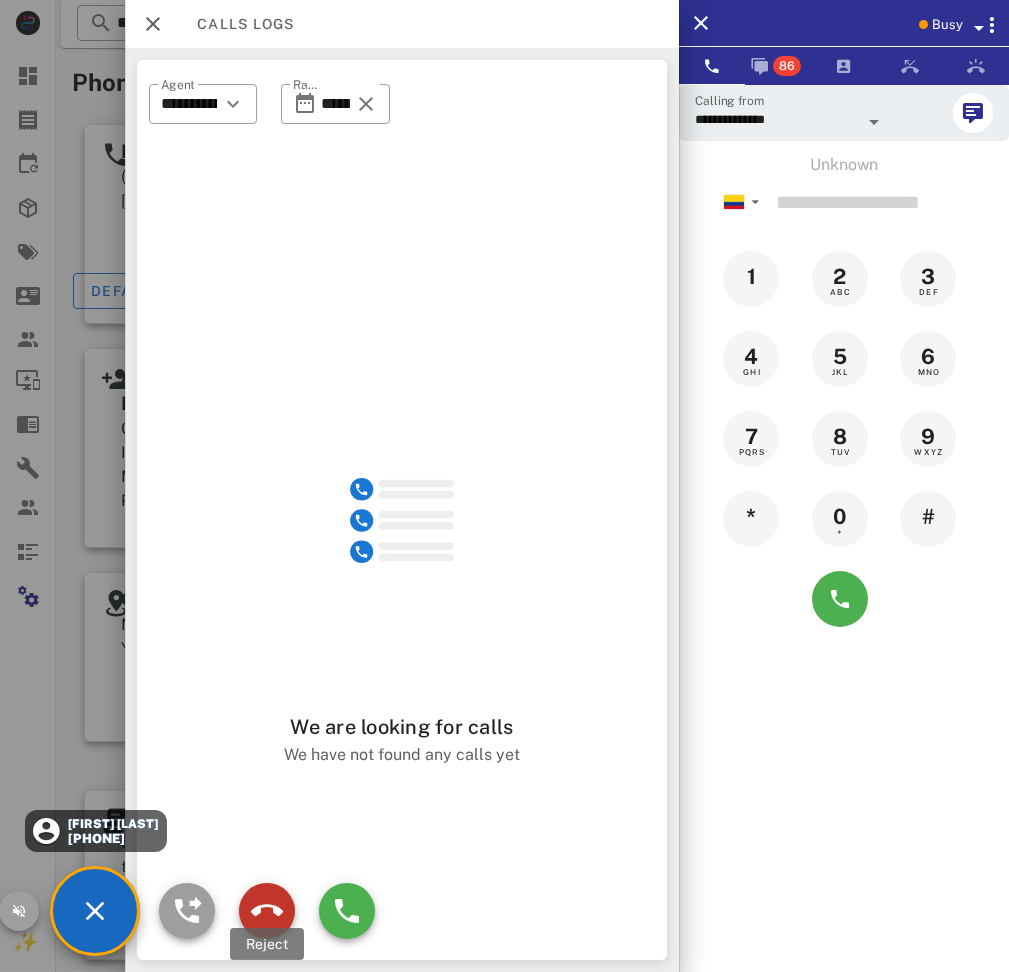 click at bounding box center (267, 911) 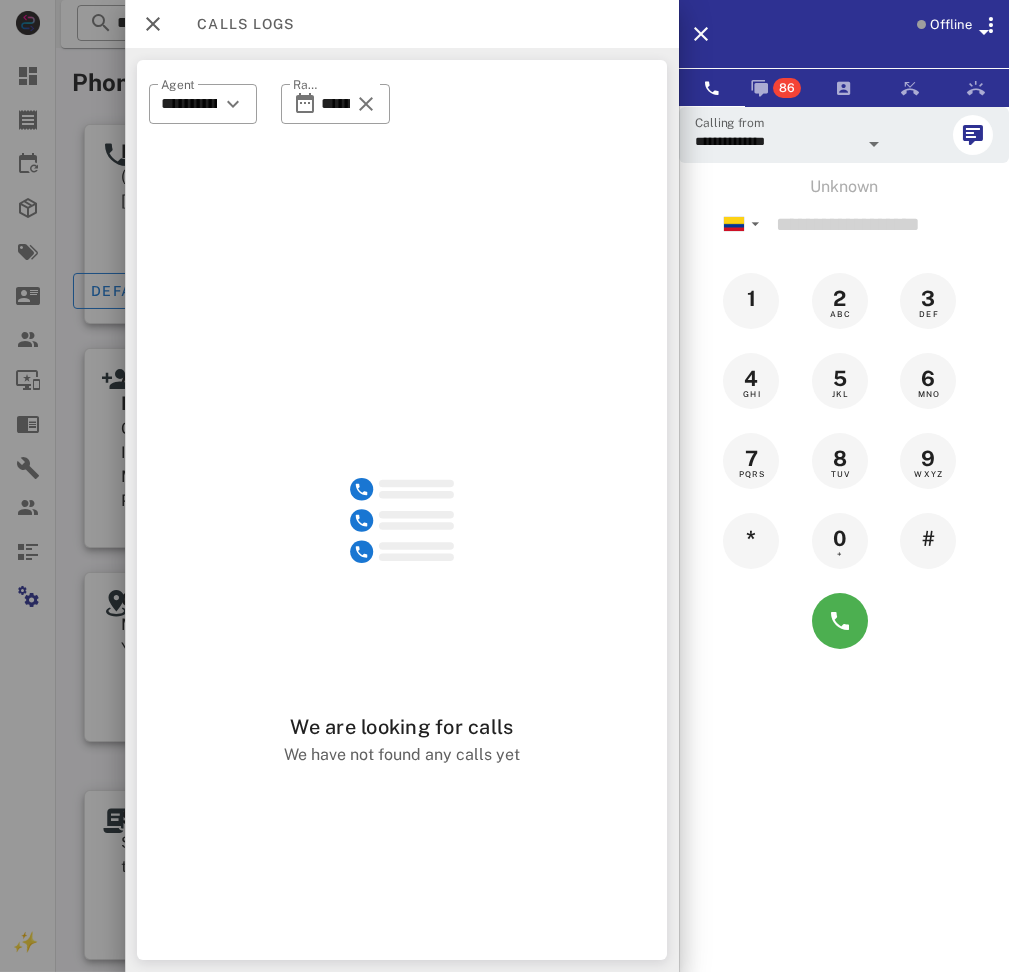 click on "Offline" at bounding box center (844, 34) 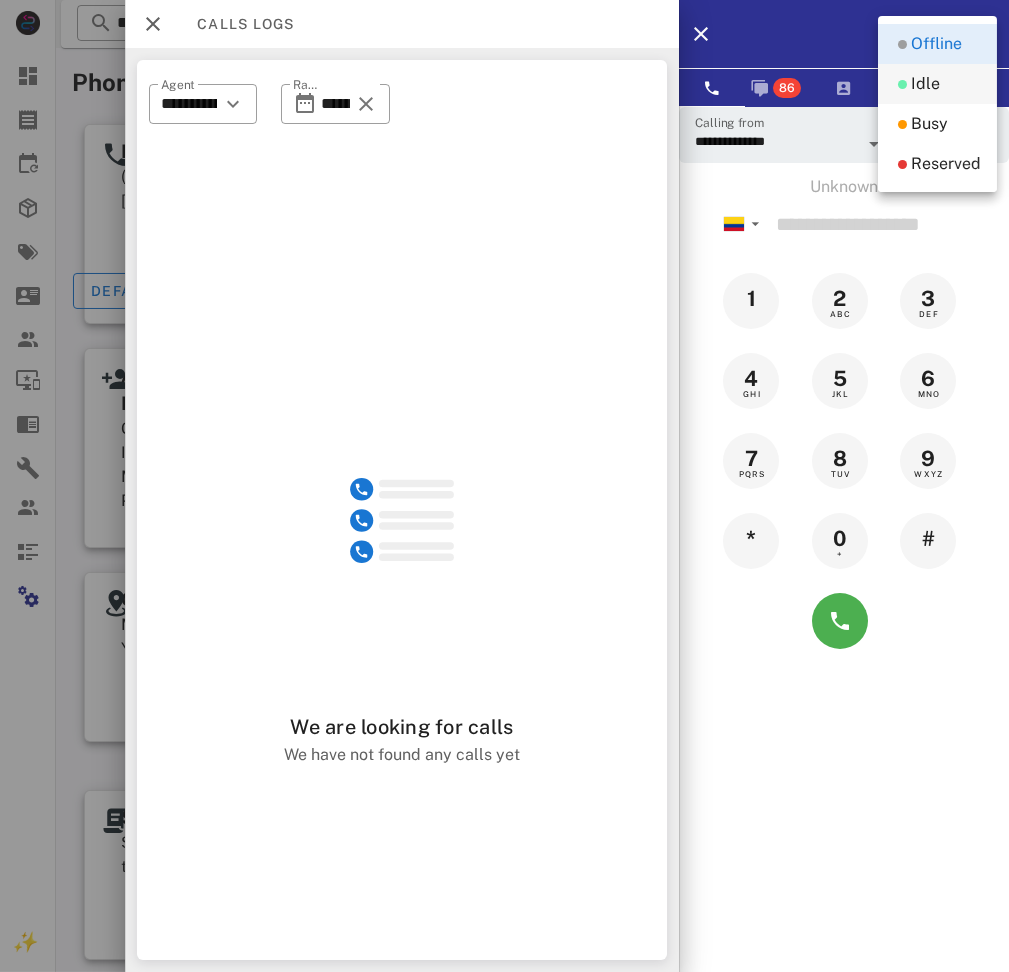 click on "Idle" at bounding box center (937, 84) 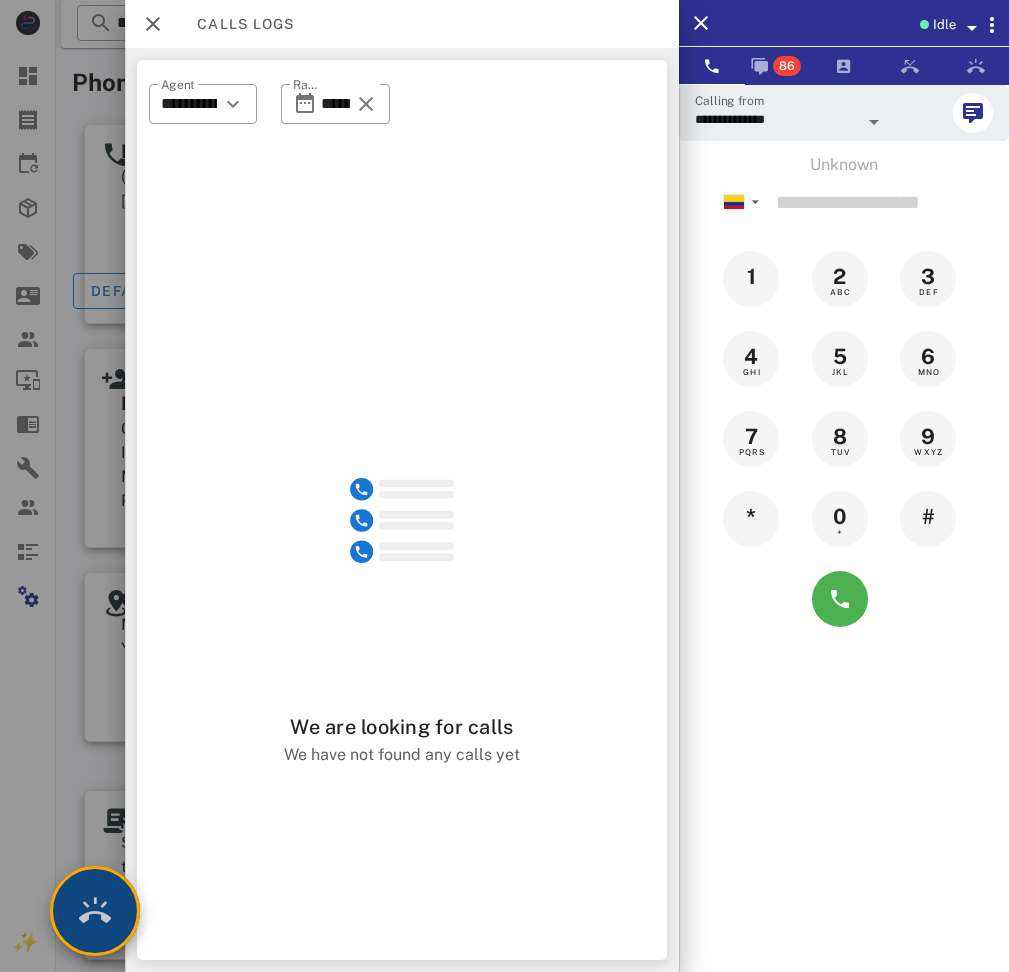 click at bounding box center (95, 911) 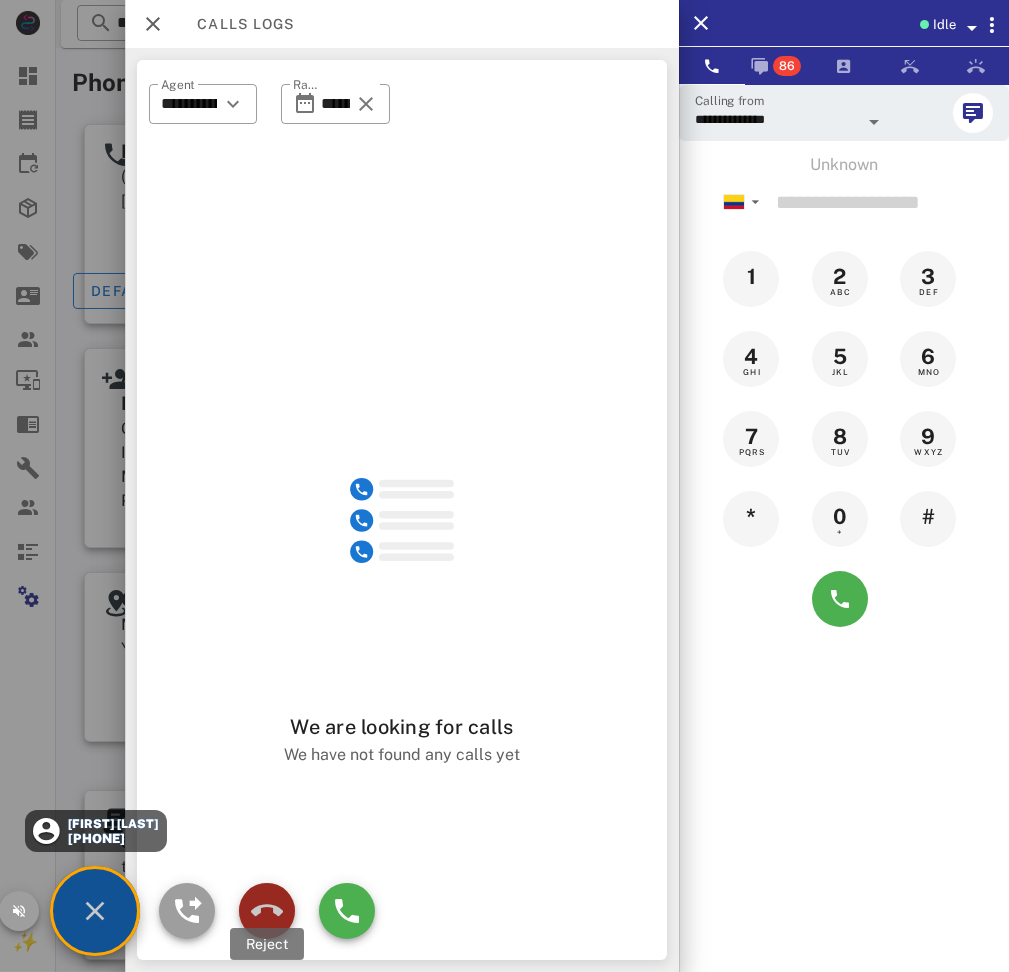 click at bounding box center [267, 911] 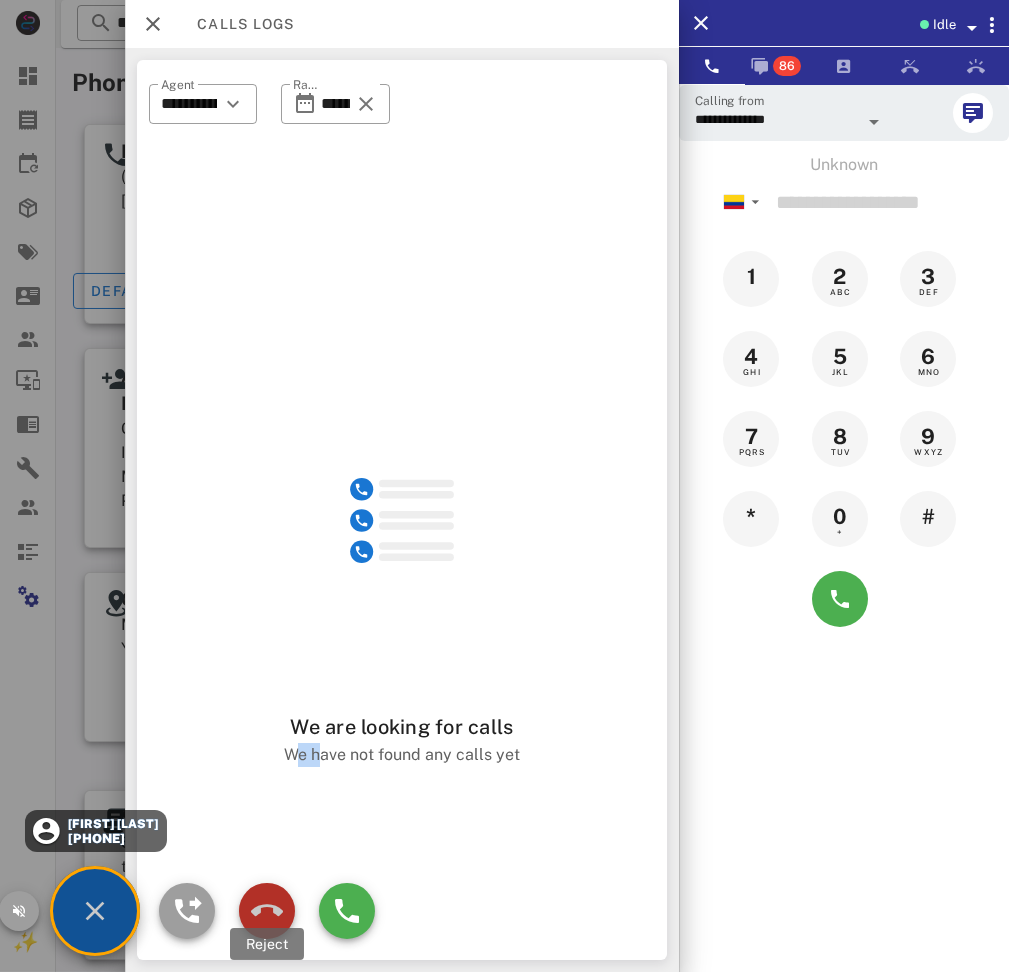 click on "We are looking for calls   We have not found any calls yet" at bounding box center [402, 624] 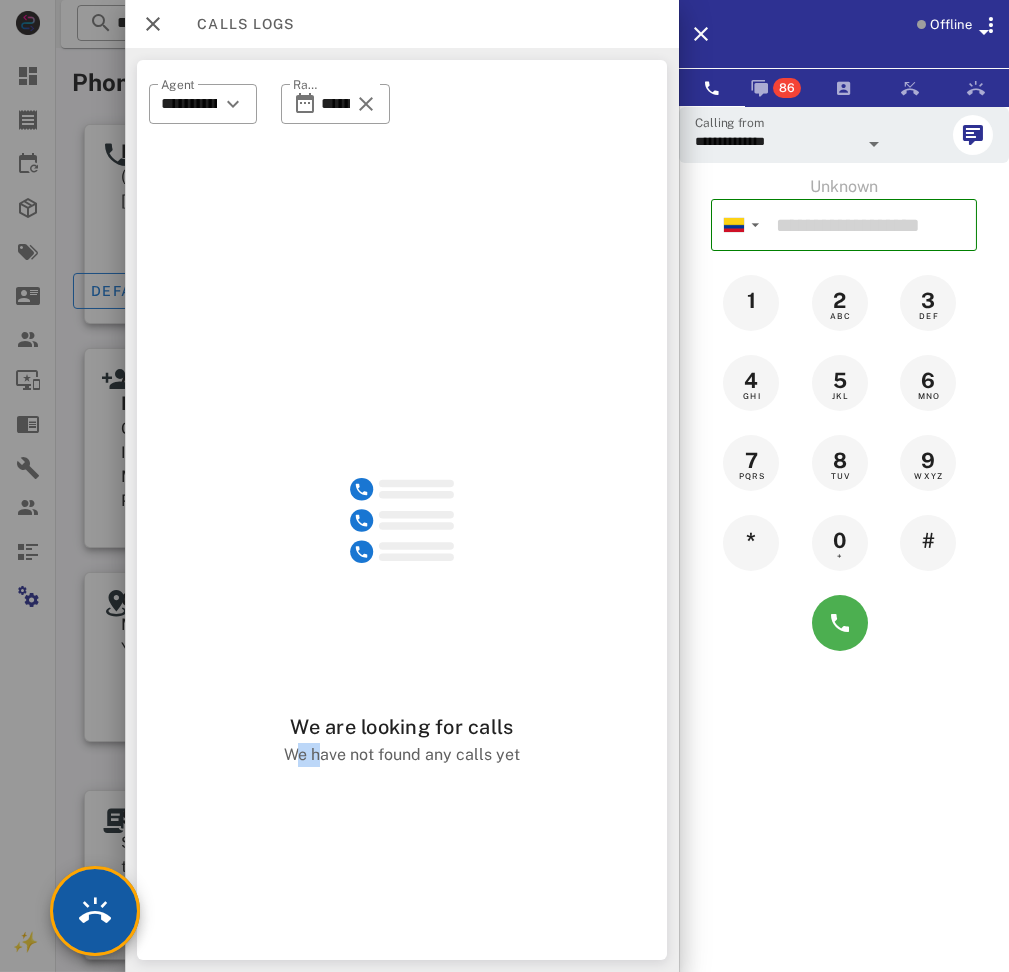 click at bounding box center (95, 911) 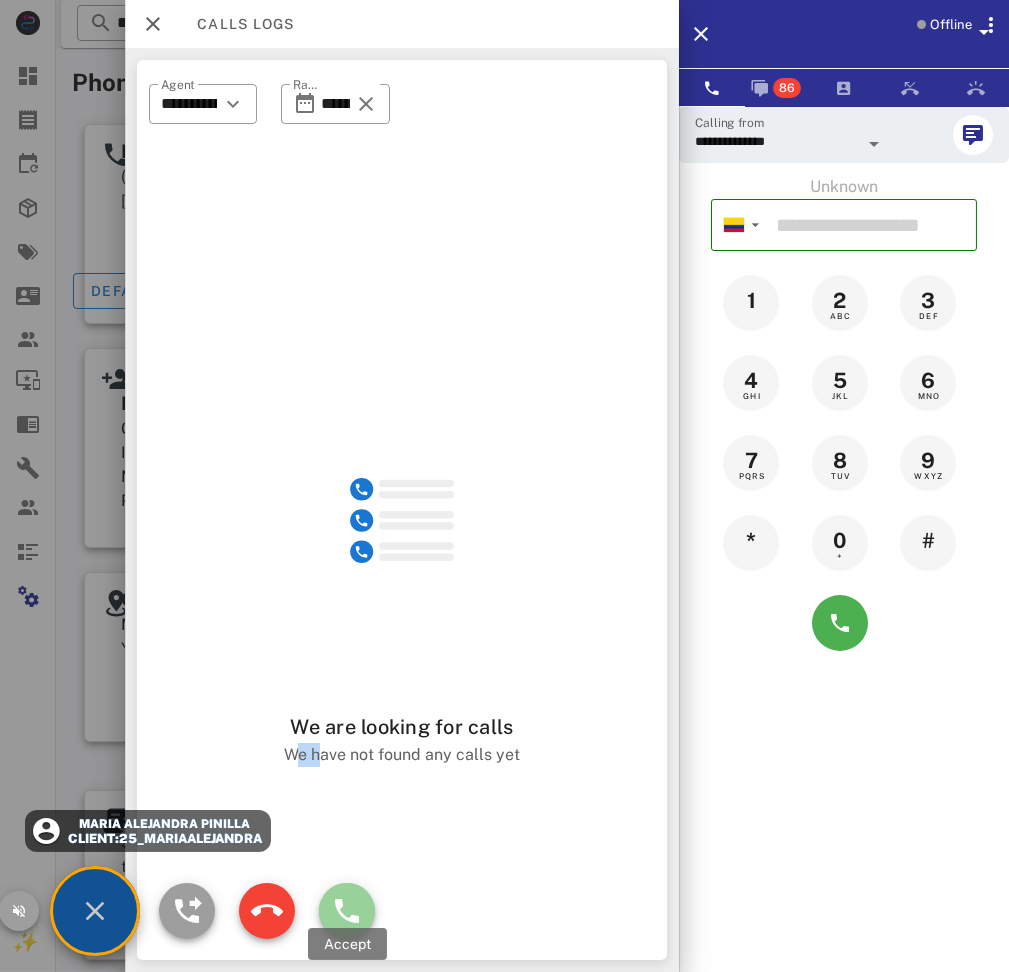 click at bounding box center (347, 911) 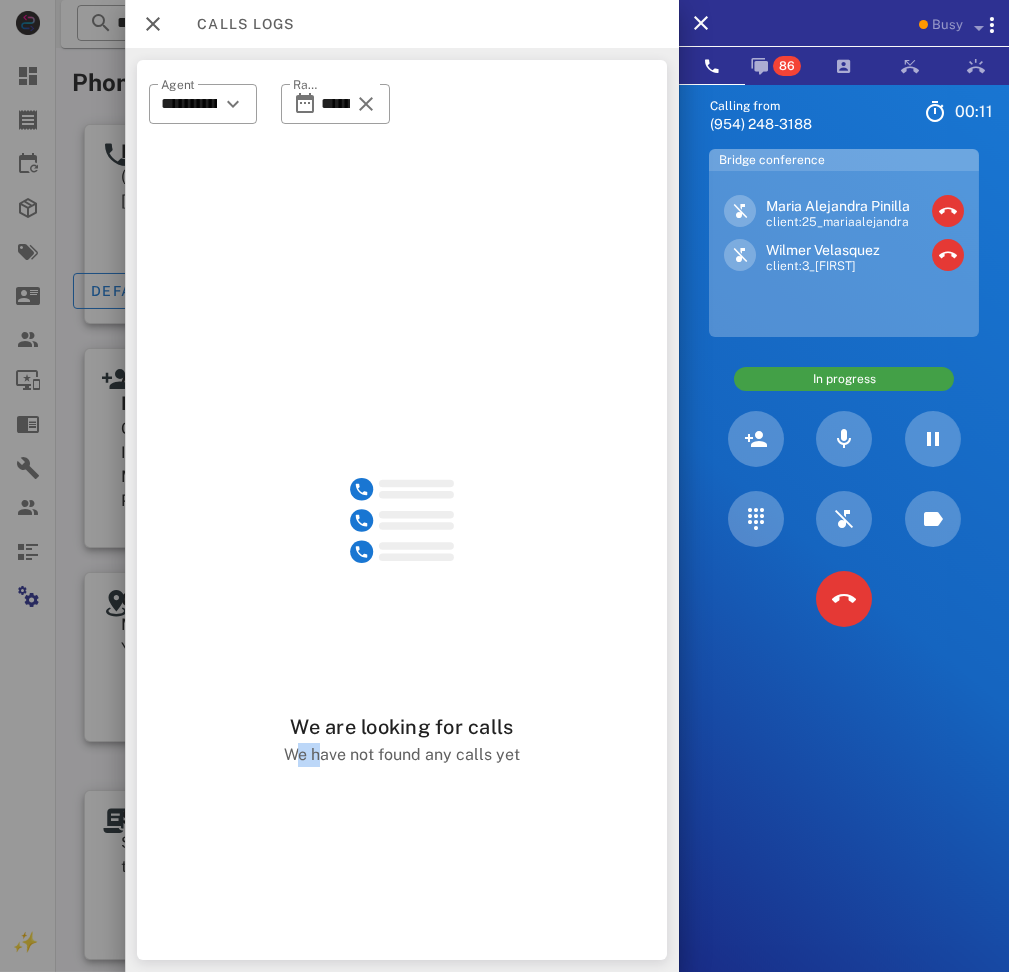 click at bounding box center (153, 24) 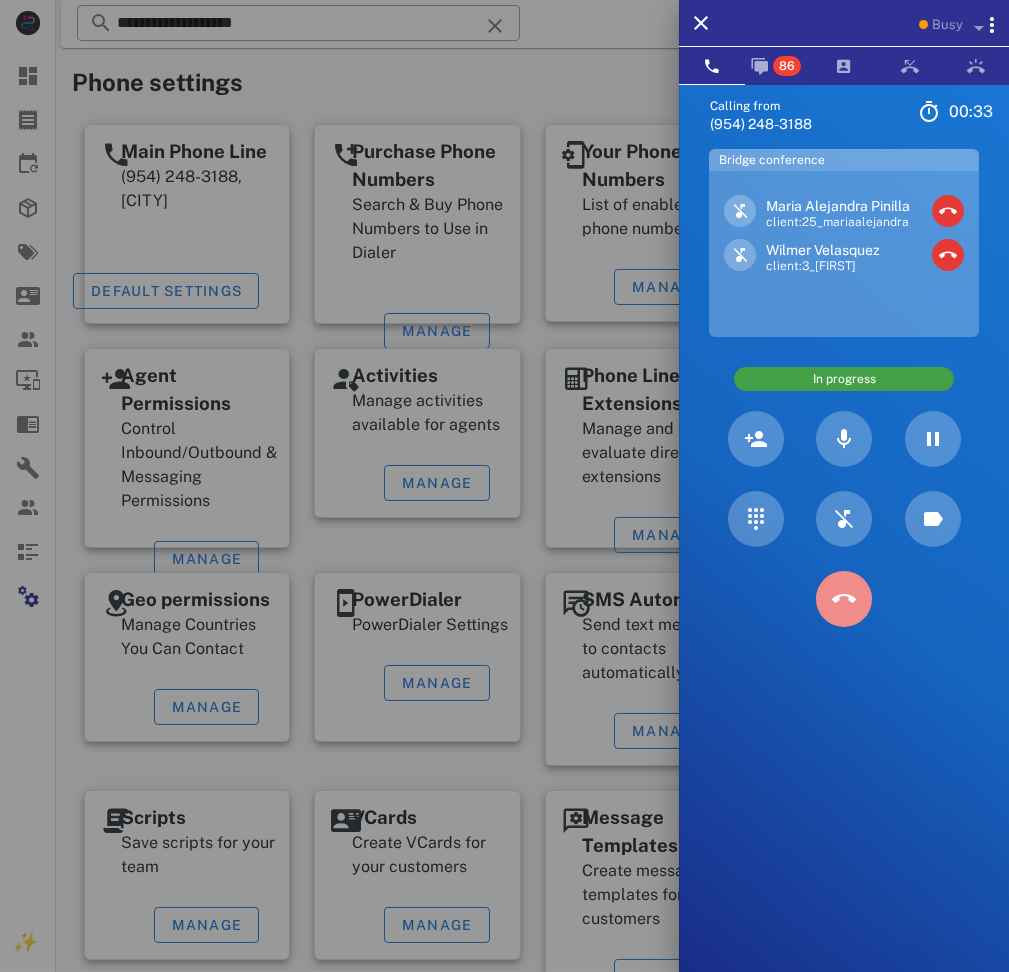 click at bounding box center [844, 599] 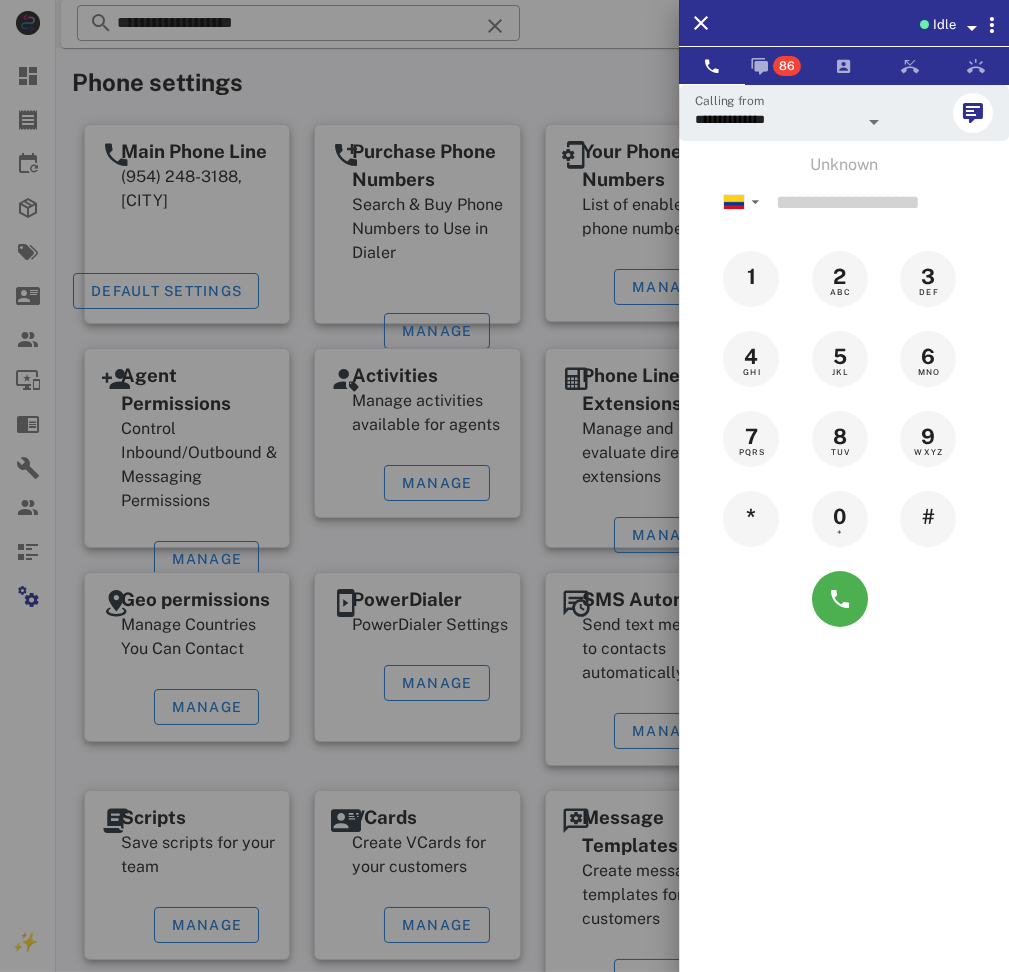 click at bounding box center (504, 486) 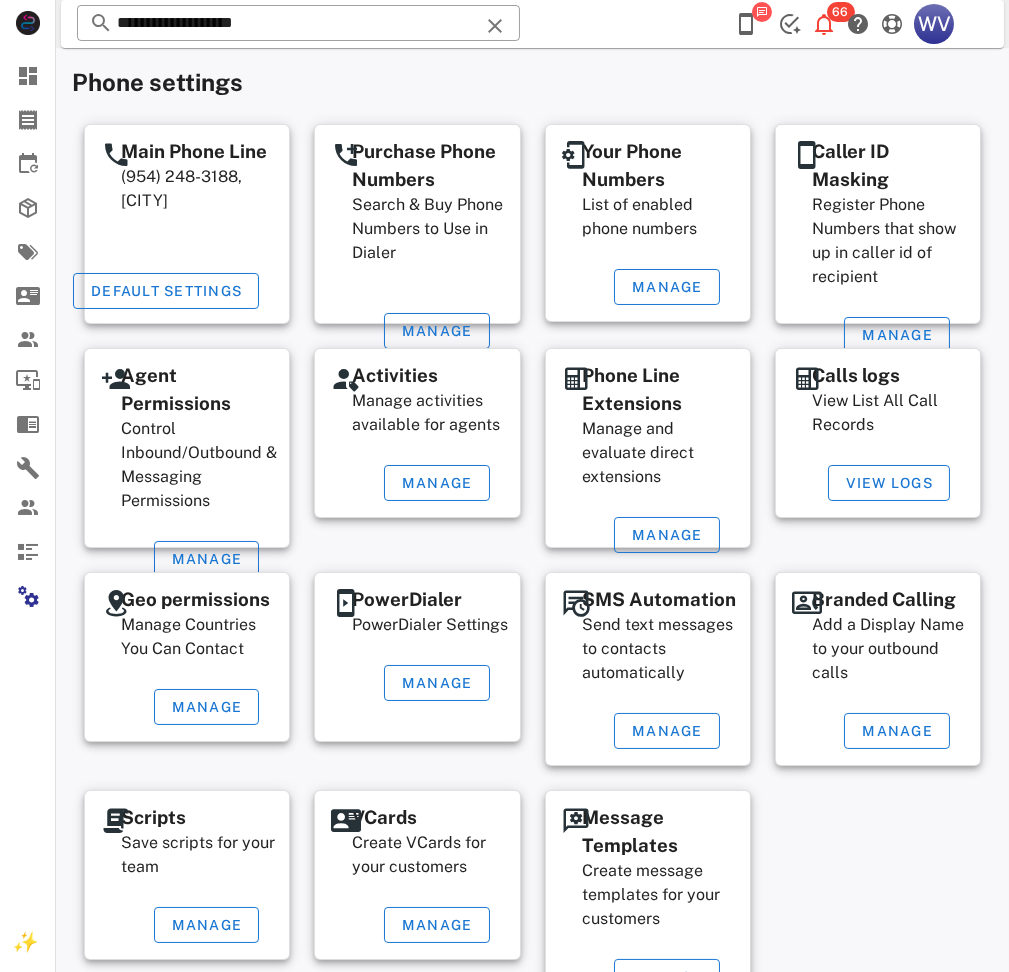 click on "Calls logs  View List All Call Records" at bounding box center [891, 407] 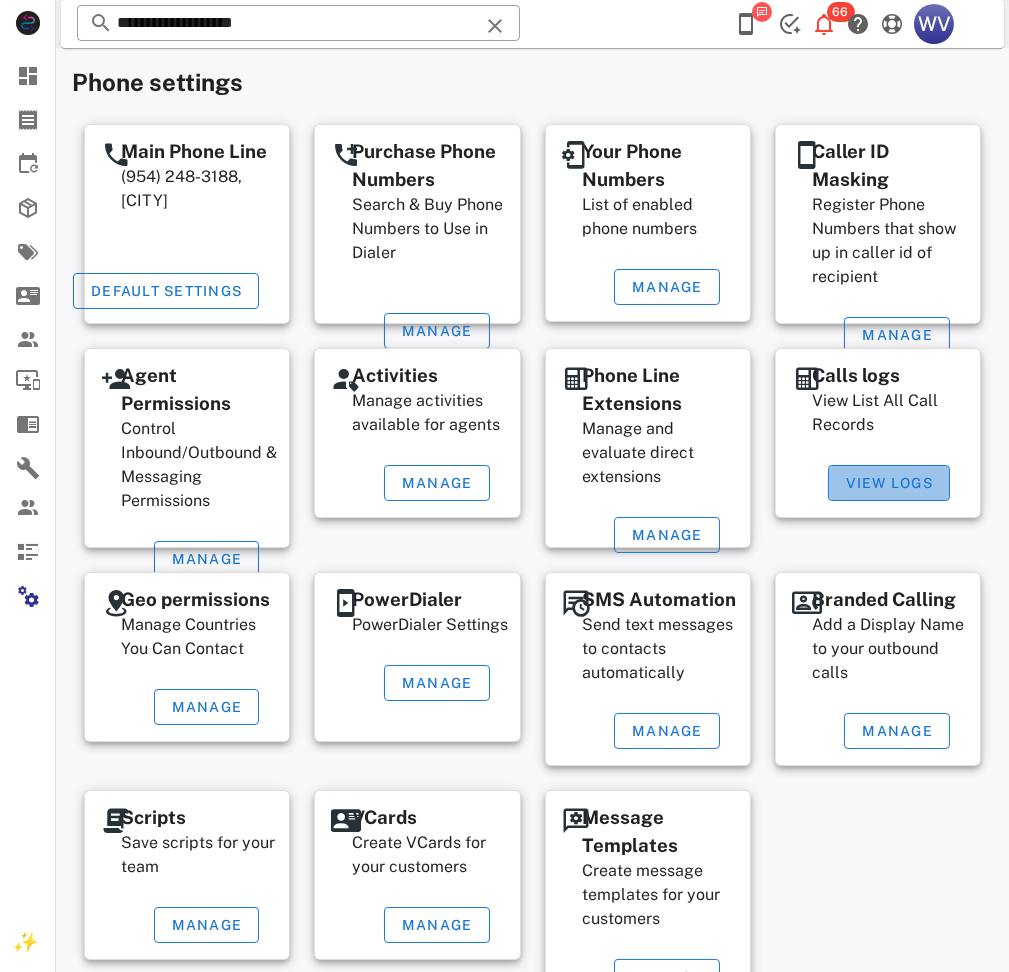 click on "View Logs" at bounding box center (889, 483) 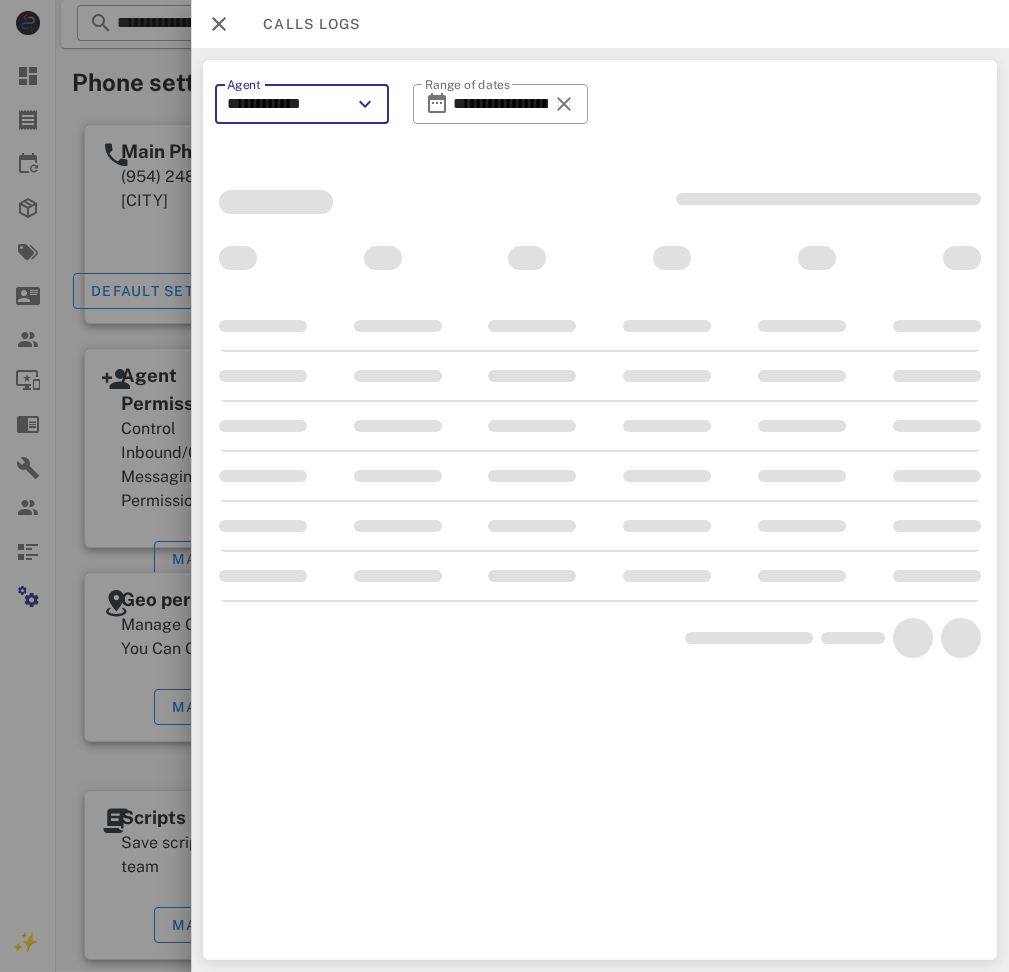 click on "**********" at bounding box center [288, 104] 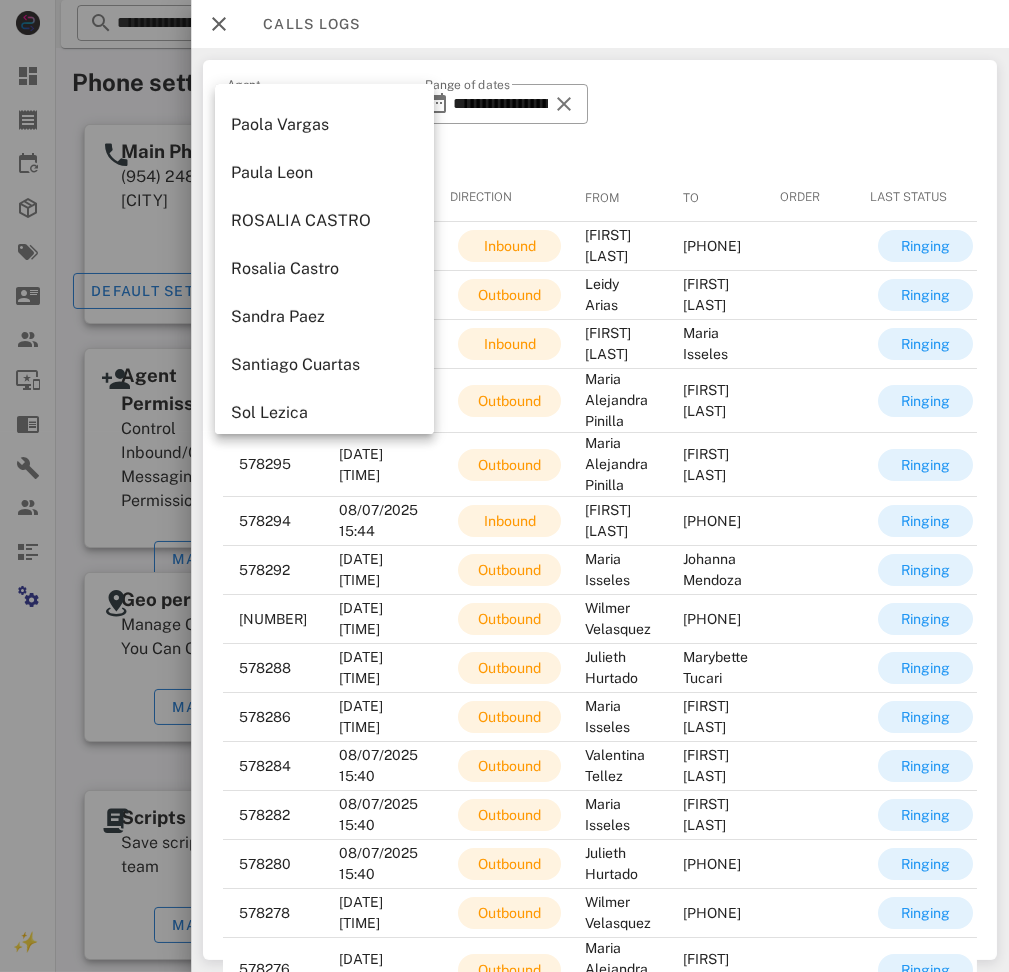 scroll, scrollTop: 1298, scrollLeft: 0, axis: vertical 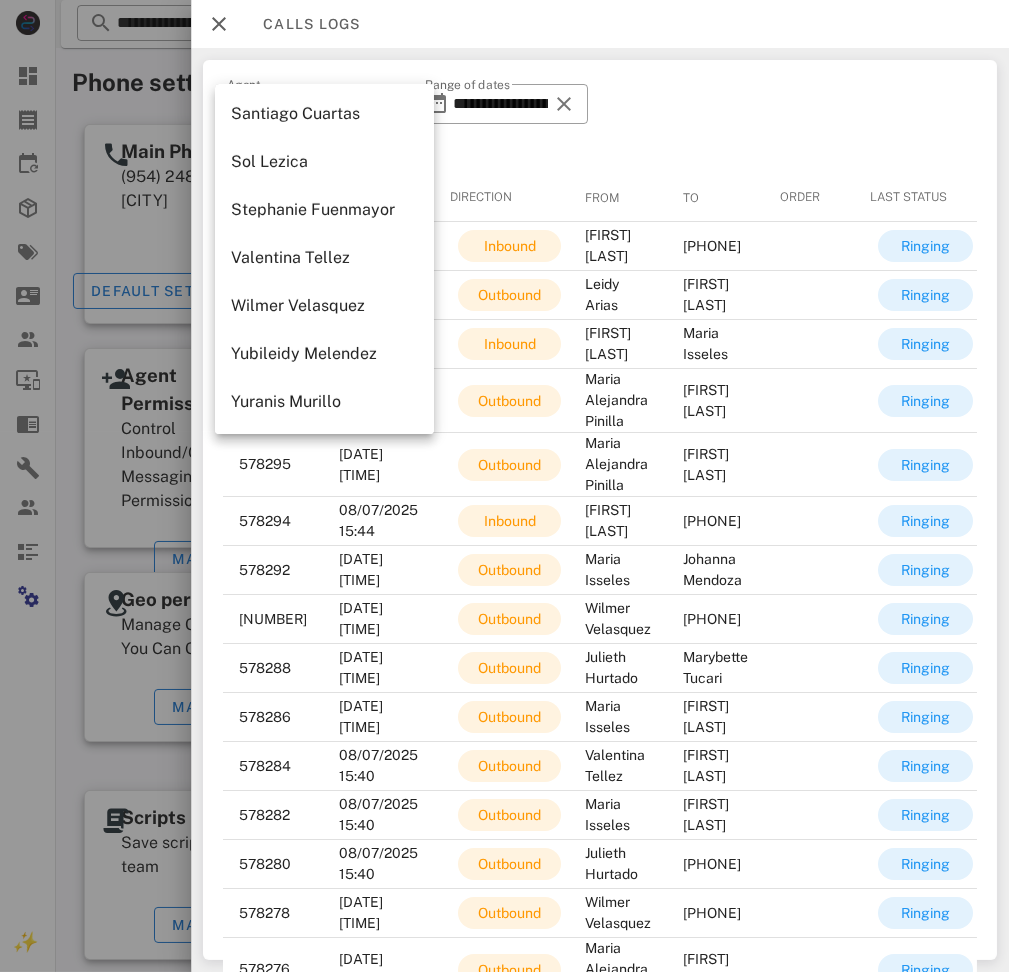 click on "Wilmer Velasquez" at bounding box center (324, 305) 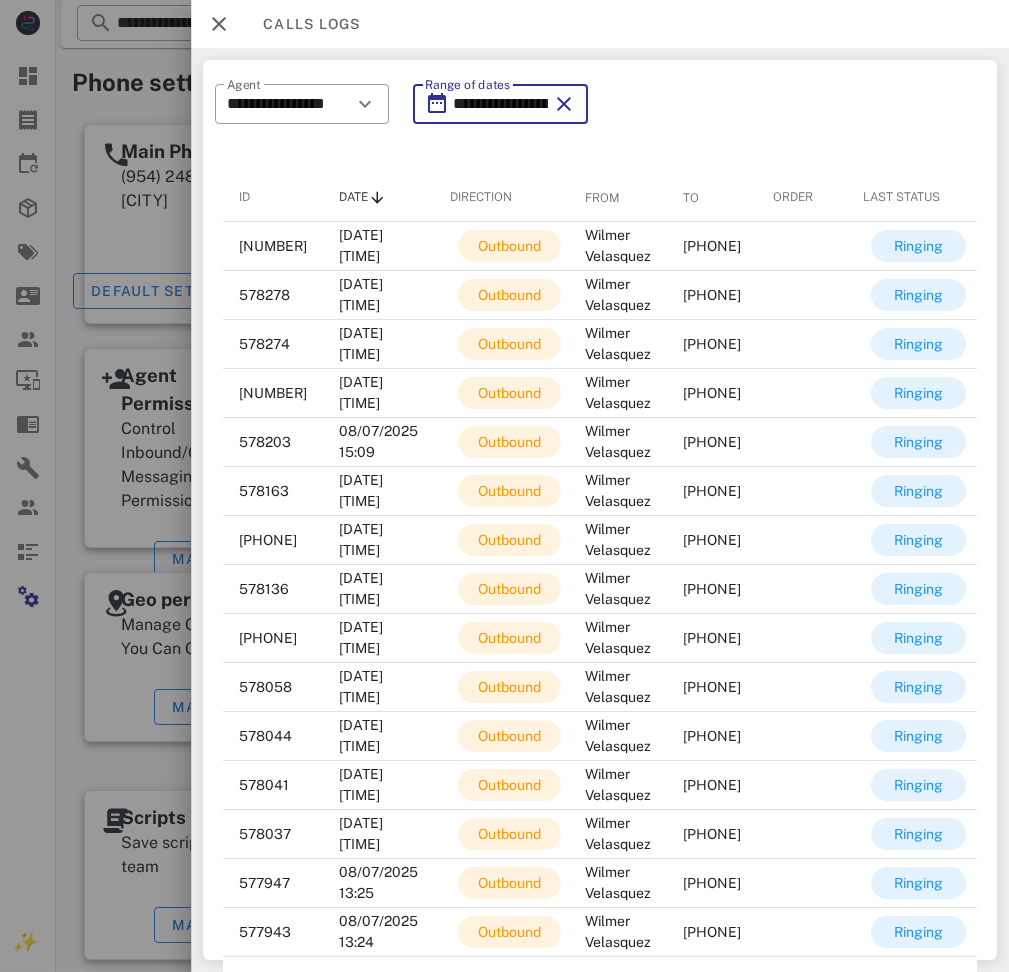 click on "**********" at bounding box center [501, 104] 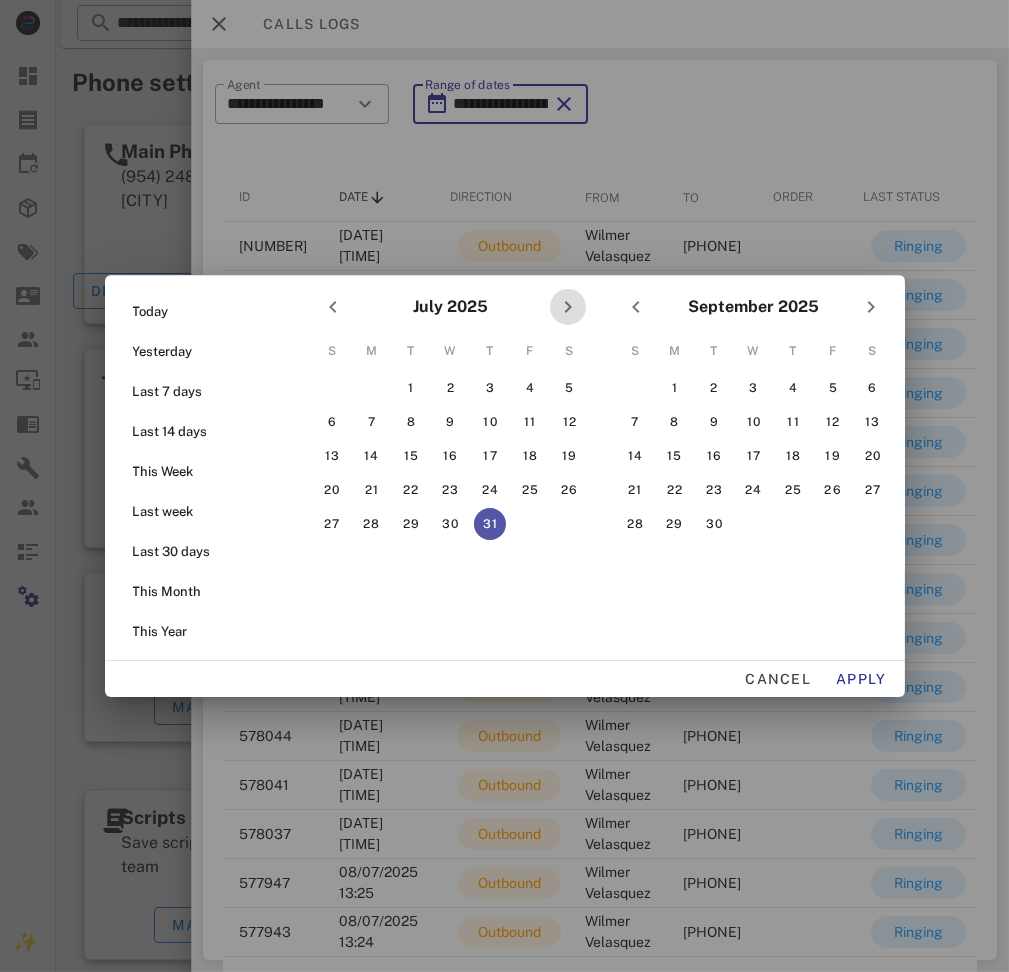 click at bounding box center (568, 307) 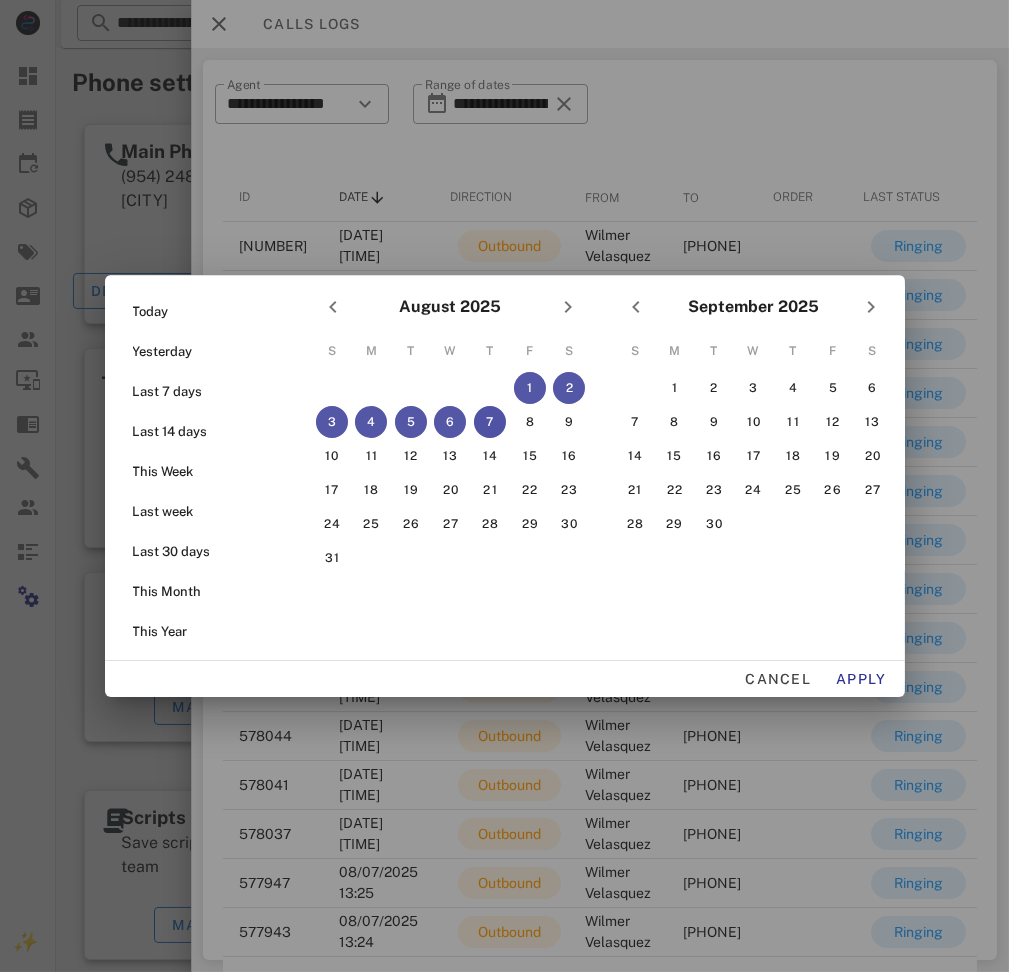 click on "7" at bounding box center [490, 422] 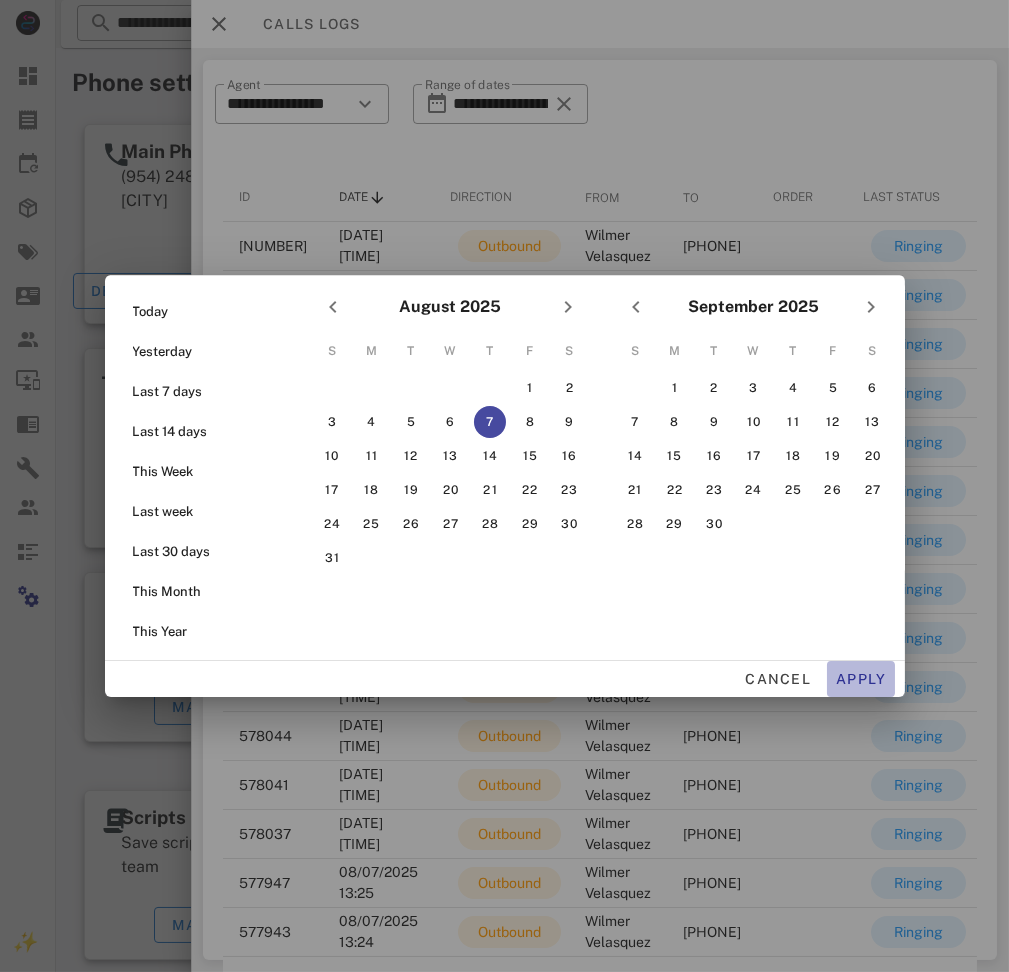 click on "Apply" at bounding box center (861, 679) 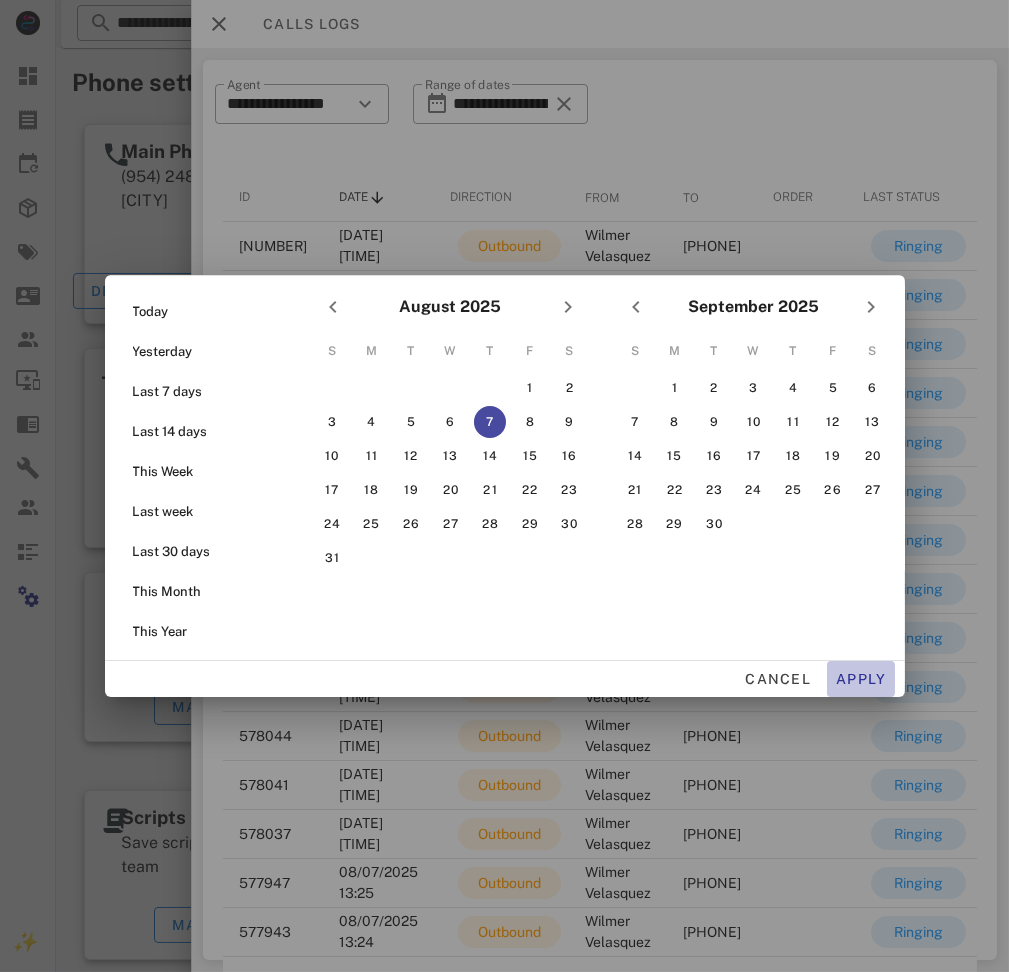 type on "**********" 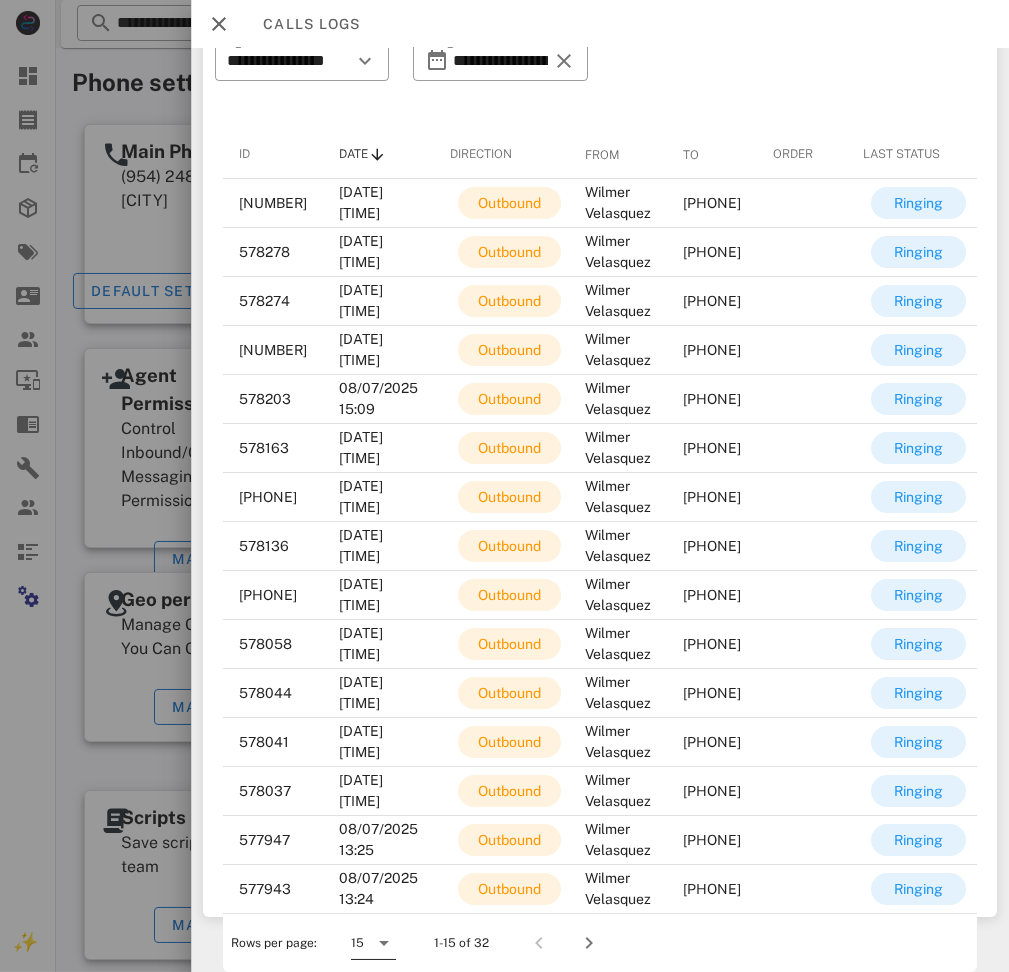 scroll, scrollTop: 57, scrollLeft: 0, axis: vertical 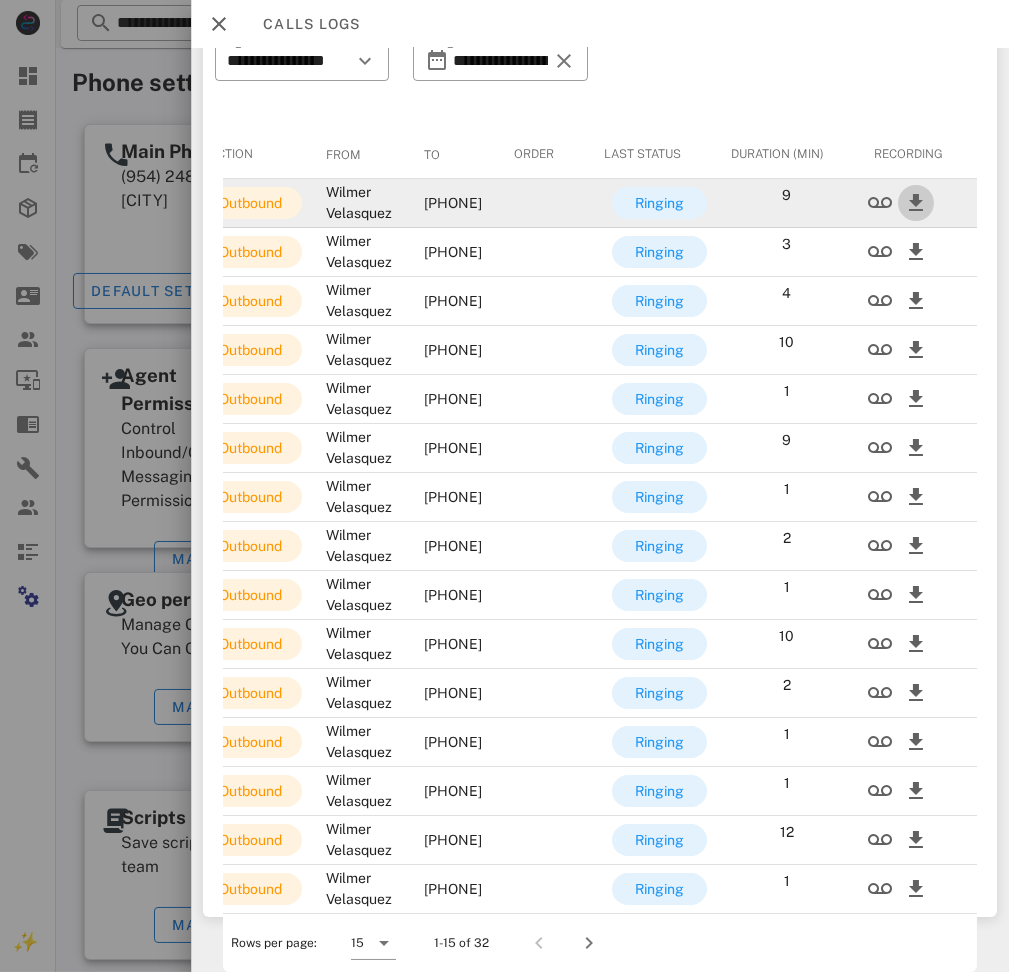click at bounding box center (916, 203) 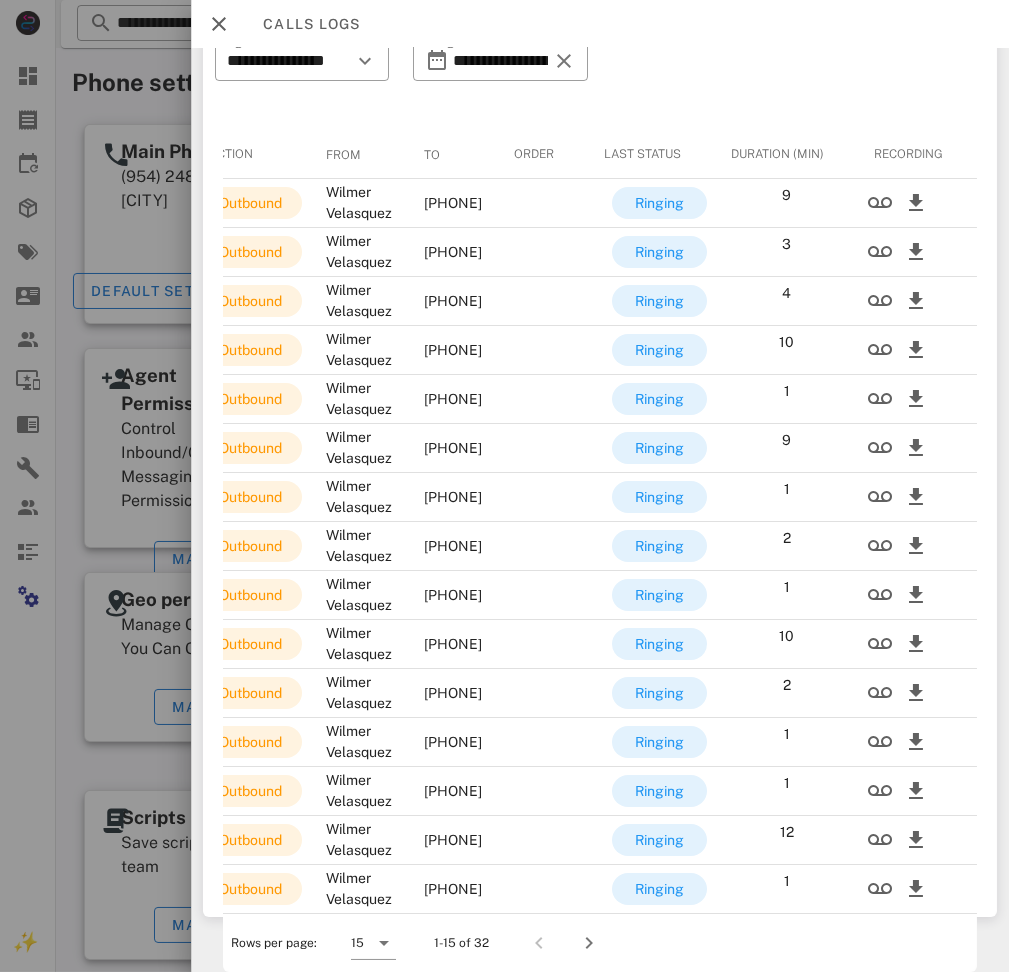 click at bounding box center (191, 486) 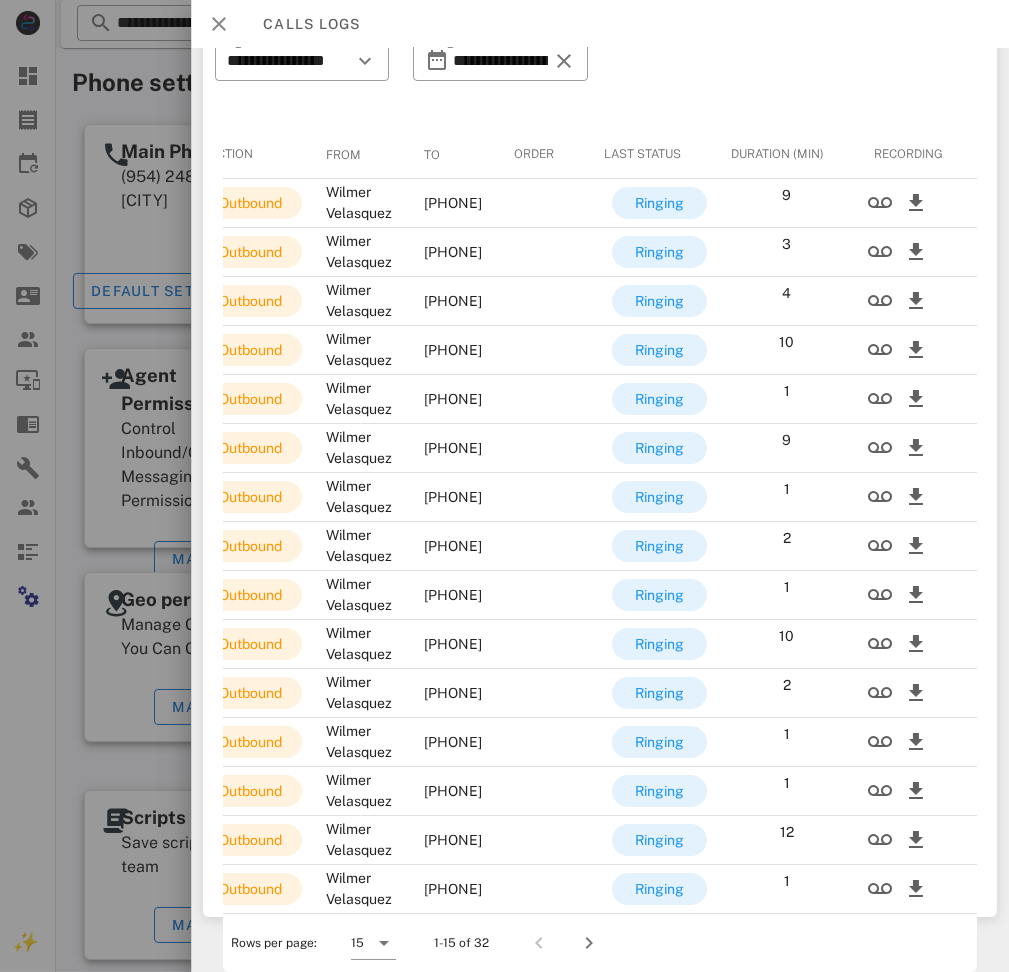 click at bounding box center (219, 24) 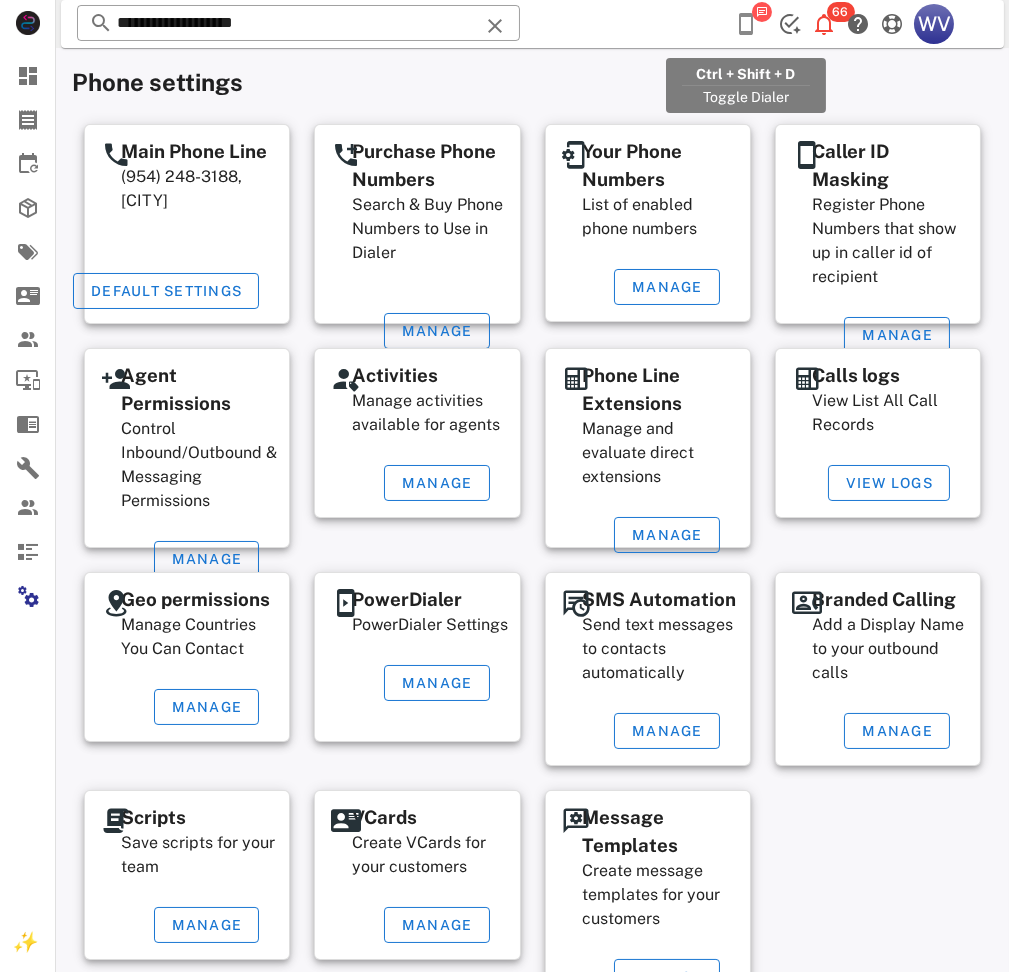 click at bounding box center (746, 24) 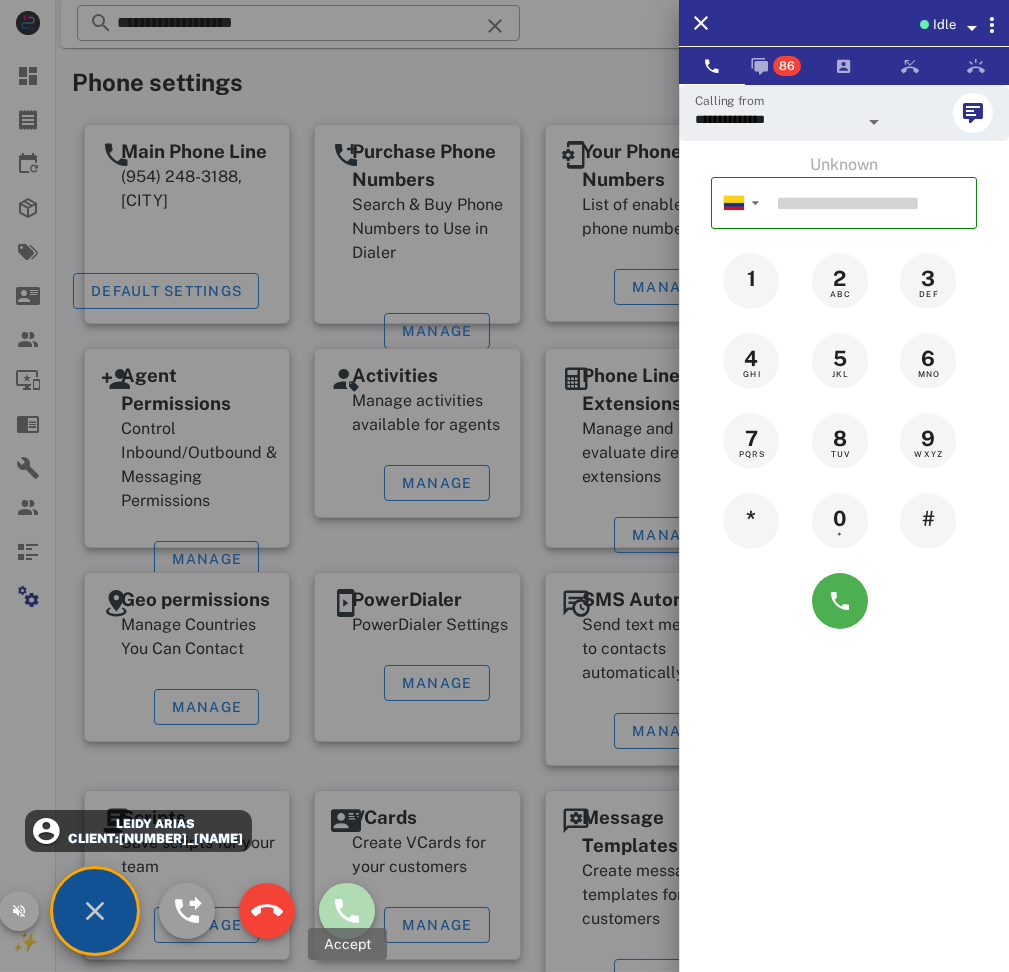 click at bounding box center [347, 911] 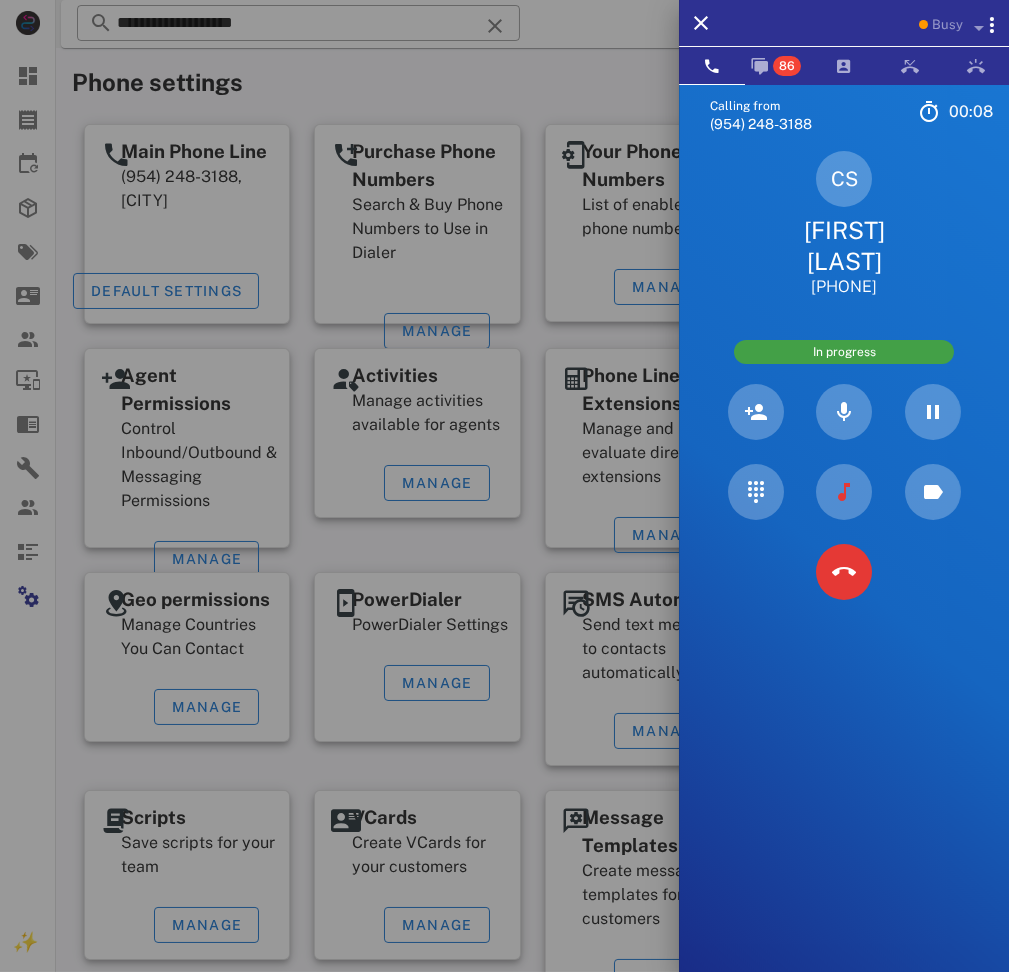 click on "[PHONE]" at bounding box center (844, 287) 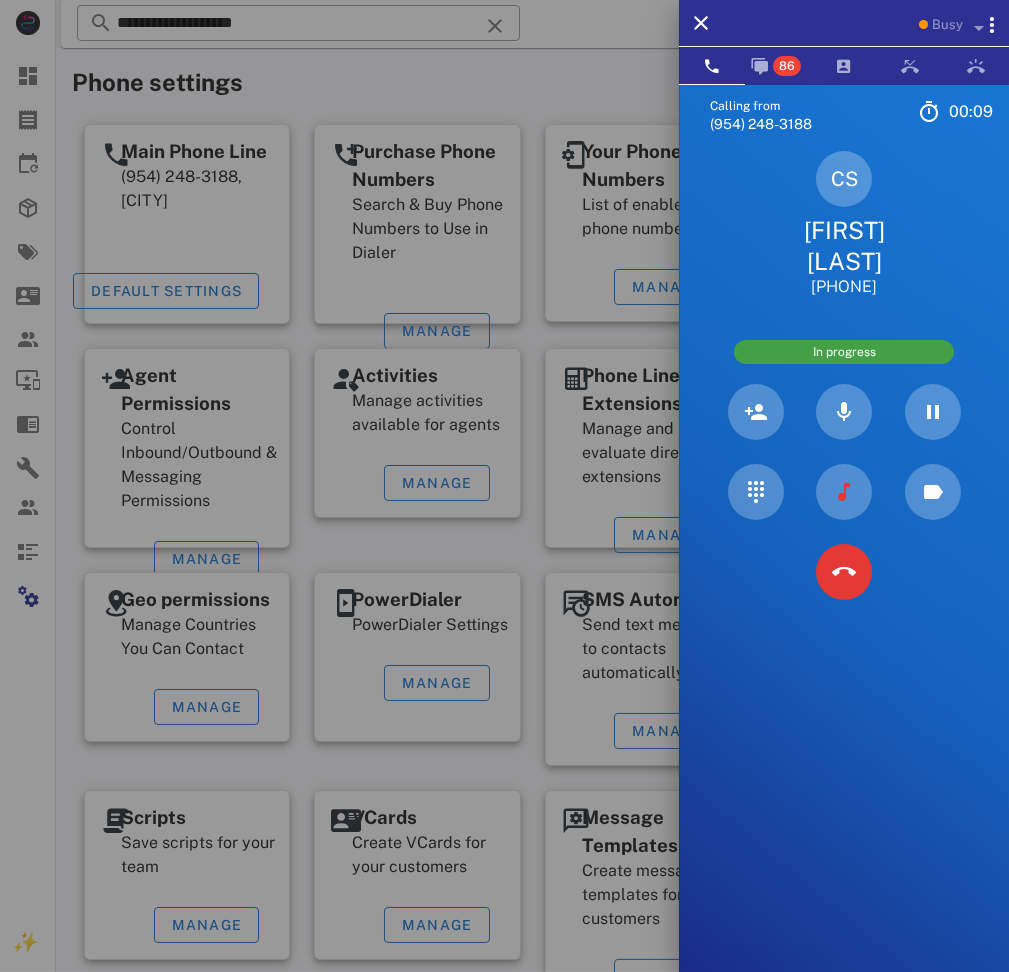 click on "[FIRST] [LAST]" at bounding box center [844, 246] 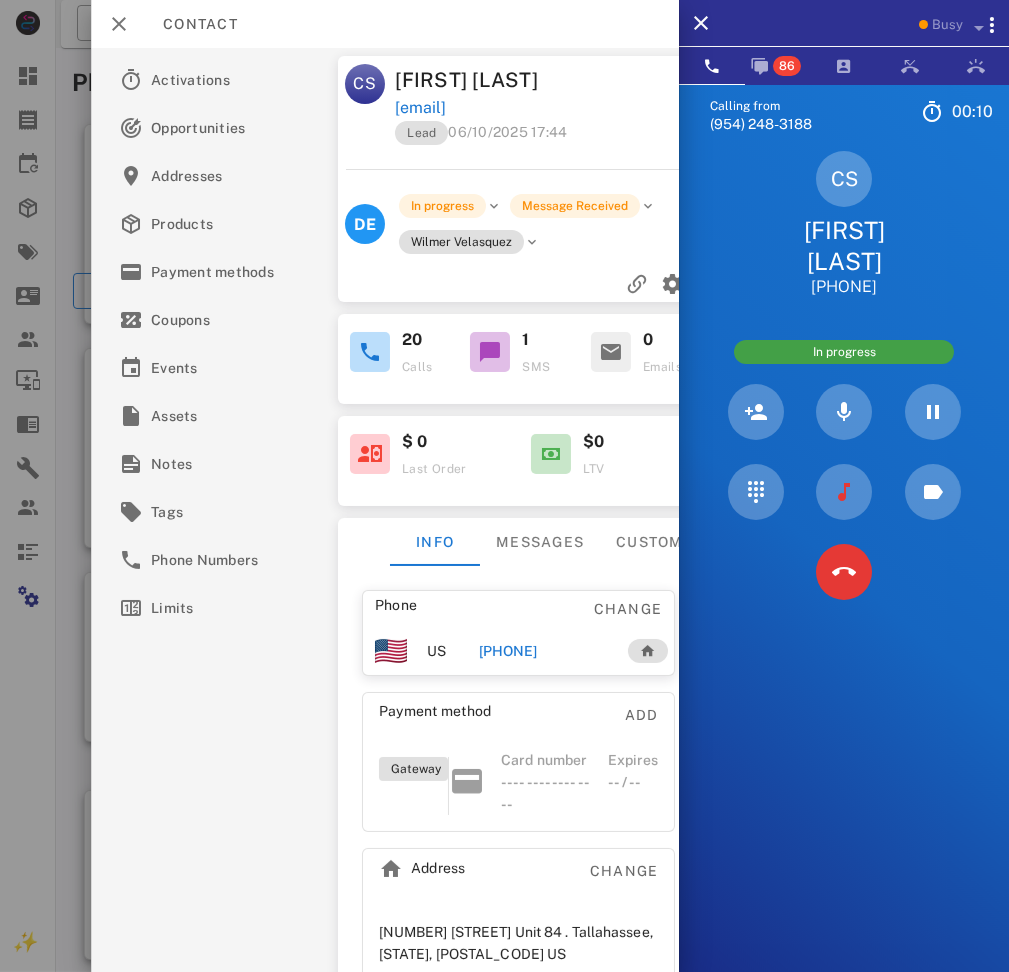 click at bounding box center (844, 492) 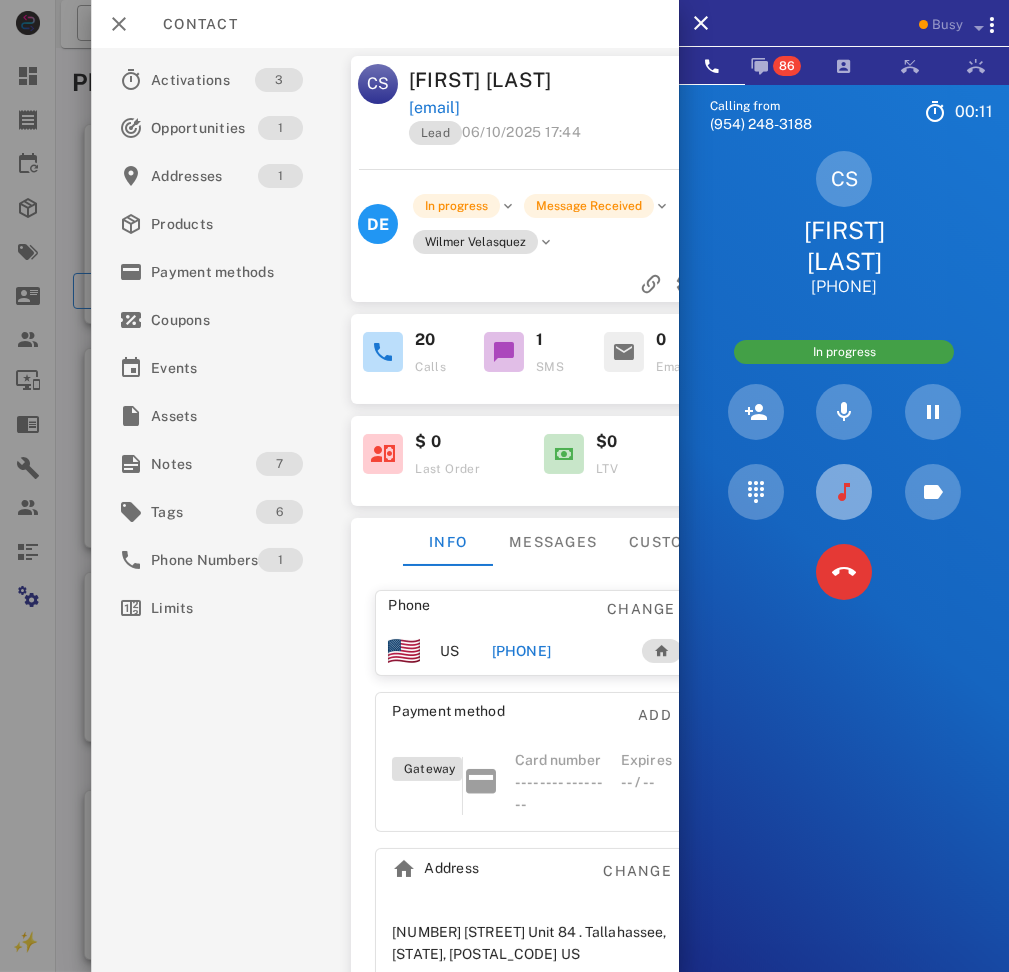 click at bounding box center (844, 492) 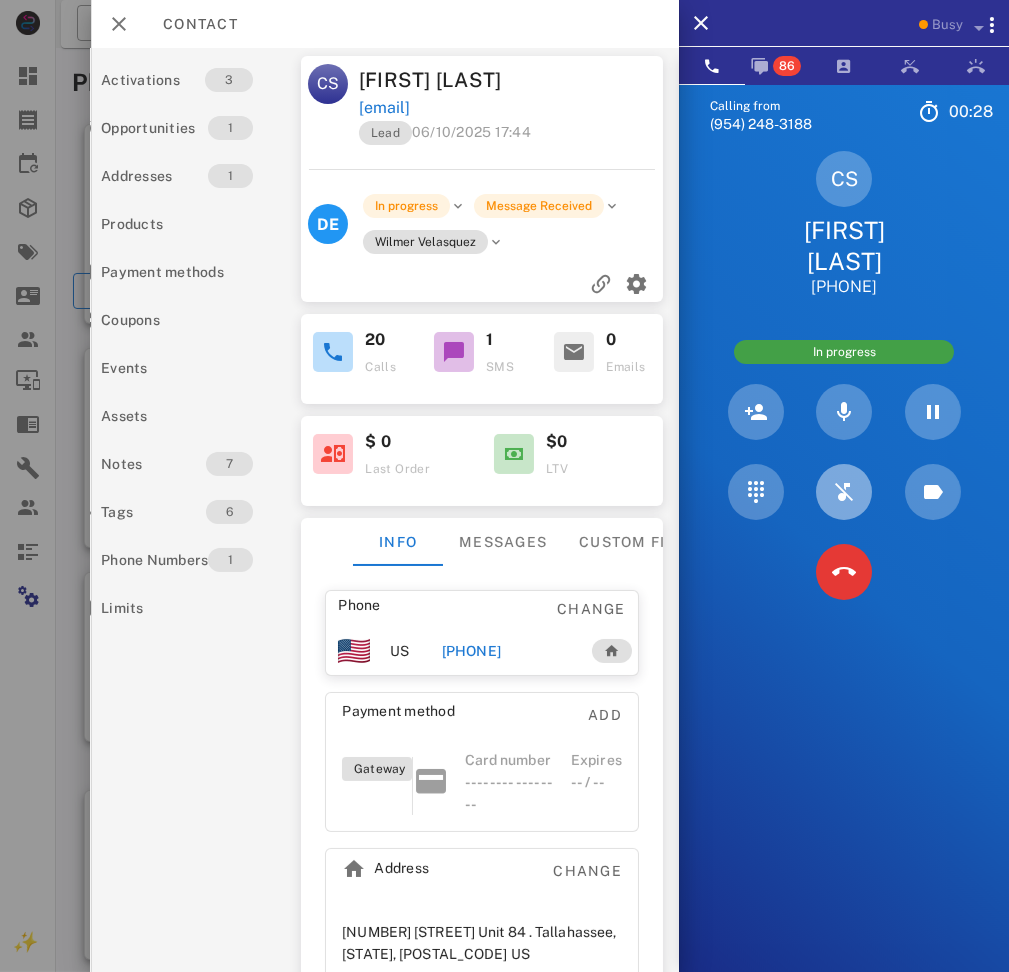 scroll, scrollTop: 0, scrollLeft: 41, axis: horizontal 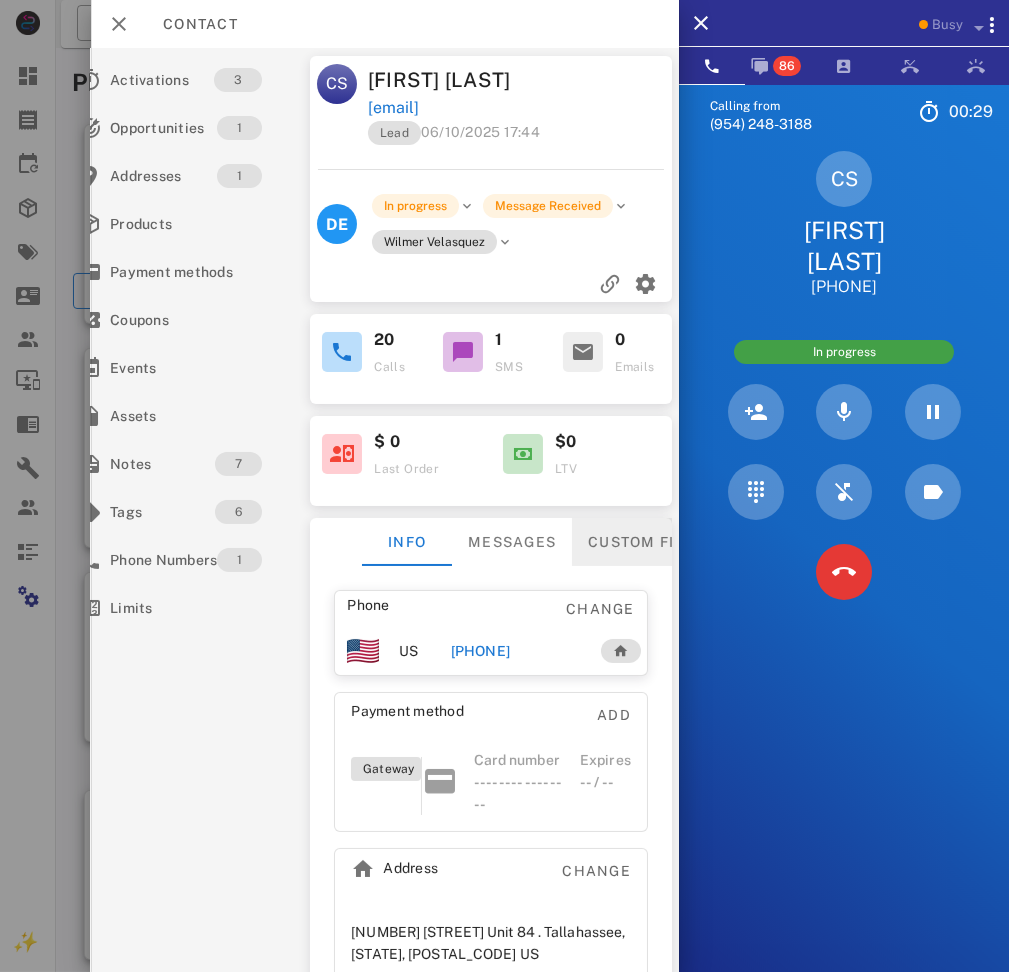 click on "Custom fields" at bounding box center (651, 542) 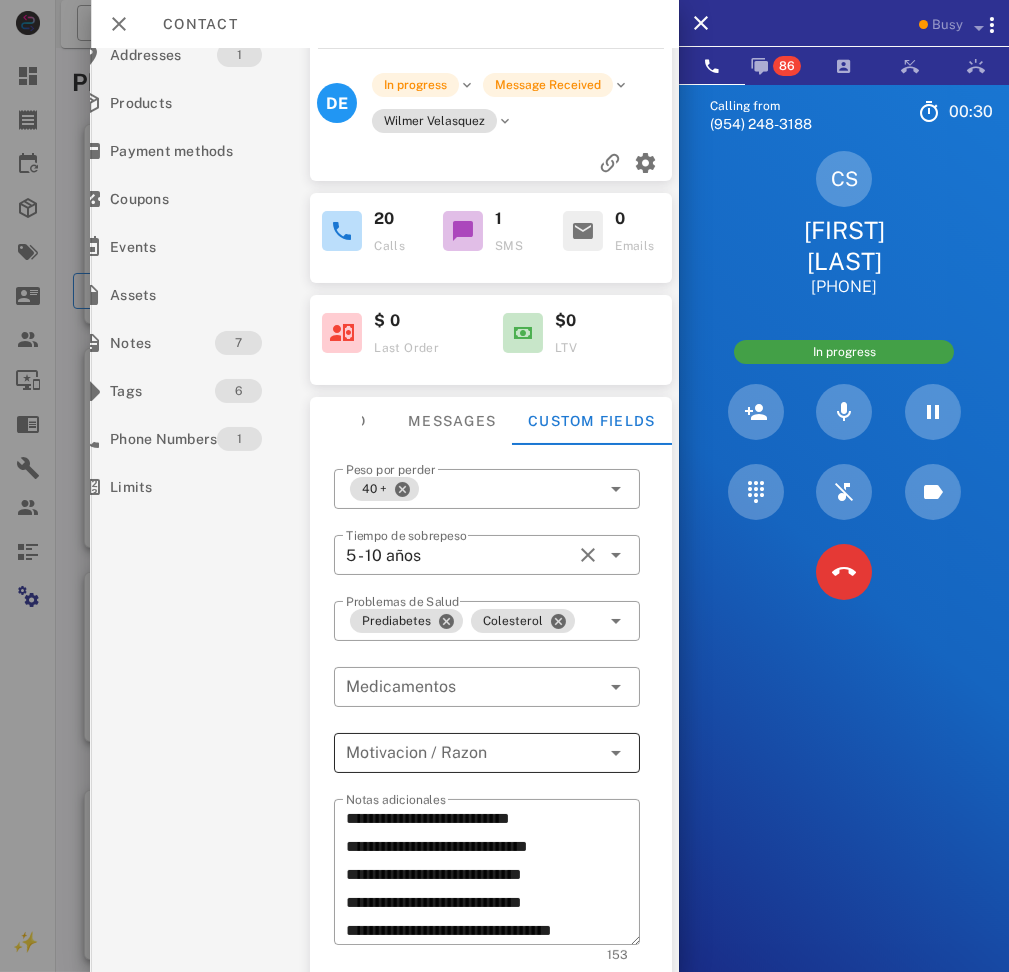 scroll, scrollTop: 244, scrollLeft: 41, axis: both 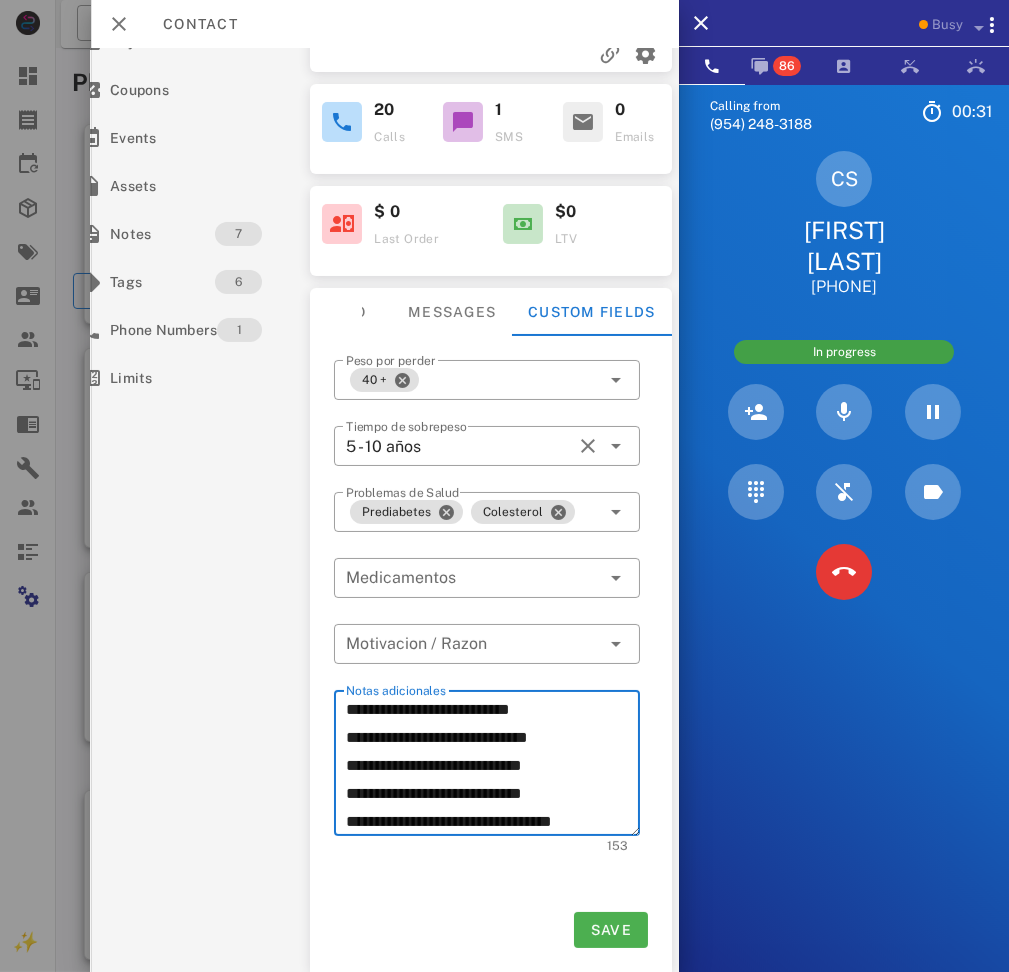click on "**********" at bounding box center (493, 766) 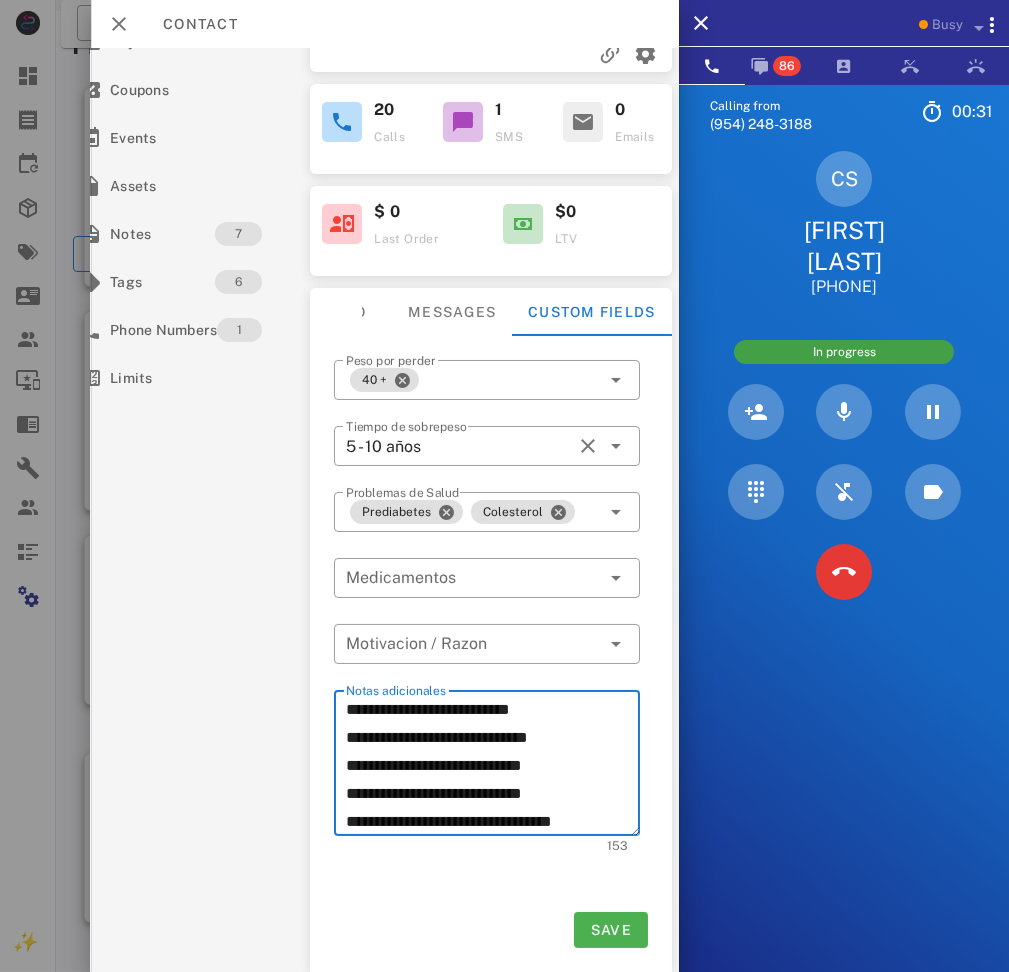 scroll, scrollTop: 57, scrollLeft: 0, axis: vertical 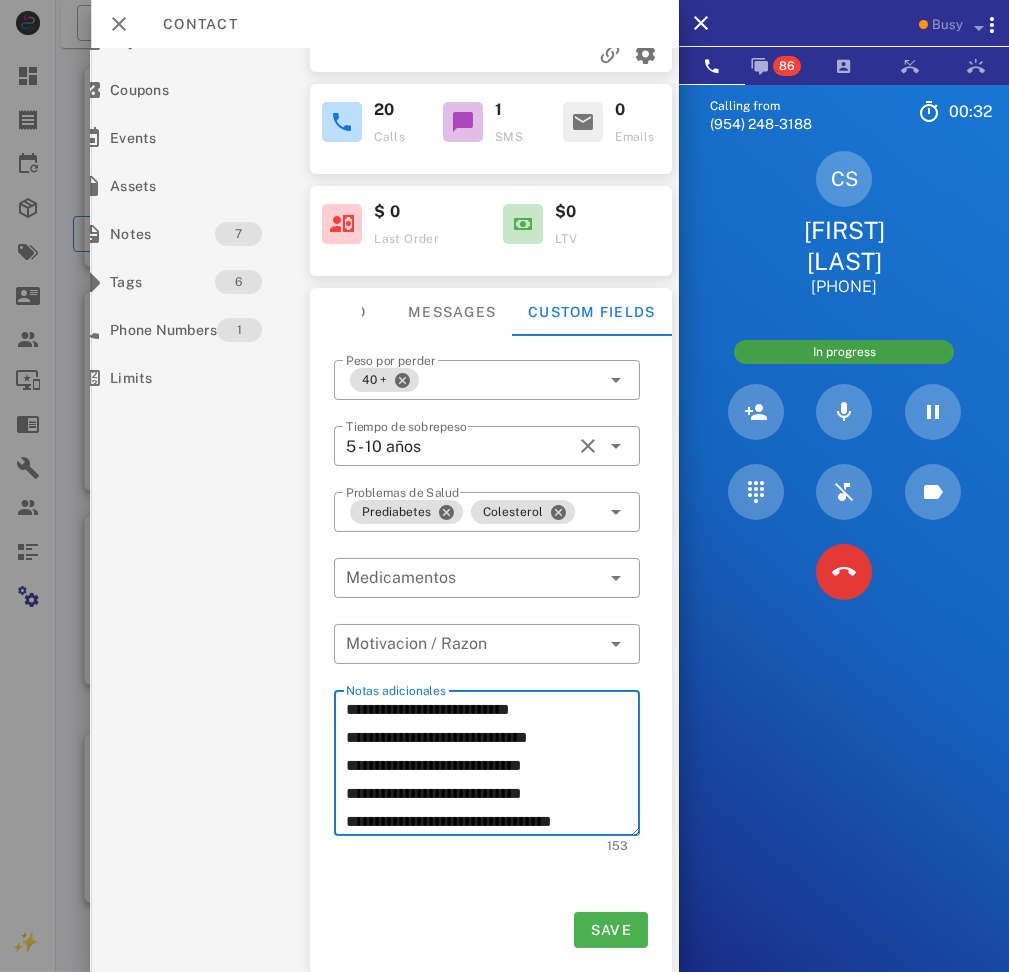 click on "**********" at bounding box center (493, 766) 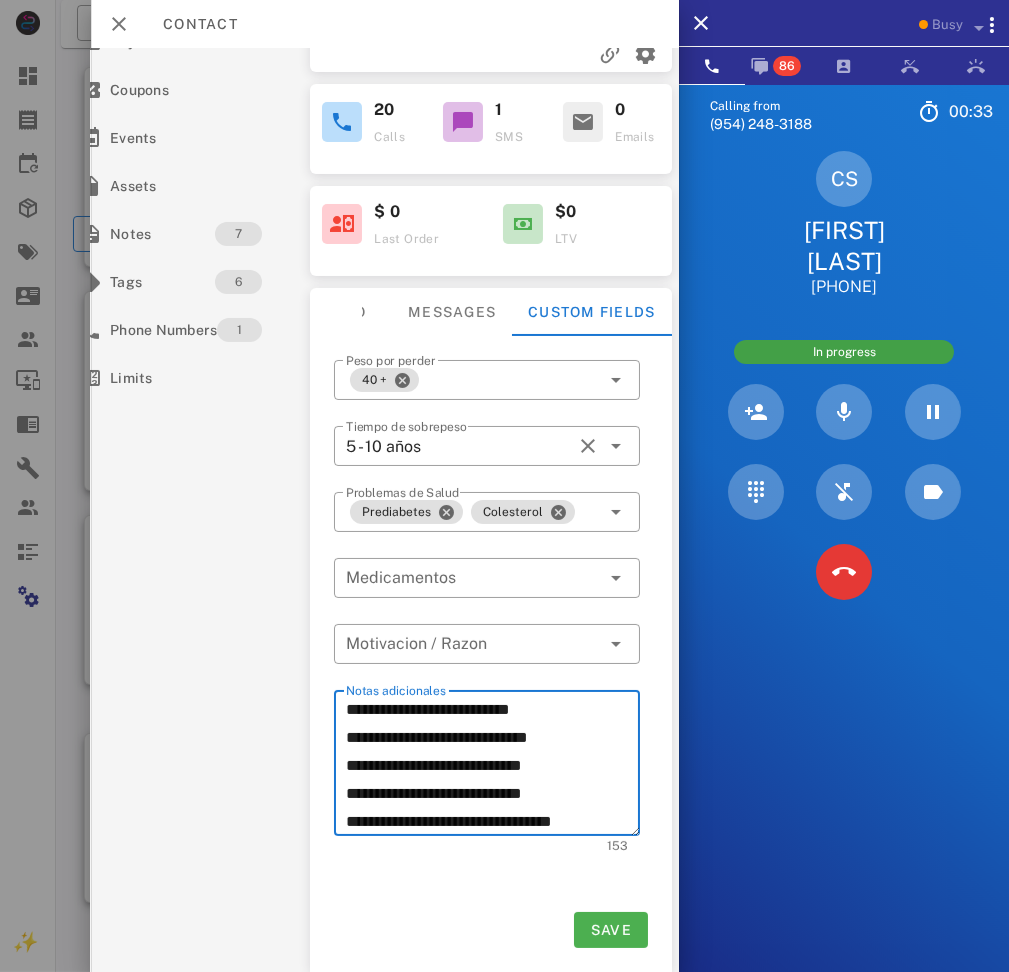 click on "**********" at bounding box center (493, 766) 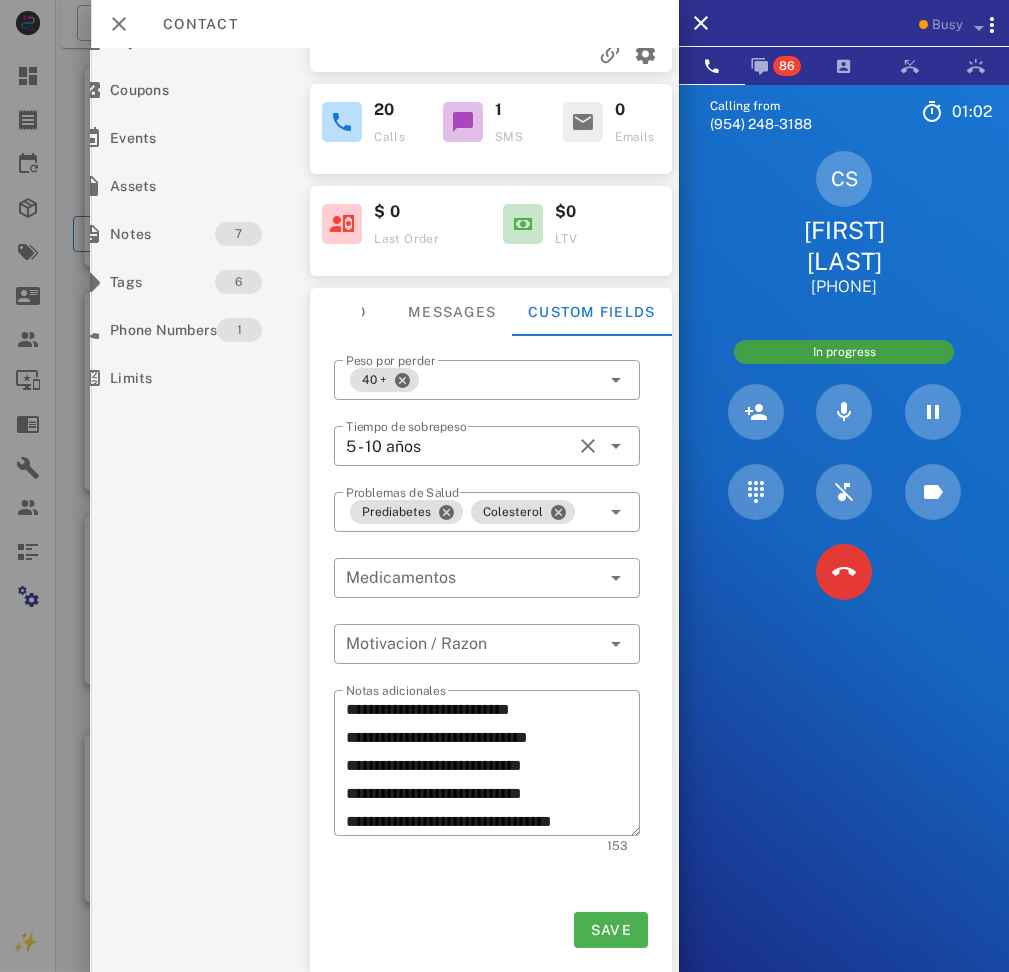 scroll, scrollTop: 0, scrollLeft: 41, axis: horizontal 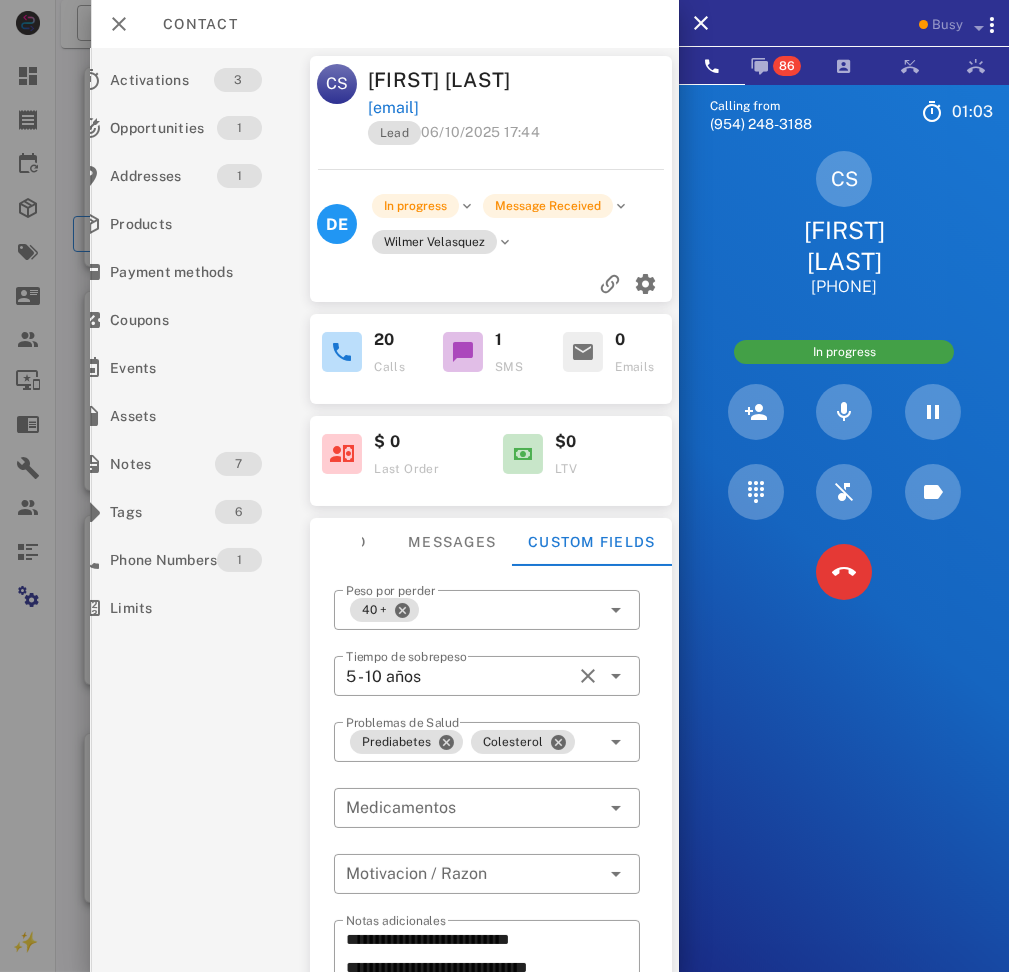 drag, startPoint x: 578, startPoint y: 90, endPoint x: 610, endPoint y: 103, distance: 34.539833 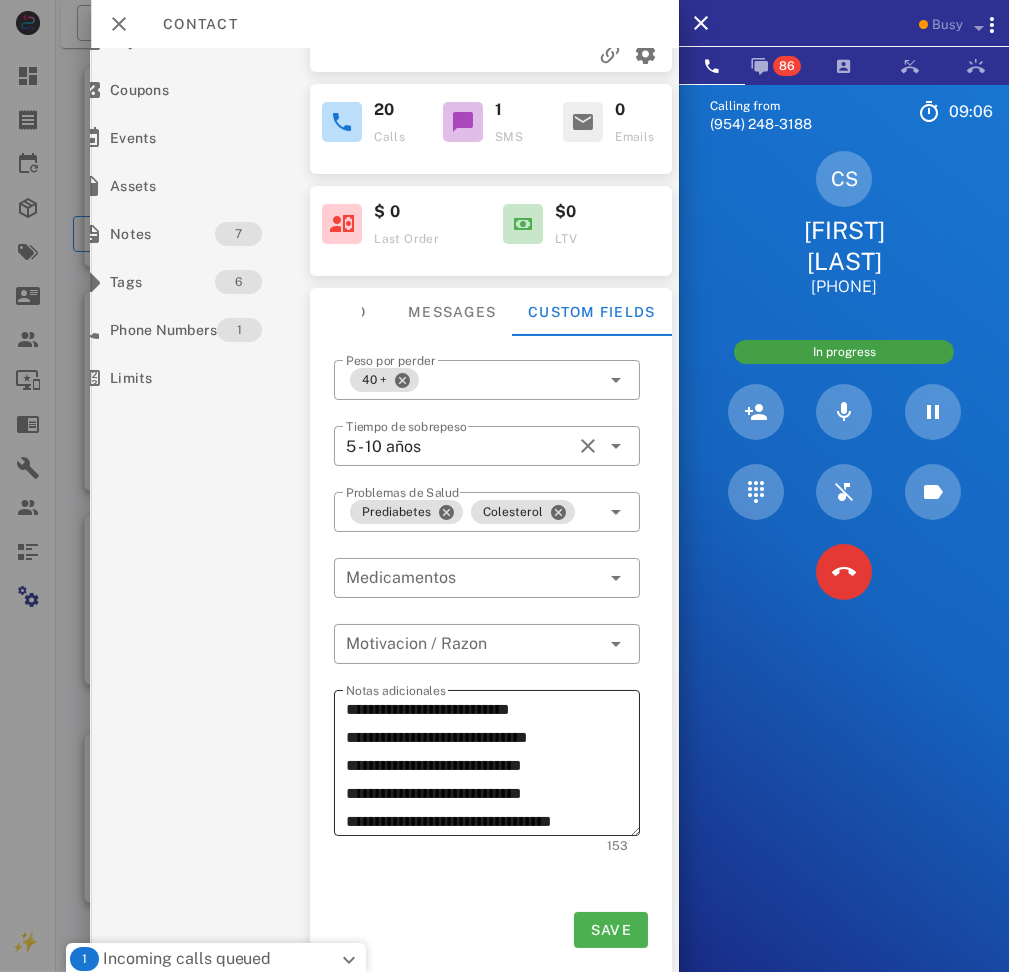 scroll, scrollTop: 0, scrollLeft: 41, axis: horizontal 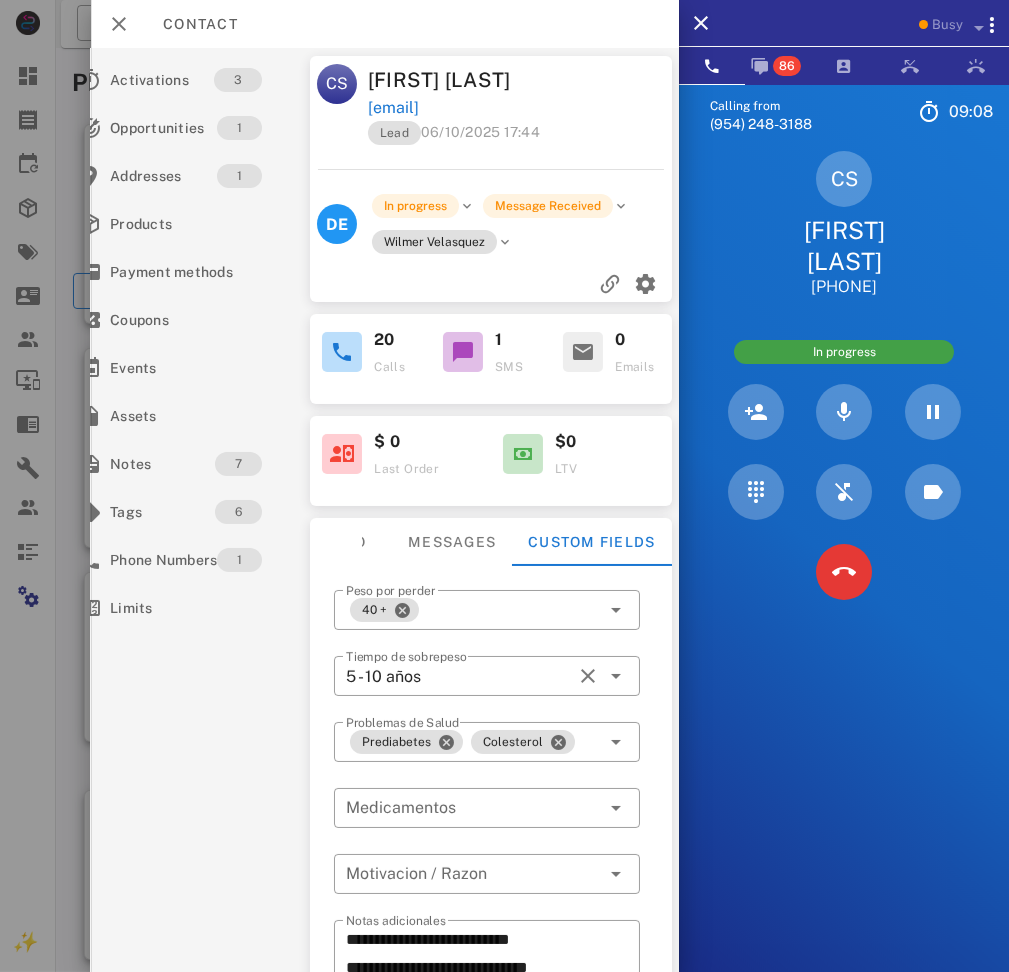 click at bounding box center [491, 284] 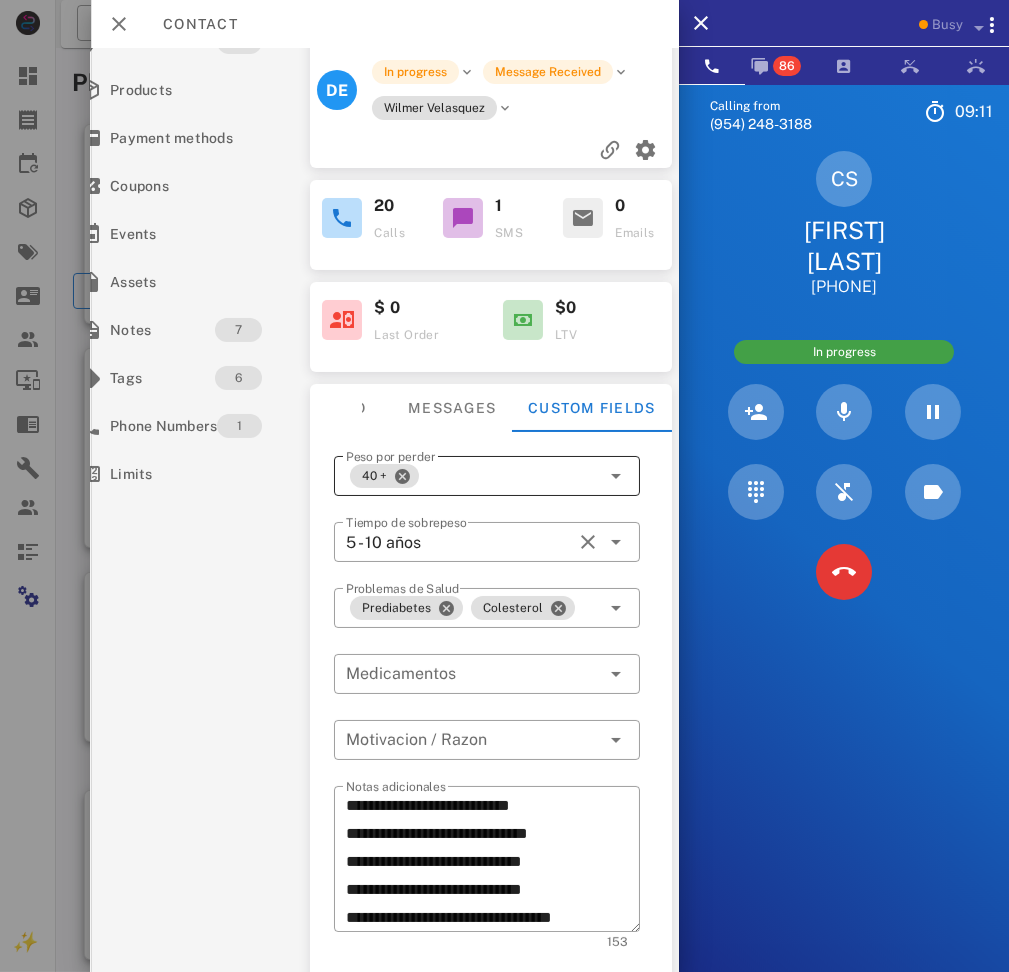 scroll, scrollTop: 244, scrollLeft: 41, axis: both 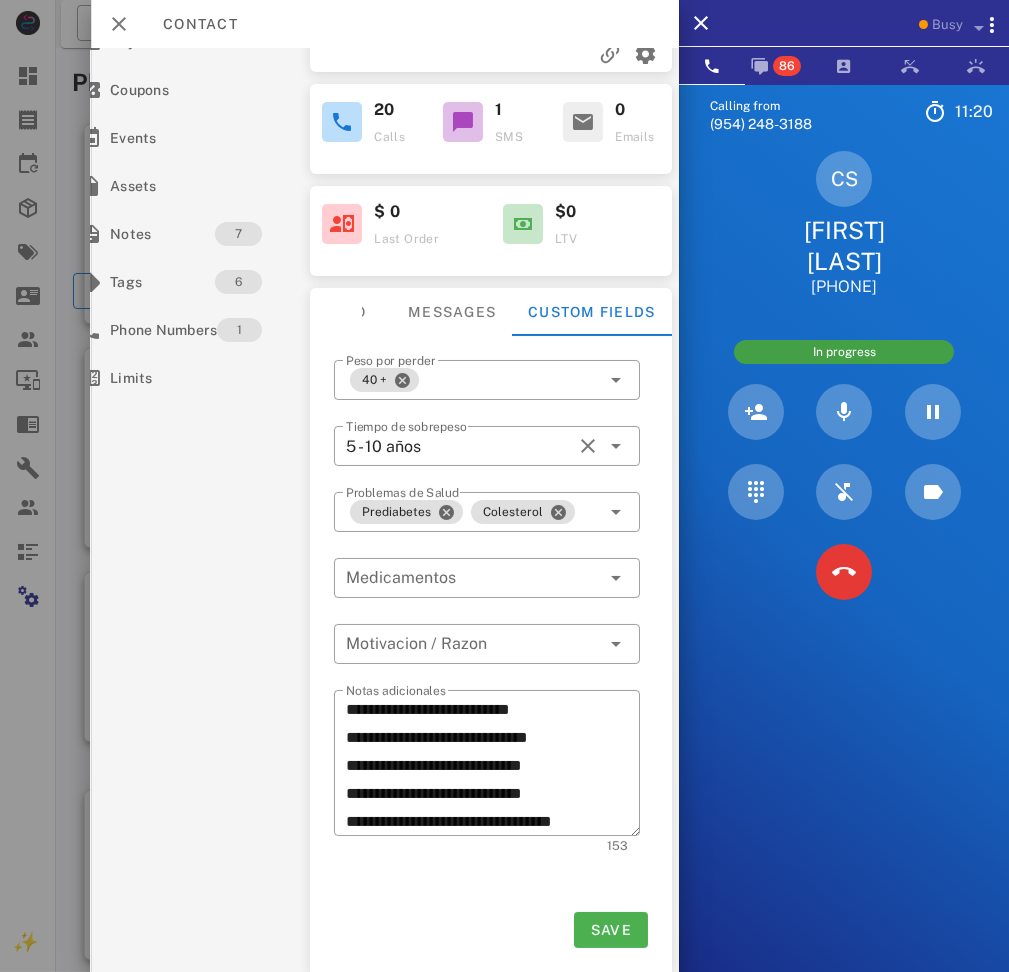 drag, startPoint x: 219, startPoint y: 647, endPoint x: 224, endPoint y: 623, distance: 24.5153 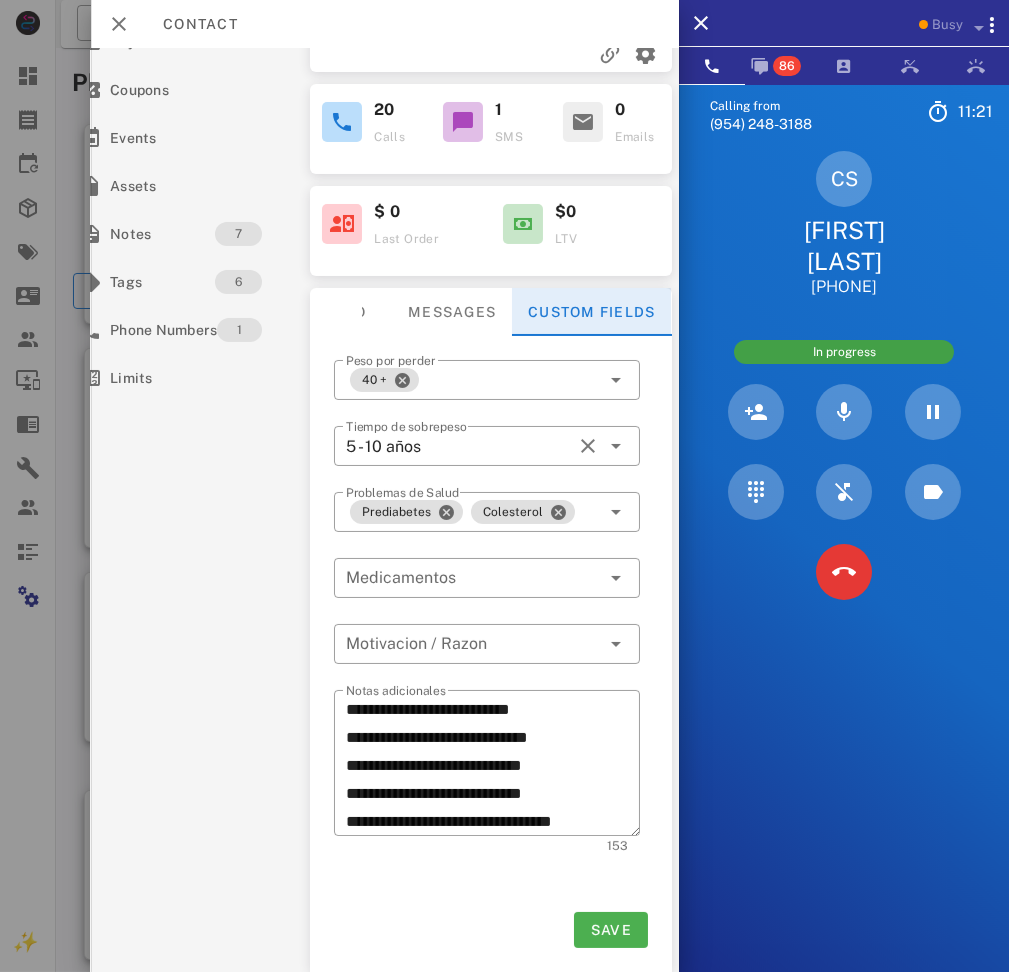 scroll, scrollTop: 0, scrollLeft: 41, axis: horizontal 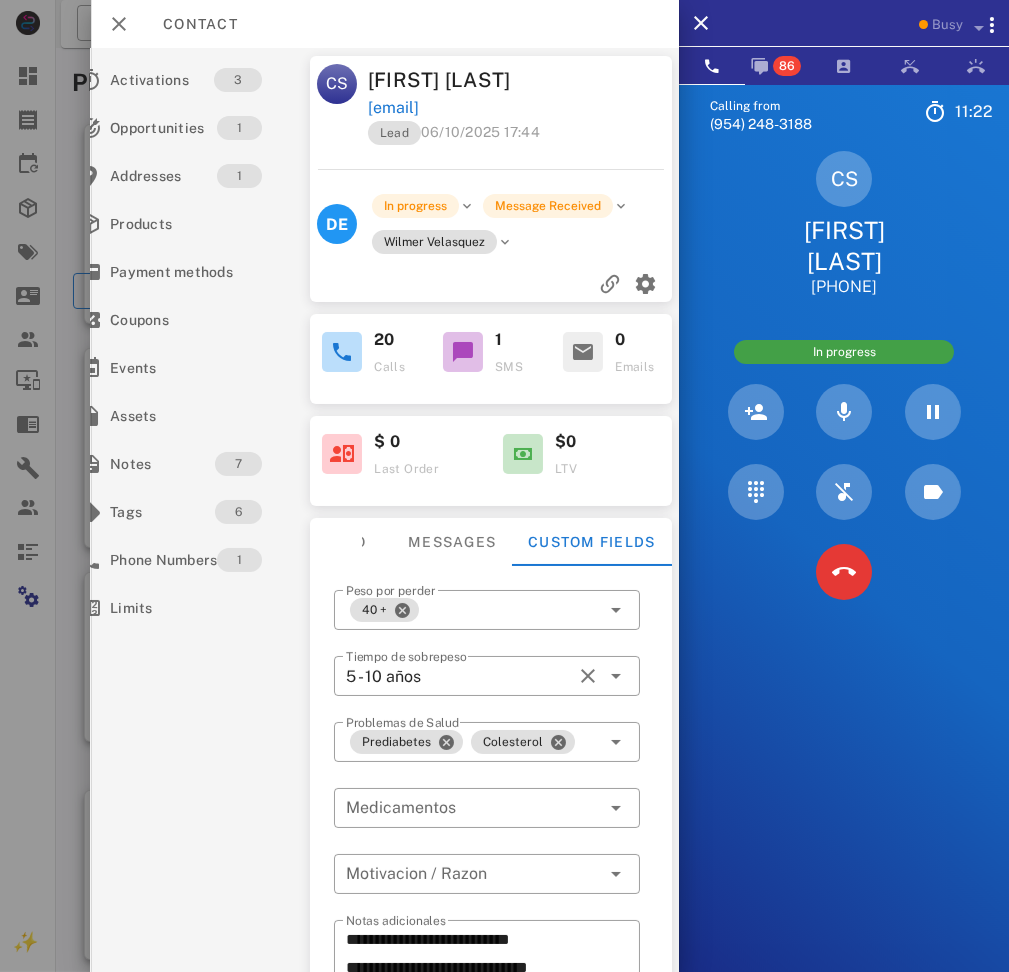 drag, startPoint x: 600, startPoint y: 63, endPoint x: 625, endPoint y: 117, distance: 59.5063 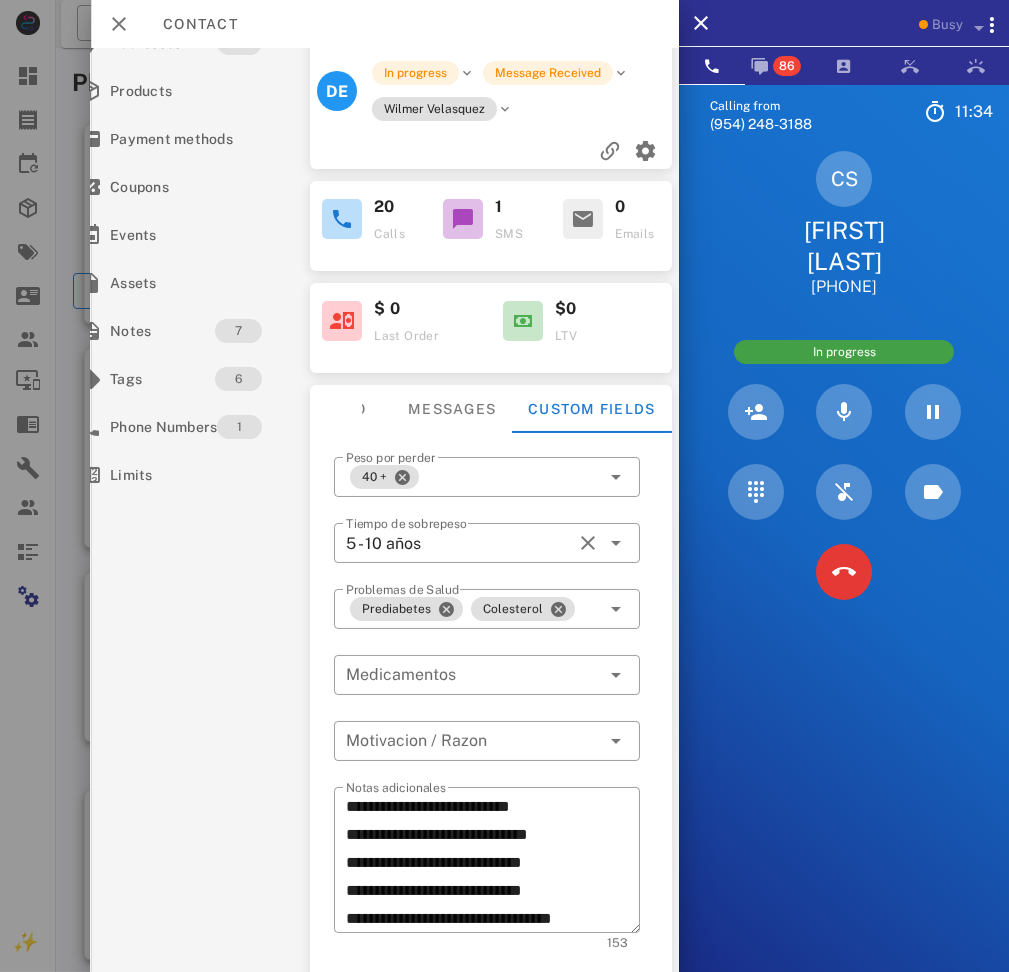 scroll, scrollTop: 244, scrollLeft: 41, axis: both 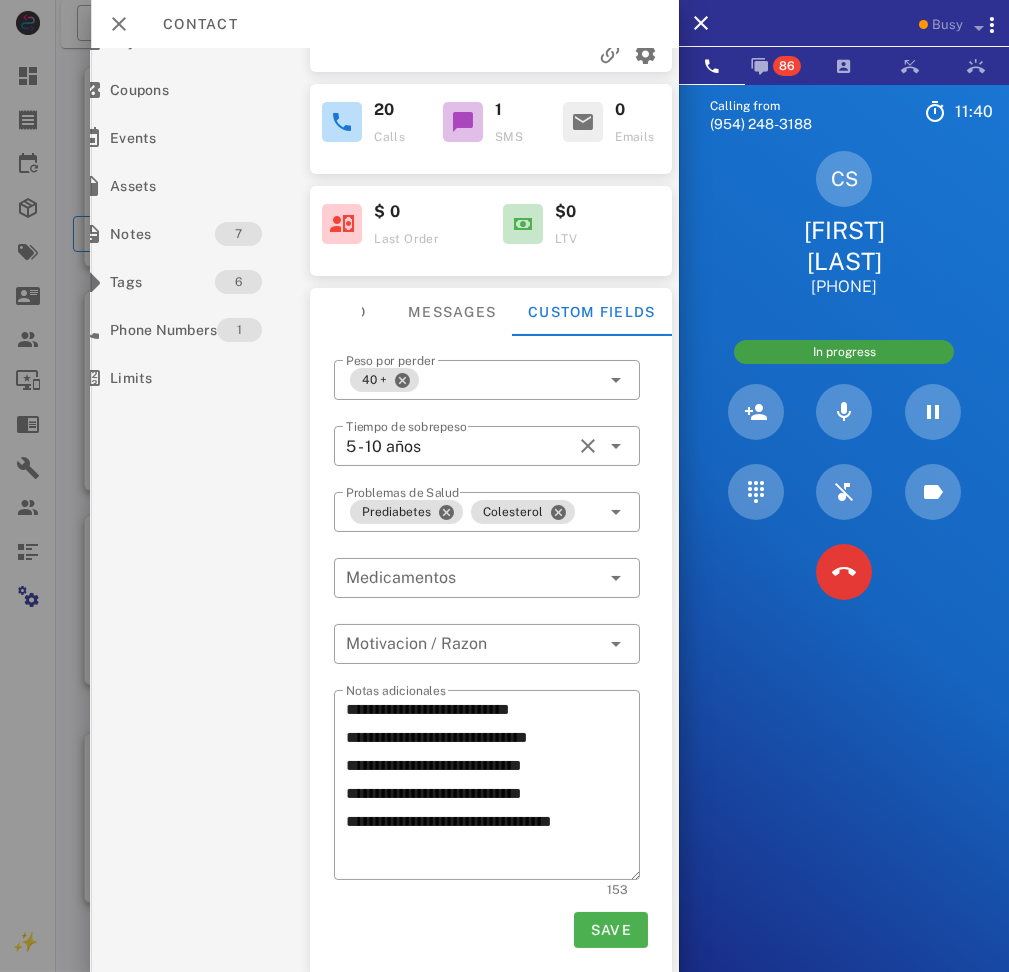 drag, startPoint x: 628, startPoint y: 814, endPoint x: 632, endPoint y: 862, distance: 48.166378 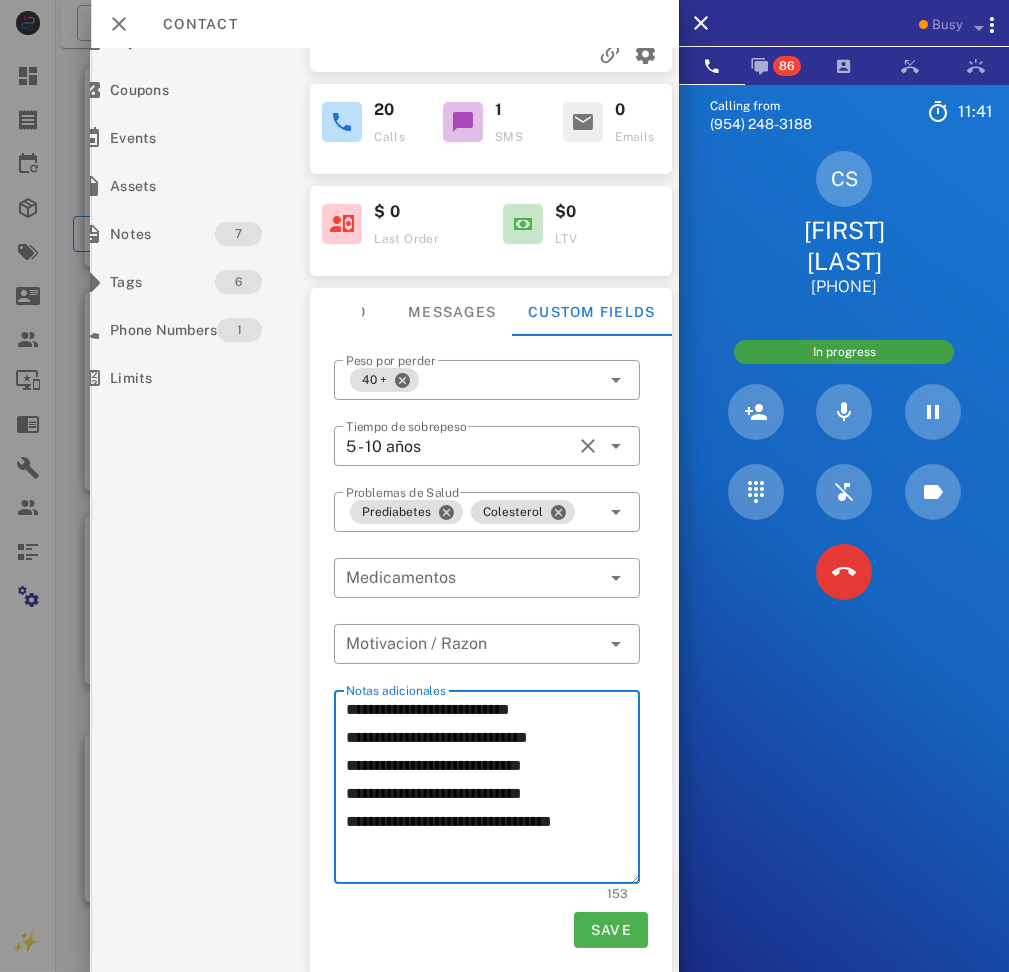 click on "**********" at bounding box center (493, 790) 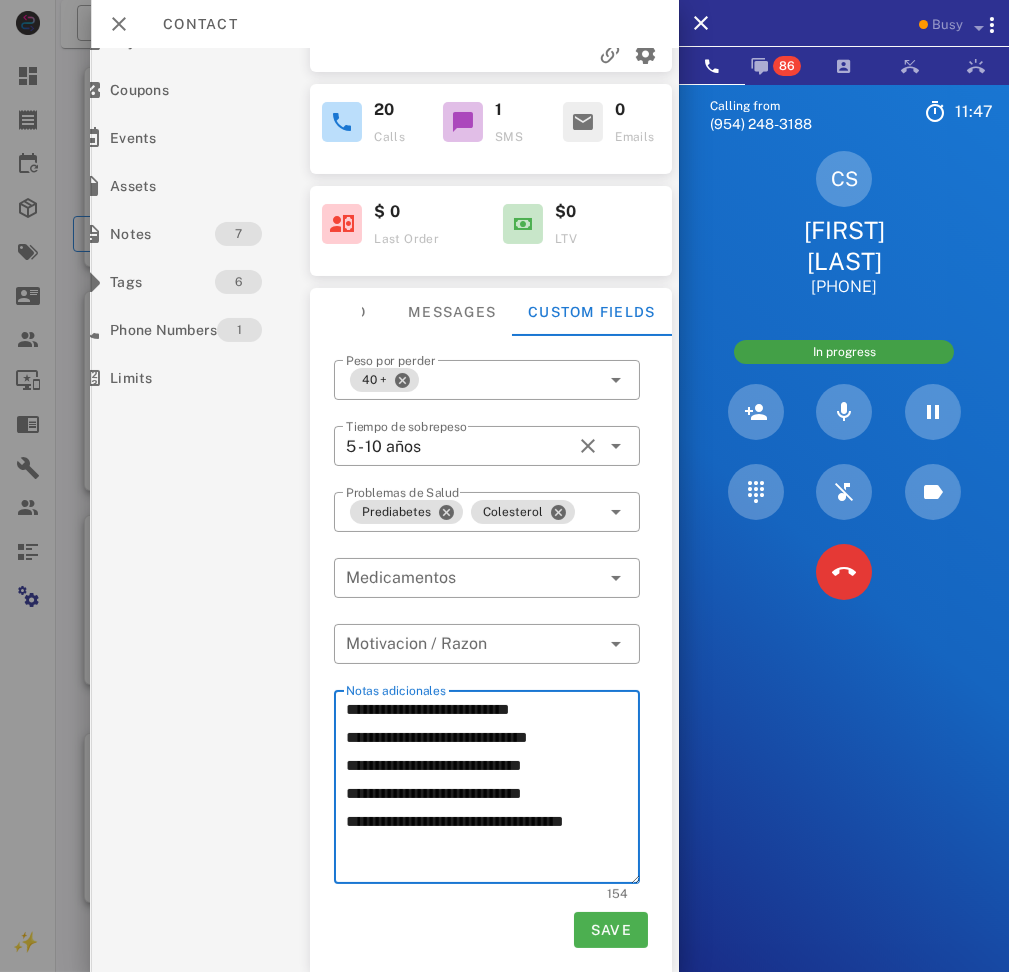 scroll, scrollTop: 30, scrollLeft: 0, axis: vertical 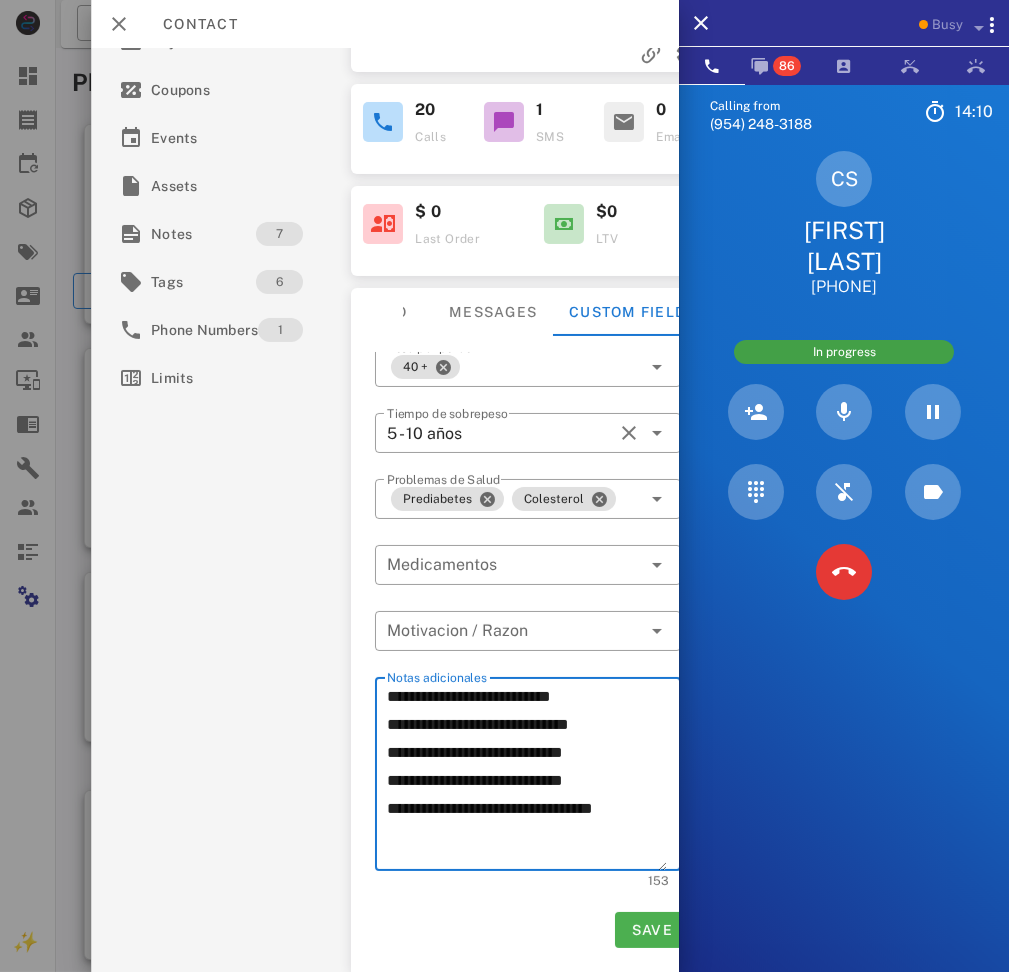 type on "**********" 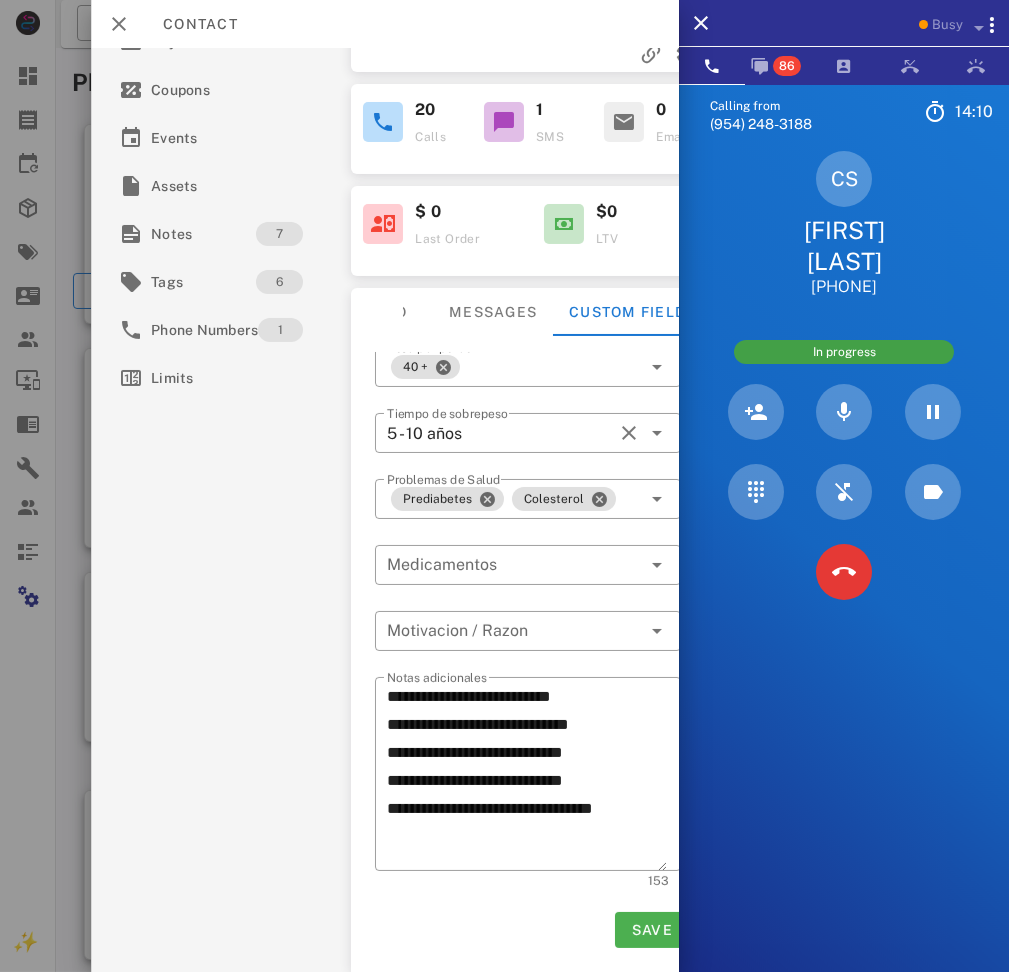 click on "Calling from [PHONE] [TIME]  Unknown      ▼     Andorra
+376
Argentina
+54
Aruba
+297
Australia
+61
Belgium (België)
+32
Bolivia
+591
Brazil (Brasil)
+55
Canada
+1
Chile
+56
Colombia
+57
Costa Rica
+506
Dominican Republic (República Dominicana)
+1
Ecuador
+593
El Salvador
+503
France
+33
Germany (Deutschland)
+49
Guadeloupe
+590
Guatemala
+502
Honduras
+504
Iceland (Ísland)
+354
India (भारत)
+91
Israel (‫ישראל‬‎)
+972
Italy (Italia)
+39" at bounding box center (844, 570) 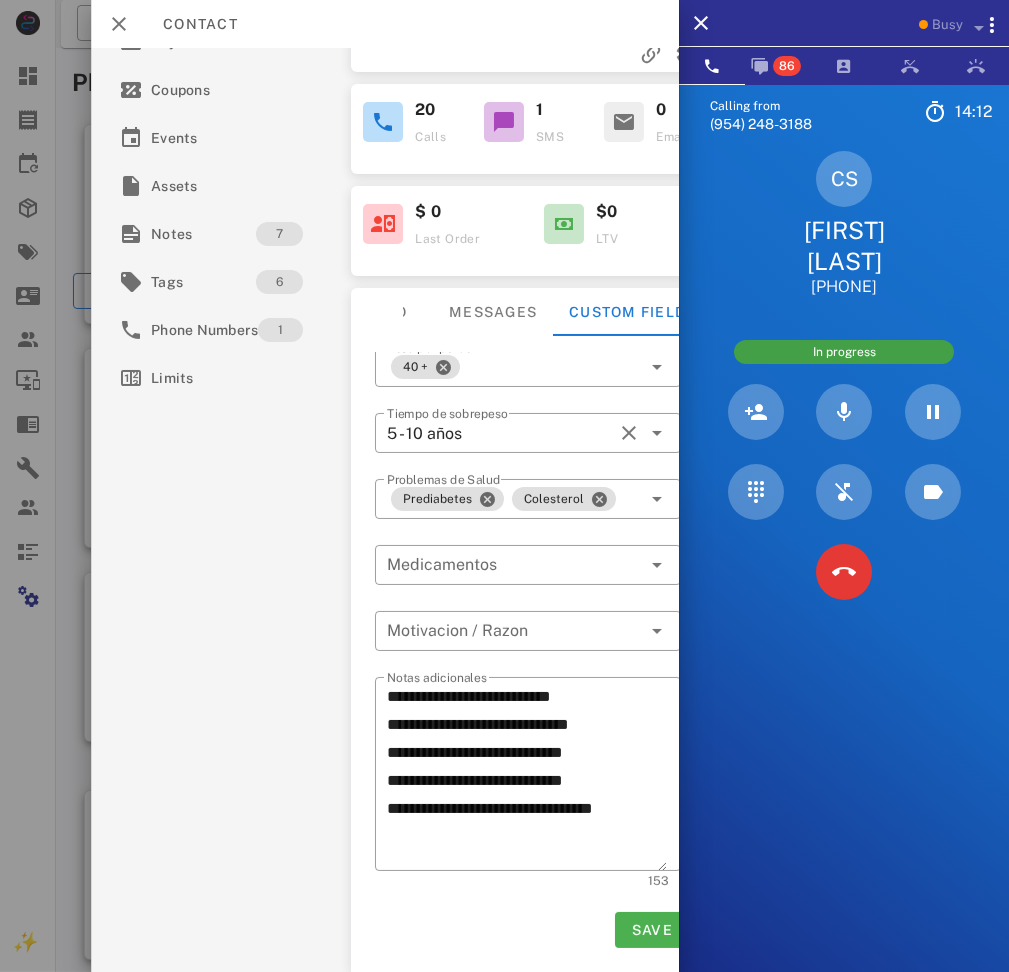 click on "Calling from [PHONE] 14: 12  Unknown      ▼     Andorra
+376
Argentina
+54
Aruba
+297
Australia
+61
Belgium (België)
+32
Bolivia
+591
Brazil (Brasil)
+55
Canada
+1
Chile
+56
Colombia
+57
Costa Rica
+506
Dominican Republic (República Dominicana)
+1
Ecuador
+593
El Salvador
+503
France
+33
Germany (Deutschland)
+49
Guadeloupe
+590
Guatemala
+502
Honduras
+504
Iceland (Ísland)
+354
India (भारत)
+91
Israel (‫ישראל‬‎)
+972
Italy (Italia)
+39" at bounding box center (844, 570) 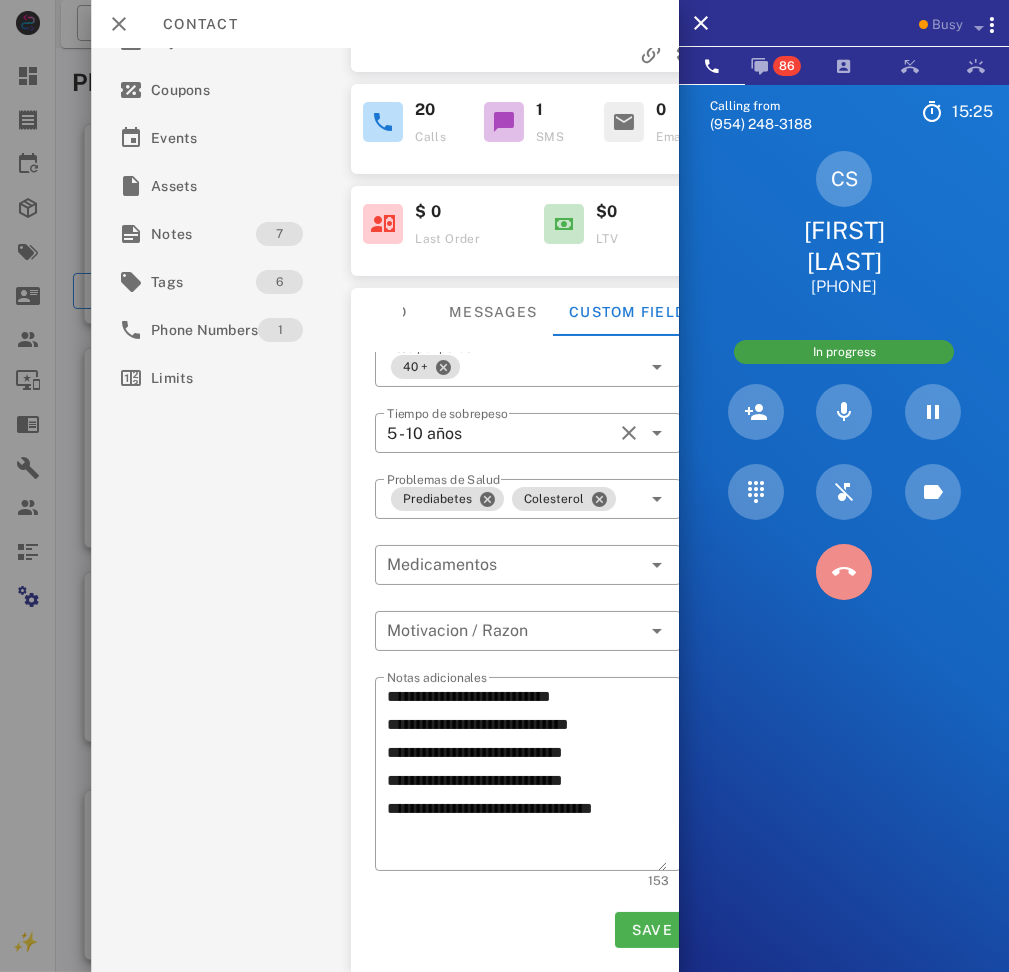 click at bounding box center [844, 572] 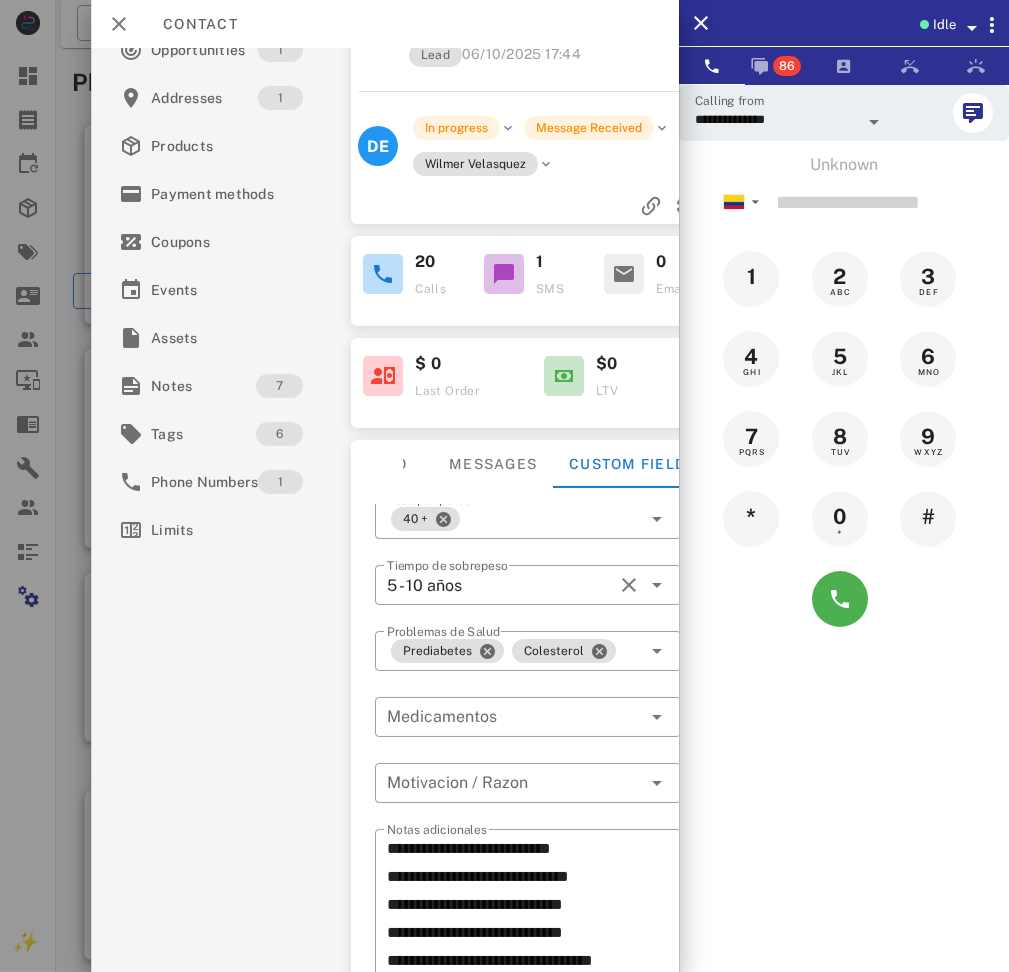 scroll, scrollTop: 0, scrollLeft: 0, axis: both 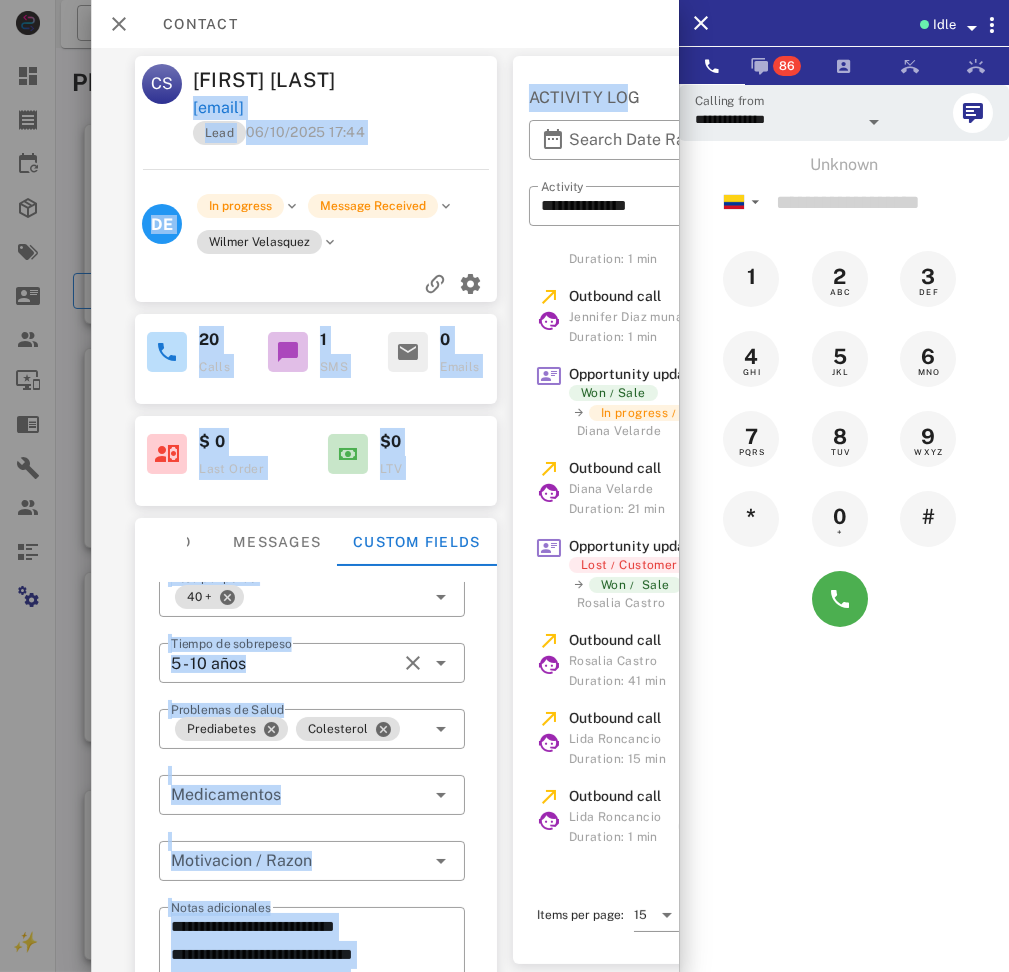 drag, startPoint x: 642, startPoint y: 102, endPoint x: 444, endPoint y: 118, distance: 198.64542 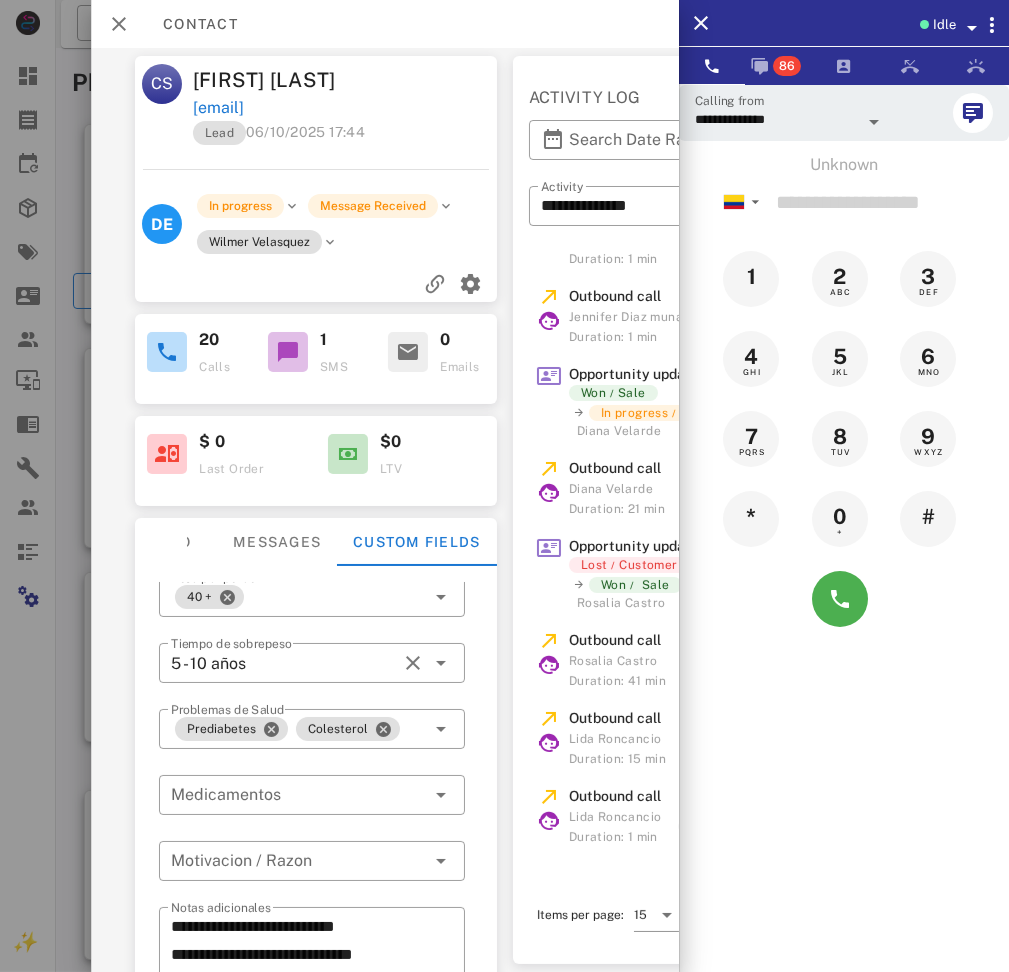click on "CS [FIRST] [LAST]  [EMAIL]   Lead   [DATE] [TIME]  DE  In progress   Message Received   [FIRST] [LAST]" at bounding box center [316, 179] 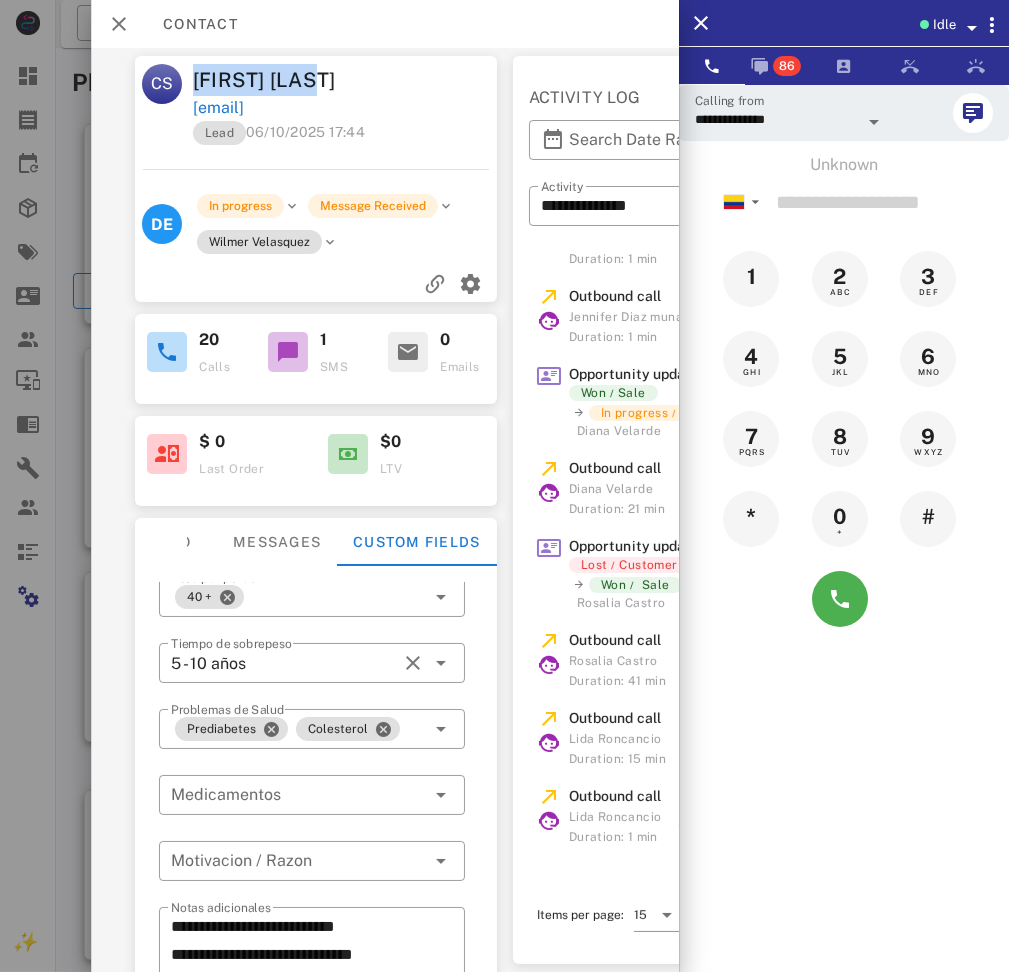 drag, startPoint x: 222, startPoint y: 62, endPoint x: 298, endPoint y: 79, distance: 77.87811 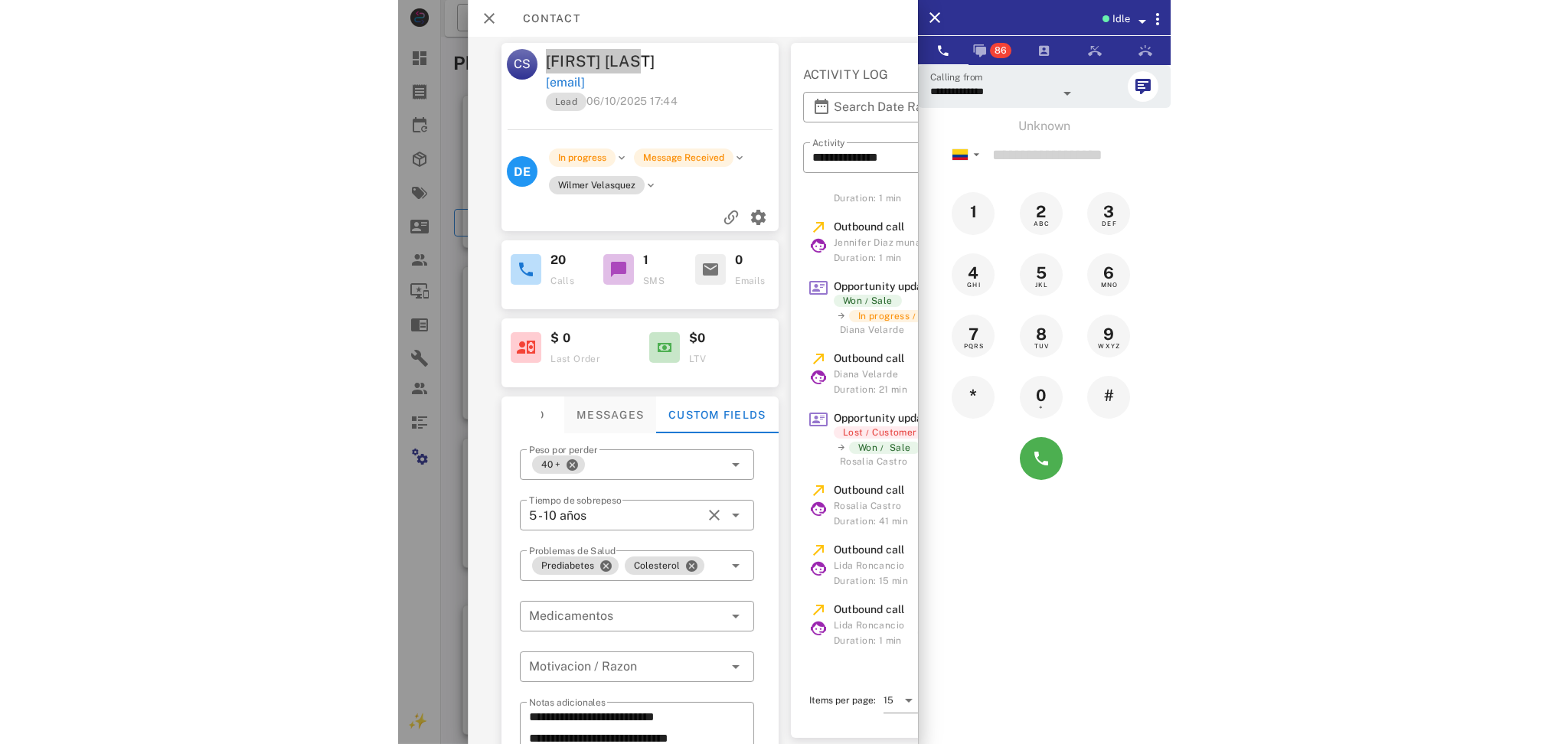 scroll, scrollTop: 0, scrollLeft: 0, axis: both 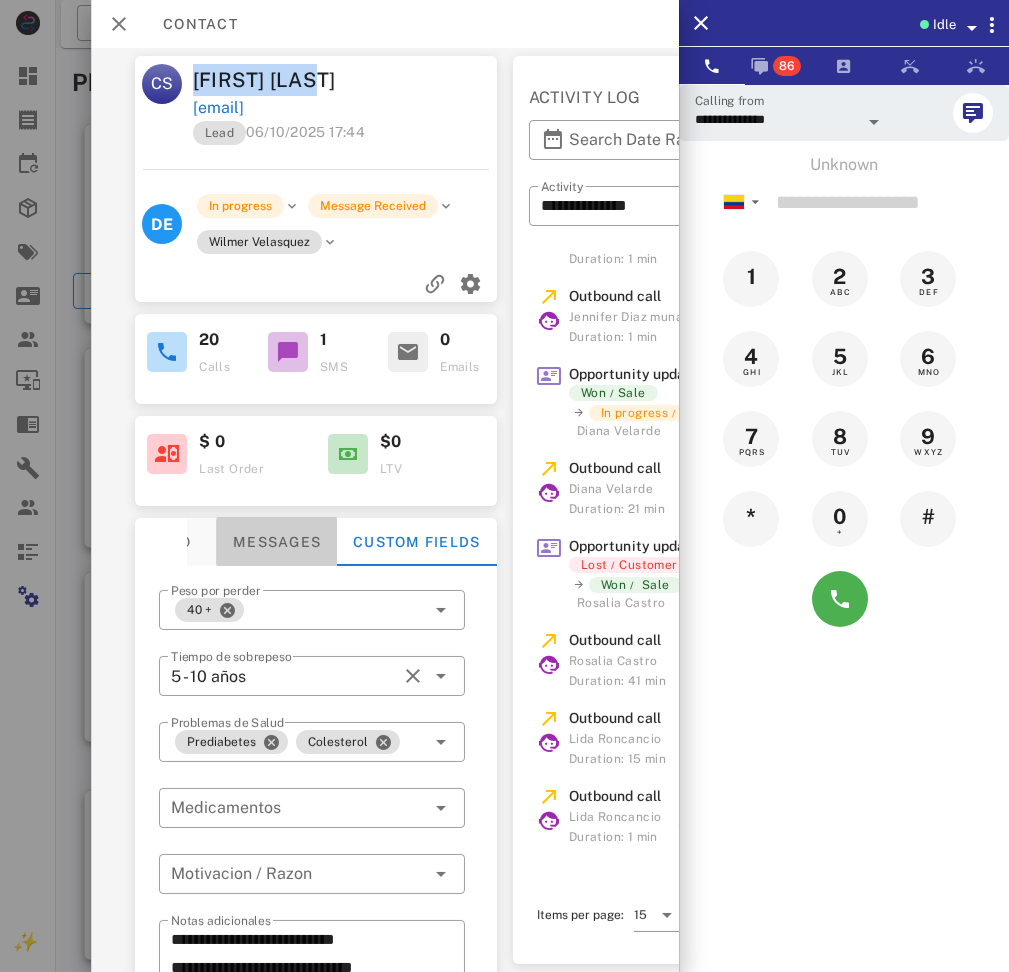drag, startPoint x: 229, startPoint y: 529, endPoint x: 209, endPoint y: 534, distance: 20.615528 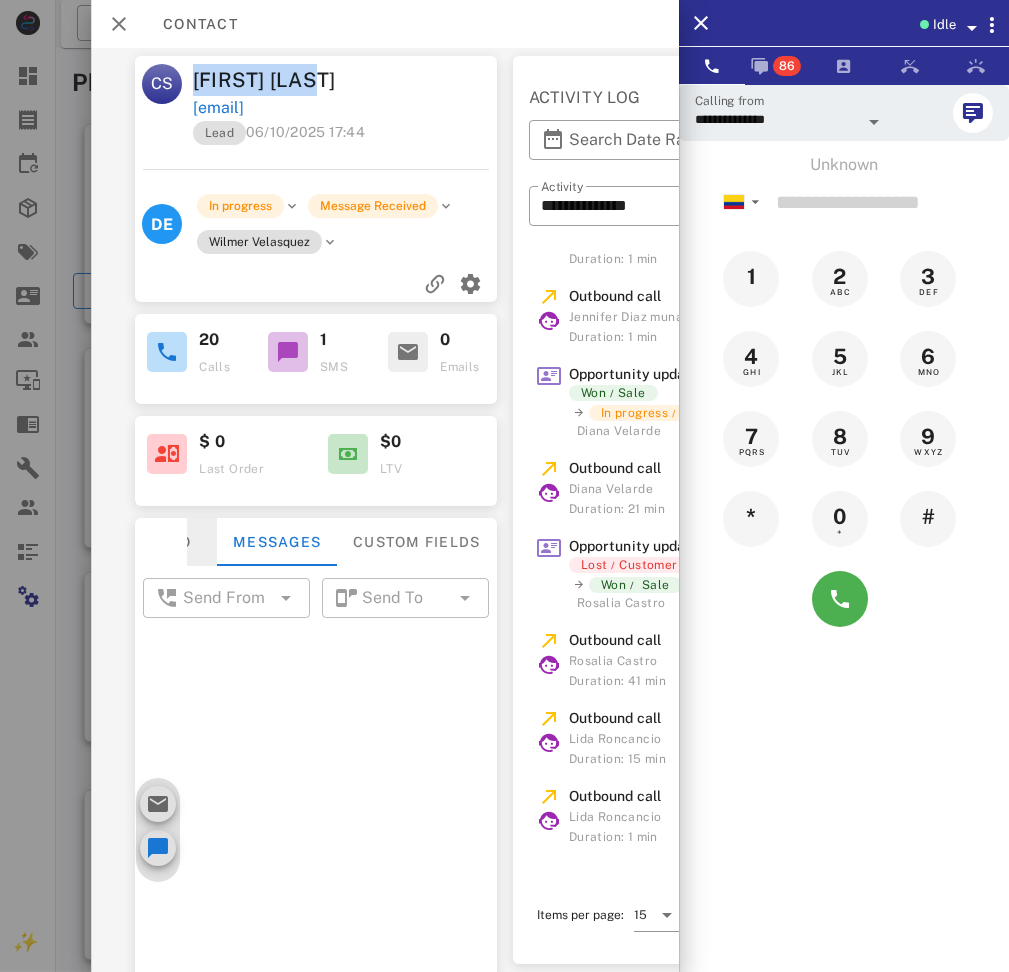 click on "Info" at bounding box center [172, 542] 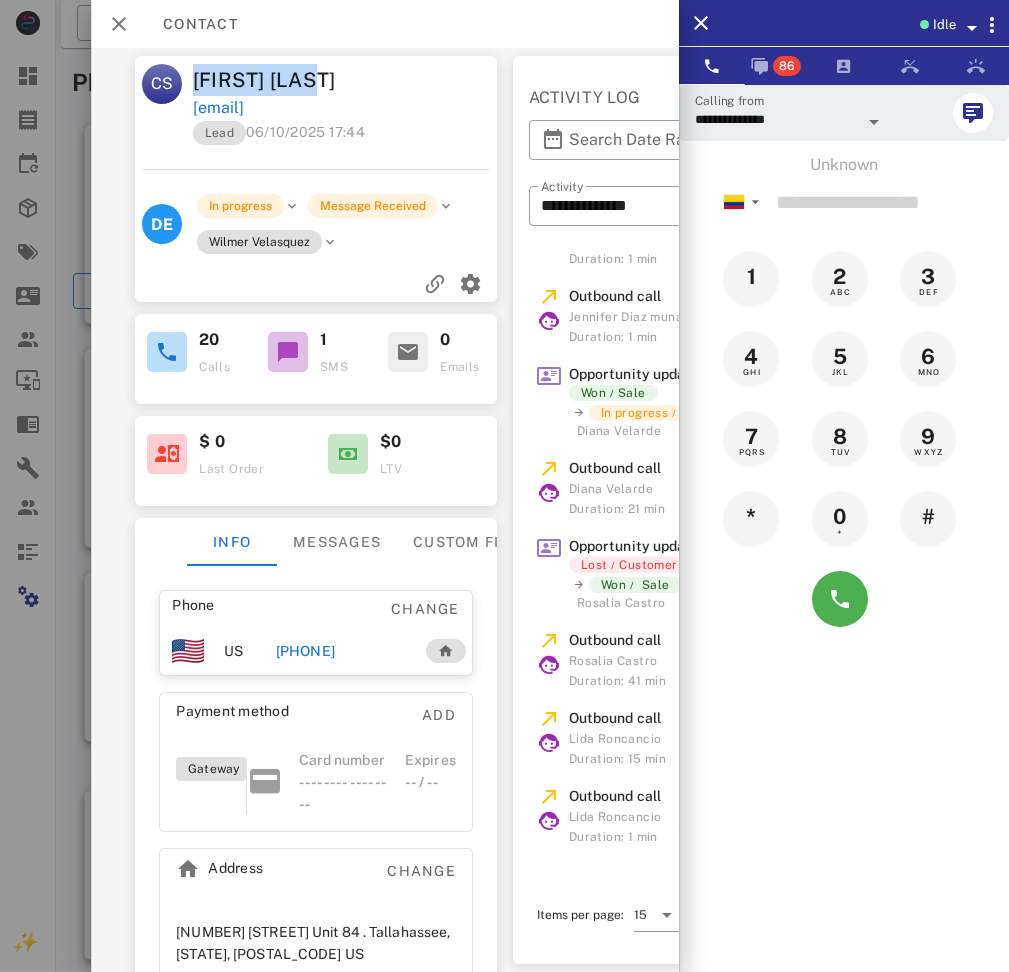 drag, startPoint x: 404, startPoint y: 659, endPoint x: 284, endPoint y: 675, distance: 121.061966 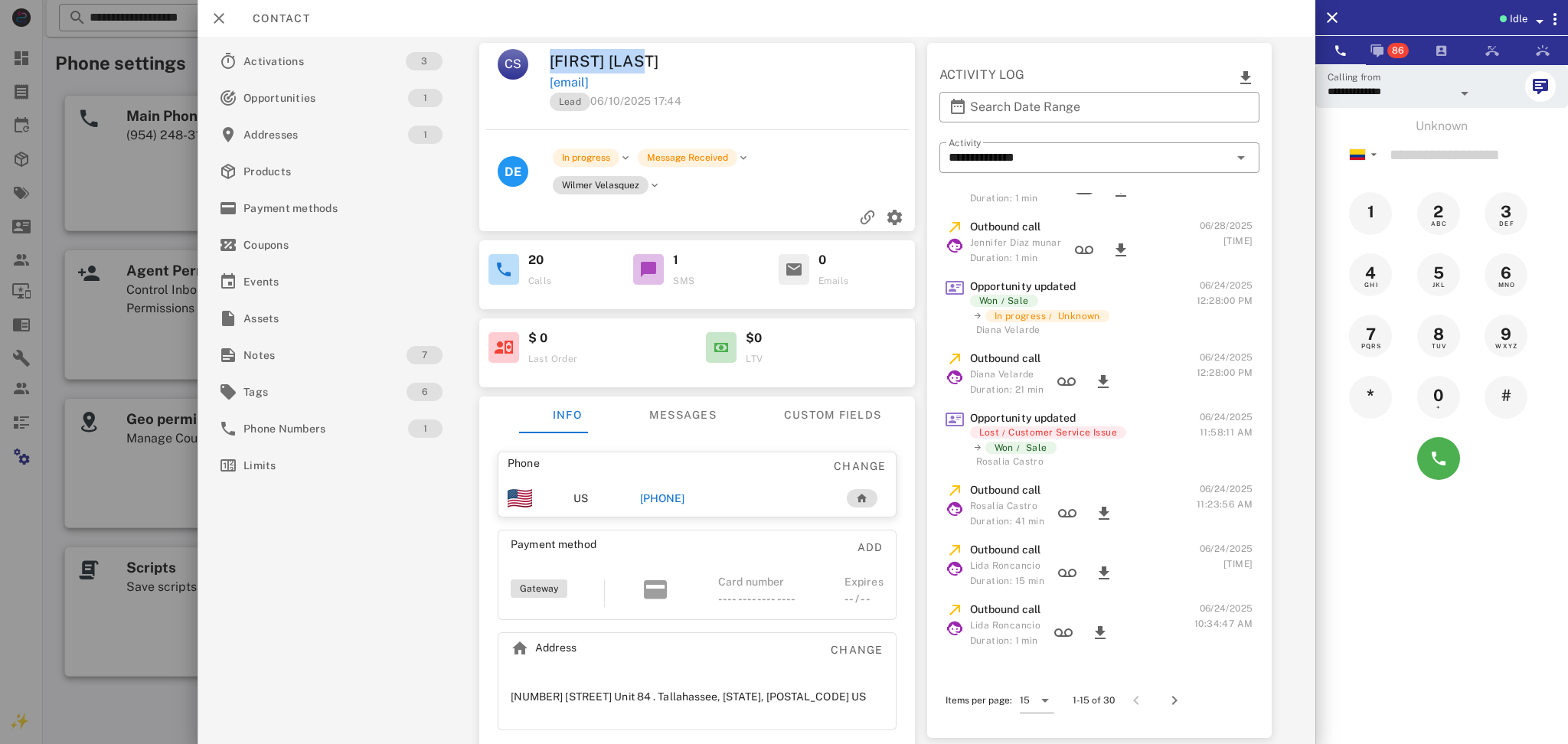 scroll, scrollTop: 0, scrollLeft: 0, axis: both 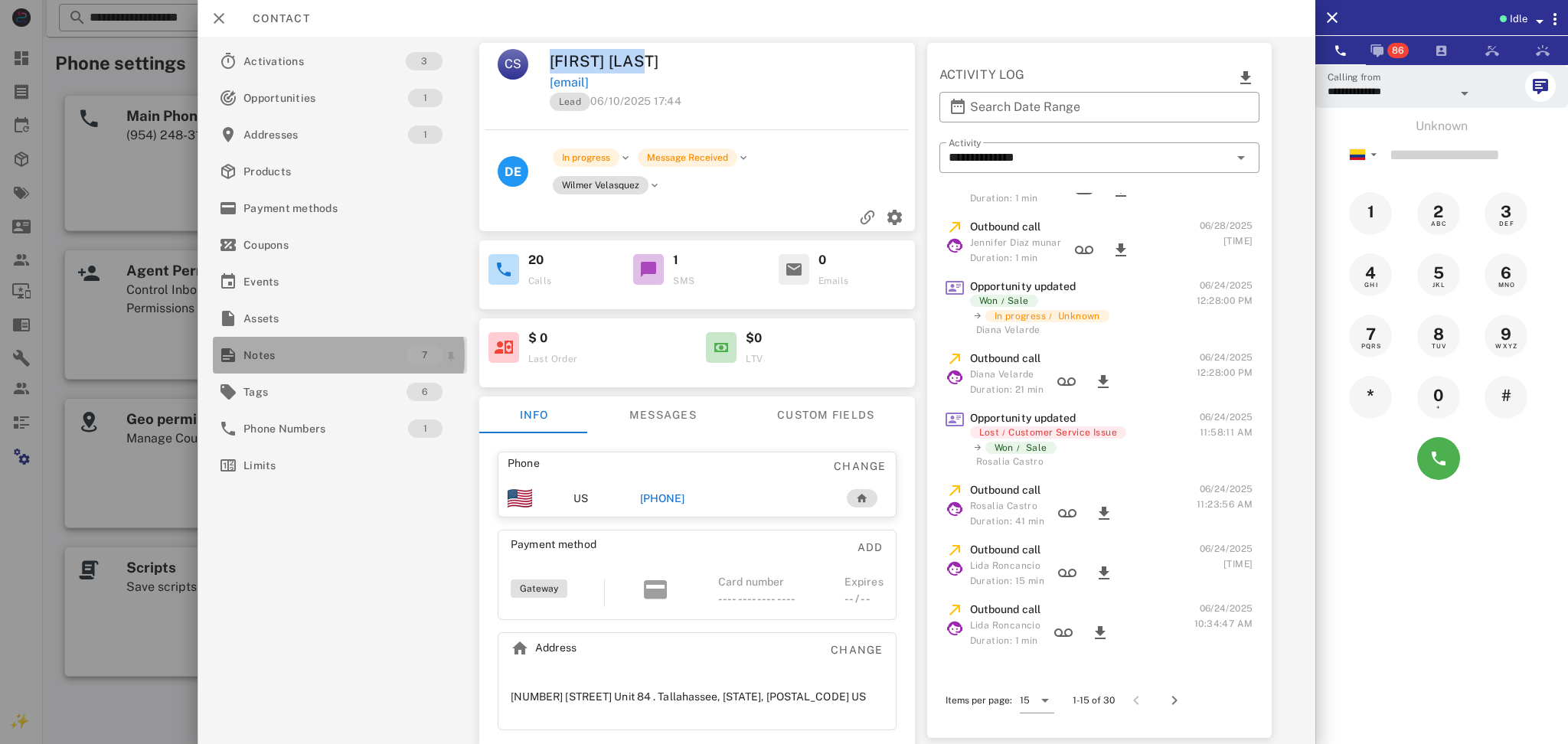 click on "Notes" at bounding box center (325, 355) 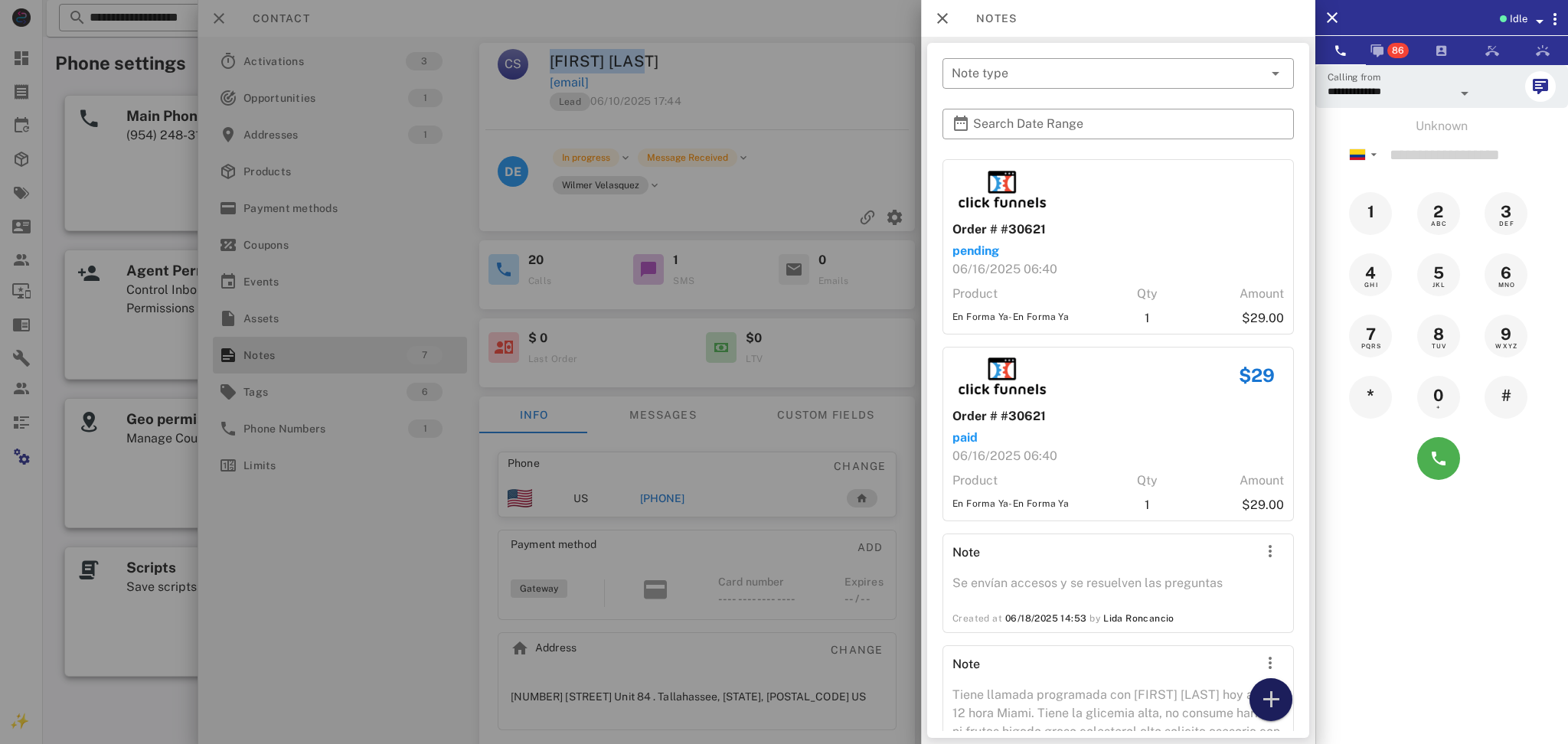 click at bounding box center [1271, 700] 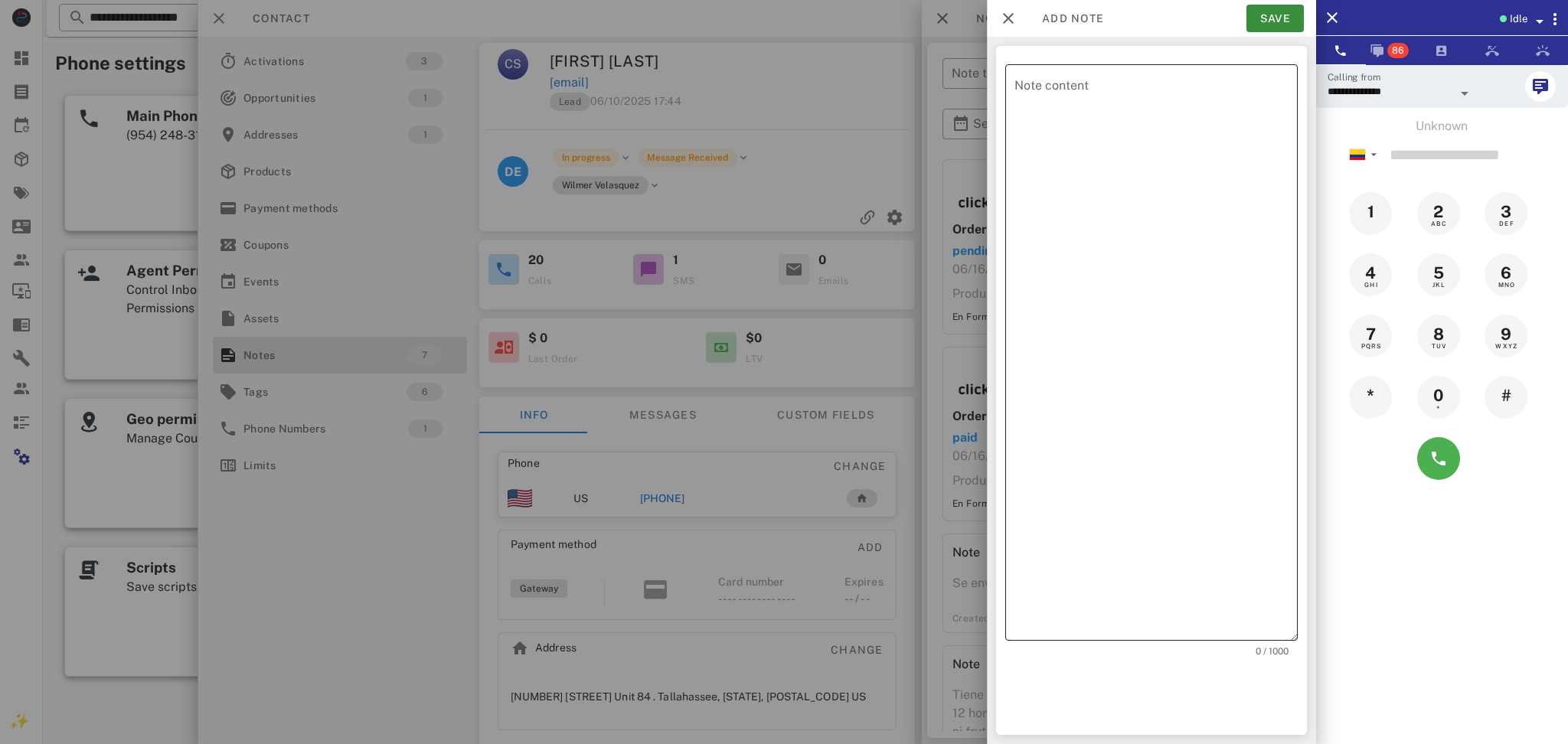 click on "Note content" at bounding box center [1156, 356] 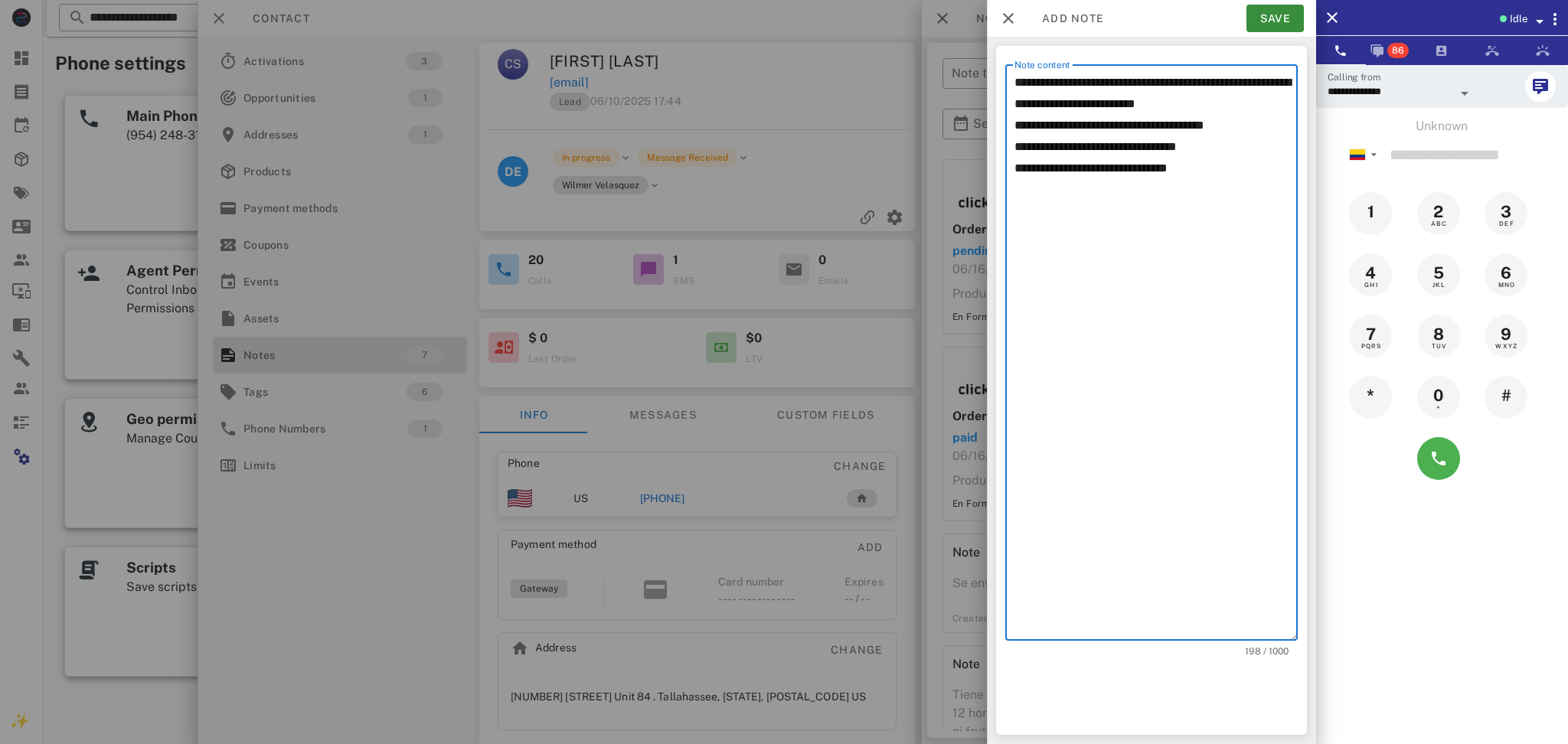 click on "**********" at bounding box center [1156, 356] 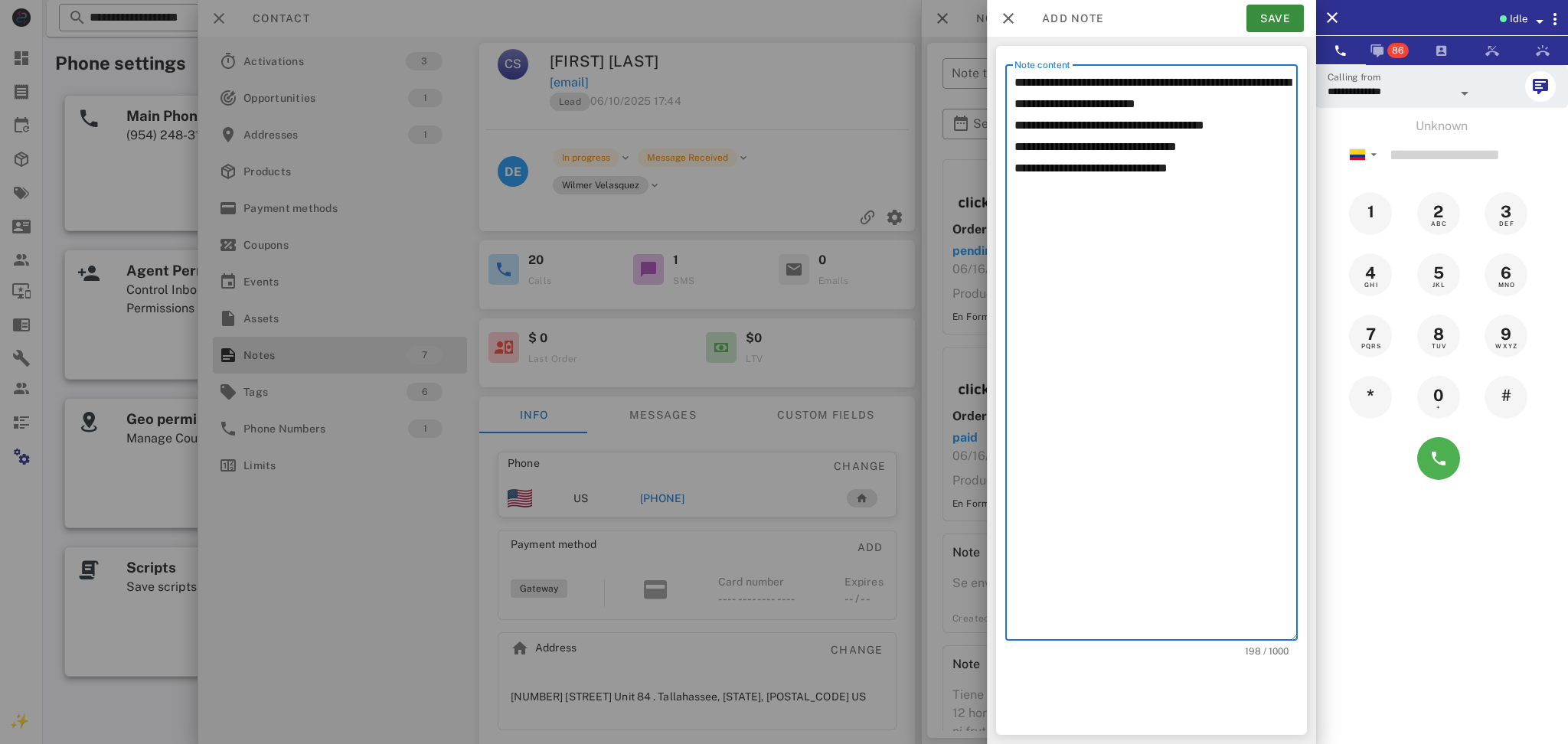 click on "**********" at bounding box center [1156, 356] 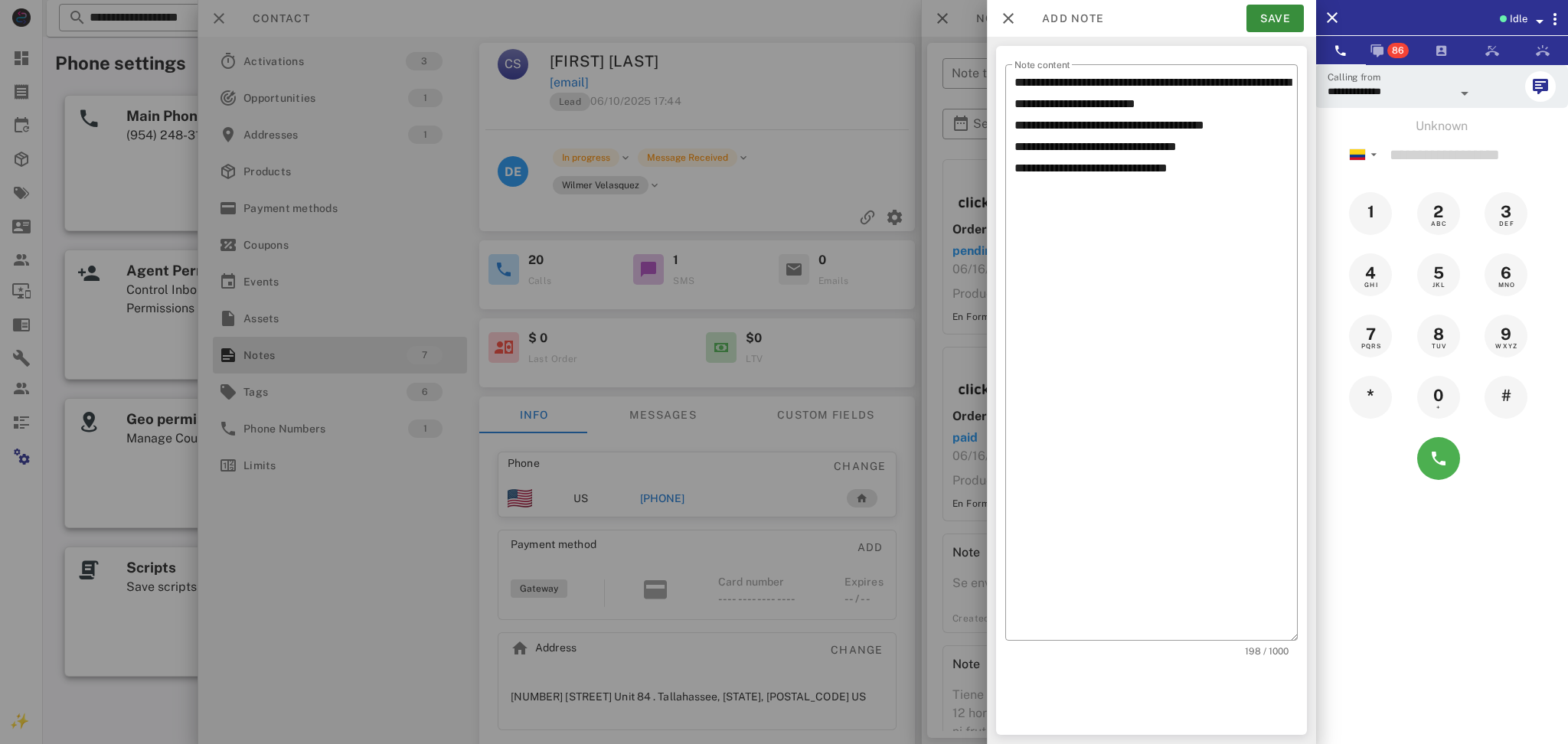 click on "**********" at bounding box center (1152, 390) 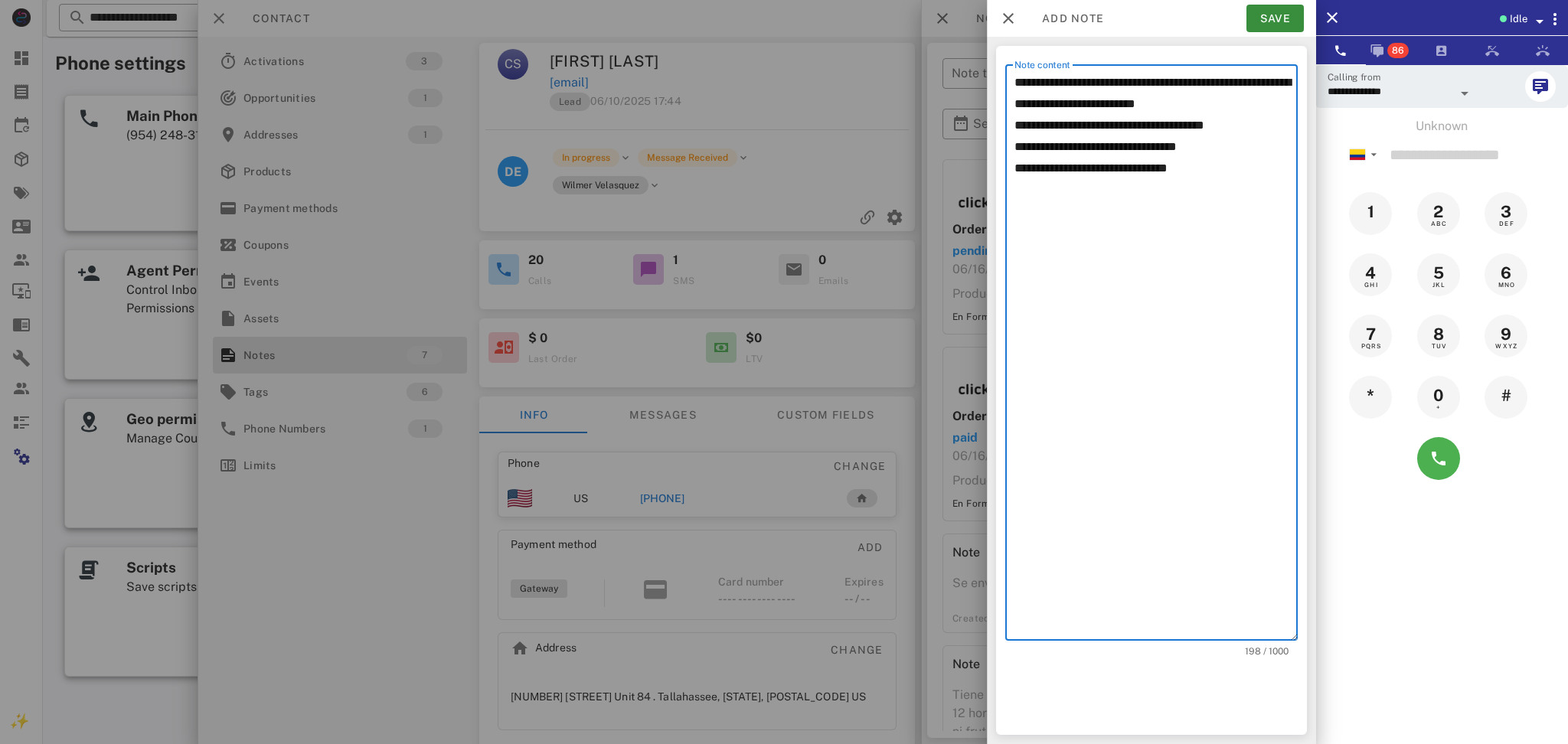 drag, startPoint x: 1148, startPoint y: 202, endPoint x: 1125, endPoint y: 211, distance: 24.69818 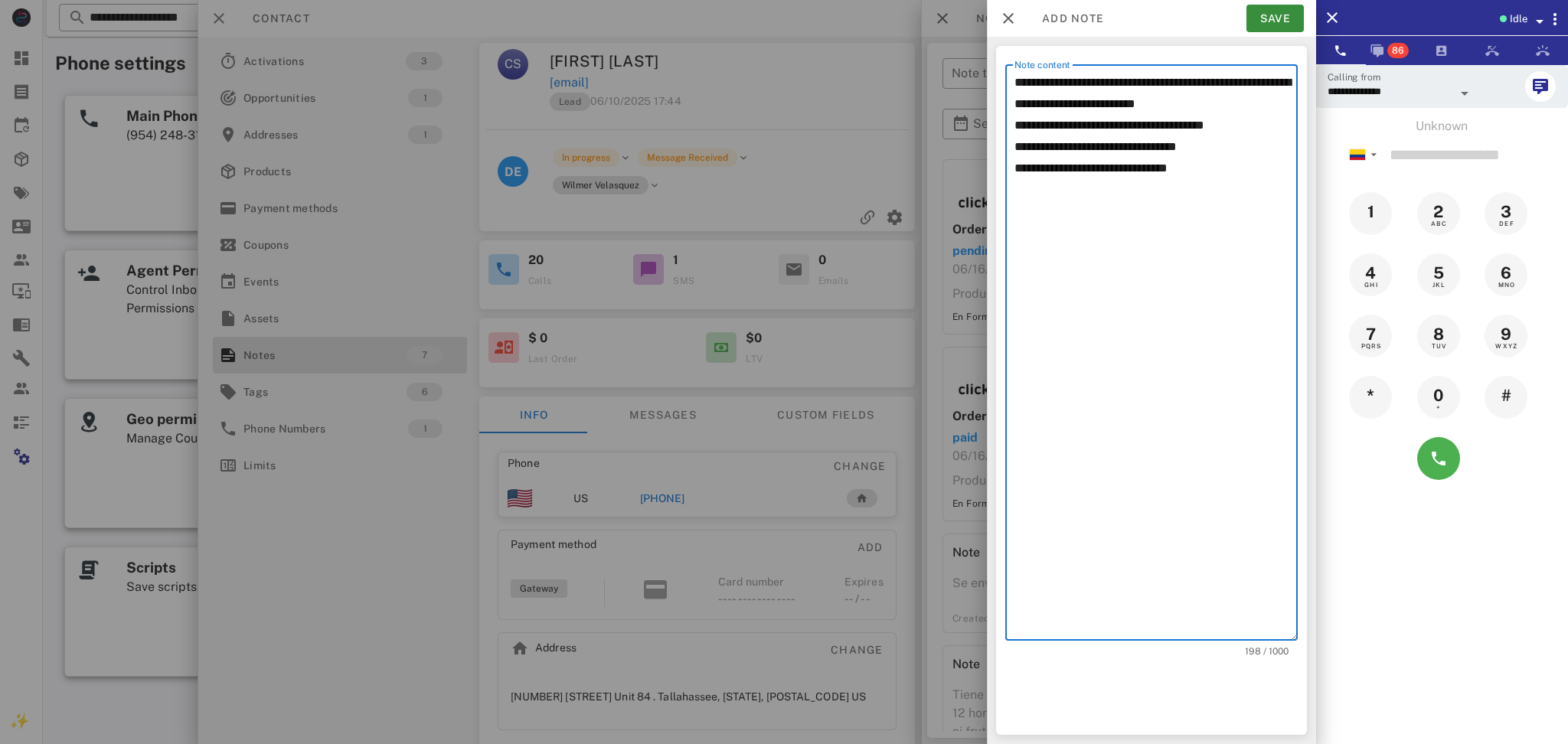 click on "**********" at bounding box center [1156, 356] 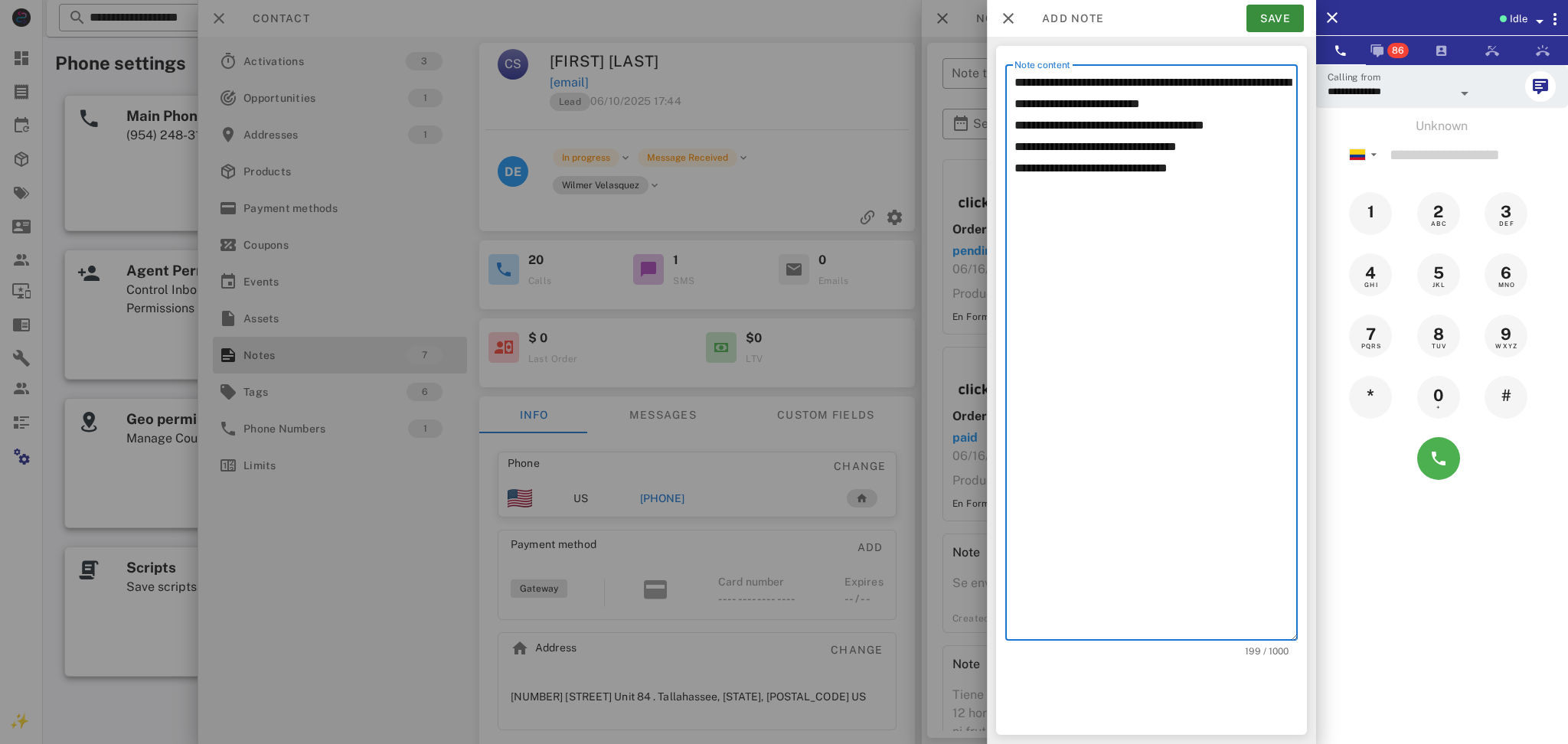 click on "**********" at bounding box center (1156, 356) 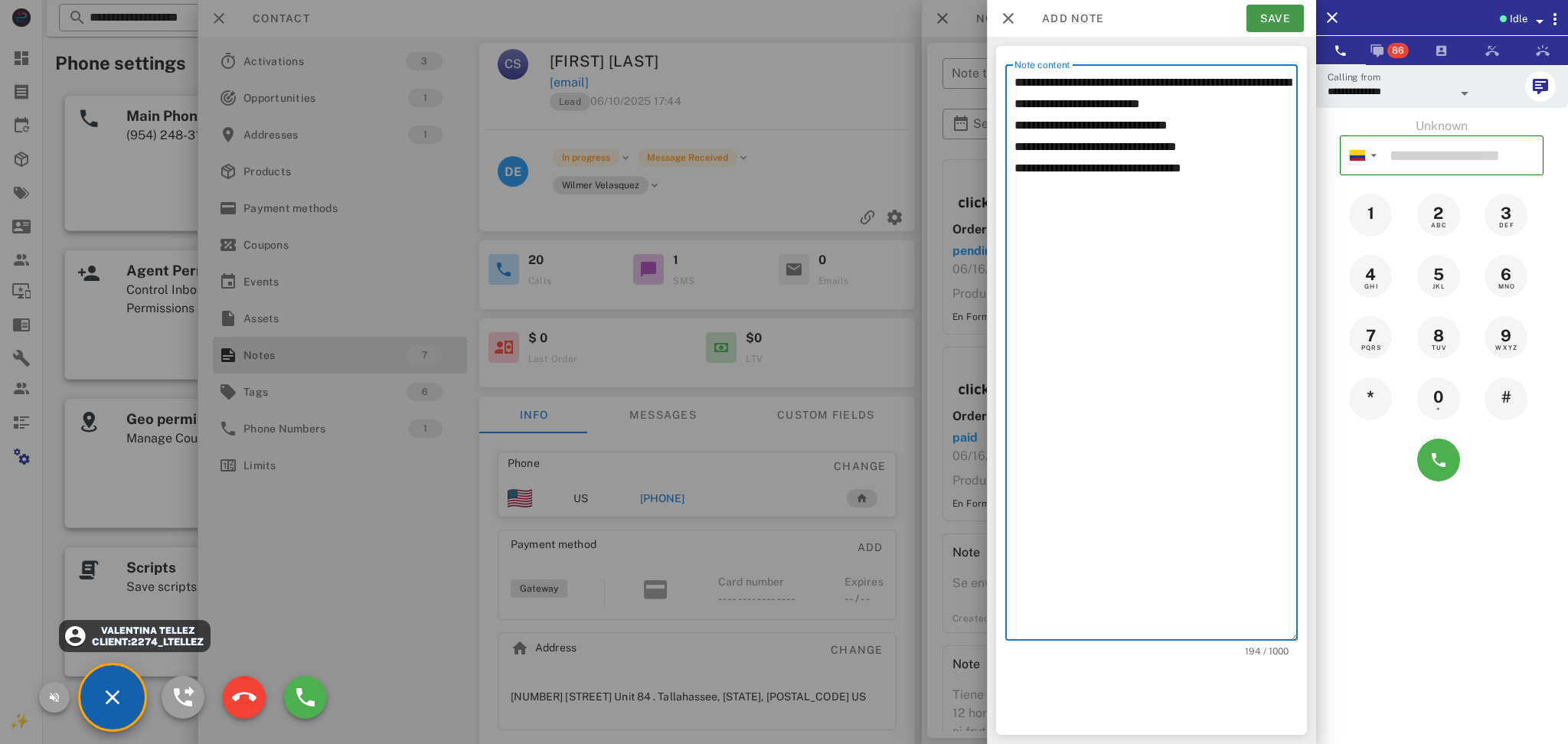 type on "**********" 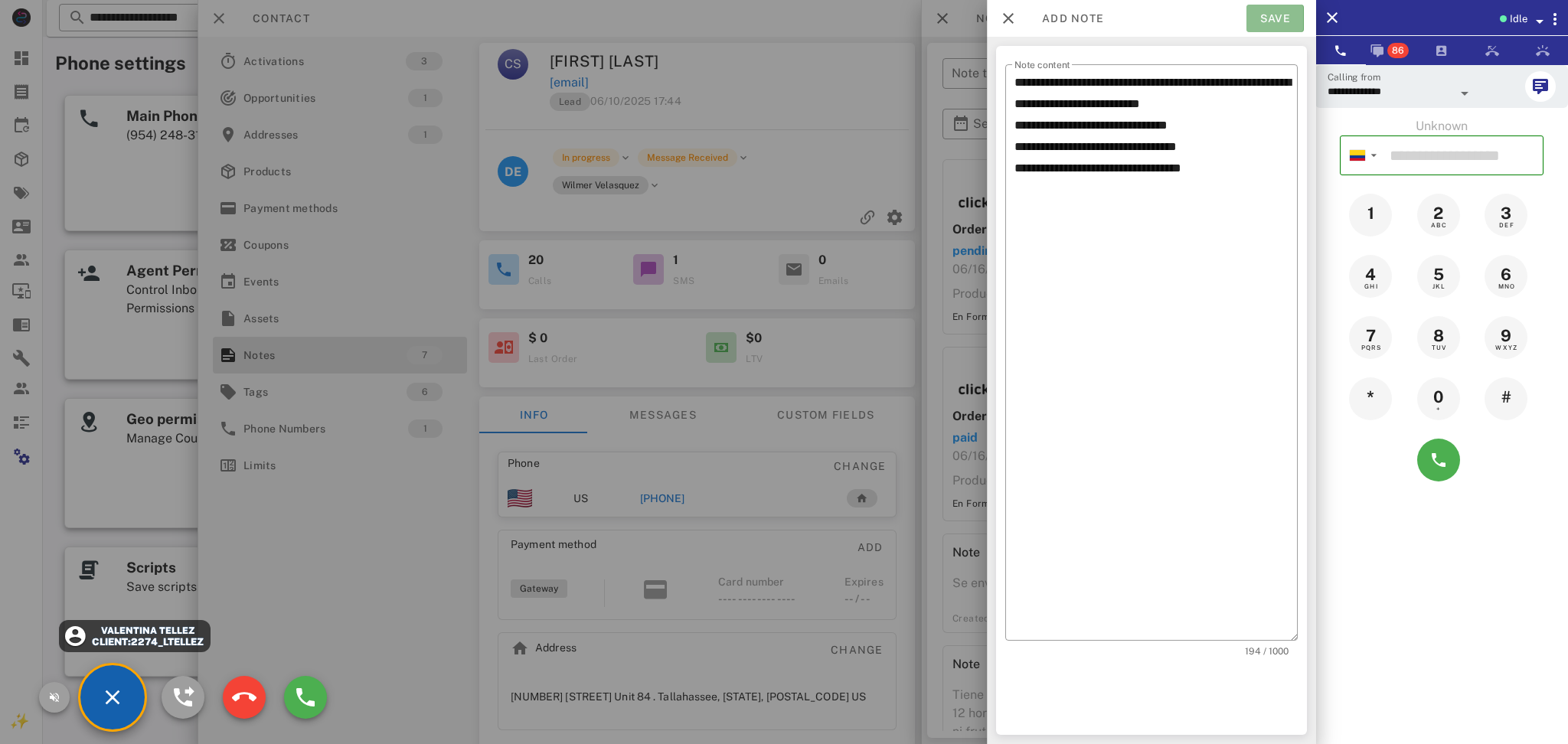 click on "Save" at bounding box center [1275, 18] 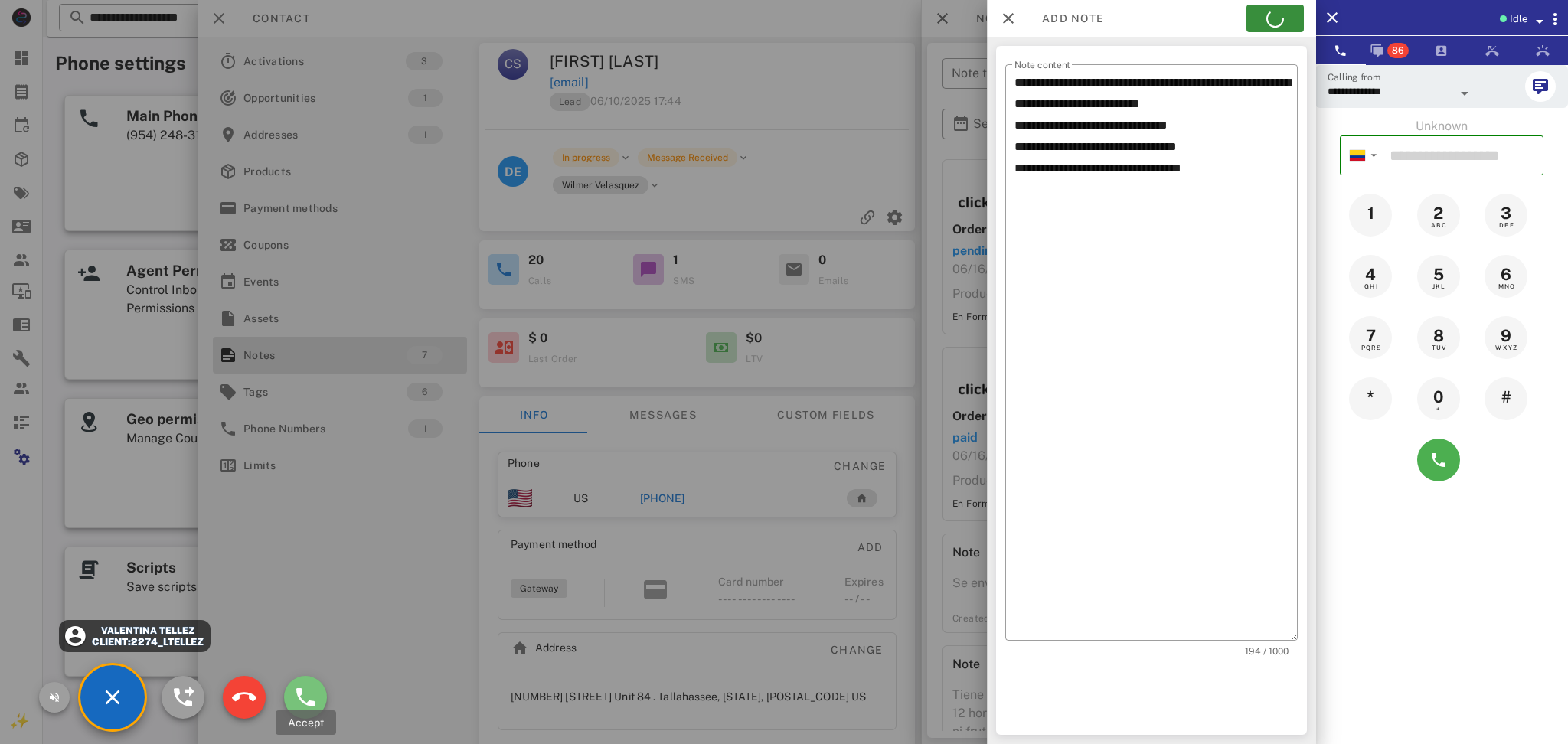 click at bounding box center (305, 697) 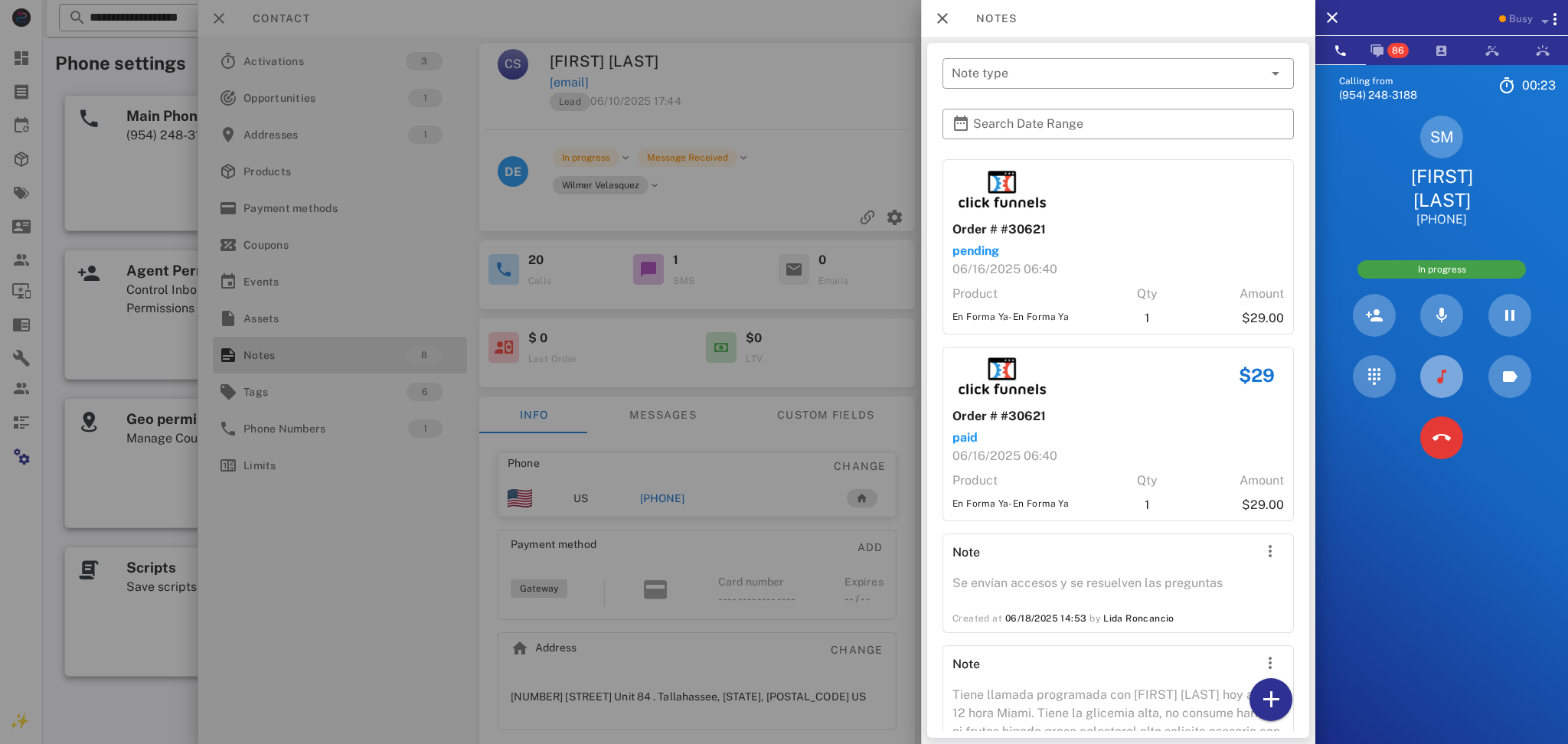 click at bounding box center [1442, 377] 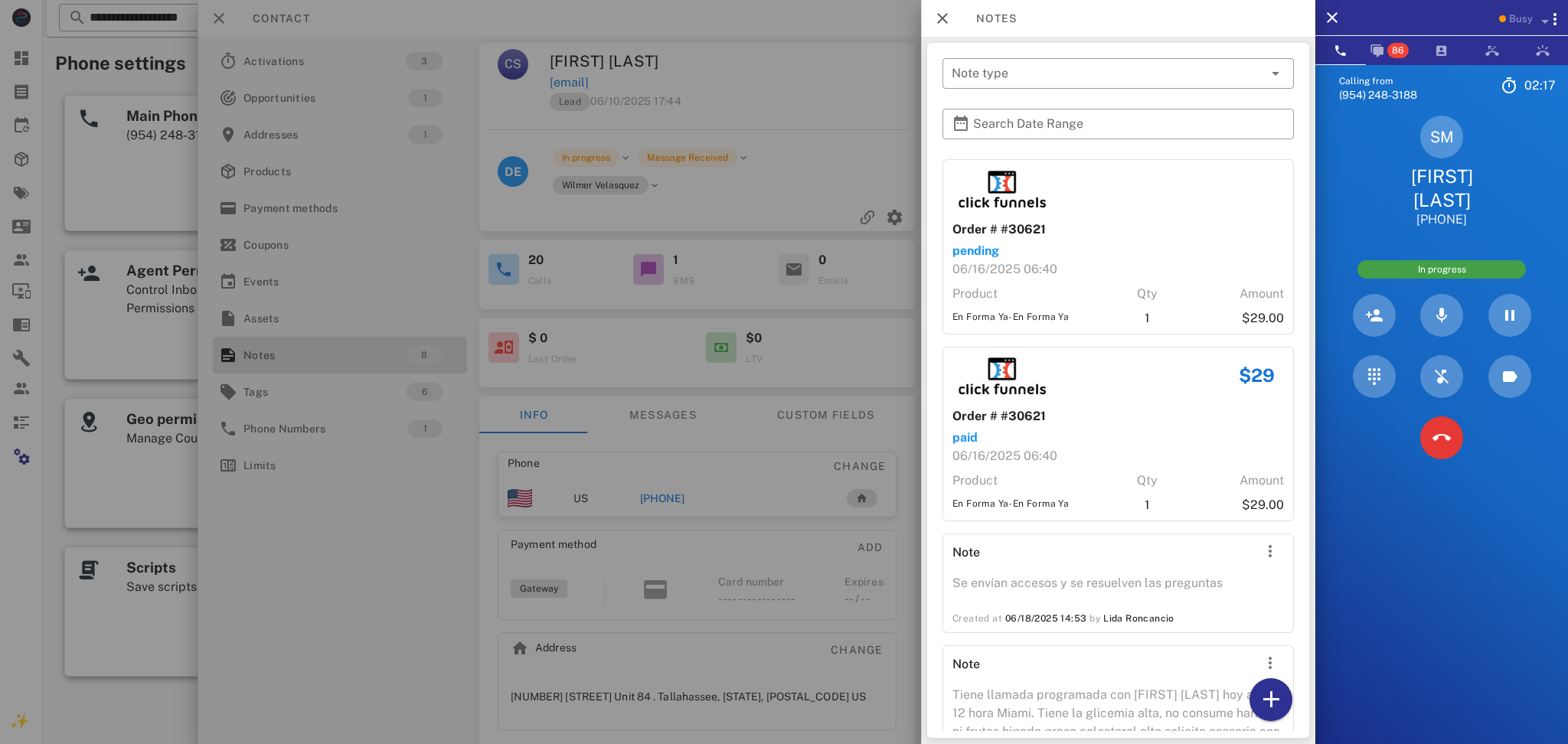click on "Calling from [PHONE] 02: 17  Unknown      ▼     Andorra
+376
Argentina
+54
Aruba
+297
Australia
+61
Belgium (België)
+32
Bolivia
+591
Brazil (Brasil)
+55
Canada
+1
Chile
+56
Colombia
+57
Costa Rica
+506
Dominican Republic (República Dominicana)
+1
Ecuador
+593
El Salvador
+503
France
+33
Germany (Deutschland)
+49
Guadeloupe
+590
Guatemala
+502
Honduras
+504
Iceland (Ísland)
+354
India (भारत)
+91
Israel (‫ישראל‬‎)
+972
Italy (Italia)
+39" at bounding box center (1442, 436) 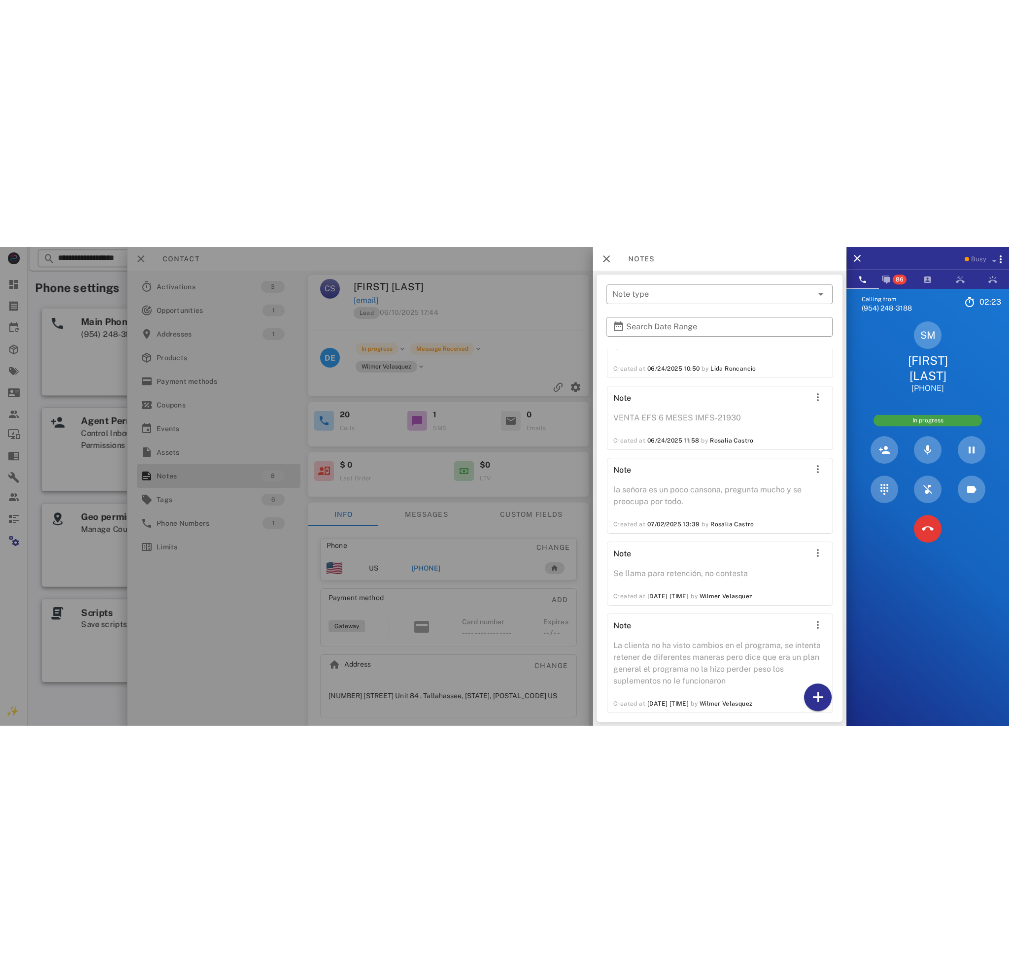 scroll, scrollTop: 842, scrollLeft: 0, axis: vertical 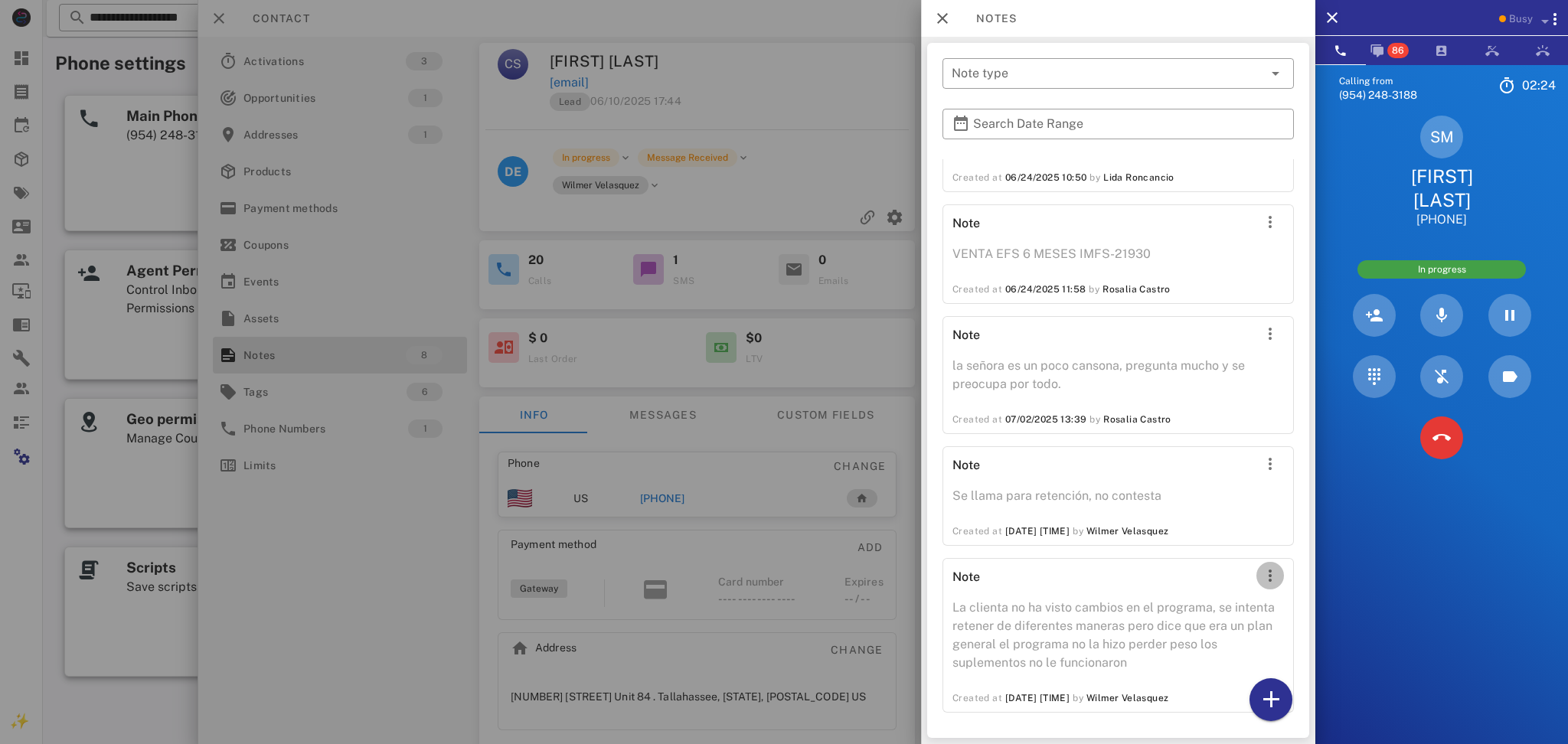 click at bounding box center (1270, 576) 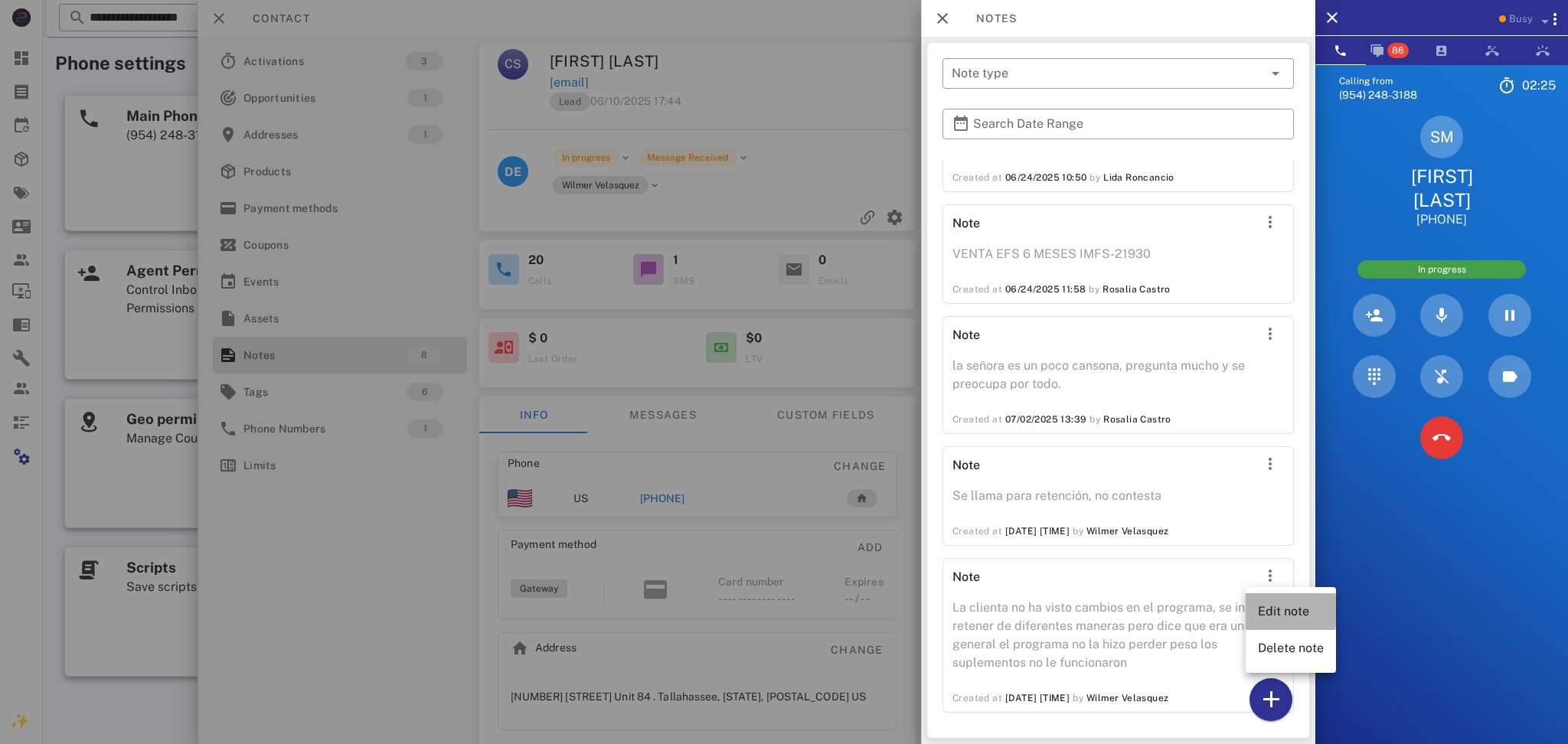 click on "Edit note" at bounding box center [1291, 611] 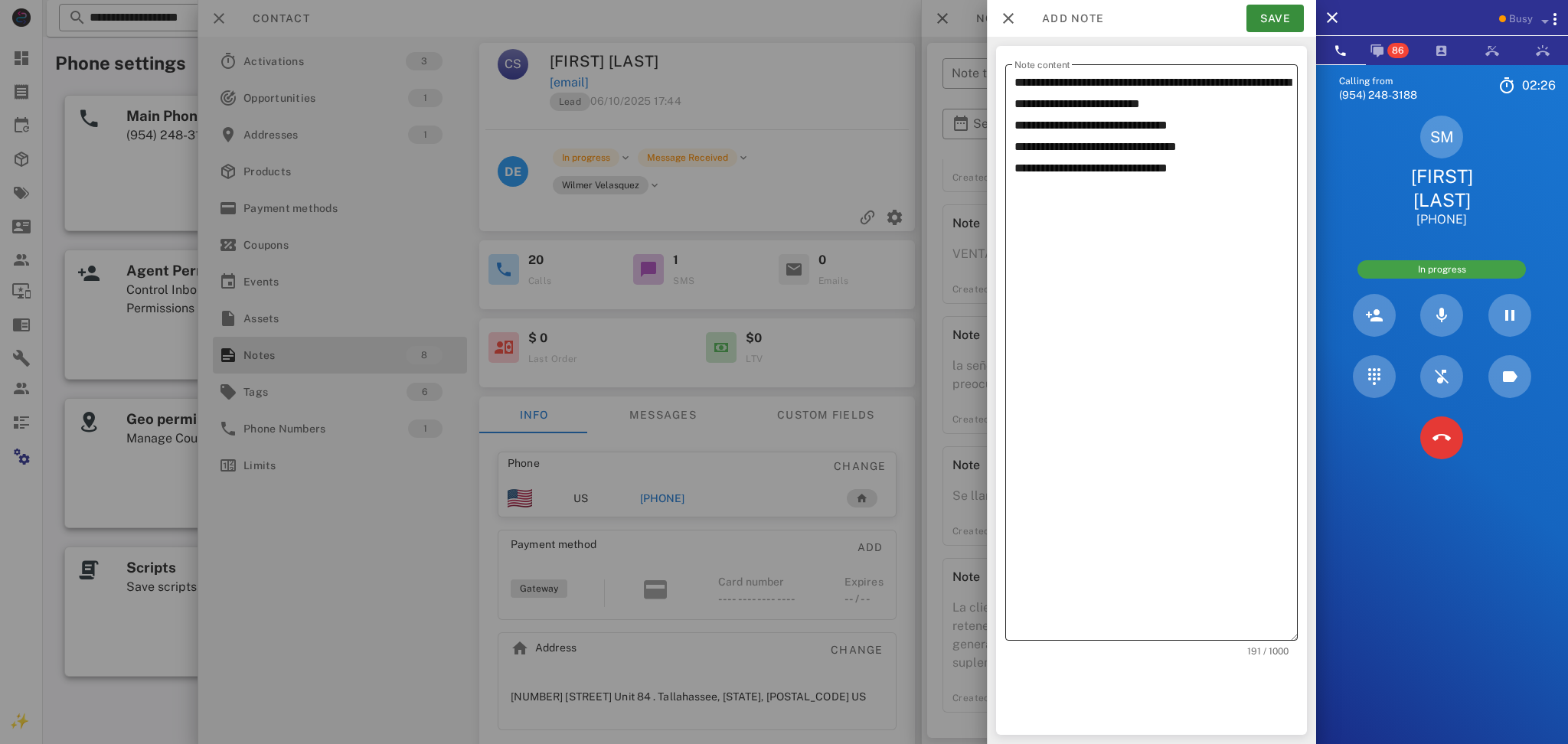 click on "**********" at bounding box center [1156, 356] 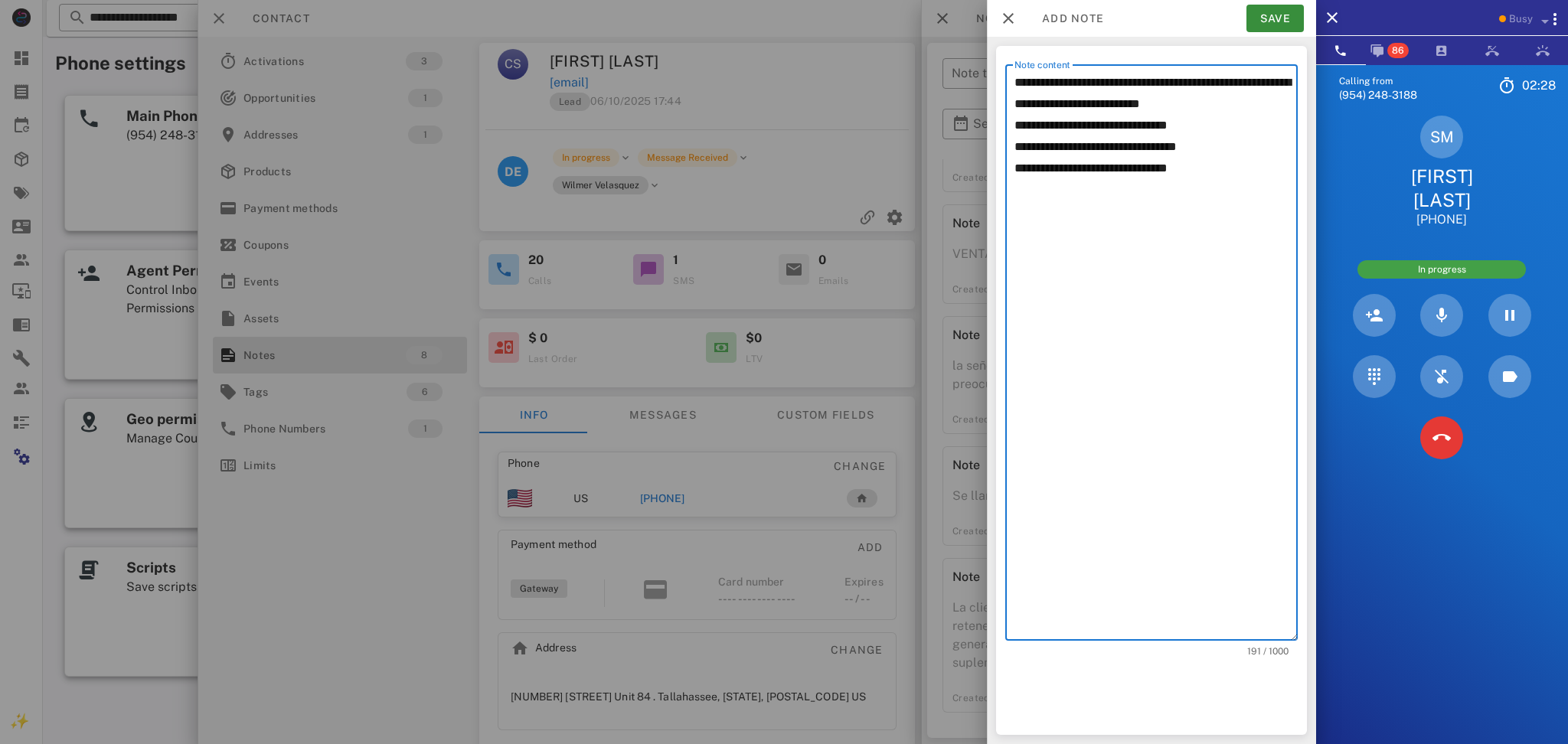click on "**********" at bounding box center (1156, 356) 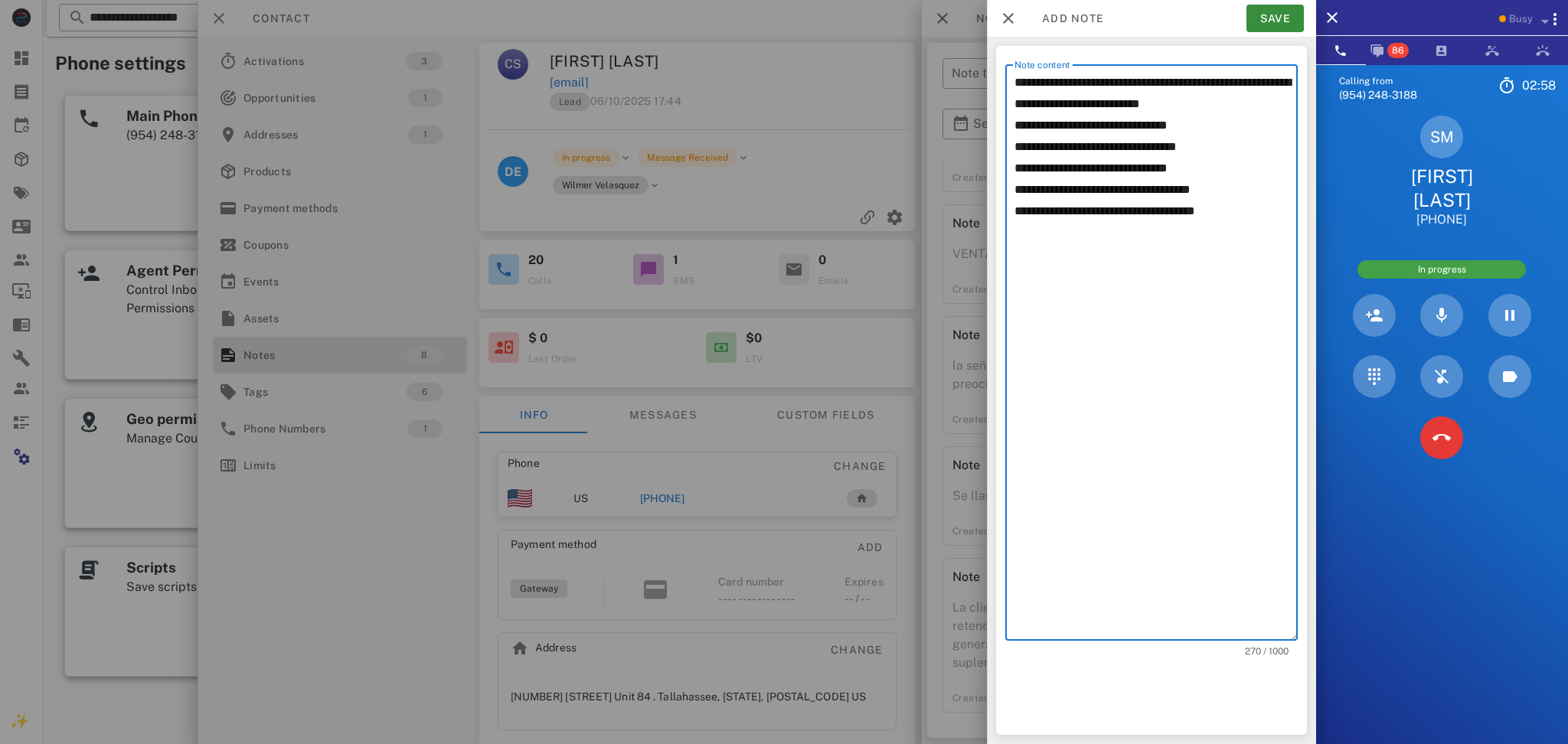drag, startPoint x: 1262, startPoint y: 217, endPoint x: 952, endPoint y: 44, distance: 355.00563 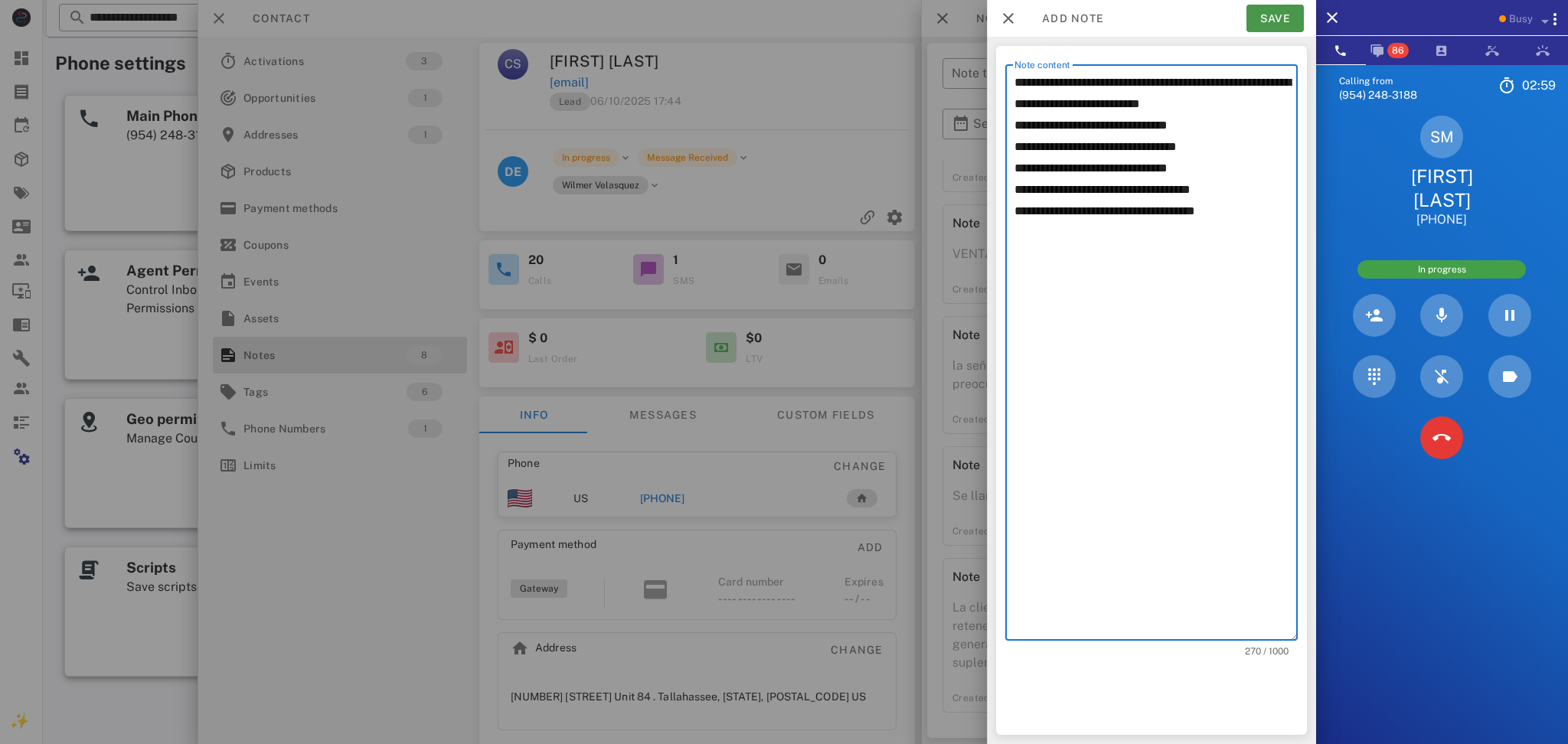 type on "**********" 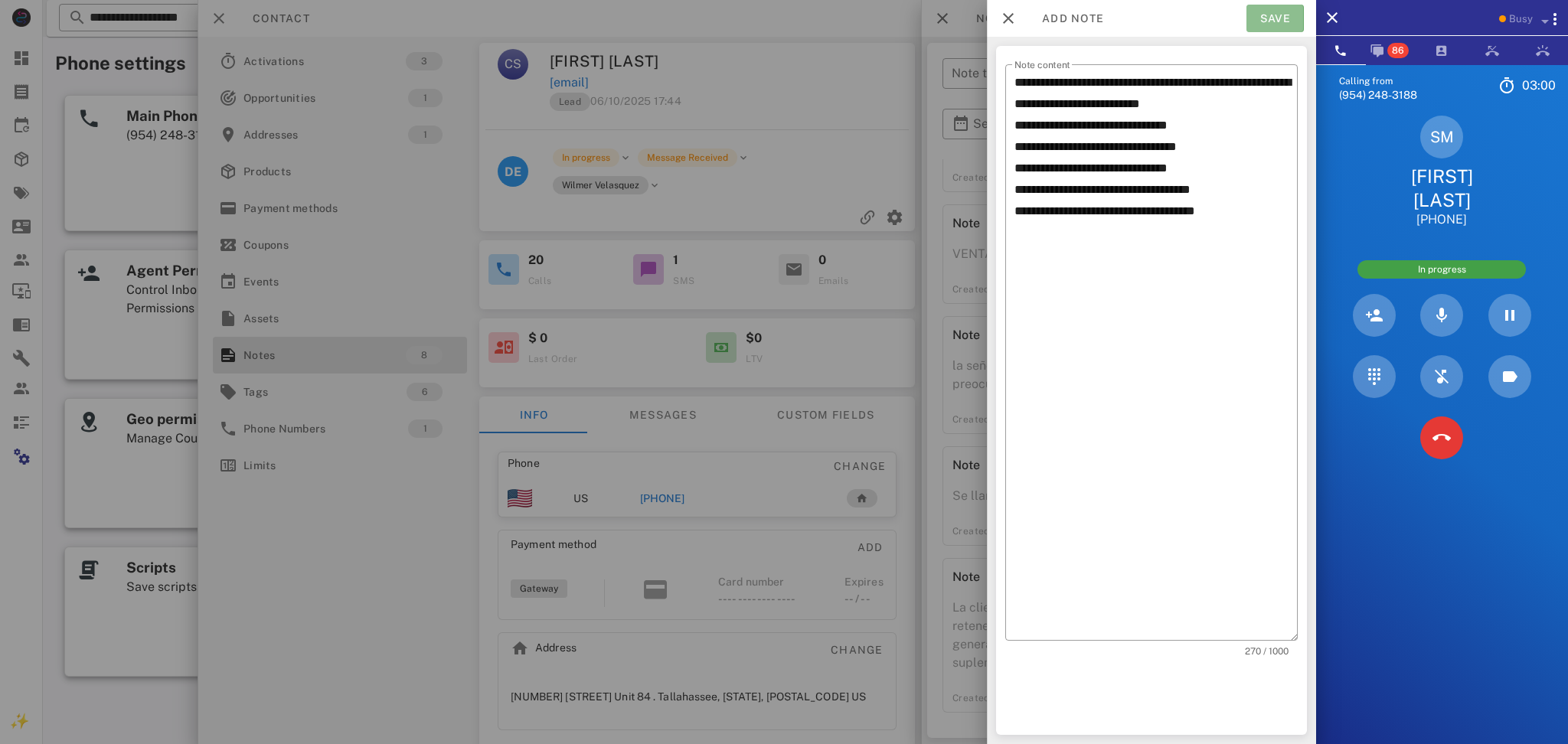 click on "Save" at bounding box center (1275, 18) 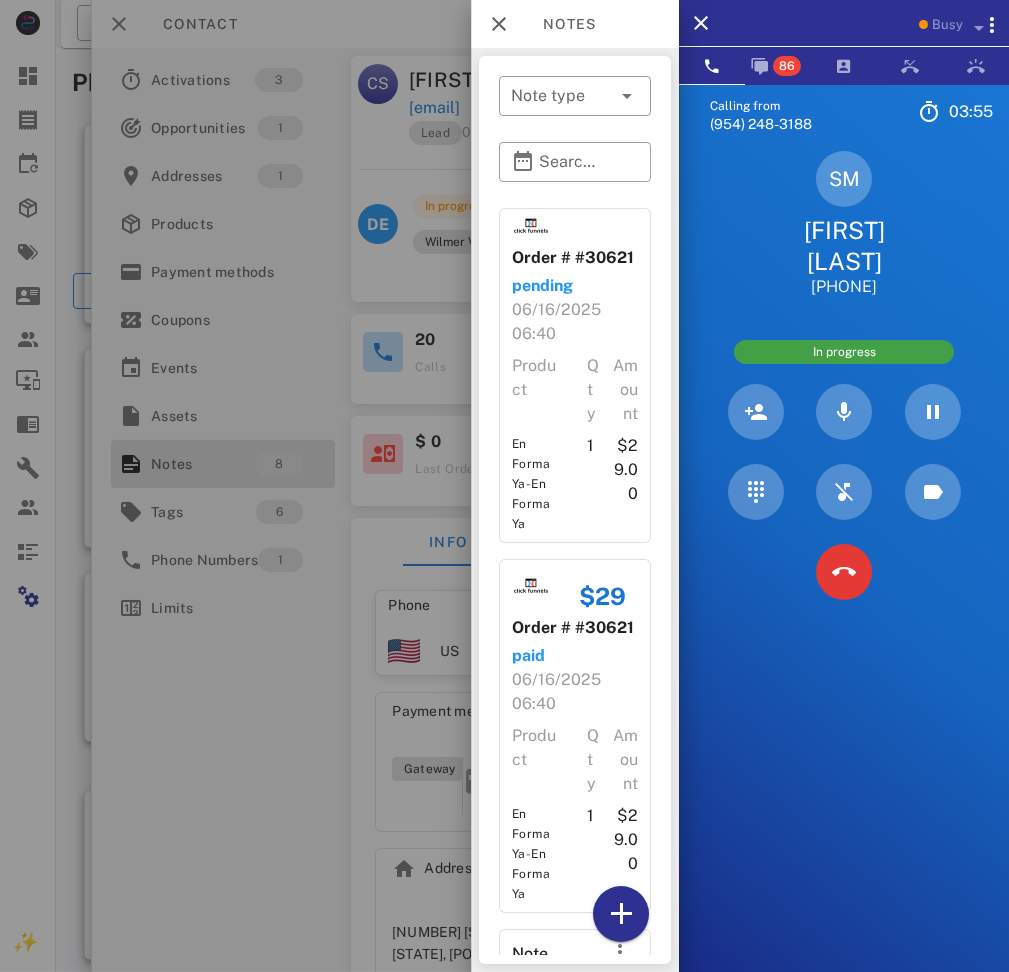 drag, startPoint x: 907, startPoint y: 261, endPoint x: 806, endPoint y: 259, distance: 101.0198 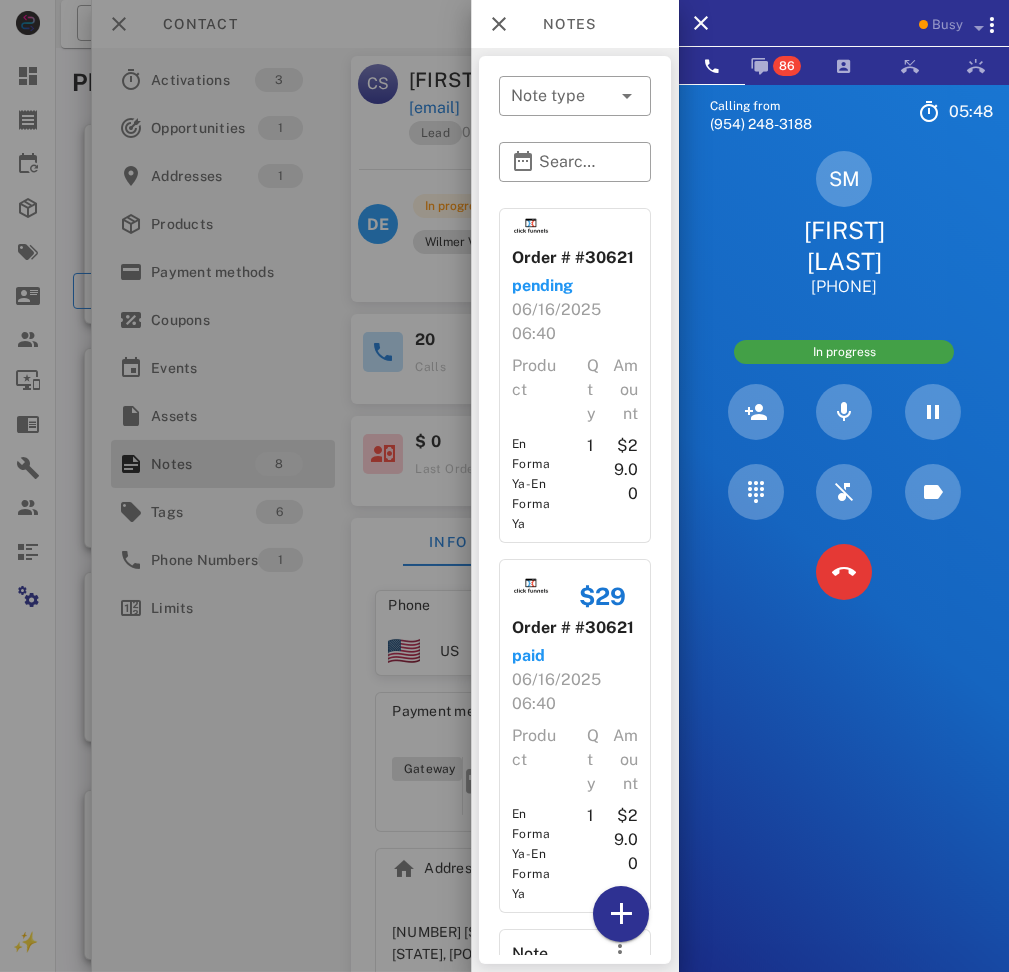 click on "Calling from [PHONE] 05: 48  Unknown      ▼     Andorra
+376
Argentina
+54
Aruba
+297
Australia
+61
Belgium (België)
+32
Bolivia
+591
Brazil (Brasil)
+55
Canada
+1
Chile
+56
Colombia
+57
Costa Rica
+506
Dominican Republic (República Dominicana)
+1
Ecuador
+593
El Salvador
+503
France
+33
Germany (Deutschland)
+49
Guadeloupe
+590
Guatemala
+502
Honduras
+504
Iceland (Ísland)
+354
India (भारत)
+91
Israel (‫ישראל‬‎)
+972
Italy (Italia)
+39" at bounding box center [844, 570] 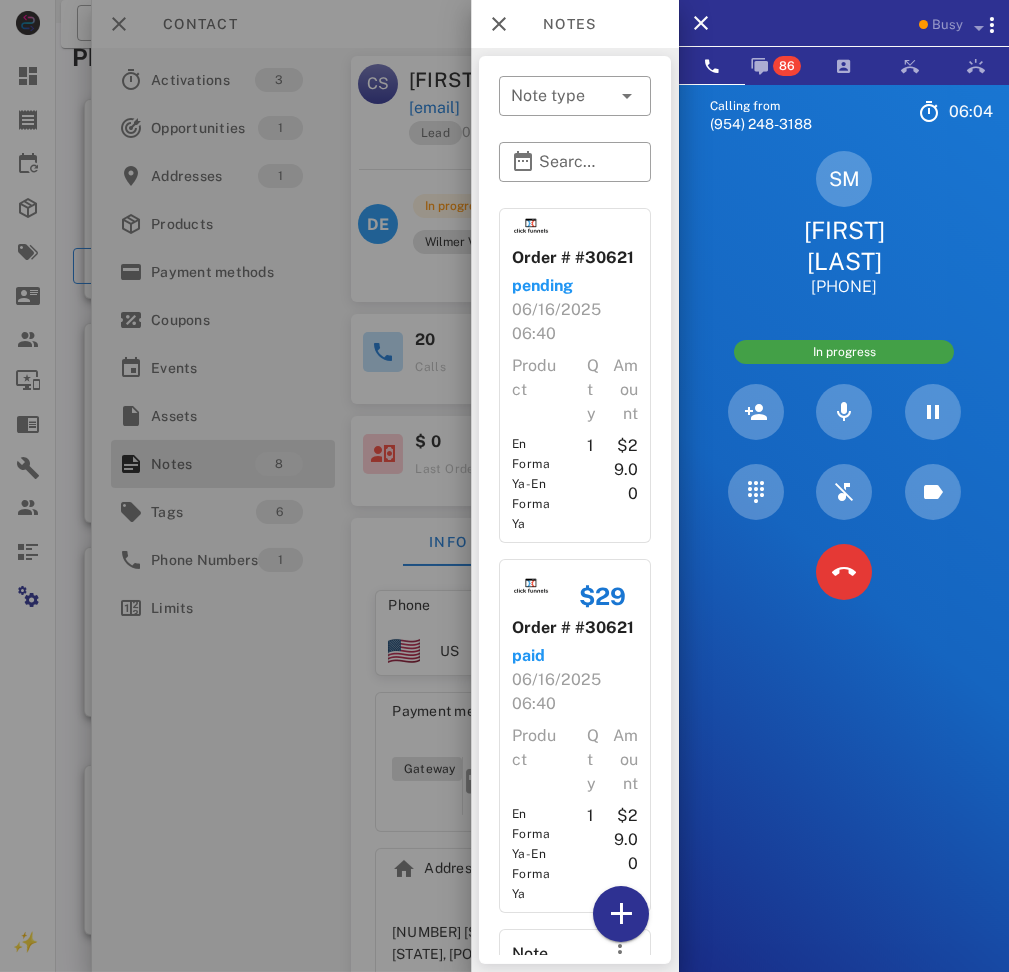 scroll, scrollTop: 0, scrollLeft: 0, axis: both 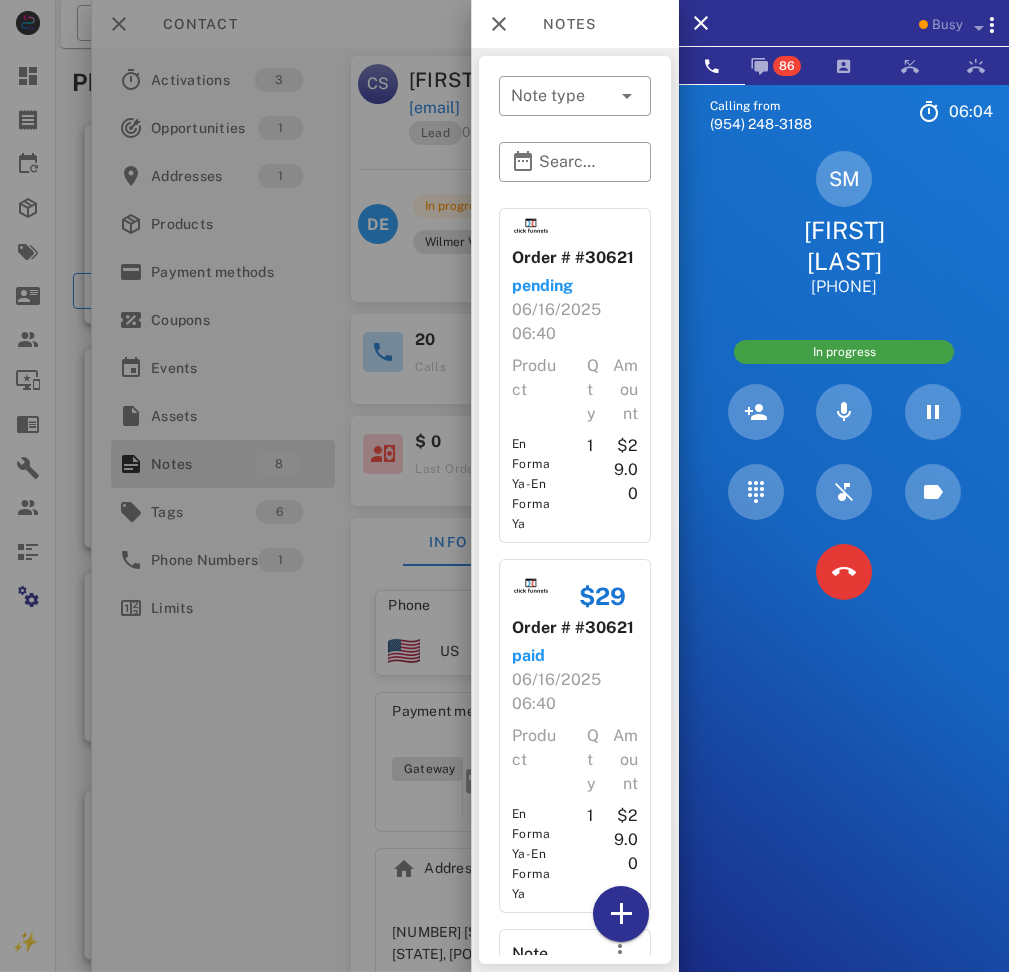 click on "Calling from [PHONE] 06: 04  Unknown      ▼     Andorra
+376
Argentina
+54
Aruba
+297
Australia
+61
Belgium (België)
+32
Bolivia
+591
Brazil (Brasil)
+55
Canada
+1
Chile
+56
Colombia
+57
Costa Rica
+506
Dominican Republic (República Dominicana)
+1
Ecuador
+593
El Salvador
+503
France
+33
Germany (Deutschland)
+49
Guadeloupe
+590
Guatemala
+502
Honduras
+504
Iceland (Ísland)
+354
India (भारत)
+91
Israel (‫ישראל‬‎)
+972
Italy (Italia)
+39" at bounding box center (844, 570) 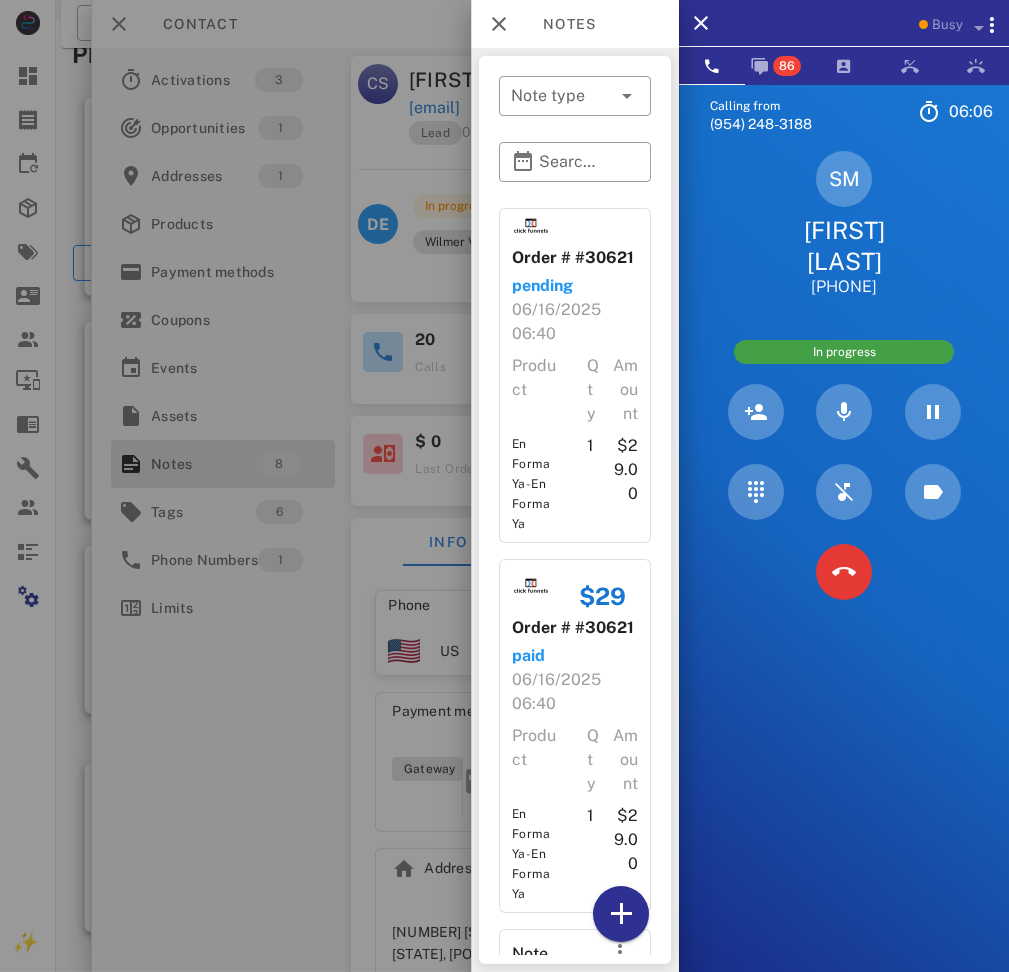 scroll, scrollTop: 0, scrollLeft: 0, axis: both 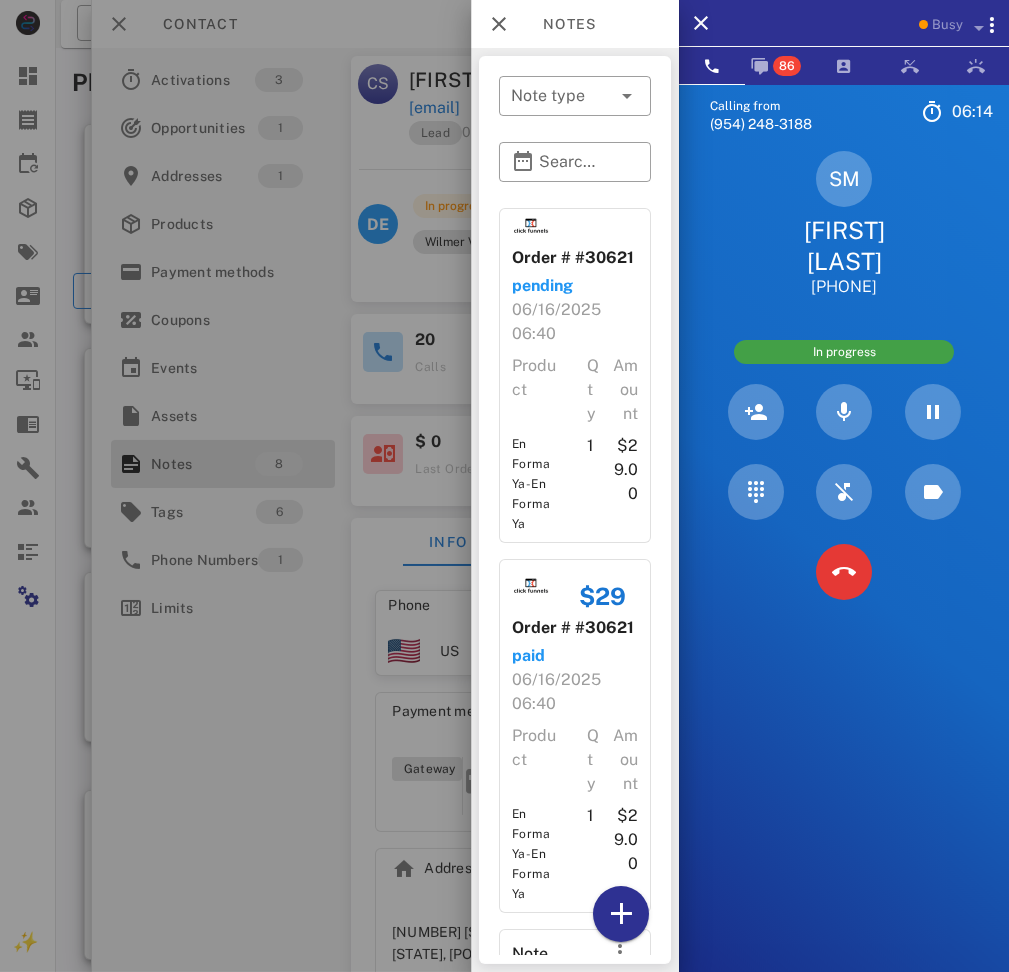 click at bounding box center (932, 572) 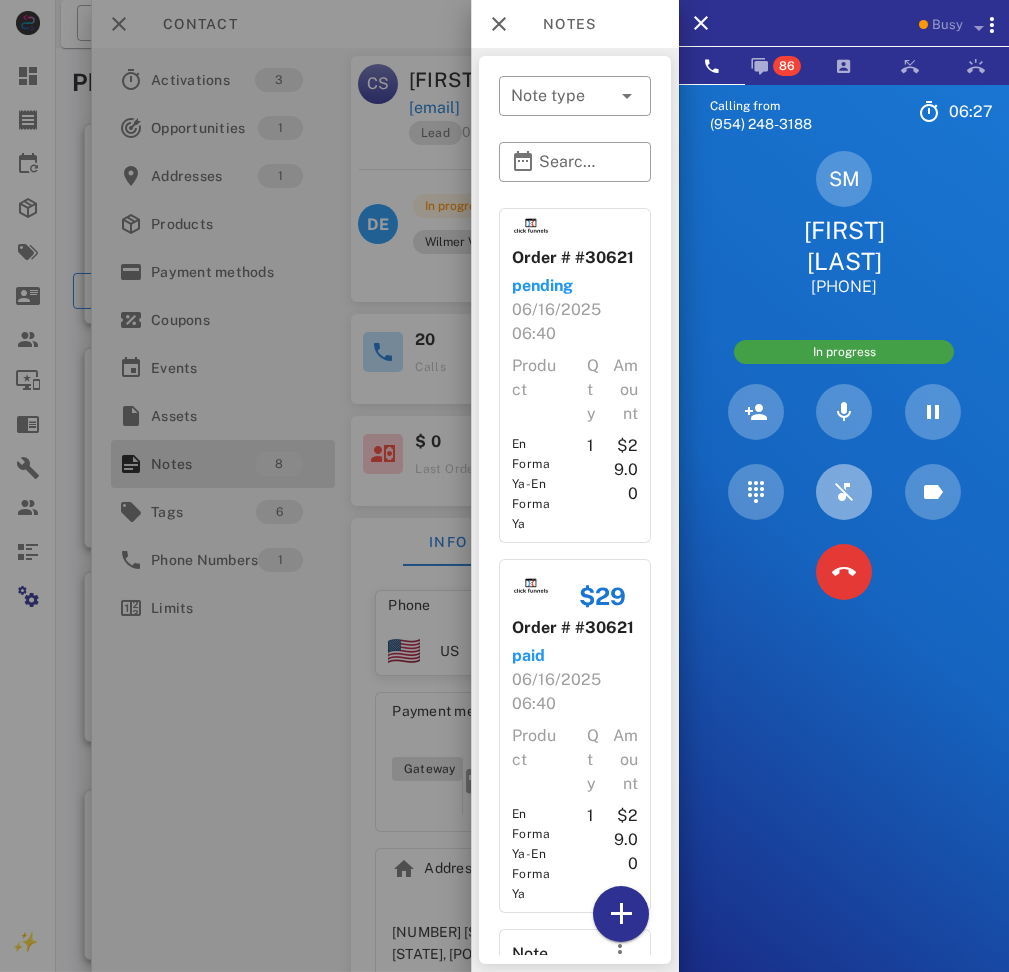 click at bounding box center (844, 492) 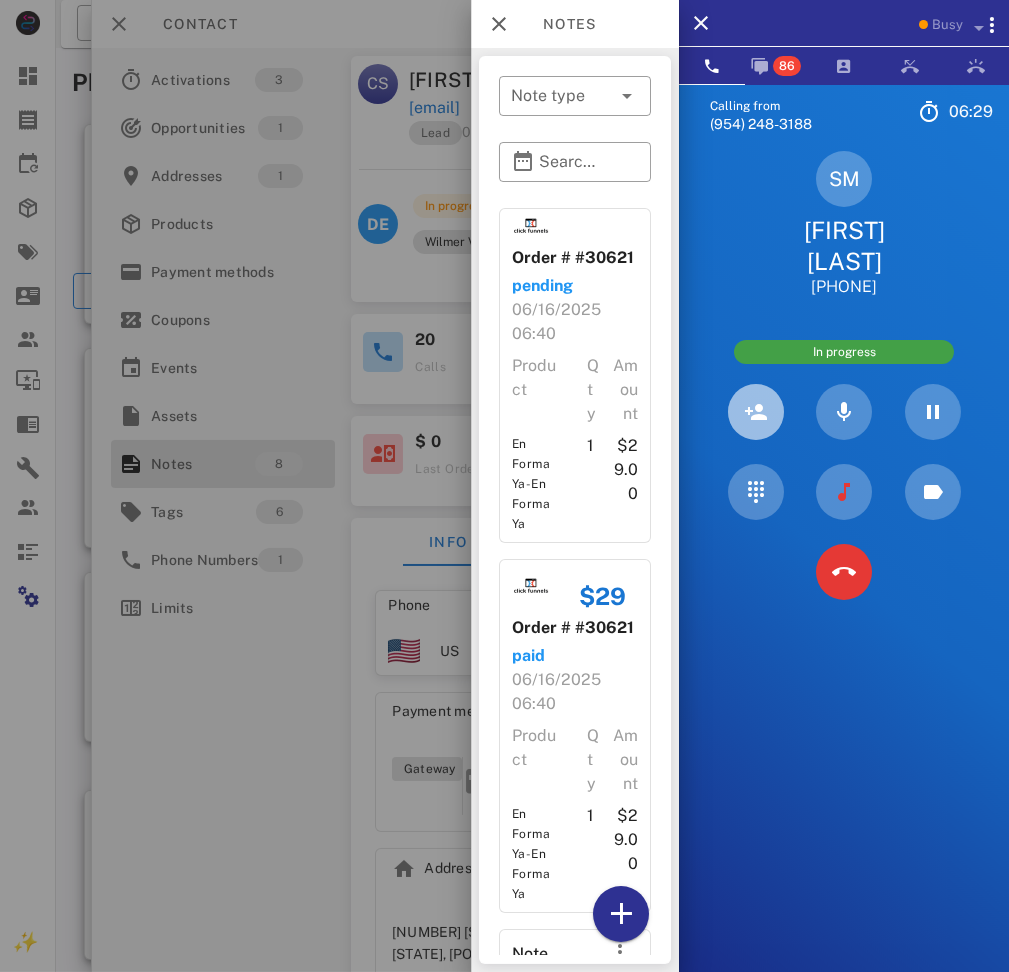 click at bounding box center (756, 412) 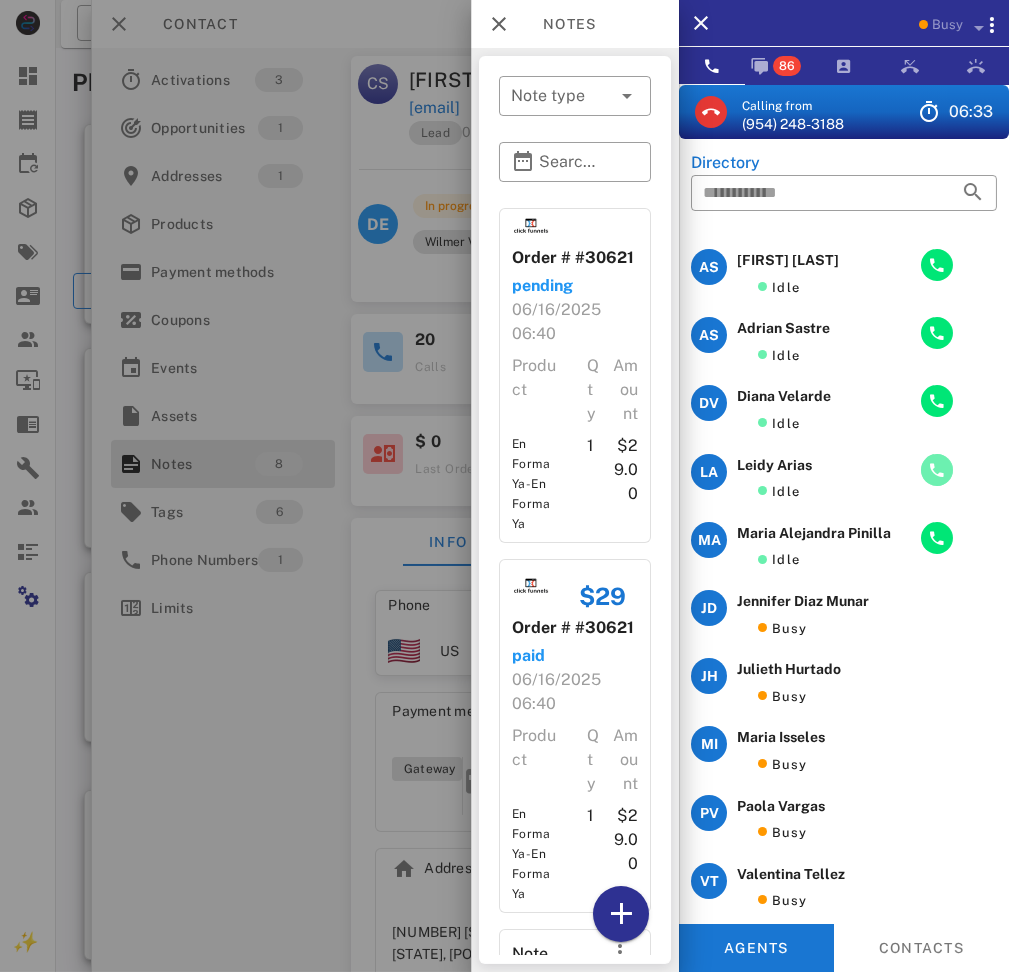 click at bounding box center [937, 470] 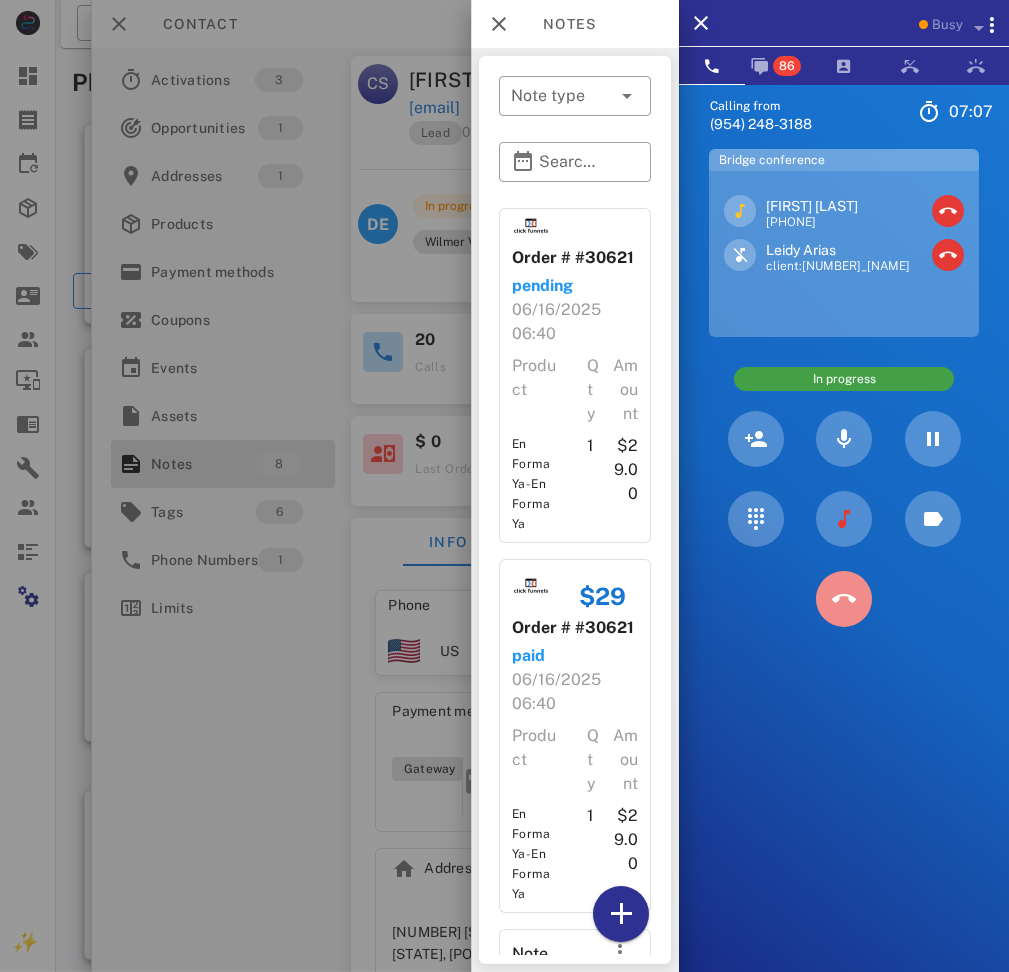 click at bounding box center (844, 599) 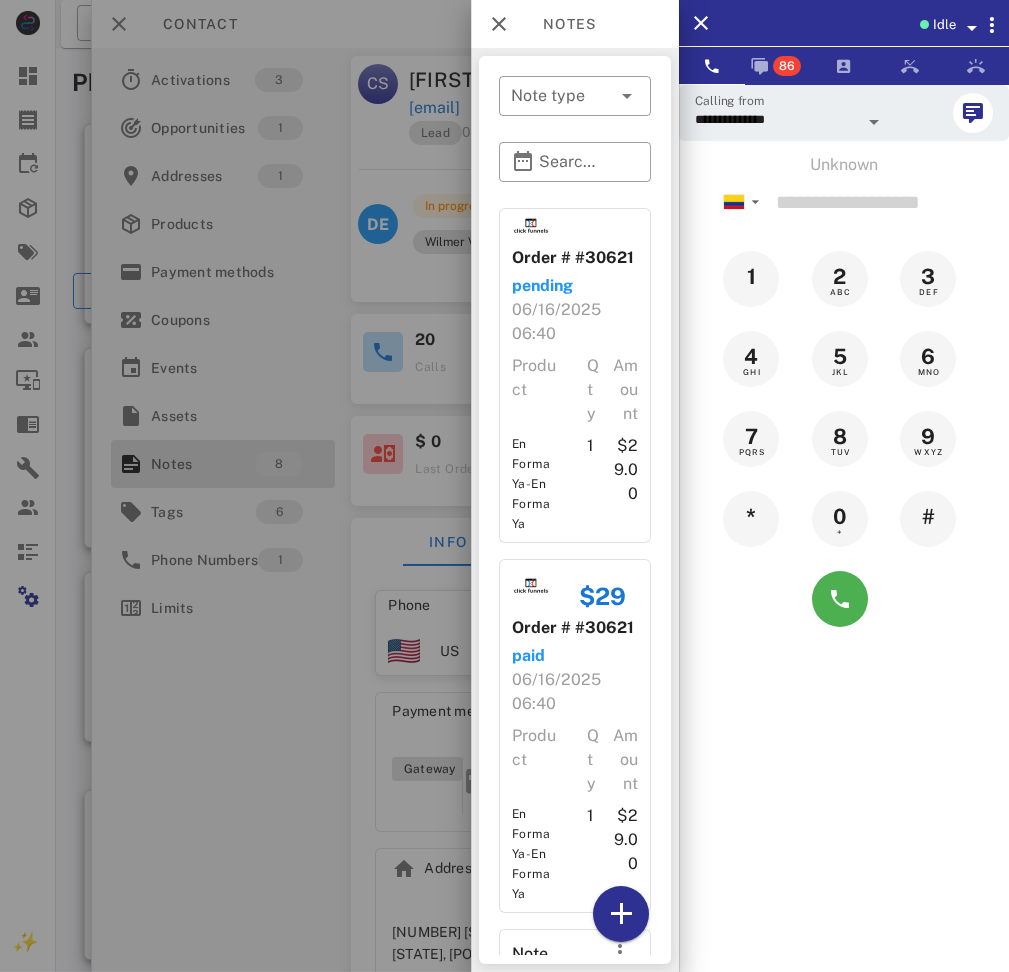 click at bounding box center [924, 24] 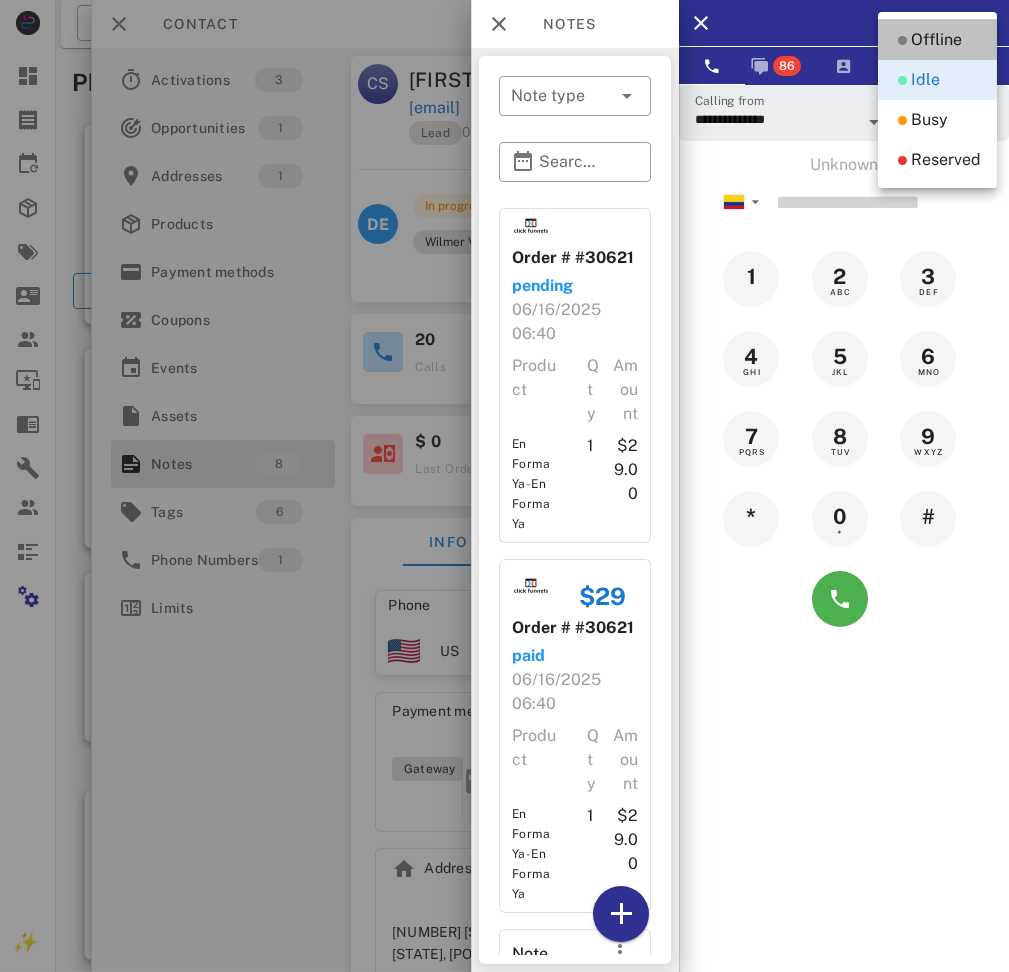 click on "Offline" at bounding box center [936, 40] 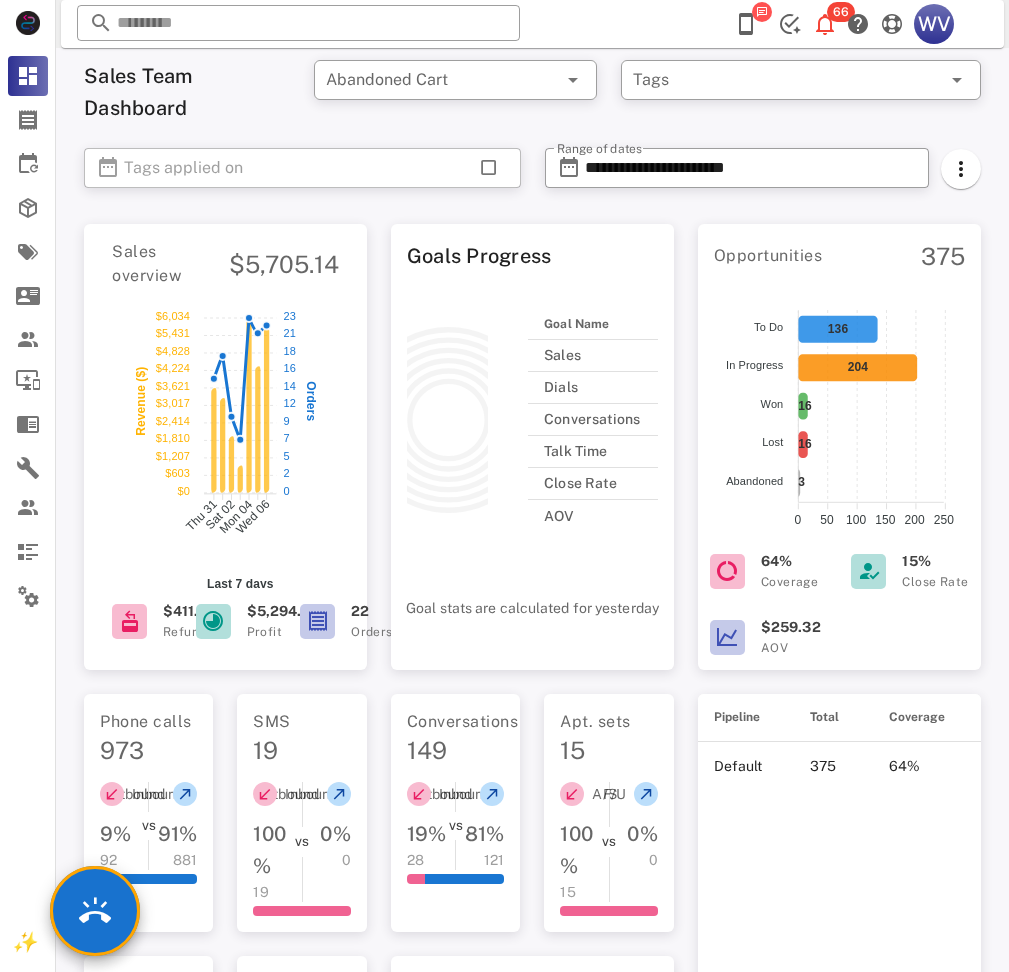 scroll, scrollTop: 1120, scrollLeft: 0, axis: vertical 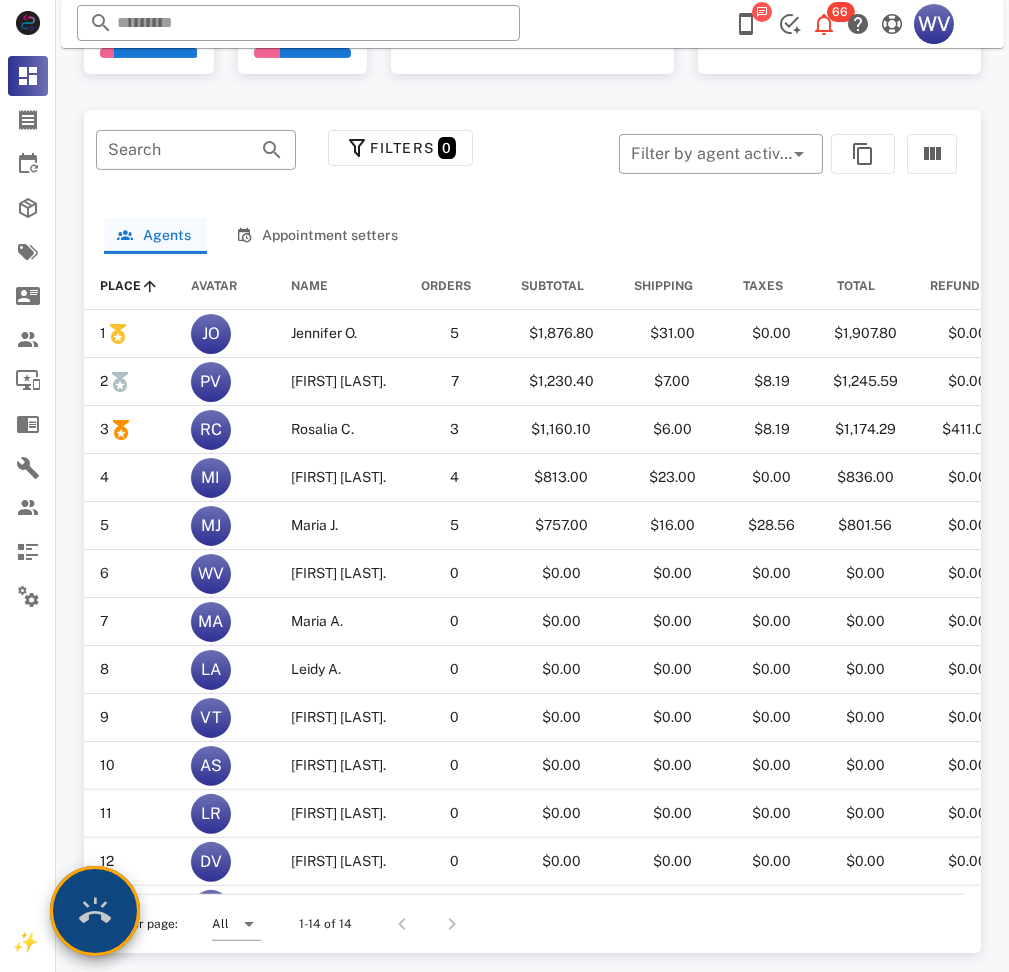 click at bounding box center (95, 911) 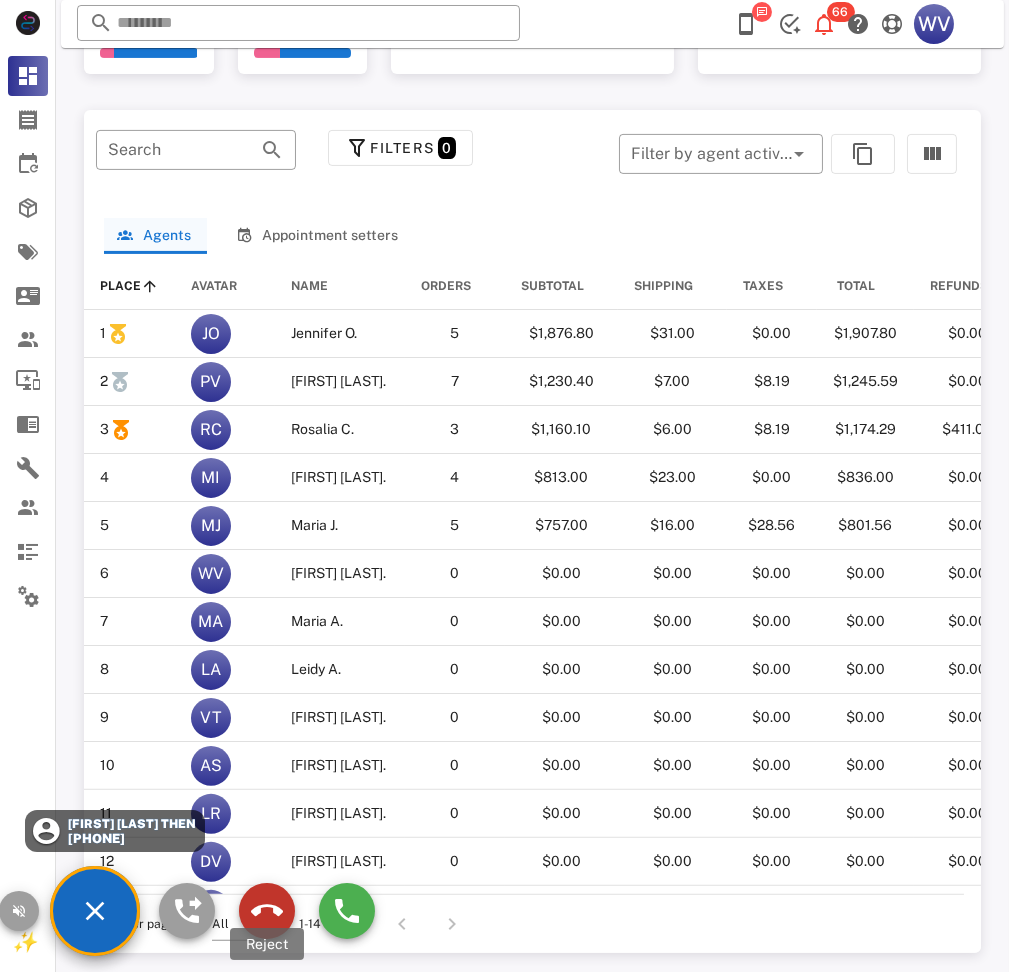 click at bounding box center [267, 911] 